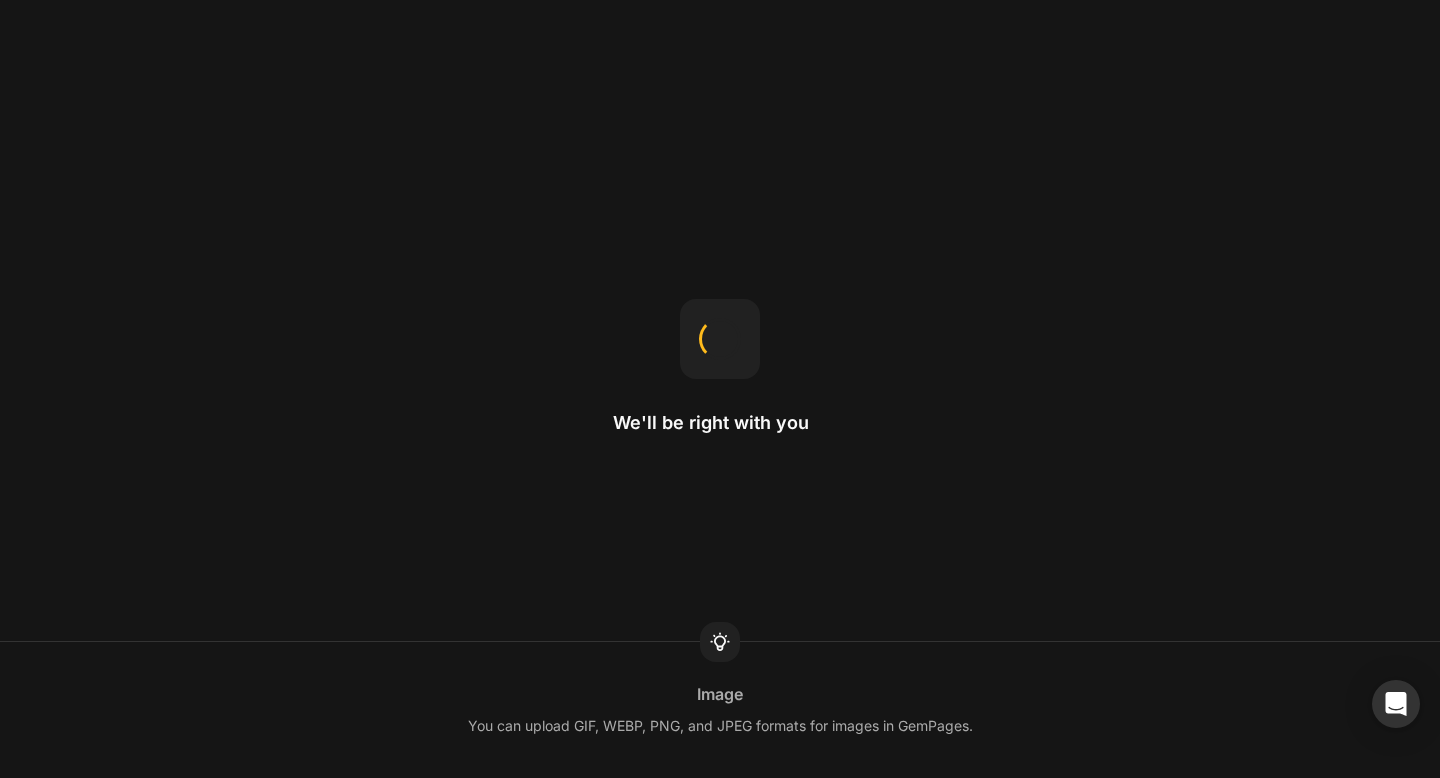 scroll, scrollTop: 0, scrollLeft: 0, axis: both 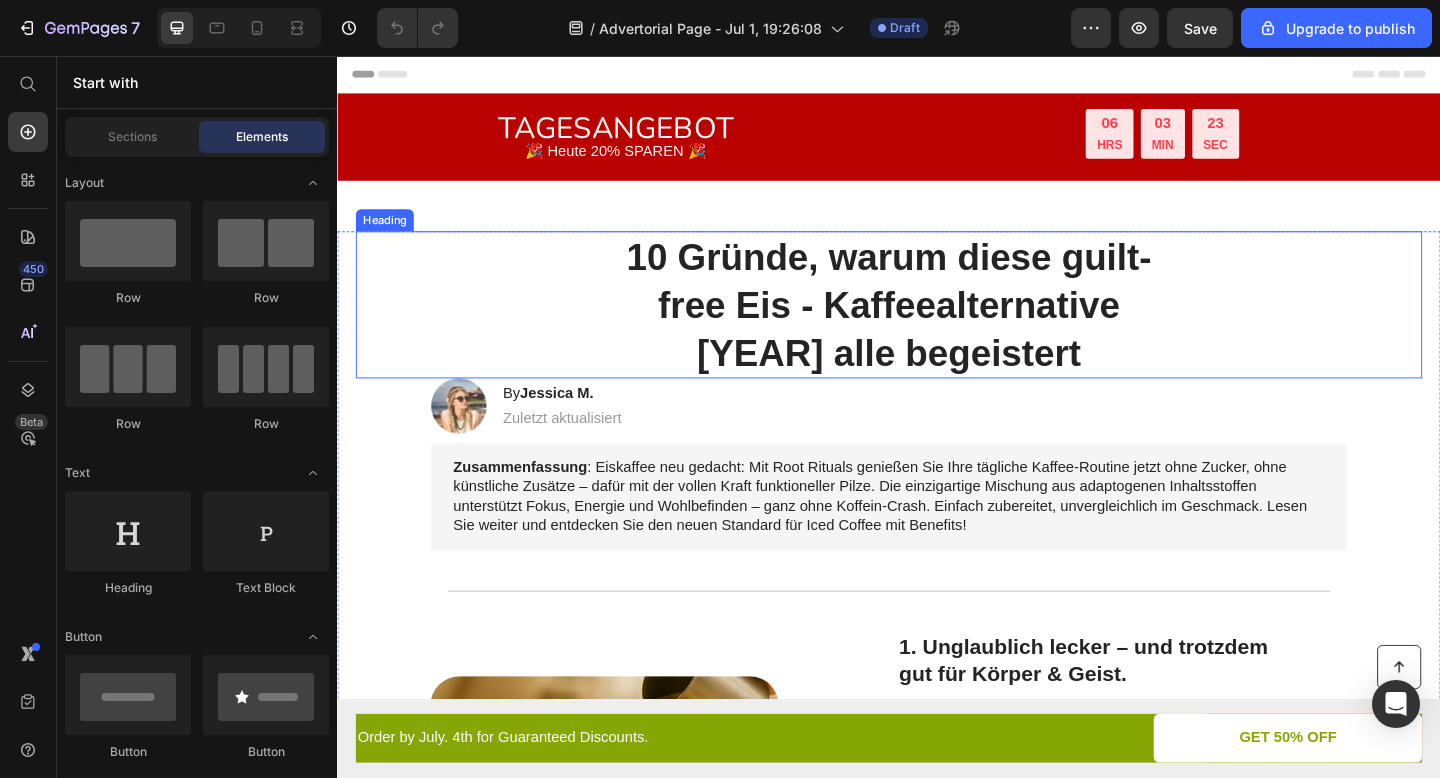 click on "10 Gründe, warum diese guilt-free Eis - Kaffeealternative [YEAR] alle begeistert" at bounding box center [937, 327] 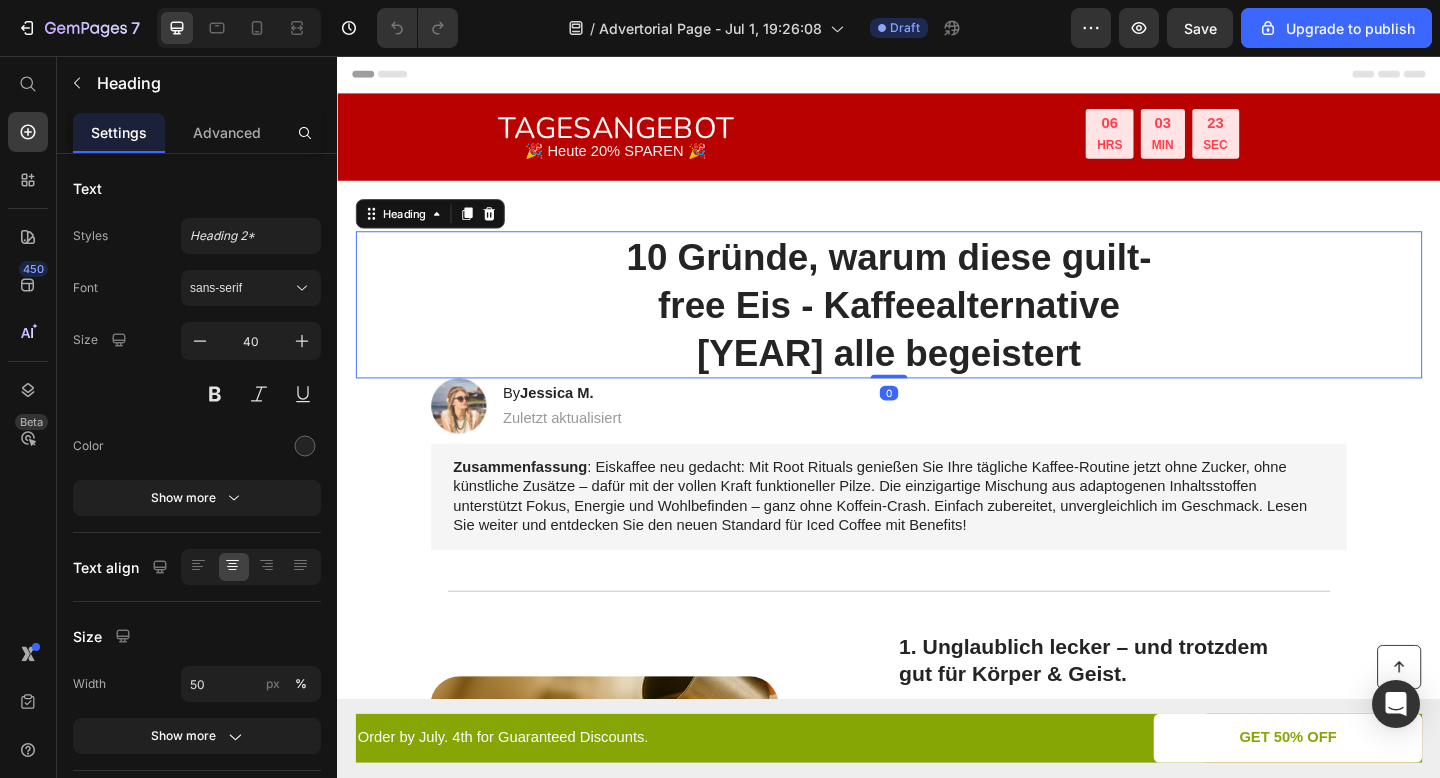 click on "10 Gründe, warum diese guilt-free Eis - Kaffeealternative 2025 alle begeistert" at bounding box center (937, 327) 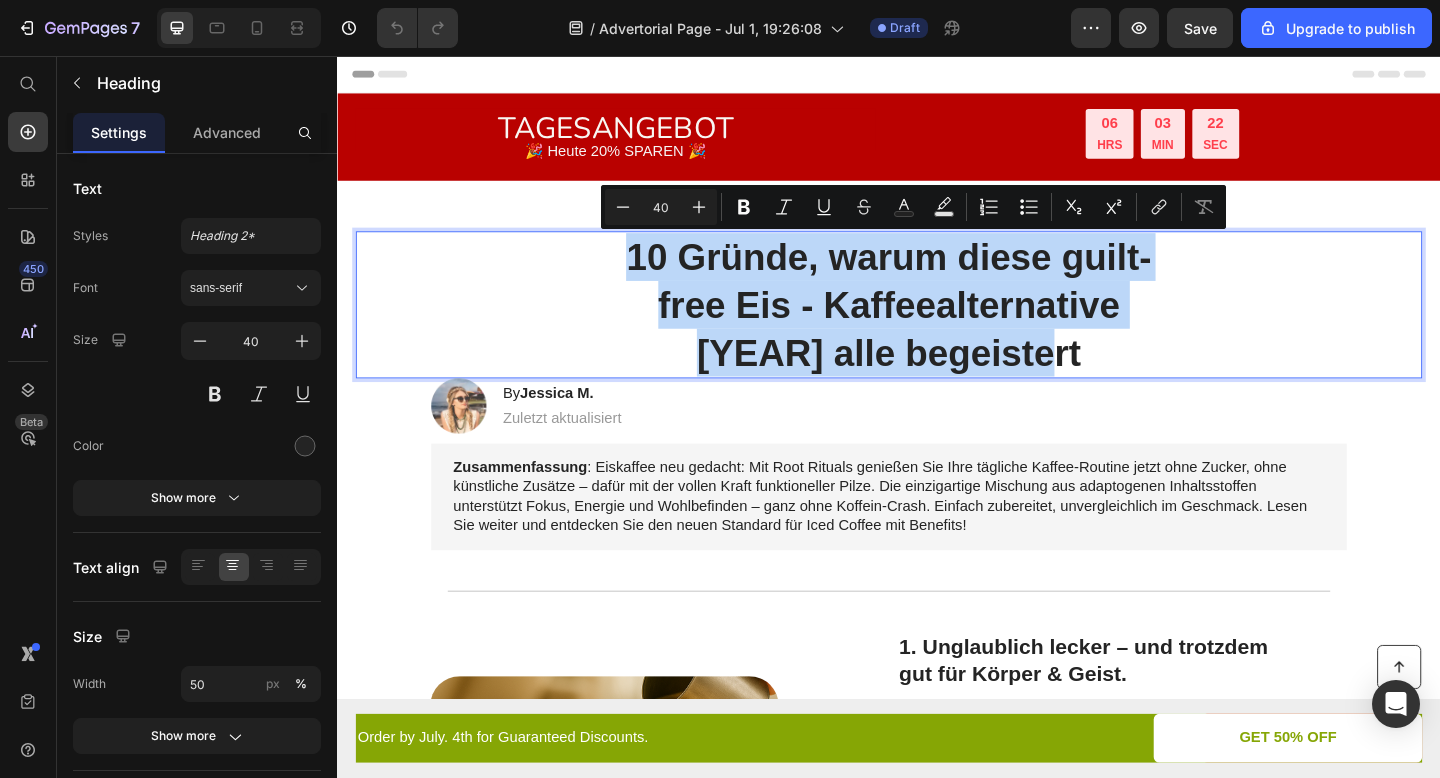 drag, startPoint x: 857, startPoint y: 327, endPoint x: 803, endPoint y: 324, distance: 54.08327 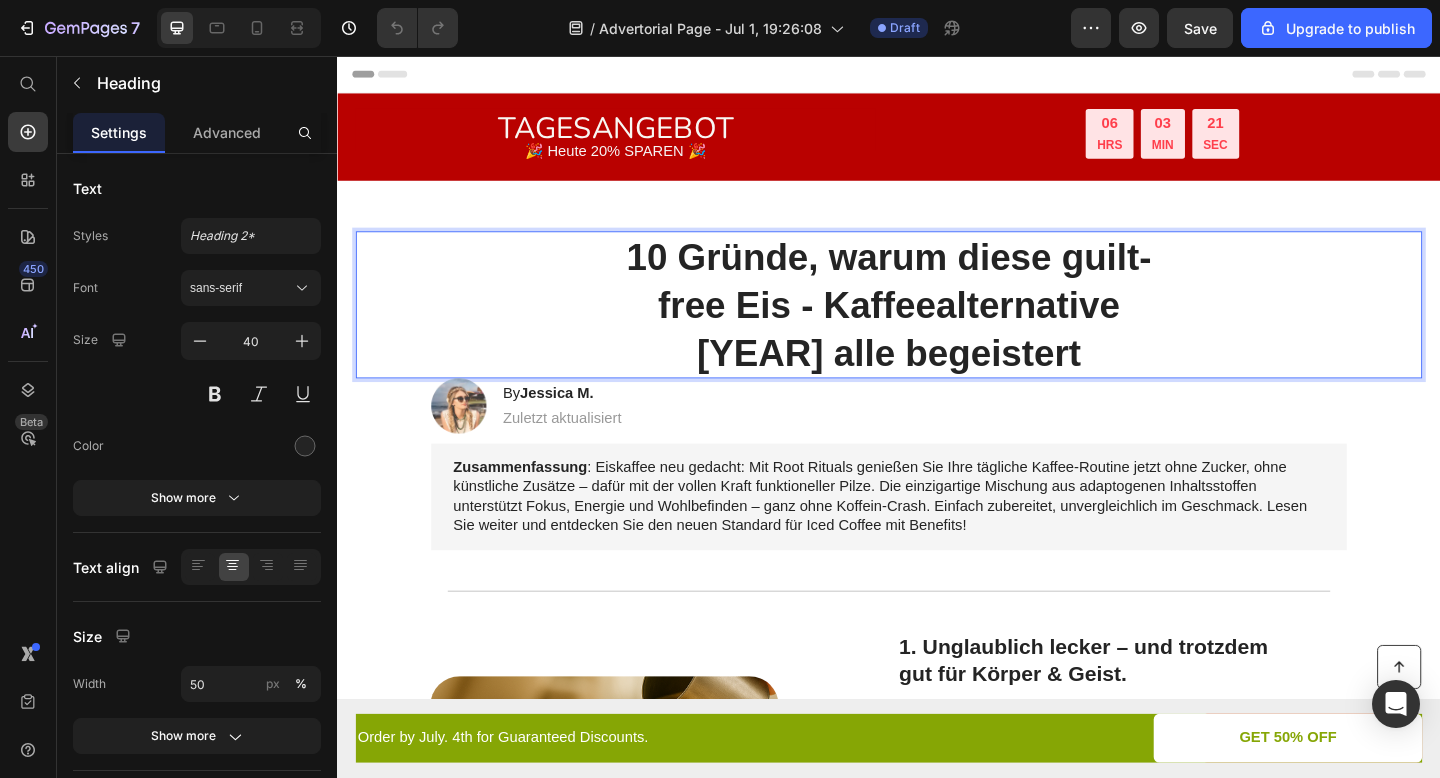 click on "10 Gründe, warum diese guilt-free Eis - Kaffeealternative 2025 alle begeistert" at bounding box center (937, 327) 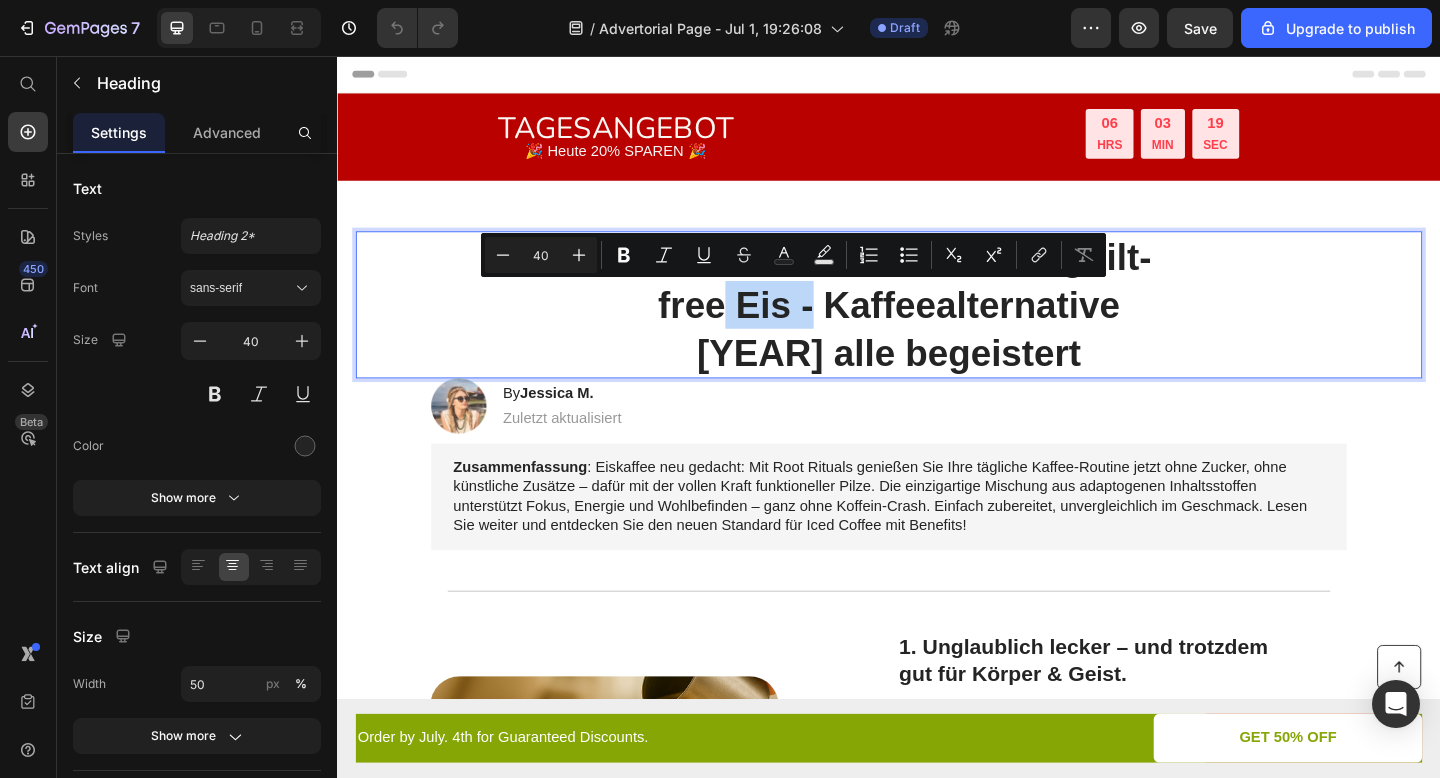 drag, startPoint x: 761, startPoint y: 328, endPoint x: 858, endPoint y: 326, distance: 97.020615 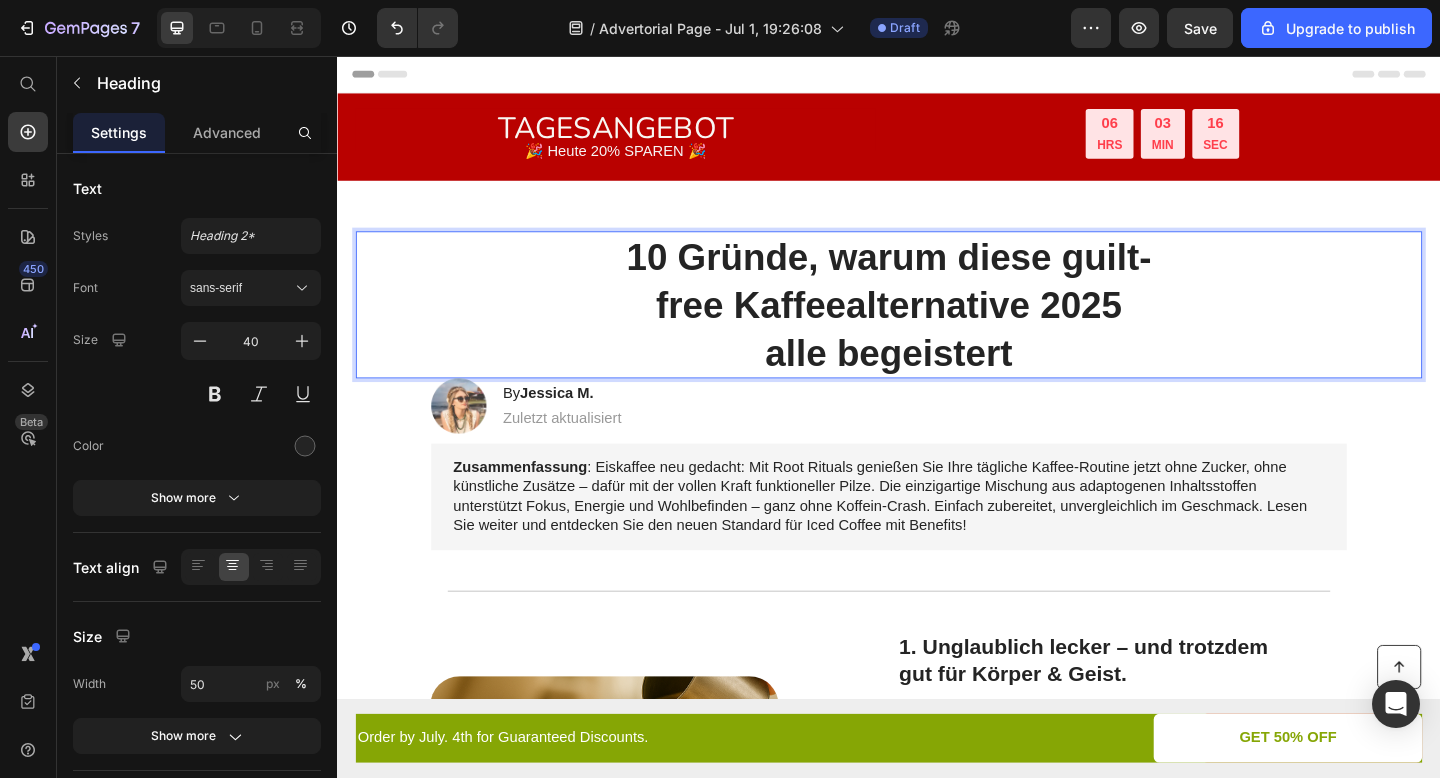 click on "10 Gründe, warum diese guilt-free Kaffeealternative 2025 alle begeistert" at bounding box center (937, 327) 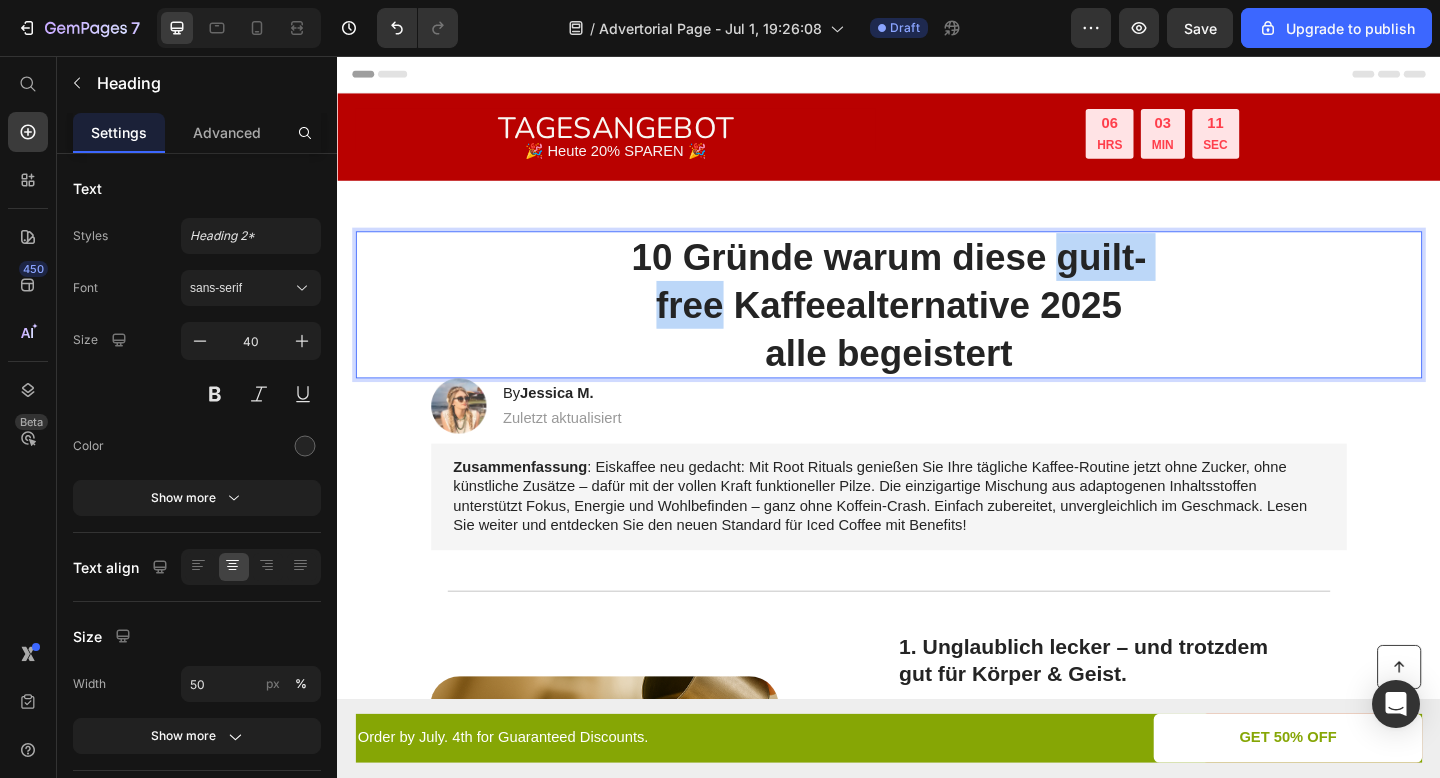 drag, startPoint x: 1119, startPoint y: 270, endPoint x: 751, endPoint y: 334, distance: 373.52377 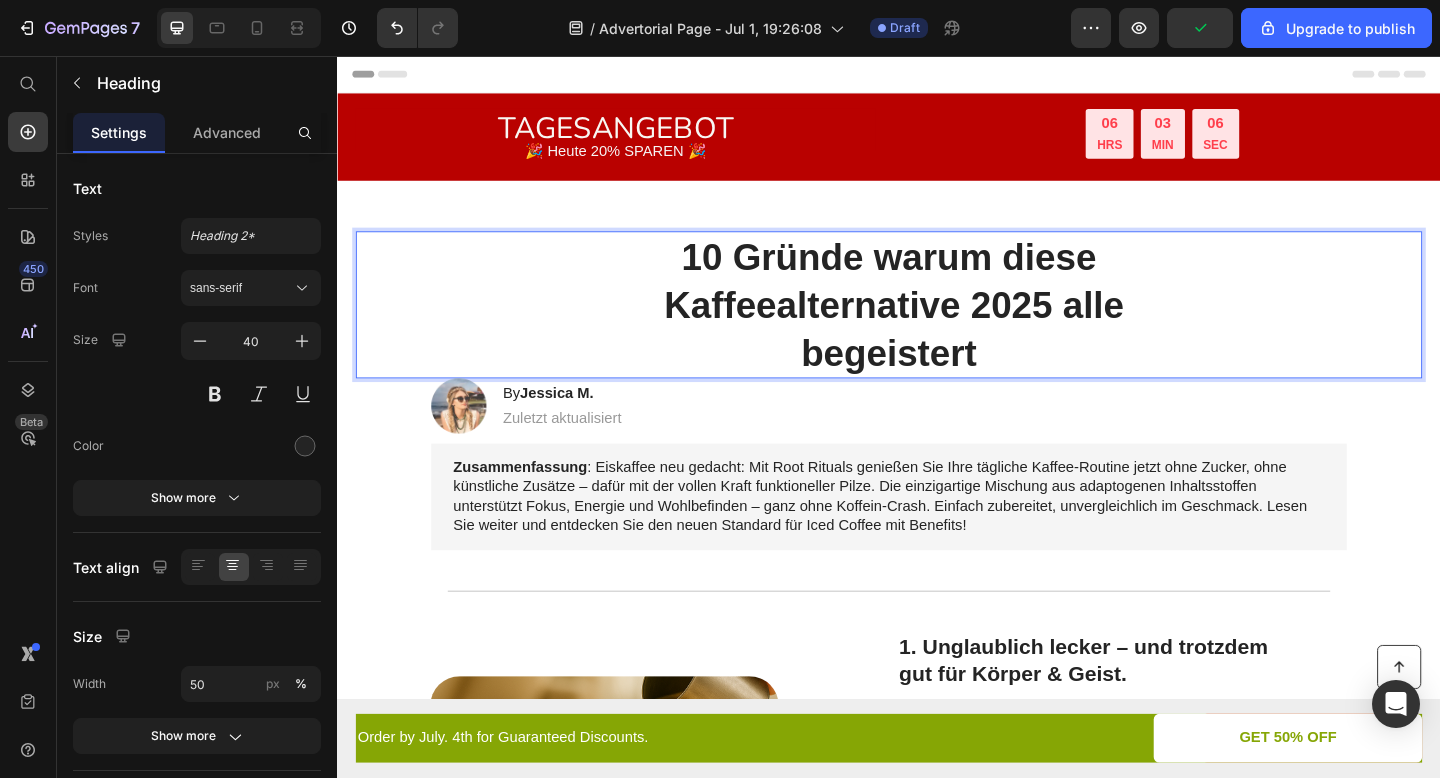 click on "10 Gründe warum diese  Kaffeealternative 2025 alle begeistert" at bounding box center [937, 327] 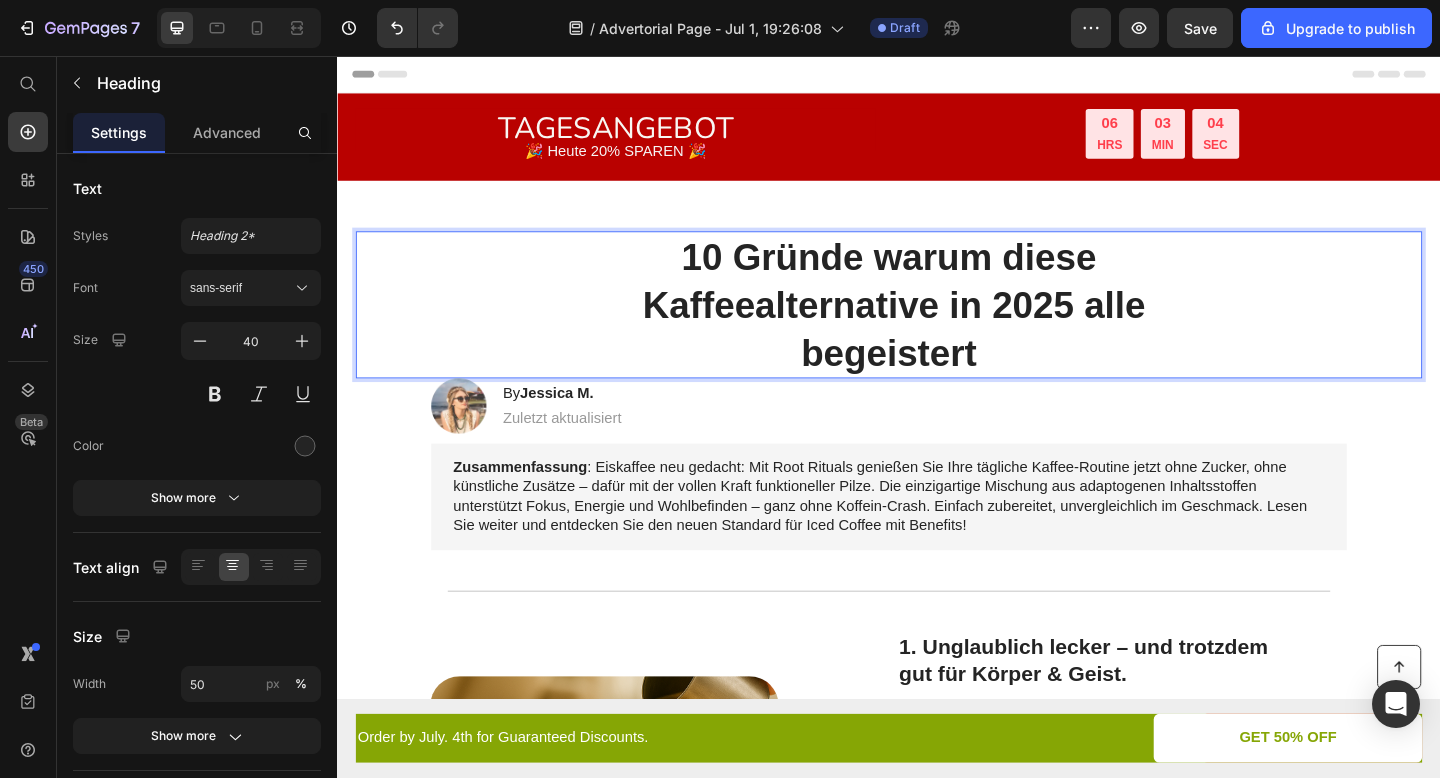 click on "10 Gründe warum diese  Kaffeealternative in 2025 alle begeistert" at bounding box center [937, 327] 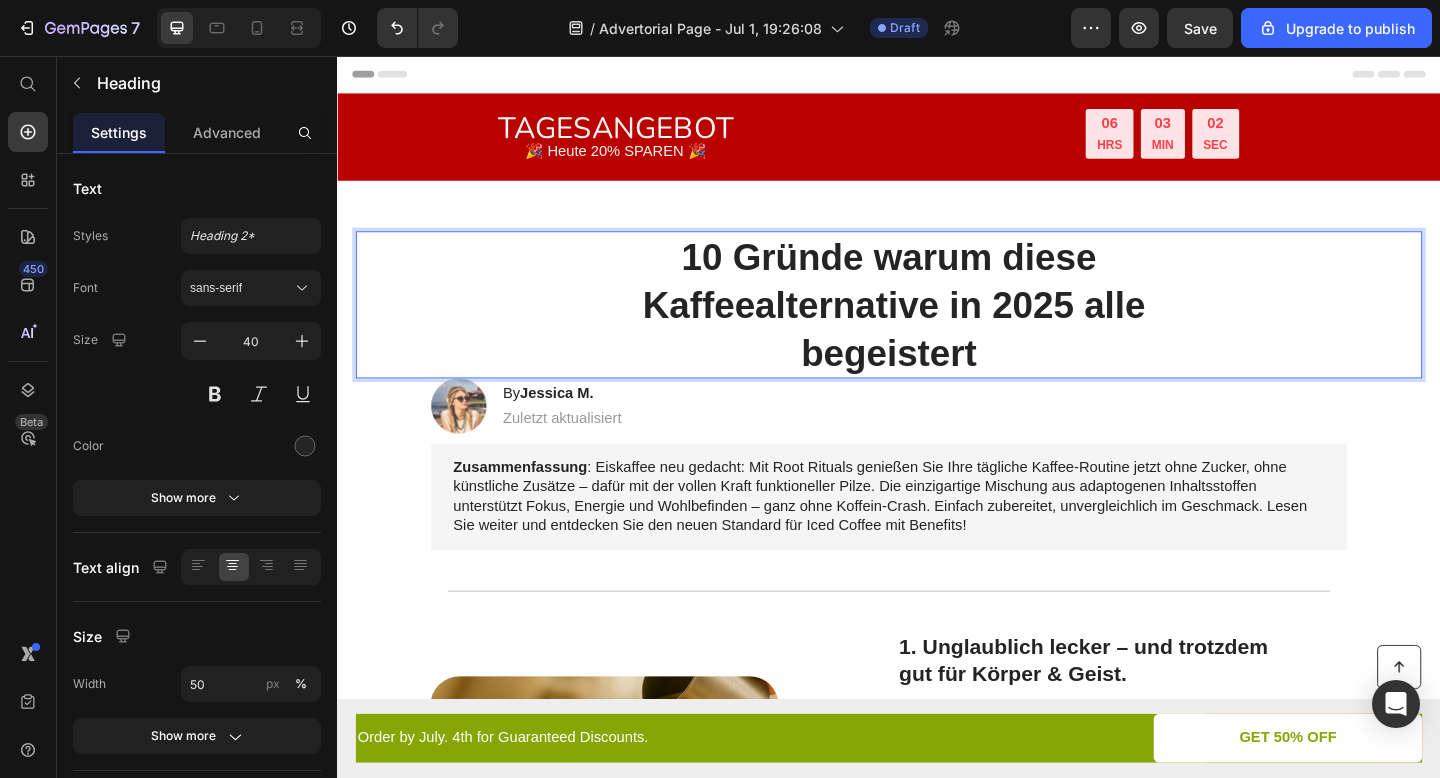 click on "10 Gründe warum diese  Kaffeealternative in 2025 alle begeistert" at bounding box center (937, 327) 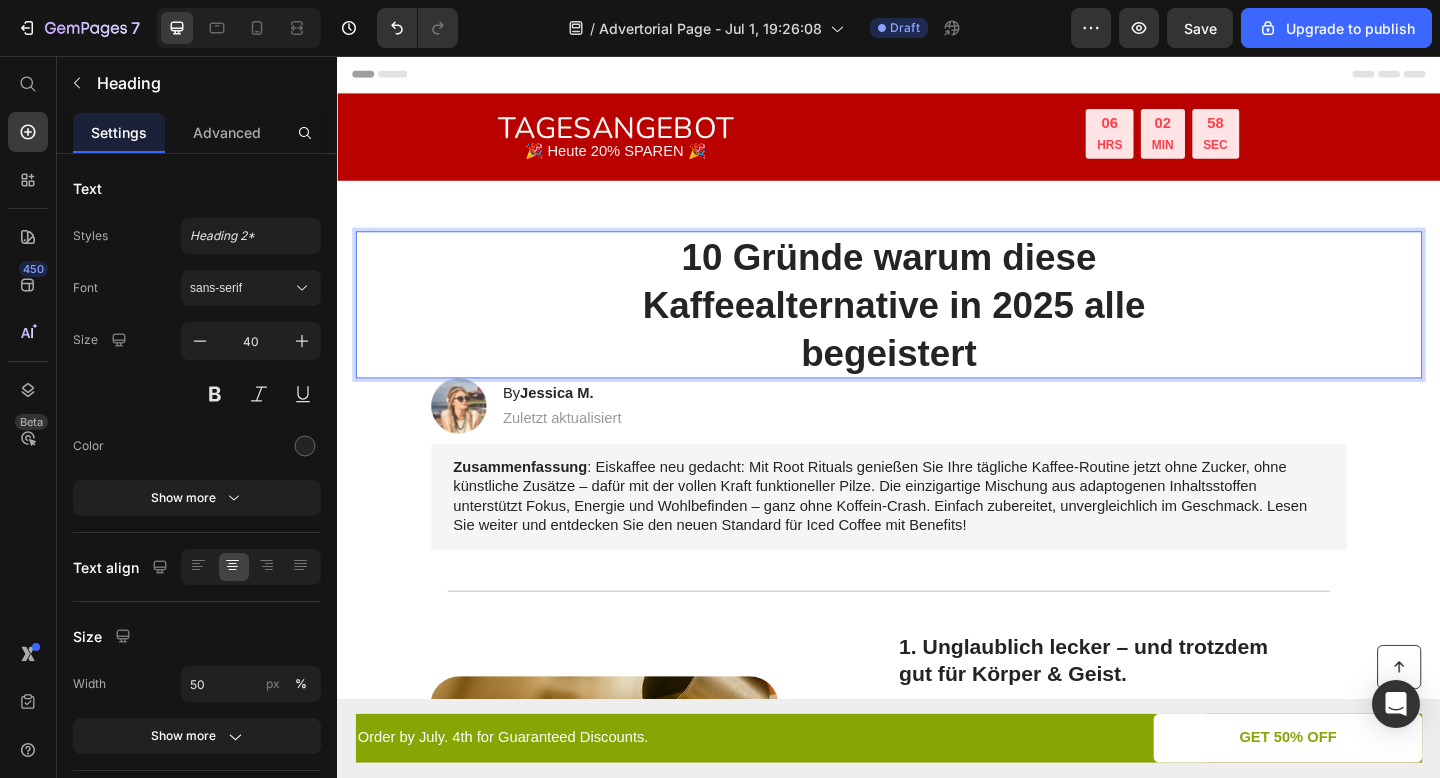 click on "10 Gründe warum diese  Kaffeealternative in 2025 alle begeistert" at bounding box center [937, 327] 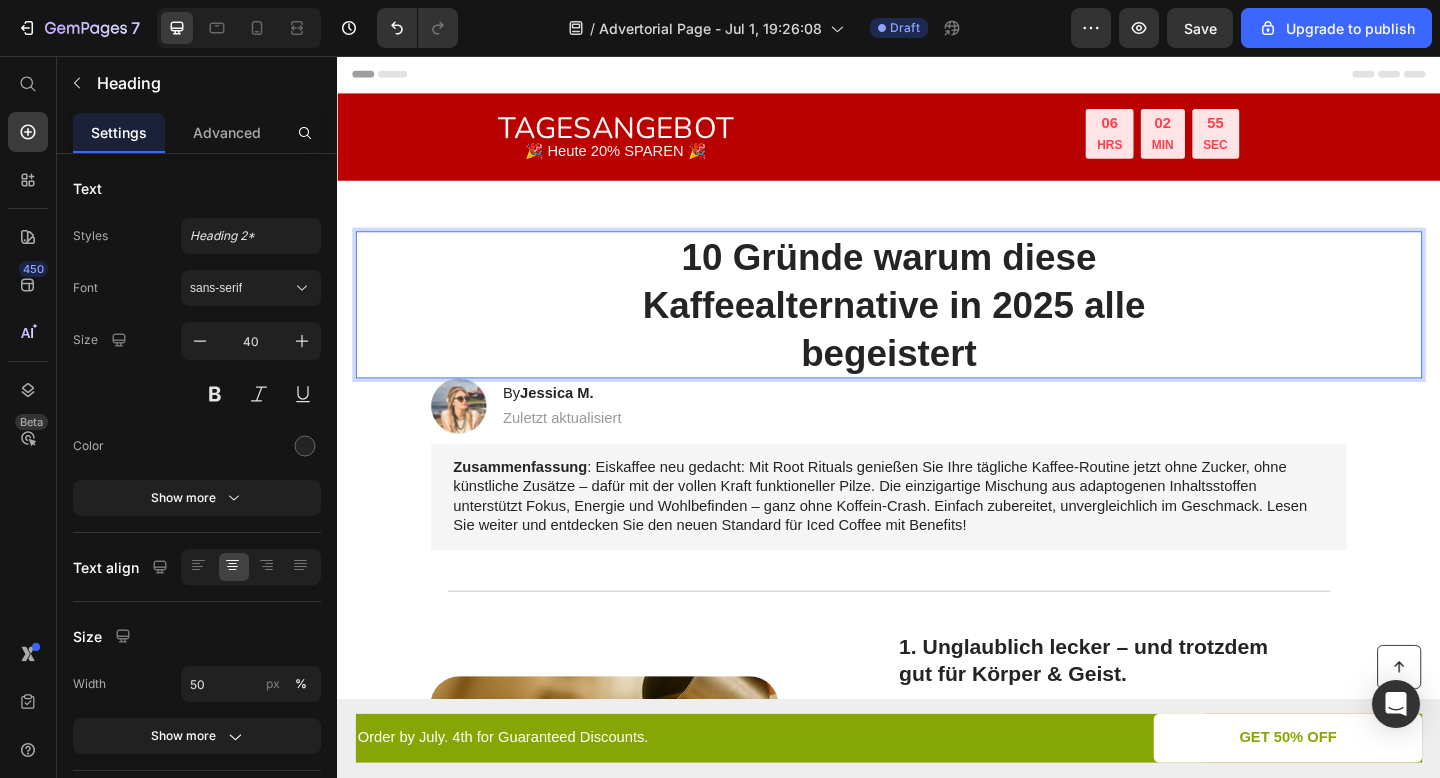 click on "10 Gründe warum diese  Kaffeealternative in 2025 alle begeistert" at bounding box center [937, 327] 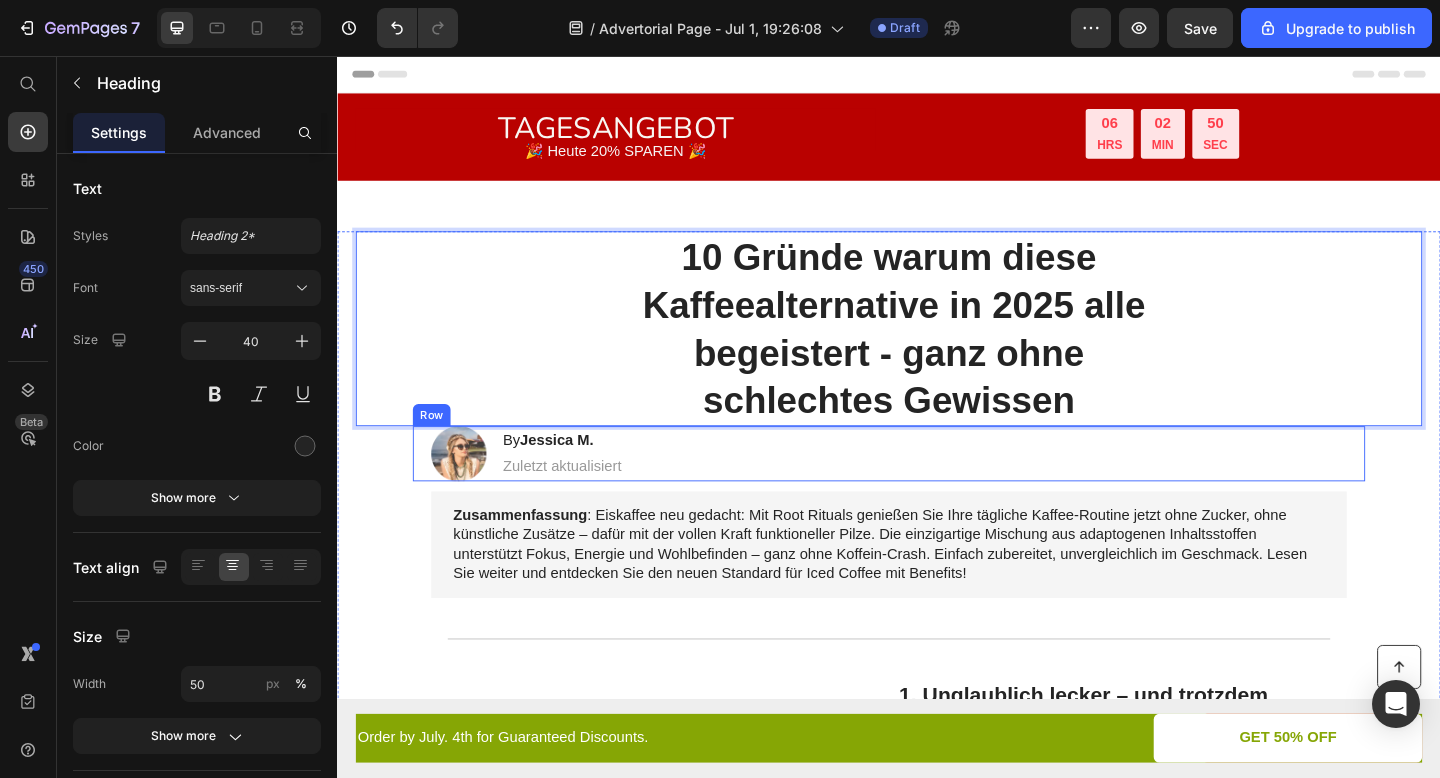 click on "Image By  Jessica M. Heading Zuletzt aktualisiert Text Block Row" at bounding box center [937, 489] 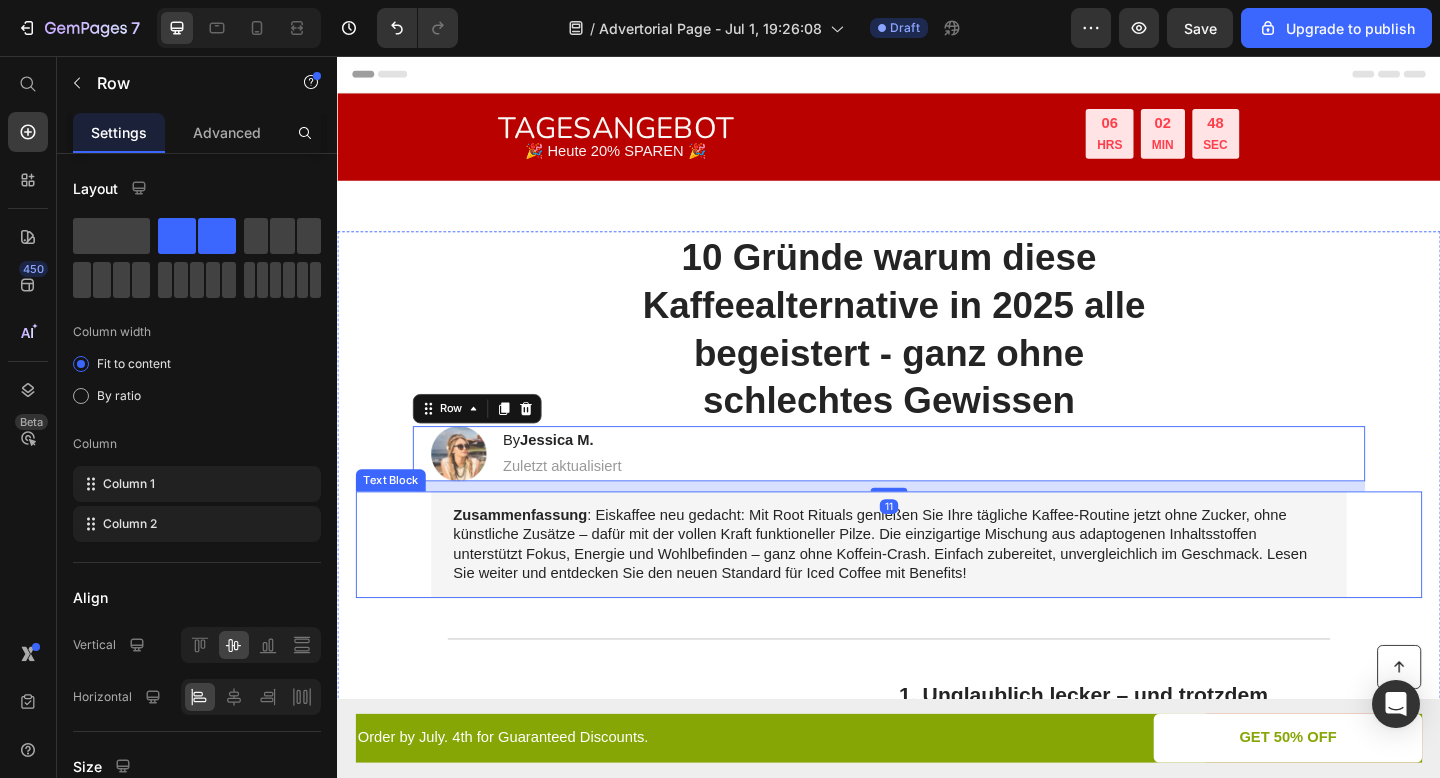 click on "Zusammenfassung : Eiskaffee neu gedacht: Mit Root Rituals genießen Sie Ihre tägliche Kaffee-Routine jetzt ohne Zucker, ohne künstliche Zusätze – dafür mit der vollen Kraft funktioneller Pilze. Die einzigartige Mischung aus adaptogenen Inhaltsstoffen unterstützt Fokus, Energie und Wohlbefinden – ganz ohne Koffein-Crash. Einfach zubereitet, unvergleichlich im Geschmack. Lesen Sie weiter und entdecken Sie den neuen Standard für Iced Coffee mit Benefits!" at bounding box center (937, 587) 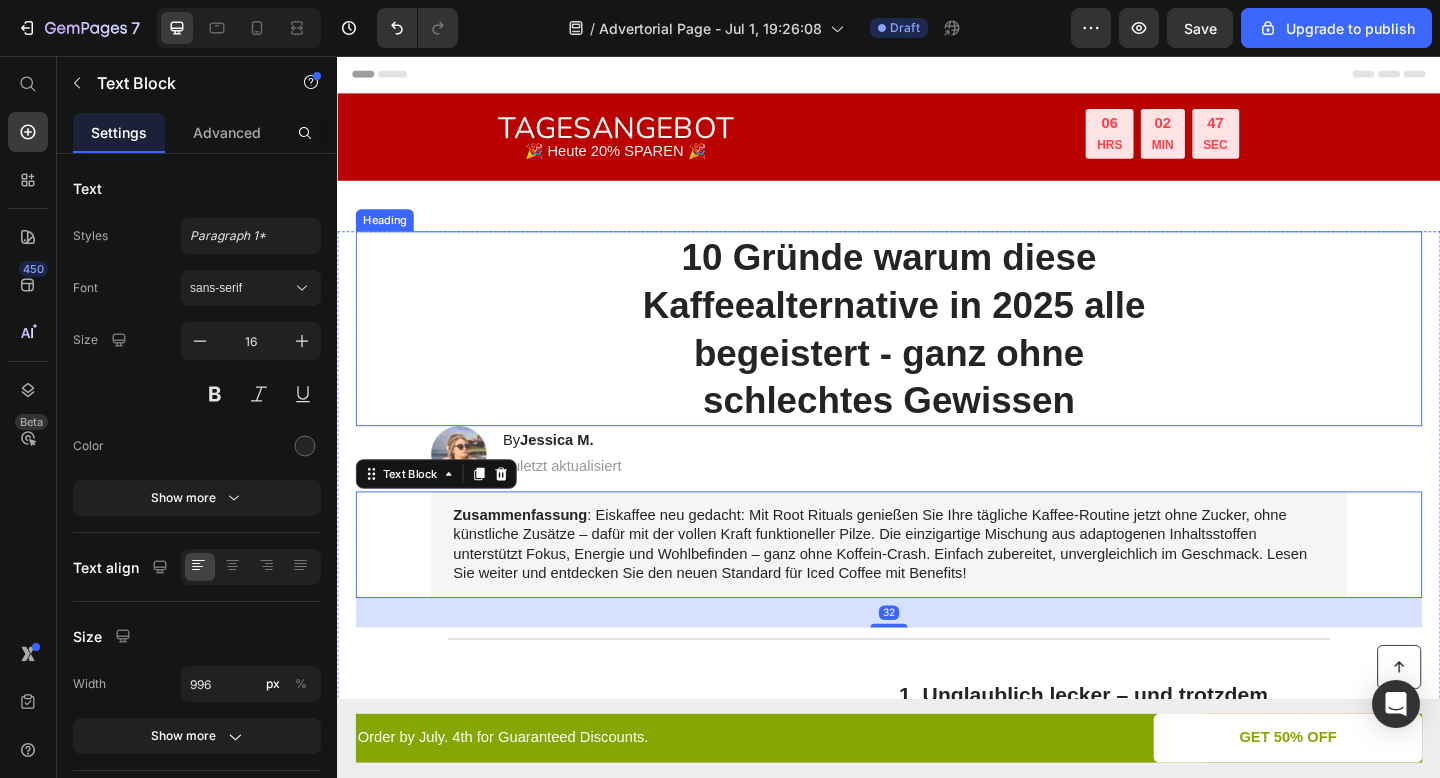 click on "TAGESANGEBOT Heading 🎉 Heute 20% SPAREN 🎉 Text Block 06 HRS 02 MIN 47 SEC Countdown Timer Row Row 10 Gründe warum diese  Kaffeealternative in 2025 alle begeistert - ganz ohne schlechtes Gewissen Heading Image By  Jessica M. Heading Zuletzt aktualisiert Text Block Row Zusammenfassung : Eiskaffee neu gedacht: Mit Root Rituals genießen Sie Ihre tägliche Kaffee-Routine jetzt ohne Zucker, ohne künstliche Zusätze – dafür mit der vollen Kraft funktioneller Pilze. Die einzigartige Mischung aus adaptogenen Inhaltsstoffen unterstützt Fokus, Energie und Wohlbefinden – ganz ohne Koffein-Crash. Einfach zubereitet, unvergleichlich im Geschmack. Lesen Sie weiter und entdecken Sie den neuen Standard für Iced Coffee mit Benefits! Text Block   32                Title Line Image 1. Unglaublich lecker – und trotzdem gut für Körper & Geist. Heading Lernen Sie das wohl leckerste und einfachste Wohlfühl-Getränk kennen – ganz ohne Kaffee. Root Rituals   Text Block Row Image Heading Mit  Root Rituals" at bounding box center [937, 2010] 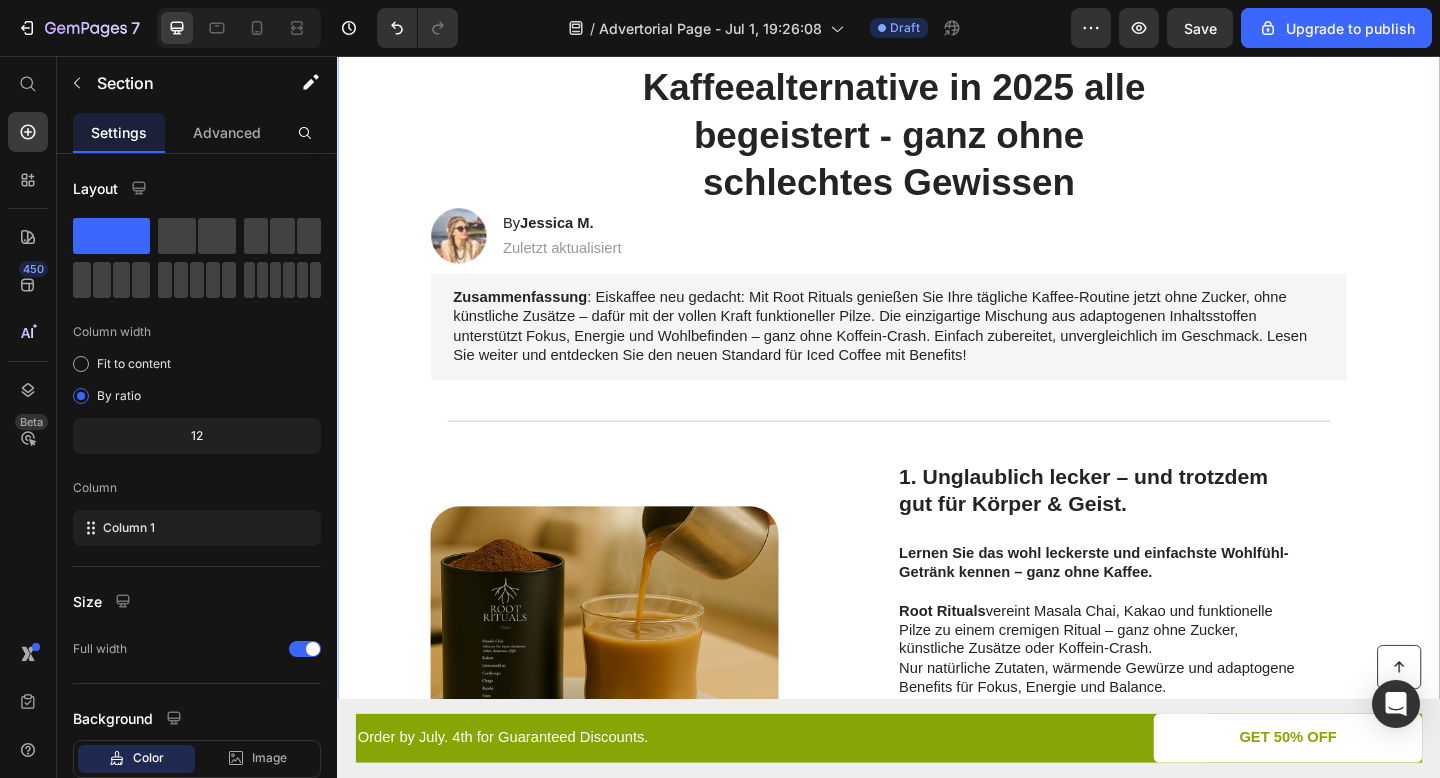 scroll, scrollTop: 239, scrollLeft: 0, axis: vertical 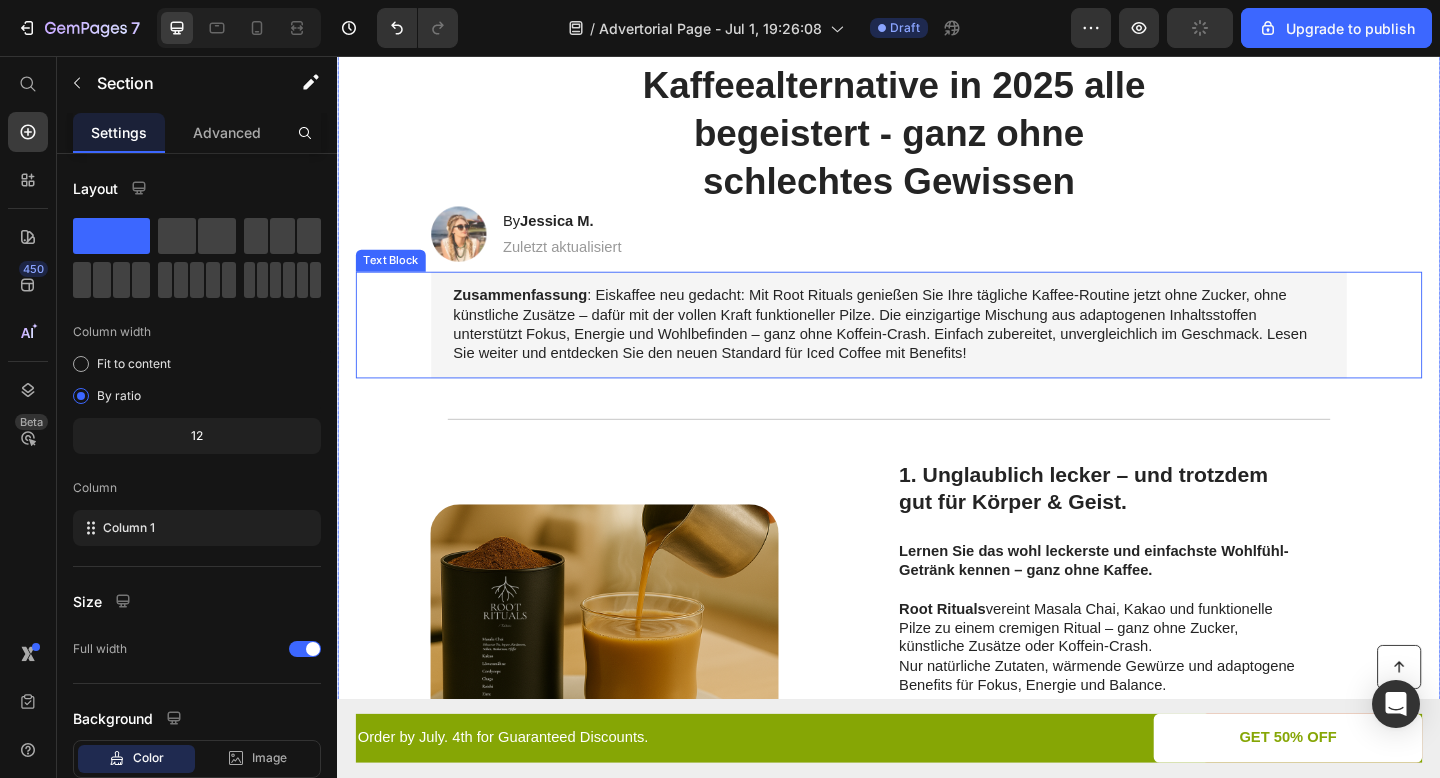 click on "Zusammenfassung : Eiskaffee neu gedacht: Mit Root Rituals genießen Sie Ihre tägliche Kaffee-Routine jetzt ohne Zucker, ohne künstliche Zusätze – dafür mit der vollen Kraft funktioneller Pilze. Die einzigartige Mischung aus adaptogenen Inhaltsstoffen unterstützt Fokus, Energie und Wohlbefinden – ganz ohne Koffein-Crash. Einfach zubereitet, unvergleichlich im Geschmack. Lesen Sie weiter und entdecken Sie den neuen Standard für Iced Coffee mit Benefits!" at bounding box center [937, 348] 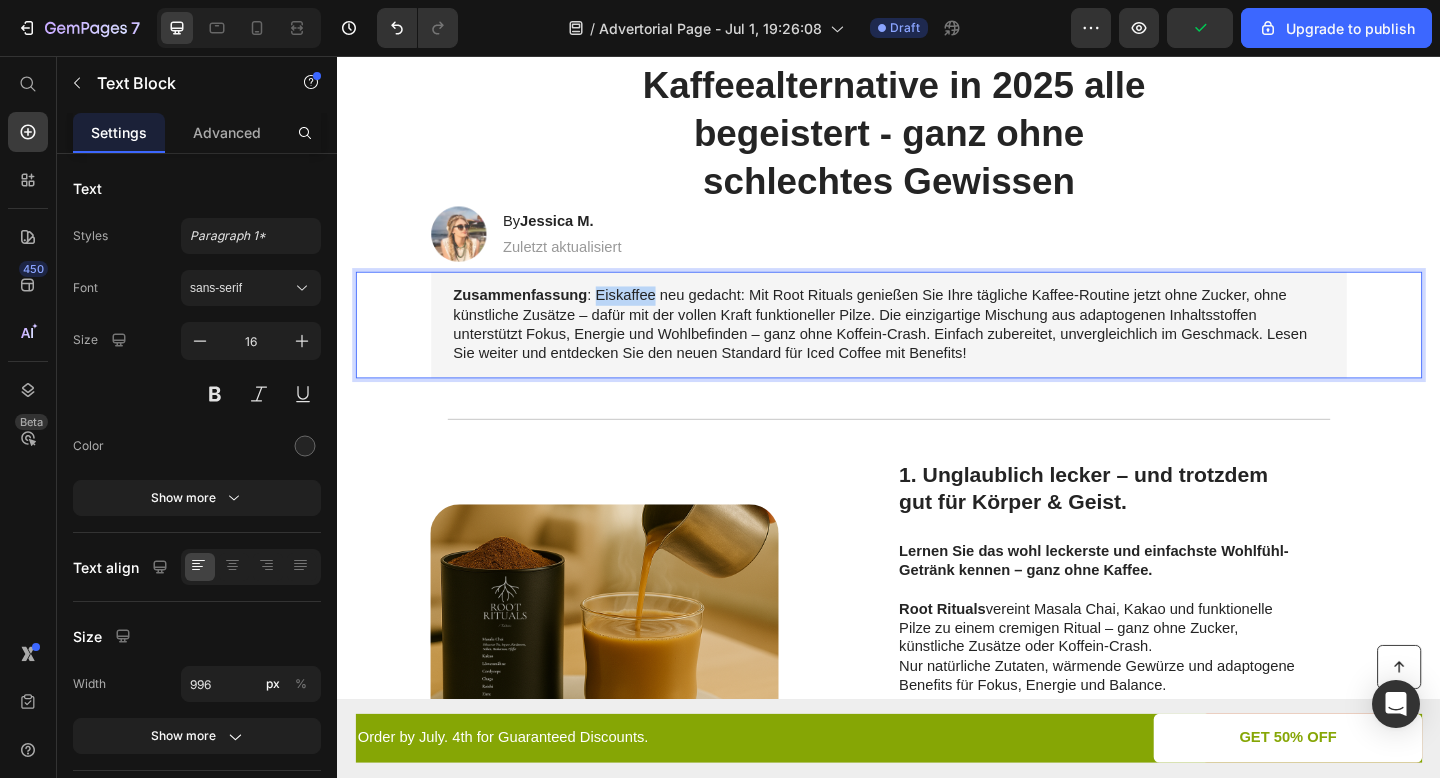 click on "Zusammenfassung : Eiskaffee neu gedacht: Mit Root Rituals genießen Sie Ihre tägliche Kaffee-Routine jetzt ohne Zucker, ohne künstliche Zusätze – dafür mit der vollen Kraft funktioneller Pilze. Die einzigartige Mischung aus adaptogenen Inhaltsstoffen unterstützt Fokus, Energie und Wohlbefinden – ganz ohne Koffein-Crash. Einfach zubereitet, unvergleichlich im Geschmack. Lesen Sie weiter und entdecken Sie den neuen Standard für Iced Coffee mit Benefits!" at bounding box center (937, 348) 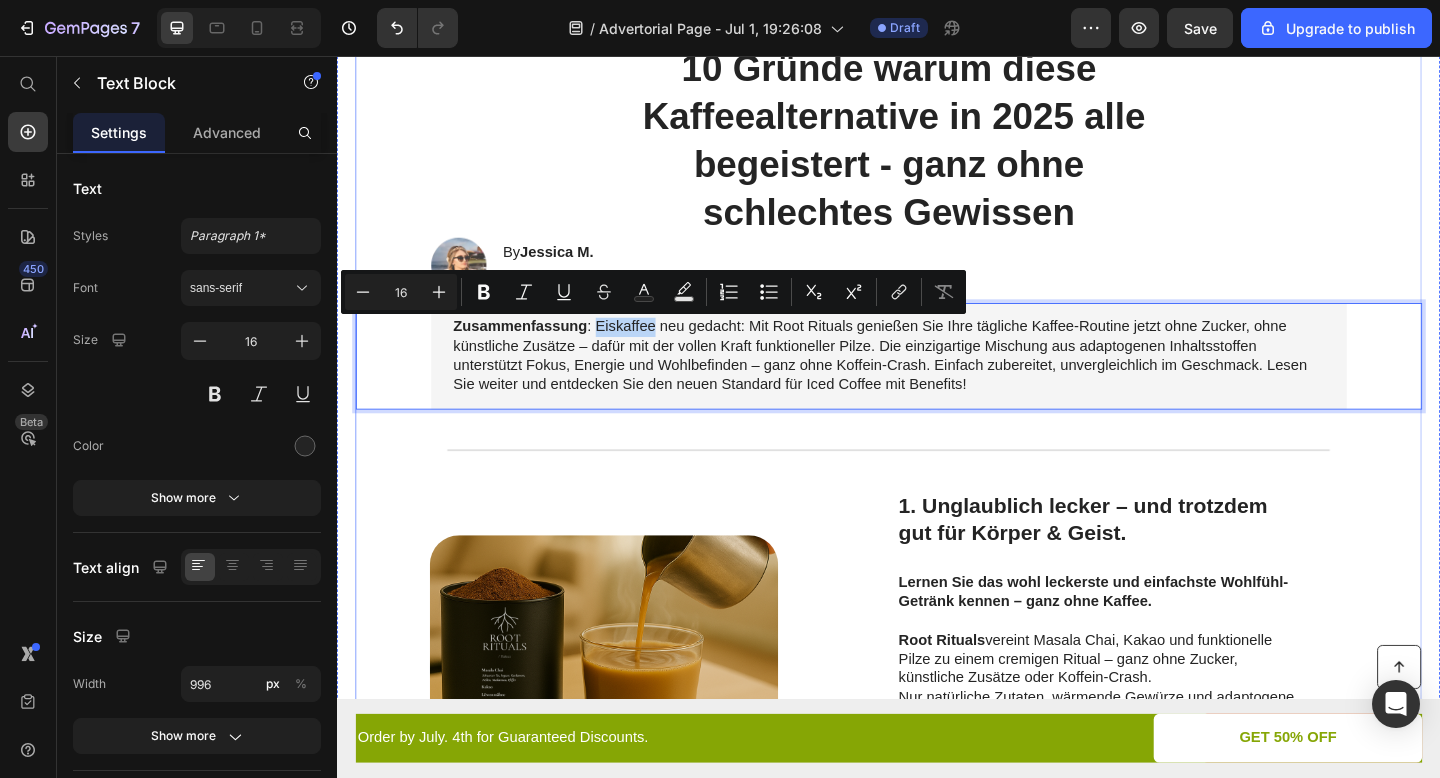 scroll, scrollTop: 202, scrollLeft: 0, axis: vertical 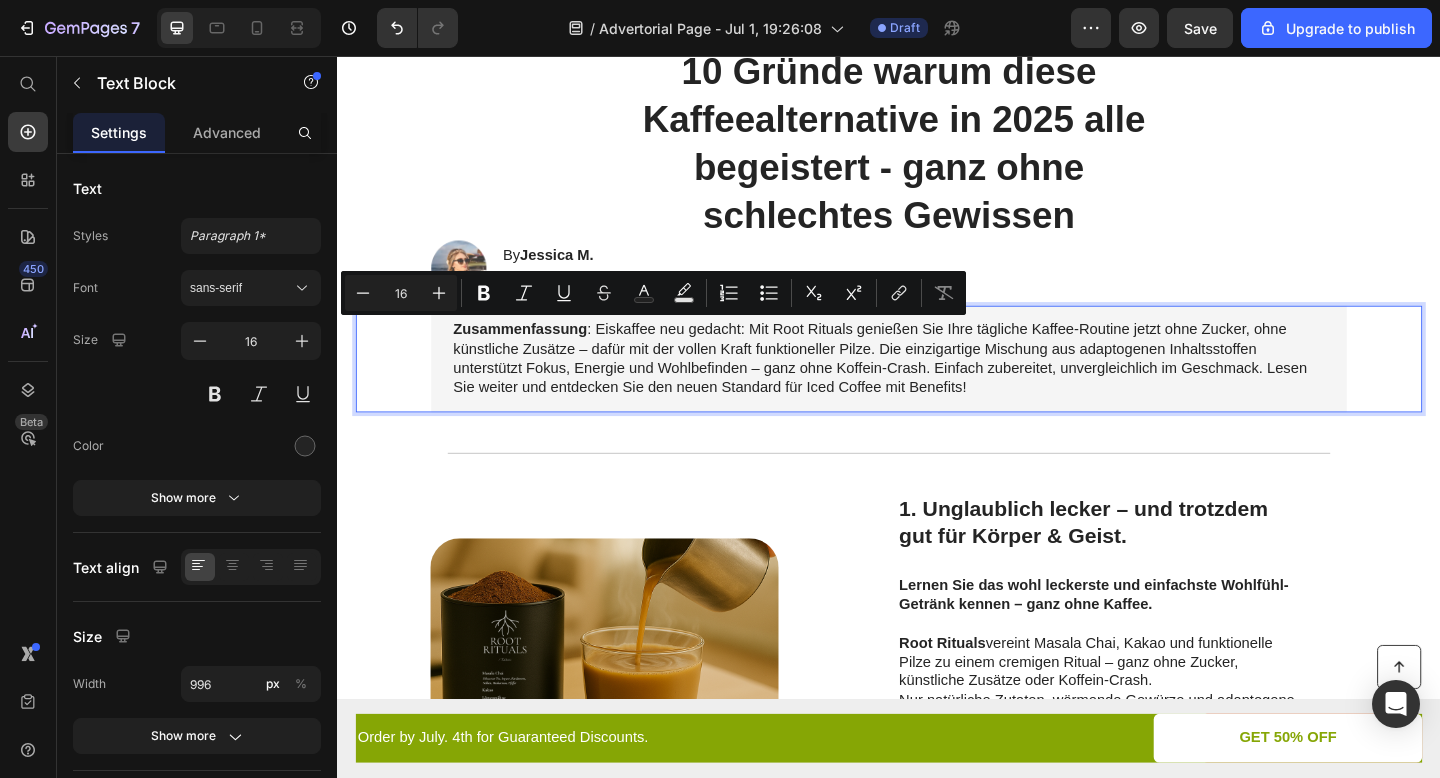 click on "Zusammenfassung : Eiskaffee neu gedacht: Mit Root Rituals genießen Sie Ihre tägliche Kaffee-Routine jetzt ohne Zucker, ohne künstliche Zusätze – dafür mit der vollen Kraft funktioneller Pilze. Die einzigartige Mischung aus adaptogenen Inhaltsstoffen unterstützt Fokus, Energie und Wohlbefinden – ganz ohne Koffein-Crash. Einfach zubereitet, unvergleichlich im Geschmack. Lesen Sie weiter und entdecken Sie den neuen Standard für Iced Coffee mit Benefits!" at bounding box center (937, 385) 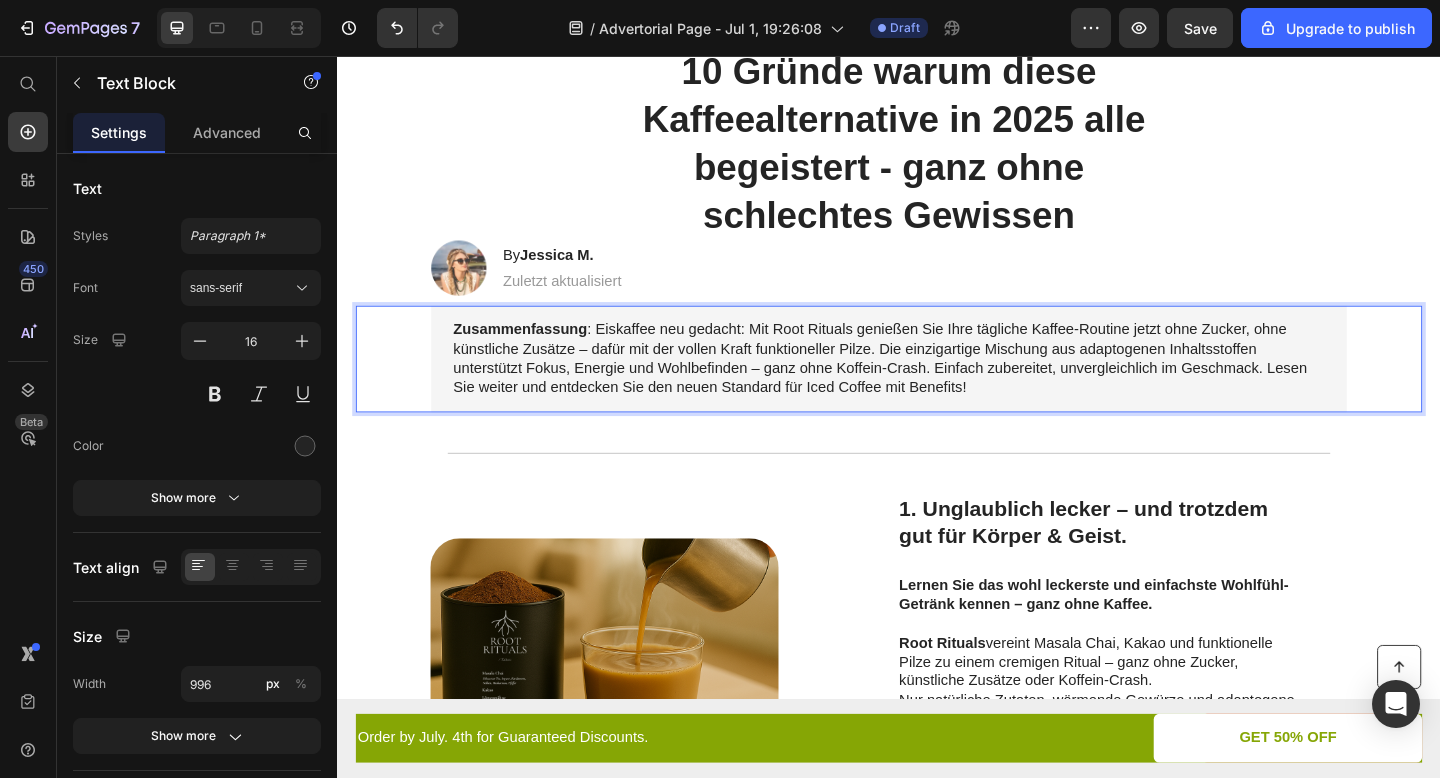 click on "Zusammenfassung : Eiskaffee neu gedacht: Mit Root Rituals genießen Sie Ihre tägliche Kaffee-Routine jetzt ohne Zucker, ohne künstliche Zusätze – dafür mit der vollen Kraft funktioneller Pilze. Die einzigartige Mischung aus adaptogenen Inhaltsstoffen unterstützt Fokus, Energie und Wohlbefinden – ganz ohne Koffein-Crash. Einfach zubereitet, unvergleichlich im Geschmack. Lesen Sie weiter und entdecken Sie den neuen Standard für Iced Coffee mit Benefits!" at bounding box center [937, 385] 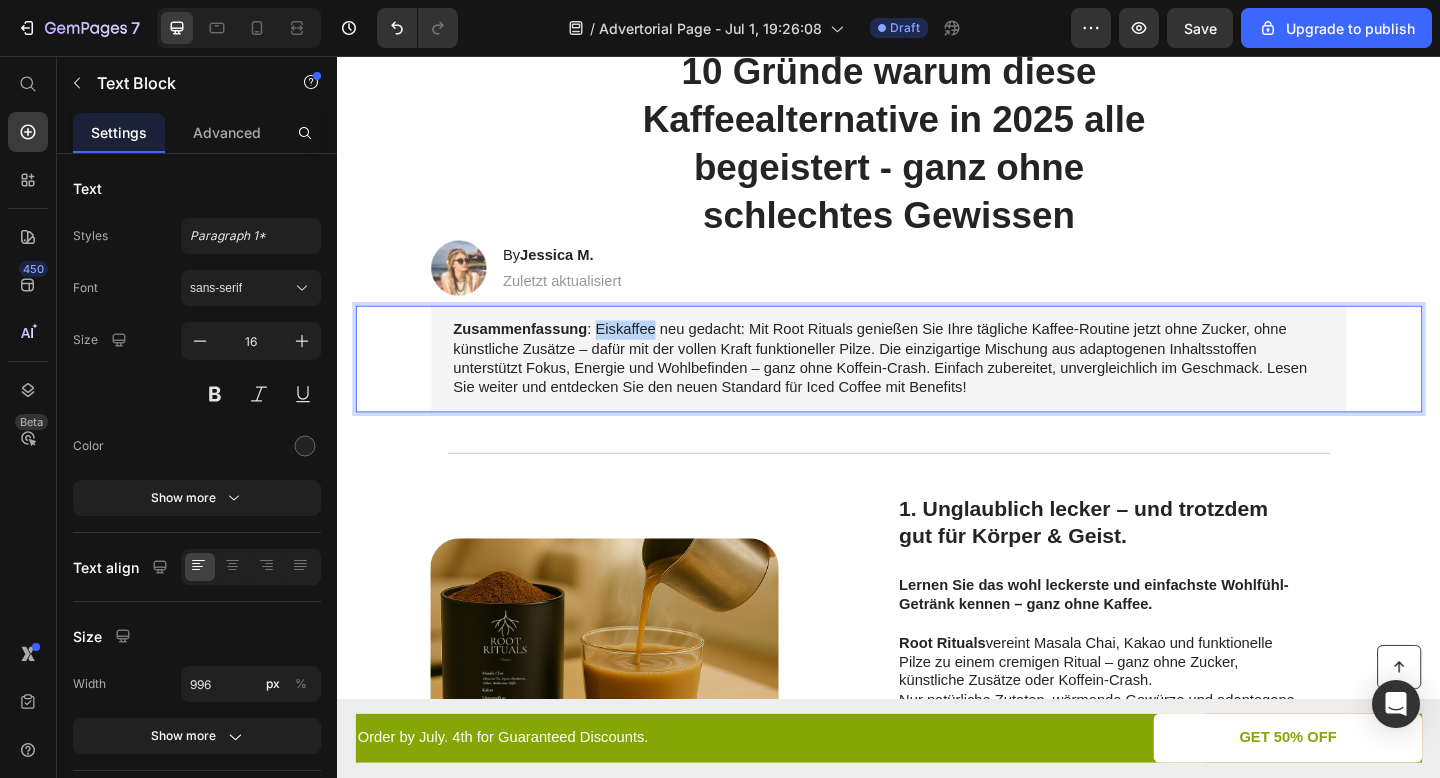 click on "Zusammenfassung : Eiskaffee neu gedacht: Mit Root Rituals genießen Sie Ihre tägliche Kaffee-Routine jetzt ohne Zucker, ohne künstliche Zusätze – dafür mit der vollen Kraft funktioneller Pilze. Die einzigartige Mischung aus adaptogenen Inhaltsstoffen unterstützt Fokus, Energie und Wohlbefinden – ganz ohne Koffein-Crash. Einfach zubereitet, unvergleichlich im Geschmack. Lesen Sie weiter und entdecken Sie den neuen Standard für Iced Coffee mit Benefits!" at bounding box center (937, 385) 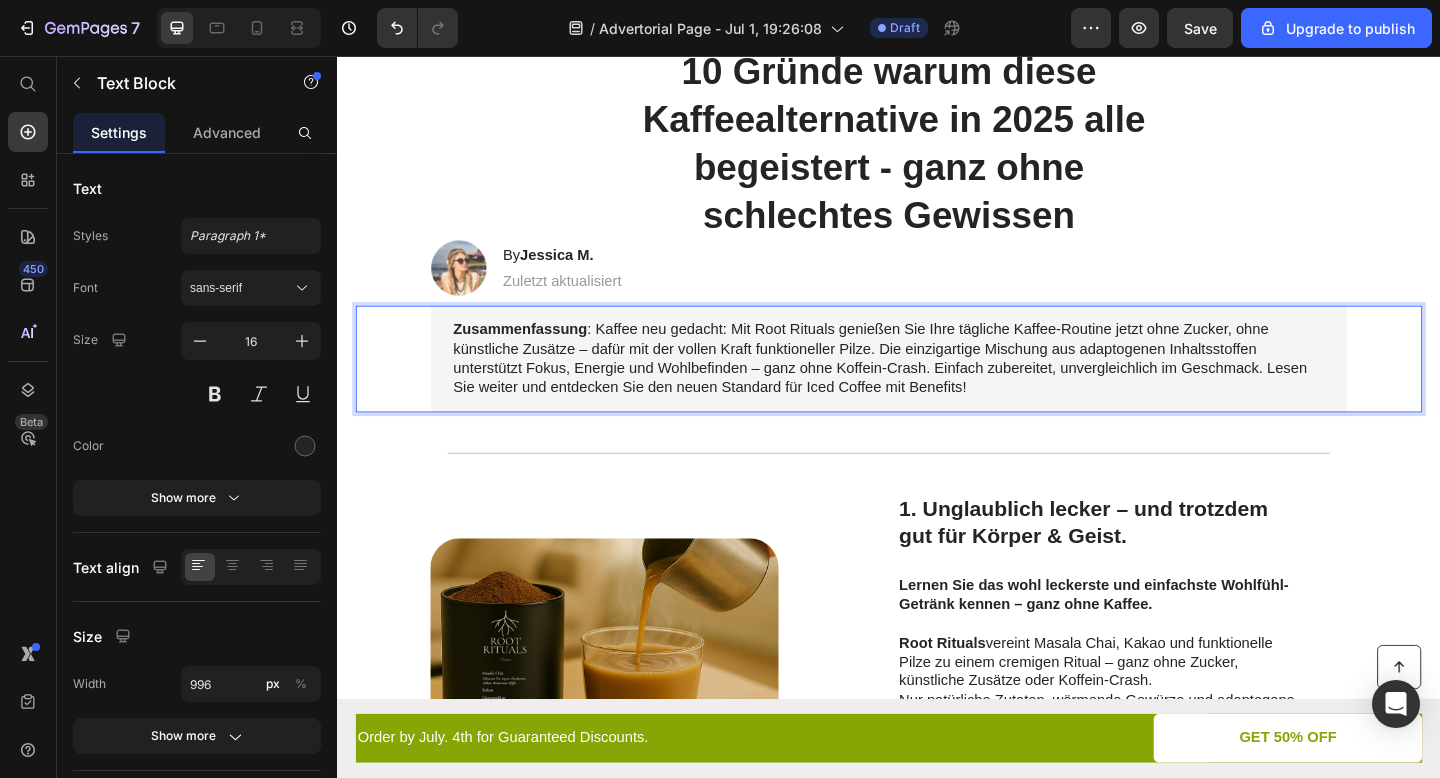 click on "Zusammenfassung : Kaffee neu gedacht: Mit Root Rituals genießen Sie Ihre tägliche Kaffee-Routine jetzt ohne Zucker, ohne künstliche Zusätze – dafür mit der vollen Kraft funktioneller Pilze. Die einzigartige Mischung aus adaptogenen Inhaltsstoffen unterstützt Fokus, Energie und Wohlbefinden – ganz ohne Koffein-Crash. Einfach zubereitet, unvergleichlich im Geschmack. Lesen Sie weiter und entdecken Sie den neuen Standard für Iced Coffee mit Benefits!" at bounding box center (937, 385) 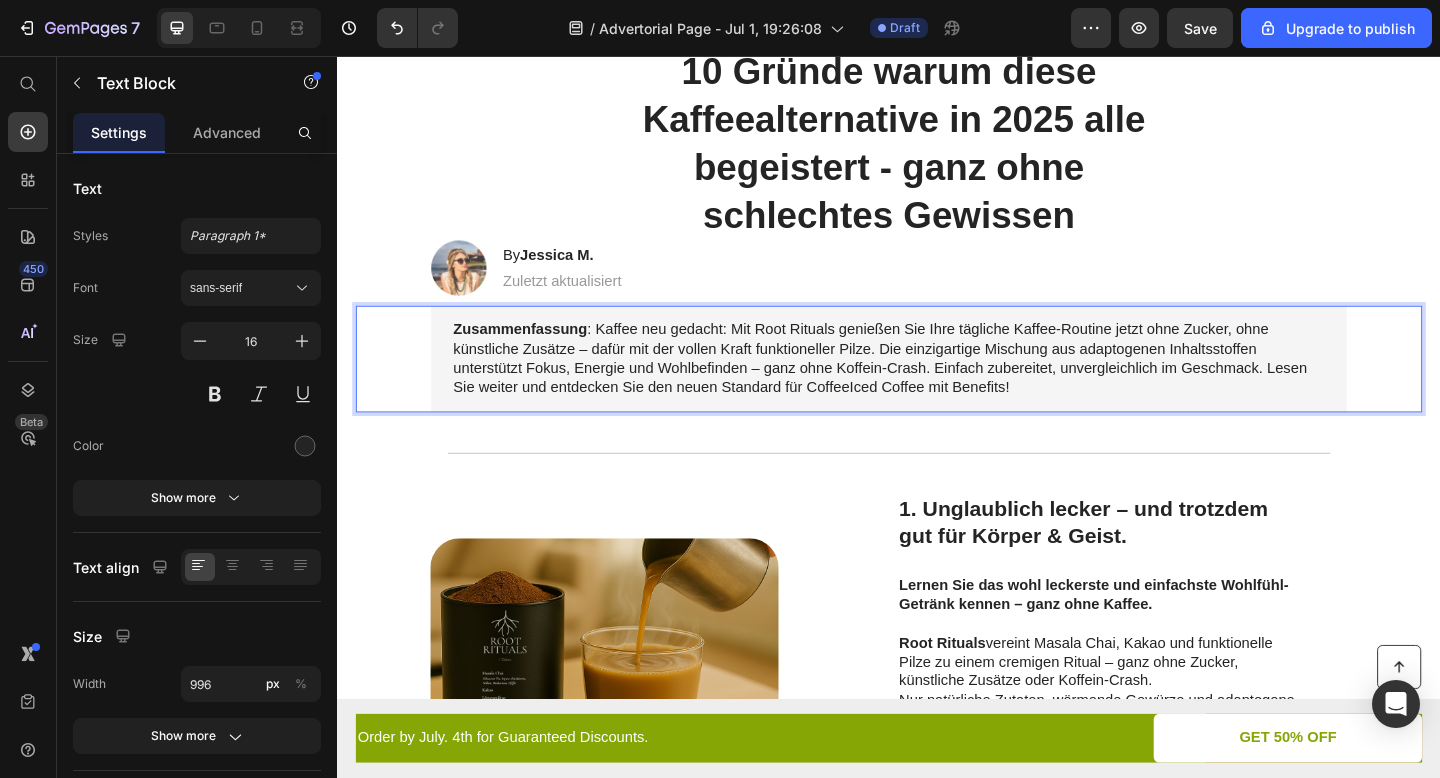 click on "Zusammenfassung : Kaffee neu gedacht: Mit Root Rituals genießen Sie Ihre tägliche Kaffee-Routine jetzt ohne Zucker, ohne künstliche Zusätze – dafür mit der vollen Kraft funktioneller Pilze. Die einzigartige Mischung aus adaptogenen Inhaltsstoffen unterstützt Fokus, Energie und Wohlbefinden – ganz ohne Koffein-Crash. Einfach zubereitet, unvergleichlich im Geschmack. Lesen Sie weiter und entdecken Sie den neuen Standard für CoffeeIced Coffee mit Benefits!" at bounding box center (937, 385) 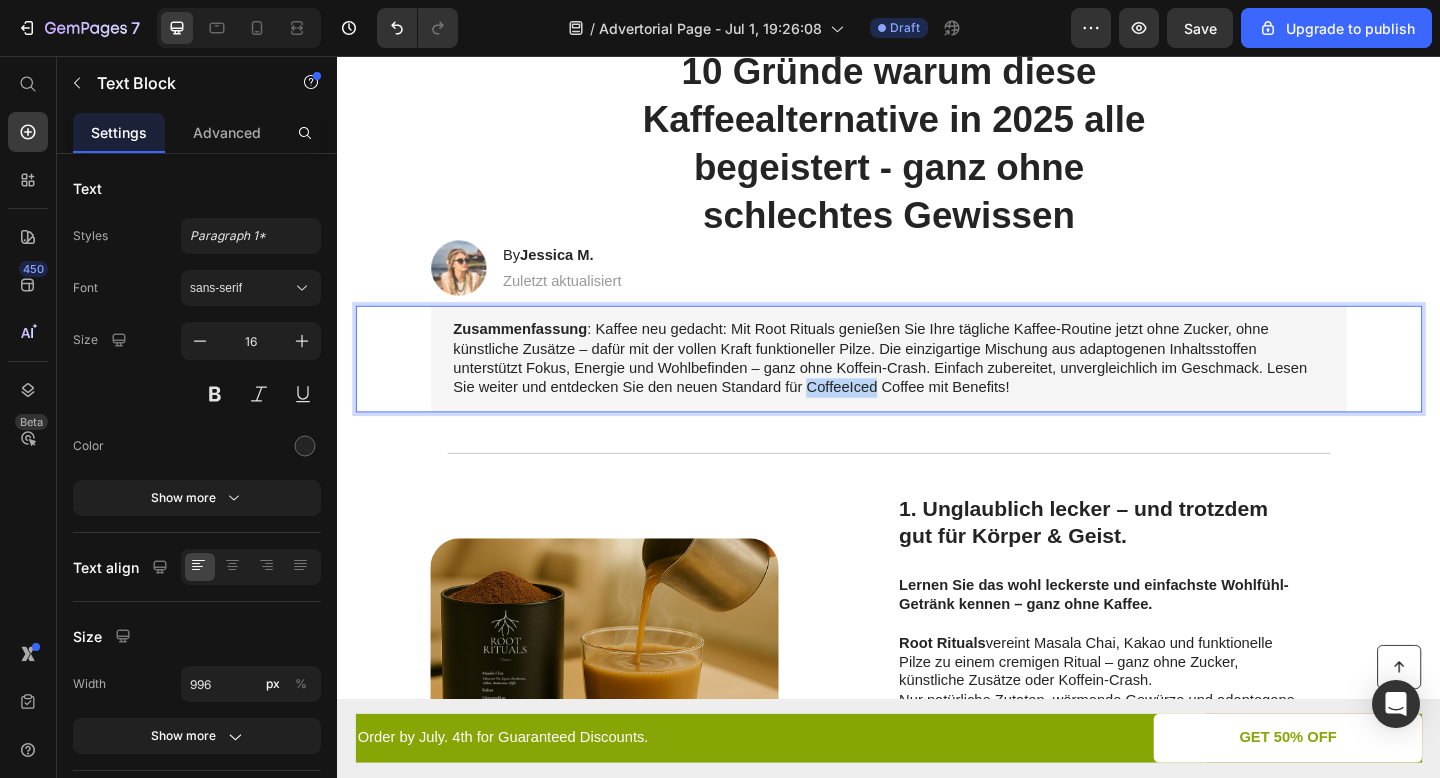 click on "Zusammenfassung : Kaffee neu gedacht: Mit Root Rituals genießen Sie Ihre tägliche Kaffee-Routine jetzt ohne Zucker, ohne künstliche Zusätze – dafür mit der vollen Kraft funktioneller Pilze. Die einzigartige Mischung aus adaptogenen Inhaltsstoffen unterstützt Fokus, Energie und Wohlbefinden – ganz ohne Koffein-Crash. Einfach zubereitet, unvergleichlich im Geschmack. Lesen Sie weiter und entdecken Sie den neuen Standard für CoffeeIced Coffee mit Benefits!" at bounding box center (937, 385) 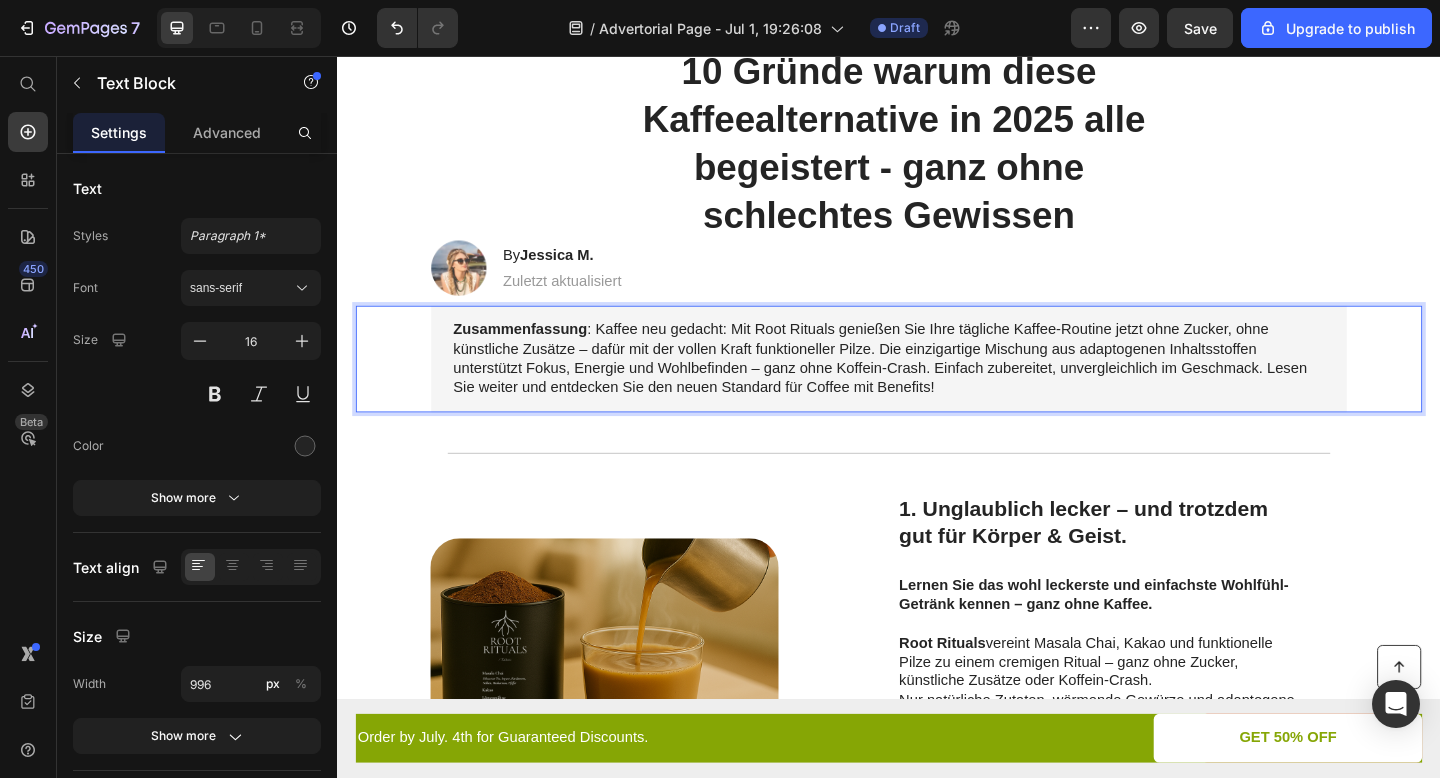 click on "Zusammenfassung : Kaffee neu gedacht: Mit Root Rituals genießen Sie Ihre tägliche Kaffee-Routine jetzt ohne Zucker, ohne künstliche Zusätze – dafür mit der vollen Kraft funktioneller Pilze. Die einzigartige Mischung aus adaptogenen Inhaltsstoffen unterstützt Fokus, Energie und Wohlbefinden – ganz ohne Koffein-Crash. Einfach zubereitet, unvergleichlich im Geschmack. Lesen Sie weiter und entdecken Sie den neuen Standard für Coffee mit Benefits!" at bounding box center (937, 385) 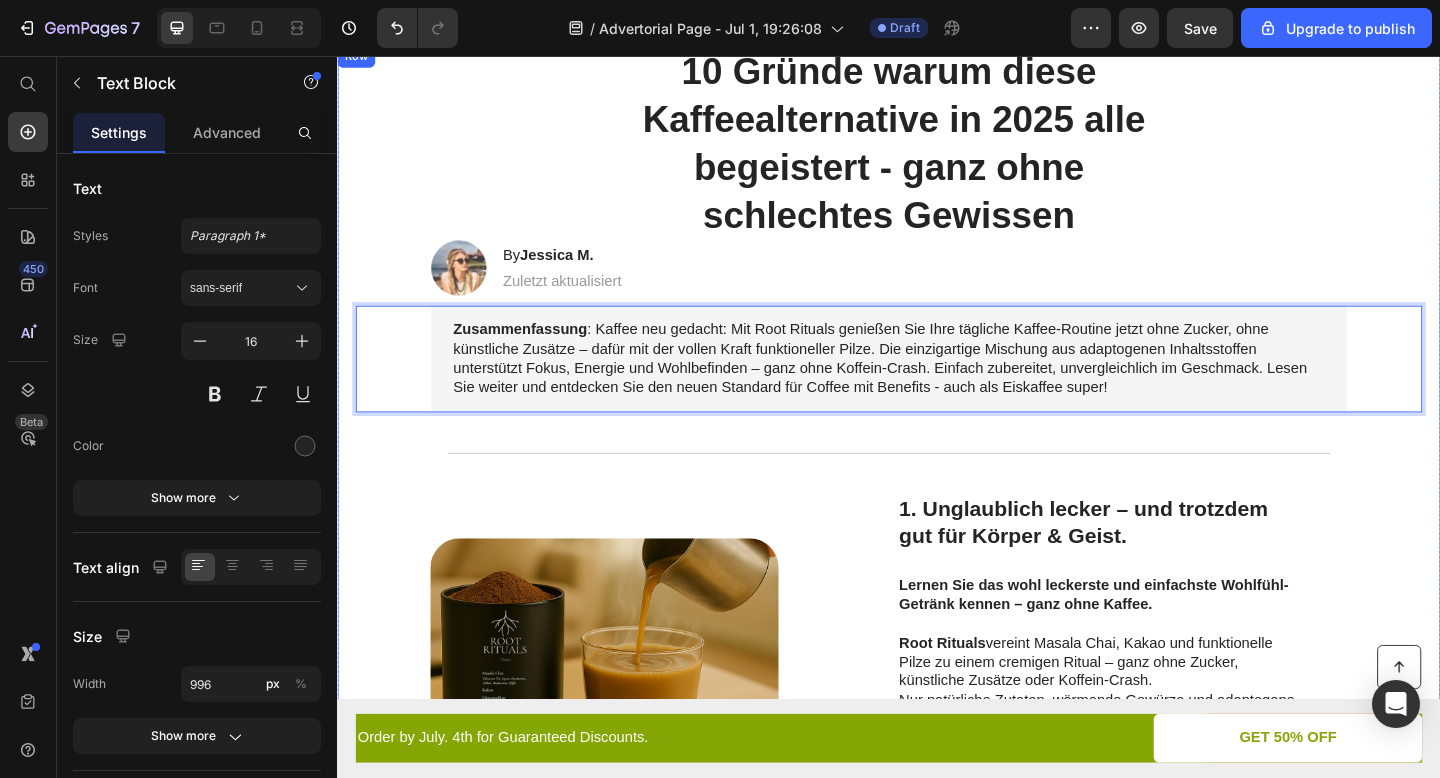 click on "Title Line" at bounding box center (937, 488) 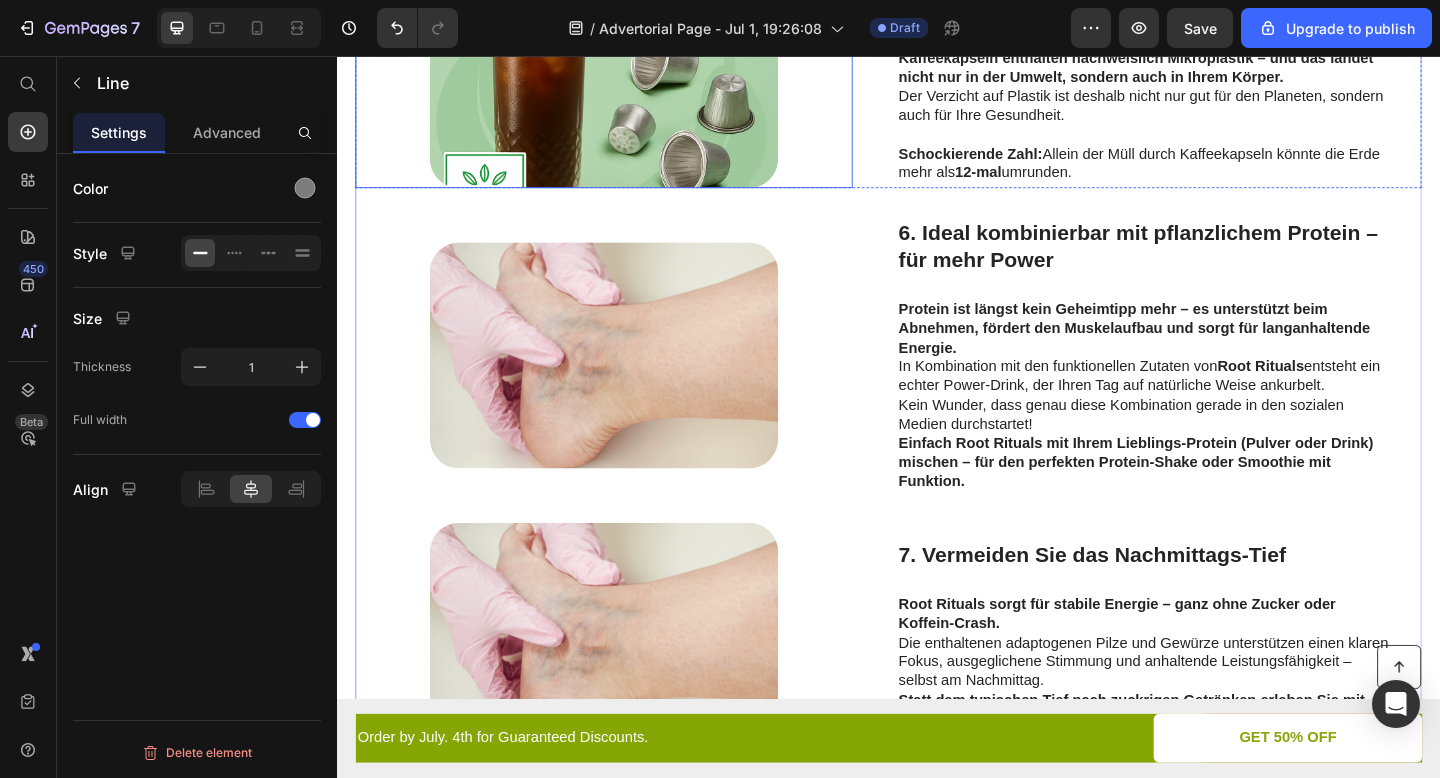 scroll, scrollTop: 2016, scrollLeft: 0, axis: vertical 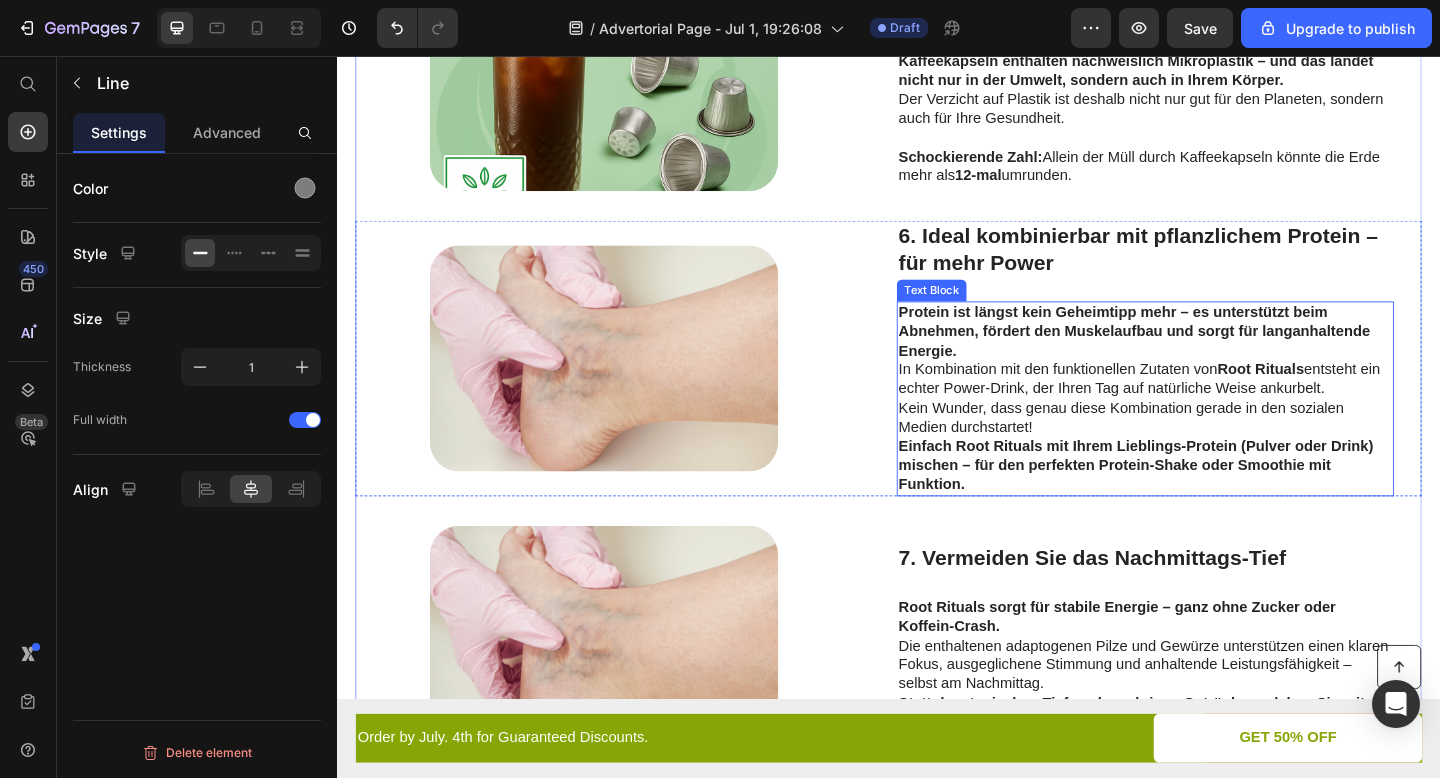 click on "Protein ist längst kein Geheimtipp mehr – es unterstützt beim Abnehmen, fördert den Muskelaufbau und sorgt für langanhaltende Energie." at bounding box center [1204, 355] 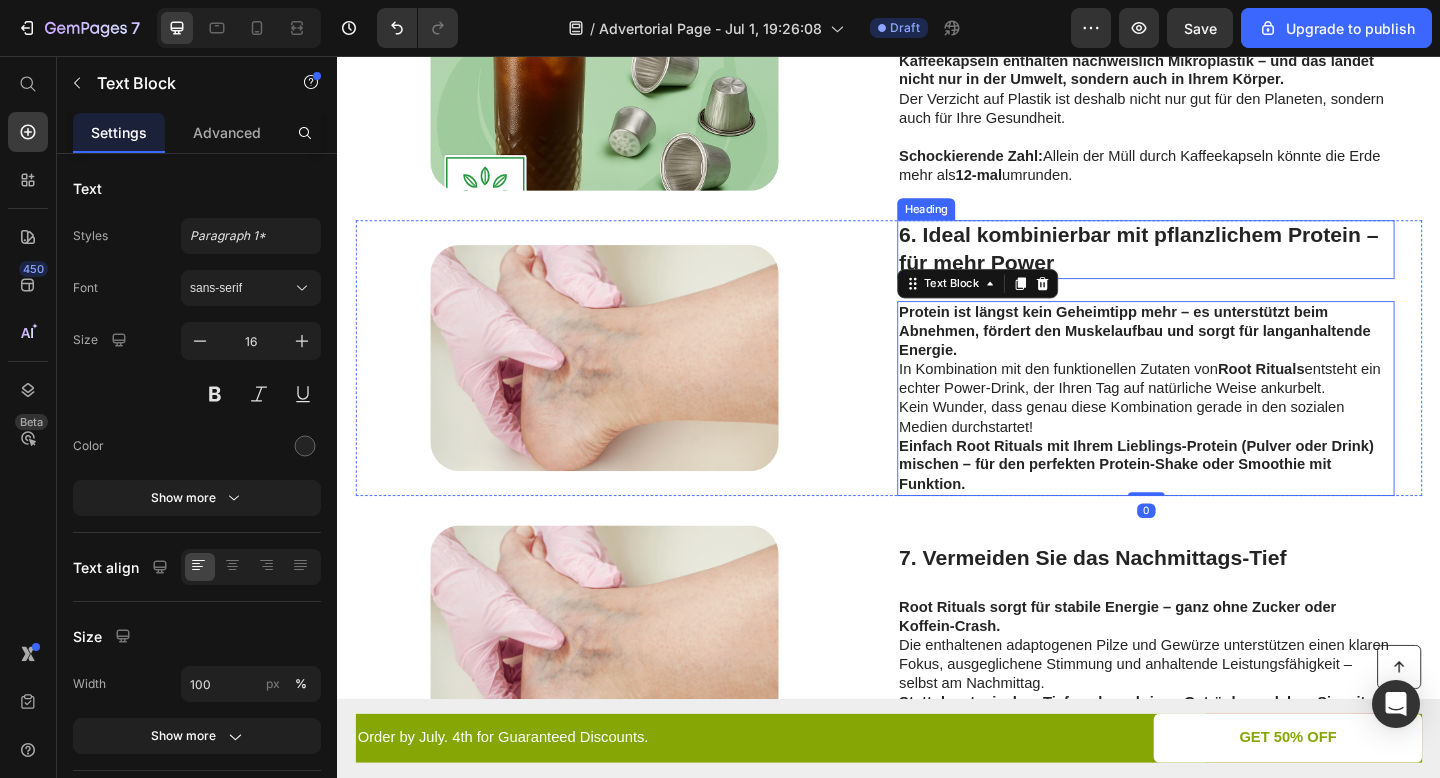 click on "6. Ideal kombinierbar mit pflanzlichem Protein – für mehr Power" at bounding box center (1208, 266) 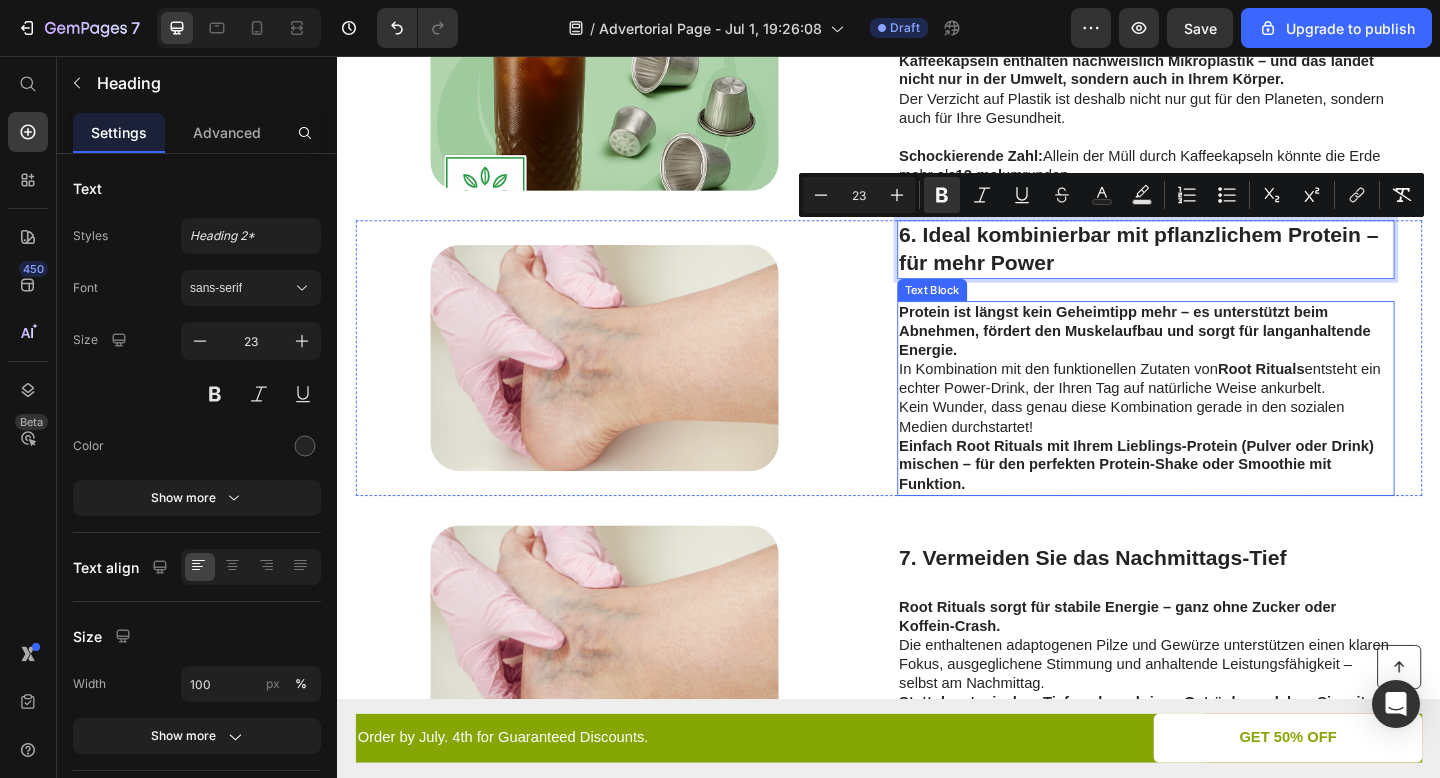 drag, startPoint x: 973, startPoint y: 253, endPoint x: 1120, endPoint y: 460, distance: 253.8858 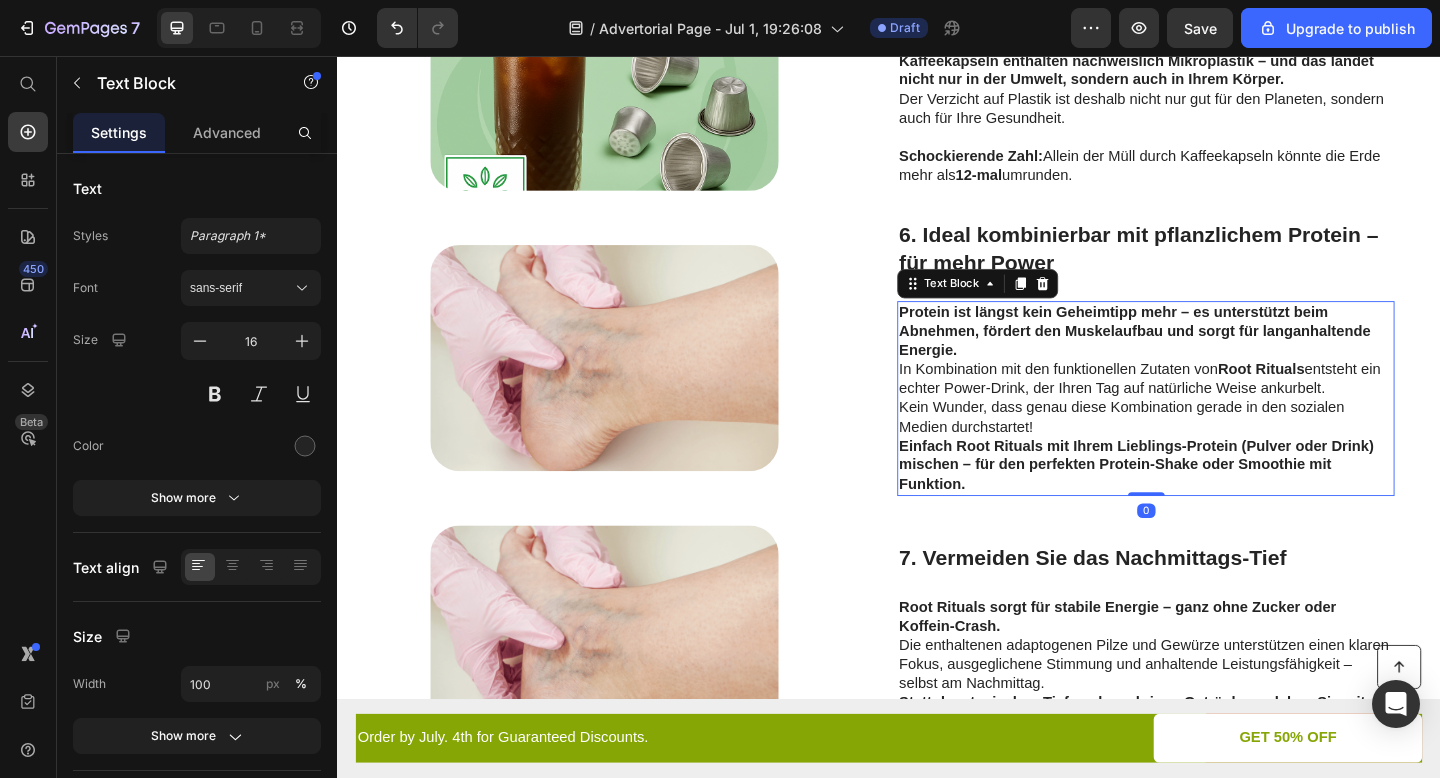 click on "Einfach Root Rituals mit Ihrem Lieblings-Protein (Pulver oder Drink) mischen – für den perfekten Protein-Shake oder Smoothie mit Funktion." at bounding box center [1206, 501] 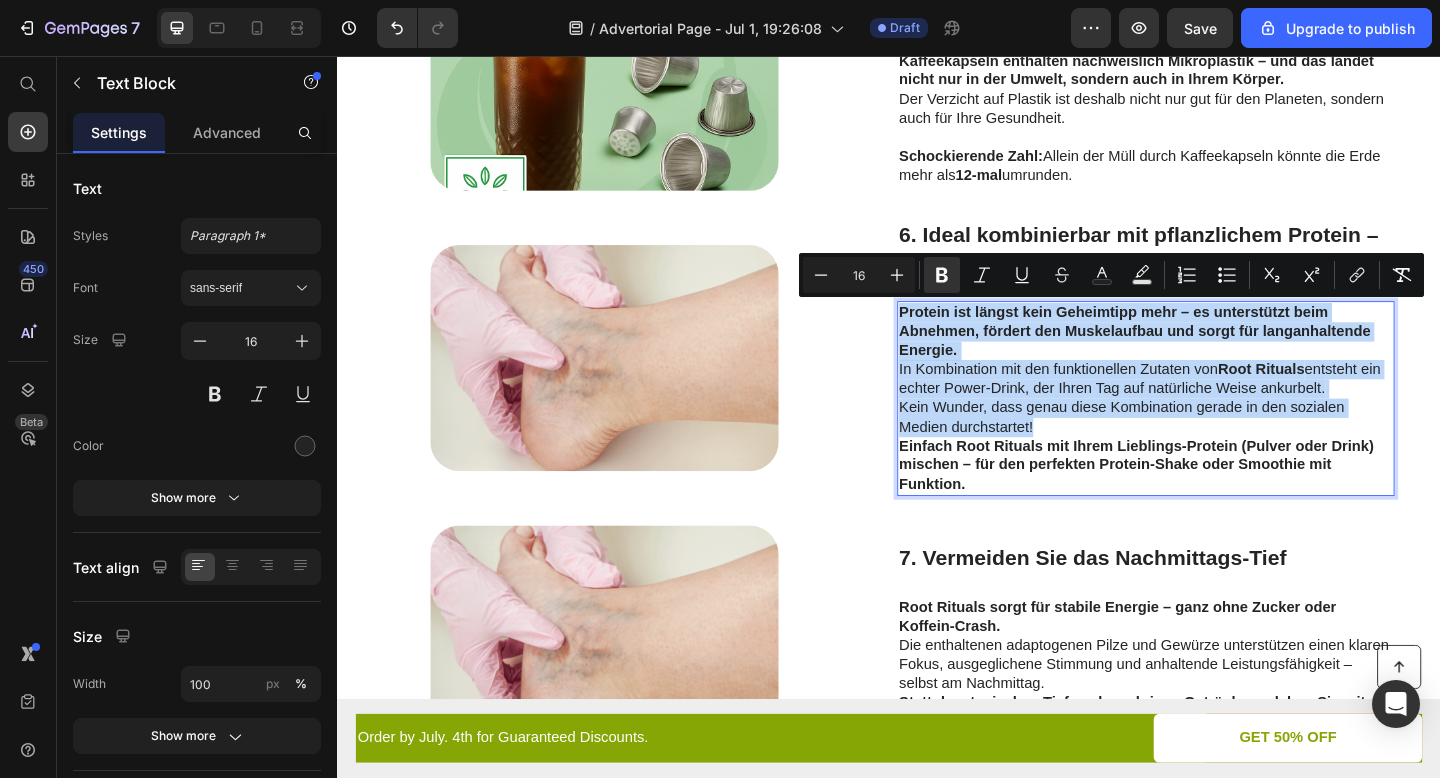 copy on "Protein ist längst kein Geheimtipp mehr – es unterstützt beim Abnehmen, fördert den Muskelaufbau und sorgt für langanhaltende Energie. In Kombination mit den funktionellen Zutaten von  Root Rituals  entsteht ein echter Power-Drink, der Ihren Tag auf natürliche Weise ankurbelt. Kein Wunder, dass genau diese Kombination gerade in den sozialen Medien durchstartet!" 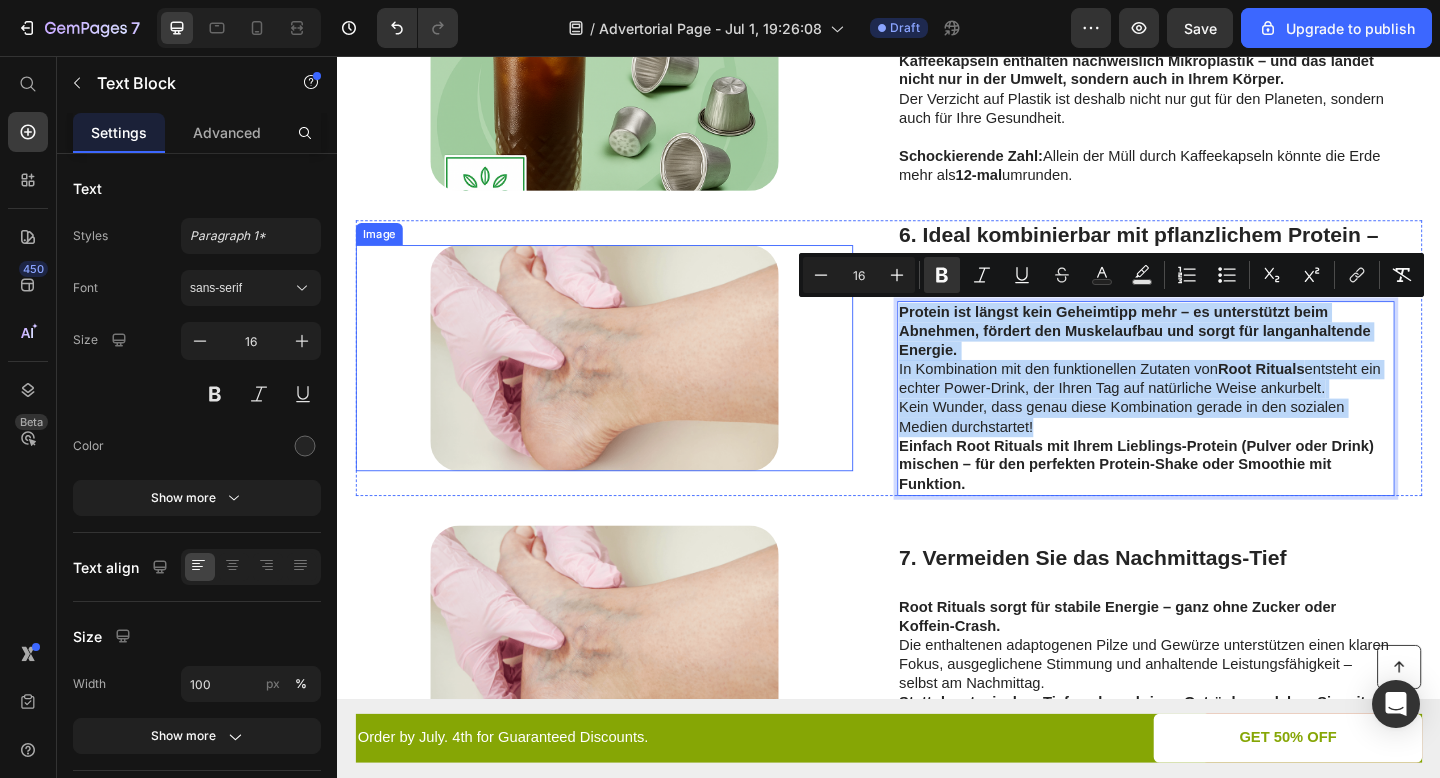 click at bounding box center [627, 384] 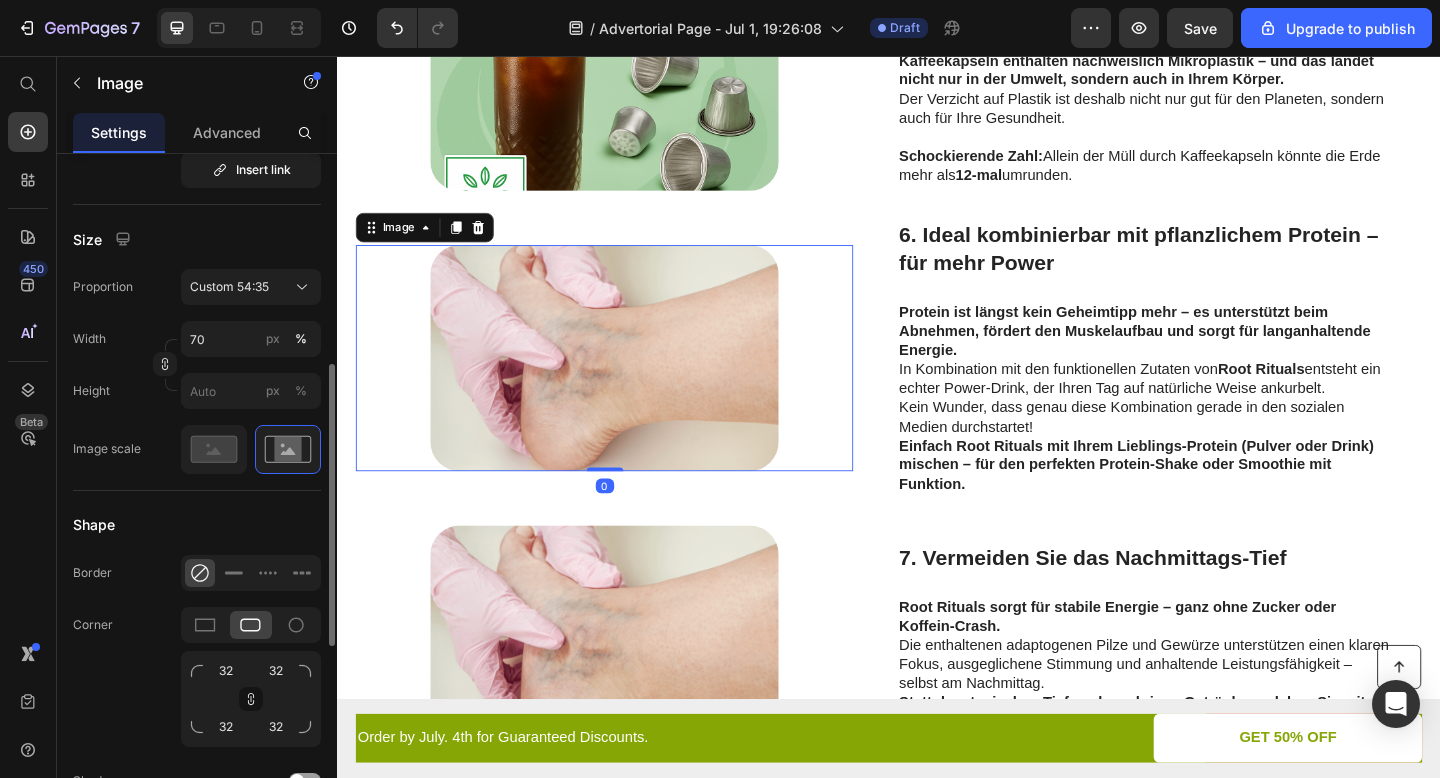 scroll, scrollTop: 501, scrollLeft: 0, axis: vertical 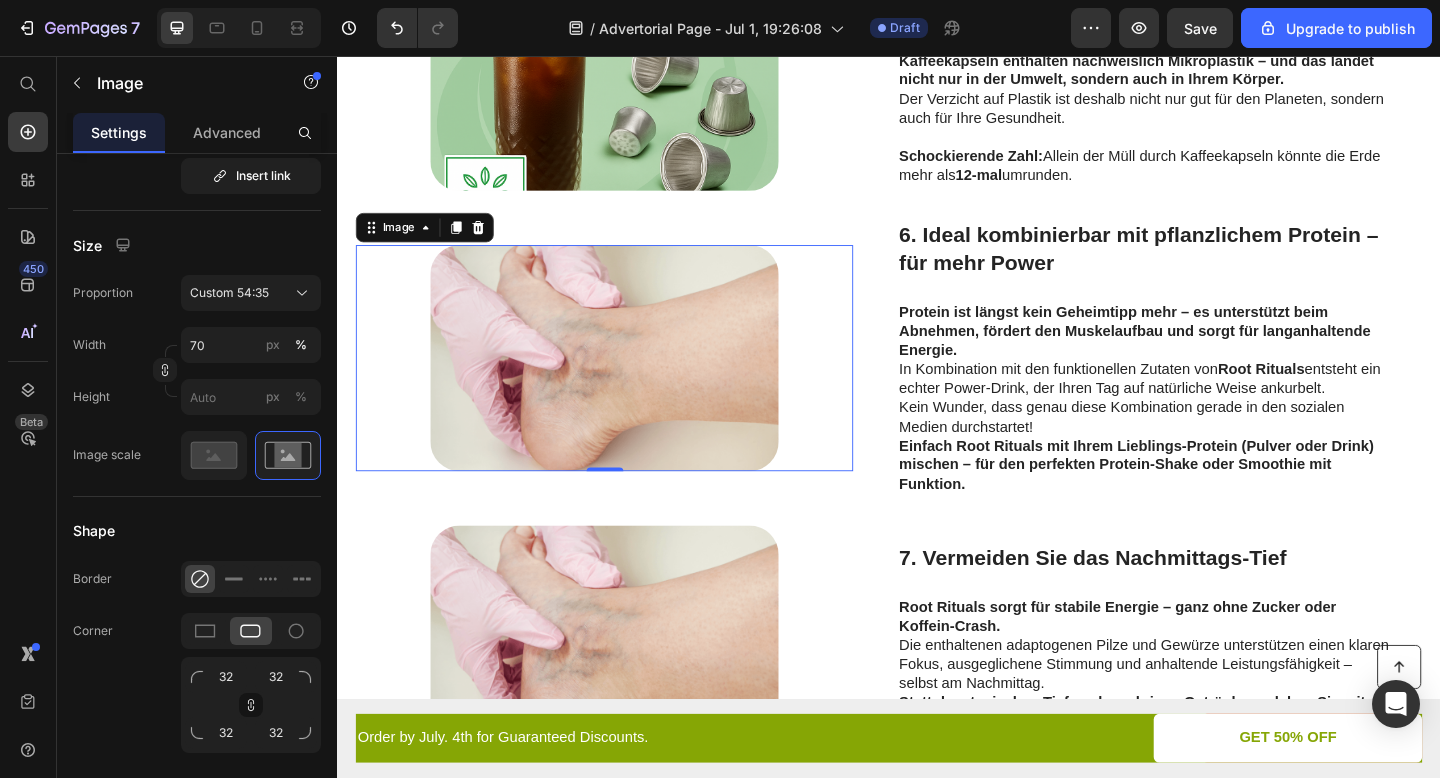 click at bounding box center (627, 384) 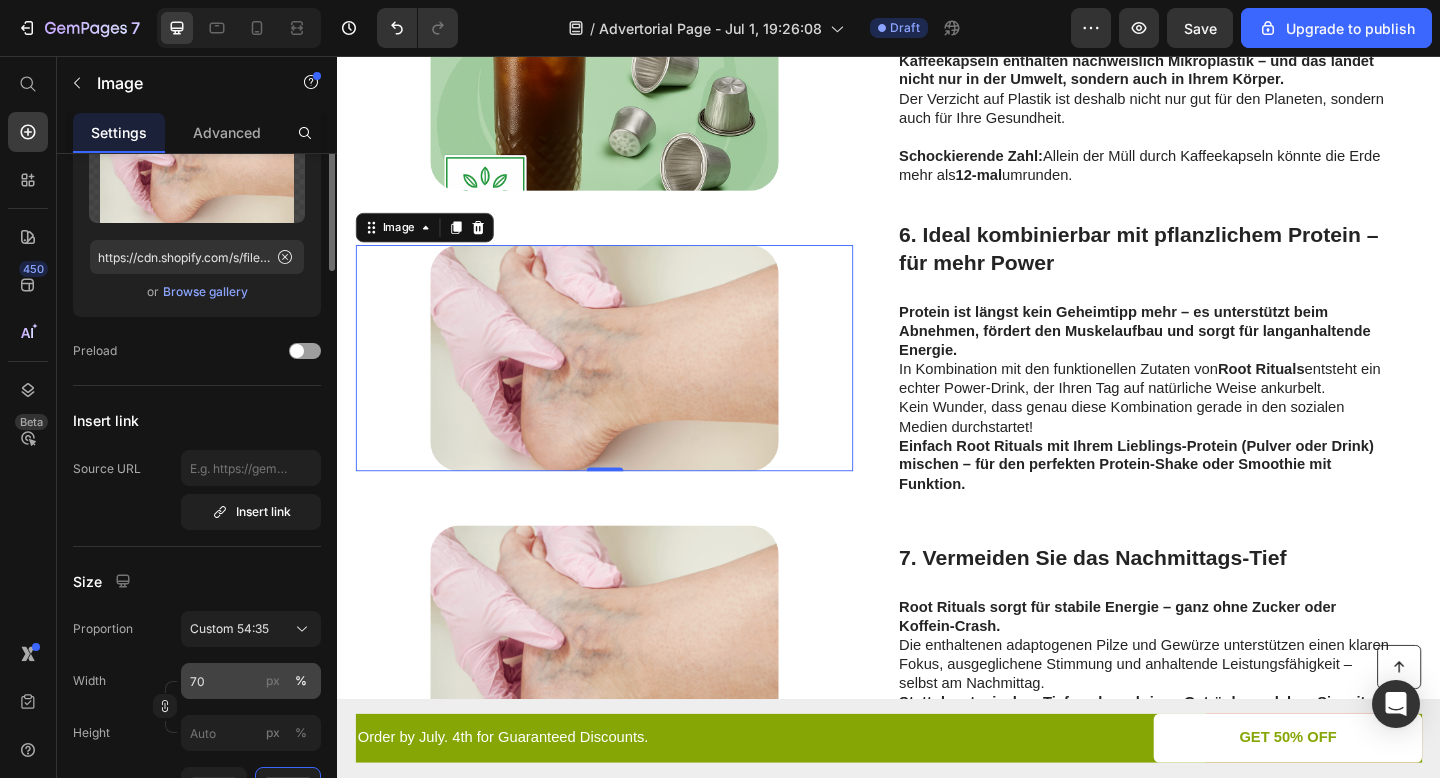 scroll, scrollTop: 0, scrollLeft: 0, axis: both 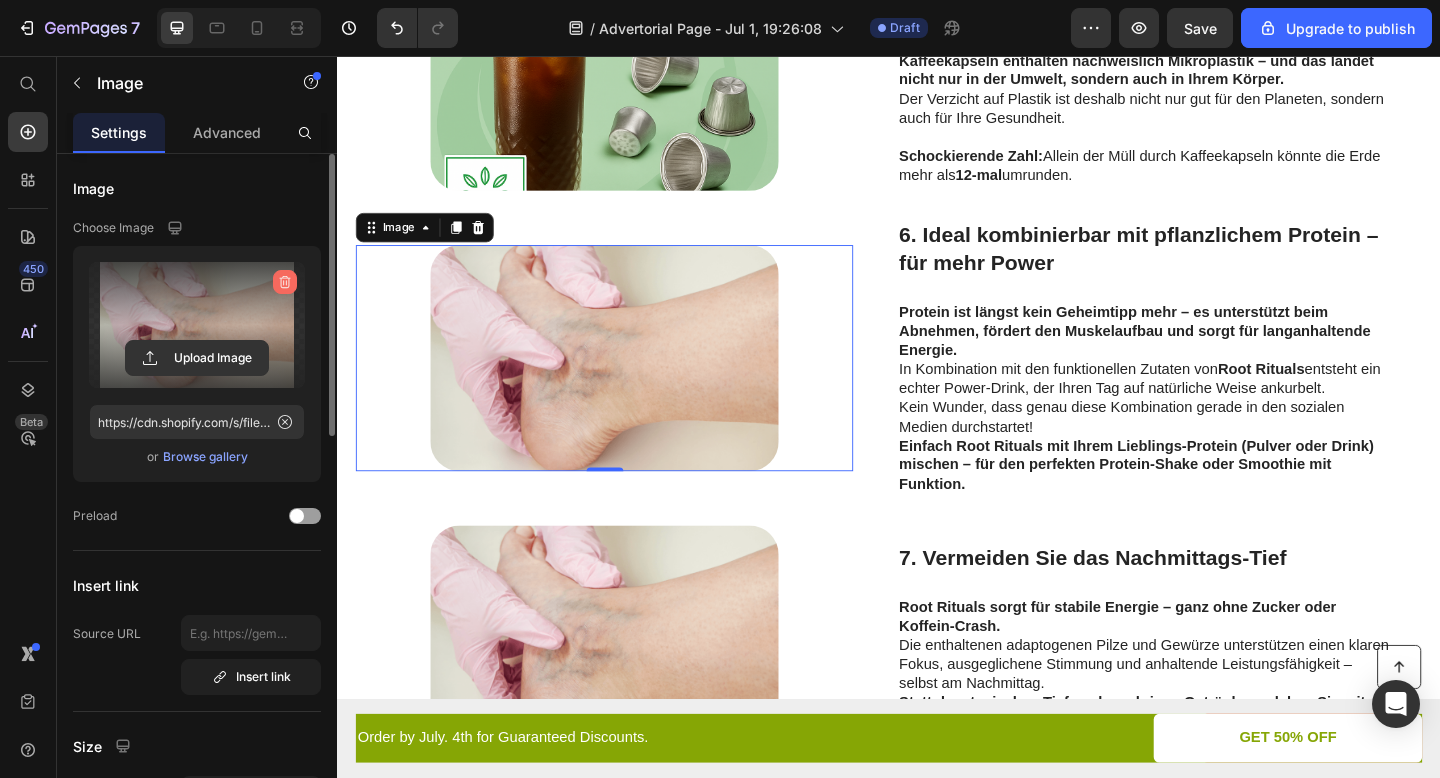 click at bounding box center [285, 282] 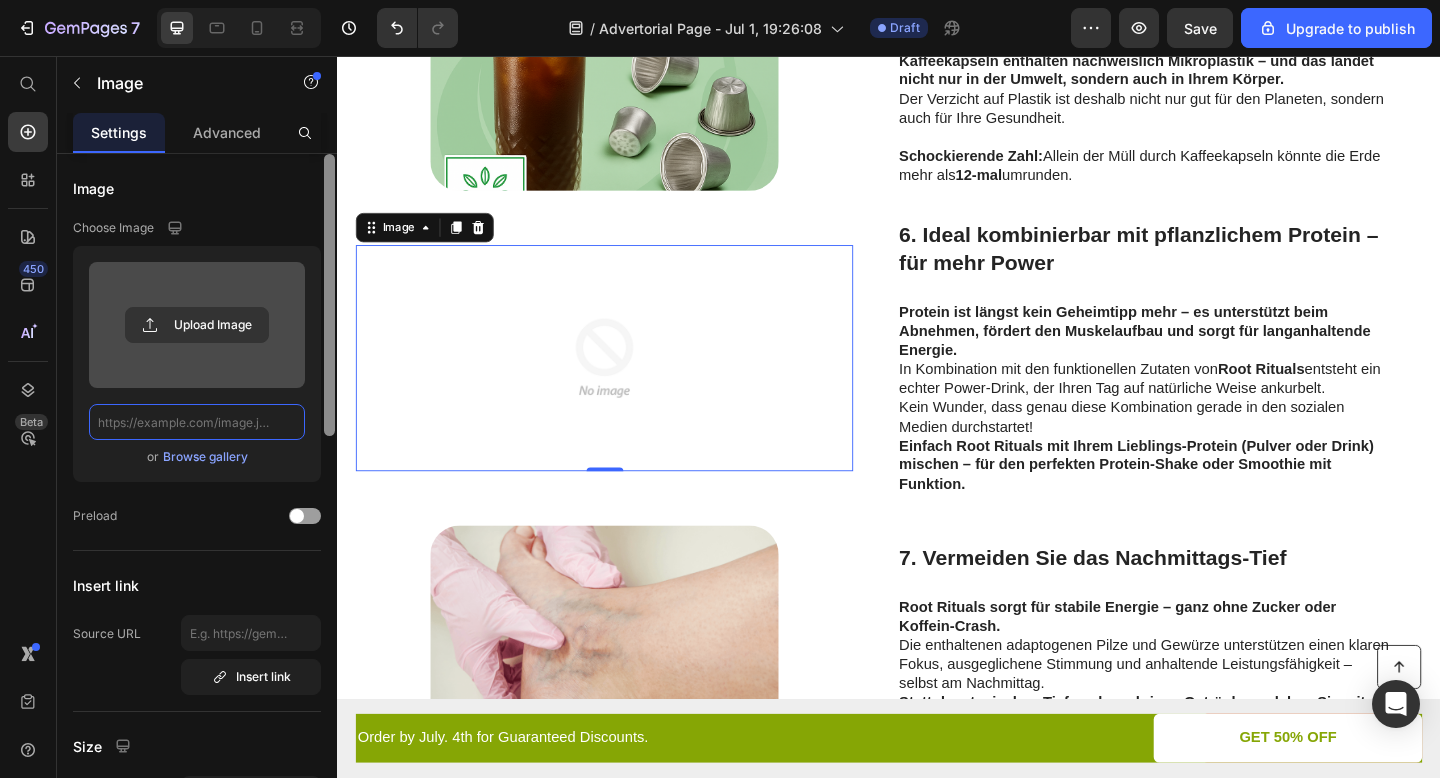 scroll, scrollTop: 0, scrollLeft: 0, axis: both 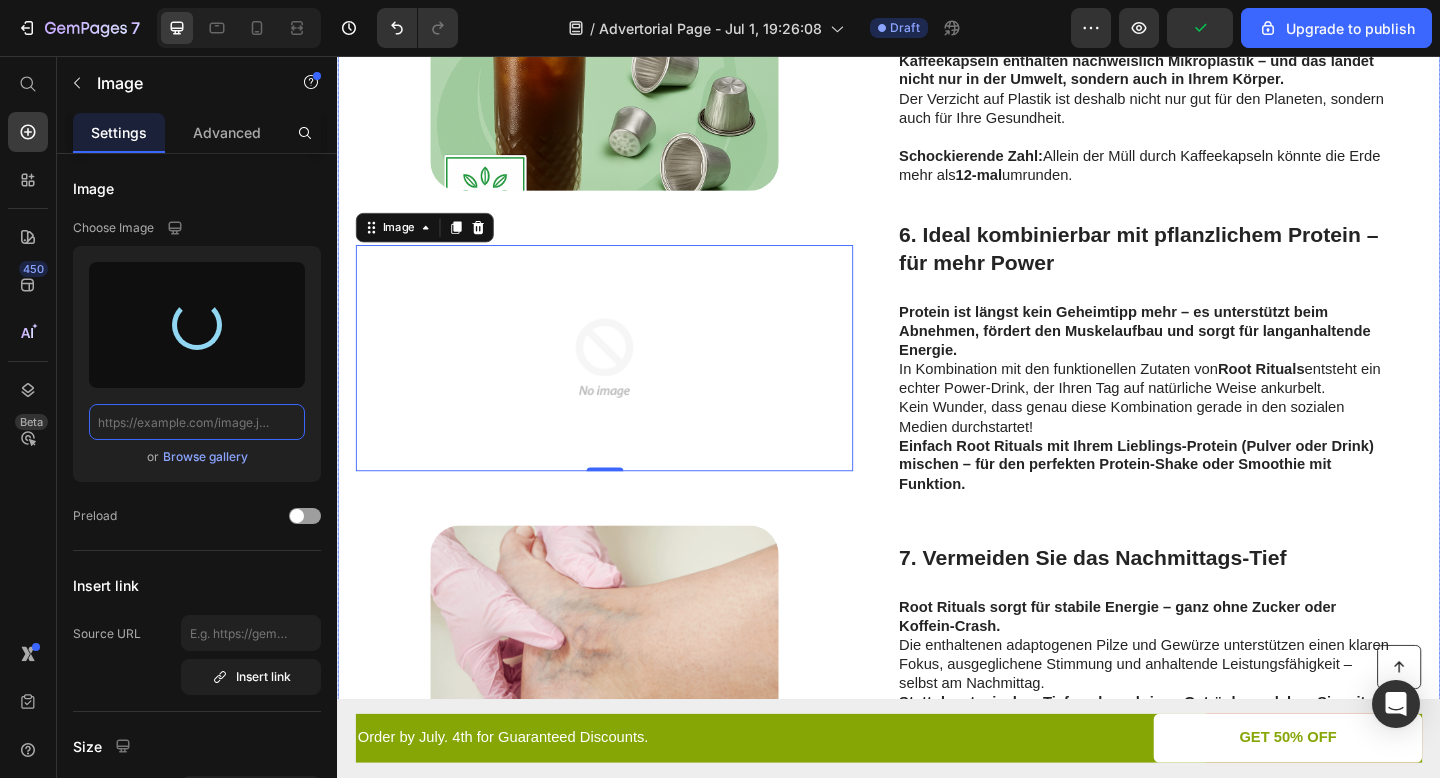 type on "https://cdn.shopify.com/s/files/1/0955/8006/2034/files/gempages_560588028146353237-aa16d76f-1a27-4548-86ce-a496d54d635a.png" 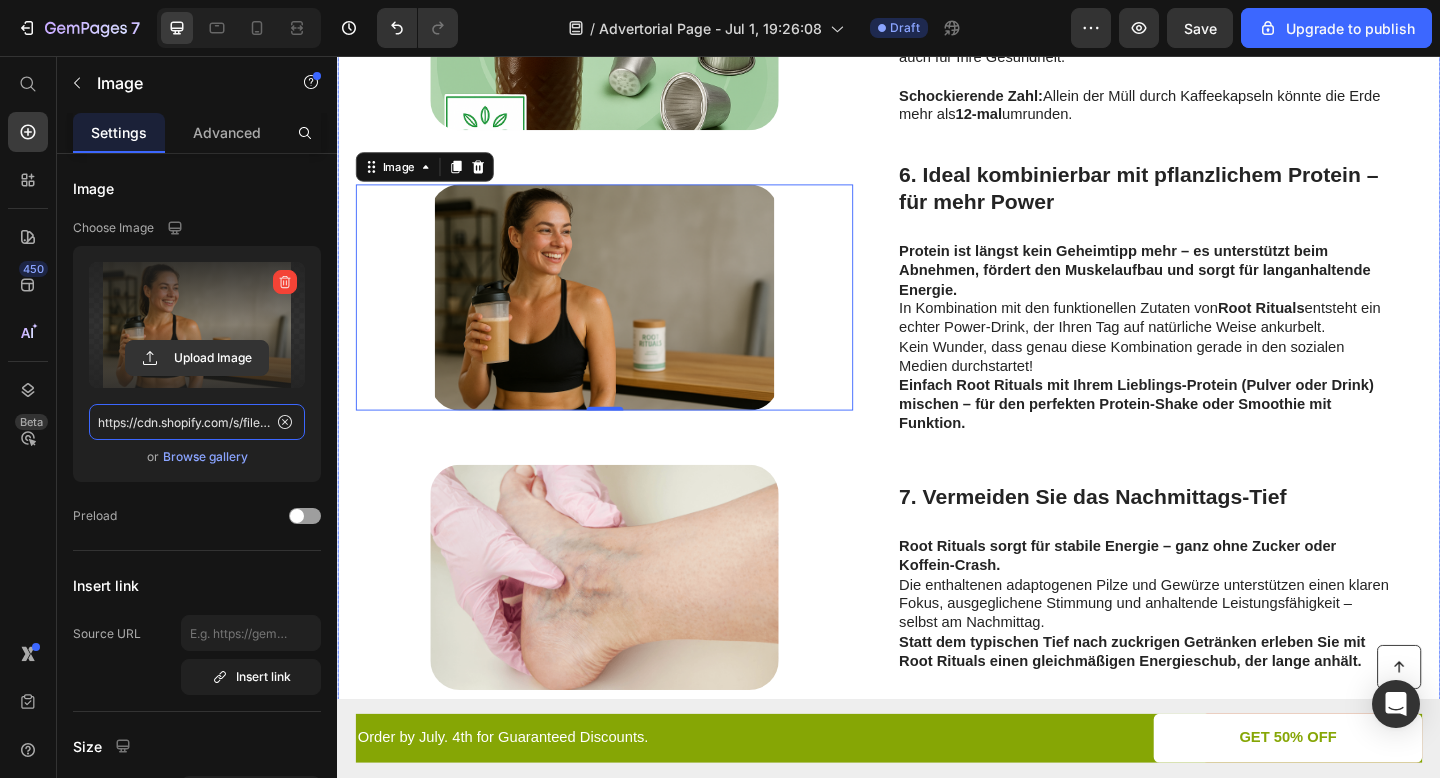 scroll, scrollTop: 2084, scrollLeft: 0, axis: vertical 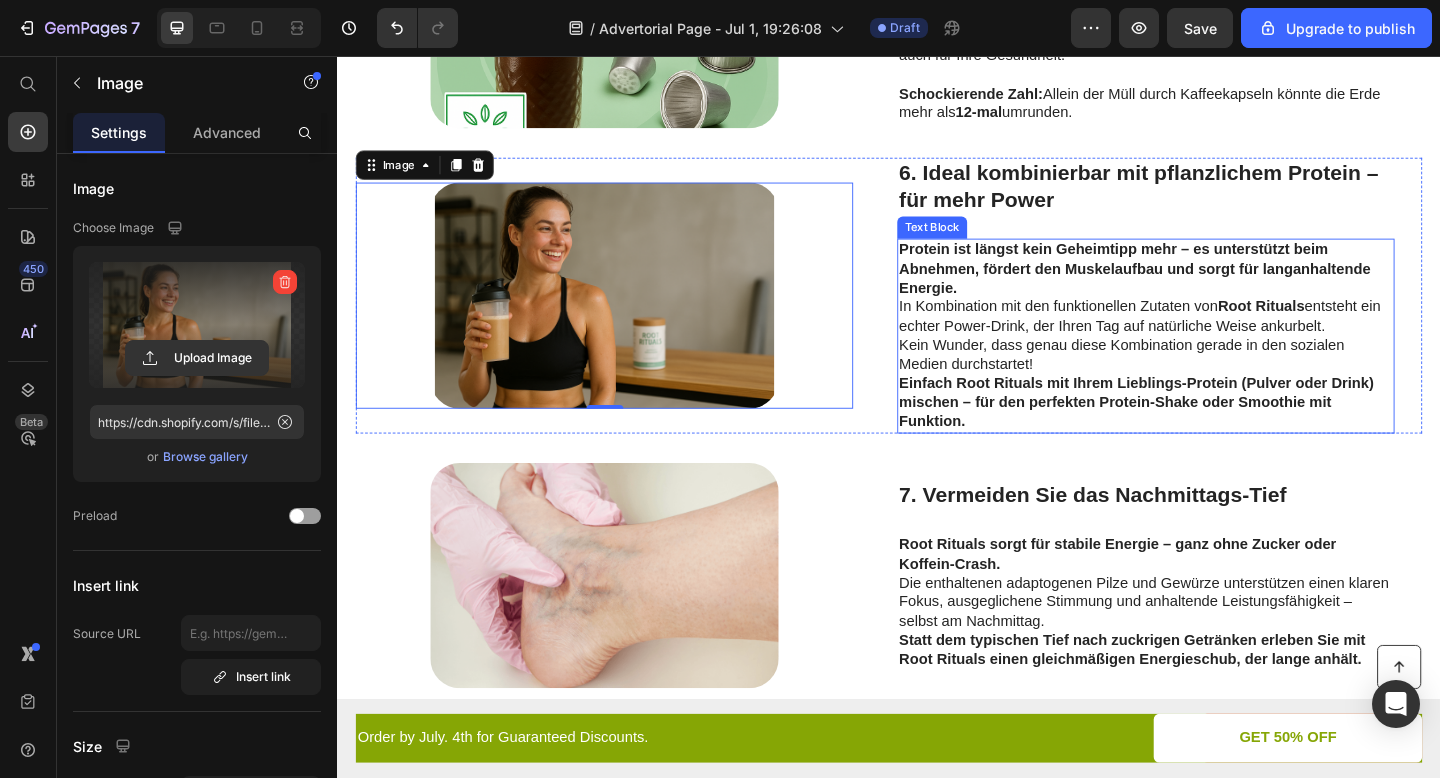 click on "Protein ist längst kein Geheimtipp mehr – es unterstützt beim Abnehmen, fördert den Muskelaufbau und sorgt für langanhaltende Energie. In Kombination mit den funktionellen Zutaten von  Root Rituals  entsteht ein echter Power-Drink, der Ihren Tag auf natürliche Weise ankurbelt. Kein Wunder, dass genau diese Kombination gerade in den sozialen Medien durchstartet!" at bounding box center (1216, 330) 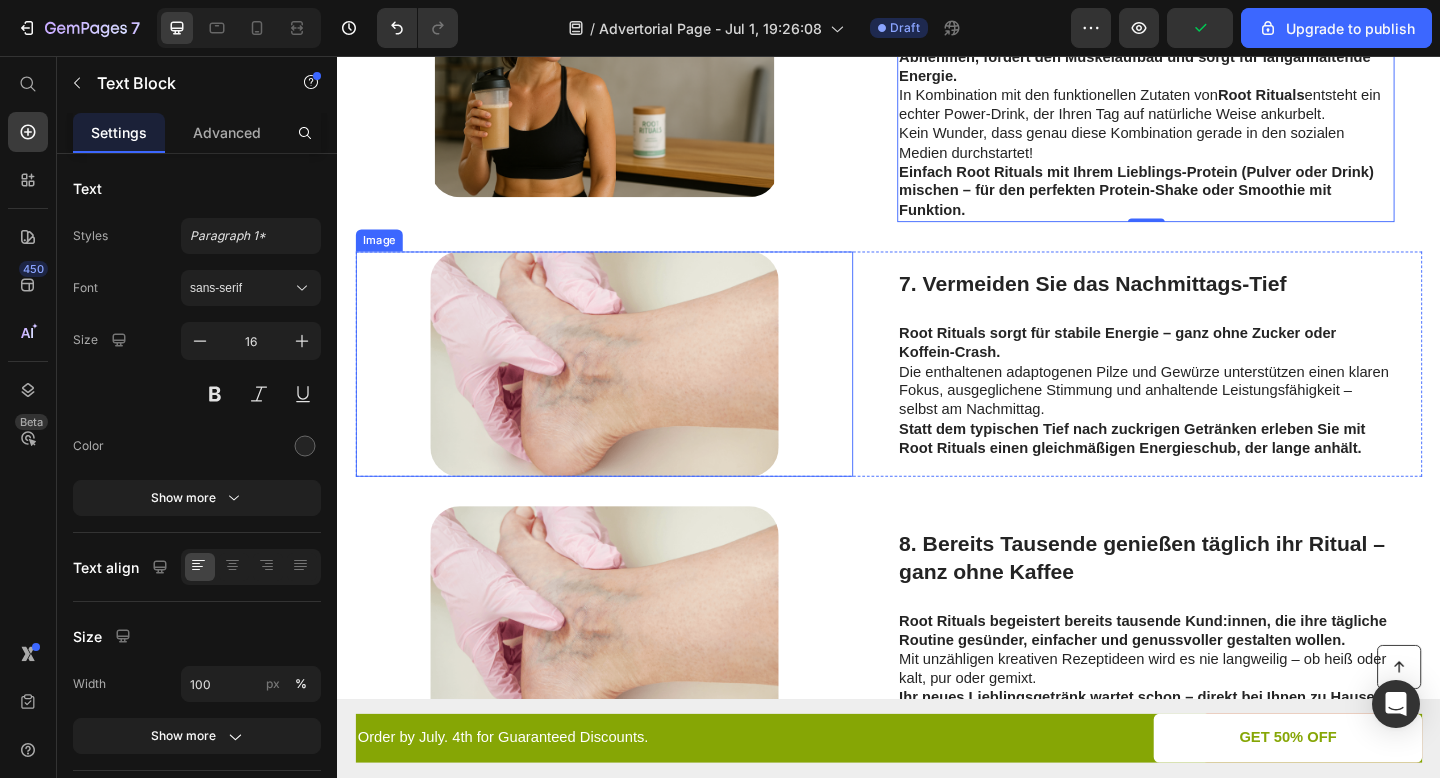 scroll, scrollTop: 2328, scrollLeft: 0, axis: vertical 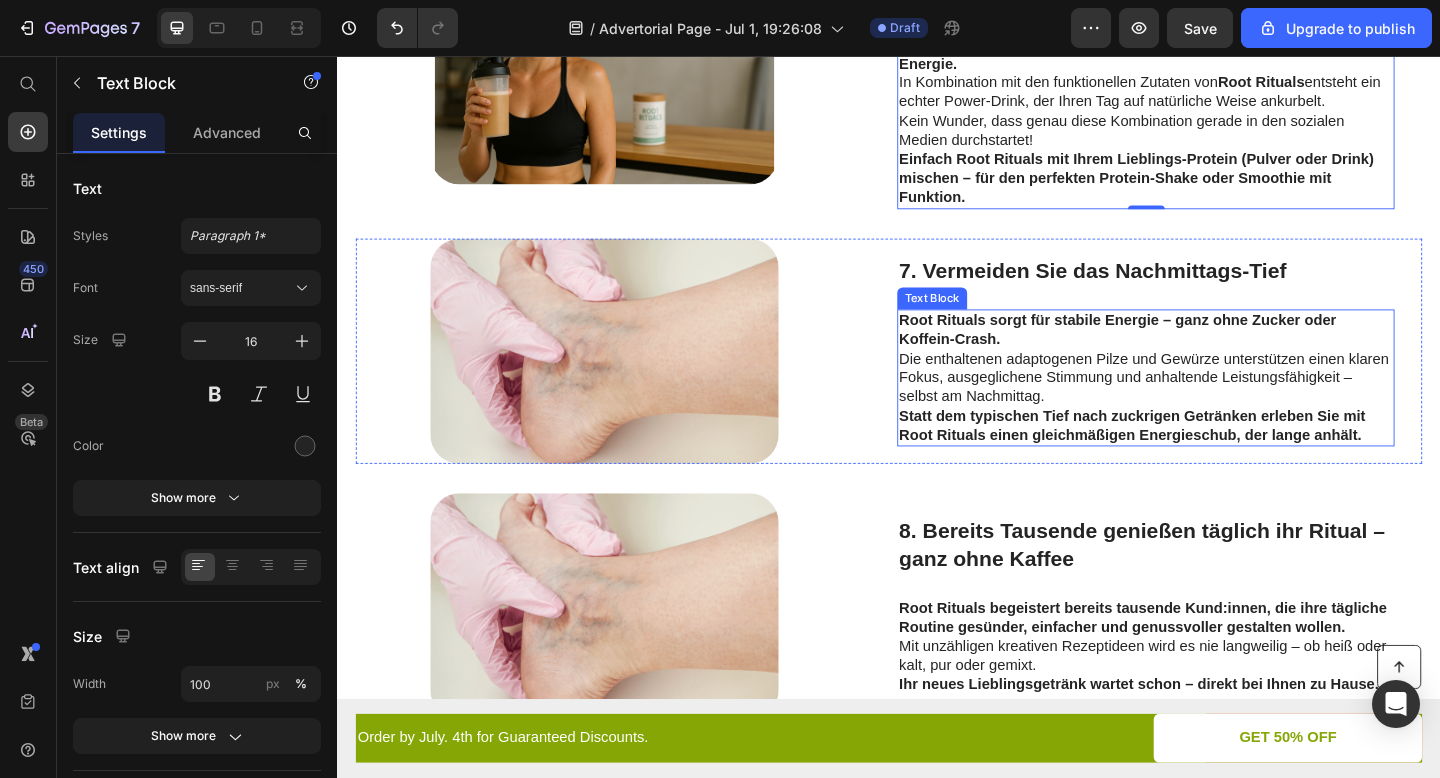 click on "Root Rituals sorgt für stabile Energie – ganz ohne Zucker oder Koffein-Crash." at bounding box center [1186, 354] 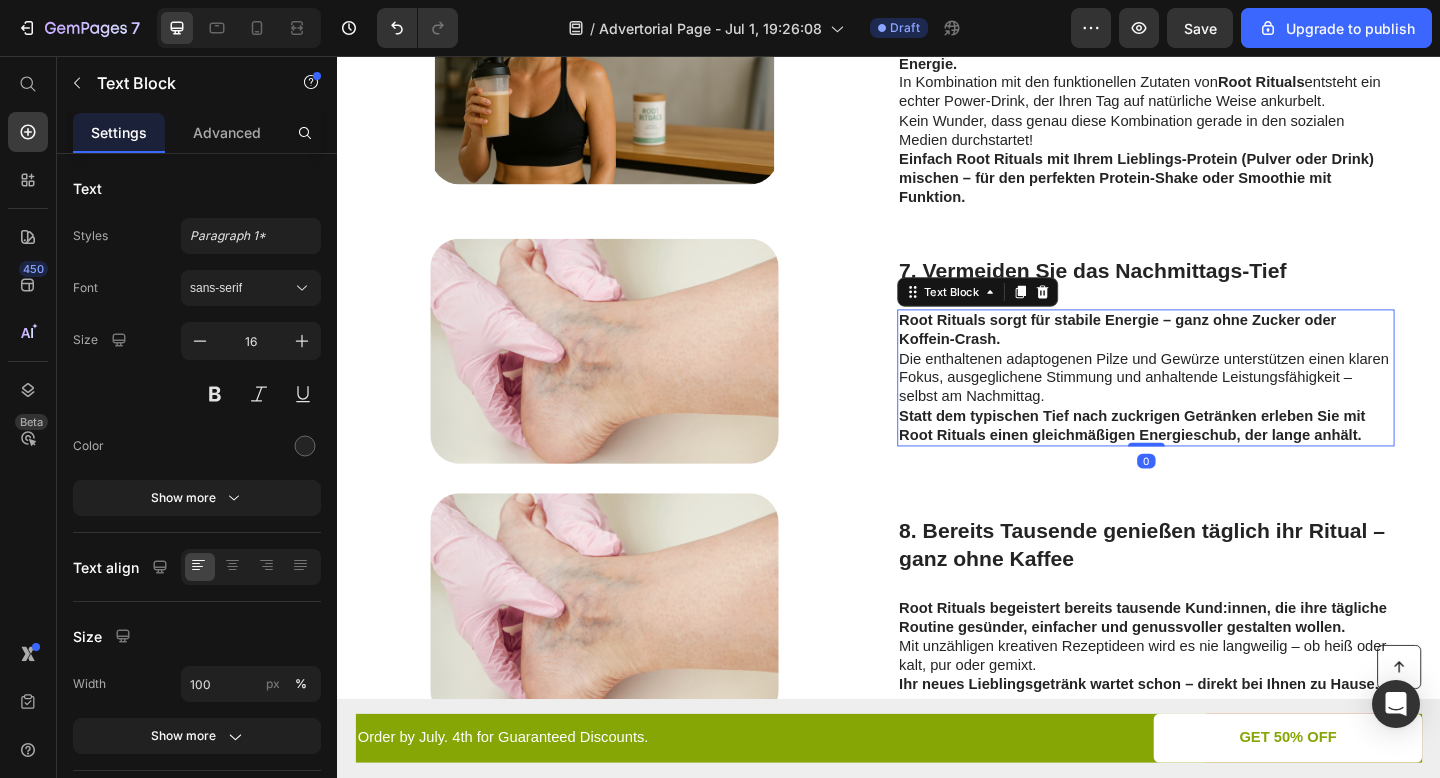 click on "Root Rituals sorgt für stabile Energie – ganz ohne Zucker oder Koffein-Crash." at bounding box center (1186, 354) 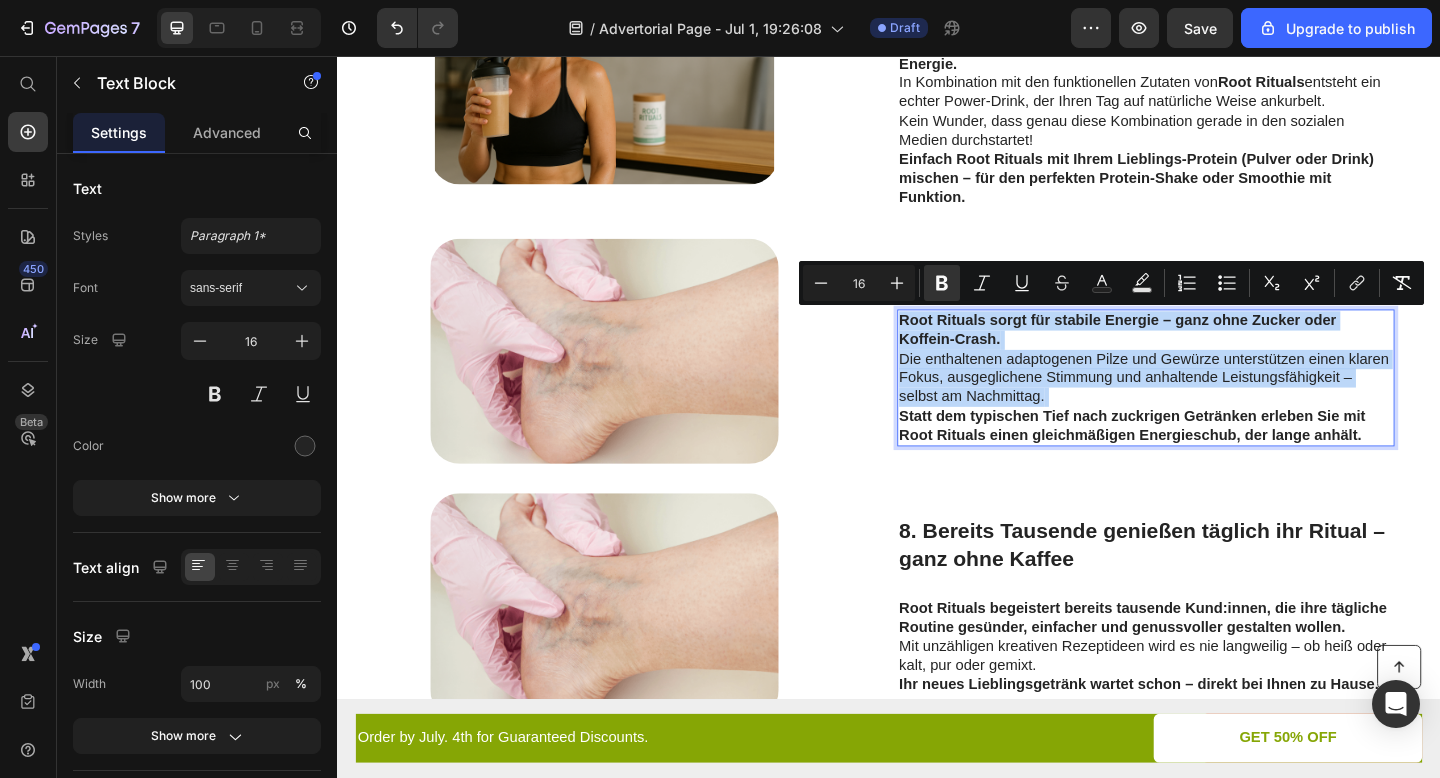 copy on "Root Rituals sorgt für stabile Energie – ganz ohne Zucker oder Koffein-Crash. Die enthaltenen adaptogenen Pilze und Gewürze unterstützen einen klaren Fokus, ausgeglichene Stimmung und anhaltende Leistungsfähigkeit – selbst am Nachmittag." 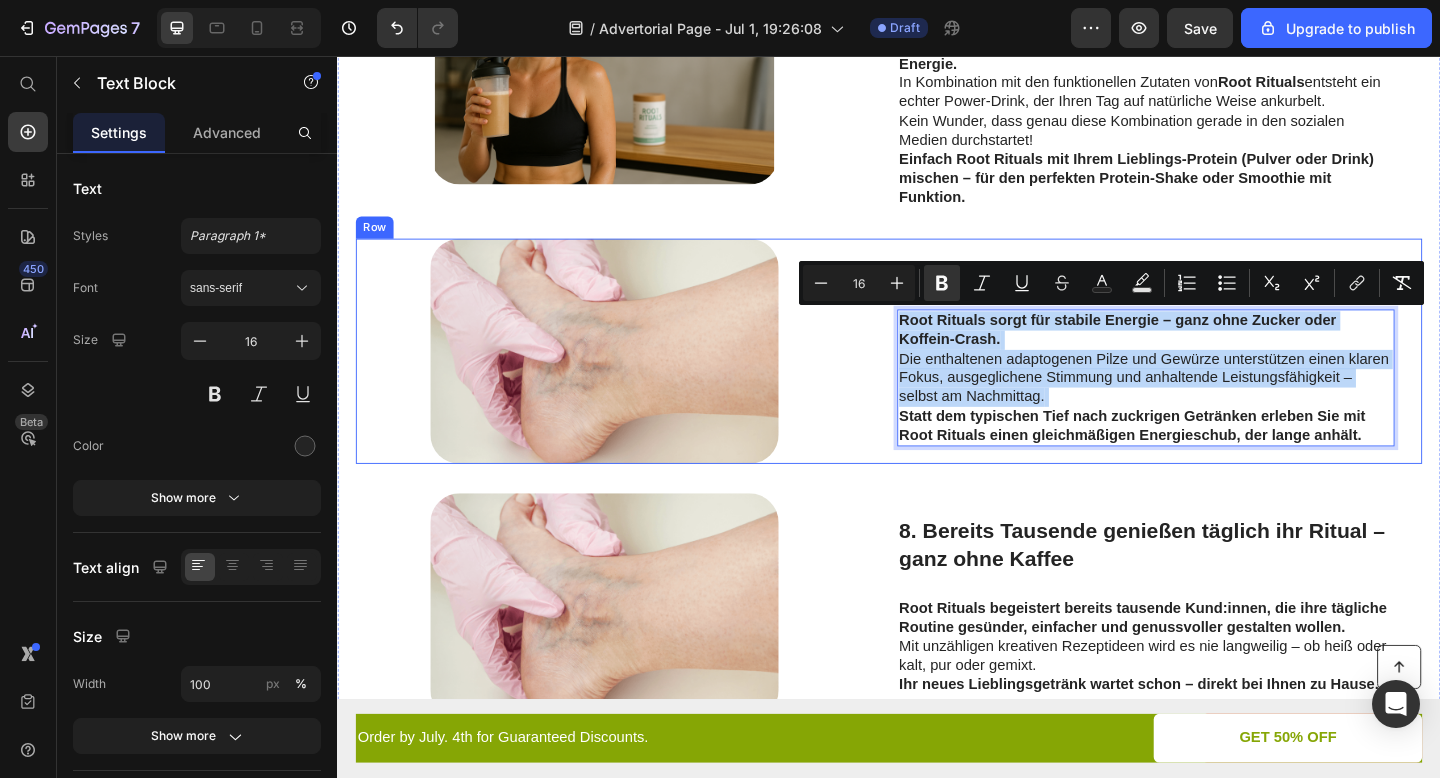 click on "8. Bereits Tausende genießen täglich ihr Ritual – ganz ohne Kaffee Heading Root Rituals begeistert bereits tausende Kund:innen, die ihre tägliche Routine gesünder, einfacher und genussvoller gestalten wollen. Mit unzähligen kreativen Rezeptideen wird es nie langweilig – ob heiß oder kalt, pur oder gemixt. Ihr neues Lieblingsgetränk wartet schon – direkt bei Ihnen zu Hause. Text Block" at bounding box center [1216, 654] 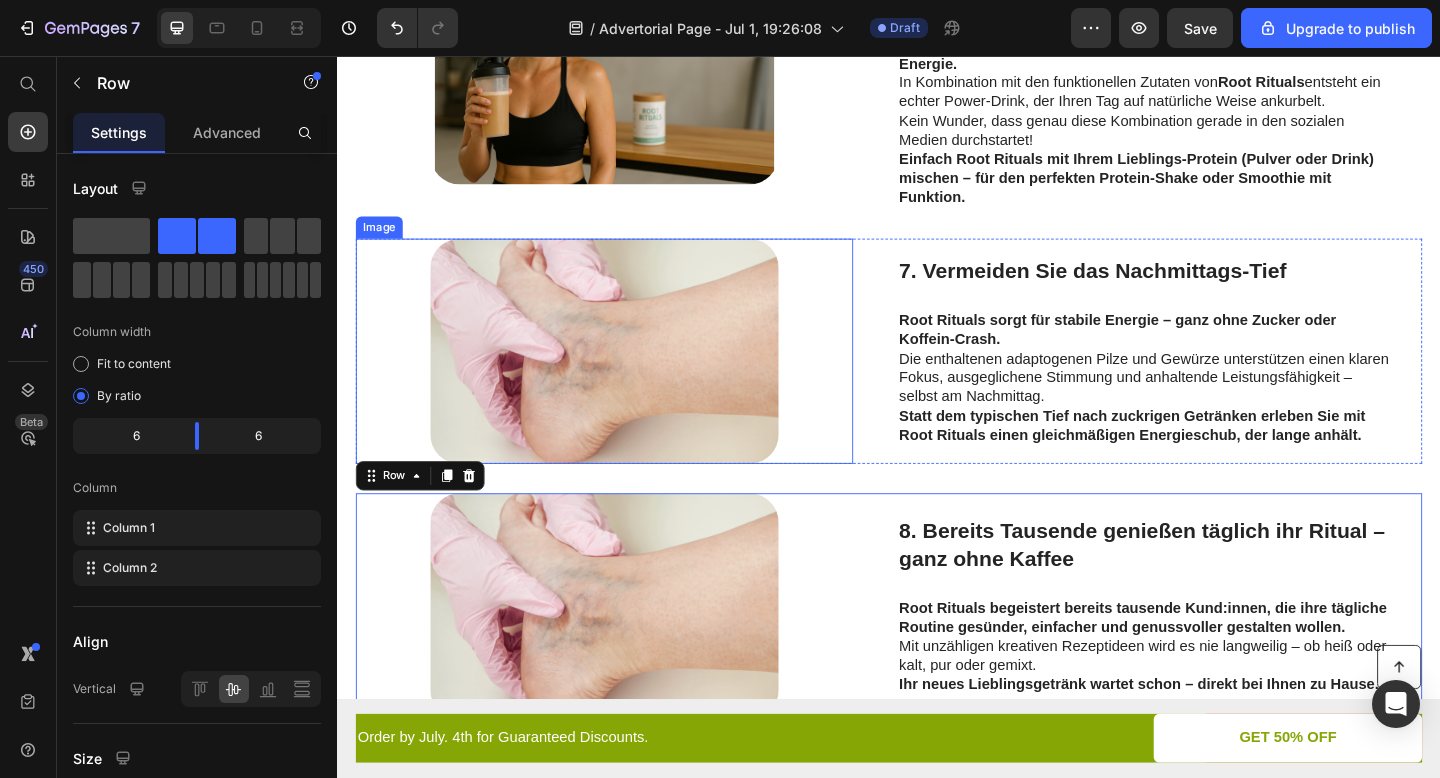 click at bounding box center [627, 377] 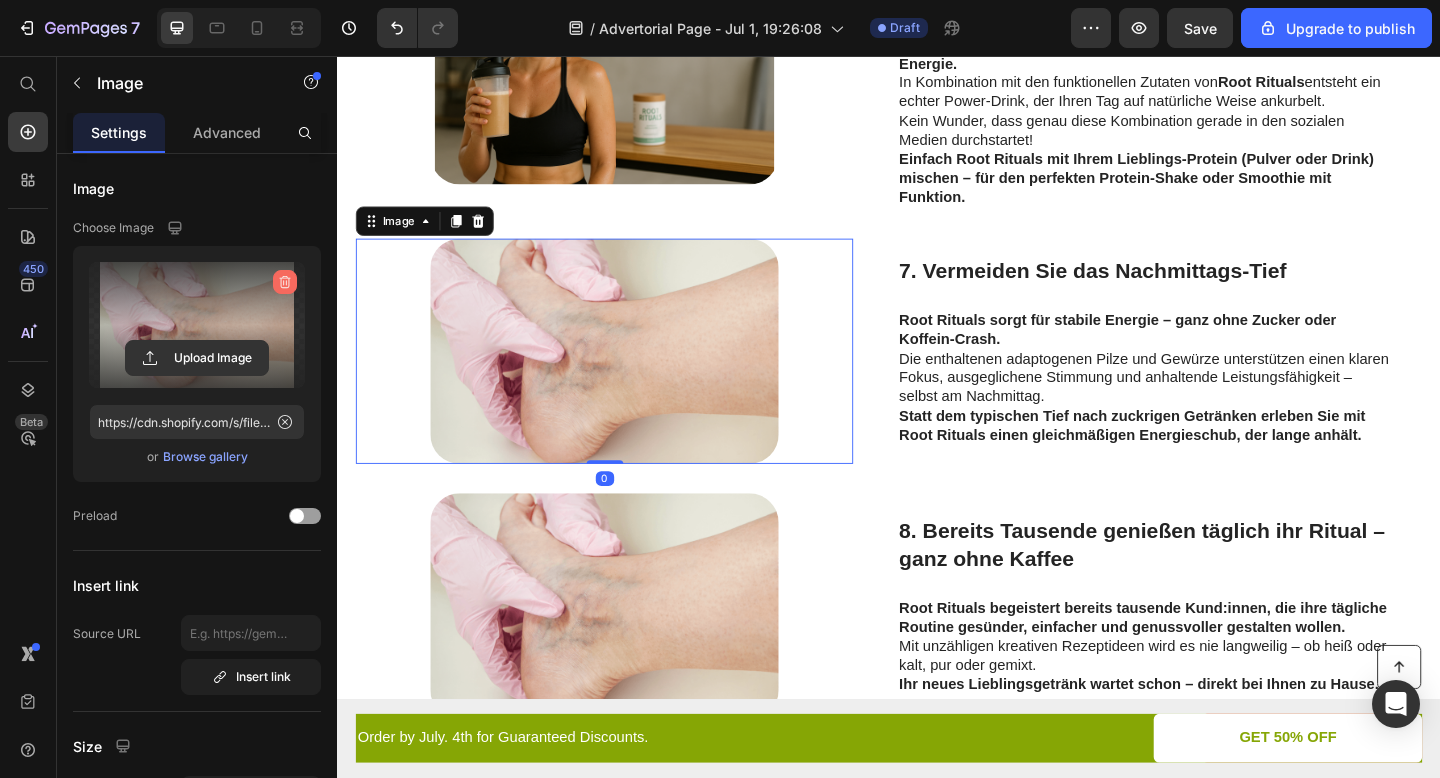 click 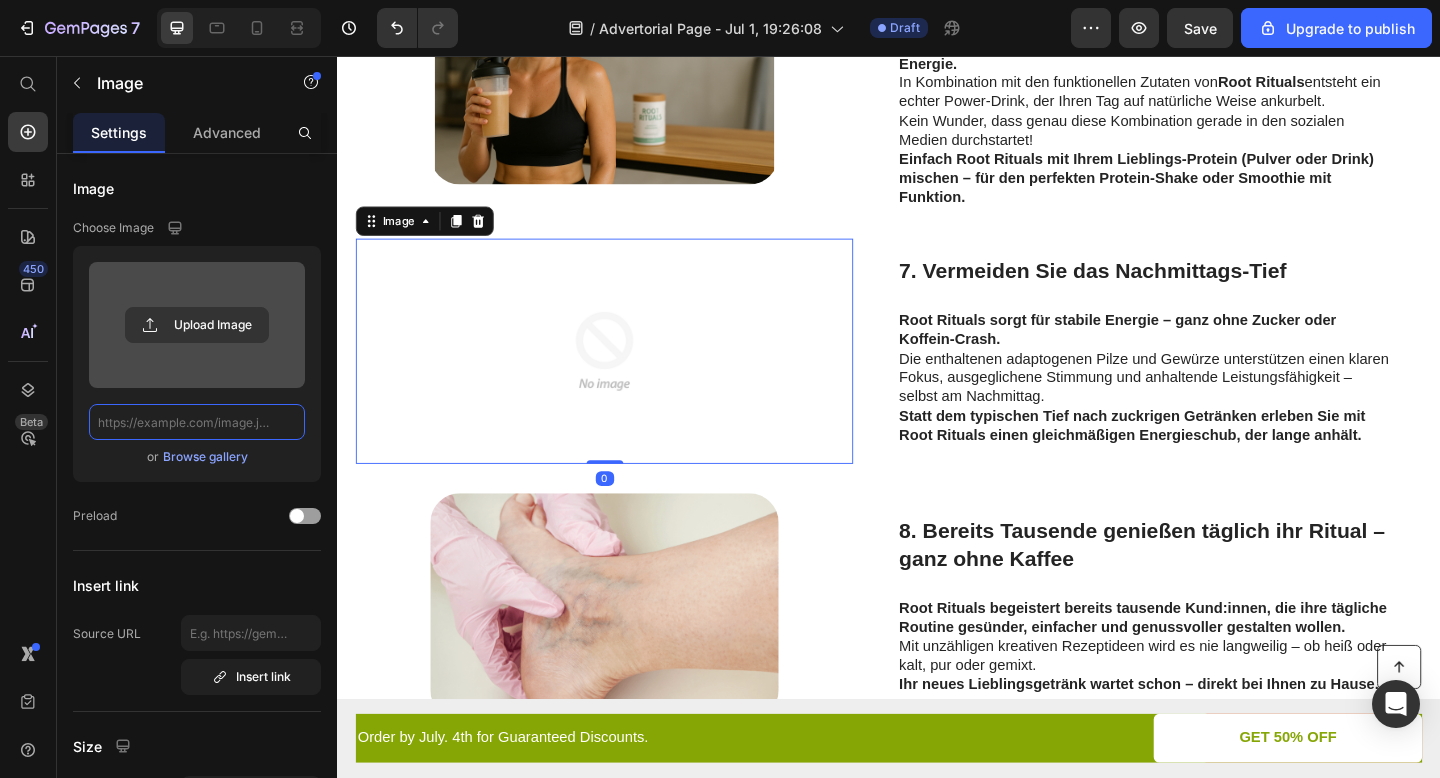 scroll, scrollTop: 0, scrollLeft: 0, axis: both 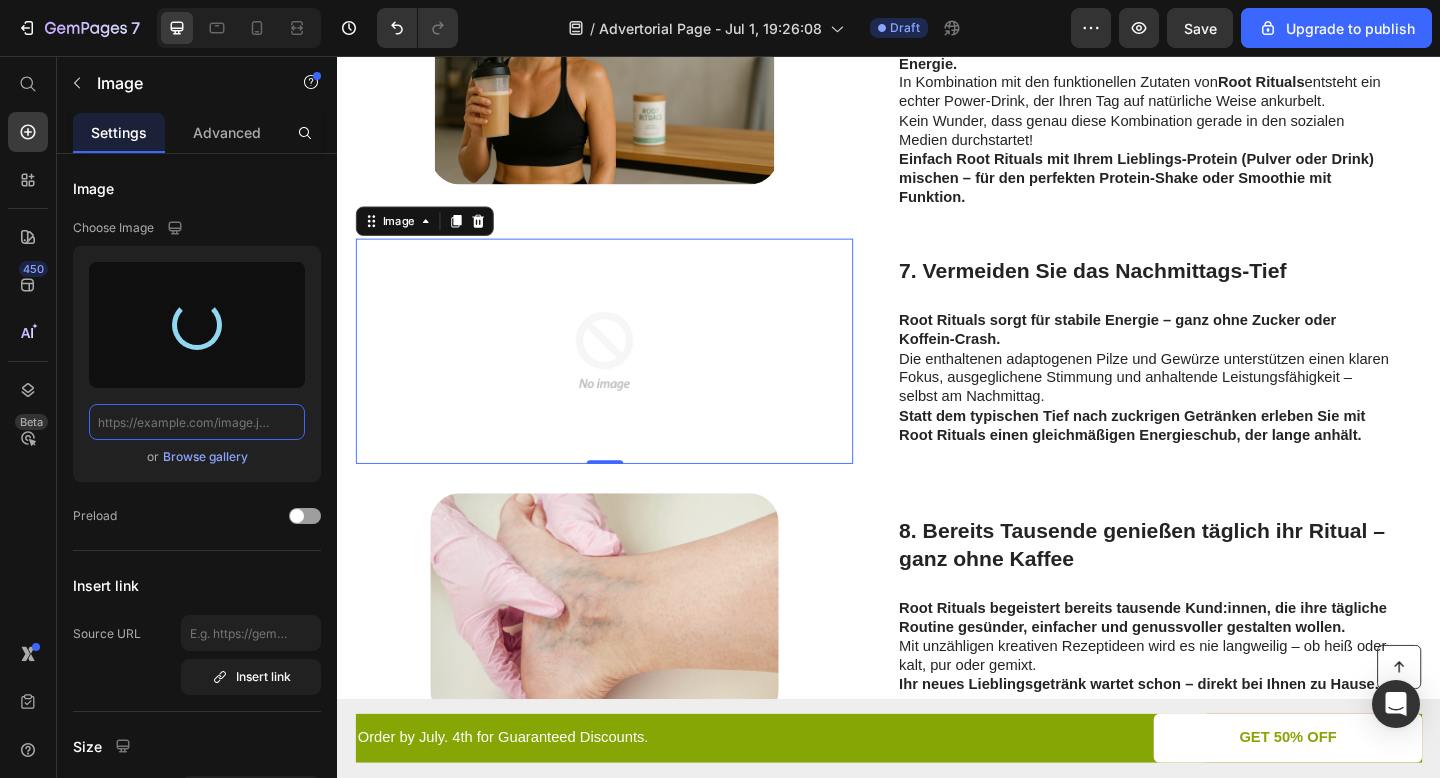 type on "https://cdn.shopify.com/s/files/1/0955/8006/2034/files/gempages_560588028146353237-d5392157-7449-45ad-880b-924a0bc4d744.png" 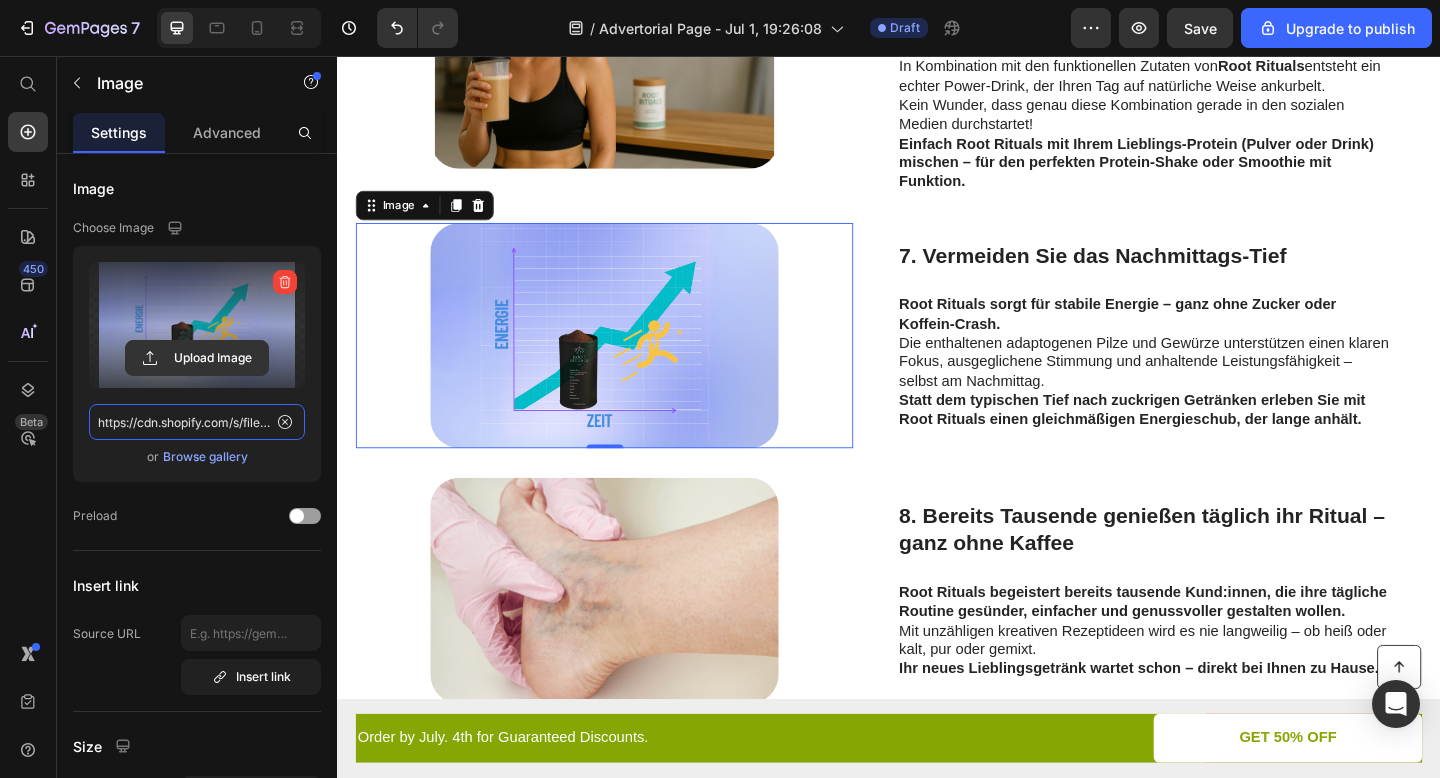 scroll, scrollTop: 2341, scrollLeft: 0, axis: vertical 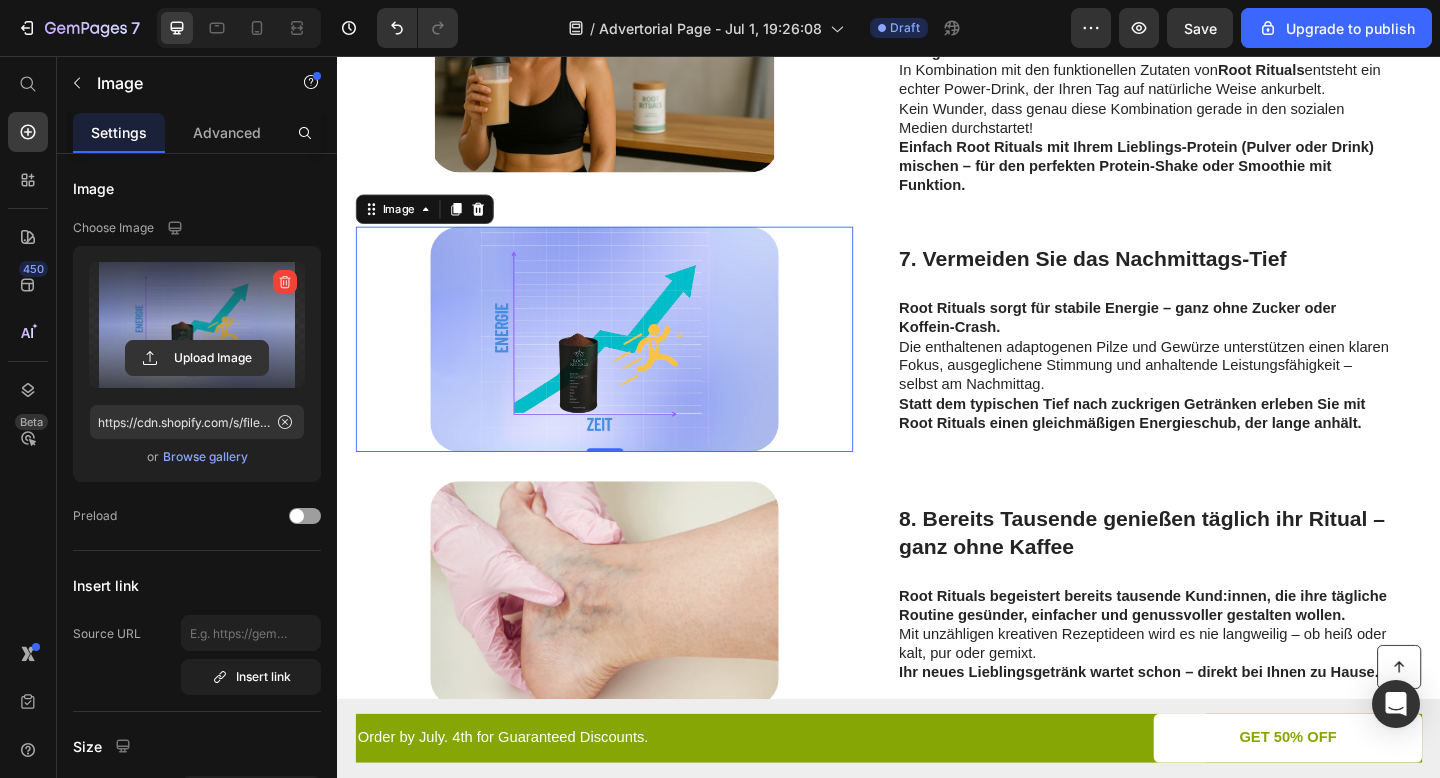click on "10 Gründe warum diese  Kaffeealternative in 2025 alle begeistert - ganz ohne schlechtes Gewissen Heading Image By  Jessica M. Heading Zuletzt aktualisiert Text Block Row Zusammenfassung : Kaffee neu gedacht: Mit Root Rituals genießen Sie Ihre tägliche Kaffee-Routine jetzt ohne Zucker, ohne künstliche Zusätze – dafür mit der vollen Kraft funktioneller Pilze. Die einzigartige Mischung aus adaptogenen Inhaltsstoffen unterstützt Fokus, Energie und Wohlbefinden – ganz ohne Koffein-Crash. Einfach zubereitet, unvergleichlich im Geschmack. Lesen Sie weiter und entdecken Sie den neuen Standard für Coffee mit Benefits - auch als Eiskaffee super! Text Block                Title Line Image 1. Unglaublich lecker – und trotzdem gut für Körper & Geist. Heading Lernen Sie das wohl leckerste und einfachste Wohlfühl-Getränk kennen – ganz ohne Kaffee. Root Rituals  vereint Masala Chai, Kakao und funktionelle Pilze zu einem cremigen Ritual – ganz ohne Zucker, künstliche Zusätze oder Koffein-Crash.   Row" at bounding box center (937, -256) 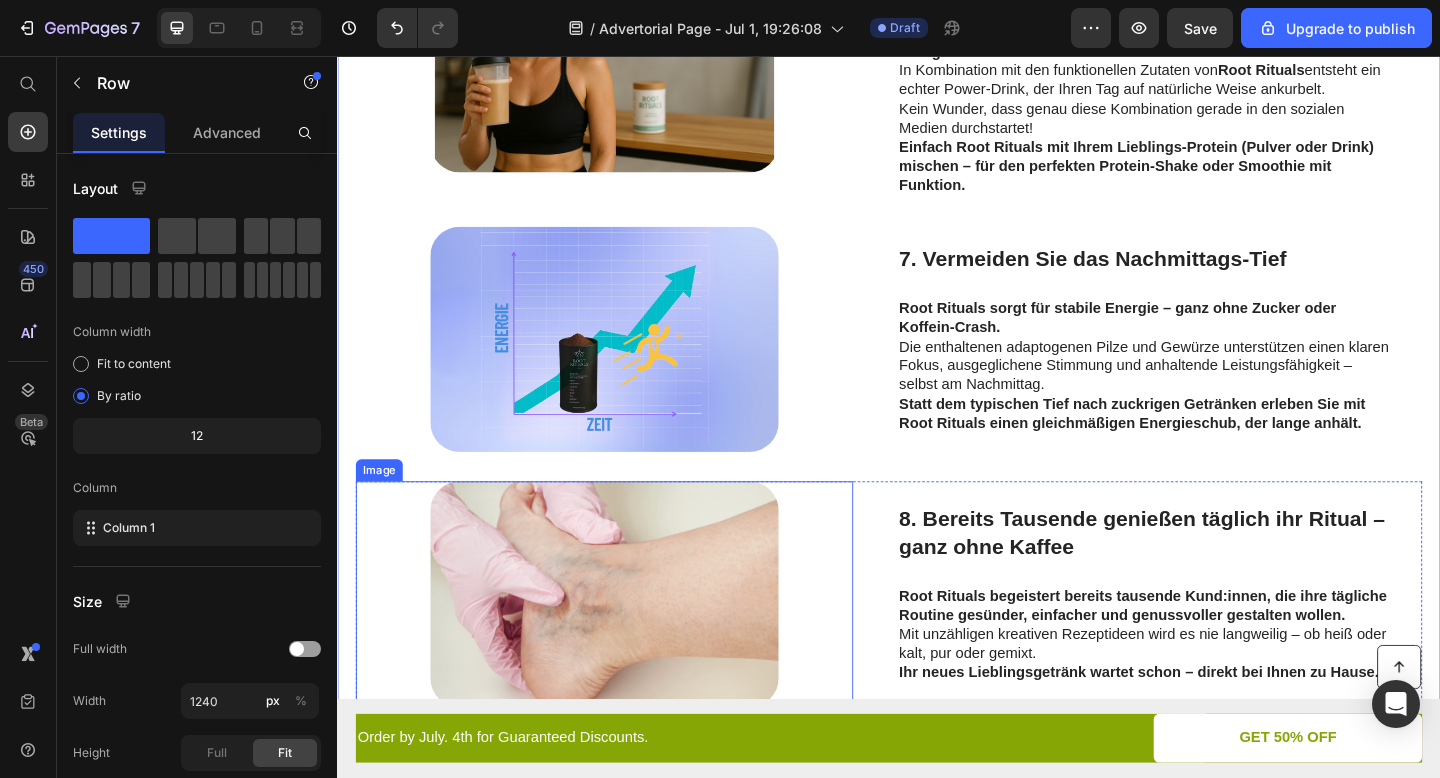 scroll, scrollTop: 2551, scrollLeft: 0, axis: vertical 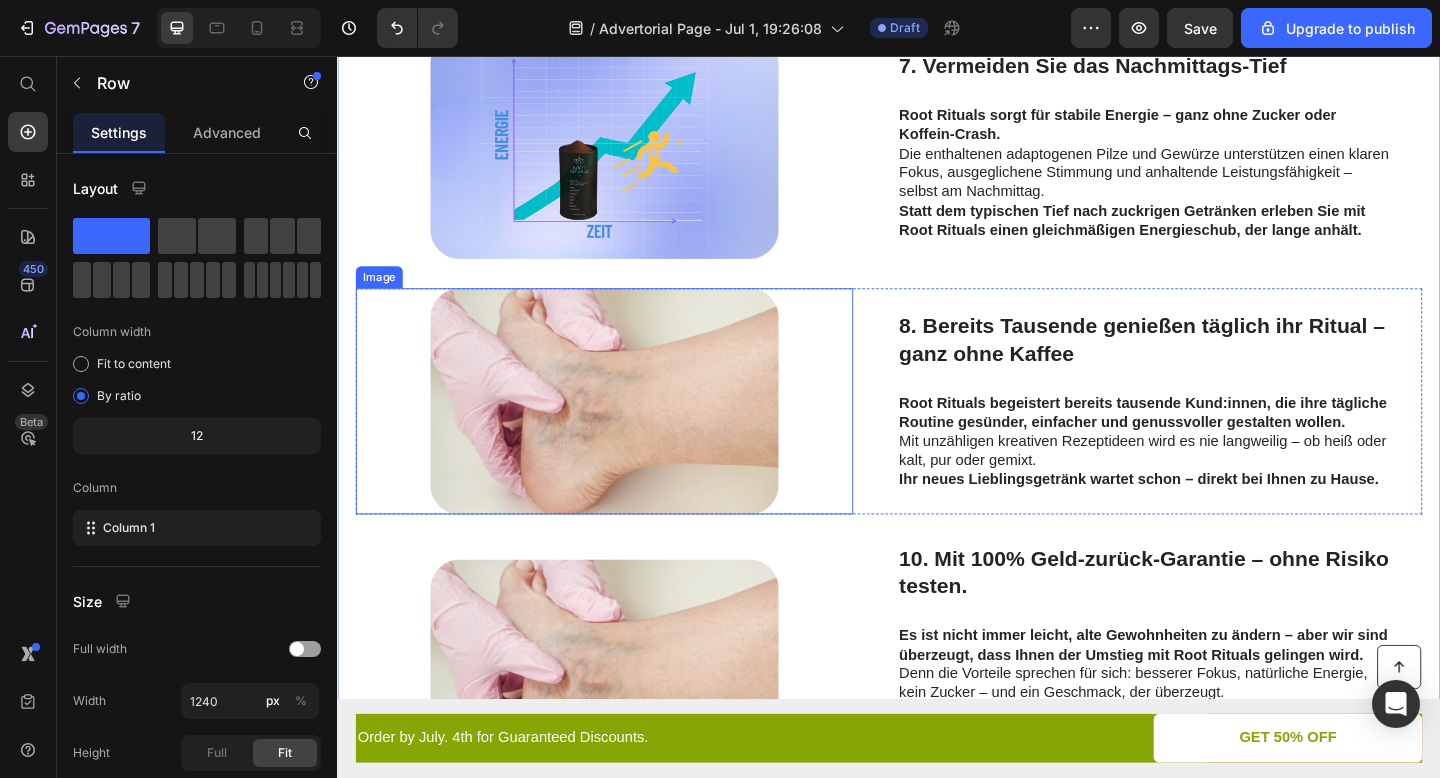 click at bounding box center [627, 431] 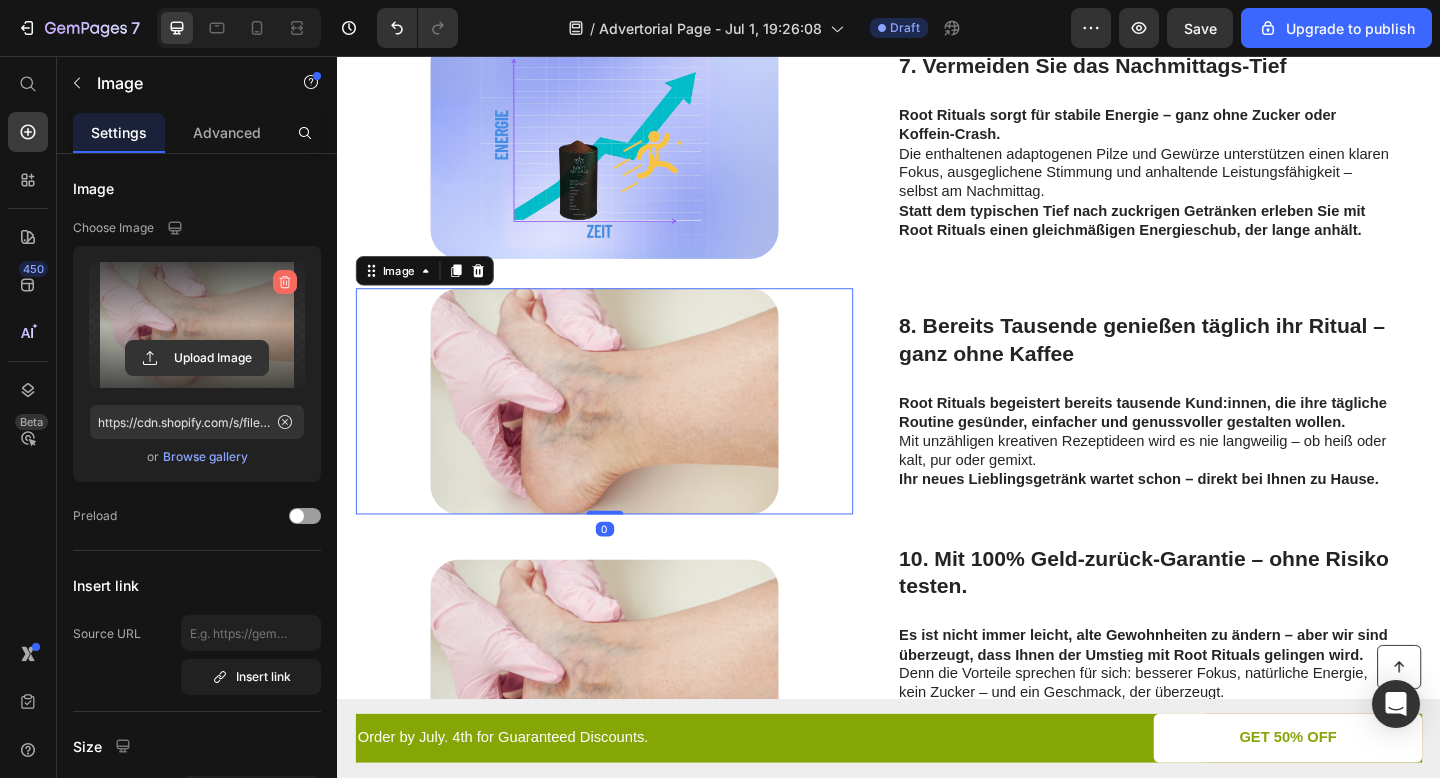click 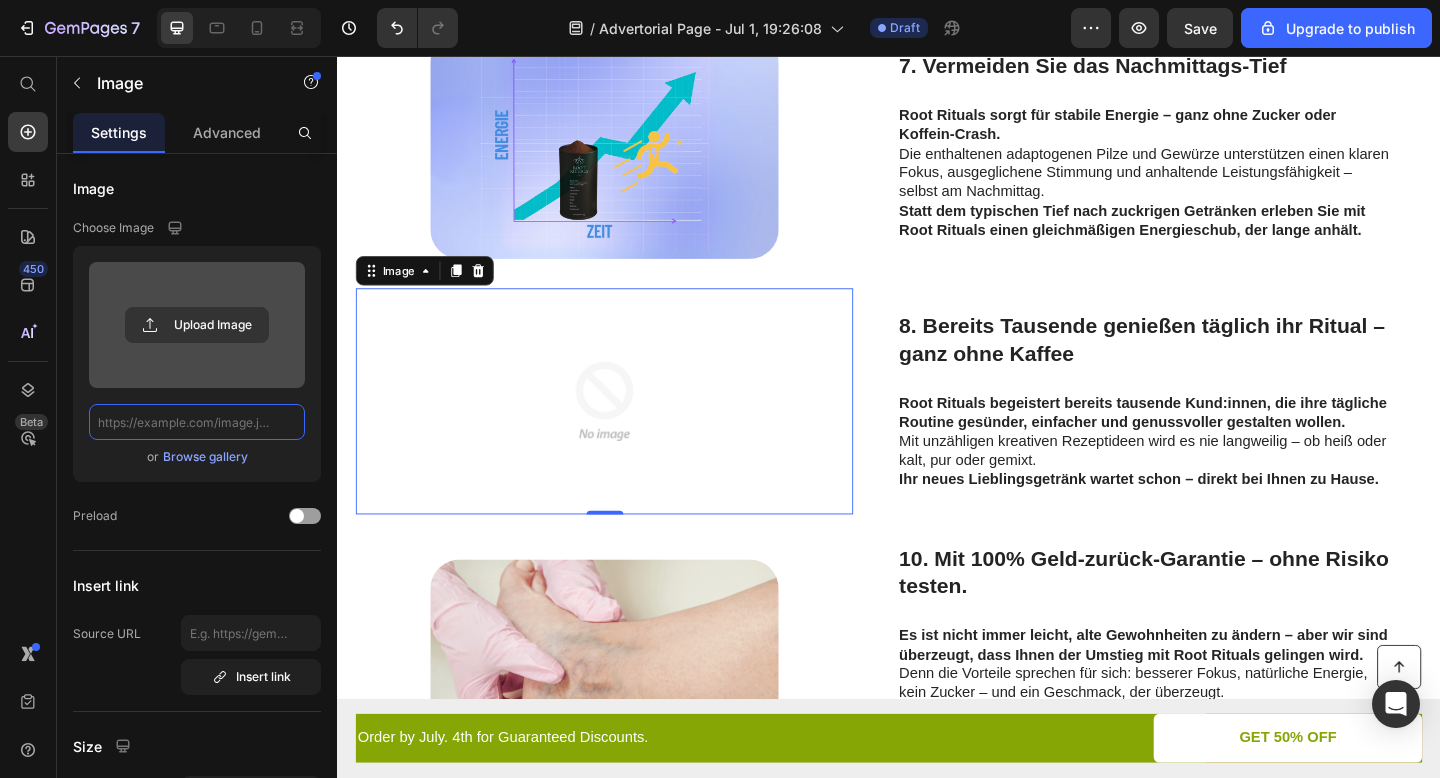 scroll, scrollTop: 0, scrollLeft: 0, axis: both 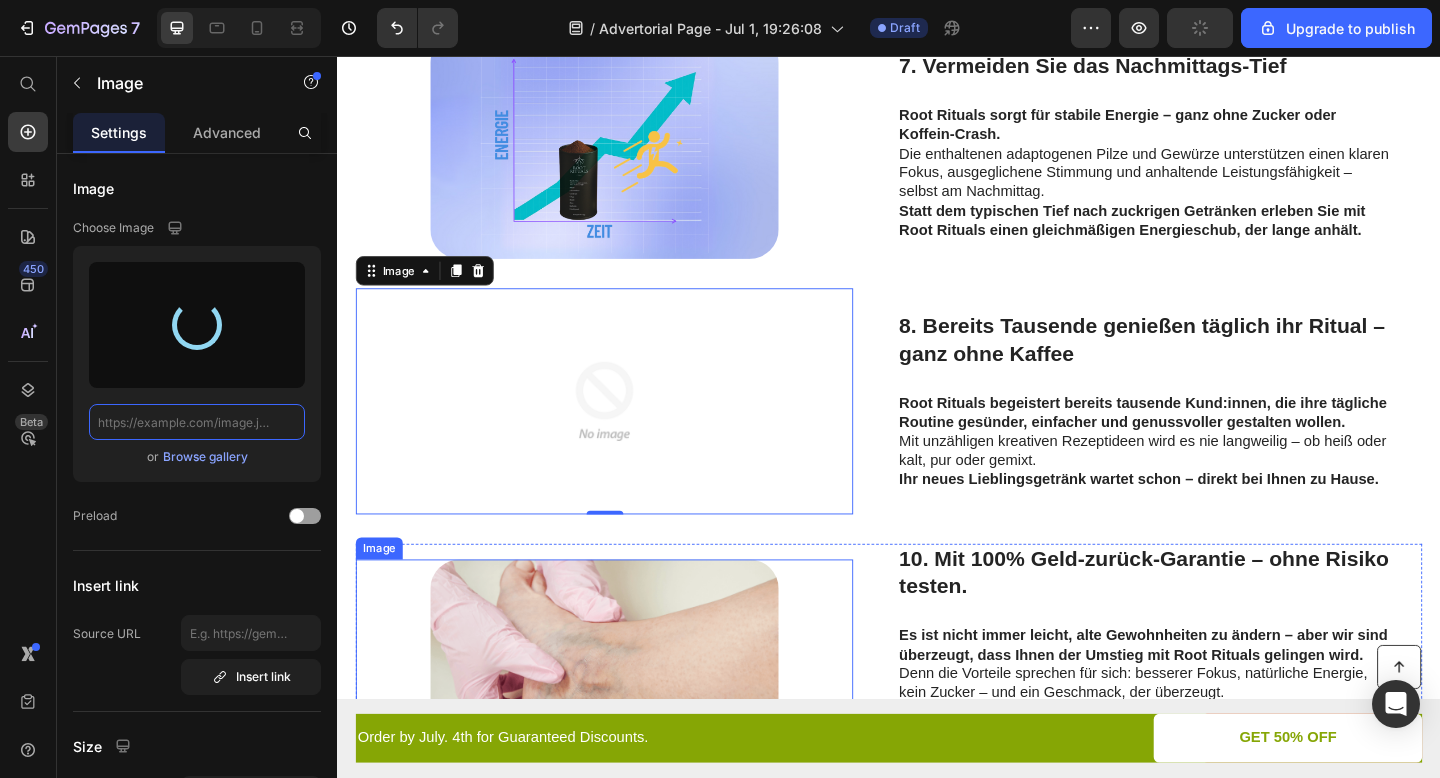 type on "https://cdn.shopify.com/s/files/1/0955/8006/2034/files/gempages_560588028146353237-62a4da90-c855-4eda-81d7-3f9f720abda6.png" 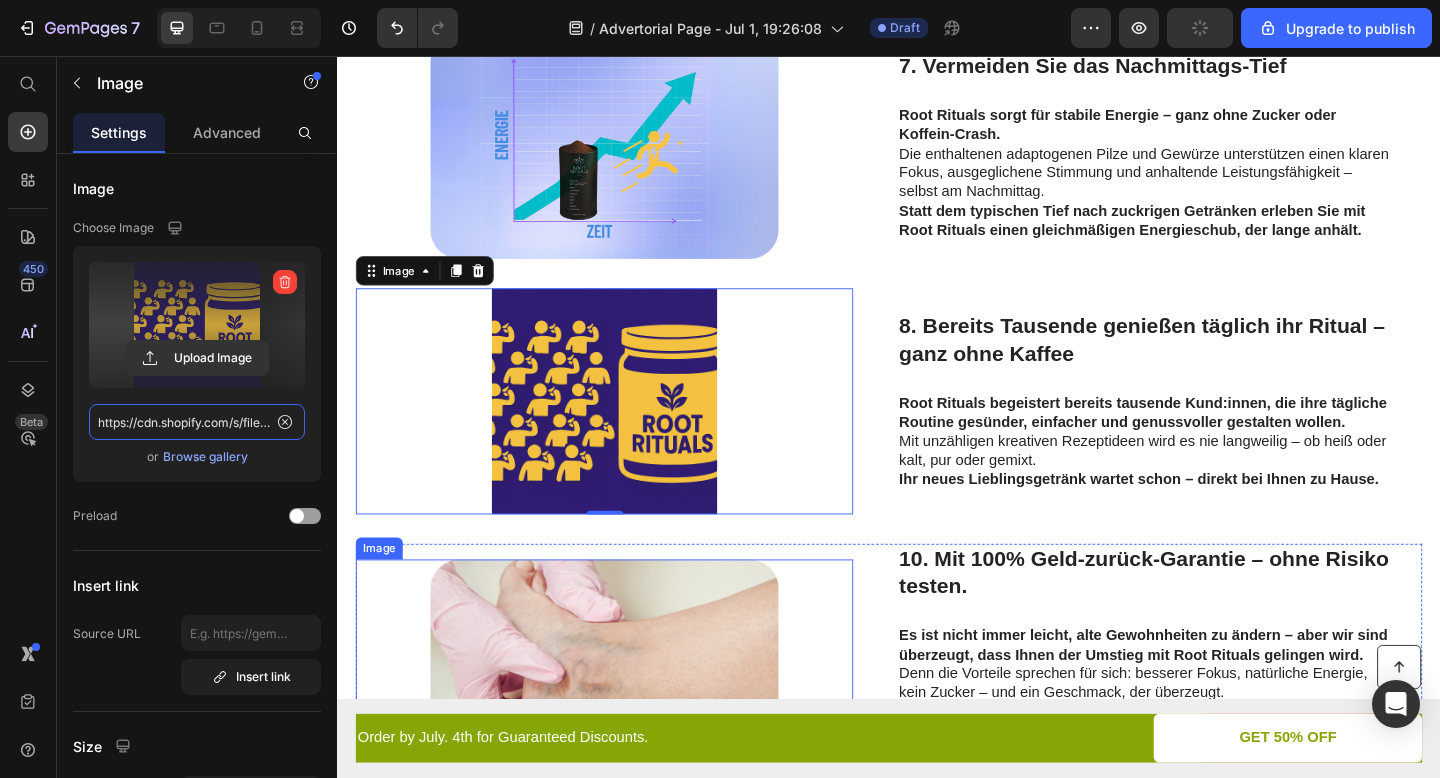 scroll, scrollTop: 2680, scrollLeft: 0, axis: vertical 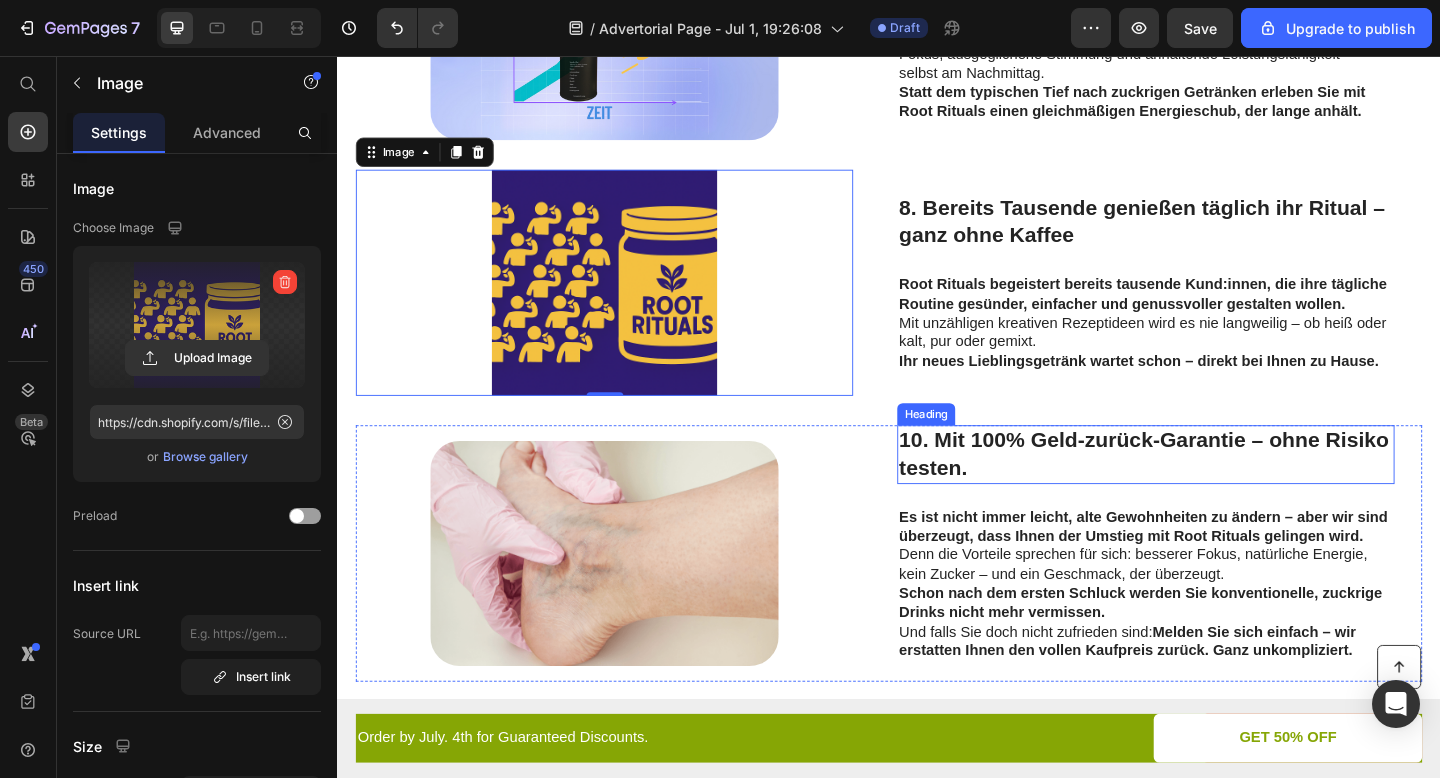 click on "10. Mit 100 % Geld-zurück-Garantie – ohne Risiko testen." at bounding box center (1216, 490) 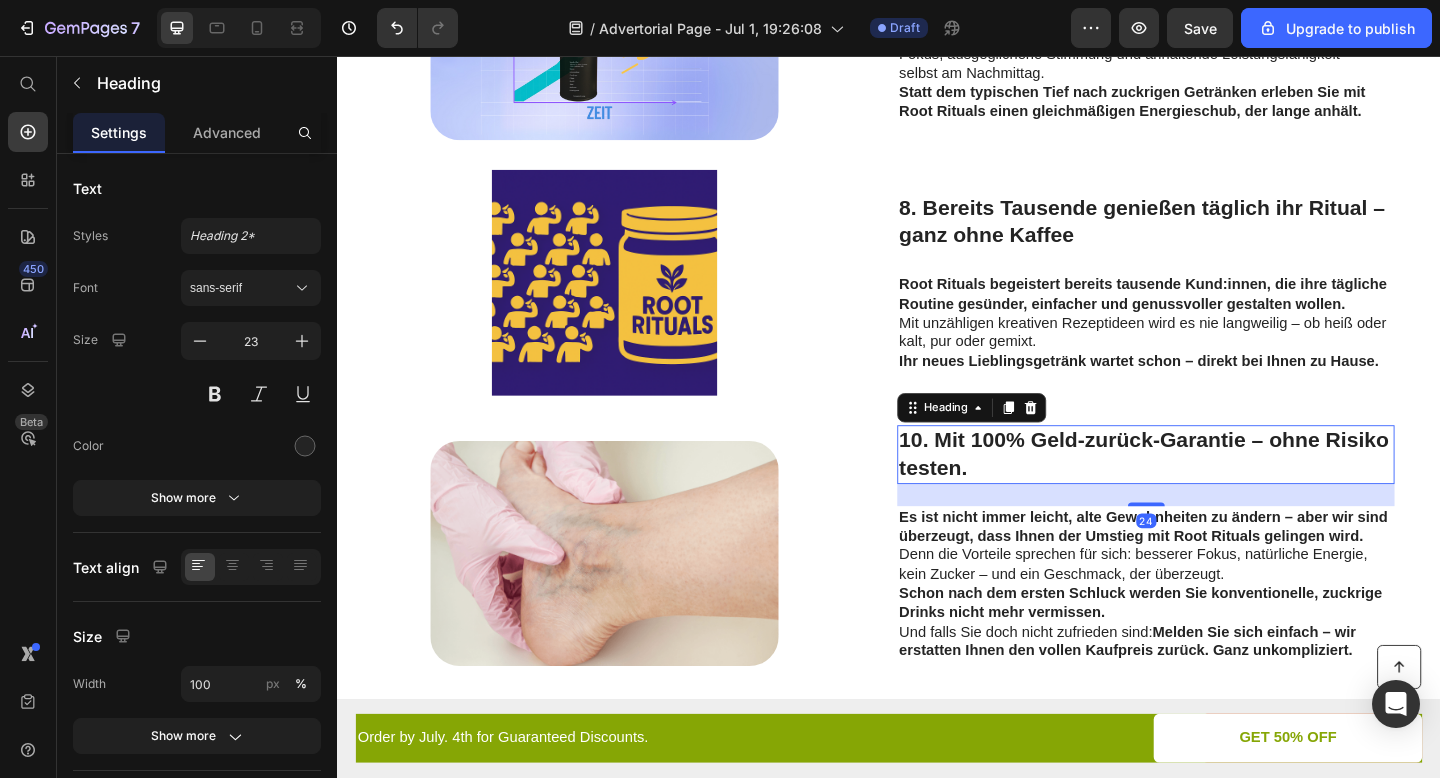click on "10. Mit 100 % Geld-zurück-Garantie – ohne Risiko testen." at bounding box center (1216, 490) 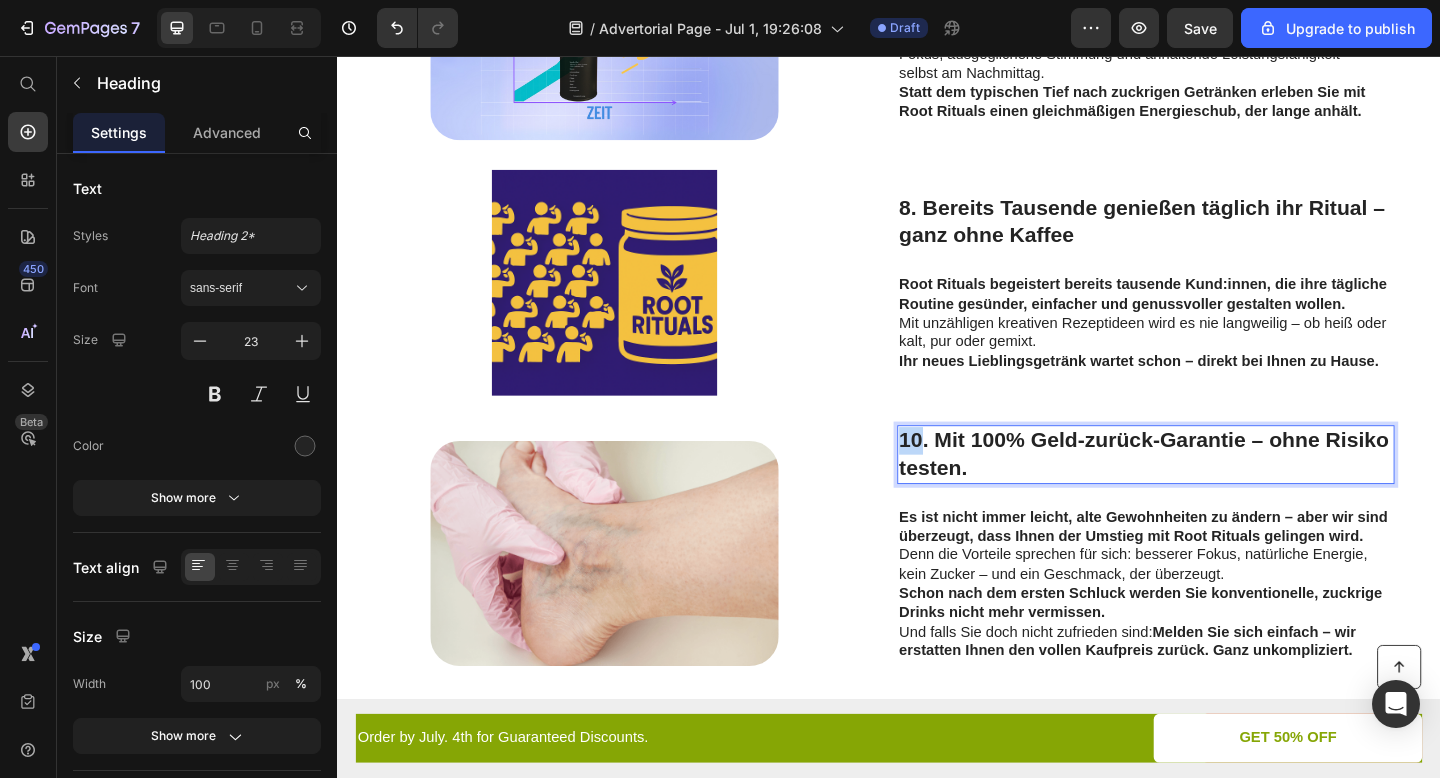 click on "10. Mit 100 % Geld-zurück-Garantie – ohne Risiko testen." at bounding box center [1216, 490] 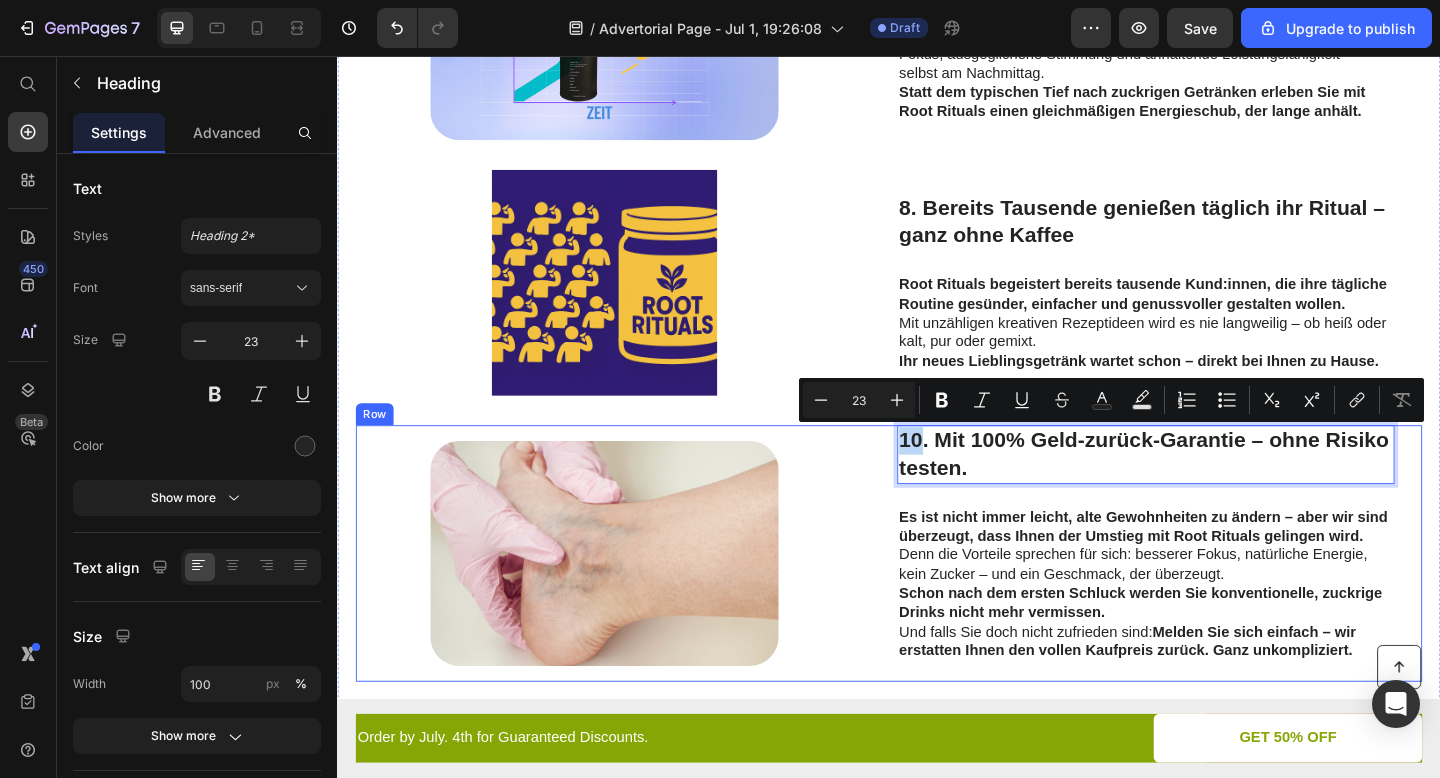 click on "Image 10. Mit 100 % Geld-zurück-Garantie – ohne Risiko testen. Heading   24 Es ist nicht immer leicht, alte Gewohnheiten zu ändern – aber wir sind überzeugt, dass Ihnen der Umstieg mit Root Rituals gelingen wird. Denn die Vorteile sprechen für sich: besserer Fokus, natürliche Energie, kein Zucker – und ein Geschmack, der überzeugt. Schon nach dem ersten Schluck werden Sie konventionelle, zuckrige Drinks nicht mehr vermissen. Und falls Sie doch nicht zufrieden sind:  Melden Sie sich einfach – wir erstatten Ihnen den vollen Kaufpreis zurück. Ganz unkompliziert.   Text Block Row" at bounding box center [937, 597] 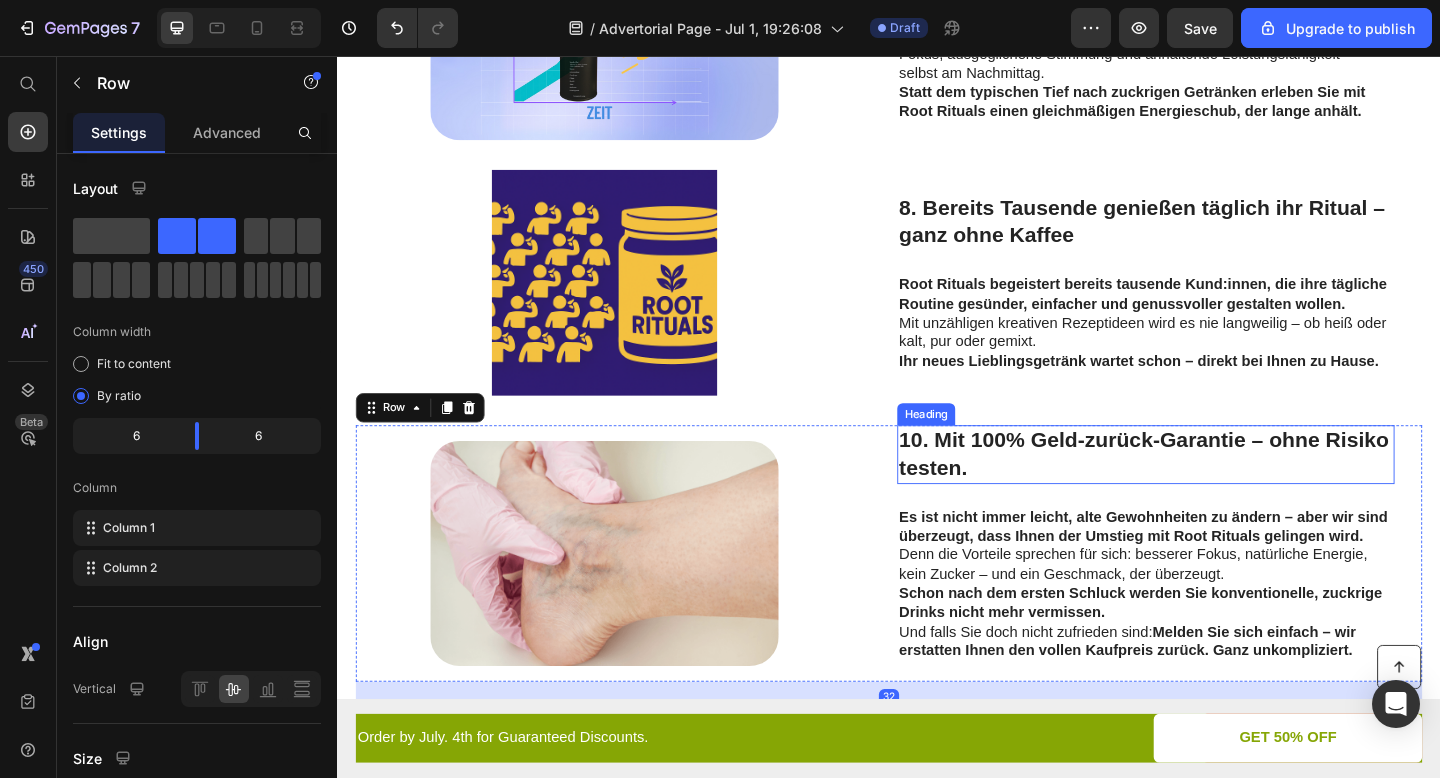 click on "10. Mit 100 % Geld-zurück-Garantie – ohne Risiko testen." at bounding box center [1216, 490] 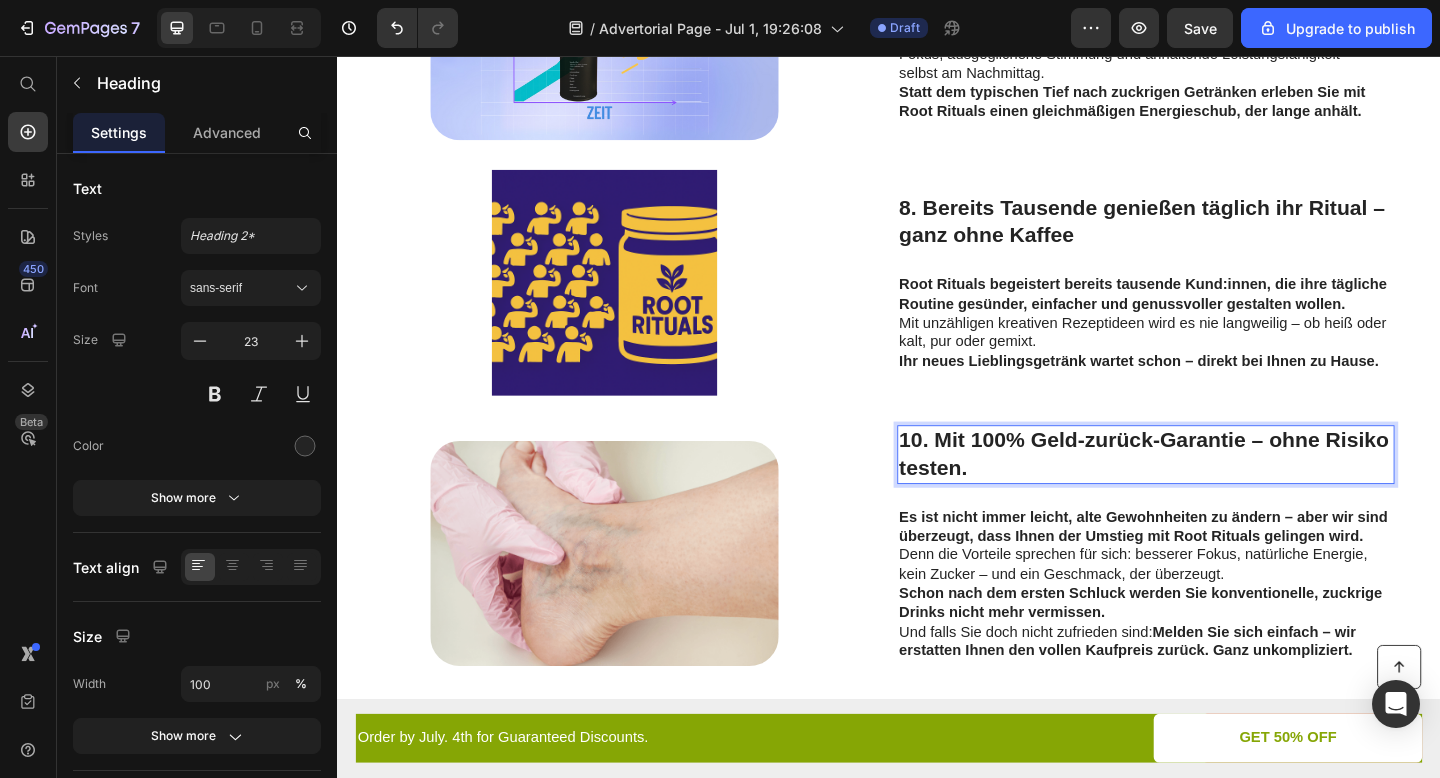 click on "10. Mit 100 % Geld-zurück-Garantie – ohne Risiko testen." at bounding box center [1216, 490] 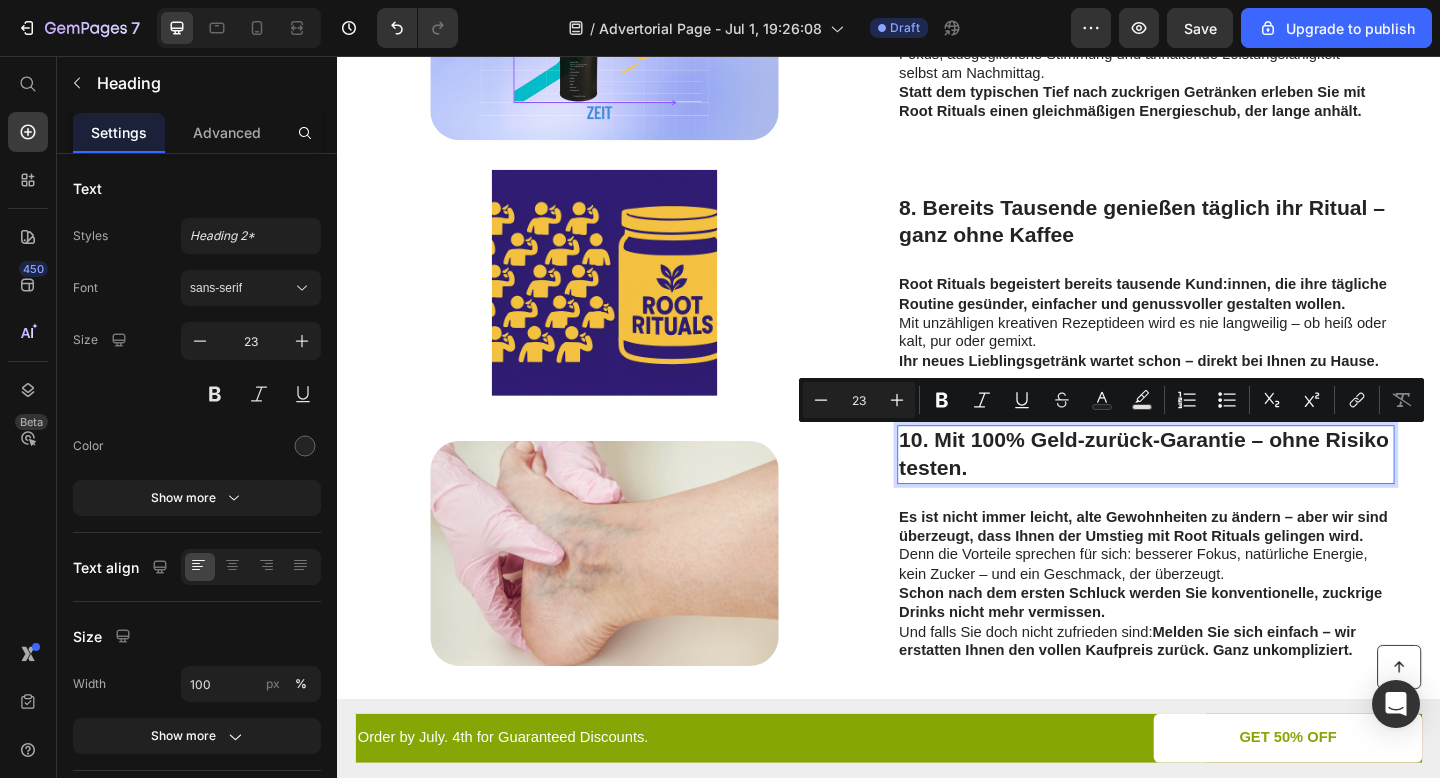click on "10. Mit 100 % Geld-zurück-Garantie – ohne Risiko testen." at bounding box center [1216, 490] 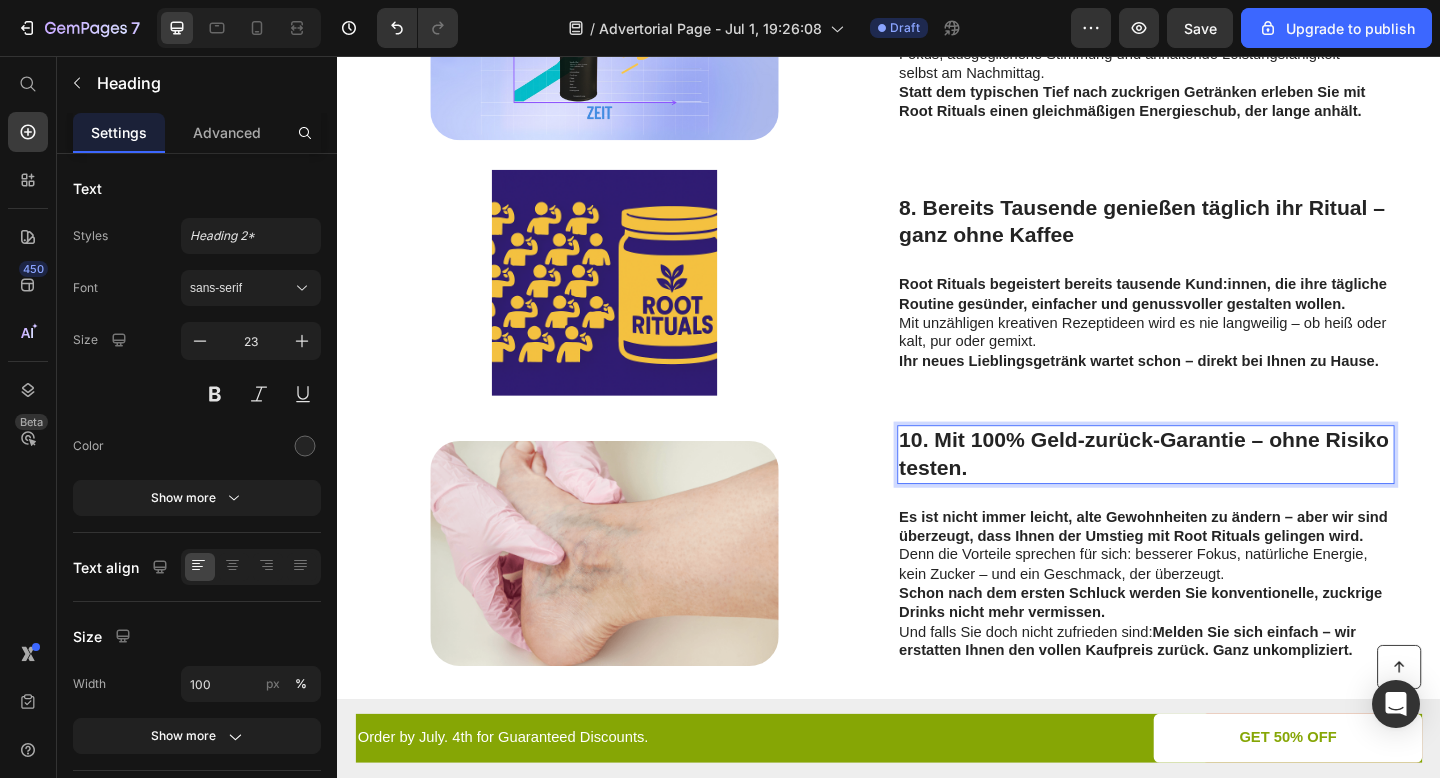 click on "10. Mit 100 % Geld-zurück-Garantie – ohne Risiko testen." at bounding box center (1216, 490) 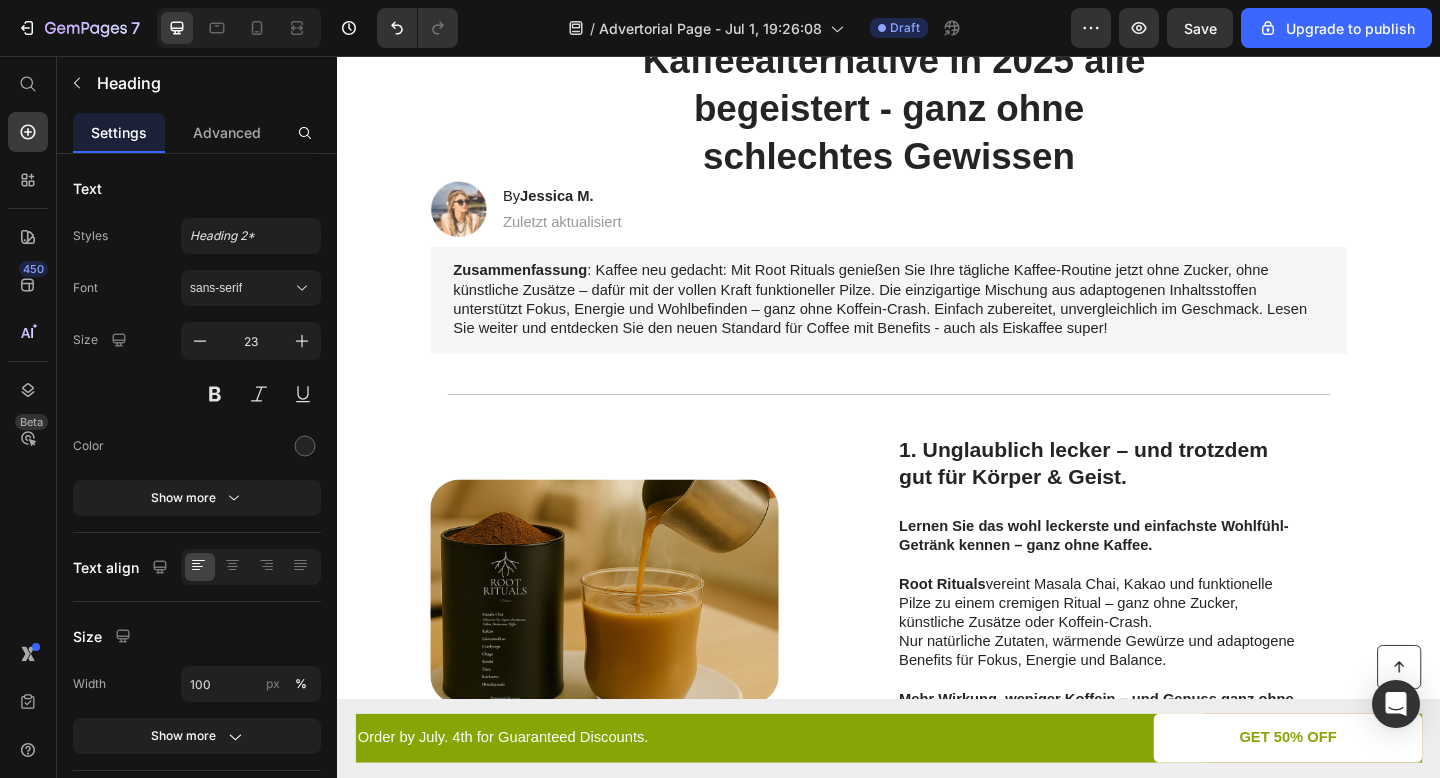 scroll, scrollTop: 0, scrollLeft: 0, axis: both 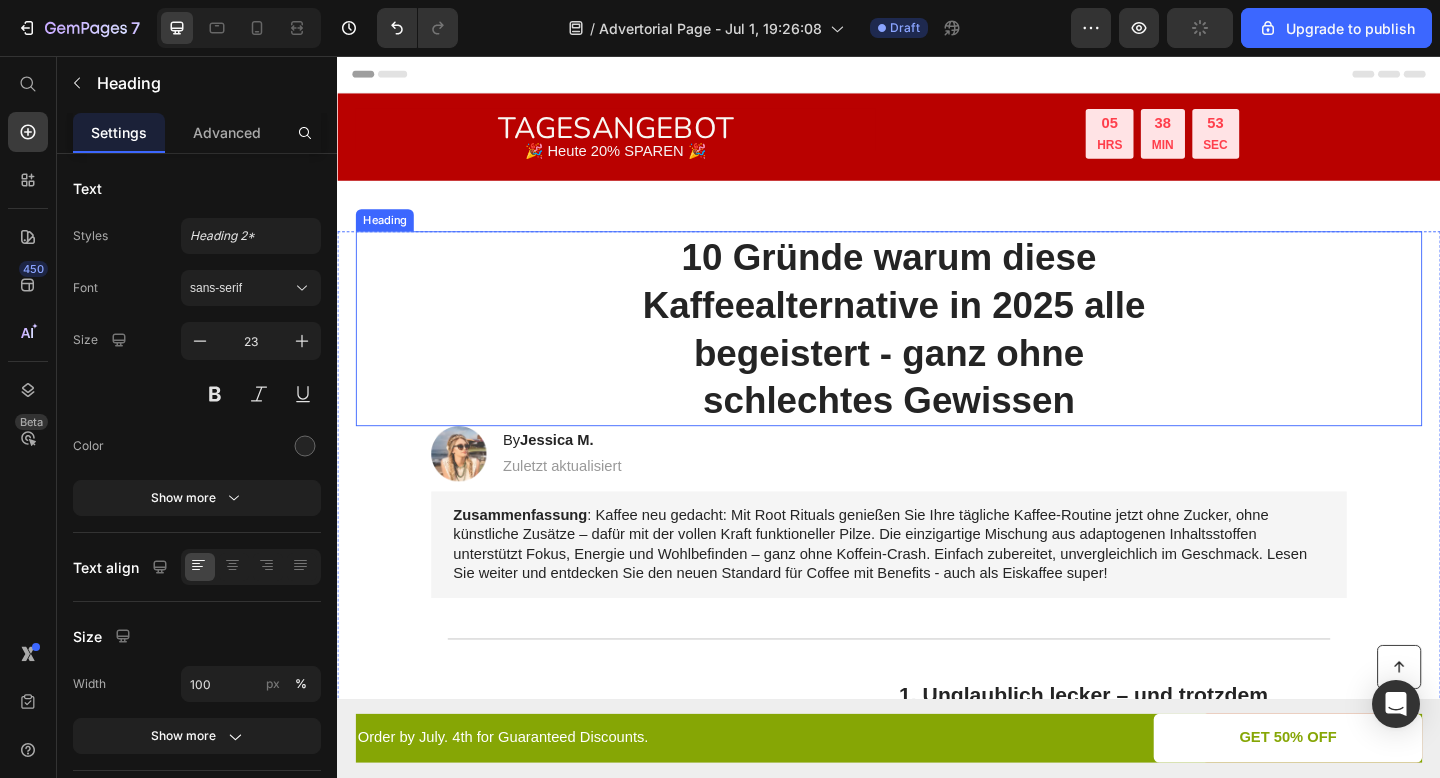 click on "10 Gründe warum diese  Kaffeealternative in 2025 alle begeistert - ganz ohne schlechtes Gewissen" at bounding box center (937, 353) 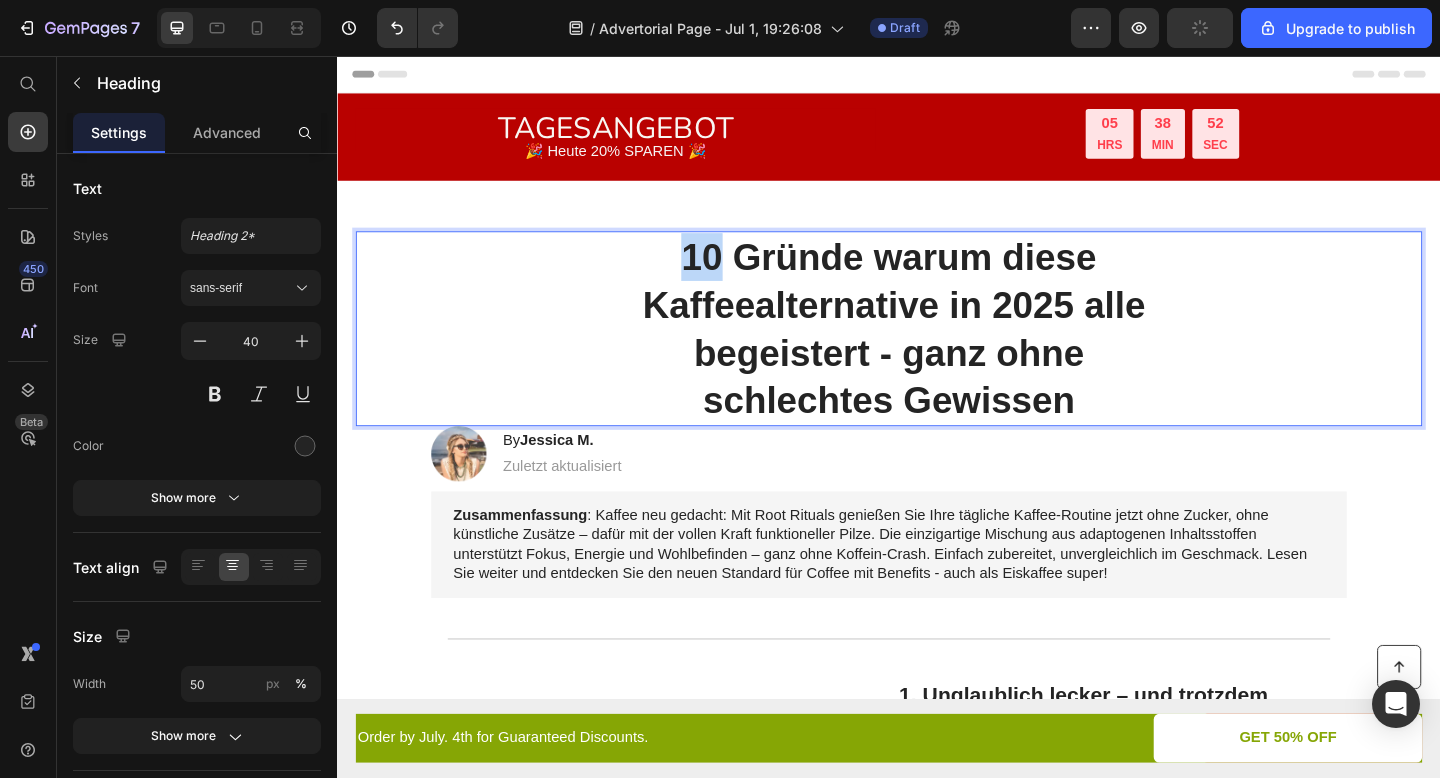 click on "10 Gründe warum diese  Kaffeealternative in 2025 alle begeistert - ganz ohne schlechtes Gewissen" at bounding box center (937, 353) 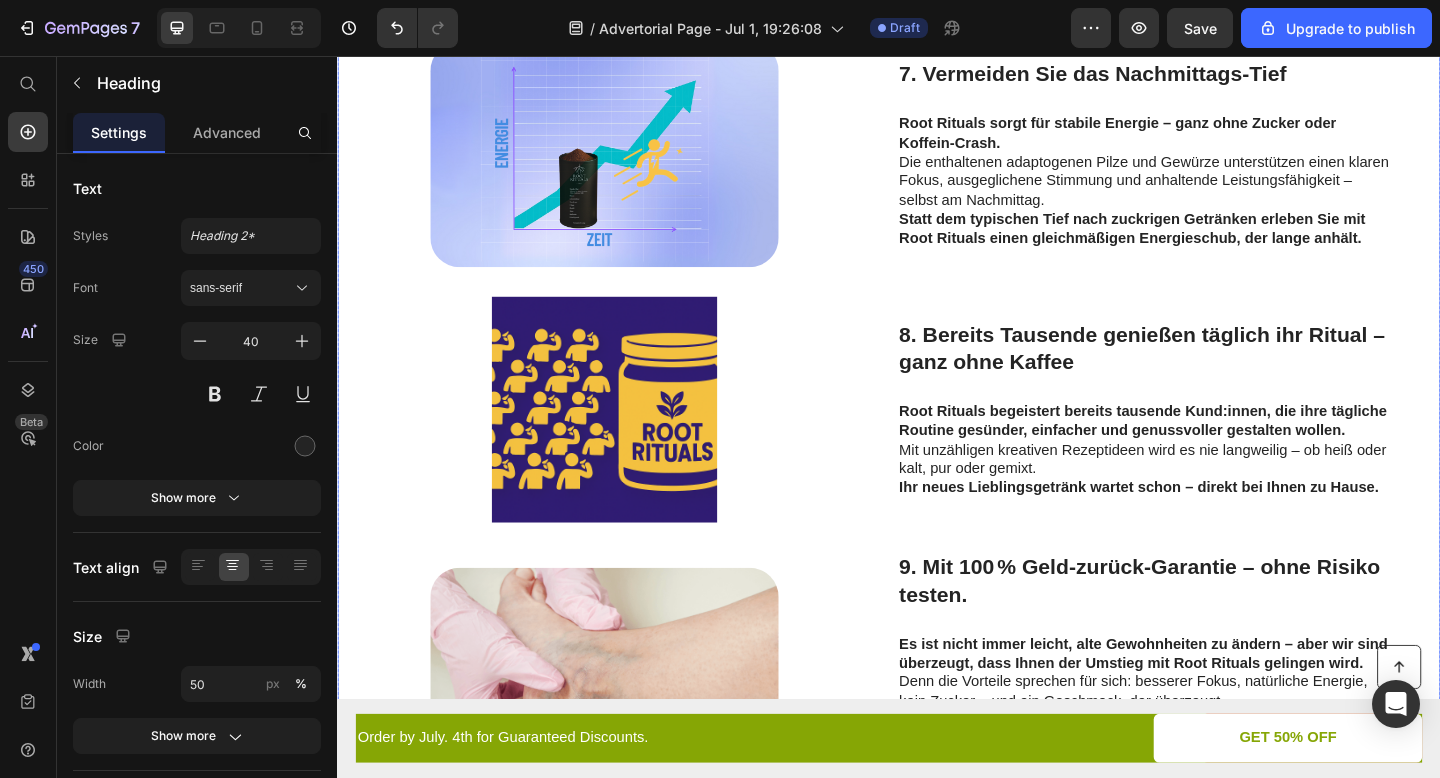 scroll, scrollTop: 2469, scrollLeft: 0, axis: vertical 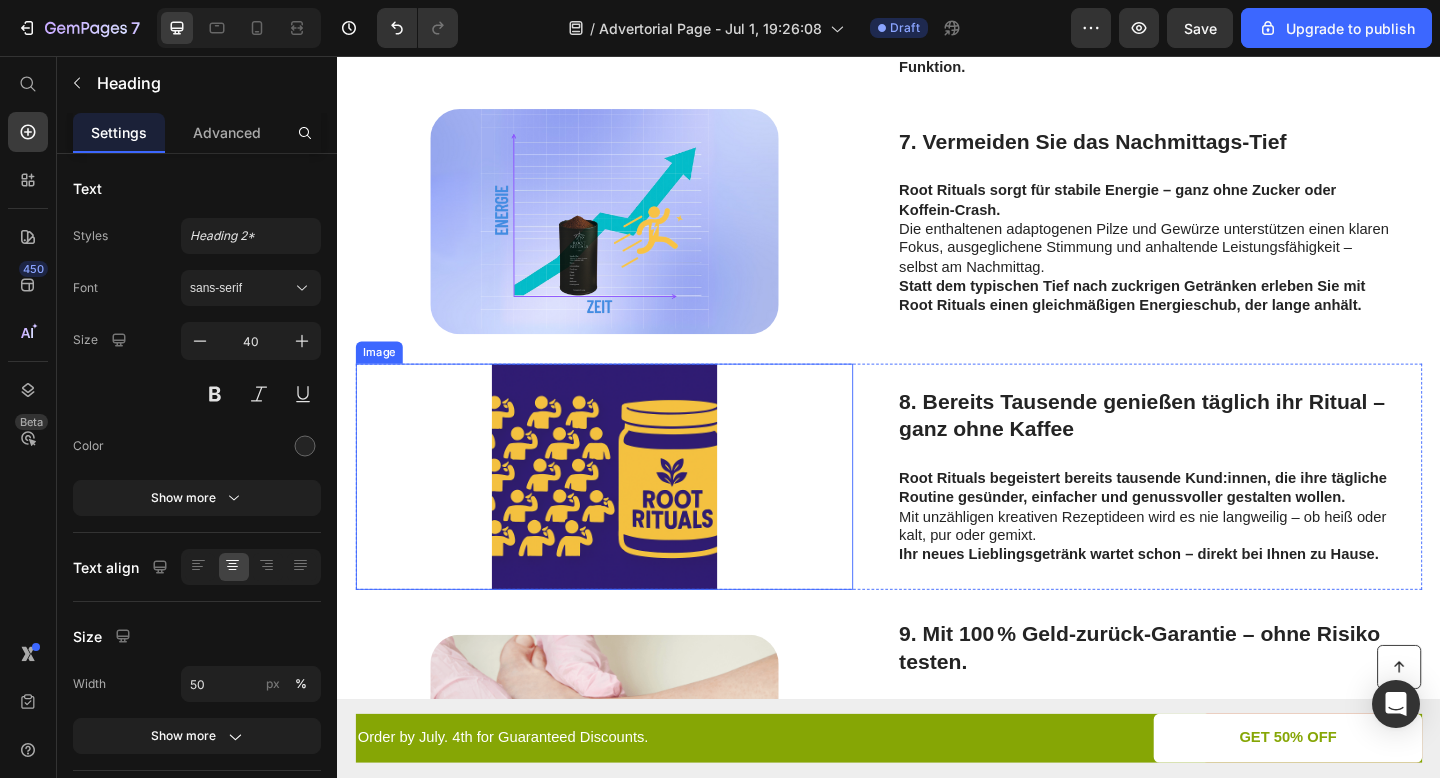 click at bounding box center [627, 513] 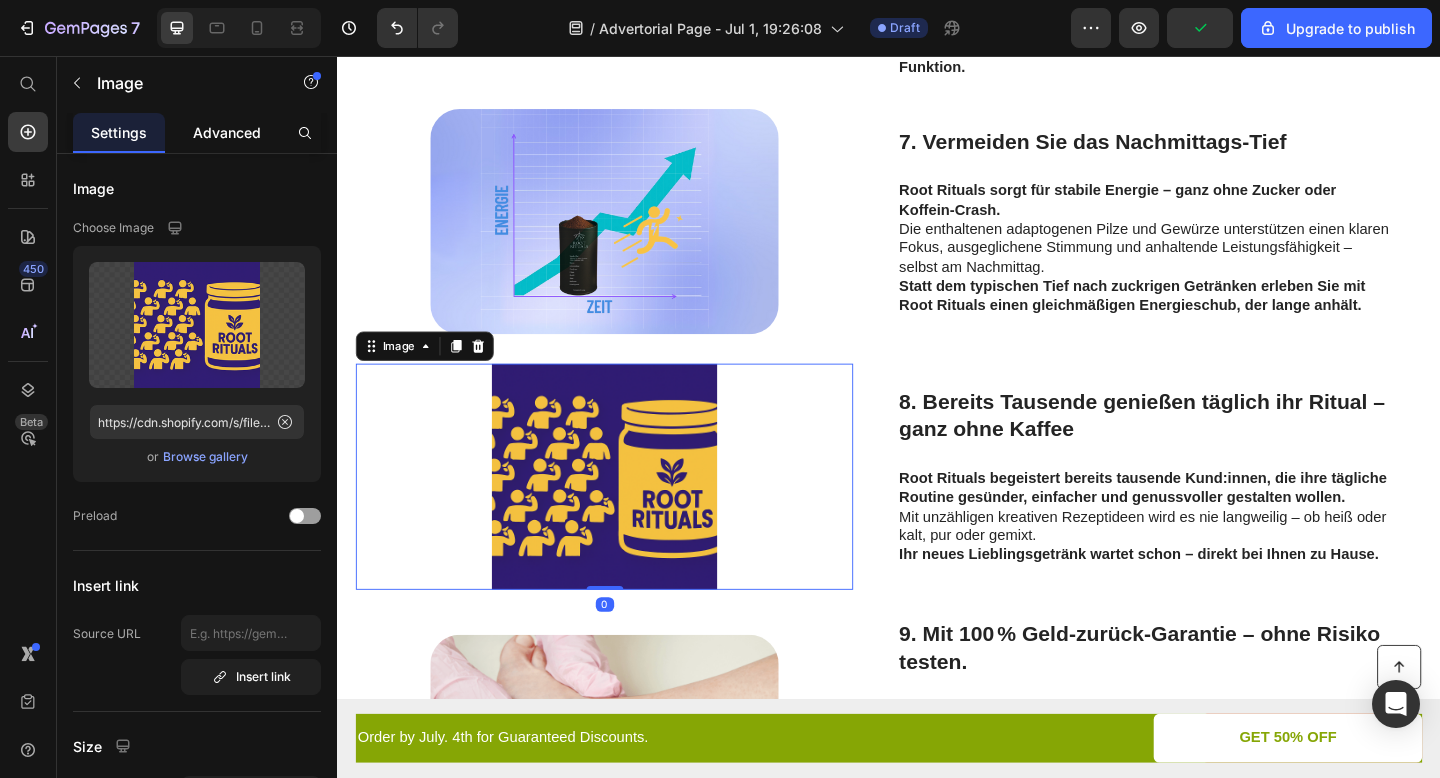 click on "Advanced" 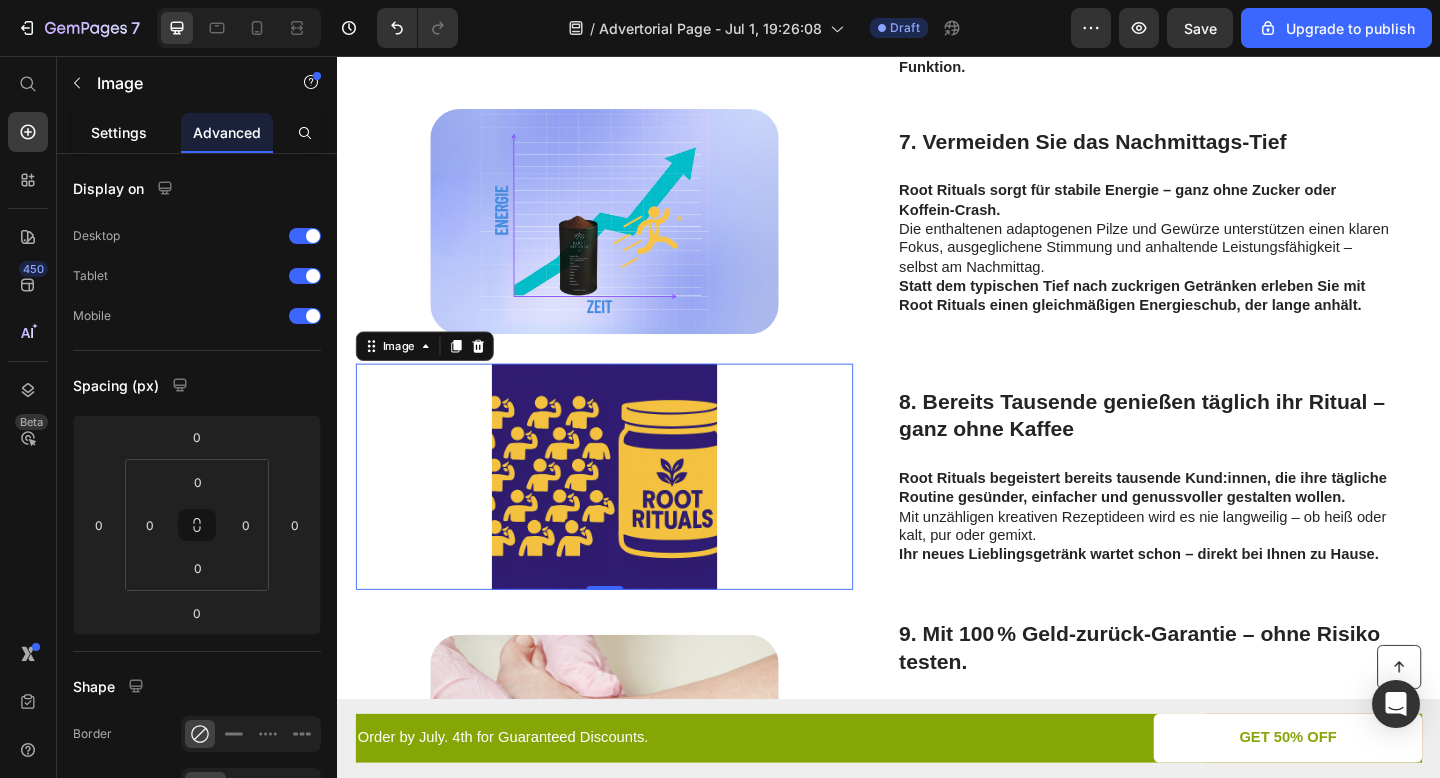 click on "Settings" at bounding box center [119, 132] 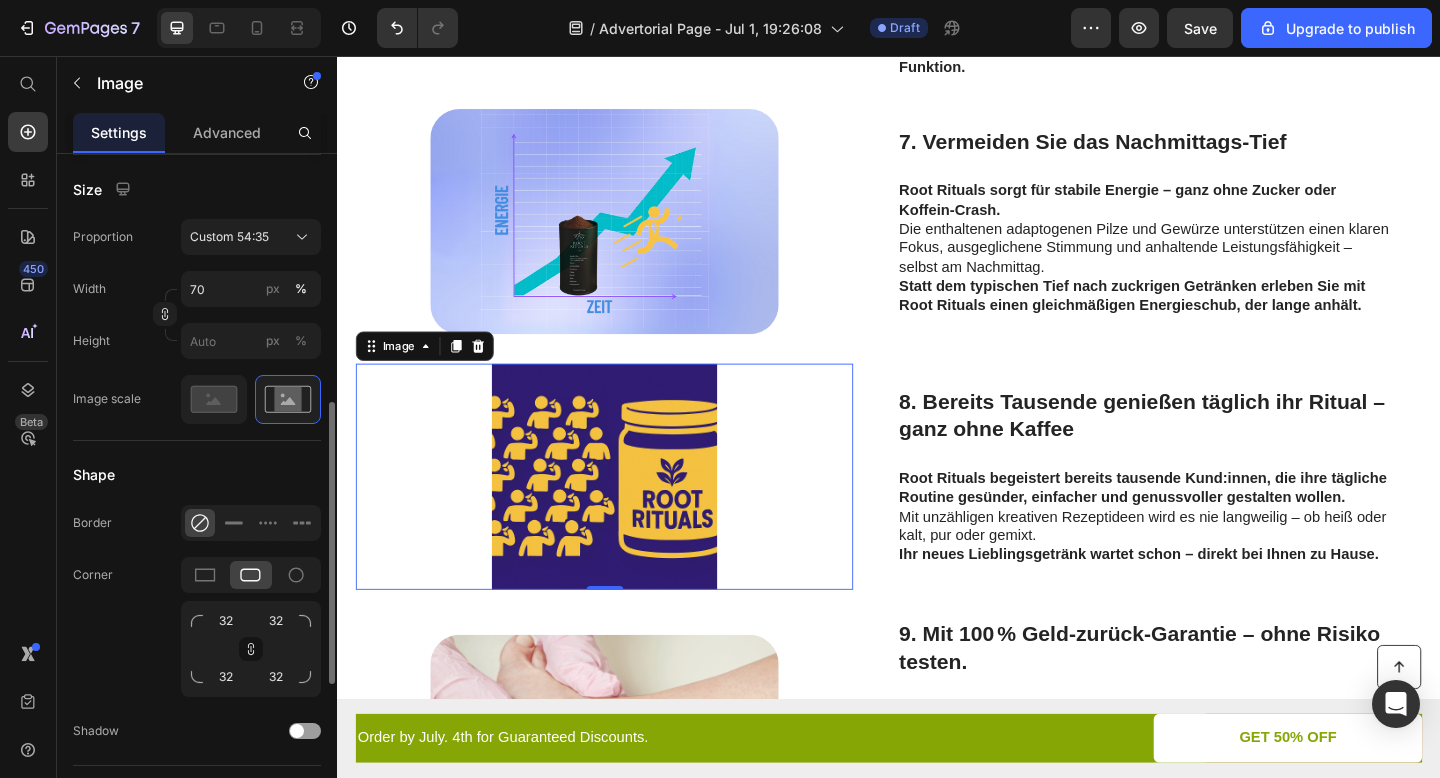scroll, scrollTop: 569, scrollLeft: 0, axis: vertical 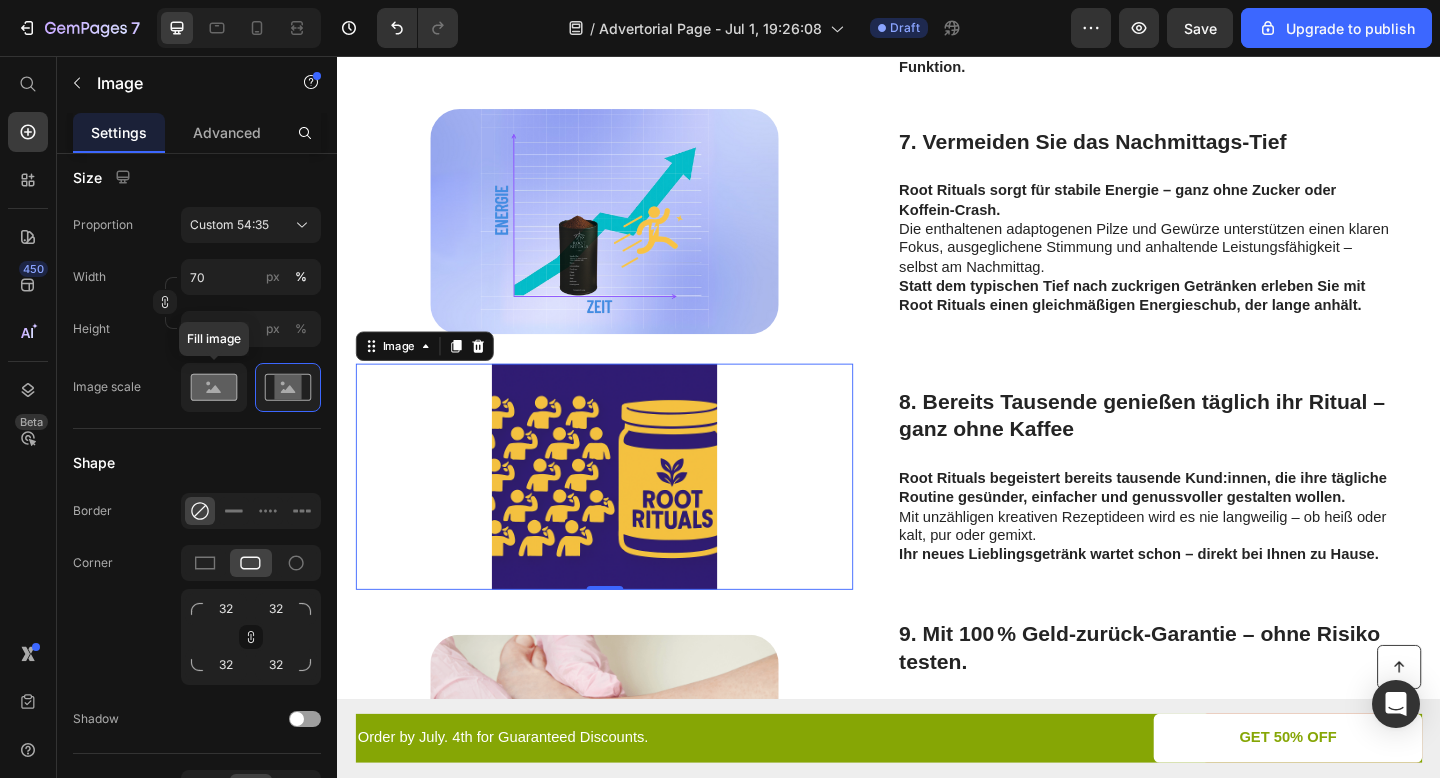 click 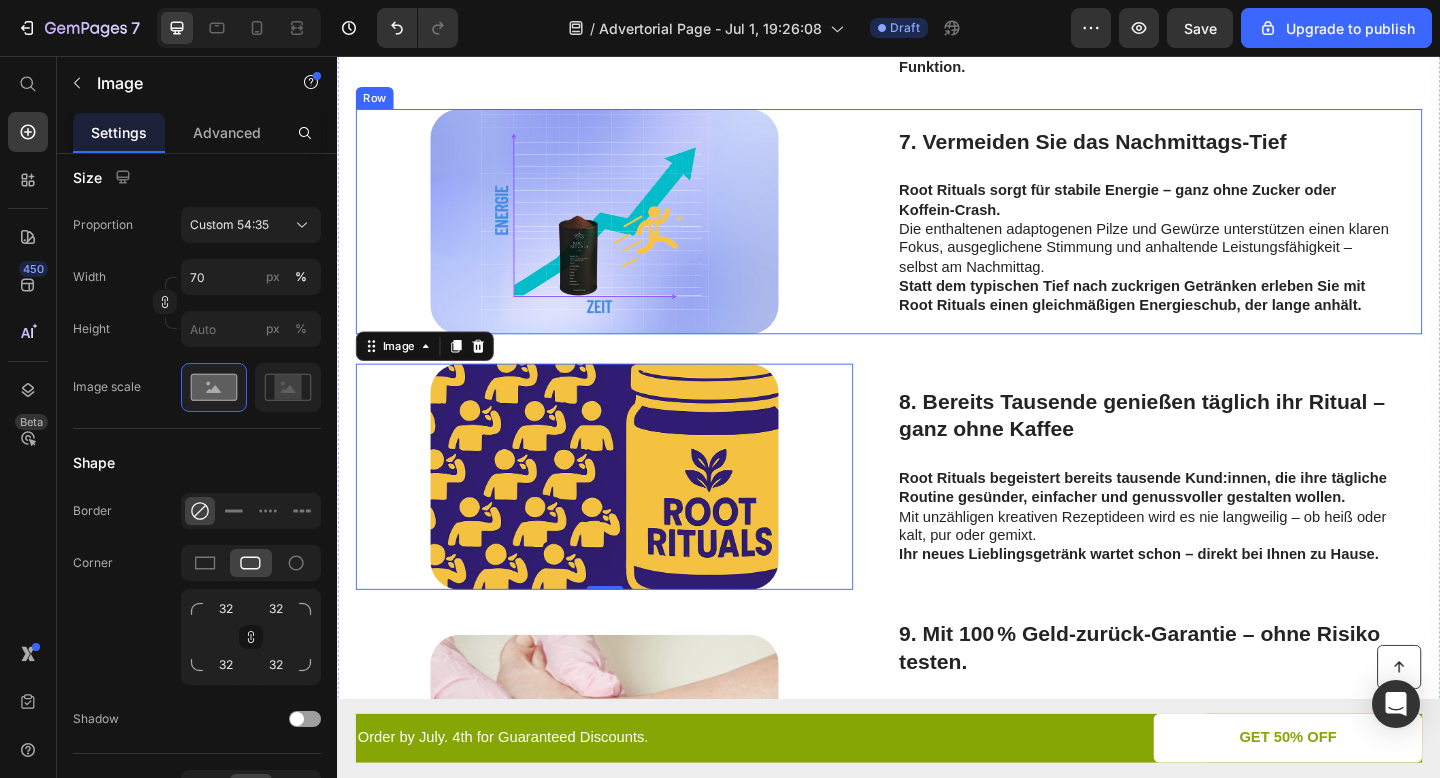click on "7. Vermeiden Sie das Nachmittags-Tief Heading Root Rituals sorgt für stabile Energie – ganz ohne Zucker oder Koffein-Crash. Die enthaltenen adaptogenen Pilze und Gewürze unterstützen einen klaren Fokus, ausgeglichene Stimmung und anhaltende Leistungsfähigkeit – selbst am Nachmittag. Statt dem typischen Tief nach zuckrigen Getränken erleben Sie mit Root Rituals einen gleichmäßigen Energieschub, der lange anhält. Text Block" at bounding box center [1216, 236] 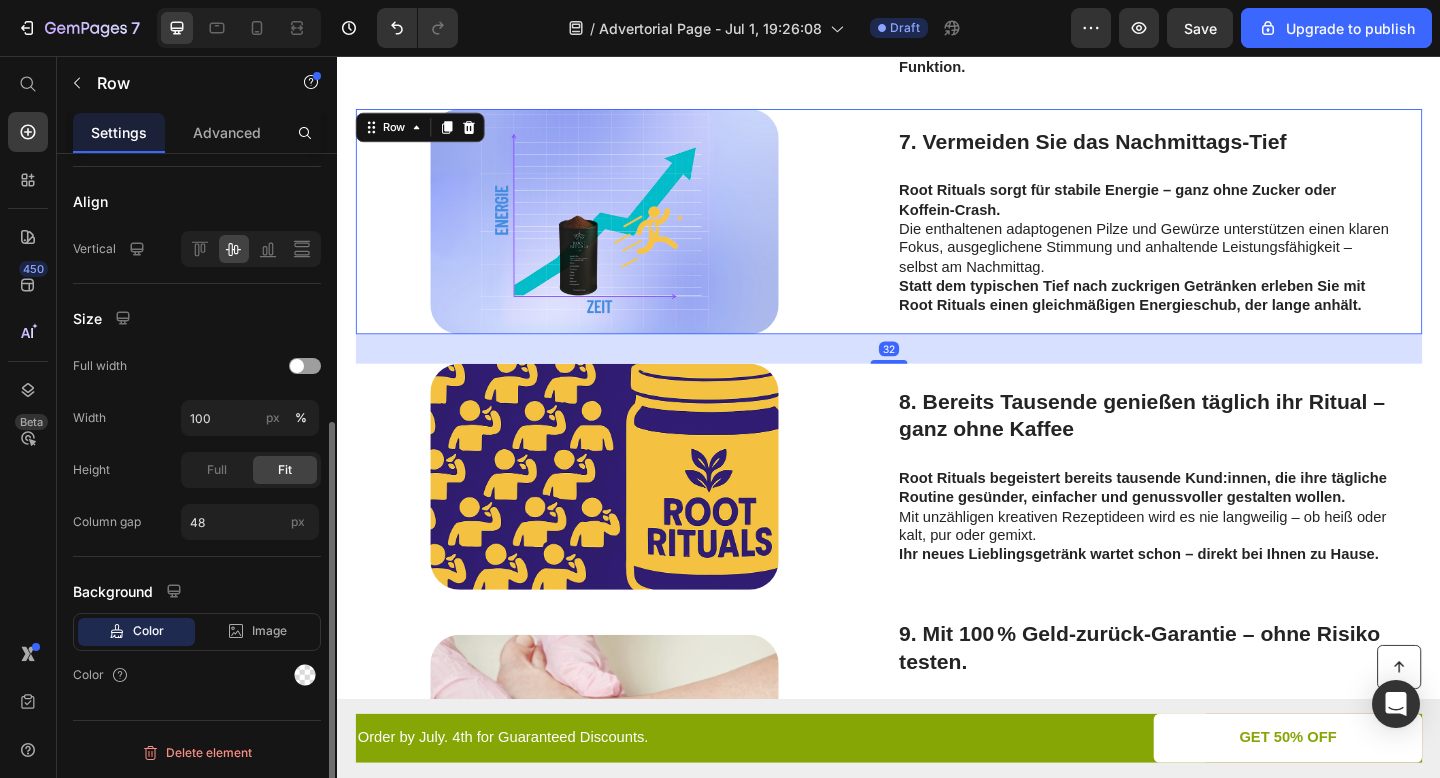 scroll, scrollTop: 0, scrollLeft: 0, axis: both 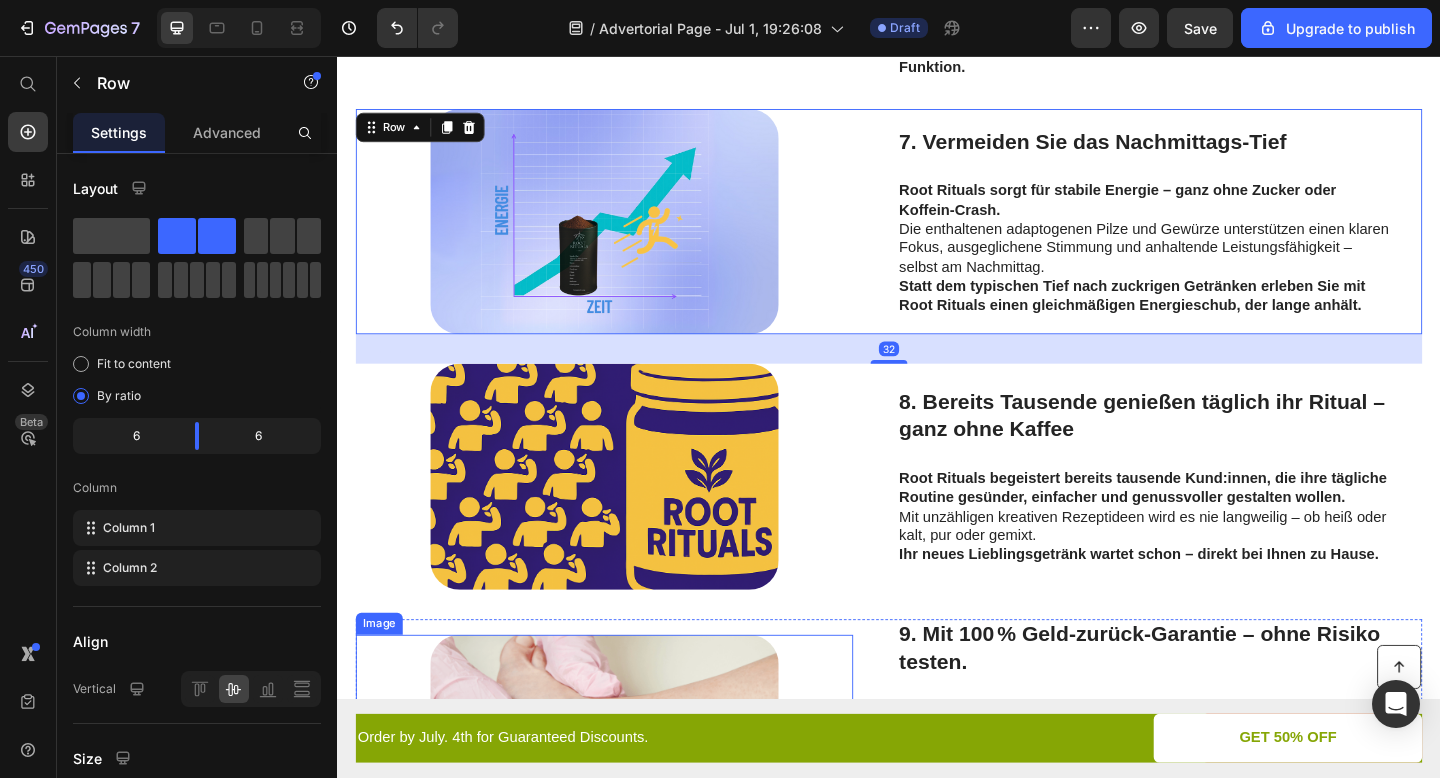 click at bounding box center [627, 808] 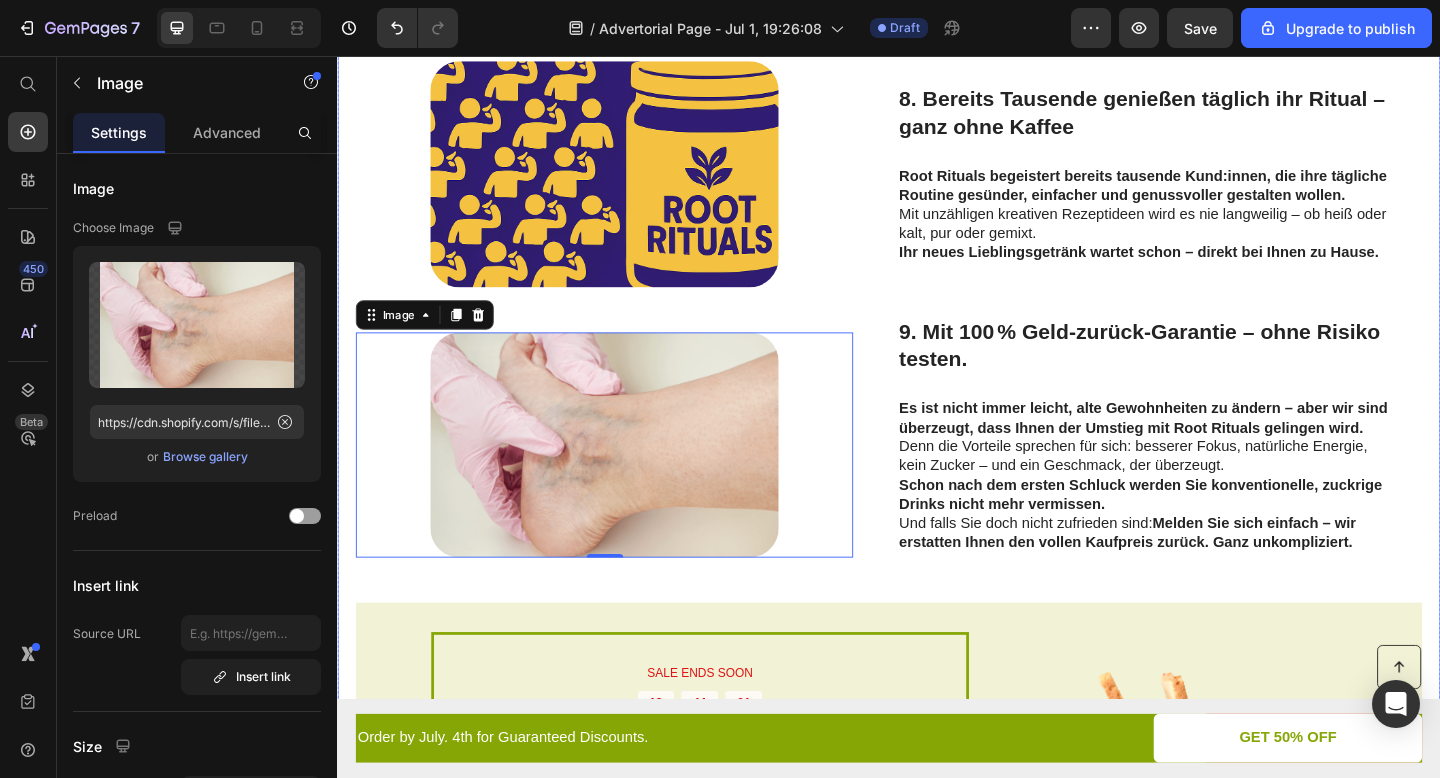 scroll, scrollTop: 2835, scrollLeft: 0, axis: vertical 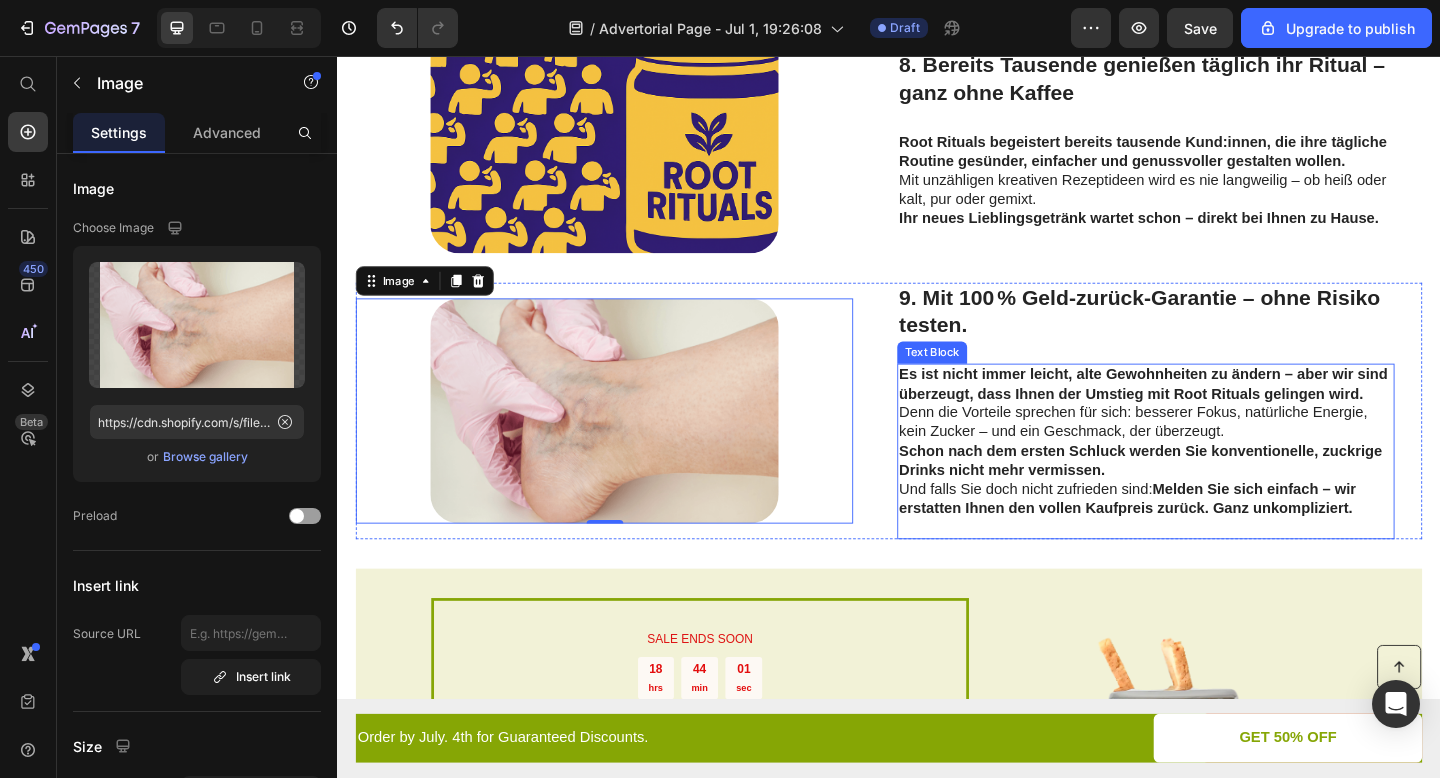 click on "Es ist nicht immer leicht, alte Gewohnheiten zu ändern – aber wir sind überzeugt, dass Ihnen der Umstieg mit Root Rituals gelingen wird. Denn die Vorteile sprechen für sich: besserer Fokus, natürliche Energie, kein Zucker – und ein Geschmack, der überzeugt. Schon nach dem ersten Schluck werden Sie konventionelle, zuckrige Drinks nicht mehr vermissen. Und falls Sie doch nicht zufrieden sind:  Melden Sie sich einfach – wir erstatten Ihnen den vollen Kaufpreis zurück. Ganz unkompliziert." at bounding box center [1216, 476] 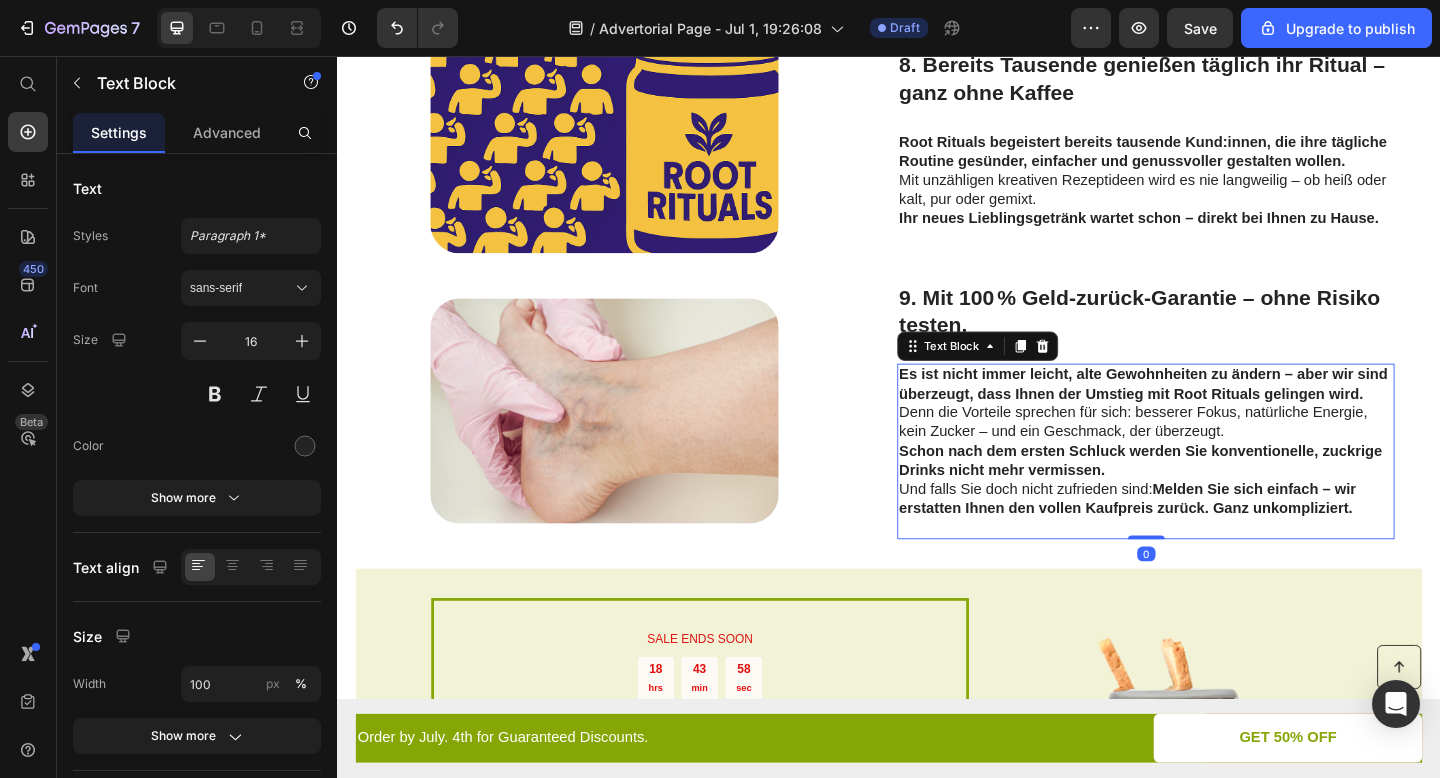 click on "Es ist nicht immer leicht, alte Gewohnheiten zu ändern – aber wir sind überzeugt, dass Ihnen der Umstieg mit Root Rituals gelingen wird. Denn die Vorteile sprechen für sich: besserer Fokus, natürliche Energie, kein Zucker – und ein Geschmack, der überzeugt. Schon nach dem ersten Schluck werden Sie konventionelle, zuckrige Drinks nicht mehr vermissen. Und falls Sie doch nicht zufrieden sind:  Melden Sie sich einfach – wir erstatten Ihnen den vollen Kaufpreis zurück. Ganz unkompliziert." at bounding box center [1216, 476] 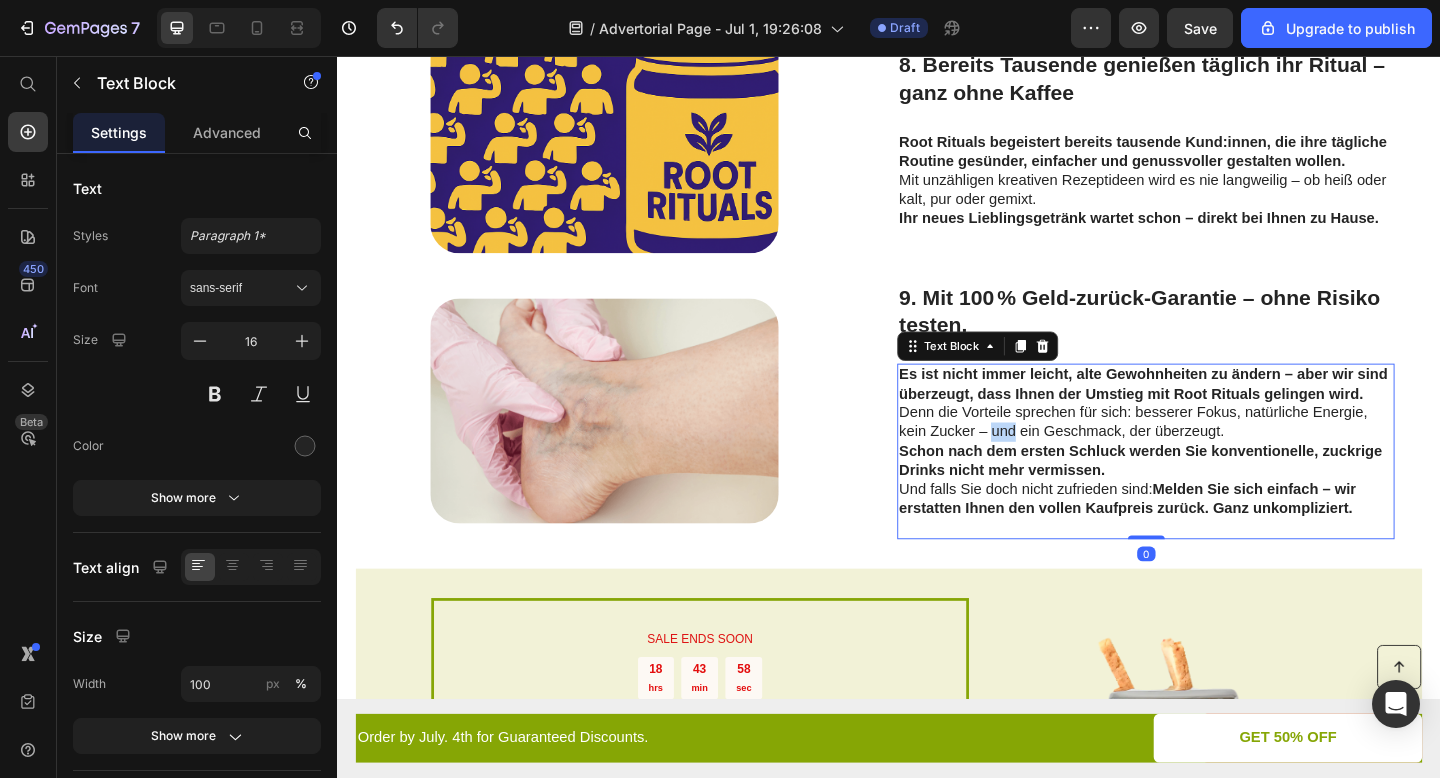 click on "Es ist nicht immer leicht, alte Gewohnheiten zu ändern – aber wir sind überzeugt, dass Ihnen der Umstieg mit Root Rituals gelingen wird. Denn die Vorteile sprechen für sich: besserer Fokus, natürliche Energie, kein Zucker – und ein Geschmack, der überzeugt. Schon nach dem ersten Schluck werden Sie konventionelle, zuckrige Drinks nicht mehr vermissen. Und falls Sie doch nicht zufrieden sind:  Melden Sie sich einfach – wir erstatten Ihnen den vollen Kaufpreis zurück. Ganz unkompliziert." at bounding box center (1216, 476) 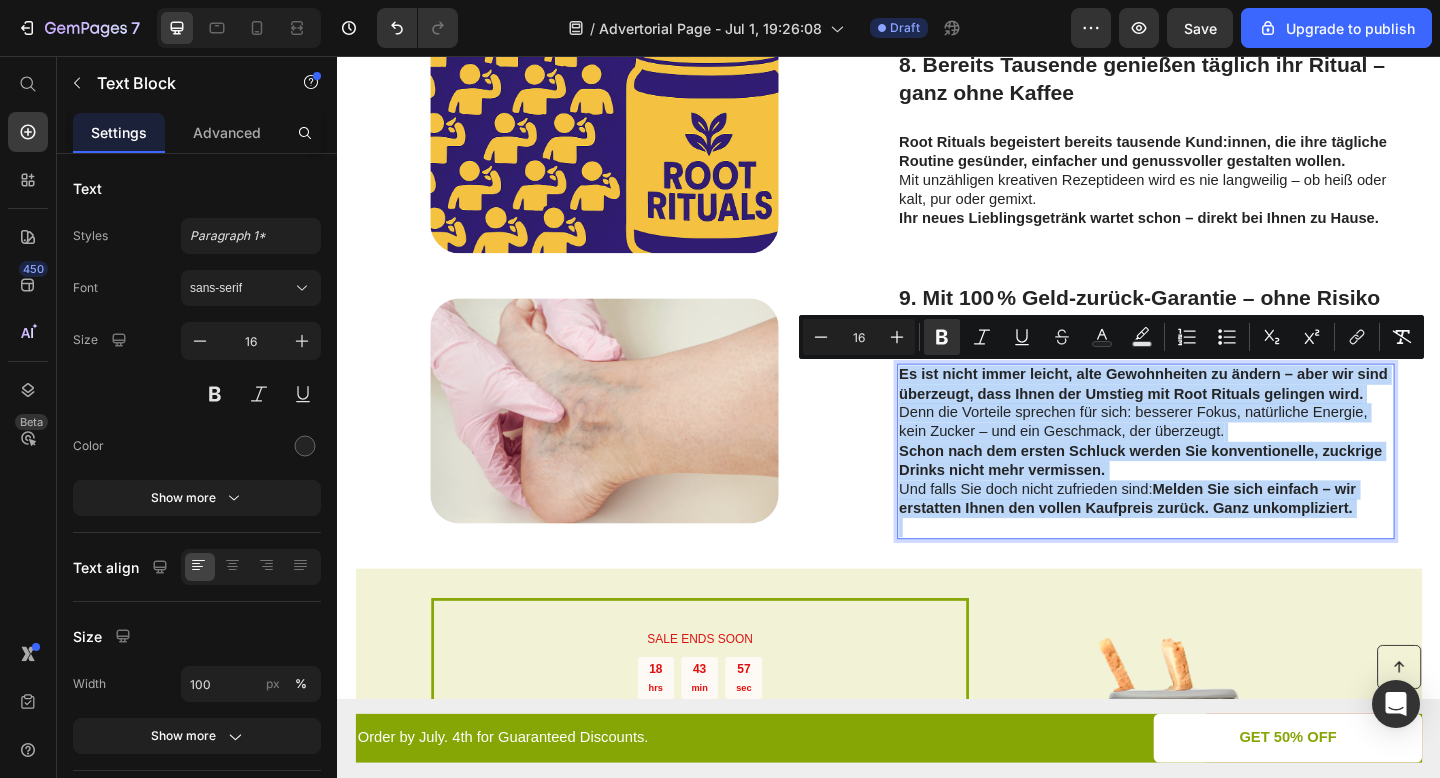 copy on "Es ist nicht immer leicht, alte Gewohnheiten zu ändern – aber wir sind überzeugt, dass Ihnen der Umstieg mit Root Rituals gelingen wird. Denn die Vorteile sprechen für sich: besserer Fokus, natürliche Energie, kein Zucker – und ein Geschmack, der überzeugt. Schon nach dem ersten Schluck werden Sie konventionelle, zuckrige Drinks nicht mehr vermissen. Und falls Sie doch nicht zufrieden sind:  Melden Sie sich einfach – wir erstatten Ihnen den vollen Kaufpreis zurück. Ganz unkompliziert." 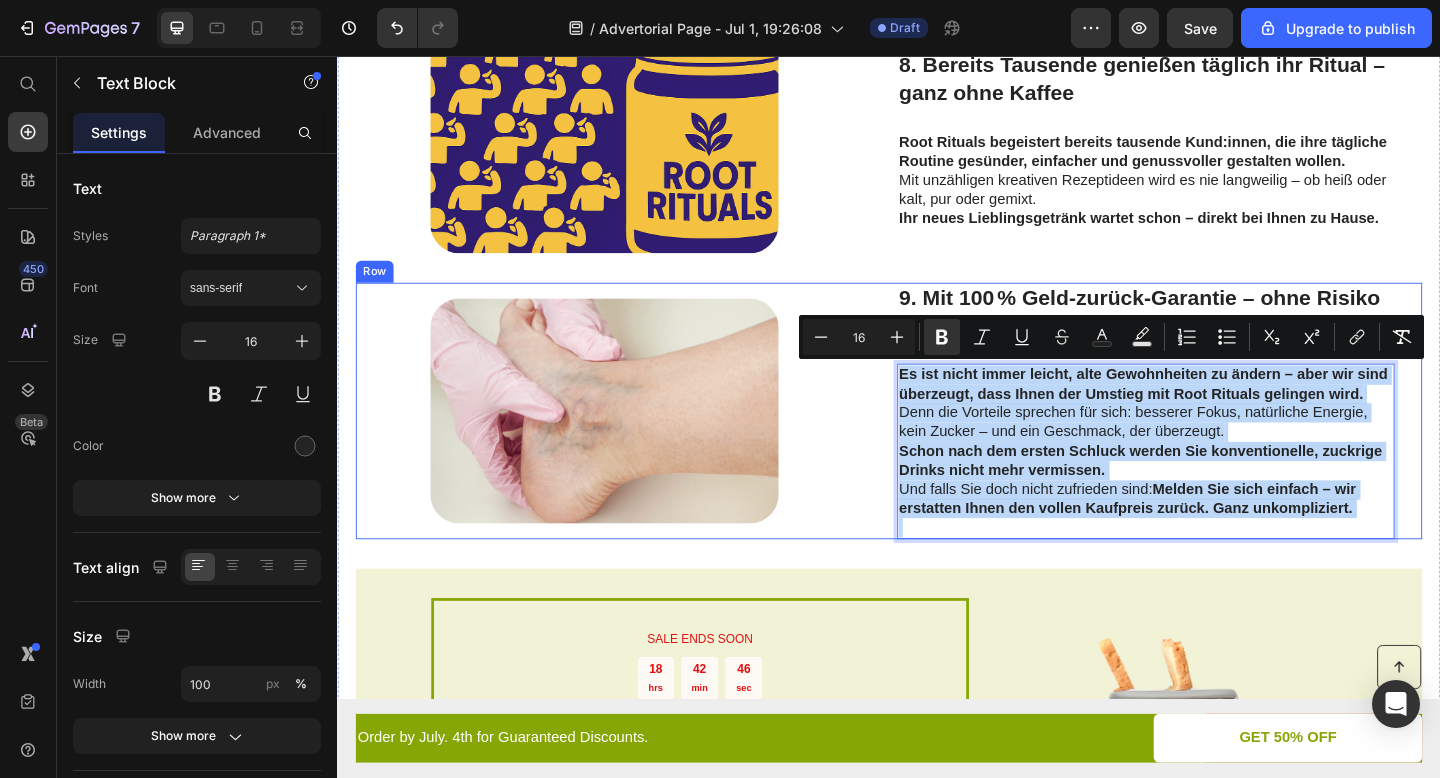 click at bounding box center (627, 442) 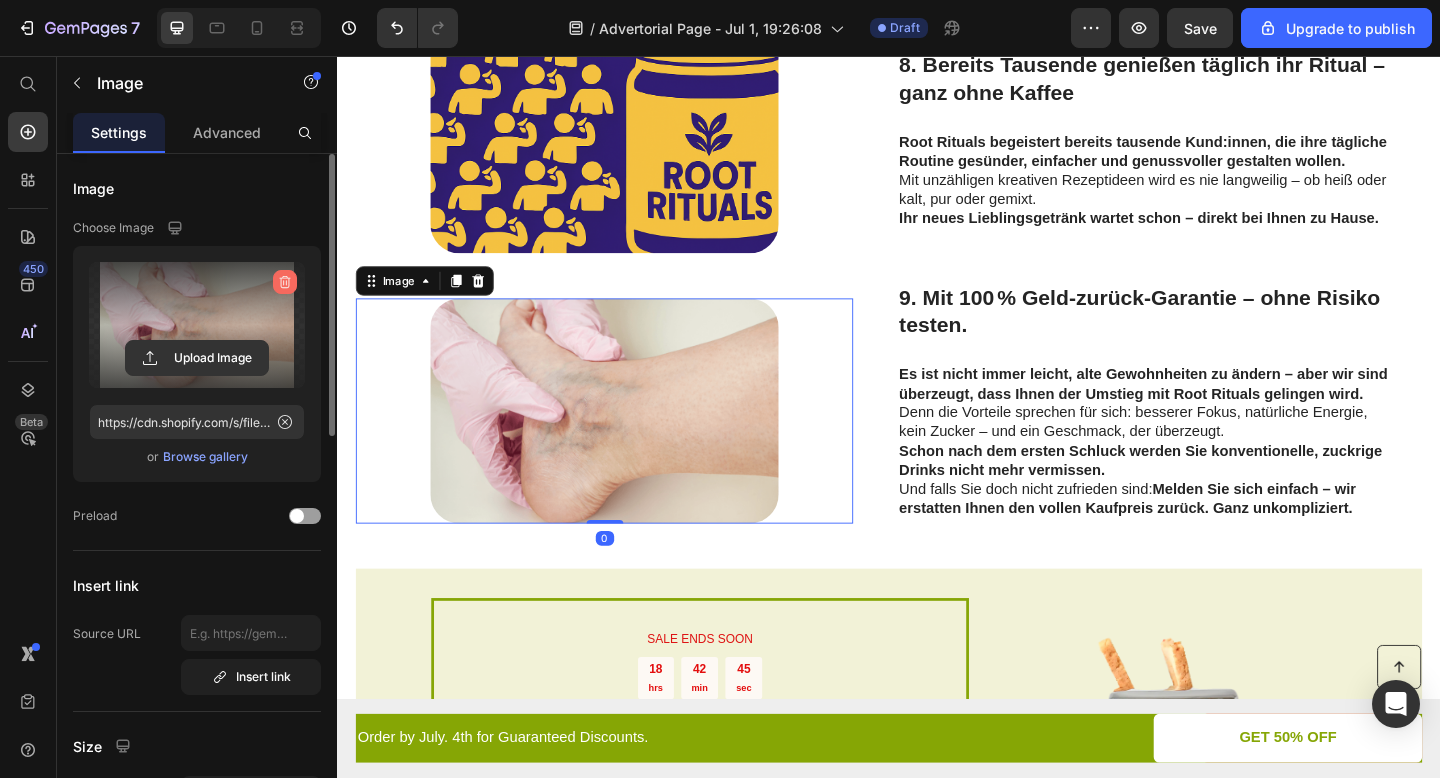 click 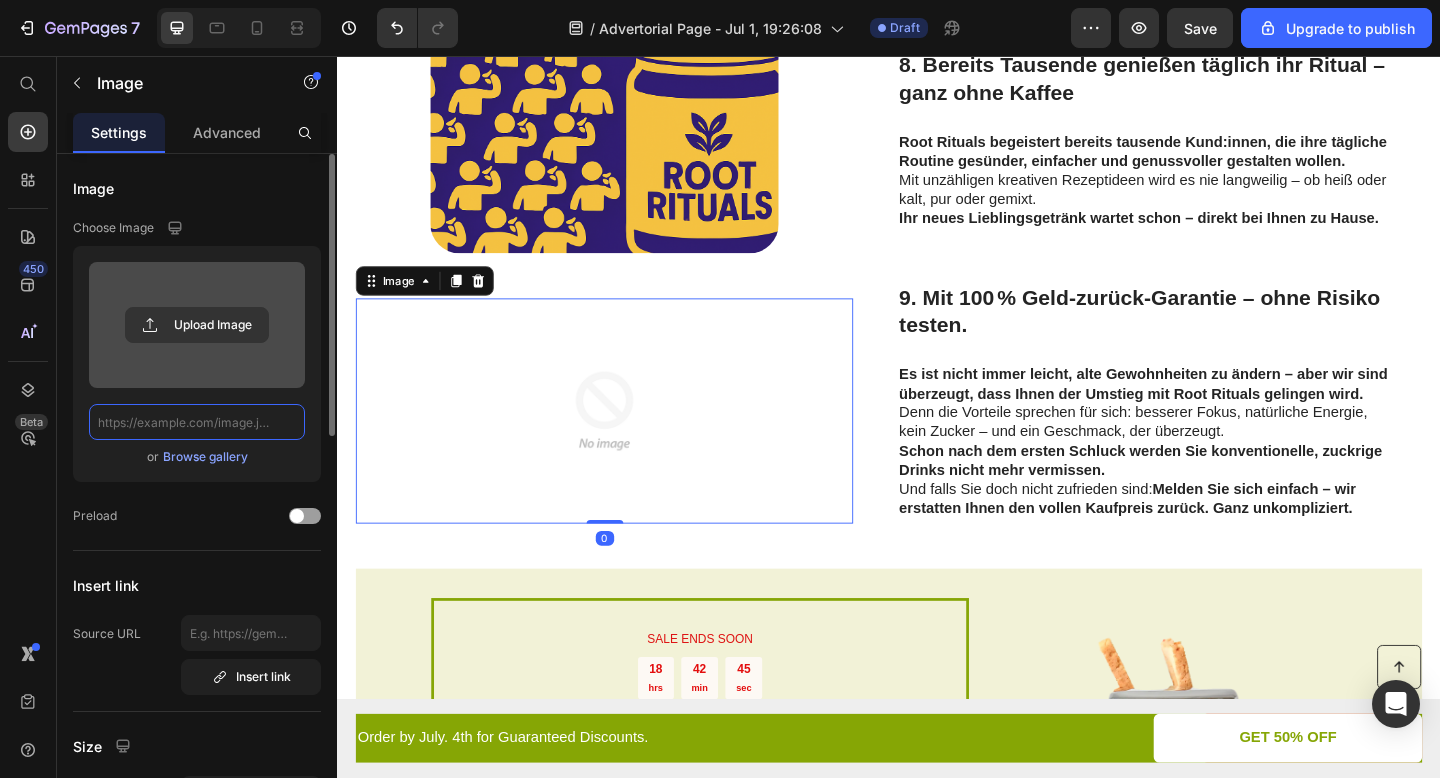 scroll, scrollTop: 0, scrollLeft: 0, axis: both 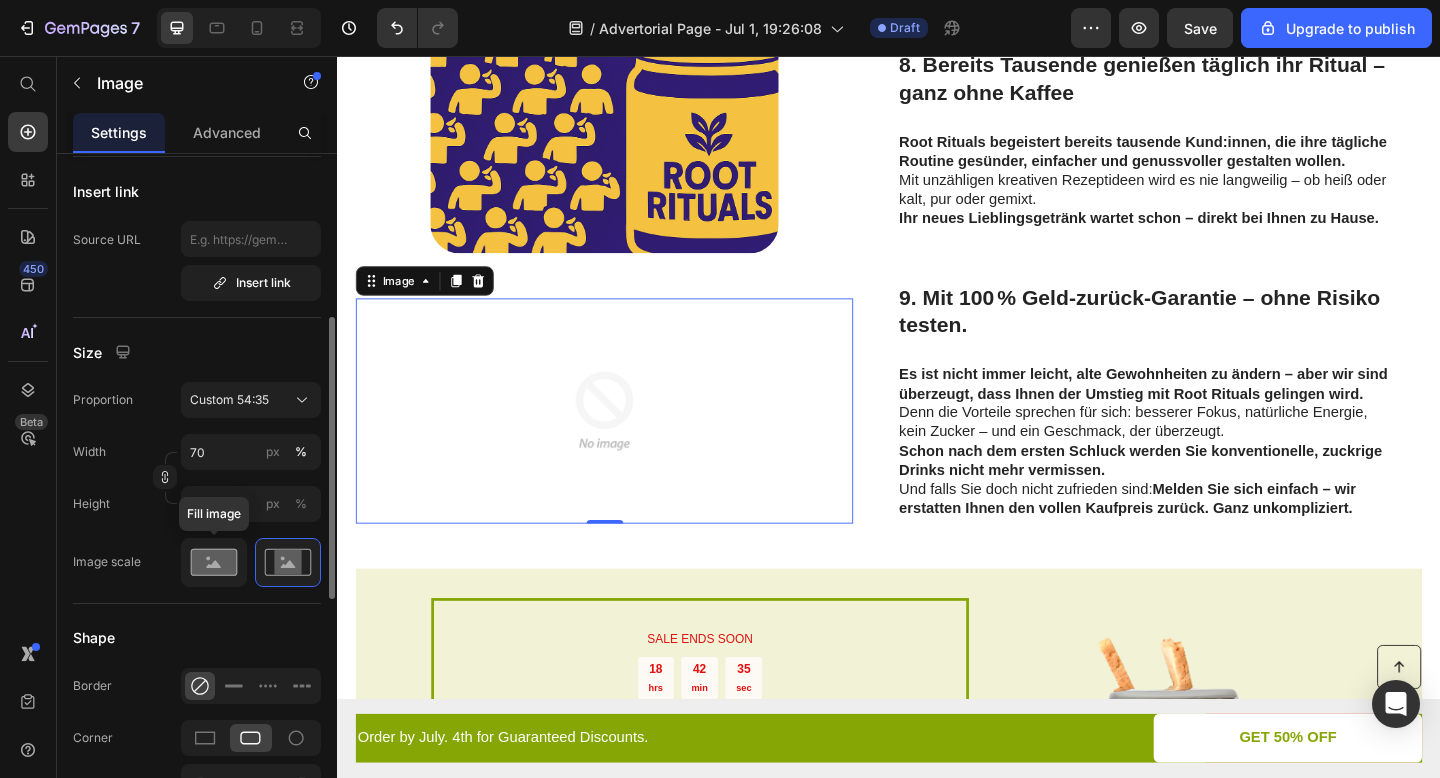 click 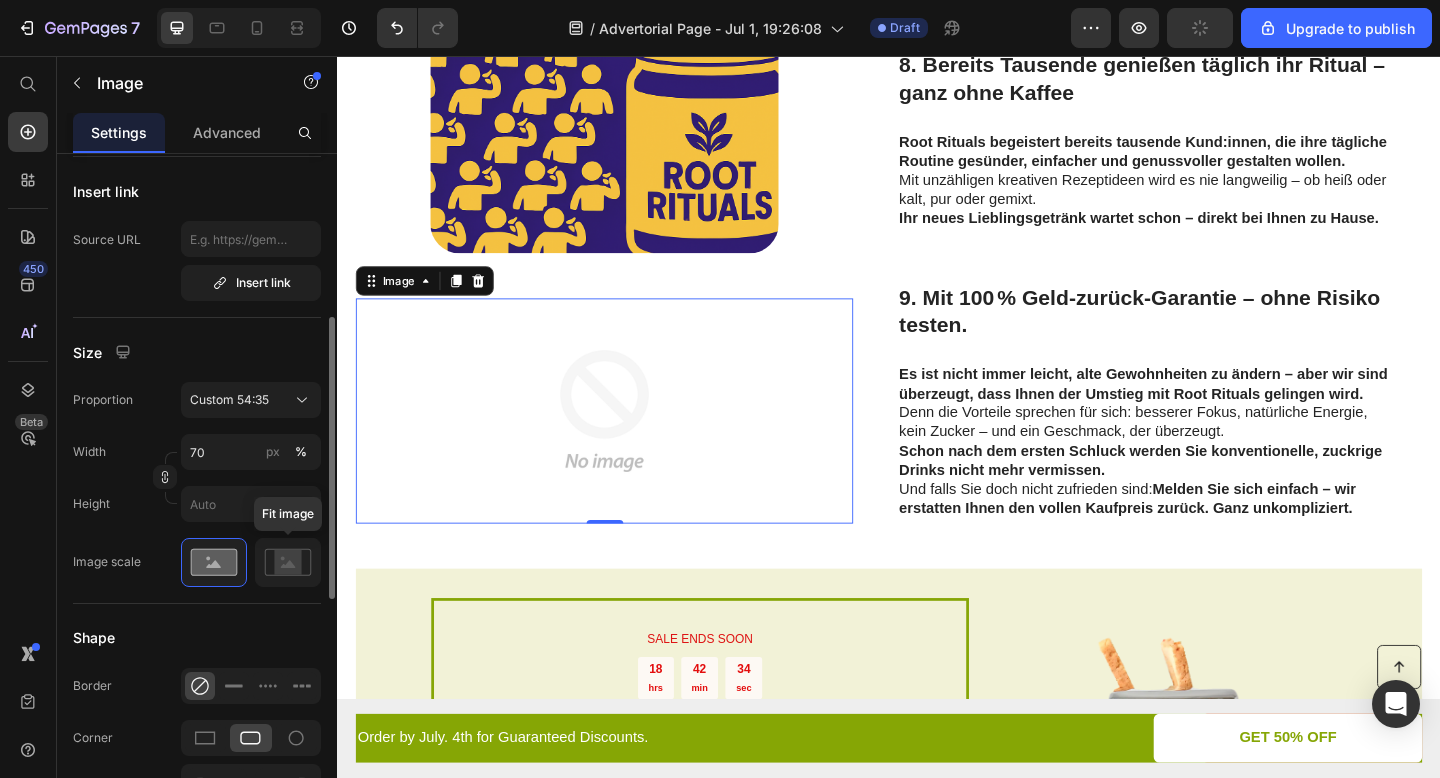 type on "https://cdn.shopify.com/s/files/1/0955/8006/2034/files/gempages_560588028146353237-2c6983d5-eede-482c-9cc8-cbe2412da380.png" 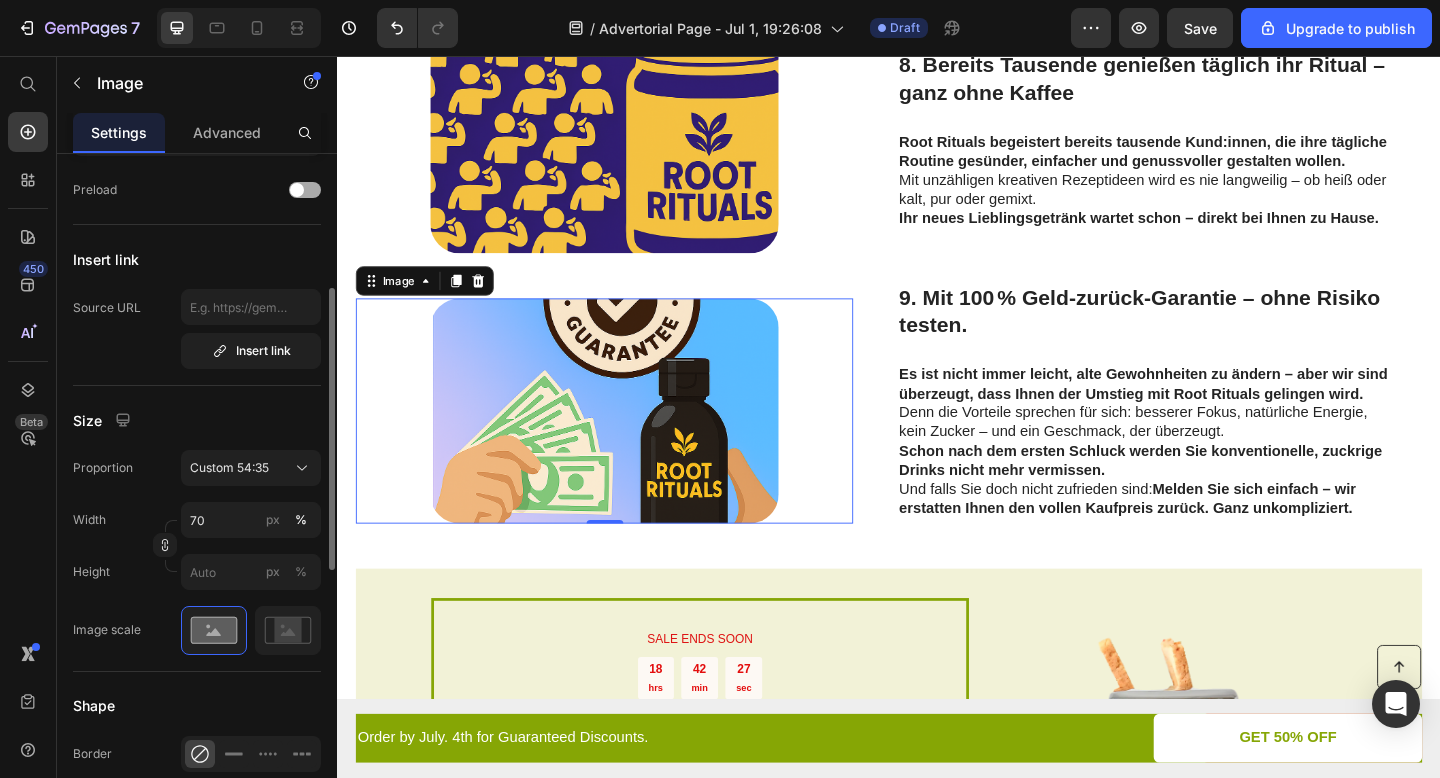 scroll, scrollTop: 329, scrollLeft: 0, axis: vertical 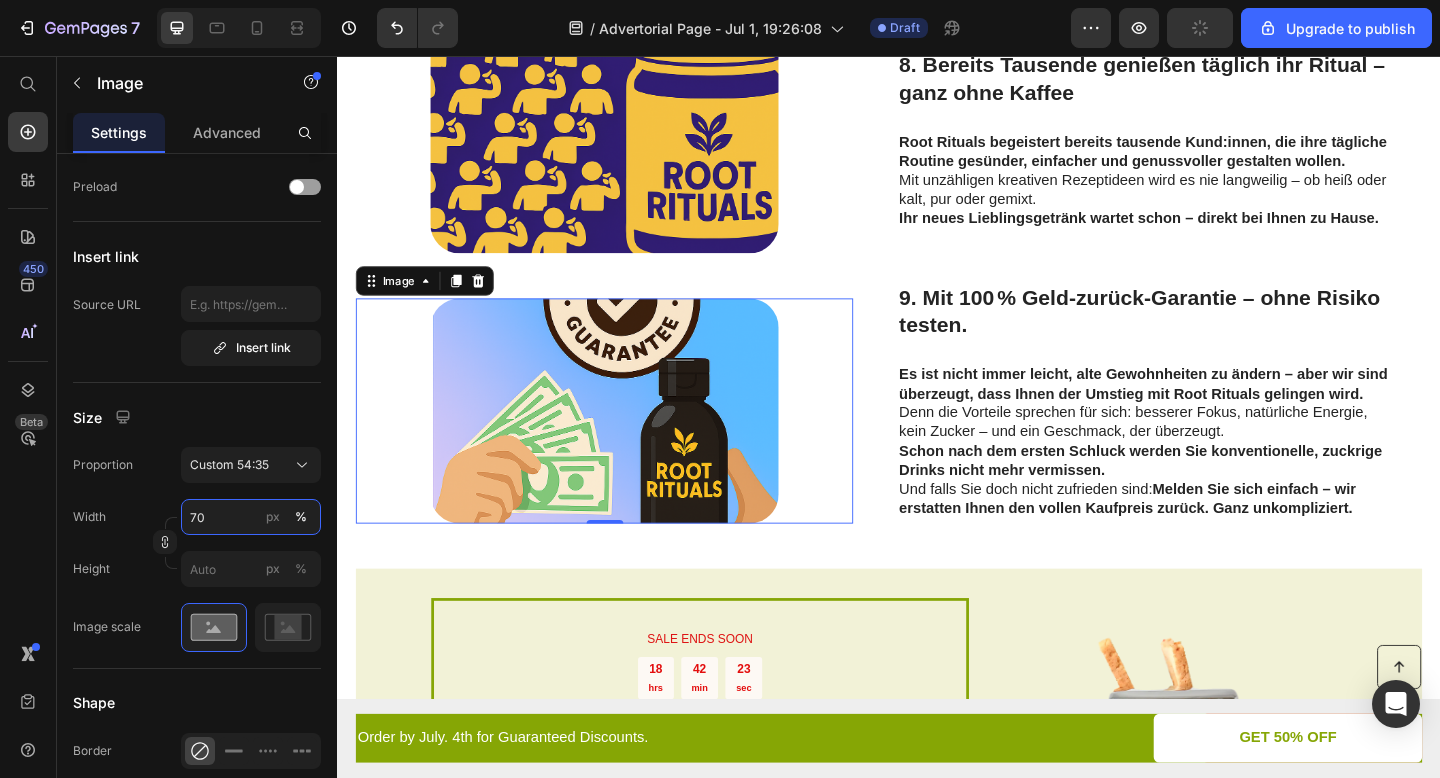 click on "70" at bounding box center (251, 517) 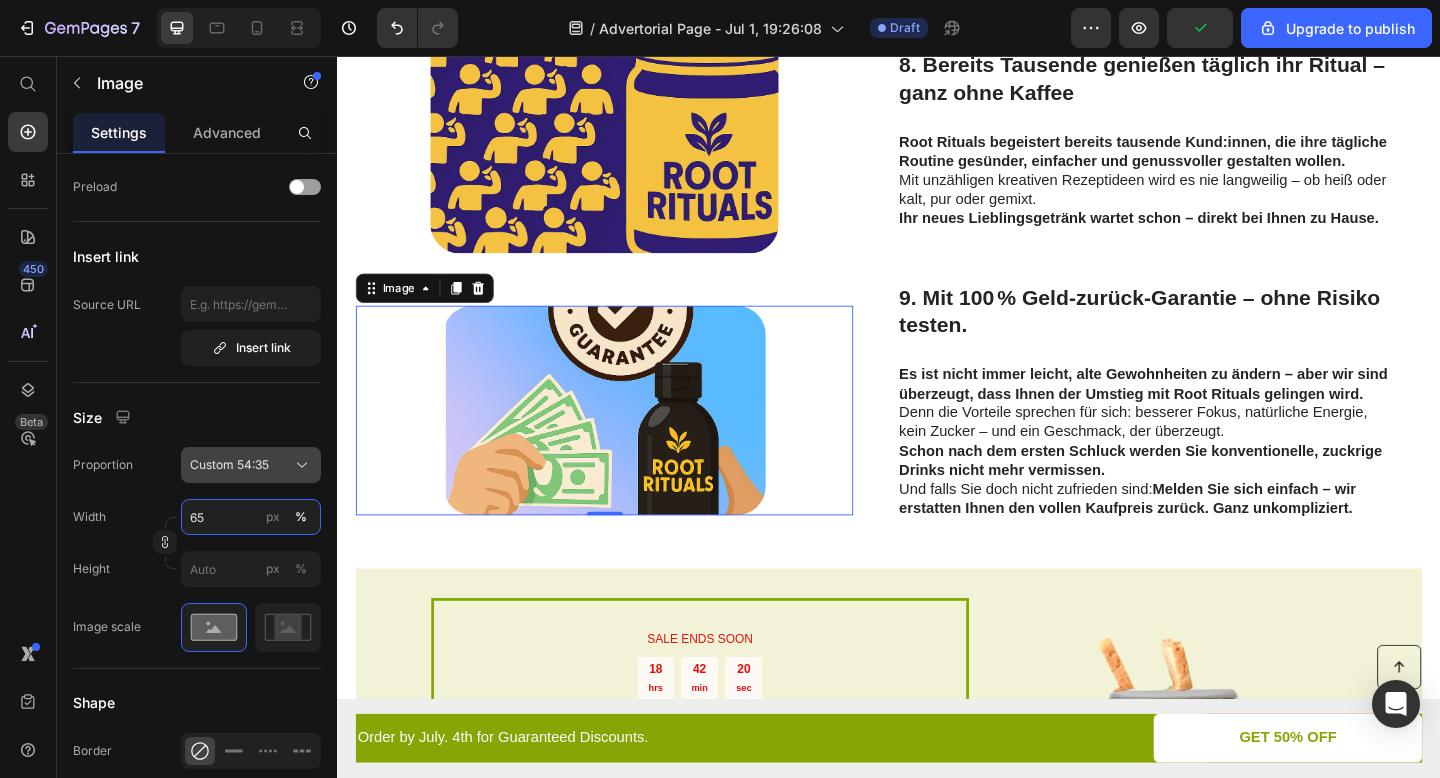 type on "6" 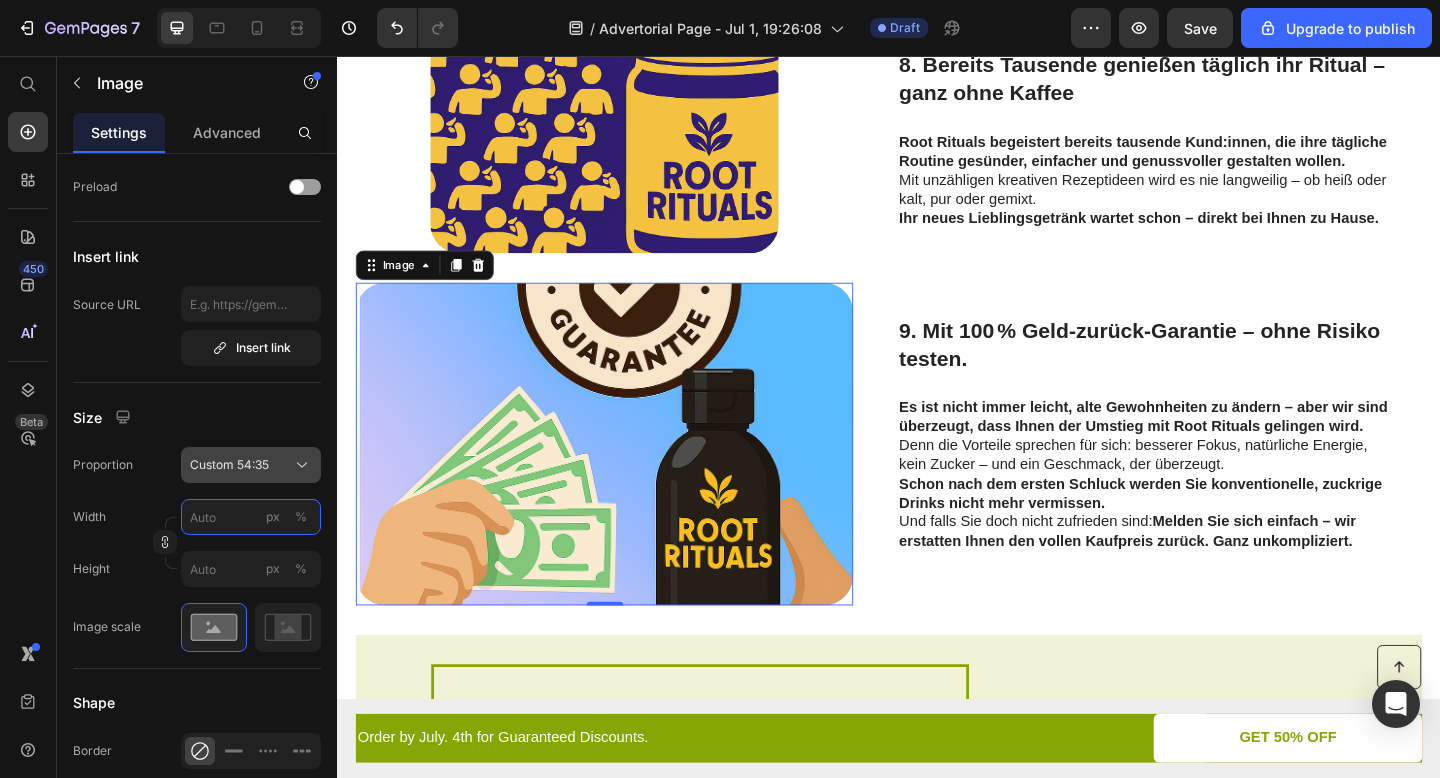 type on "3" 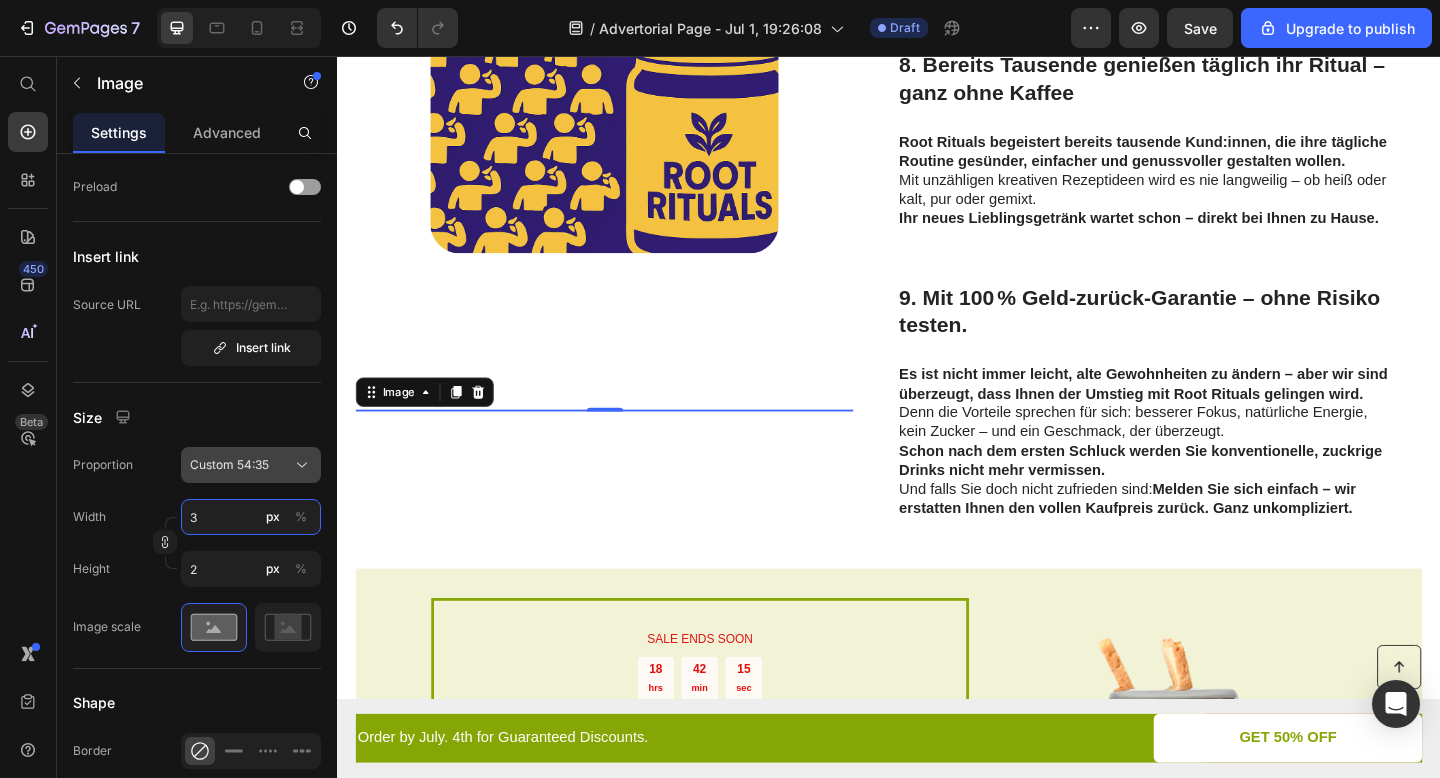 type on "30" 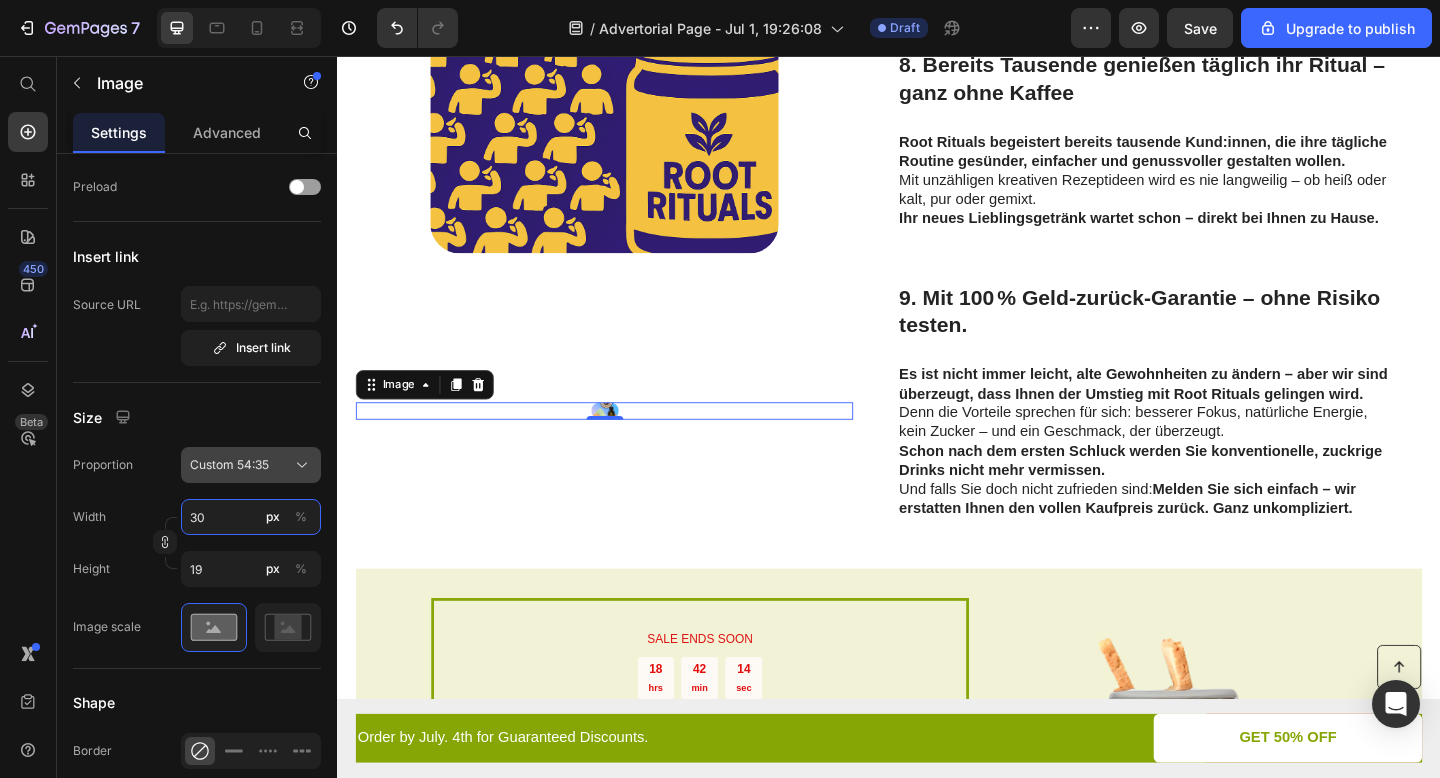 type on "300" 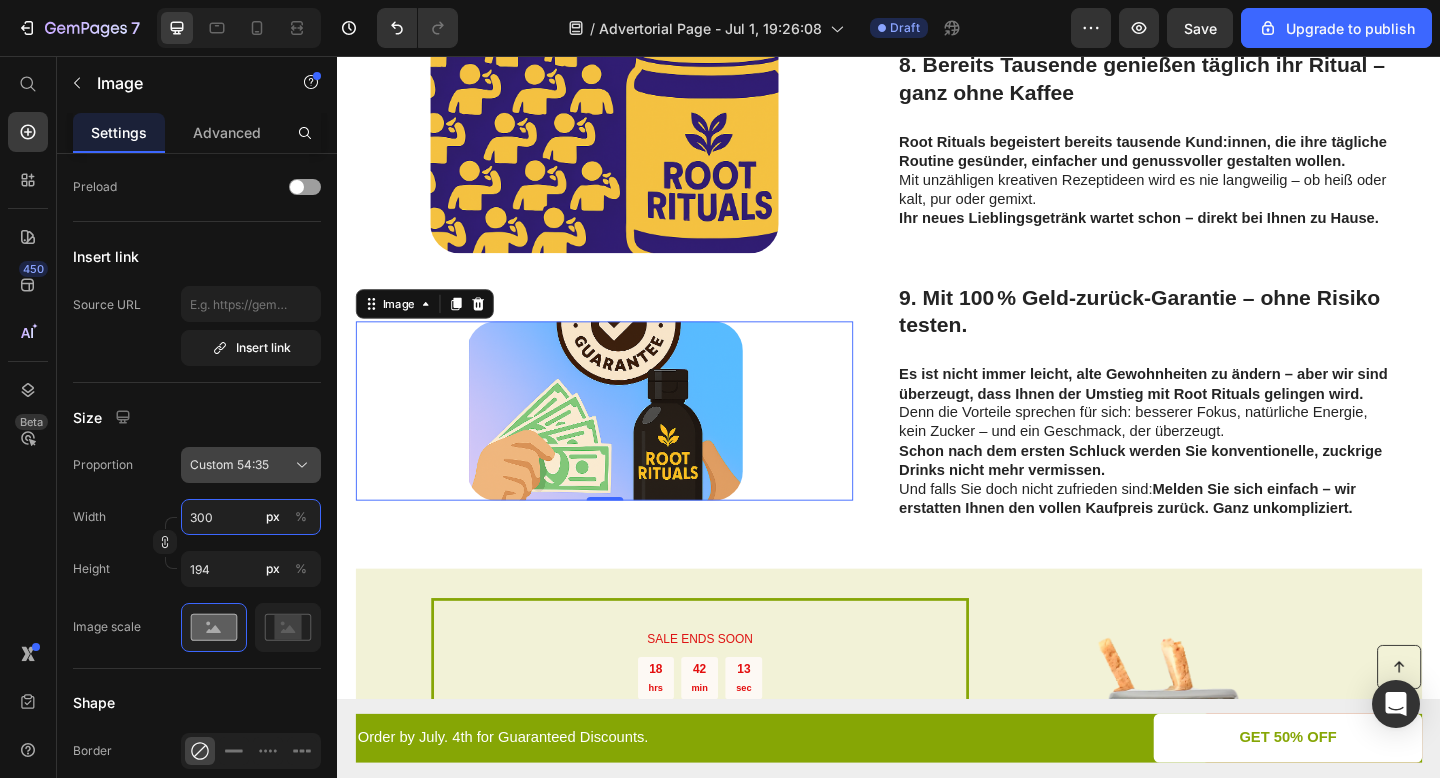 type on "3000" 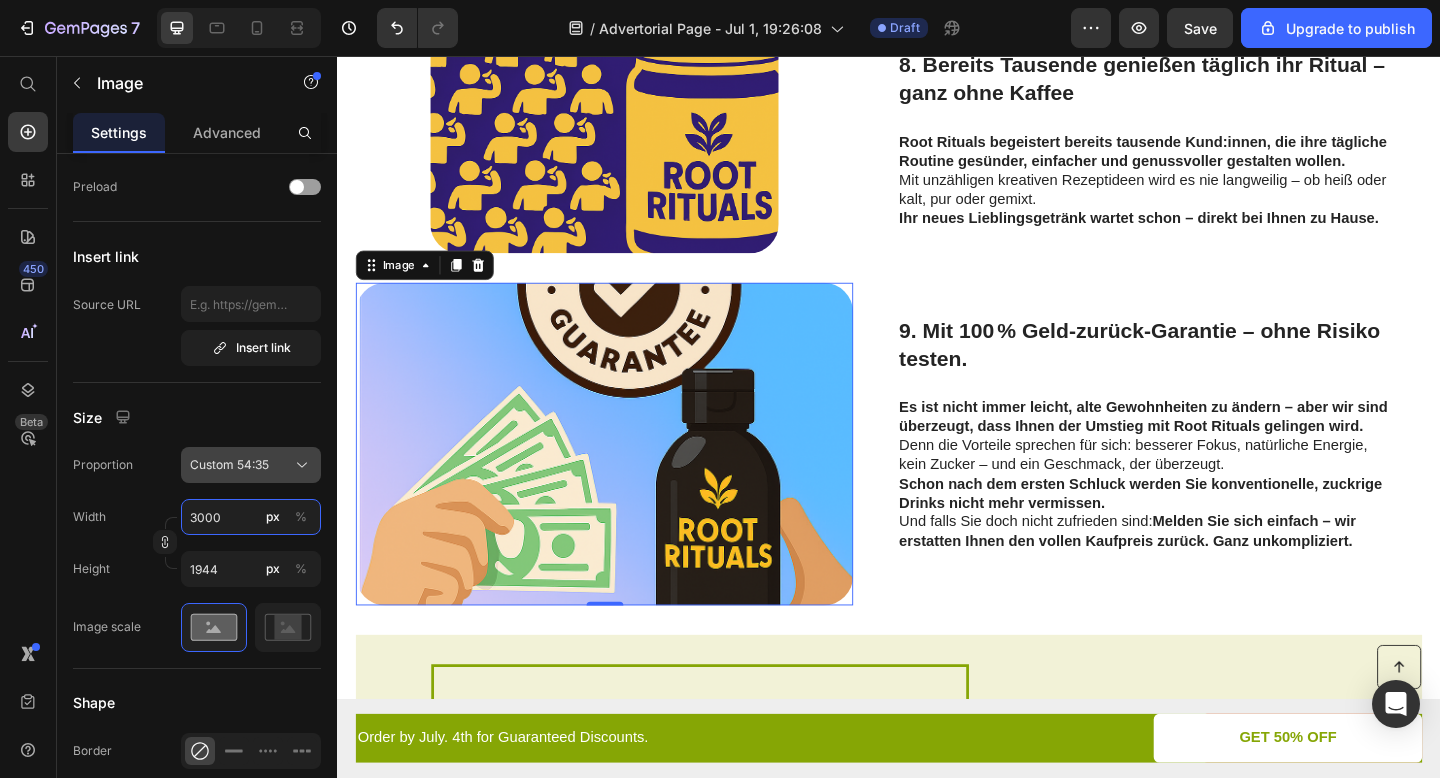 type on "300" 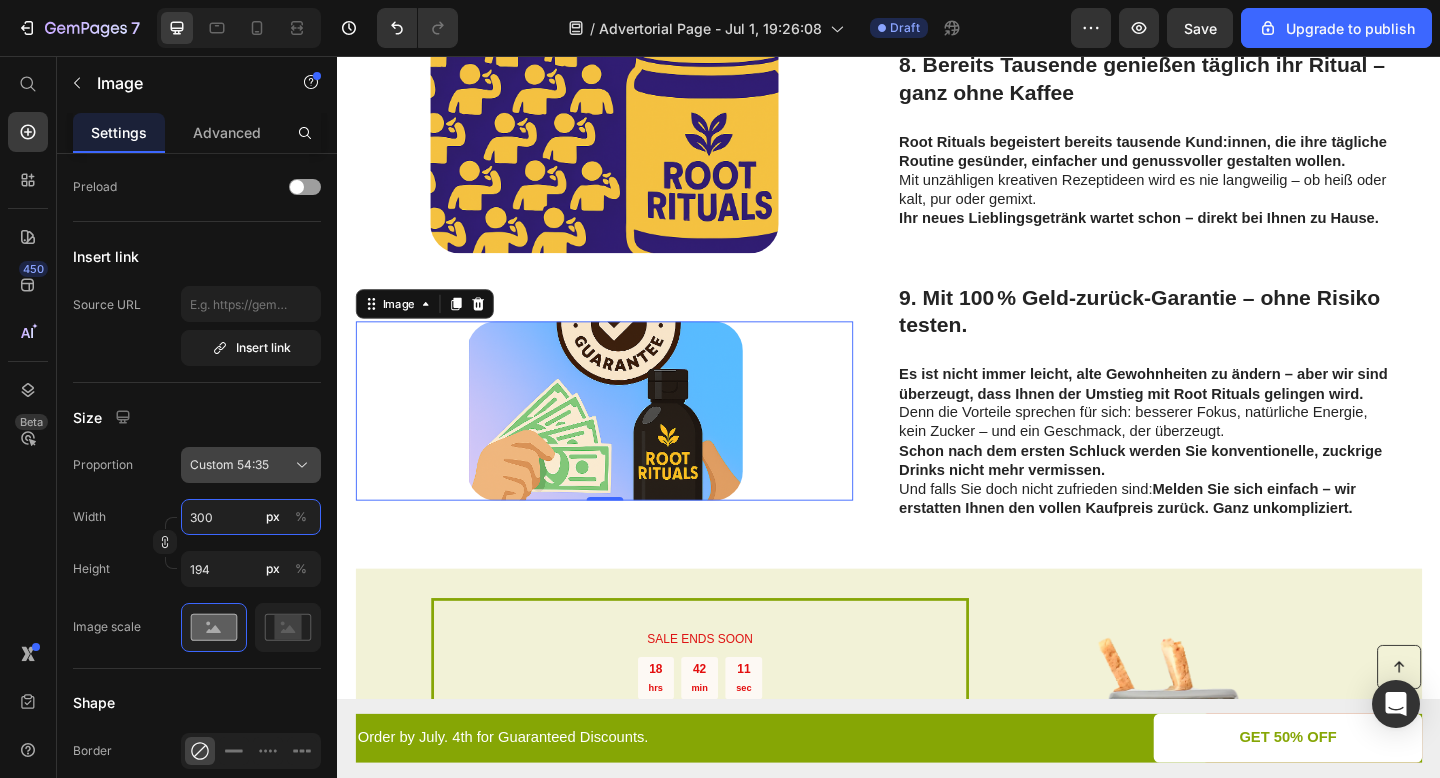 type on "30" 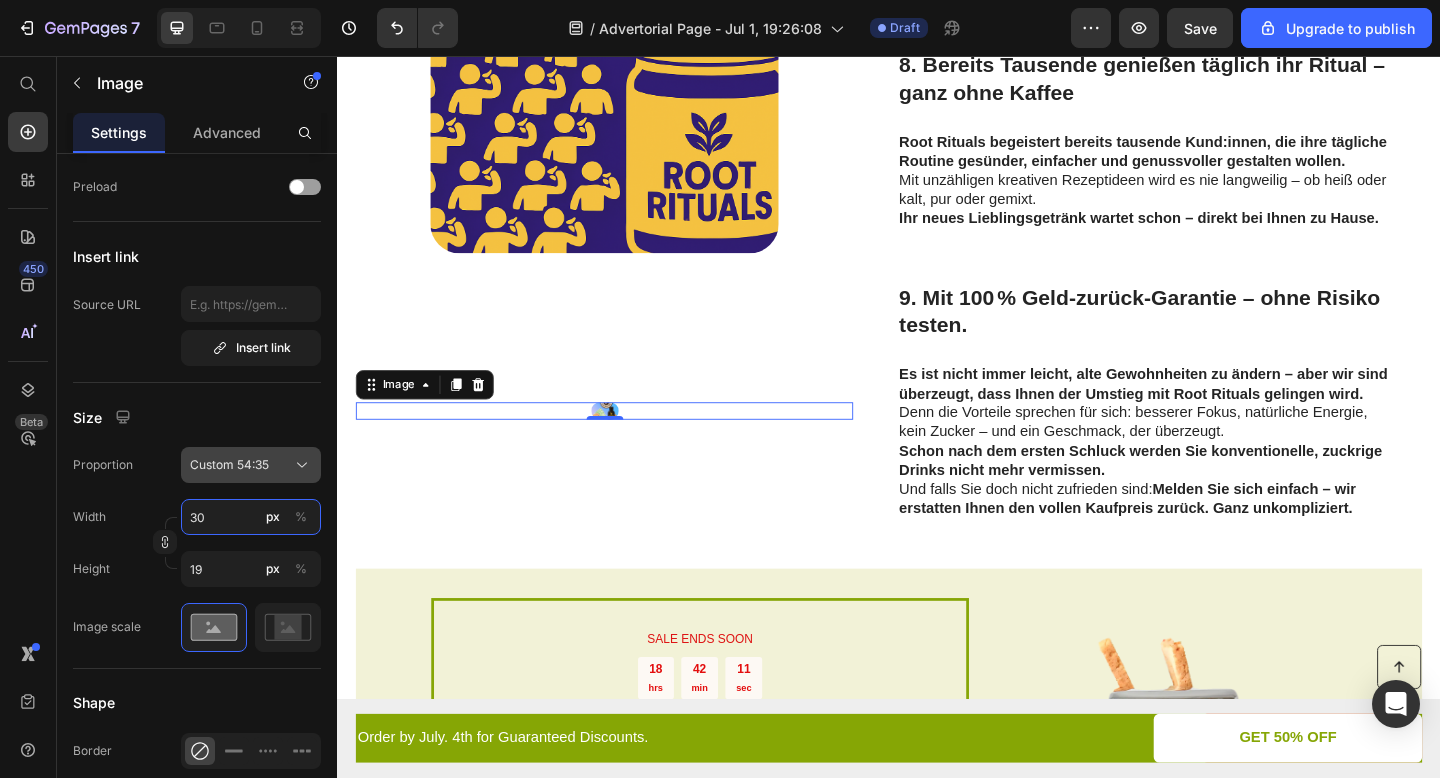 type on "3" 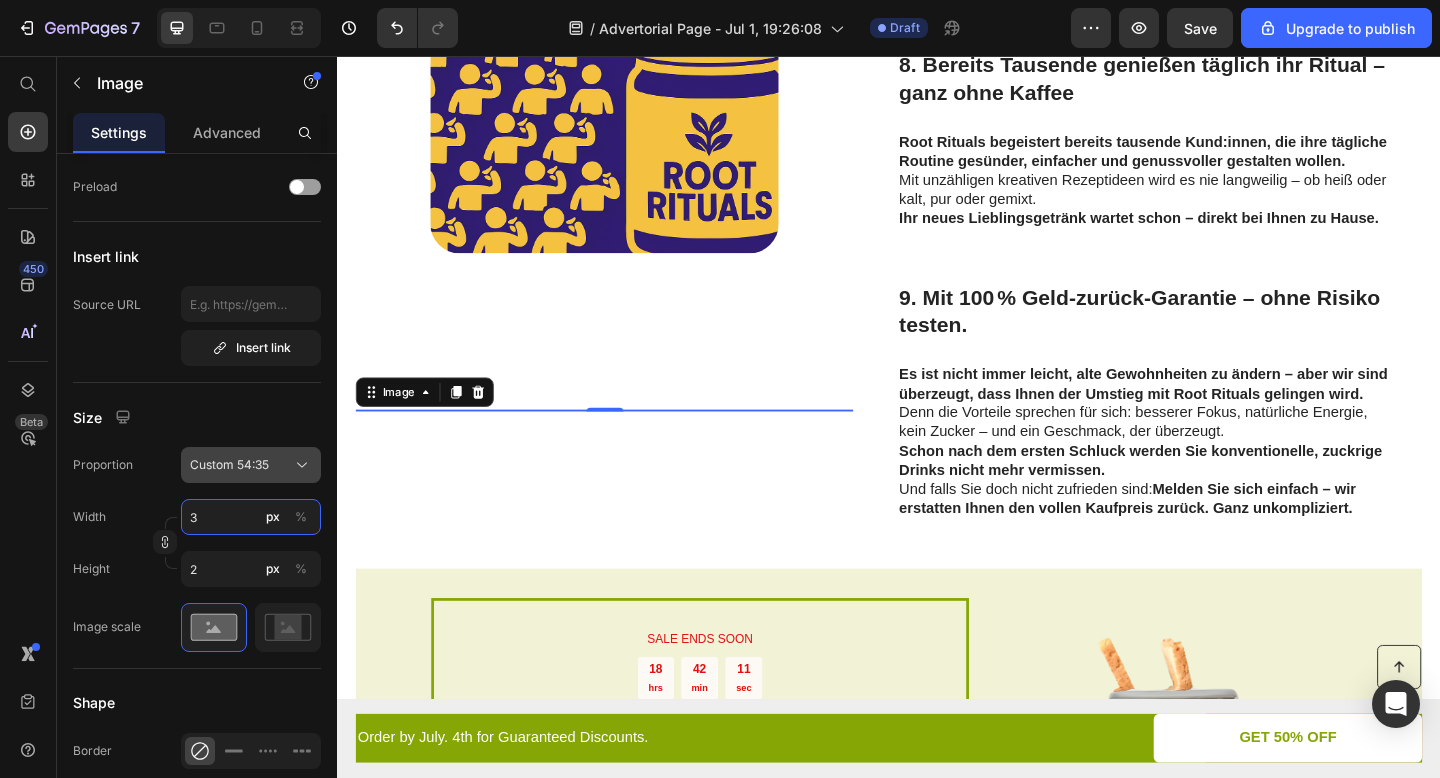 type 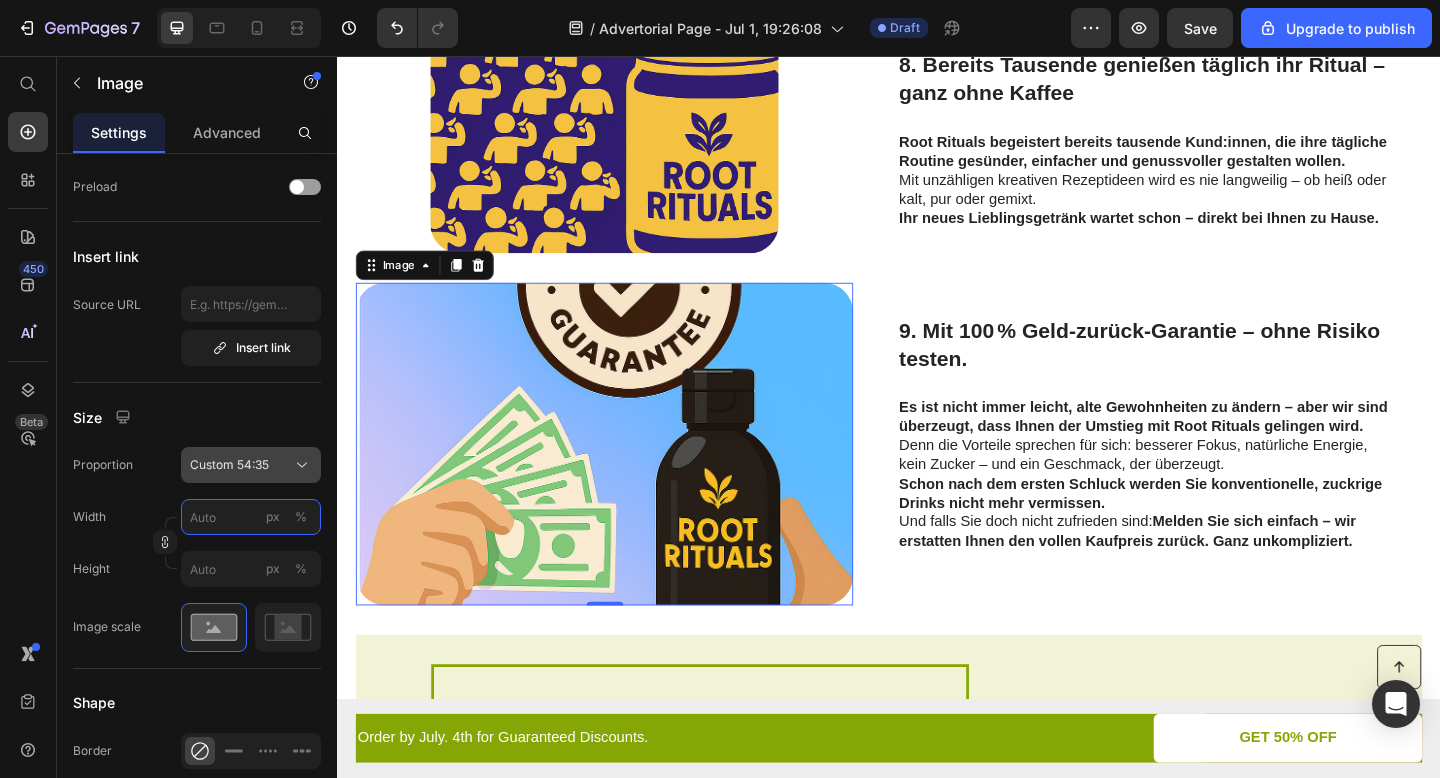 type on "6" 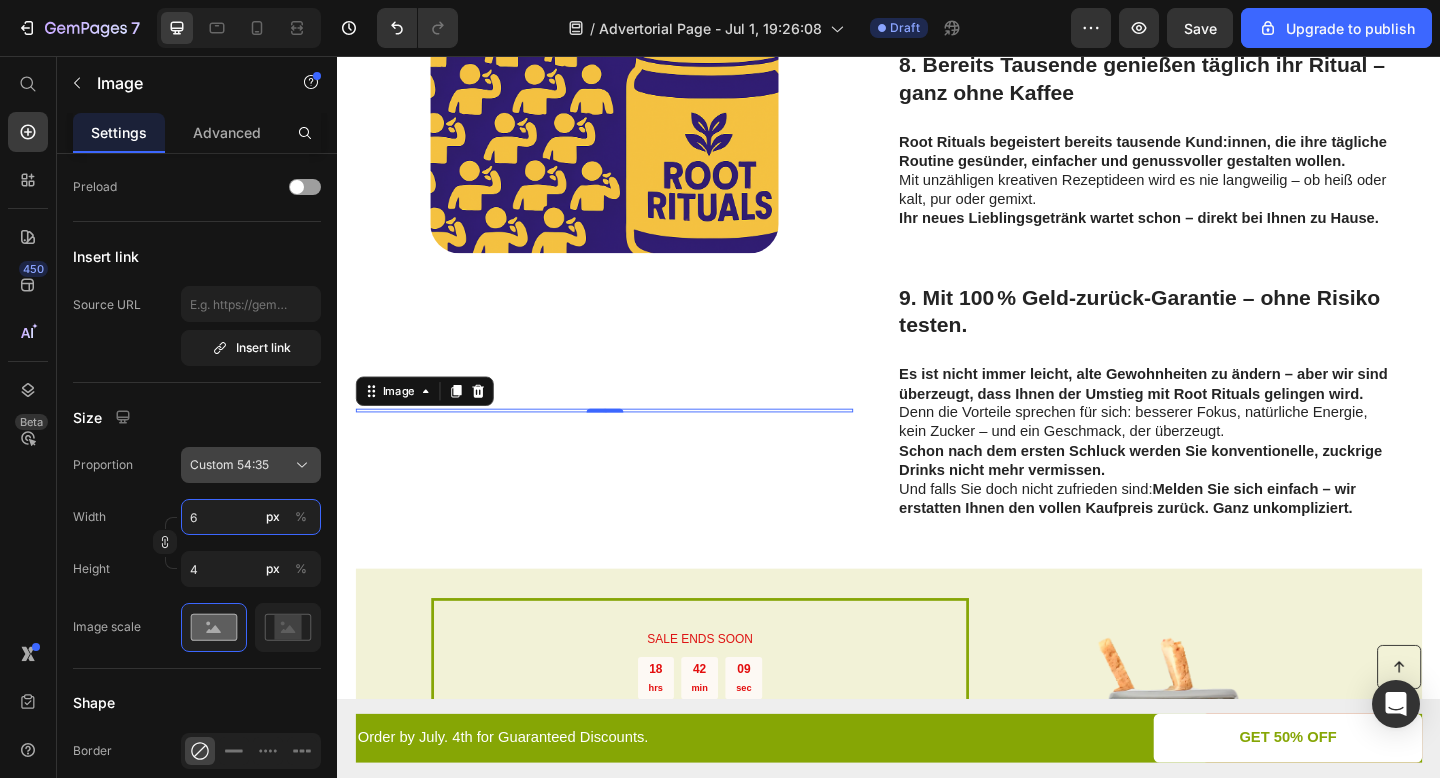 type on "65" 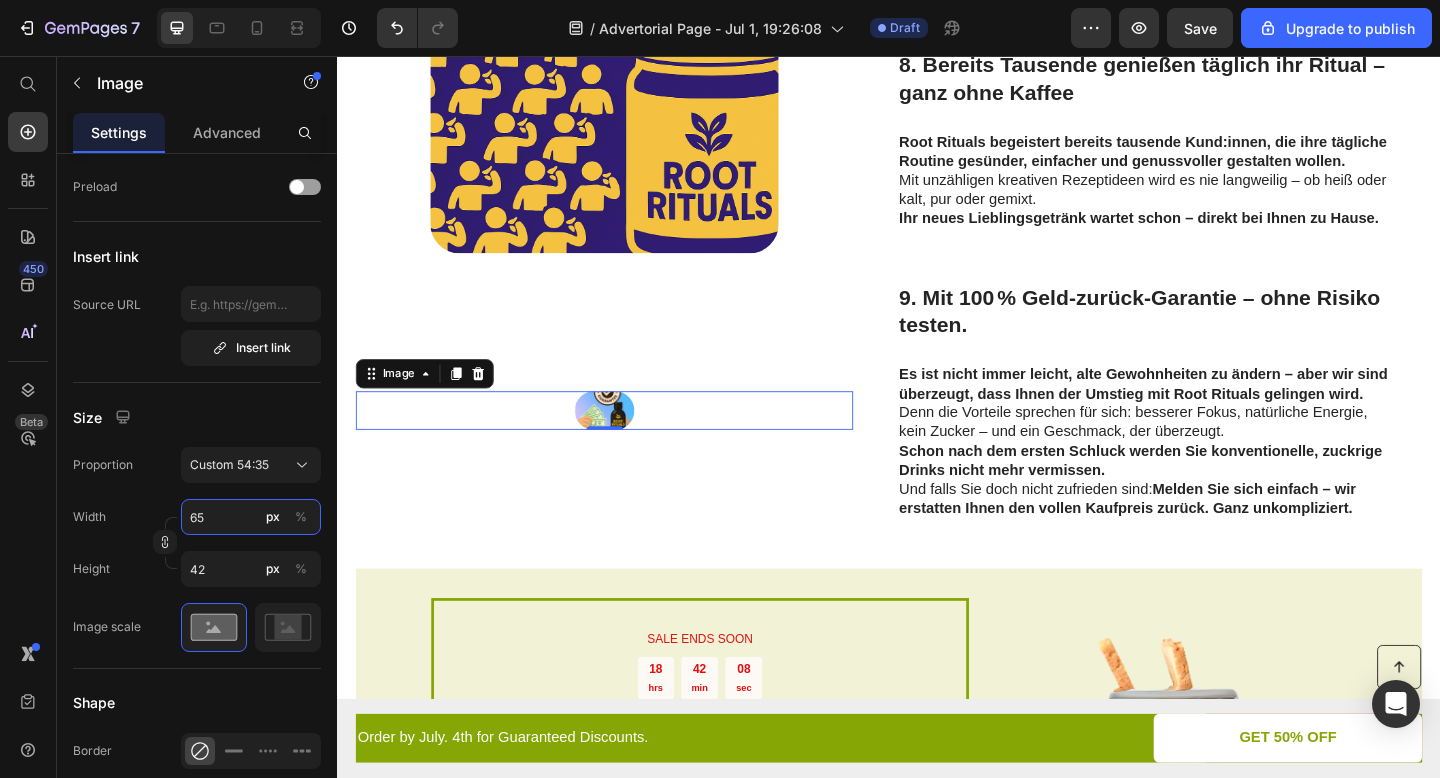 type on "65" 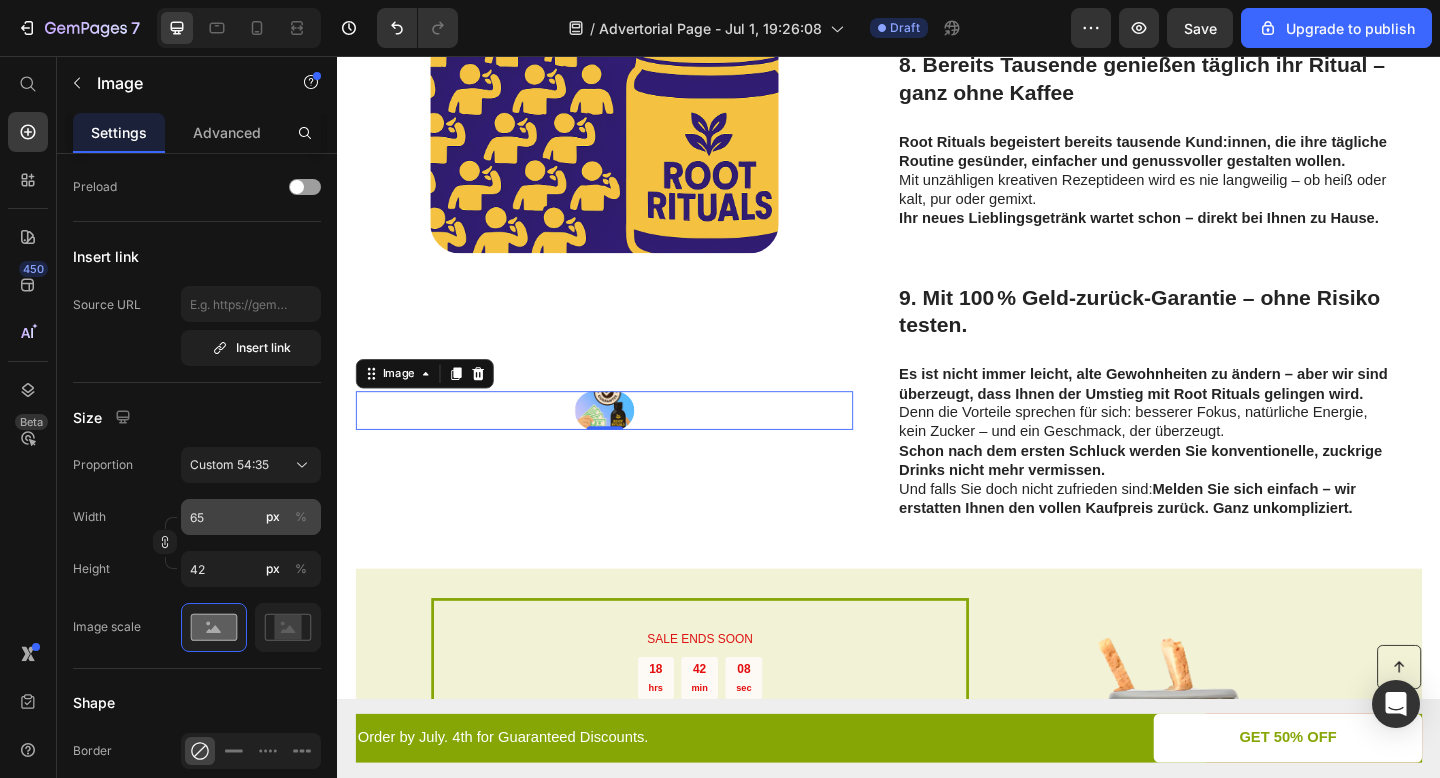 click on "px %" at bounding box center [287, 517] 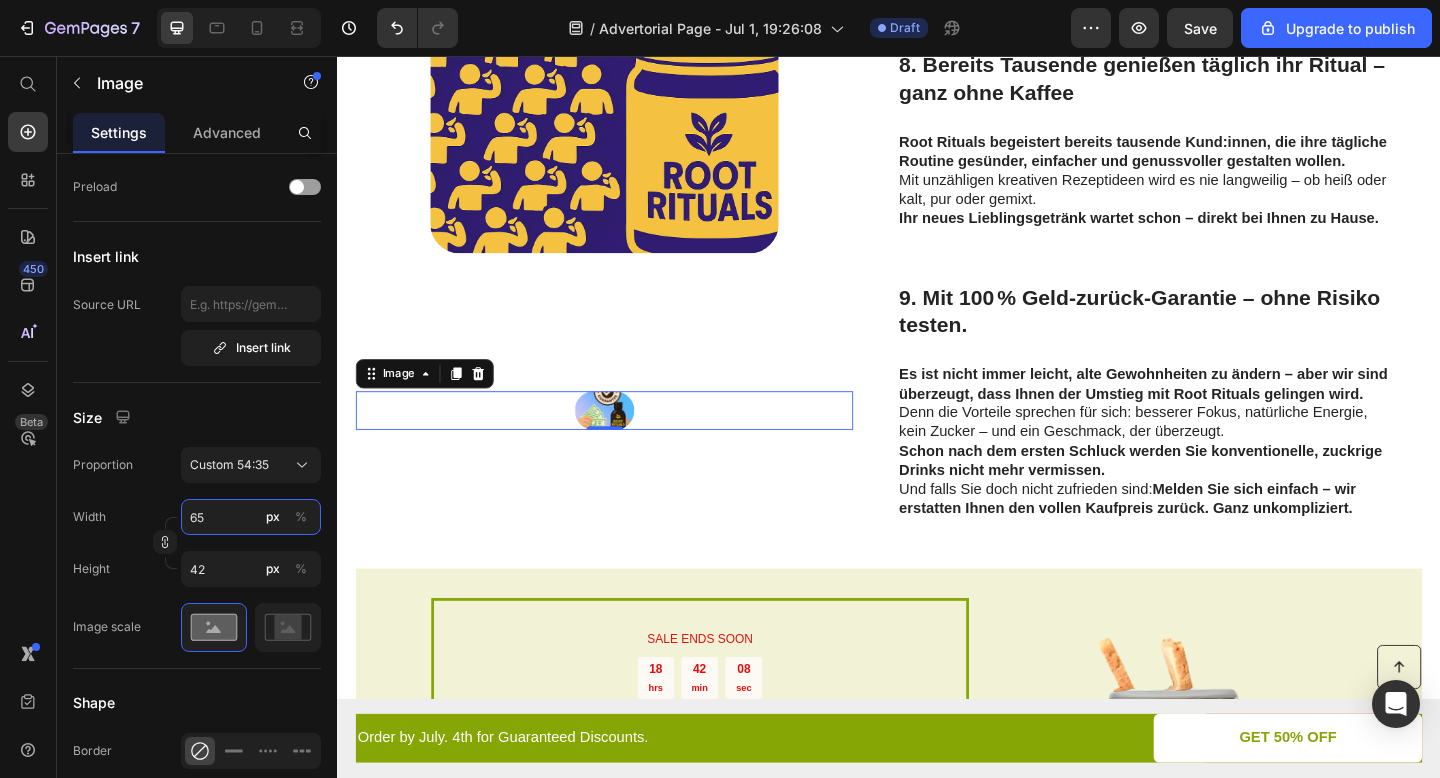 click on "65" at bounding box center [251, 517] 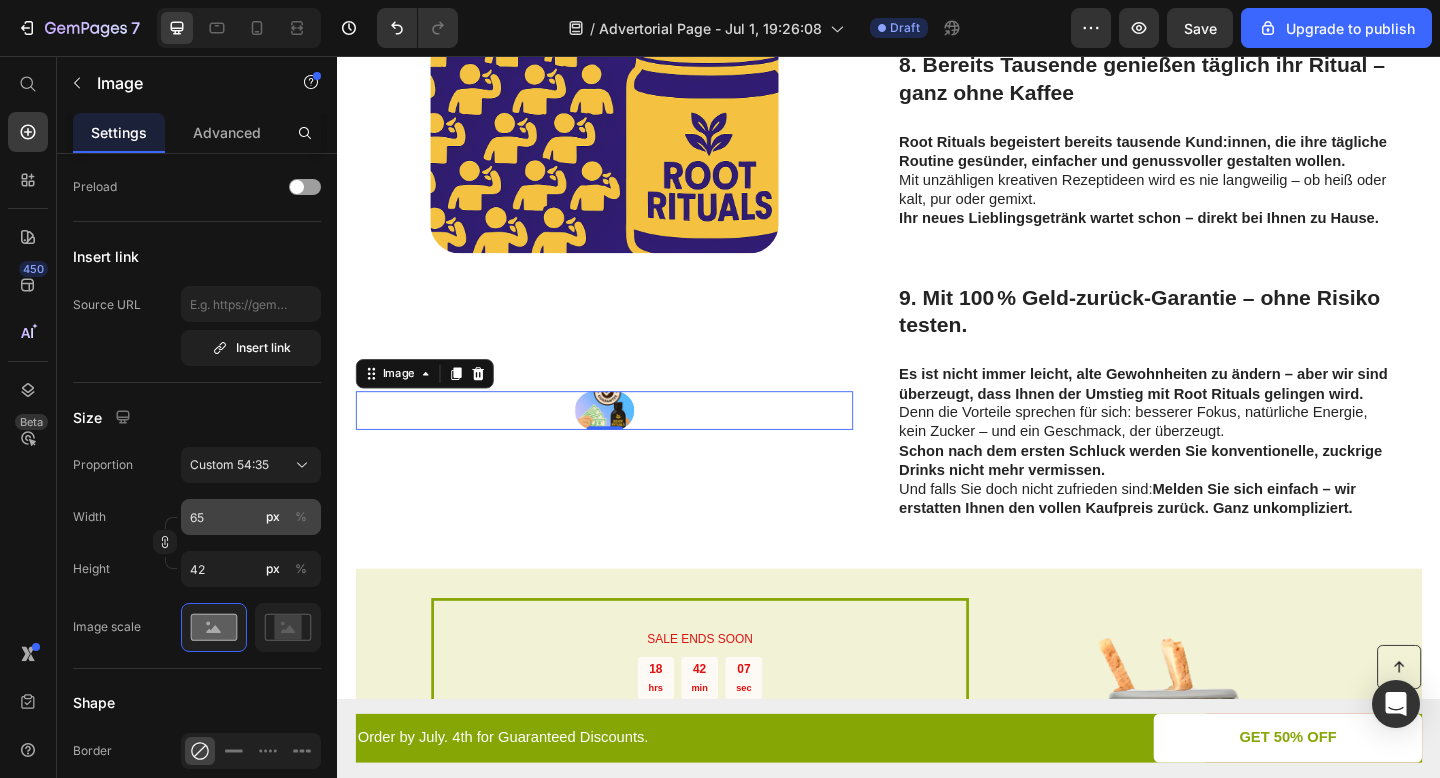 click on "%" at bounding box center [301, 517] 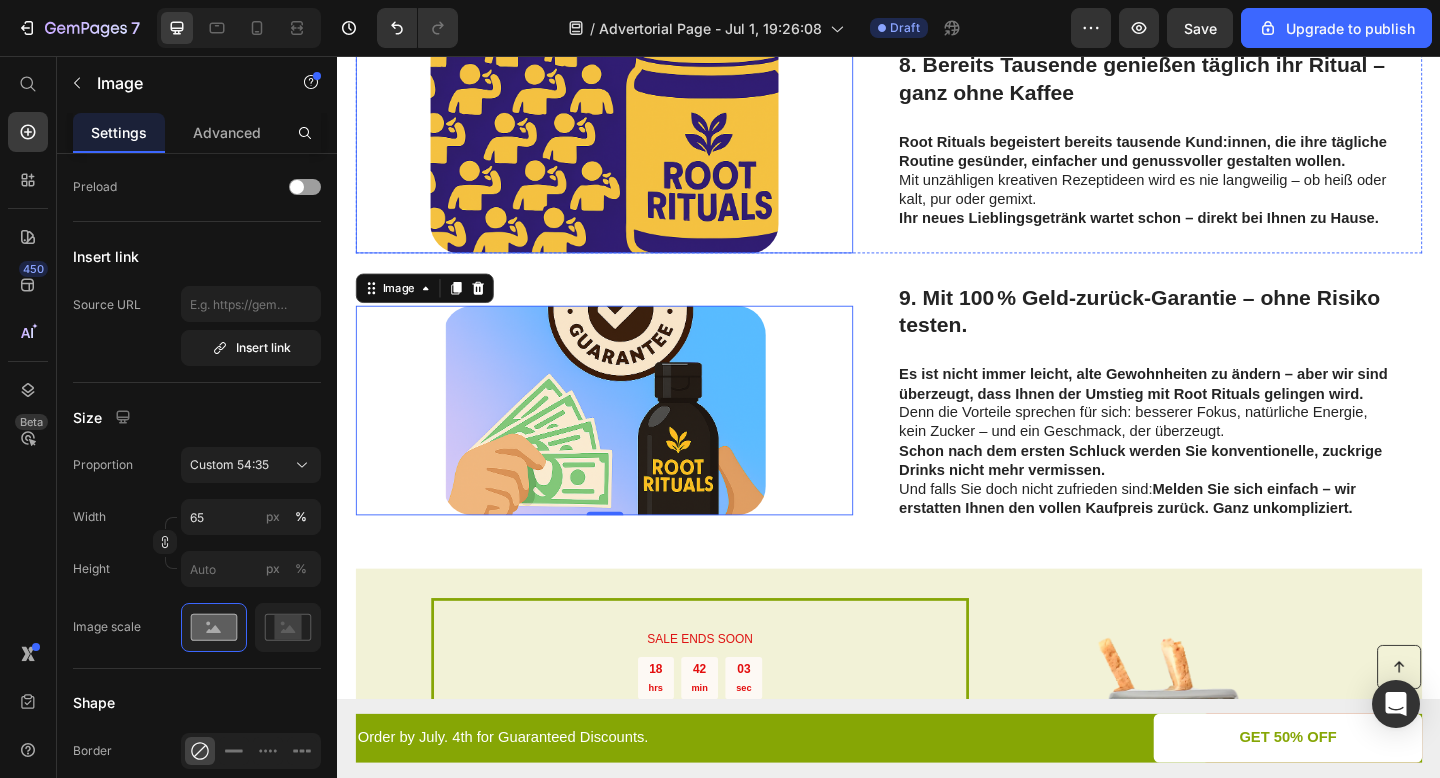 click at bounding box center [627, 147] 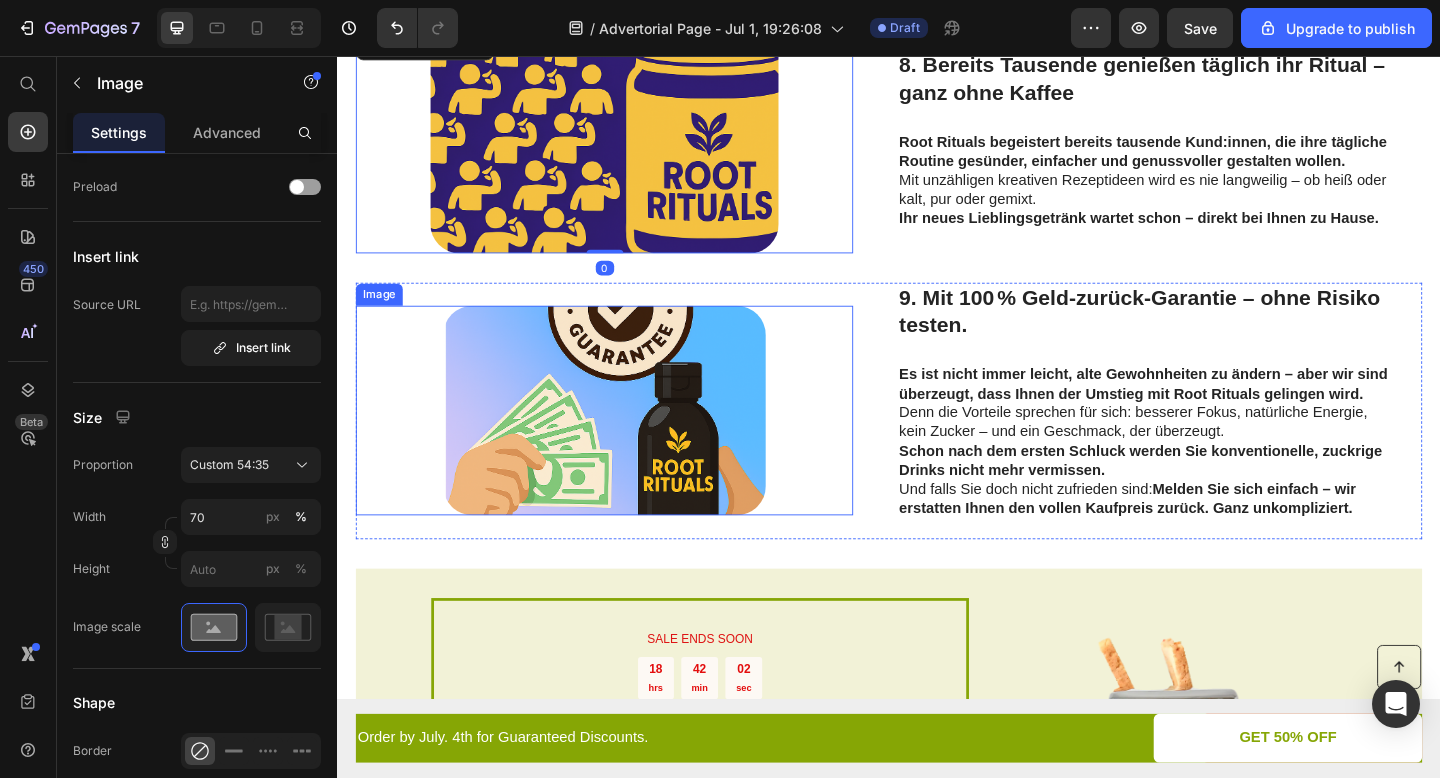 click at bounding box center (627, 442) 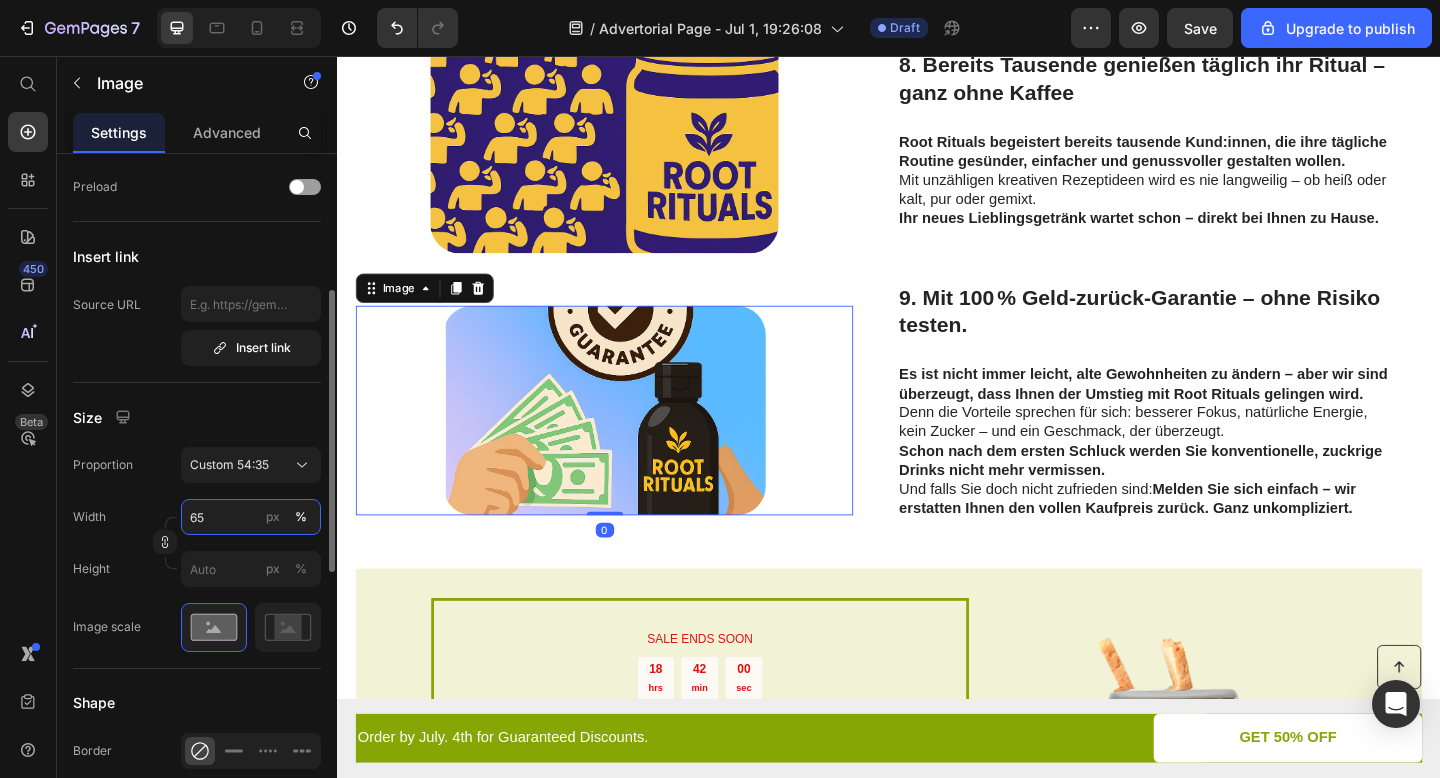 click on "65" at bounding box center (251, 517) 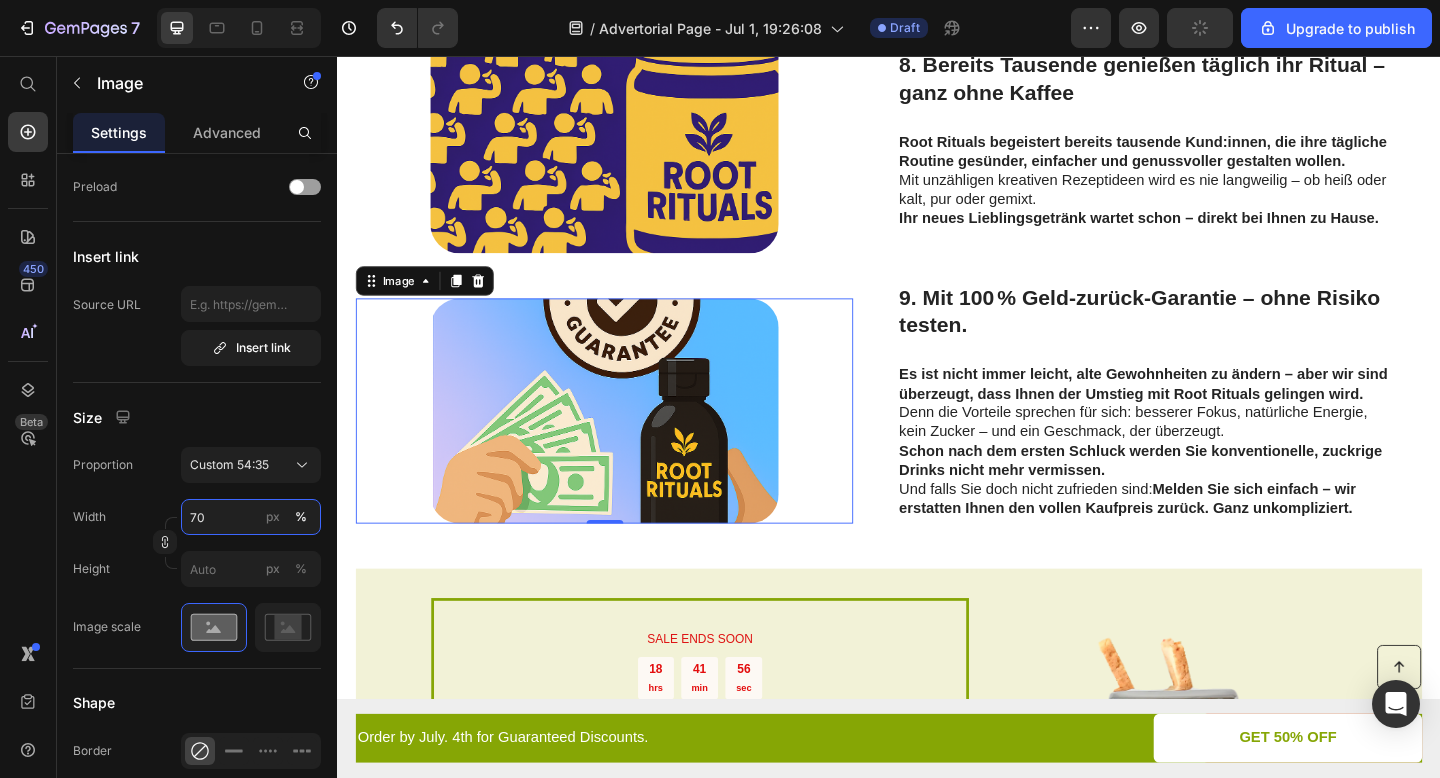 type on "65" 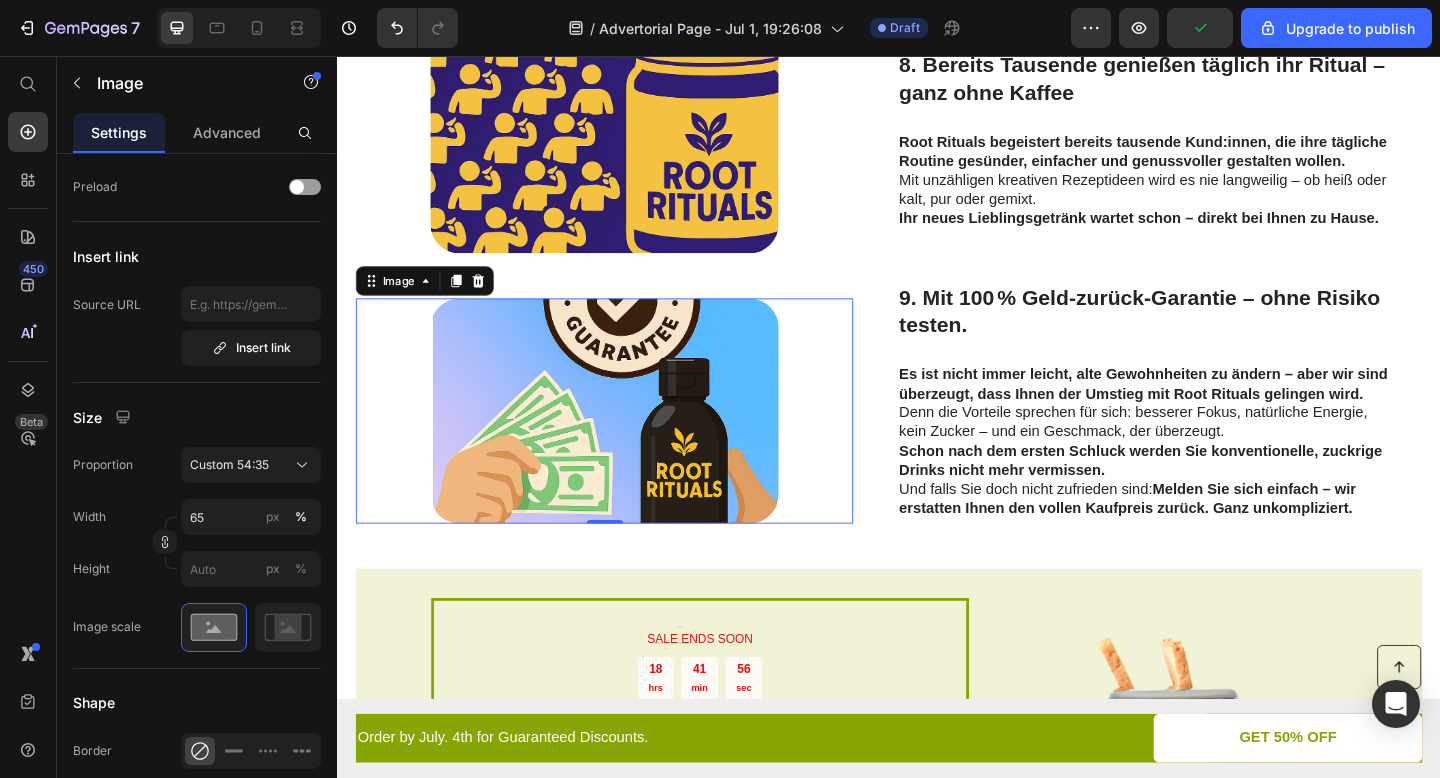 click at bounding box center (627, 442) 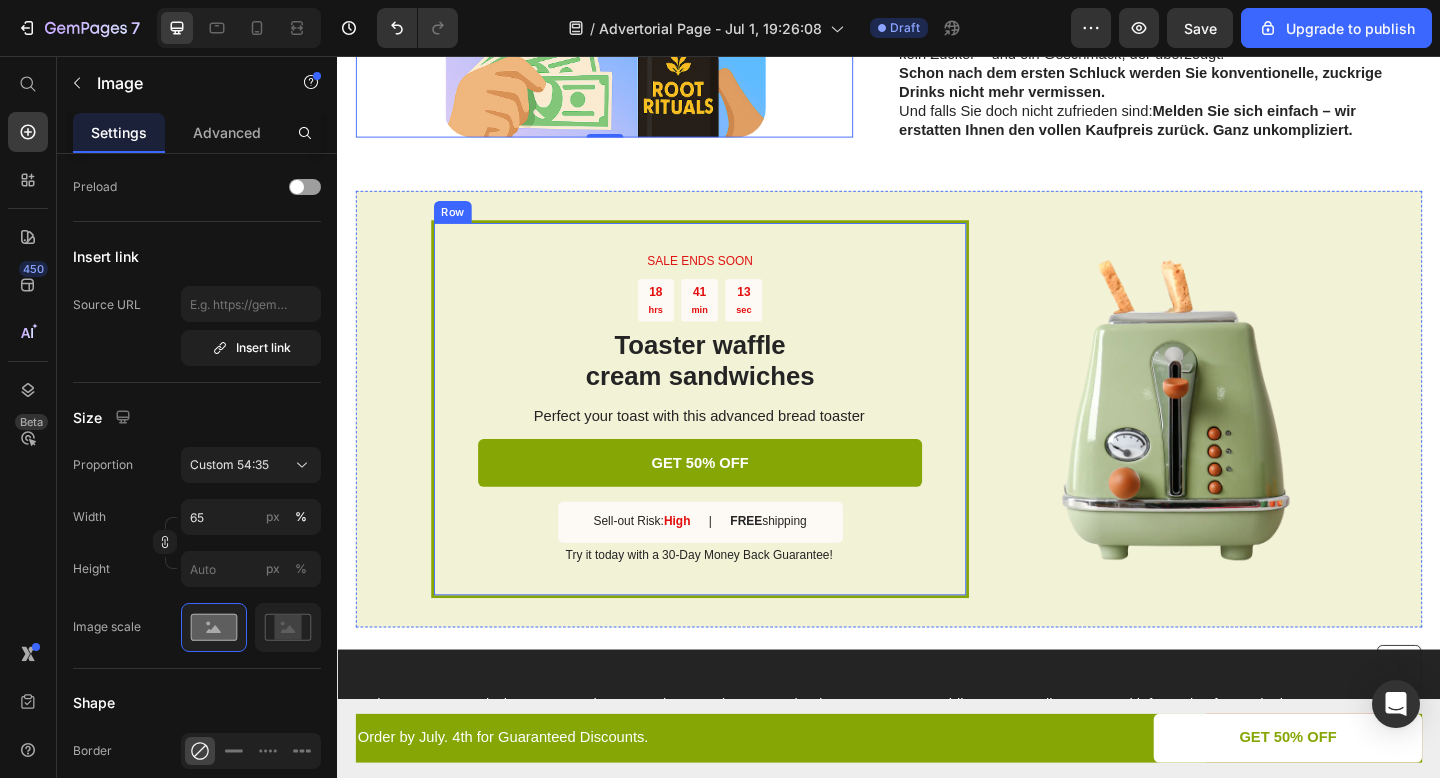 scroll, scrollTop: 3251, scrollLeft: 0, axis: vertical 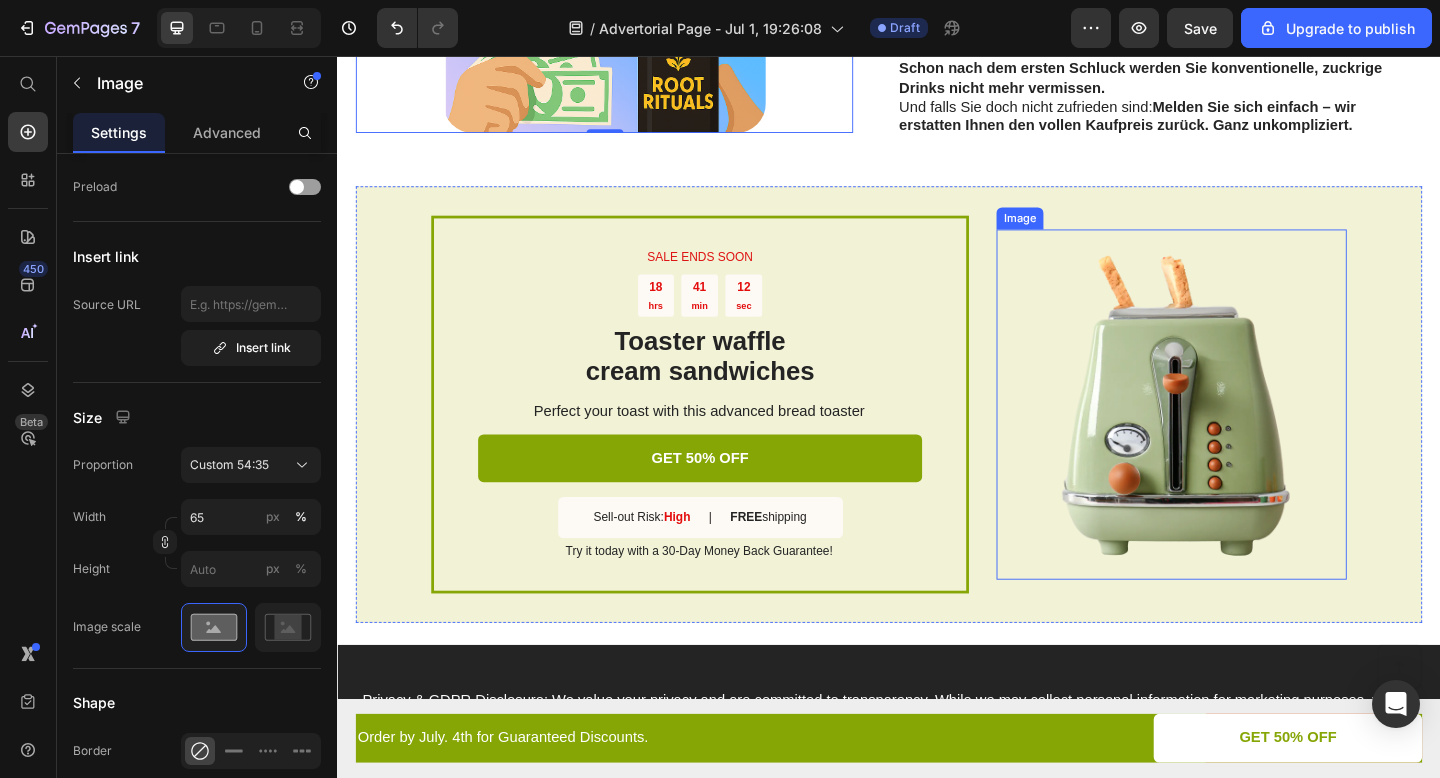 click at bounding box center (1244, 435) 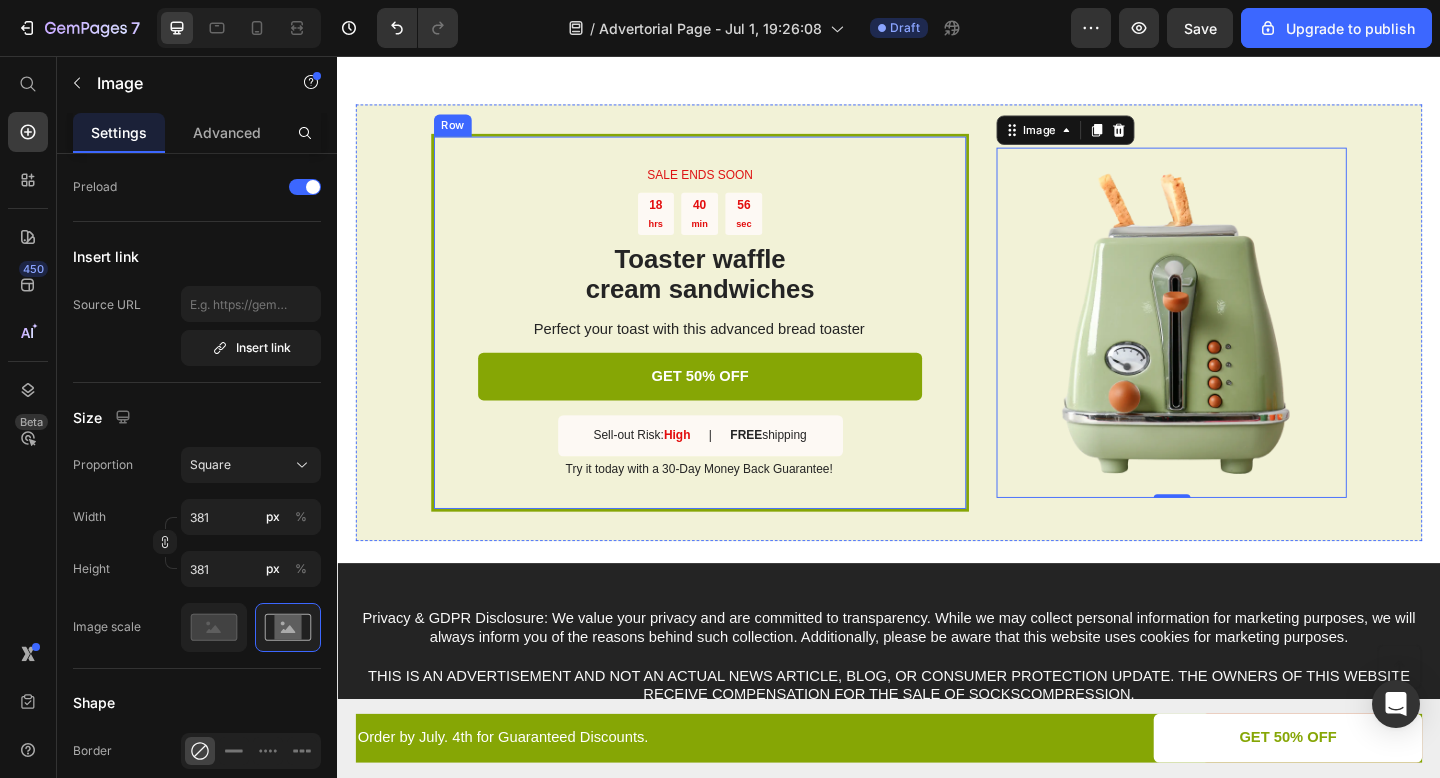 scroll, scrollTop: 3249, scrollLeft: 0, axis: vertical 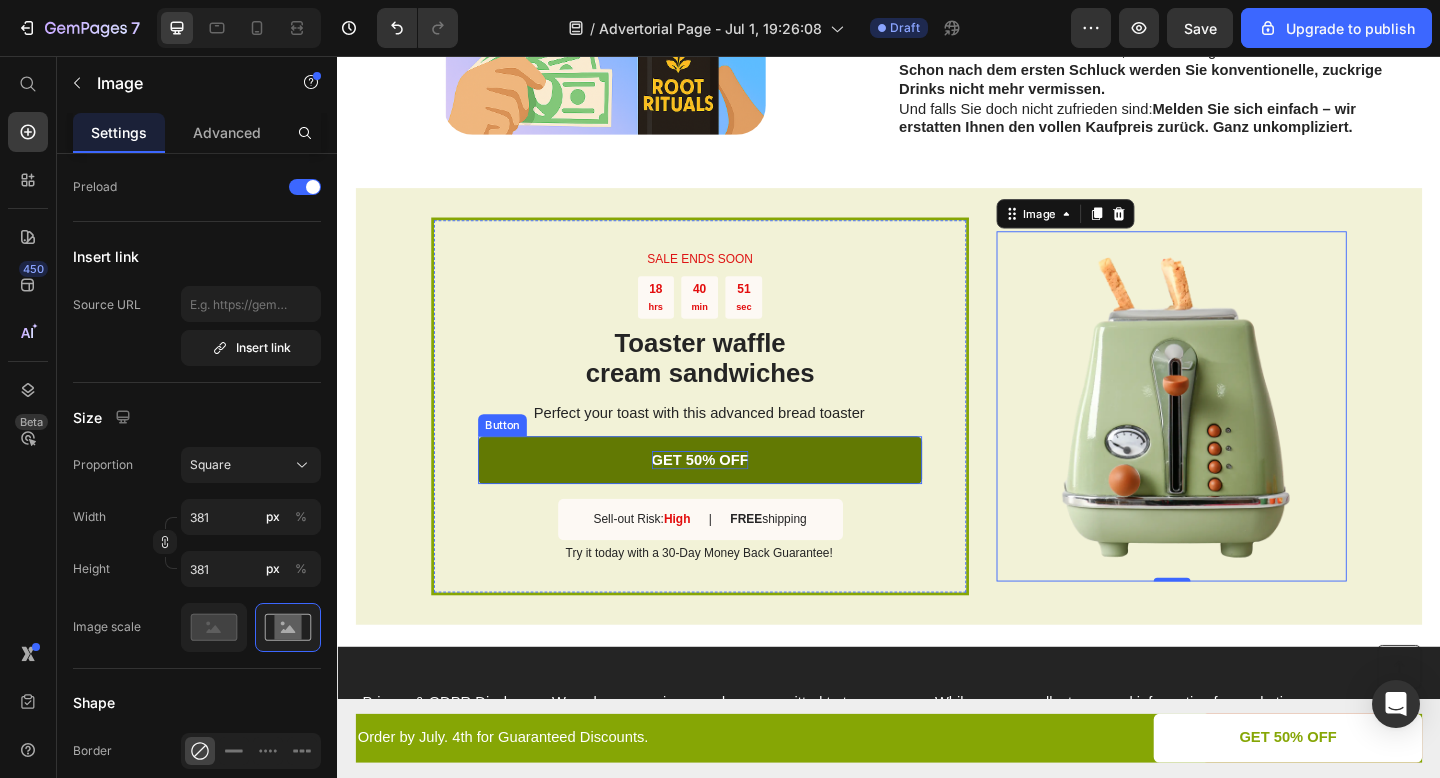 click on "GET 50% OFF" at bounding box center [732, 496] 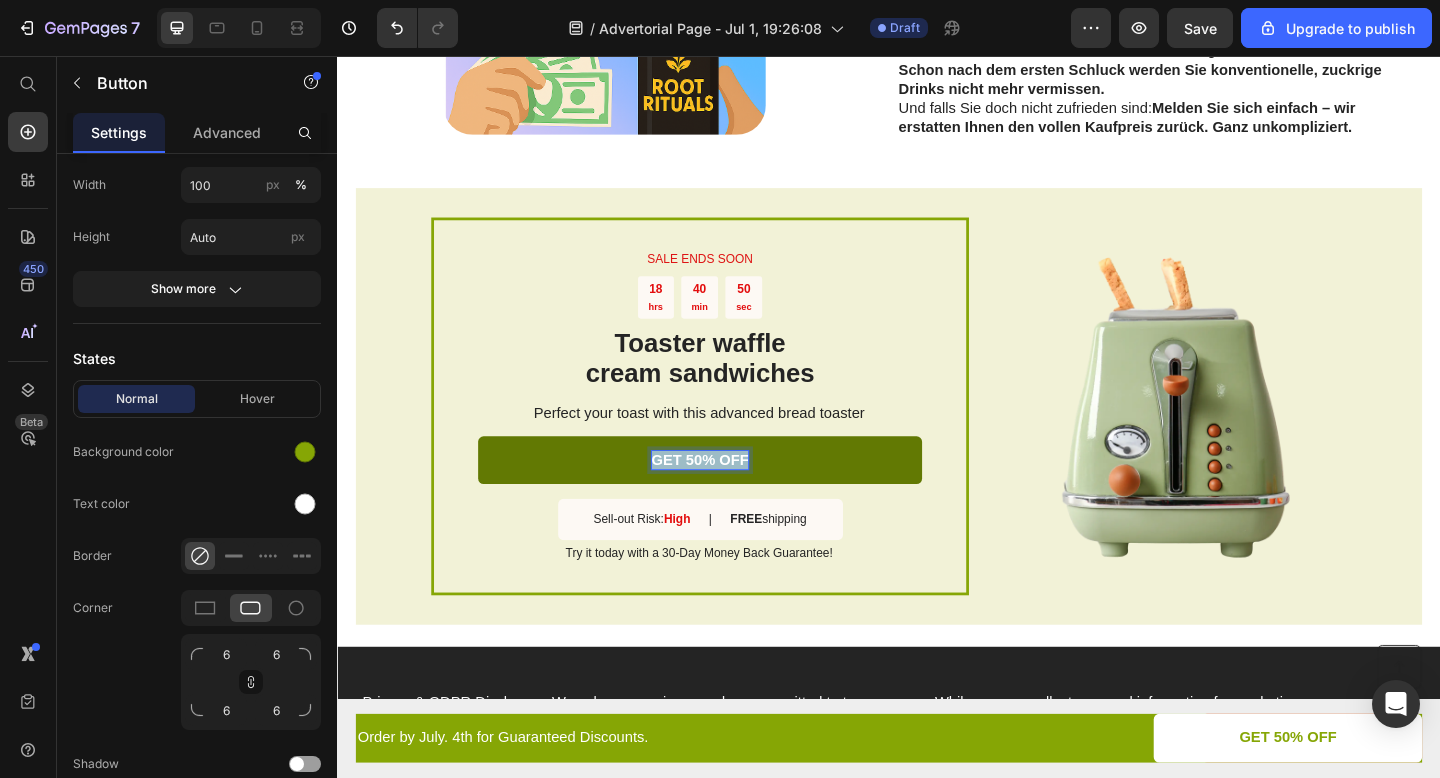 scroll, scrollTop: 0, scrollLeft: 0, axis: both 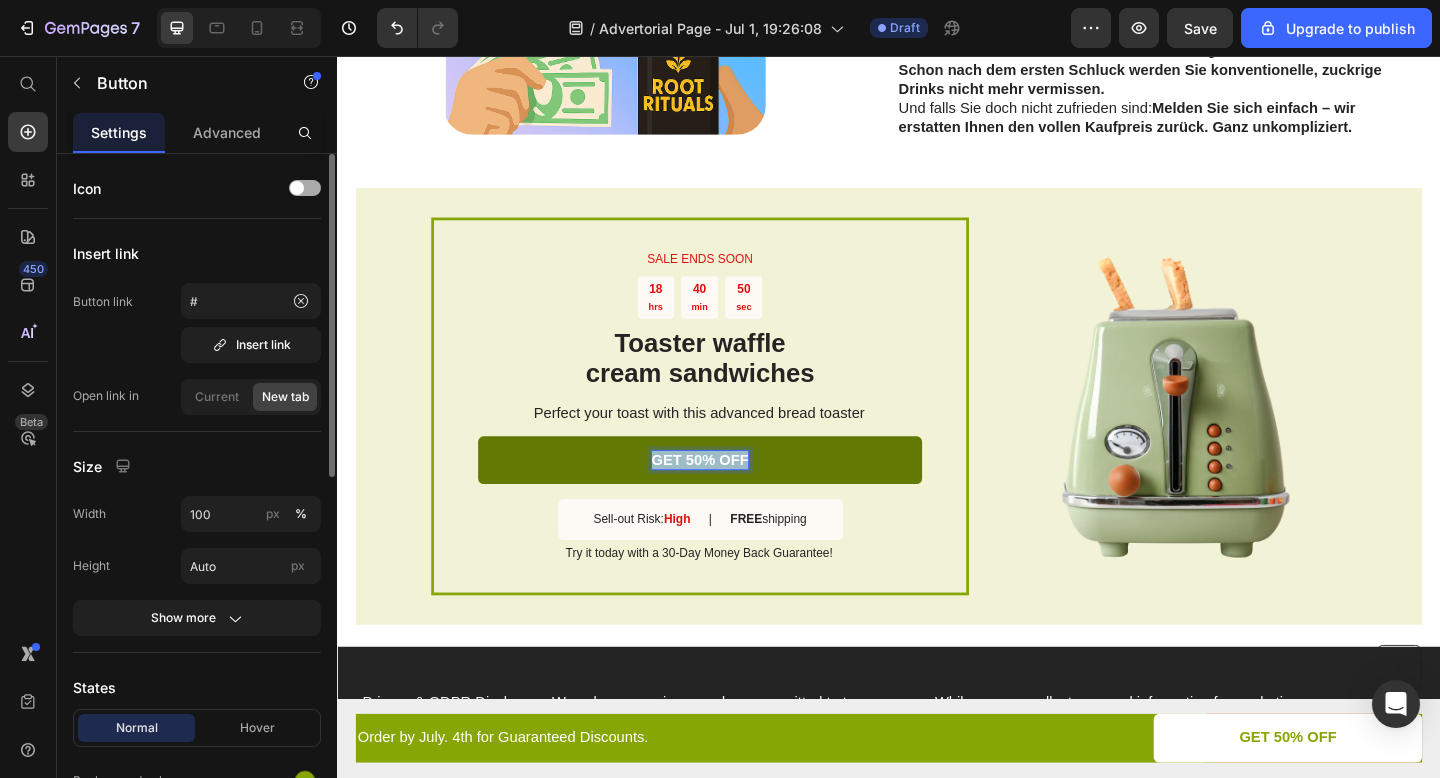 click on "GET 50% OFF" at bounding box center [732, 496] 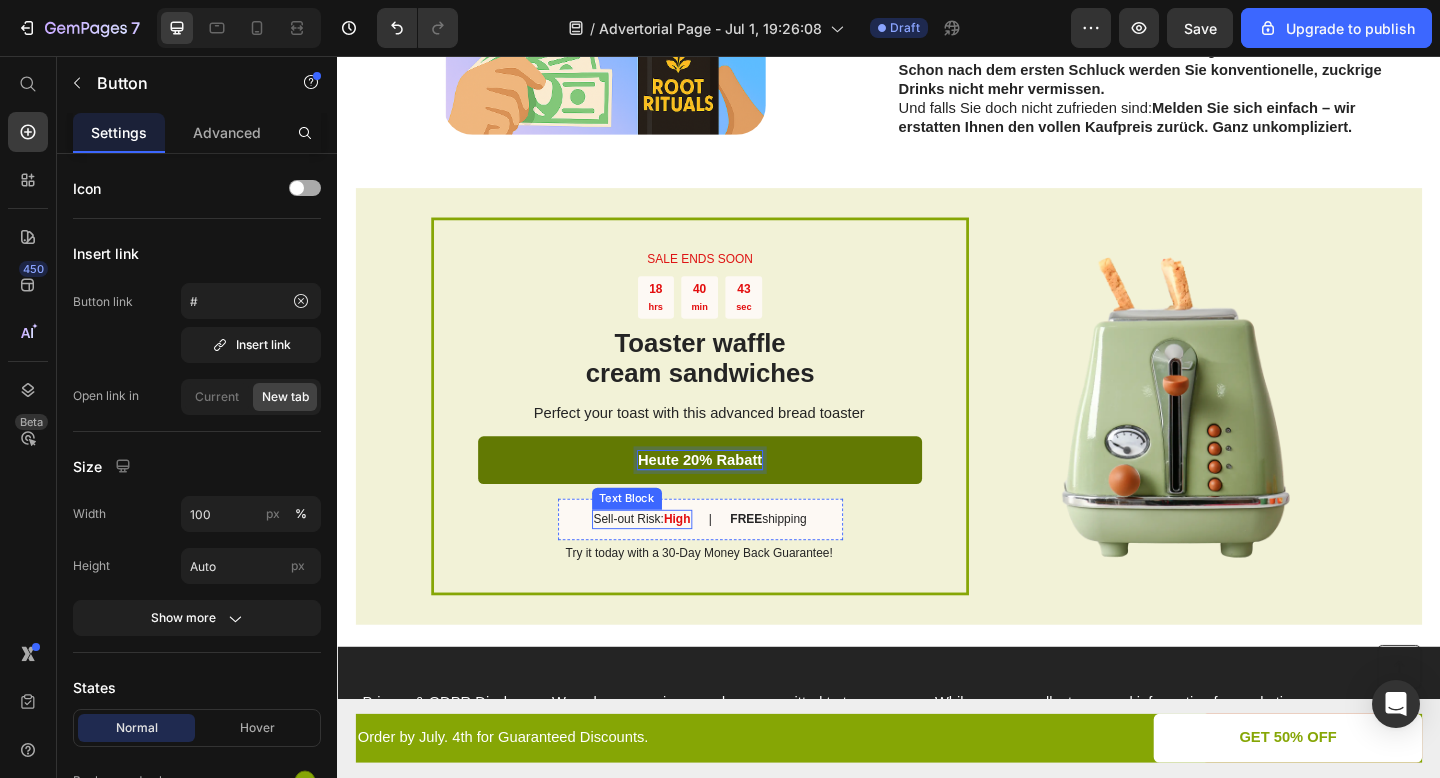 click on "Sell-out Risk:  High" at bounding box center (668, 560) 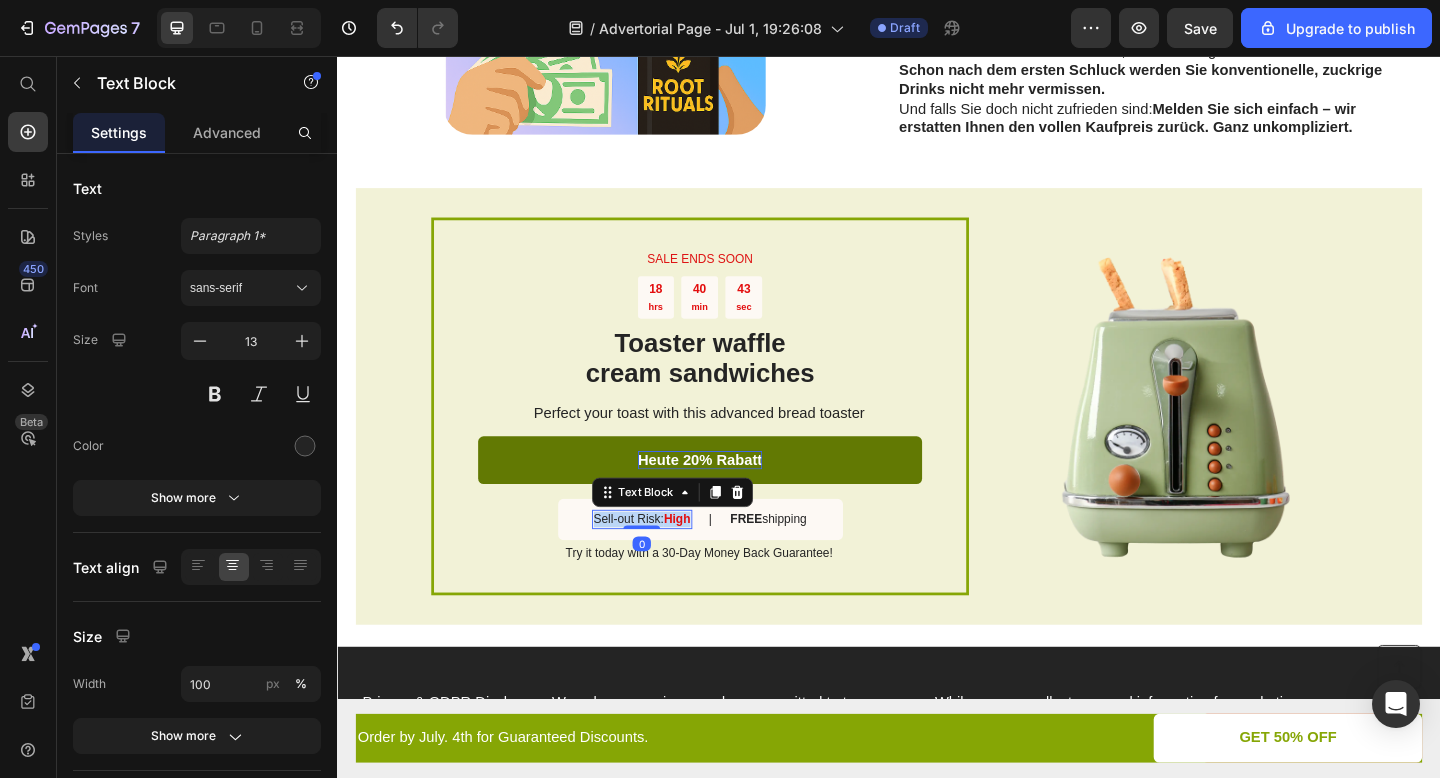 click on "Sell-out Risk:  High" at bounding box center [668, 560] 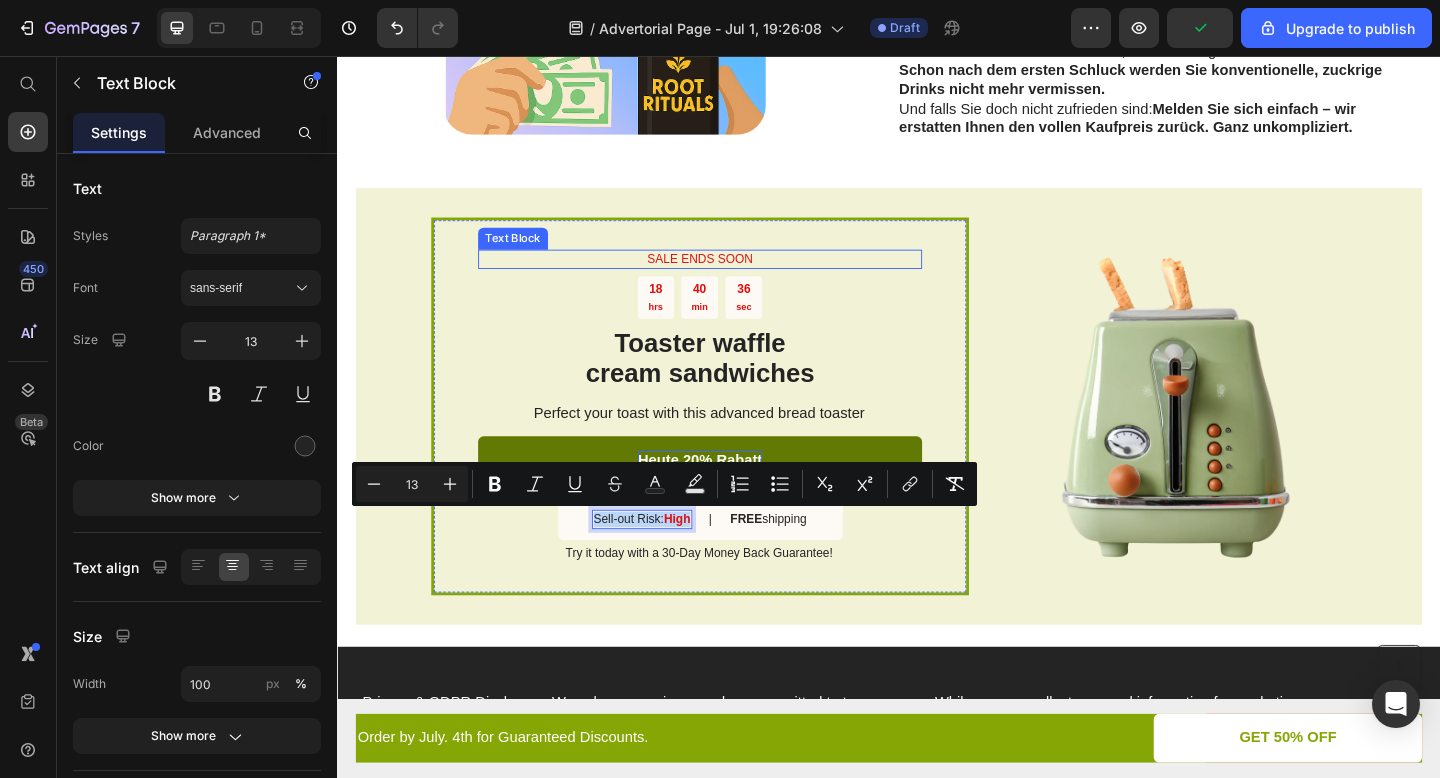 click on "SALE ENDS SOON" at bounding box center (731, 277) 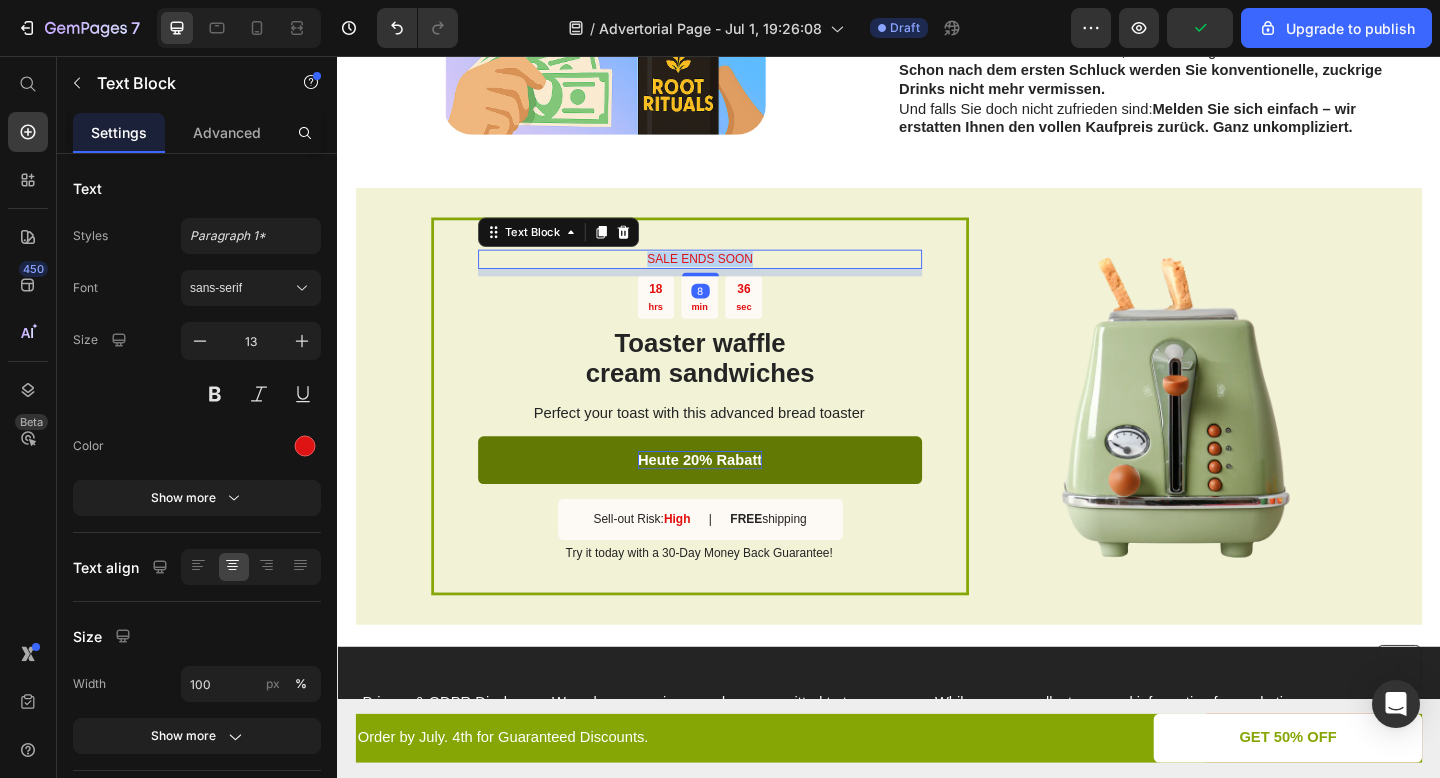 click on "SALE ENDS SOON" at bounding box center [731, 277] 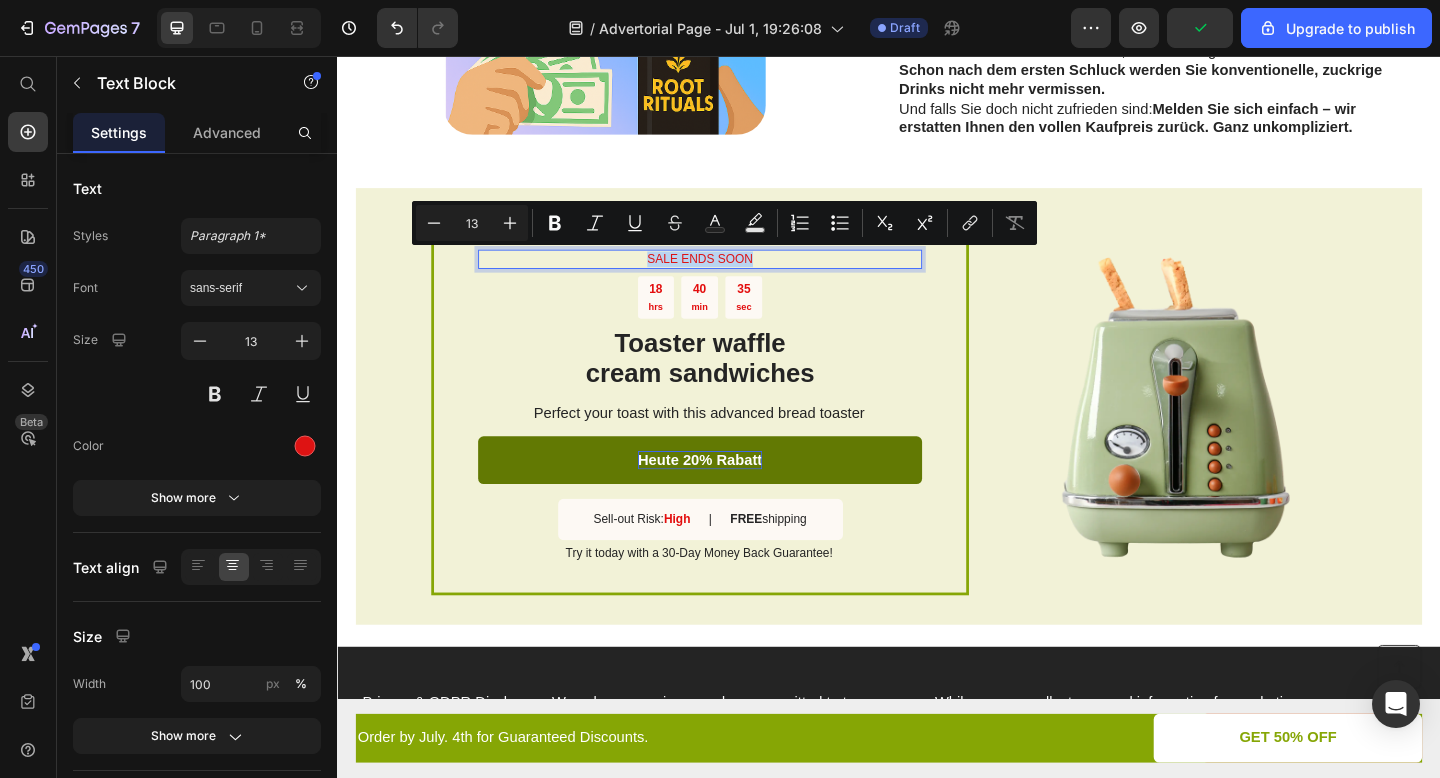 click on "SALE ENDS SOON" at bounding box center [731, 277] 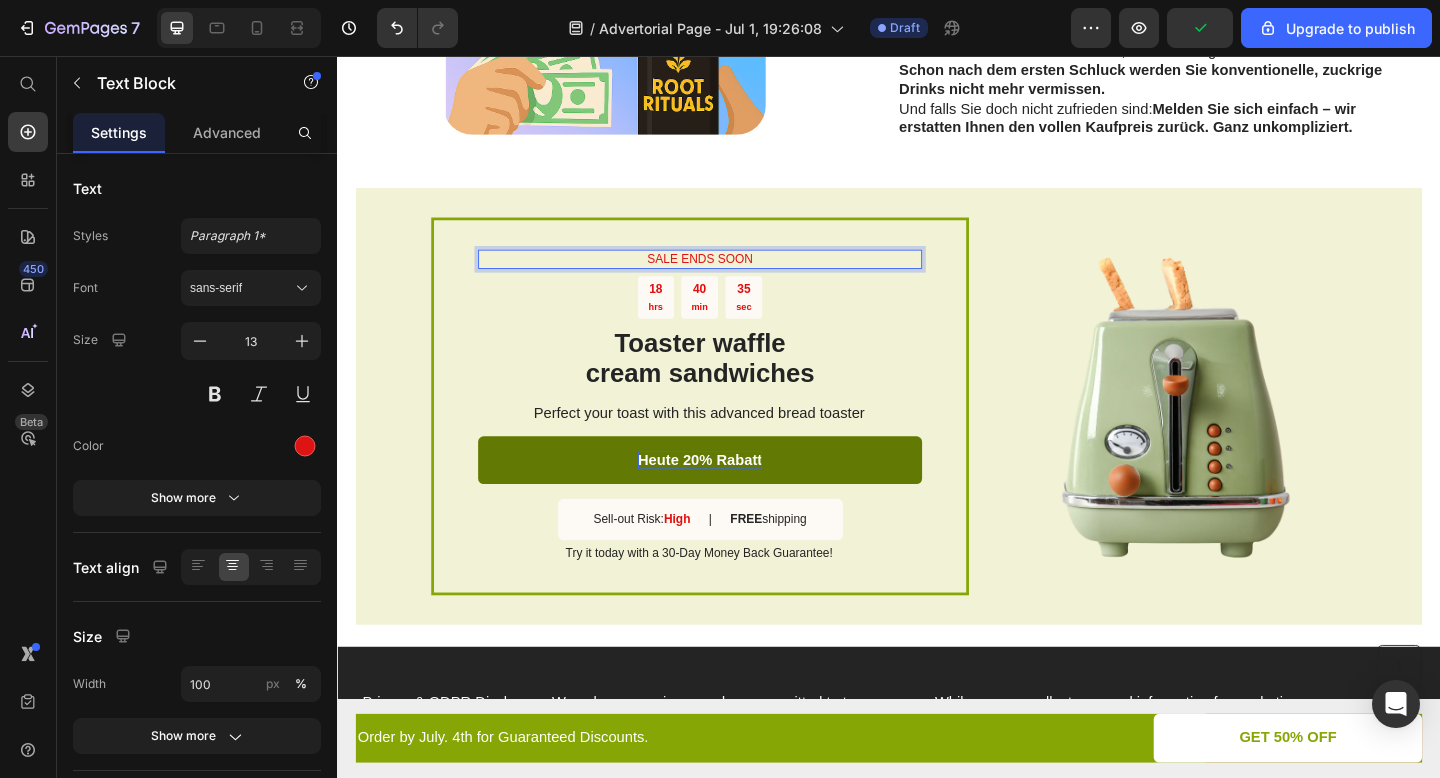 click on "SALE ENDS SOON" at bounding box center [731, 277] 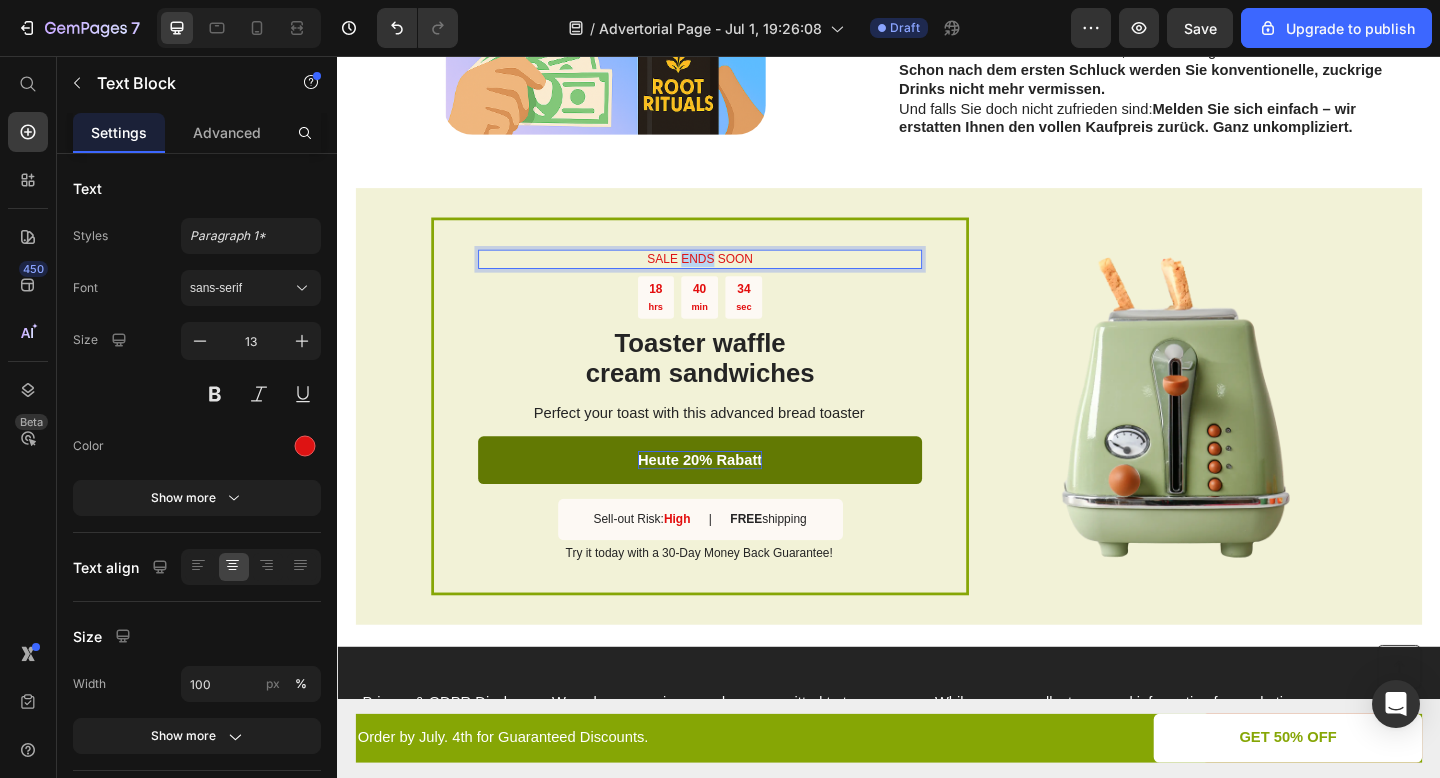 click on "SALE ENDS SOON" at bounding box center [731, 277] 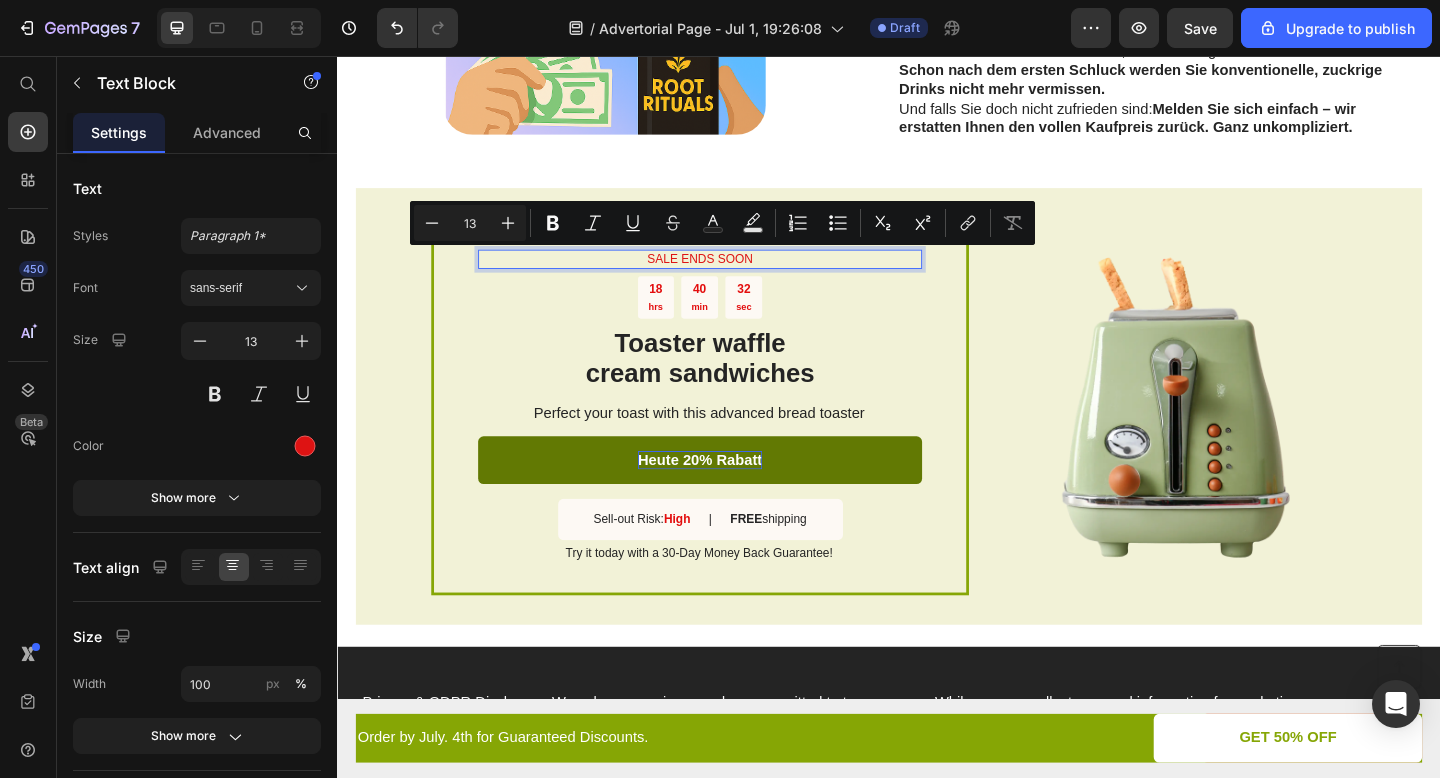 click on "SALE ENDS SOON" at bounding box center (731, 277) 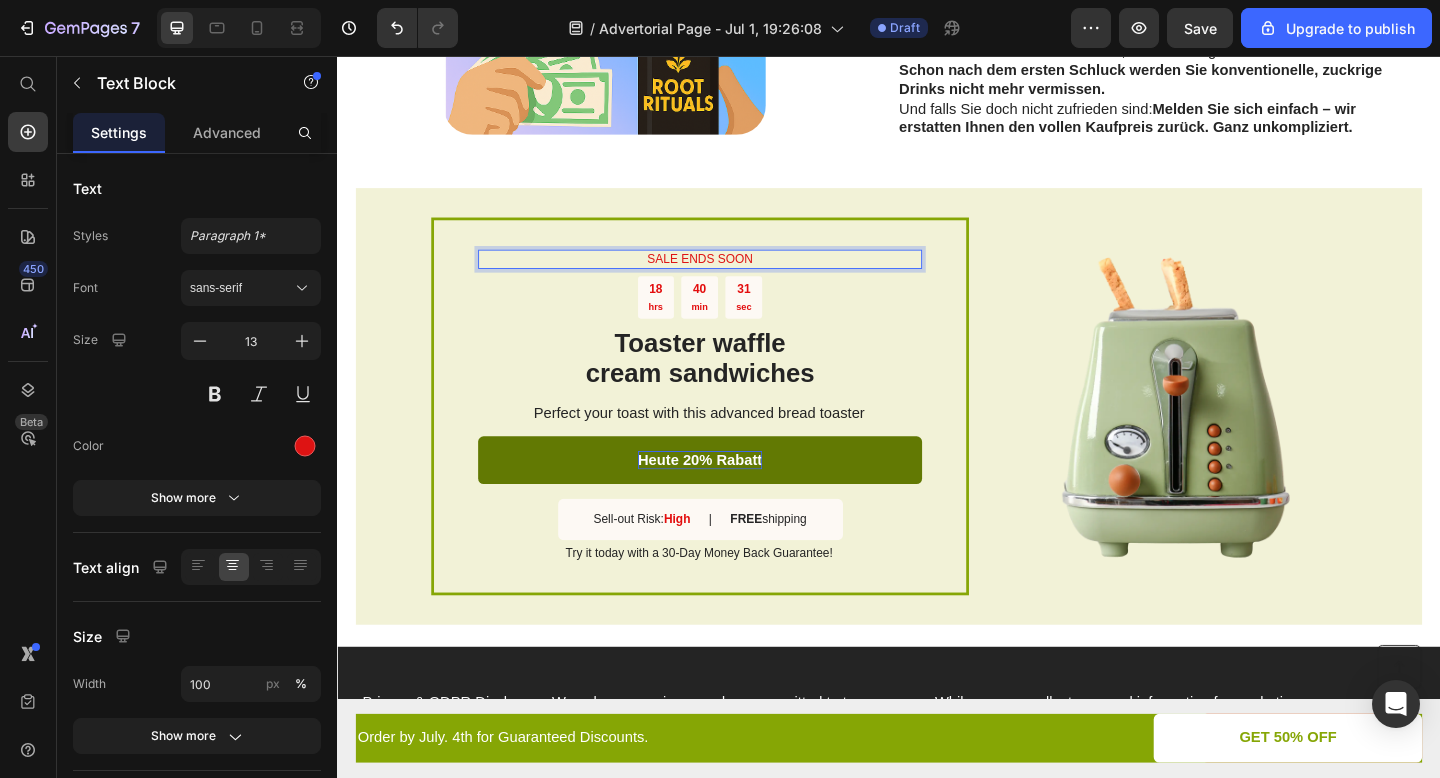 click on "SALE ENDS SOON" at bounding box center [731, 277] 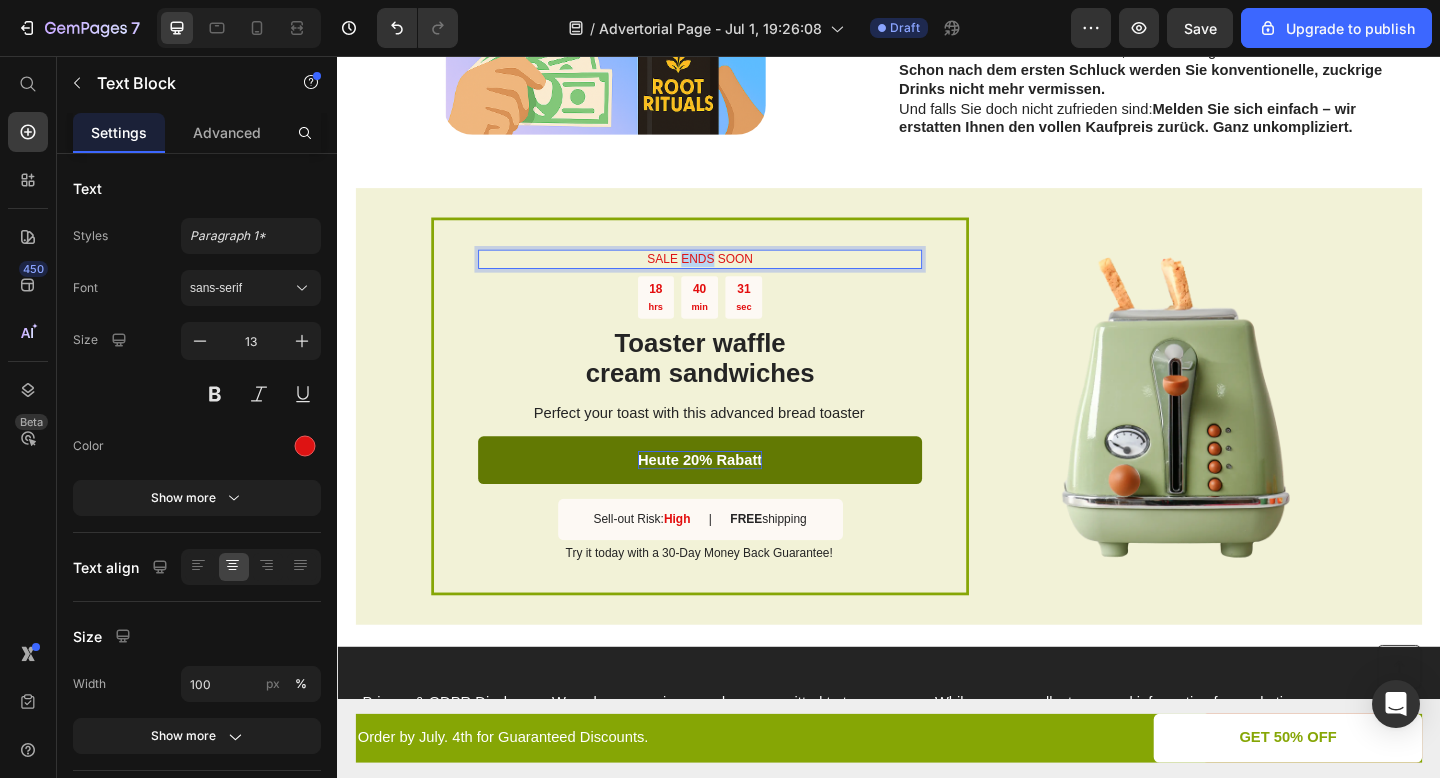 click on "SALE ENDS SOON" at bounding box center (731, 277) 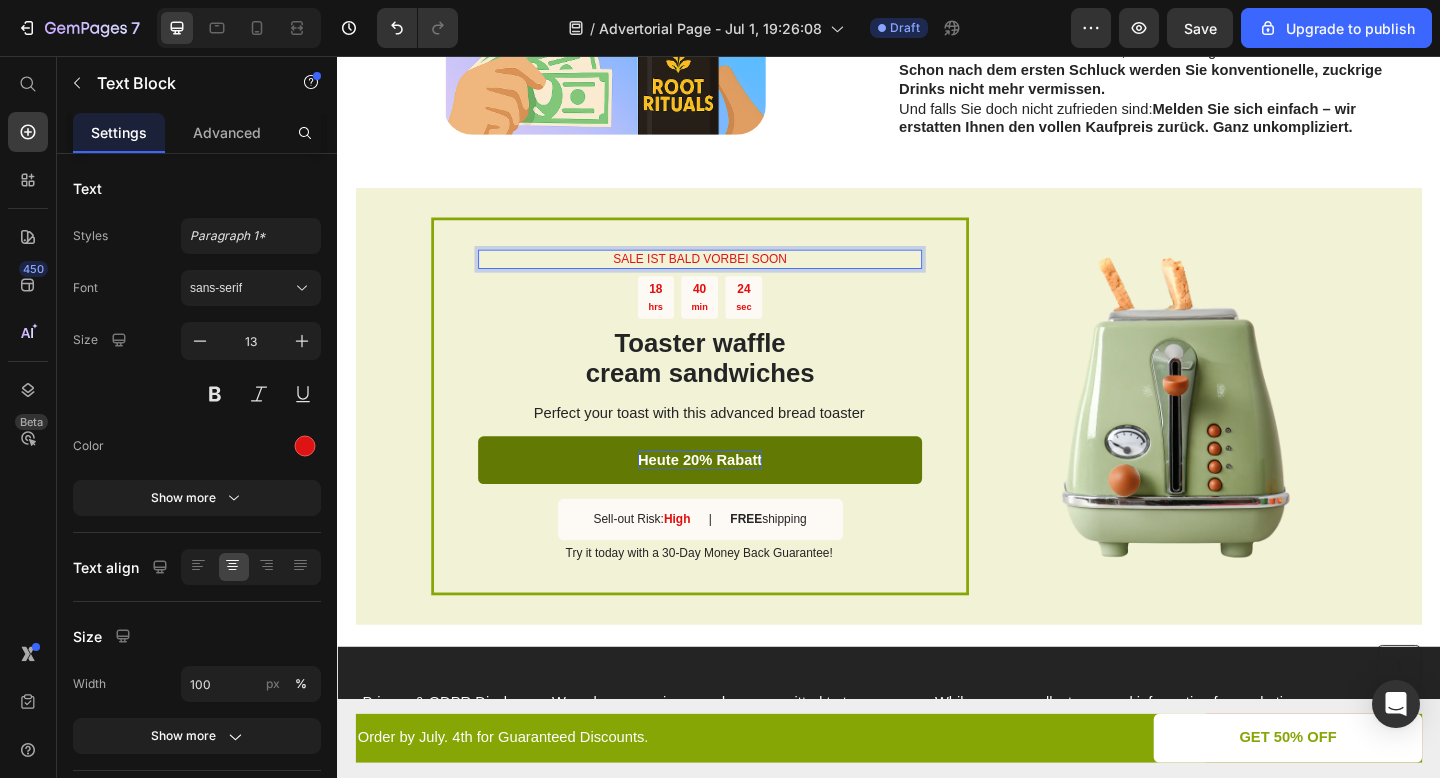 click on "SALE IST BALD VORBEI SOON" at bounding box center [731, 277] 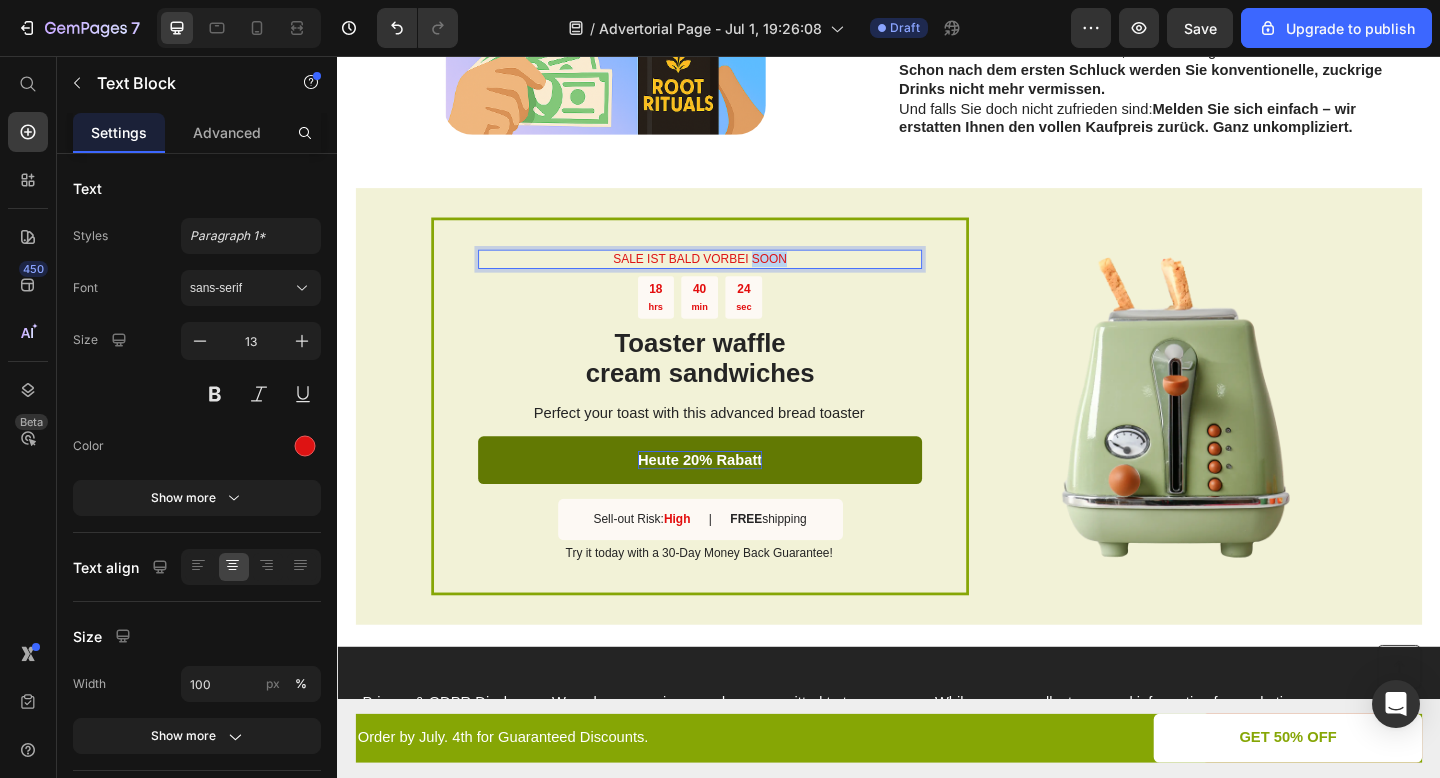 click on "SALE IST BALD VORBEI SOON" at bounding box center [731, 277] 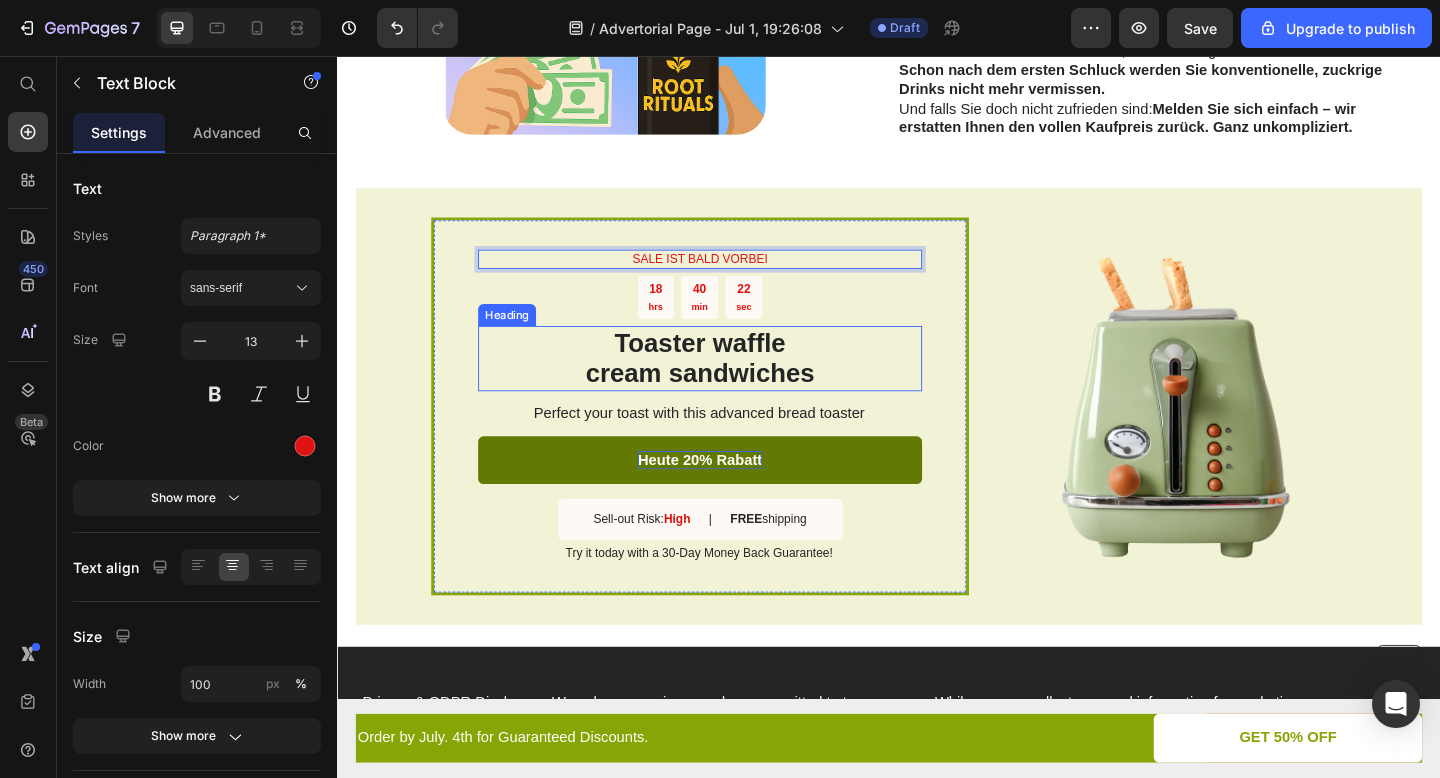 click on "Toaster waffle cream sandwiches" at bounding box center [731, 385] 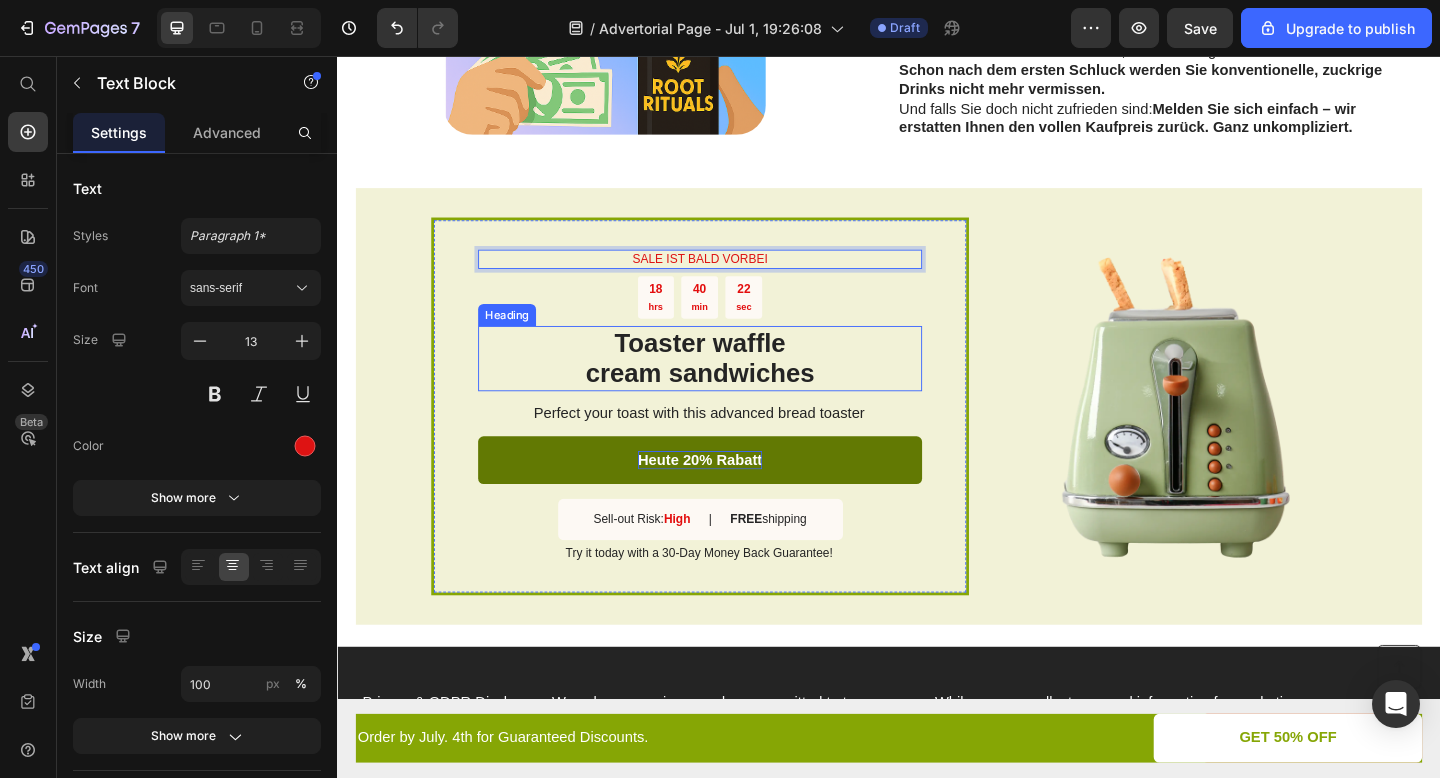 click on "Toaster waffle cream sandwiches" at bounding box center [731, 385] 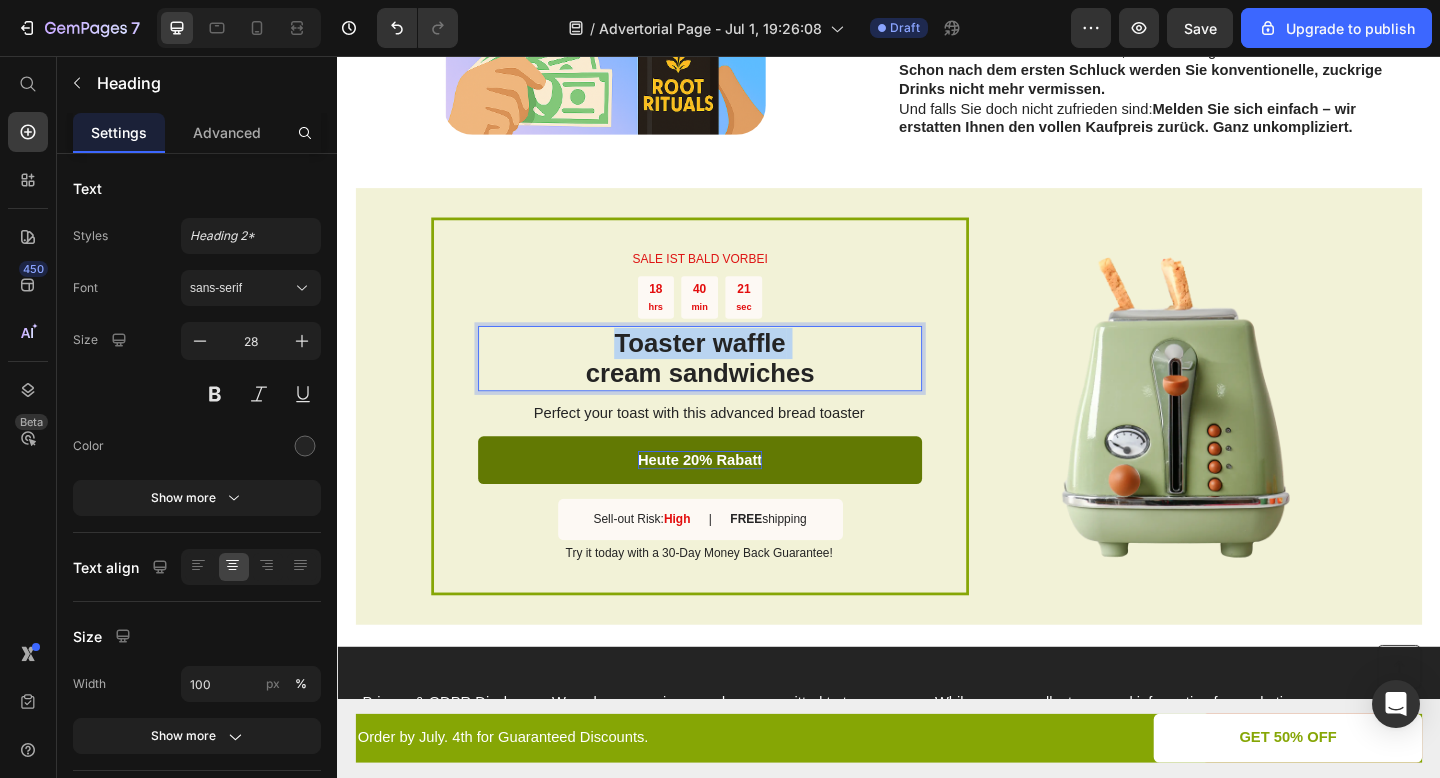 click on "Toaster waffle cream sandwiches" at bounding box center (731, 385) 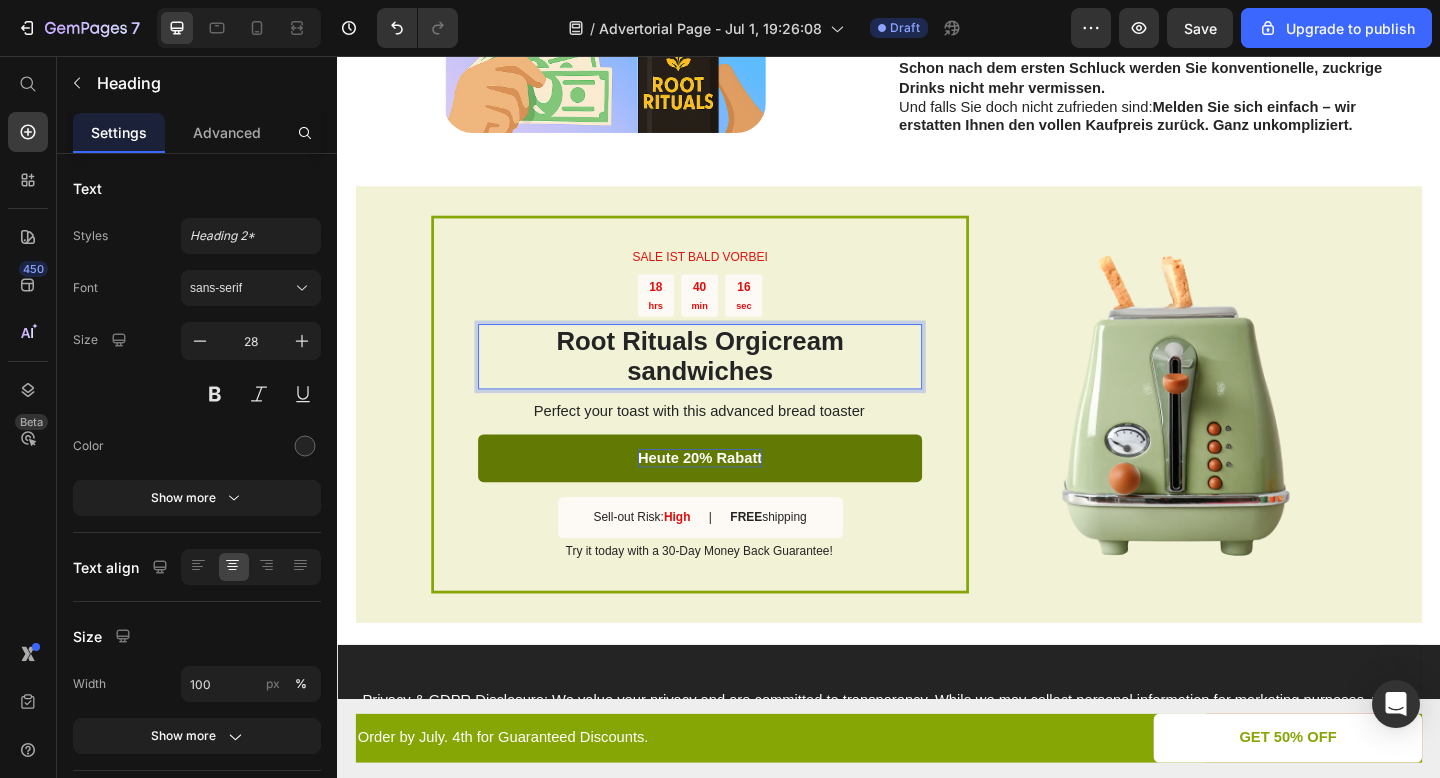 scroll, scrollTop: 3249, scrollLeft: 0, axis: vertical 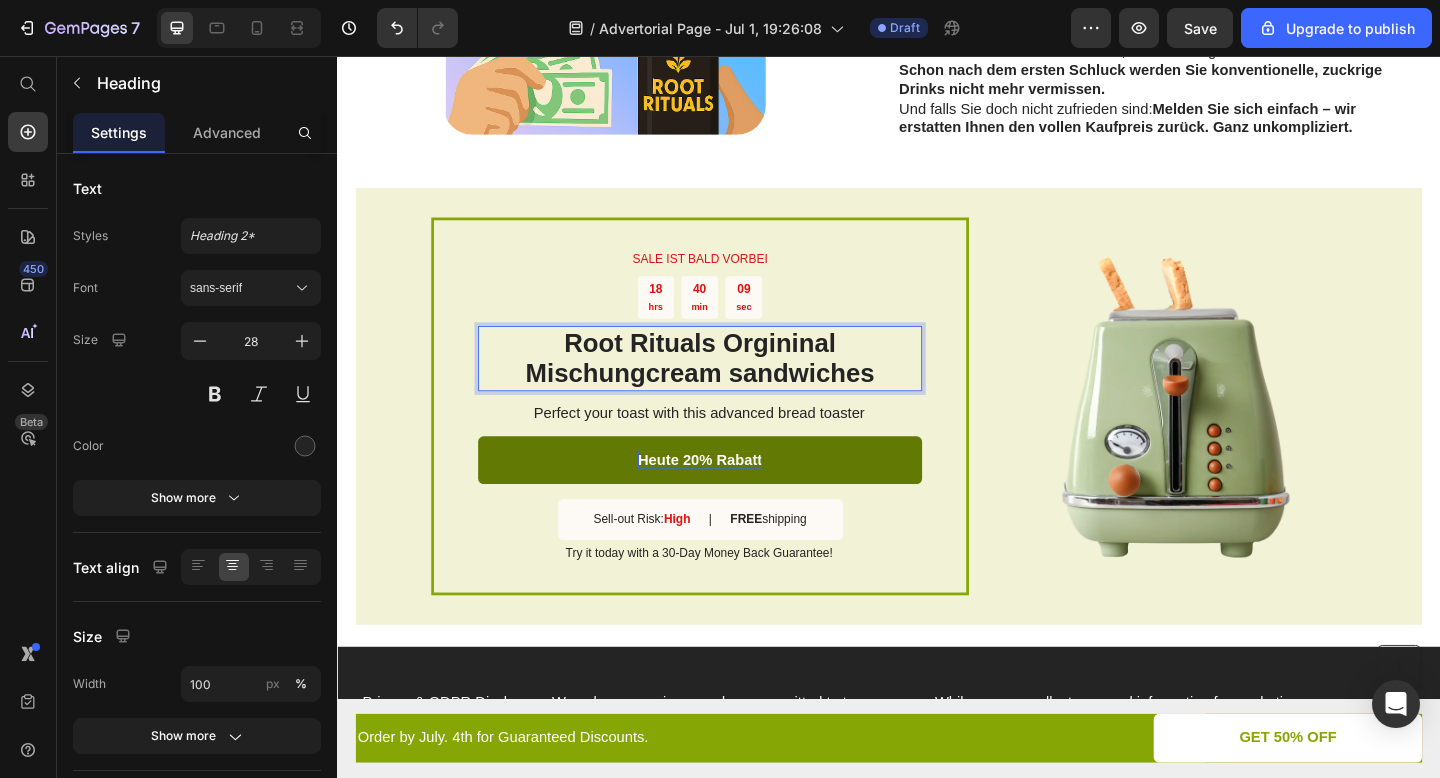 click on "Root Rituals Orgininal Mischungcream sandwiches" at bounding box center [731, 385] 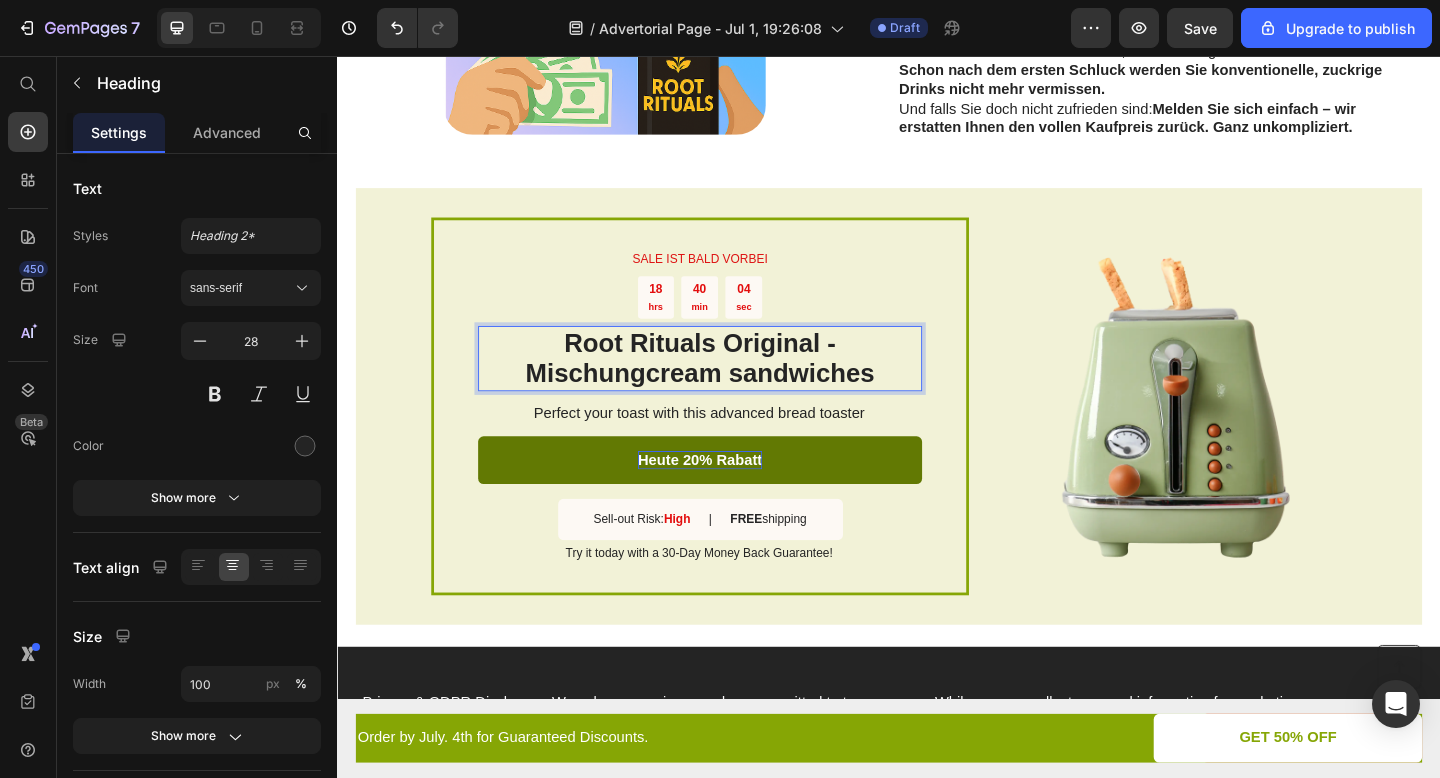 click on "Root Rituals Original - Mischungcream sandwiches" at bounding box center (731, 385) 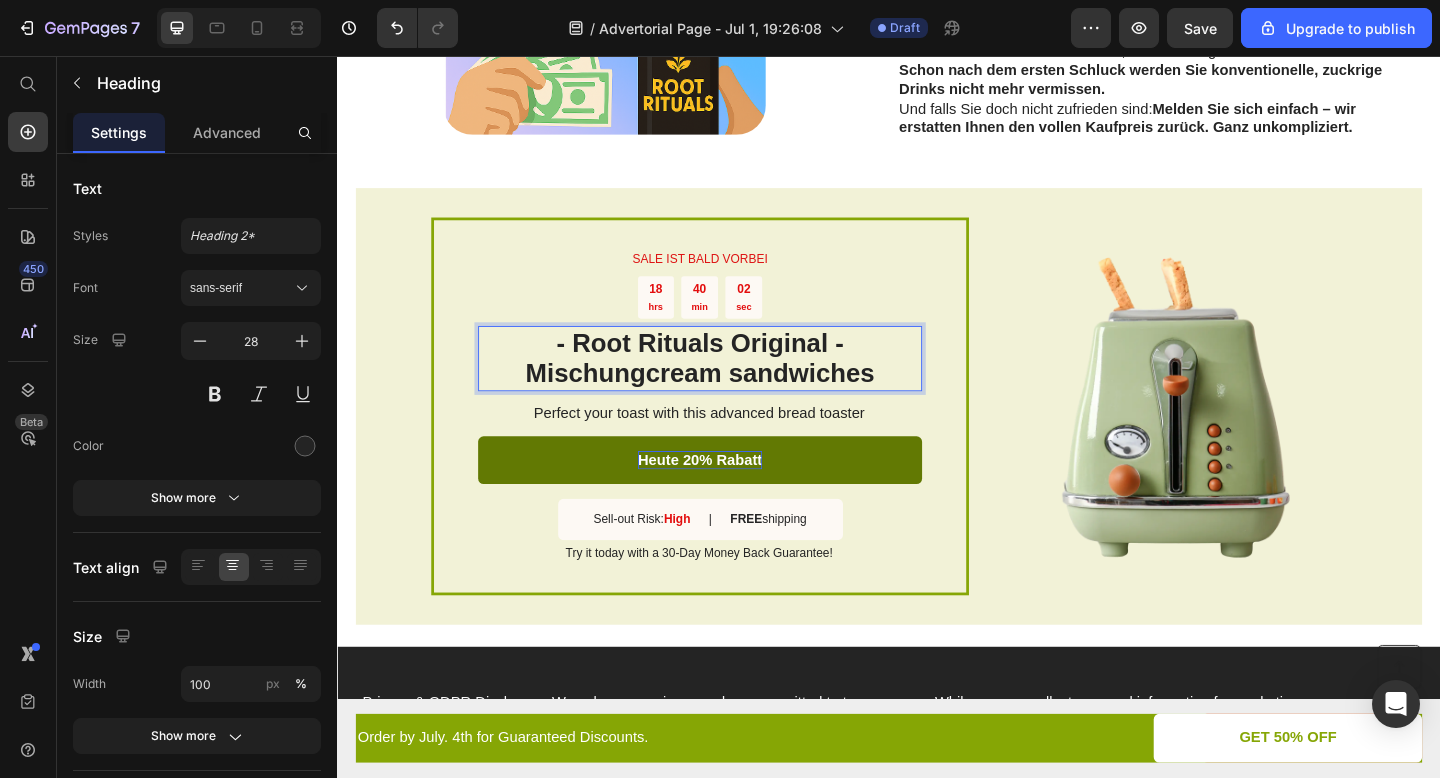 click on "- Root Rituals Original - Mischungcream sandwiches" at bounding box center [731, 385] 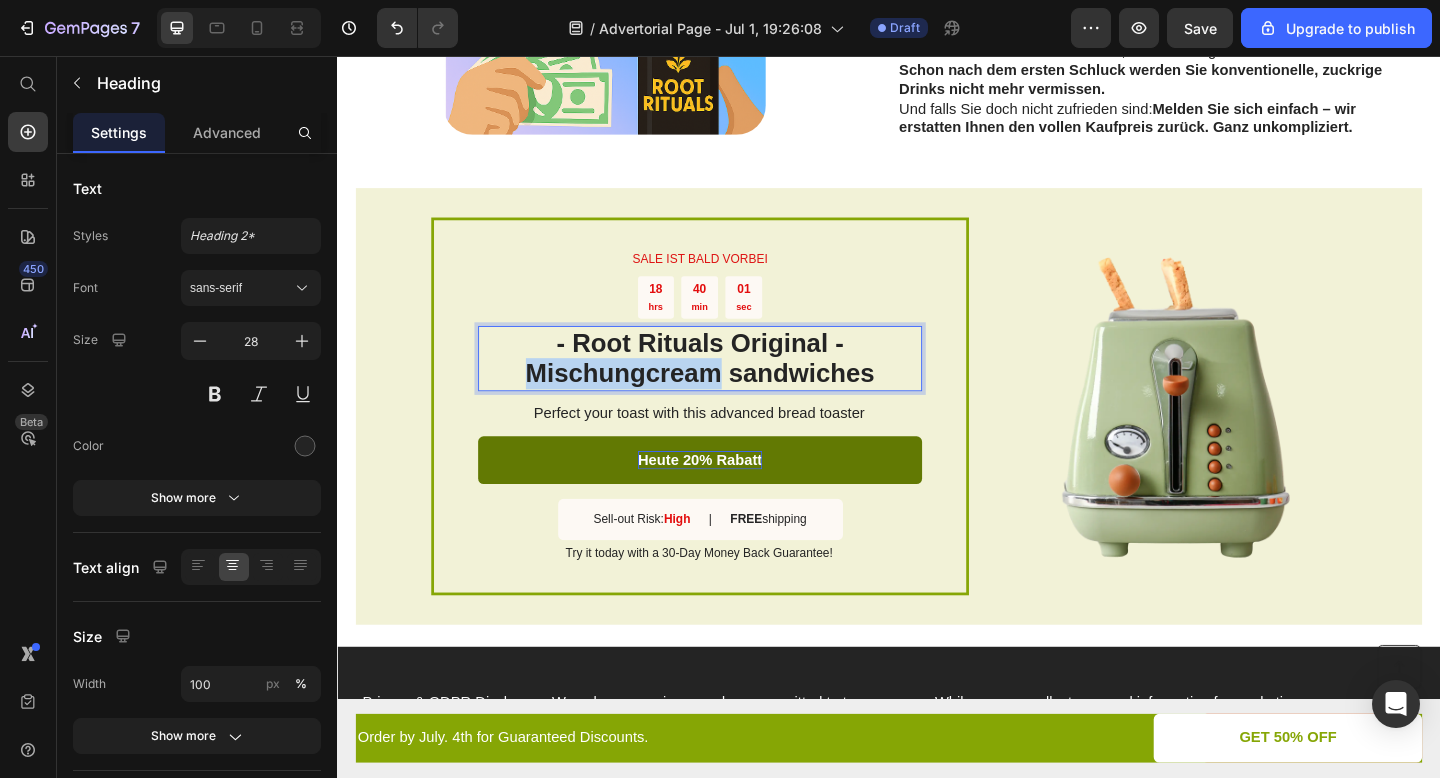 click on "- Root Rituals Original - Mischungcream sandwiches" at bounding box center (731, 385) 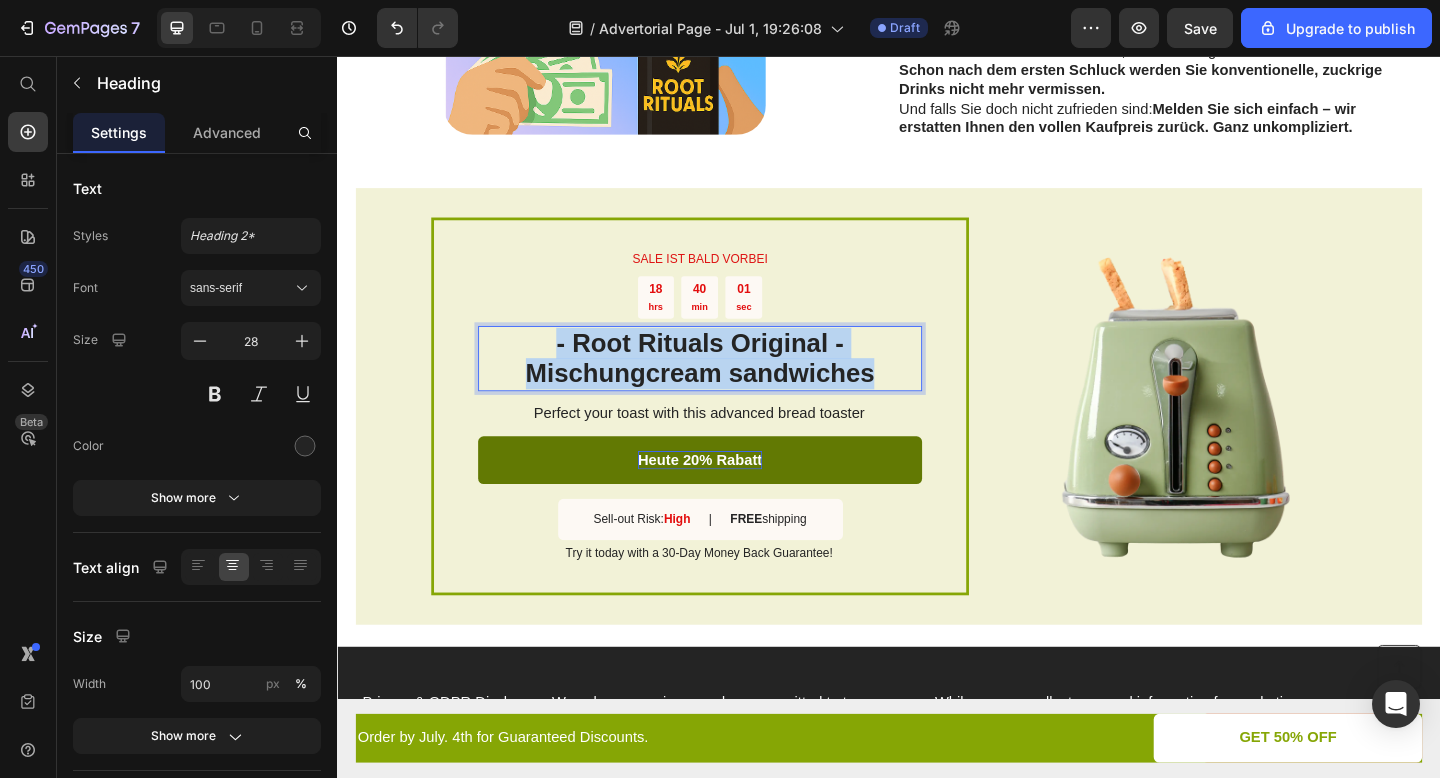 click on "- Root Rituals Original - Mischungcream sandwiches" at bounding box center [731, 385] 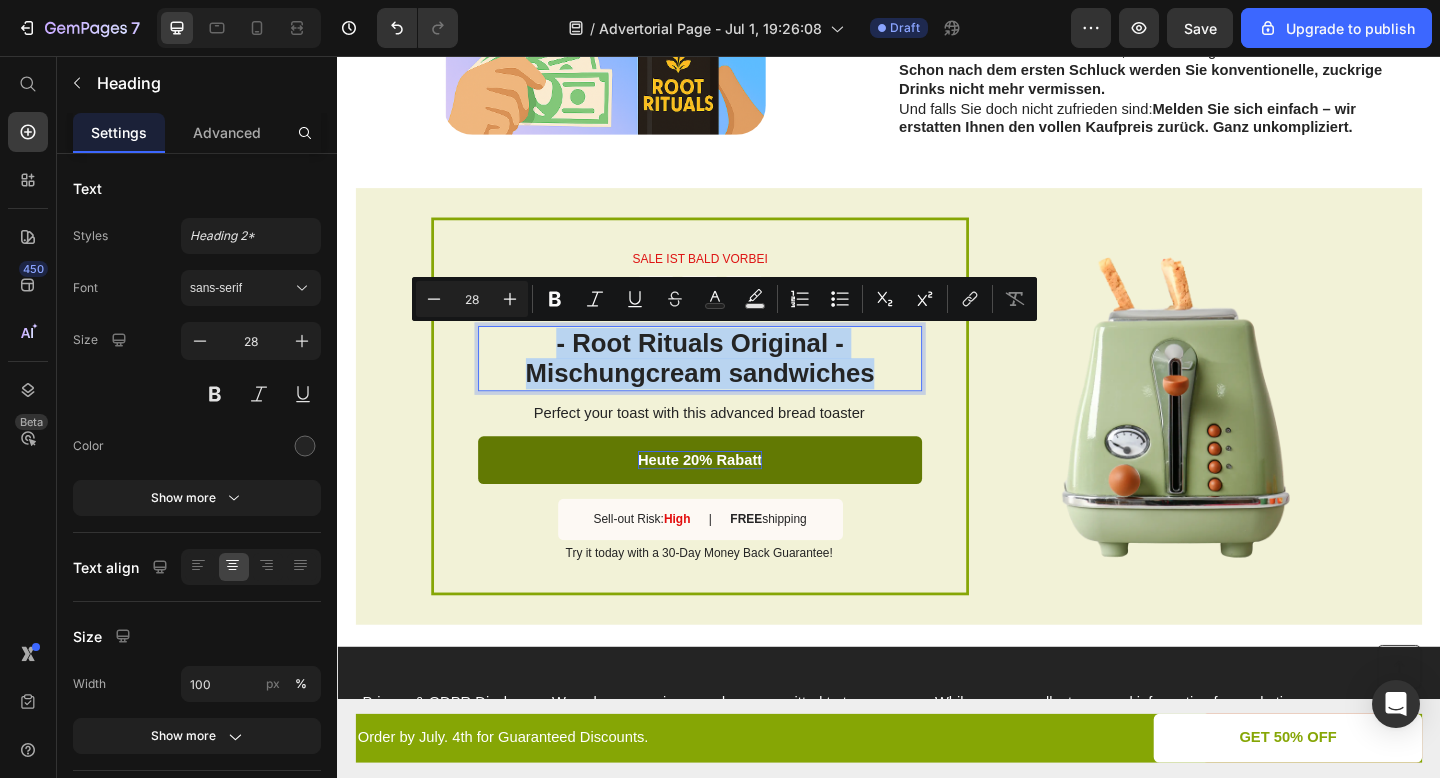 click on "- Root Rituals Original - Mischungcream sandwiches" at bounding box center (731, 385) 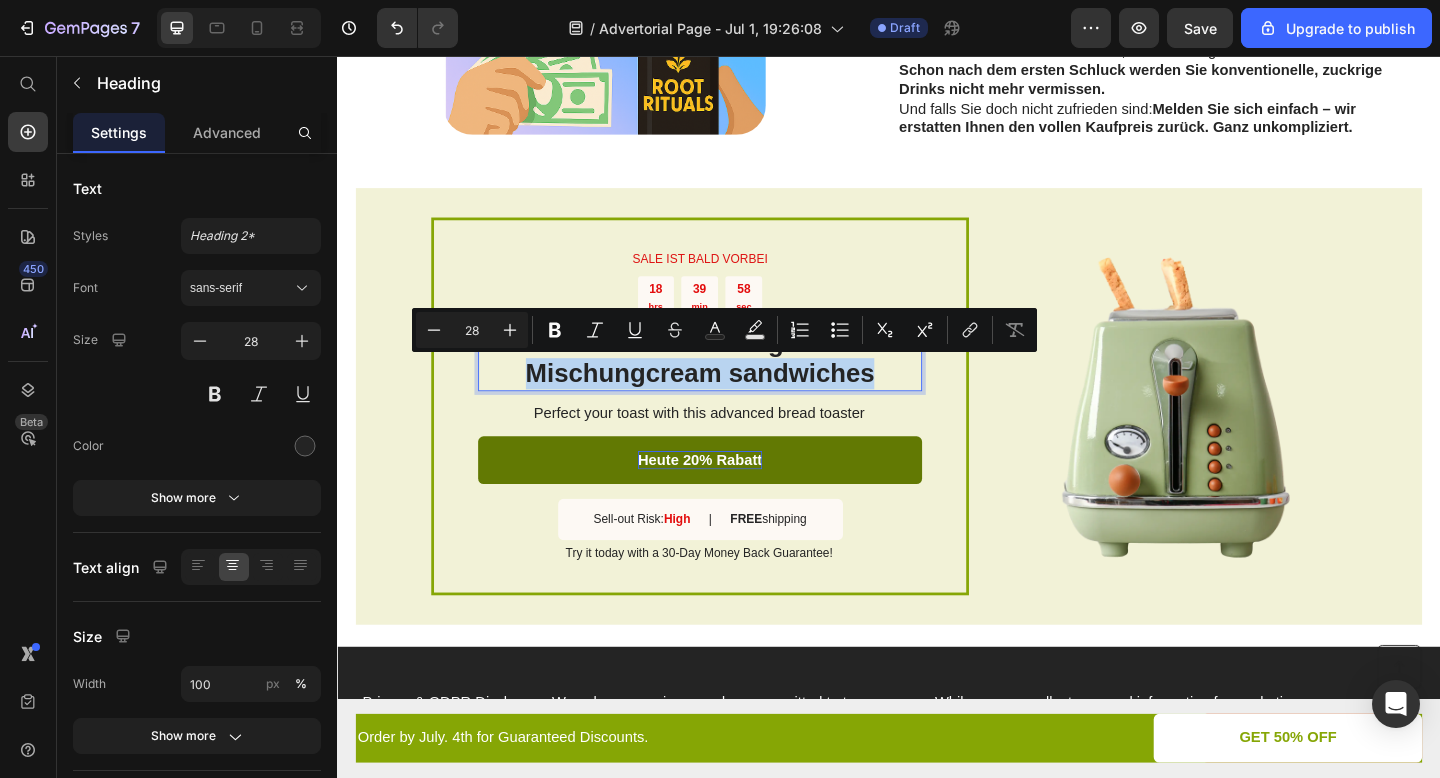 drag, startPoint x: 925, startPoint y: 407, endPoint x: 540, endPoint y: 412, distance: 385.03247 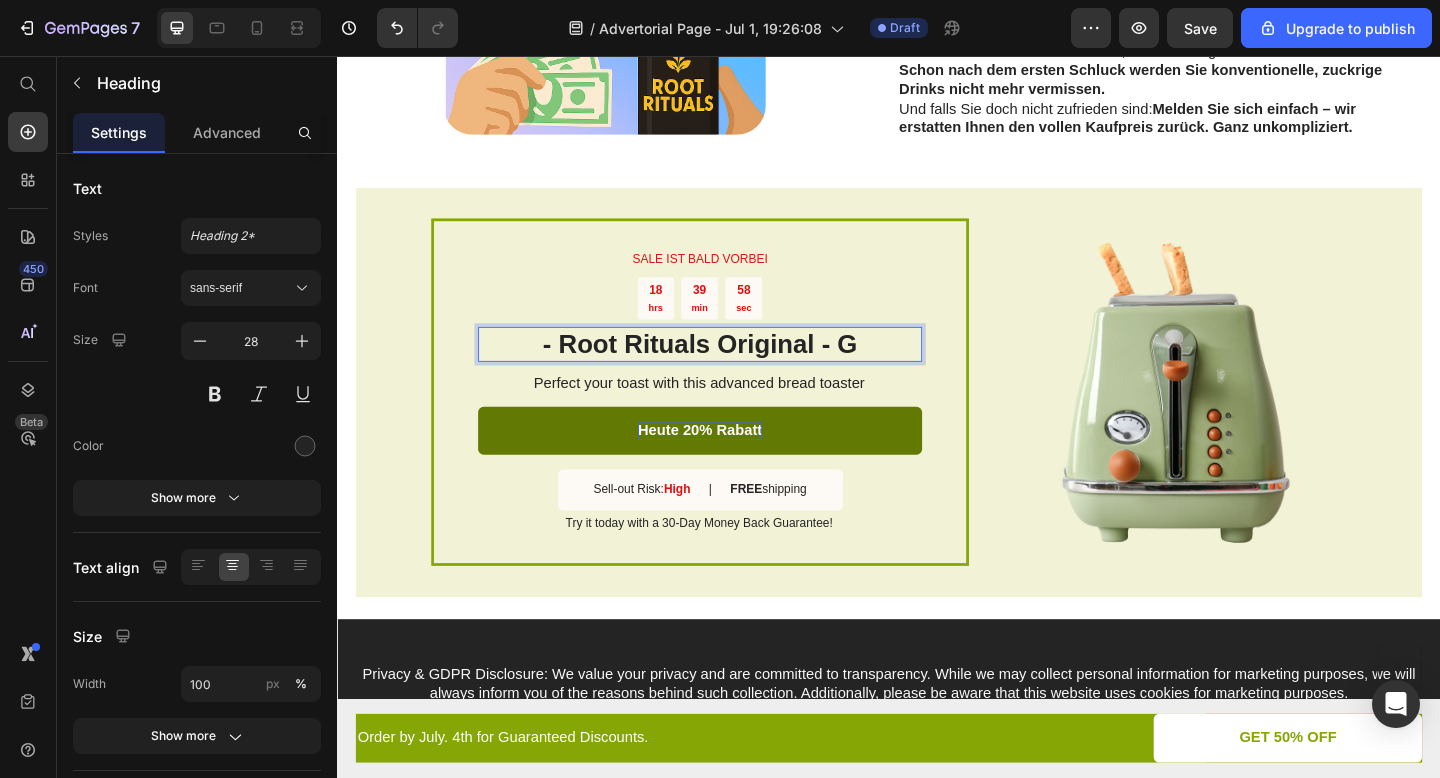 scroll, scrollTop: 3251, scrollLeft: 0, axis: vertical 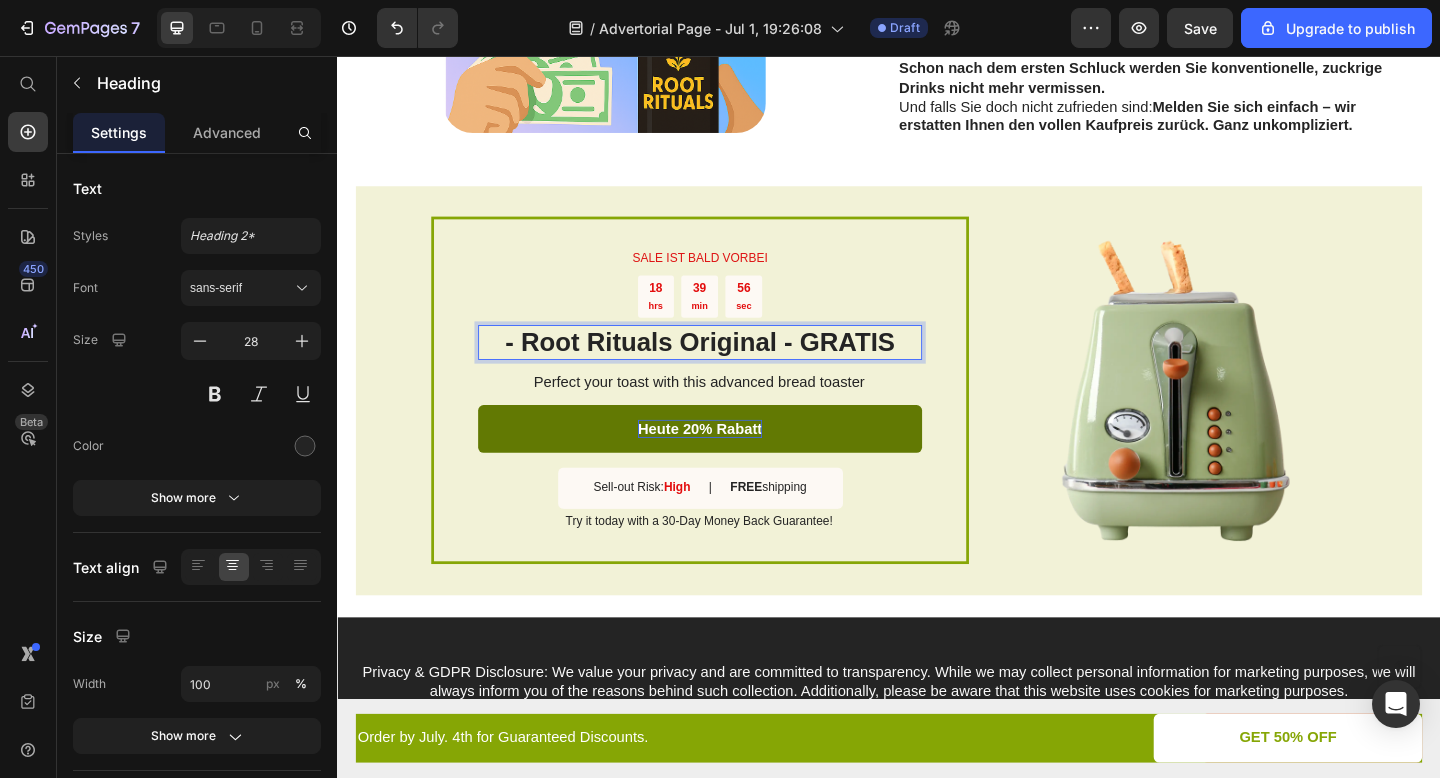 click on "- Root Rituals Original - GRATIS" at bounding box center [731, 368] 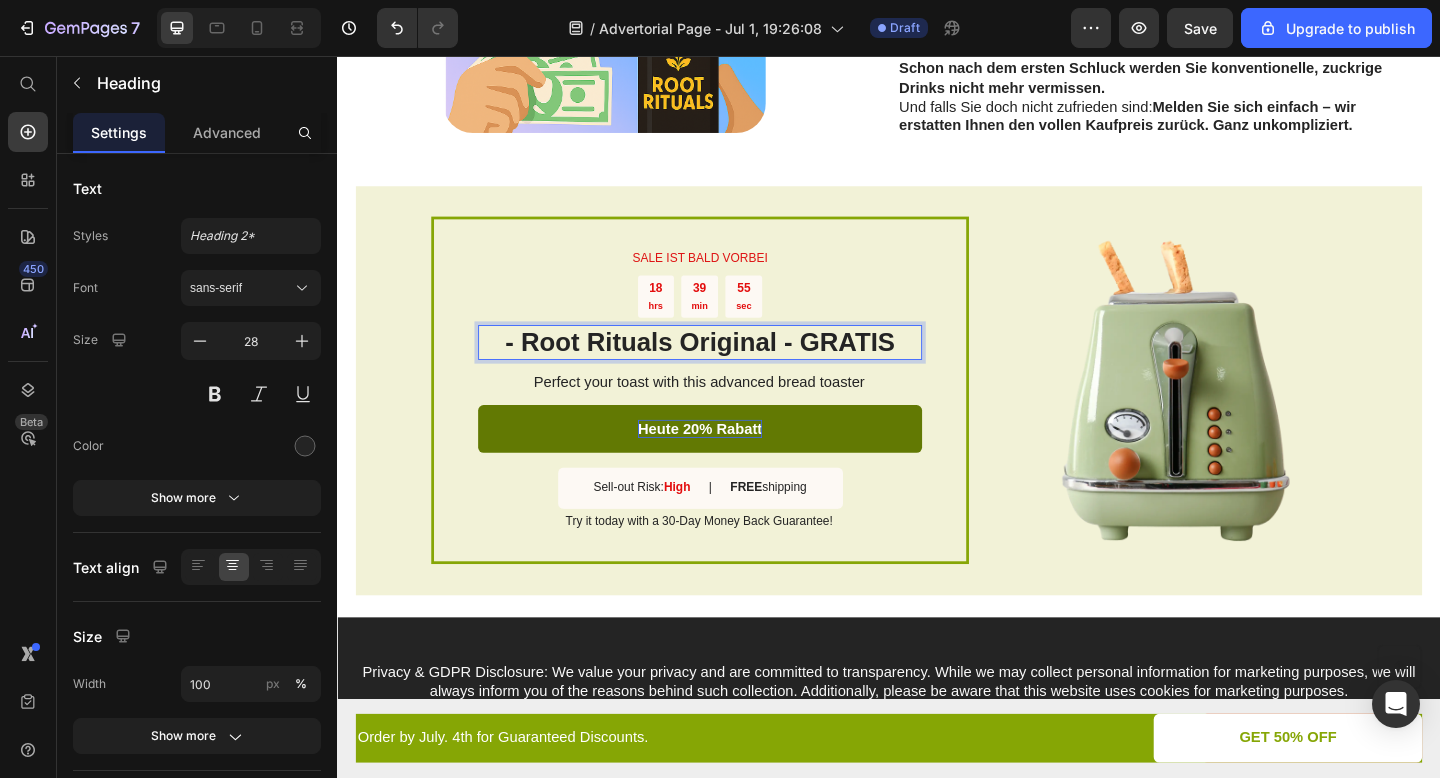 scroll, scrollTop: 3249, scrollLeft: 0, axis: vertical 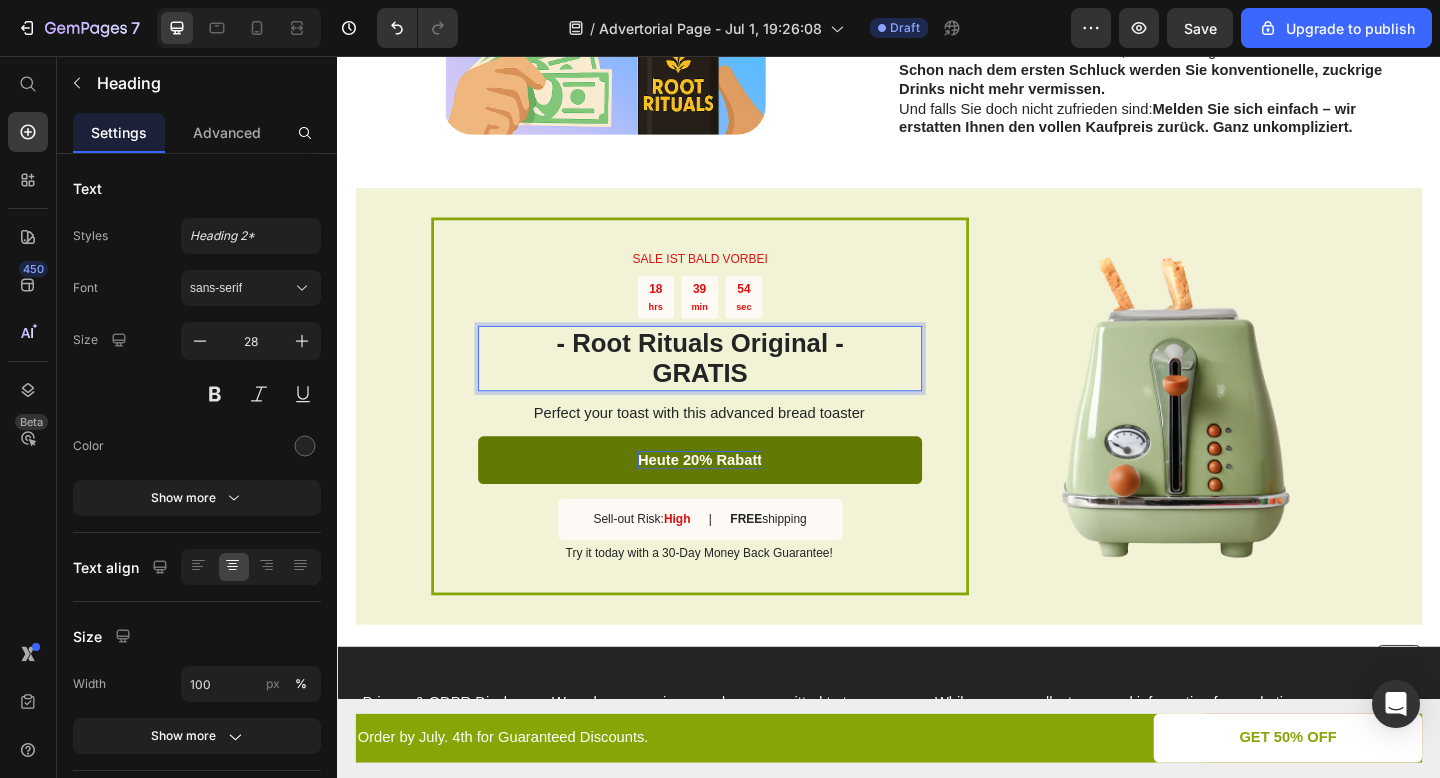 click on "- Root Rituals Original -  GRATIS" at bounding box center (731, 385) 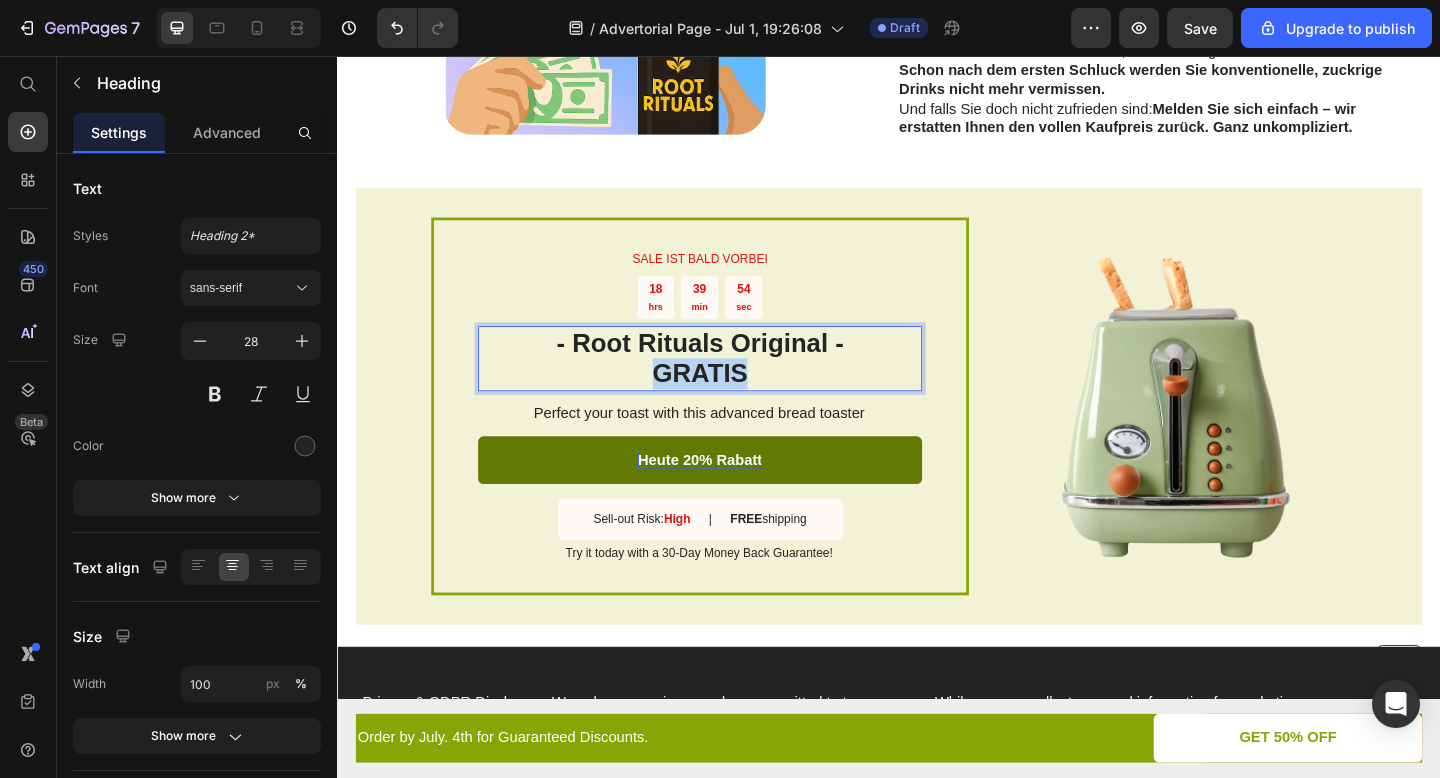 click on "- Root Rituals Original -  GRATIS" at bounding box center [731, 385] 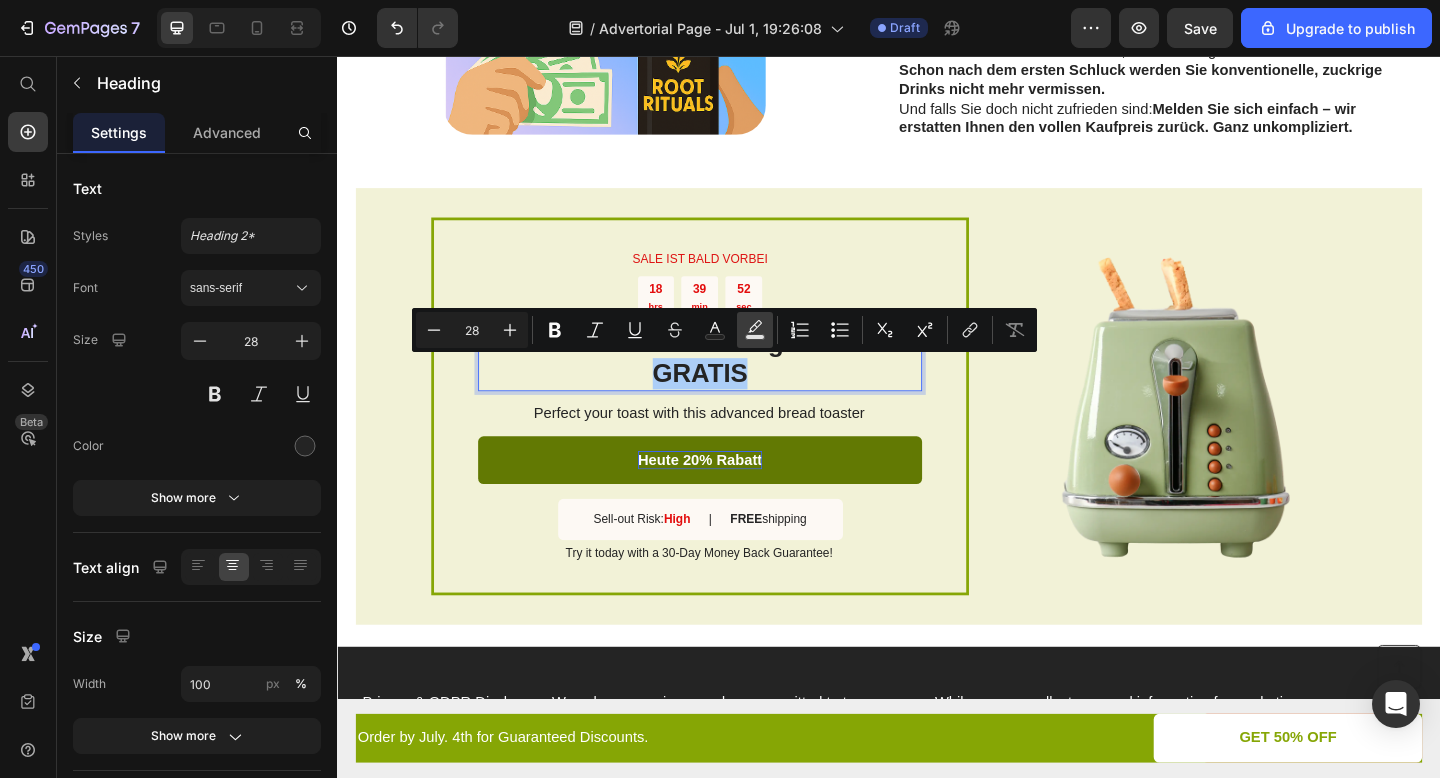 click on "Text Background Color" at bounding box center (755, 330) 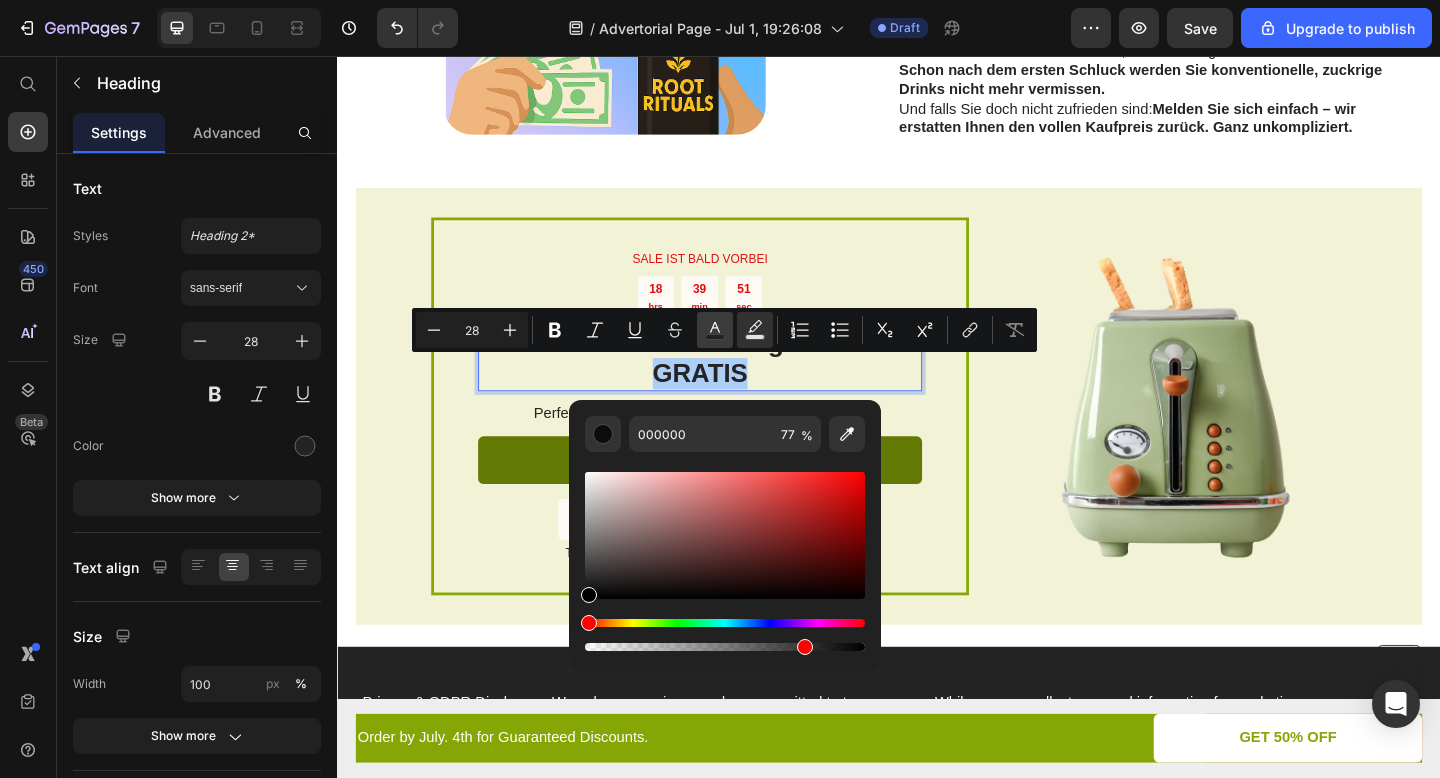 click 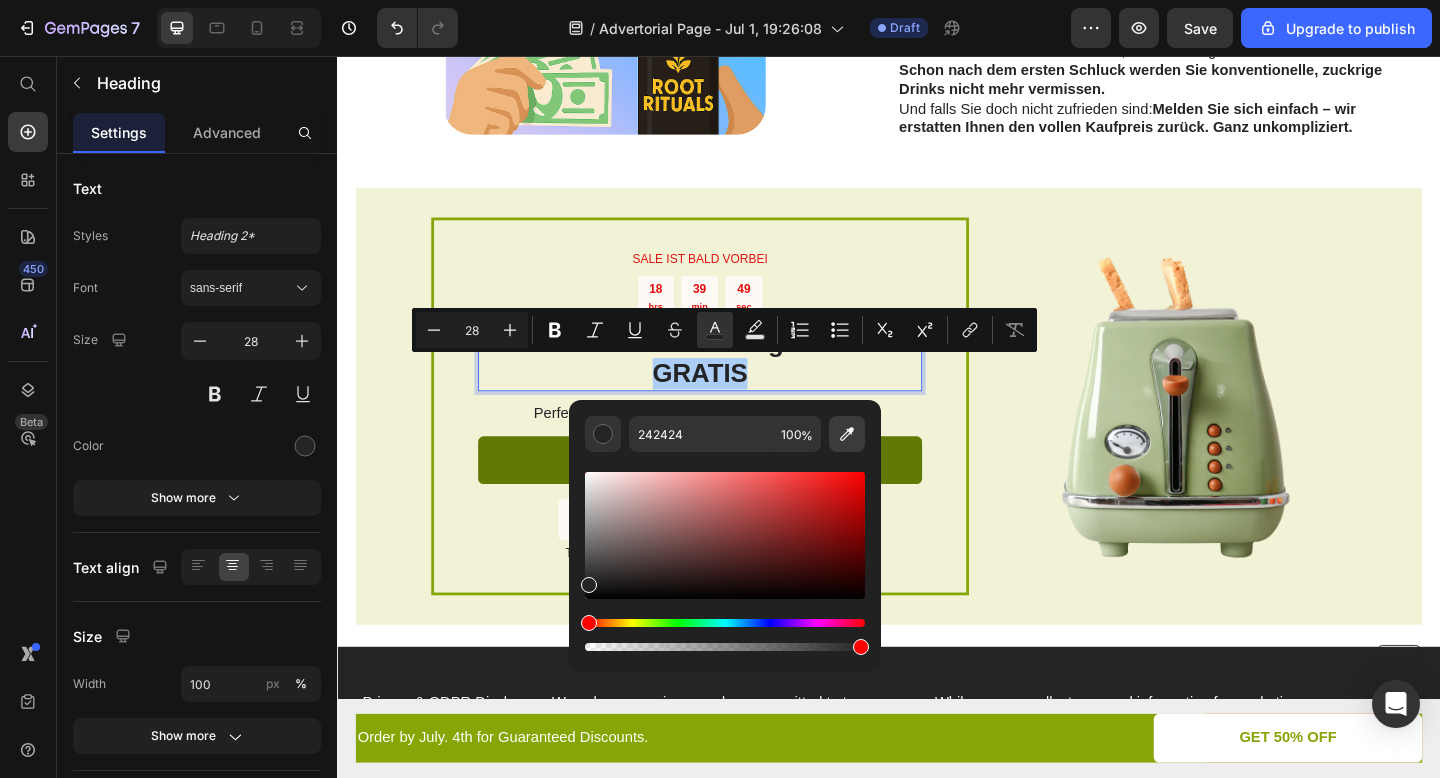 click 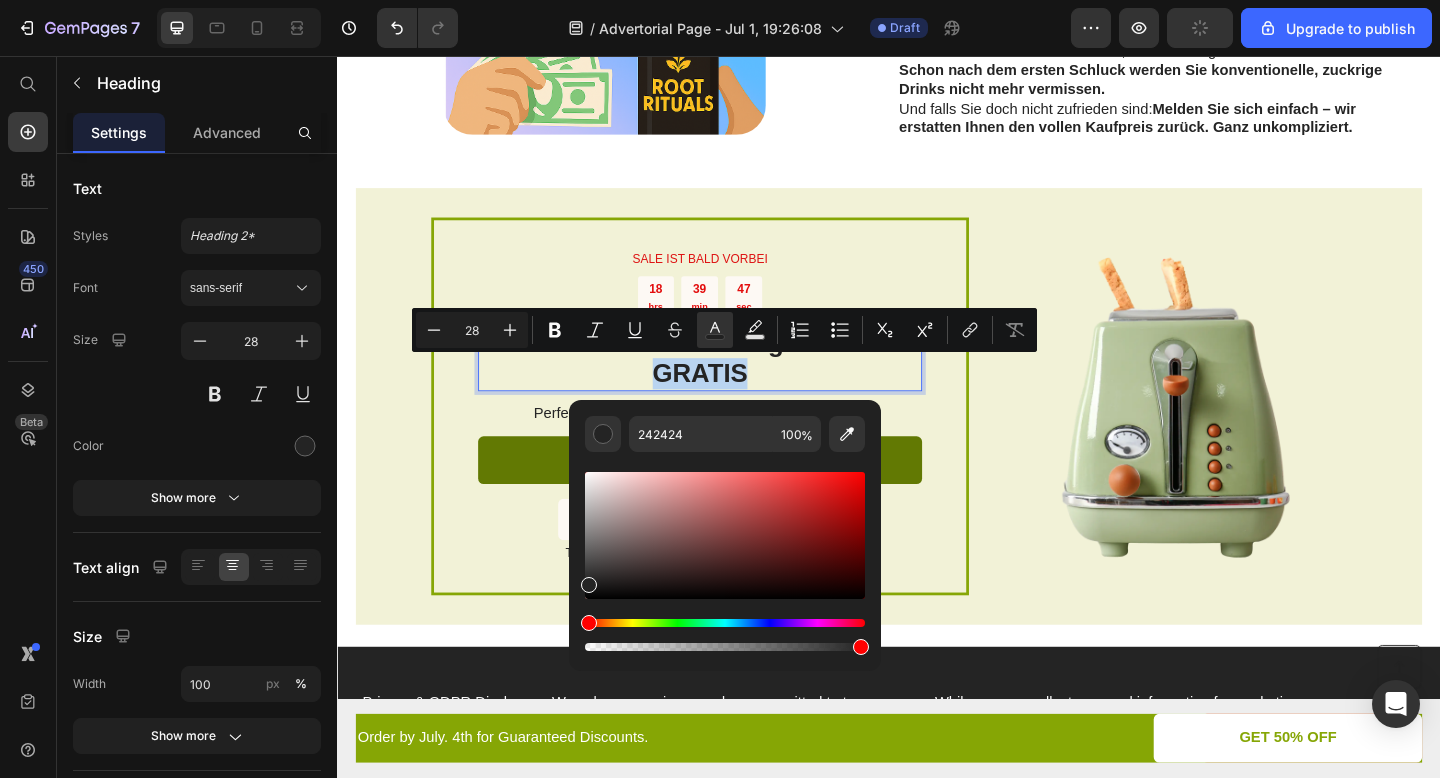 type on "E30F0C" 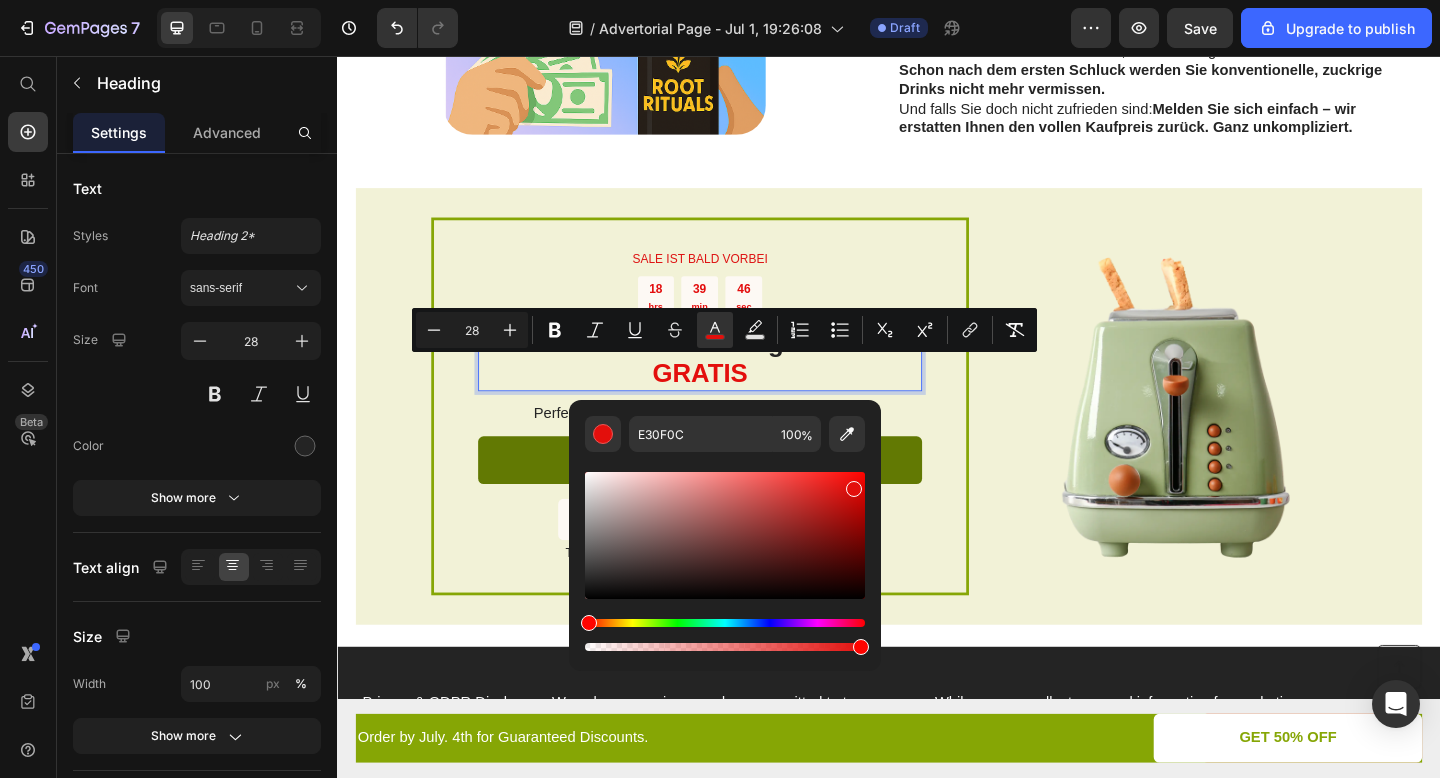 click on "- Root Rituals Original -  GRATIS" at bounding box center [731, 385] 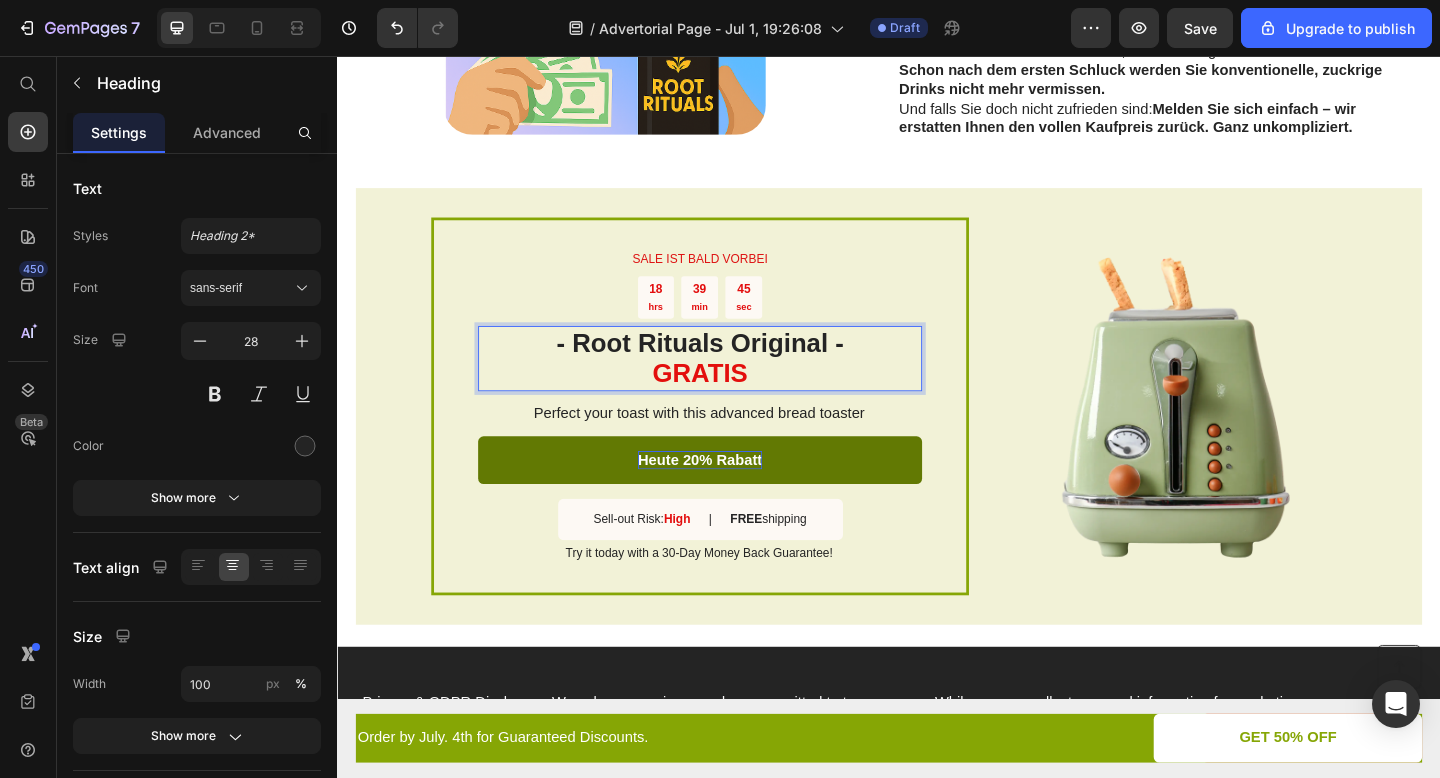 click on "GRATIS" at bounding box center [732, 401] 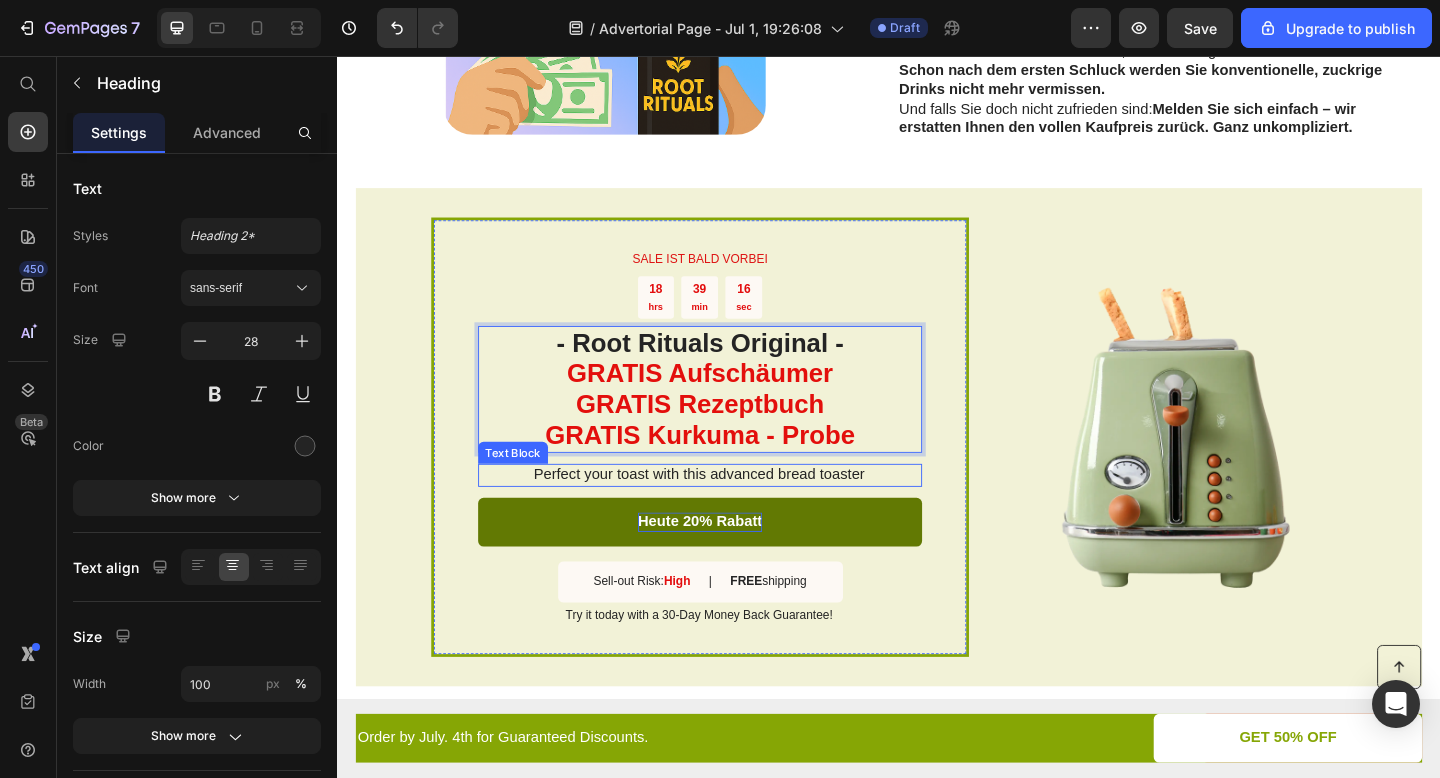 click on "Perfect your toast with this advanced bread toaster" at bounding box center (730, 512) 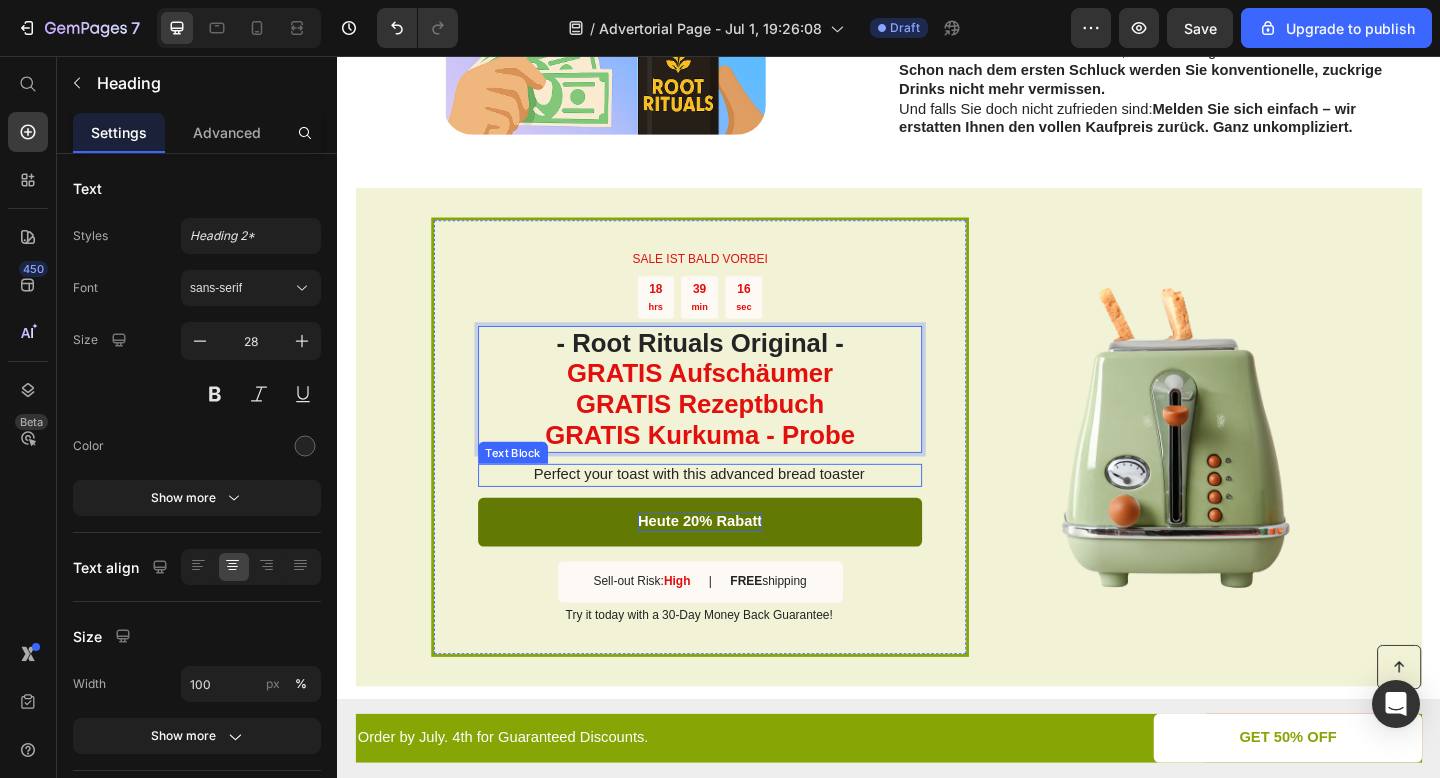 click on "Perfect your toast with this advanced bread toaster" at bounding box center (730, 512) 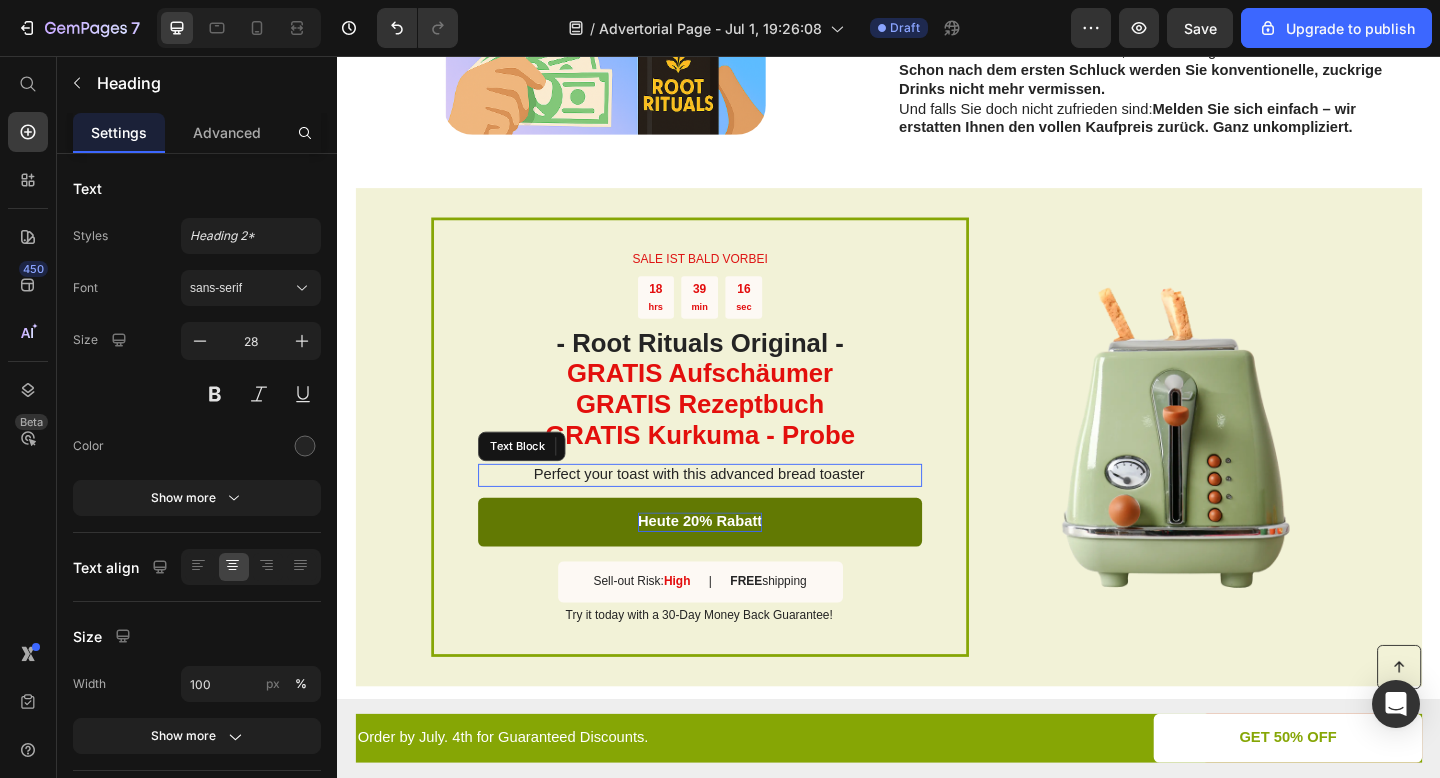 click on "Perfect your toast with this advanced bread toaster" at bounding box center (730, 512) 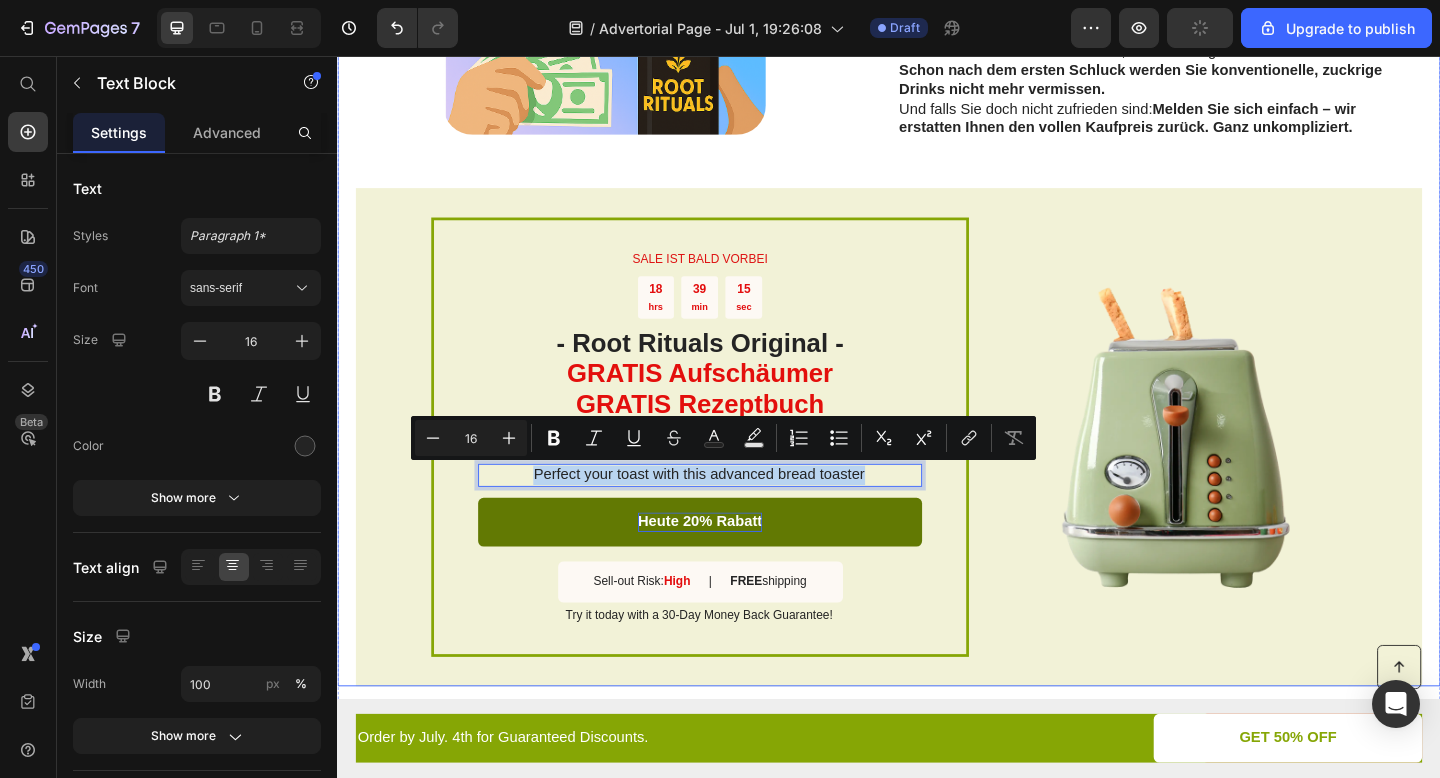 click on "9 Gründe warum diese  Kaffeealternative in 2025 alle begeistert - ganz ohne schlechtes Gewissen Heading Image By  Jessica M. Heading Zuletzt aktualisiert Text Block Row Zusammenfassung : Kaffee neu gedacht: Mit Root Rituals genießen Sie Ihre tägliche Kaffee-Routine jetzt ohne Zucker, ohne künstliche Zusätze – dafür mit der vollen Kraft funktioneller Pilze. Die einzigartige Mischung aus adaptogenen Inhaltsstoffen unterstützt Fokus, Energie und Wohlbefinden – ganz ohne Koffein-Crash. Einfach zubereitet, unvergleichlich im Geschmack. Lesen Sie weiter und entdecken Sie den neuen Standard für Coffee mit Benefits - auch als Eiskaffee super! Text Block                Title Line Image 1. Unglaublich lecker – und trotzdem gut für Körper & Geist. Heading Lernen Sie das wohl leckerste und einfachste Wohlfühl-Getränk kennen – ganz ohne Kaffee. Root Rituals  vereint Masala Chai, Kakao und funktionelle Pilze zu einem cremigen Ritual – ganz ohne Zucker, künstliche Zusätze oder Koffein-Crash.   Row" at bounding box center [937, -1130] 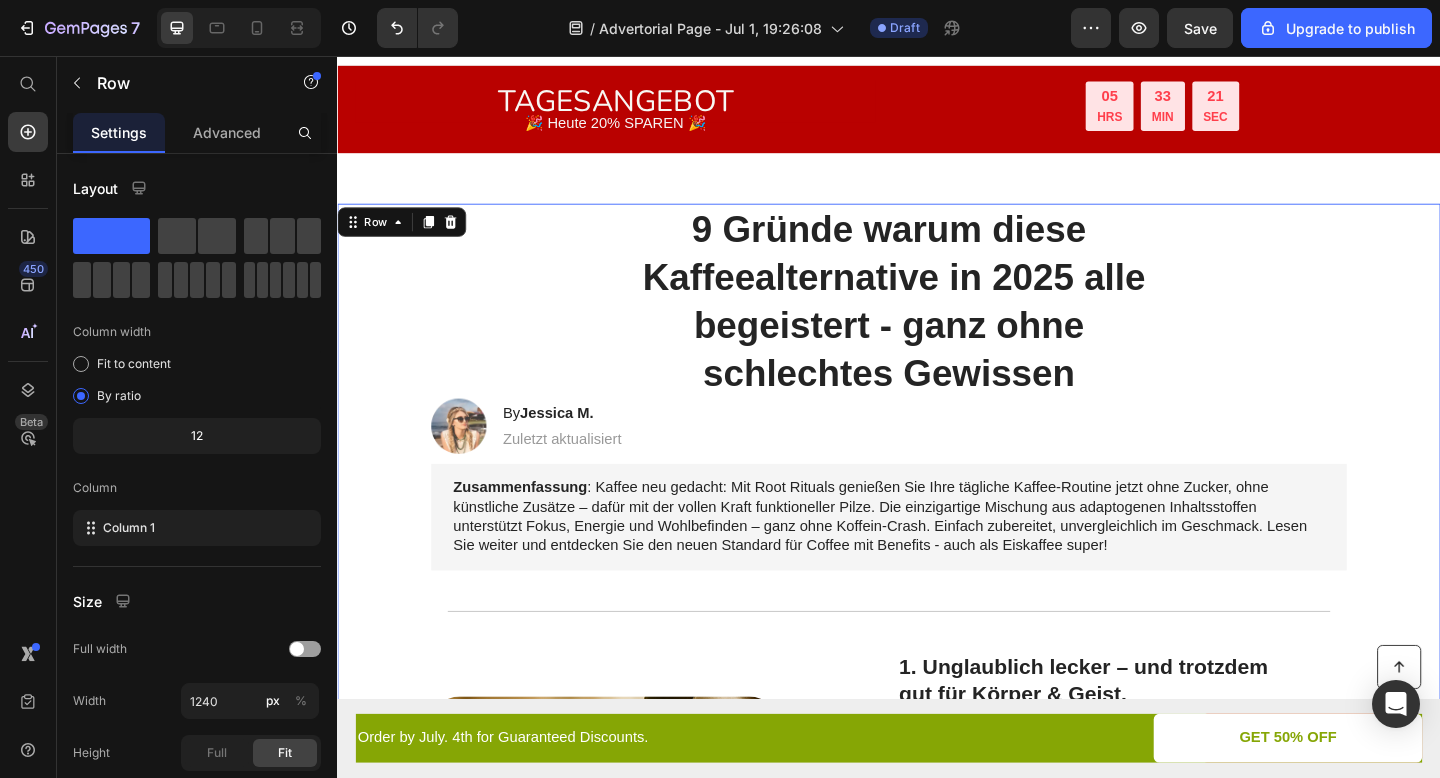 scroll, scrollTop: 0, scrollLeft: 0, axis: both 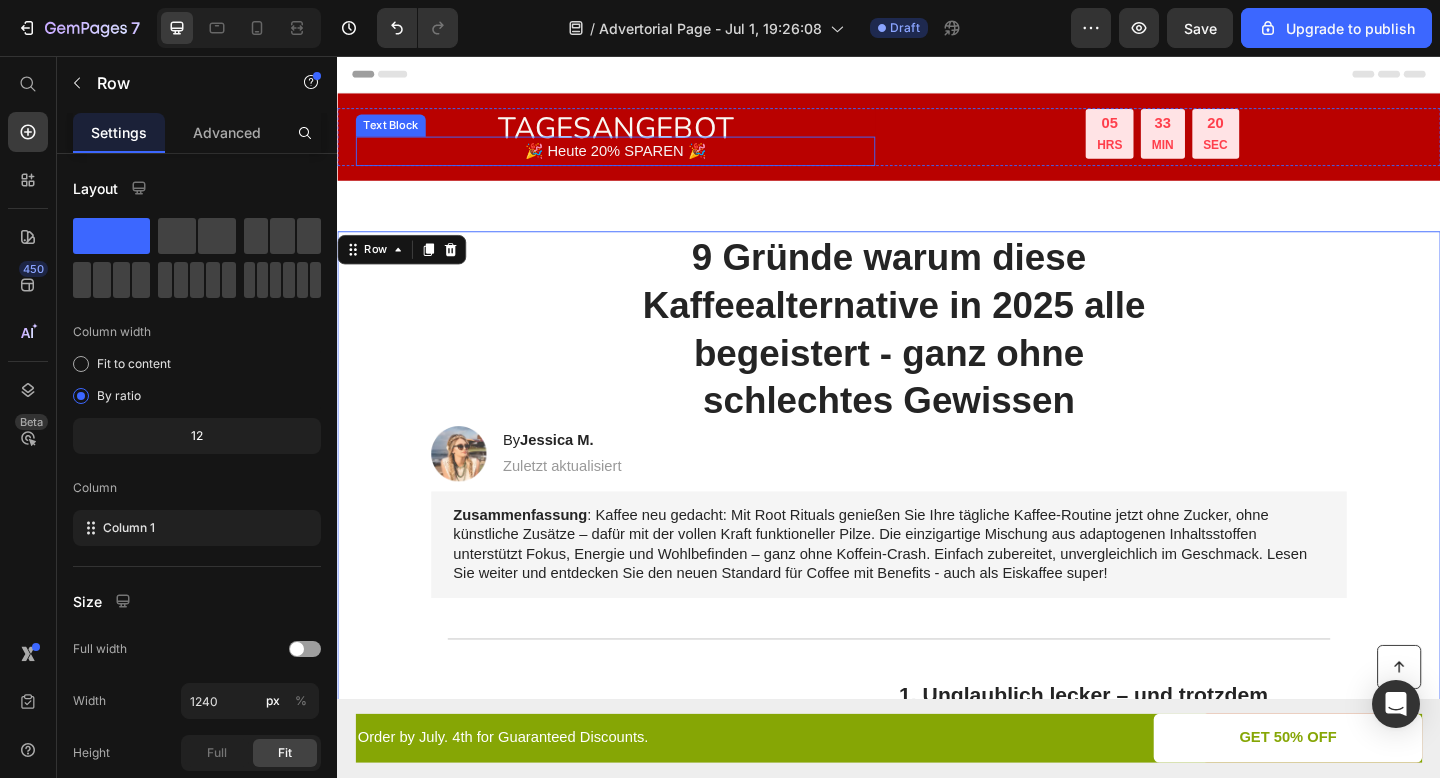 click on "🎉 Heute 20% SPAREN 🎉" at bounding box center (639, 160) 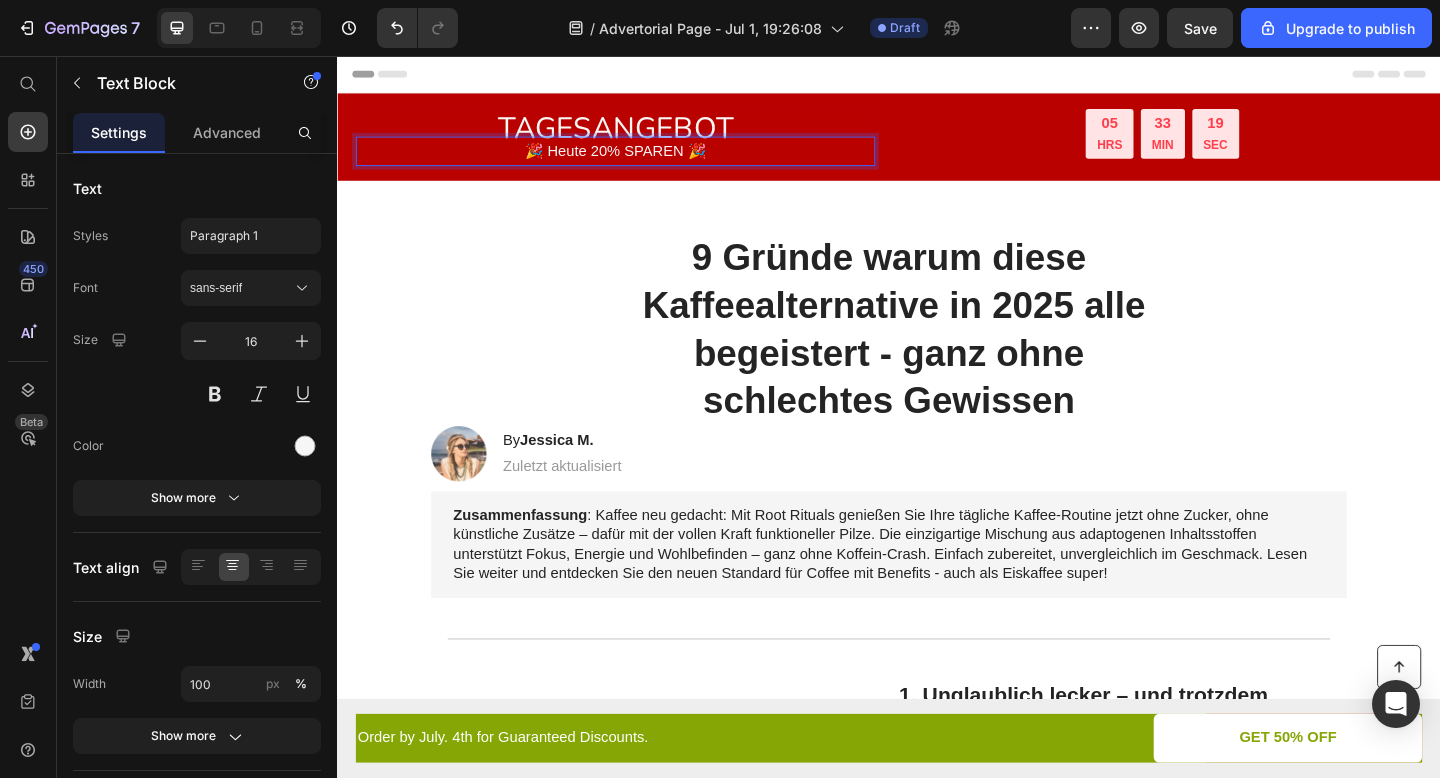 click on "🎉 Heute 20% SPAREN 🎉" at bounding box center (639, 160) 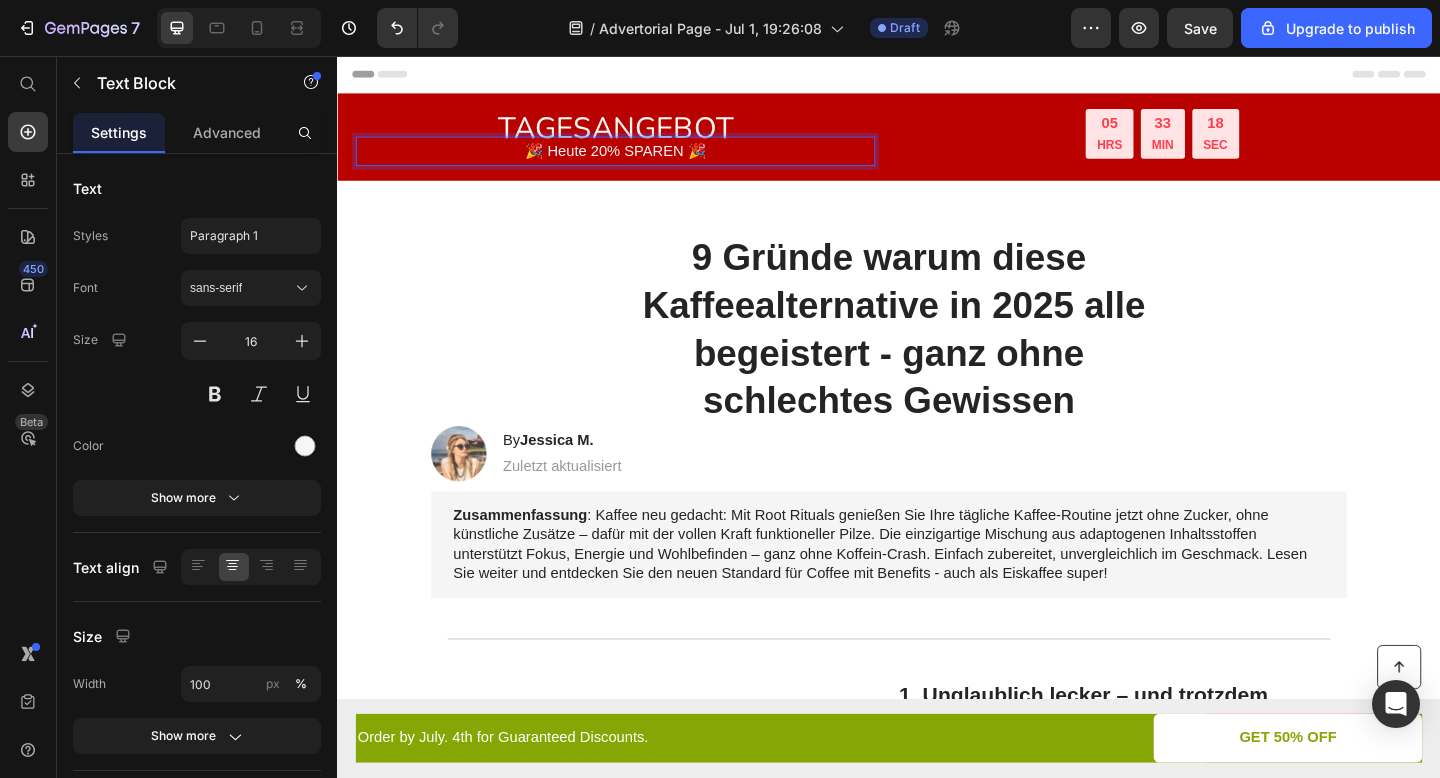 click on "🎉 Heute 20% SPAREN 🎉" at bounding box center (639, 160) 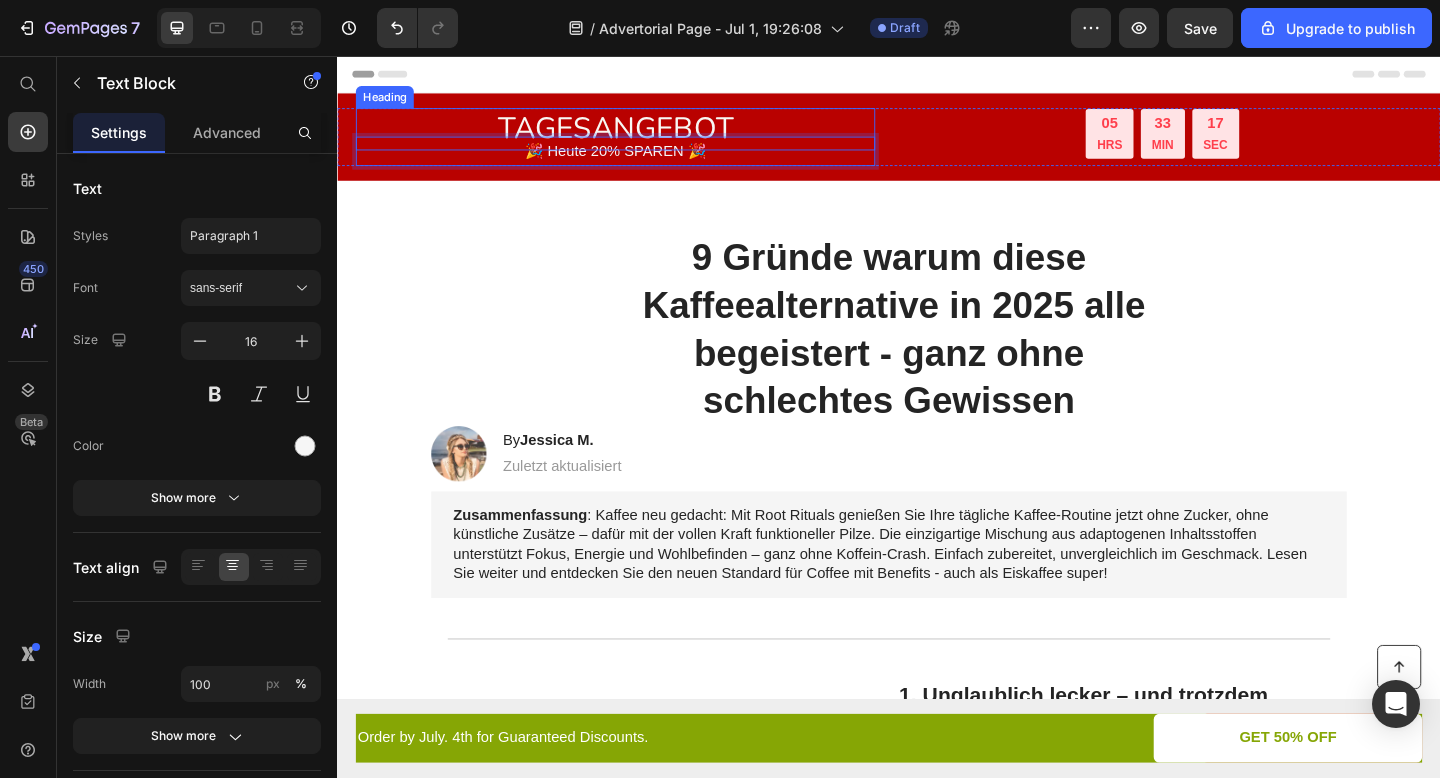 click on "TAGESANGEBOT" at bounding box center [639, 136] 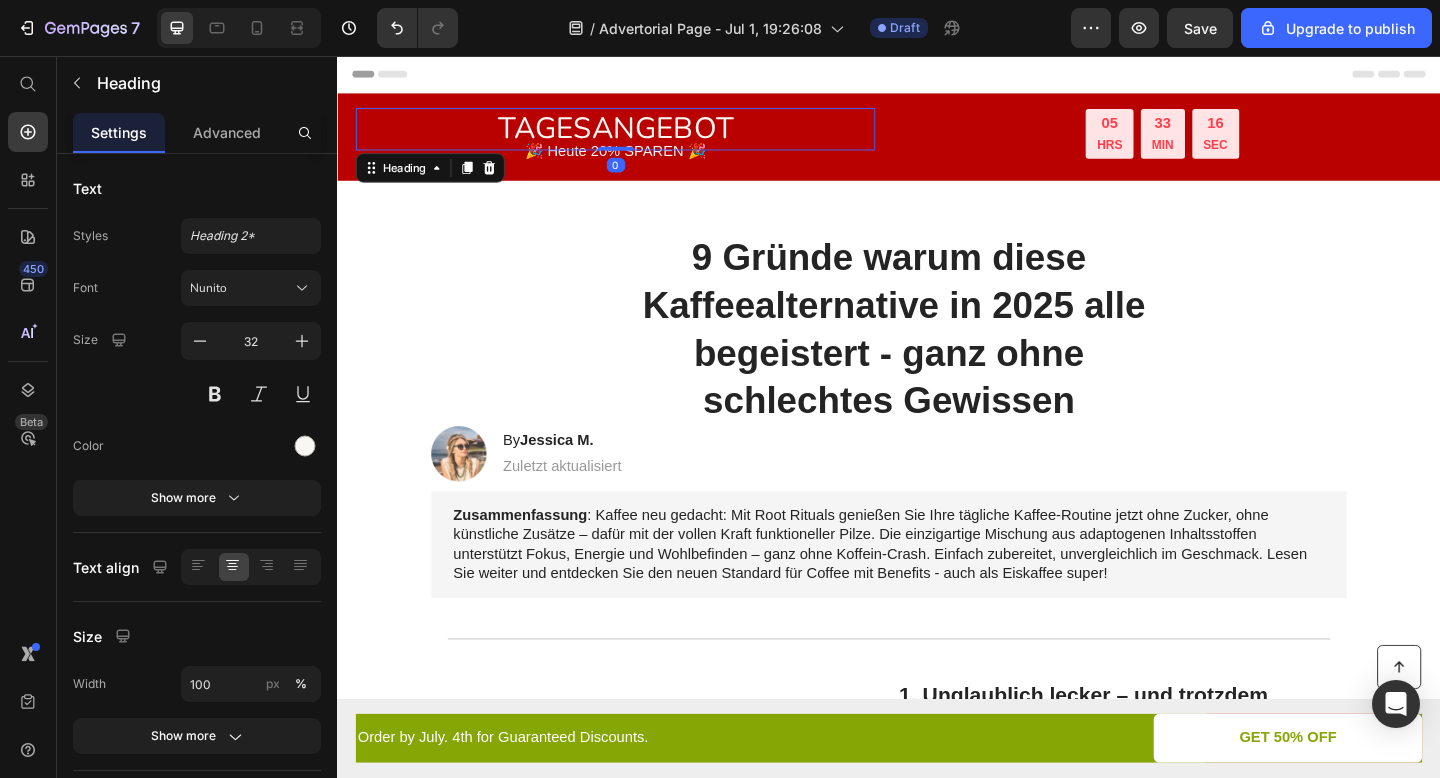 click on "TAGESANGEBOT" at bounding box center (639, 136) 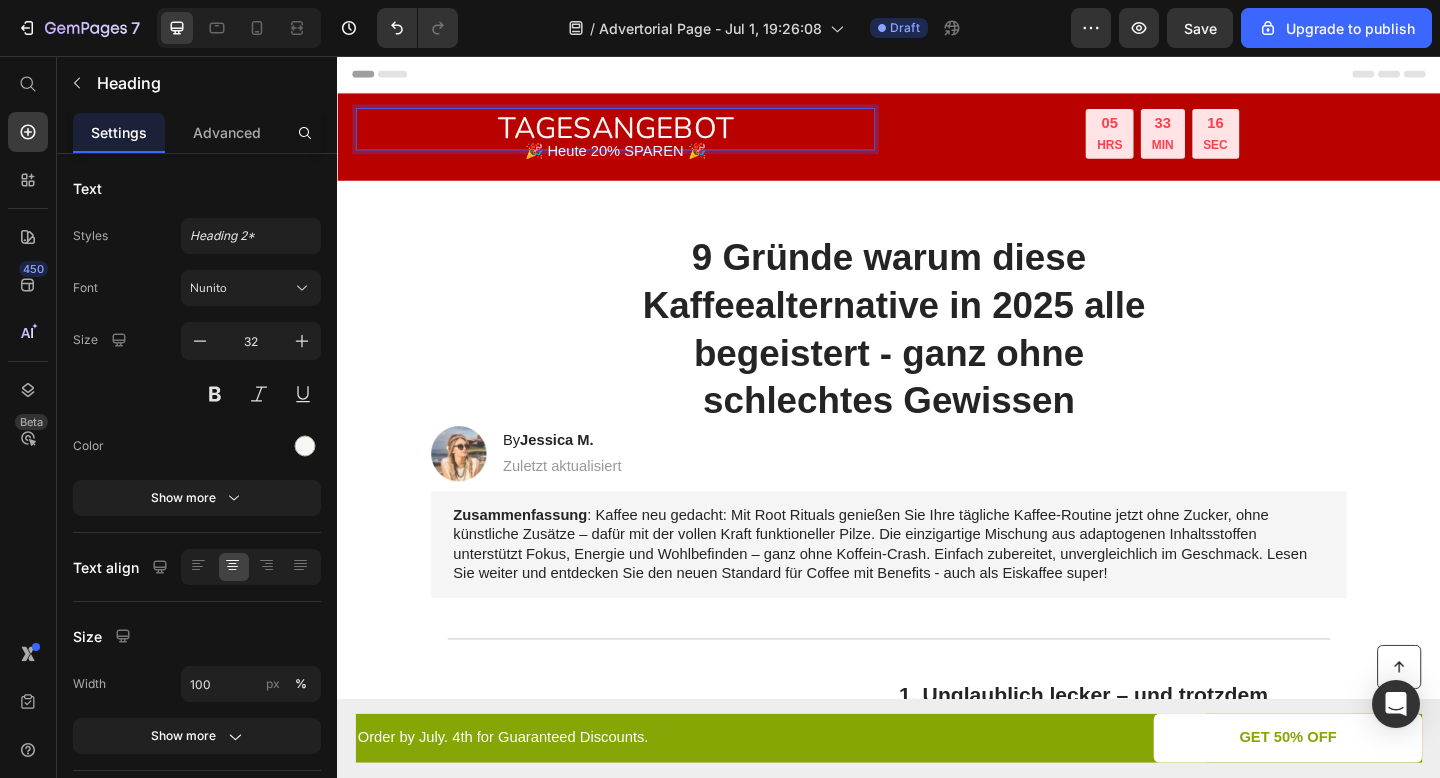 click on "TAGESANGEBOT" at bounding box center (639, 136) 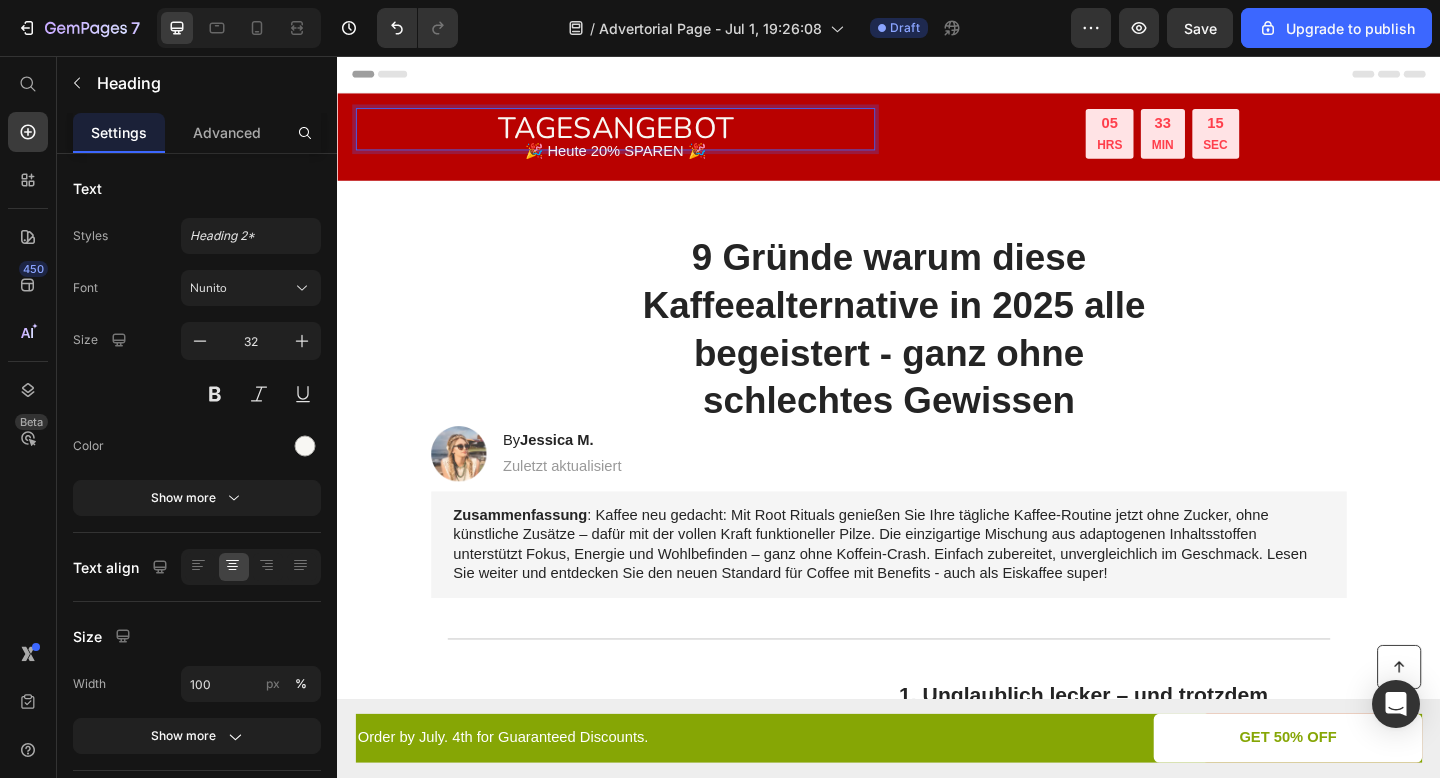 click on "TAGESANGEBOT" at bounding box center [639, 136] 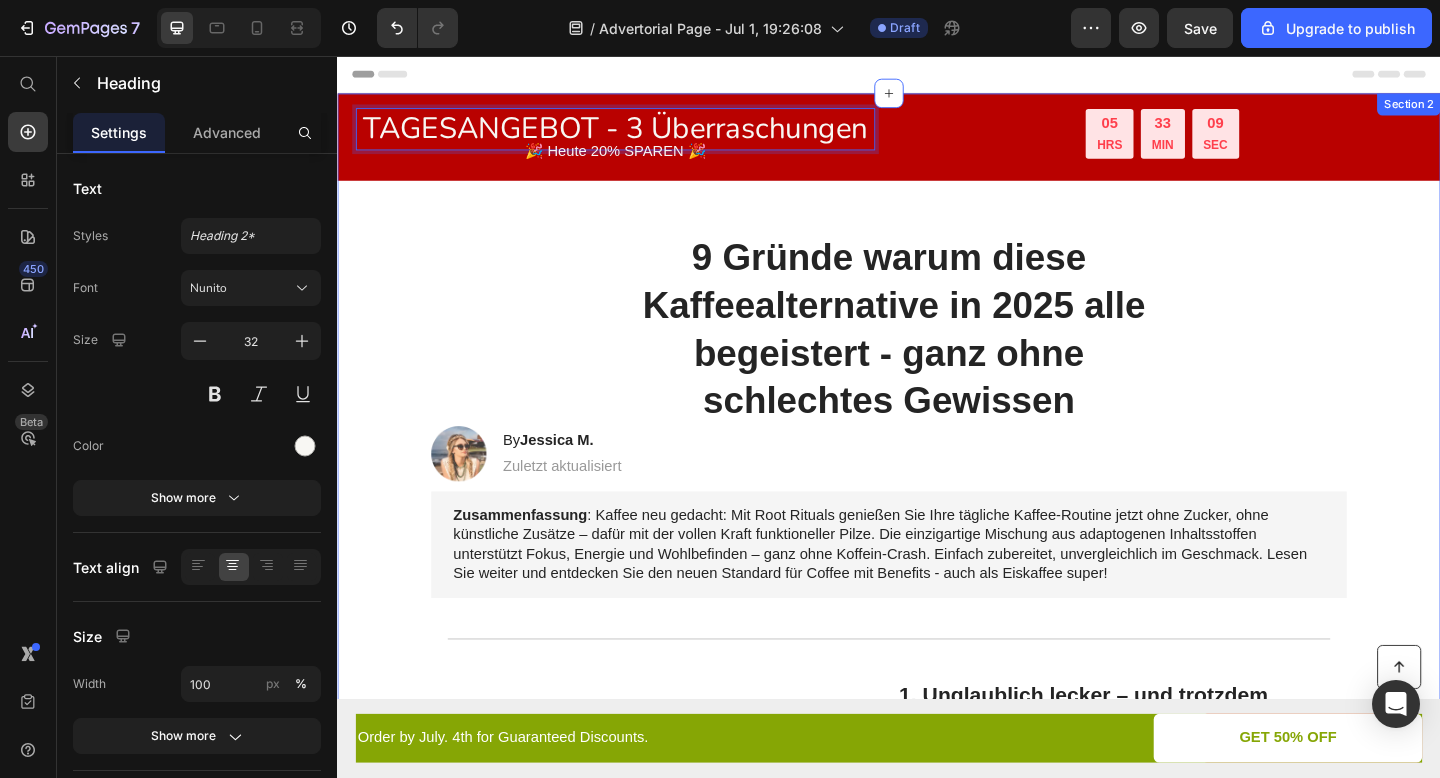 click on "9 Gründe warum diese  Kaffeealternative in 2025 alle begeistert - ganz ohne schlechtes Gewissen" at bounding box center (937, 353) 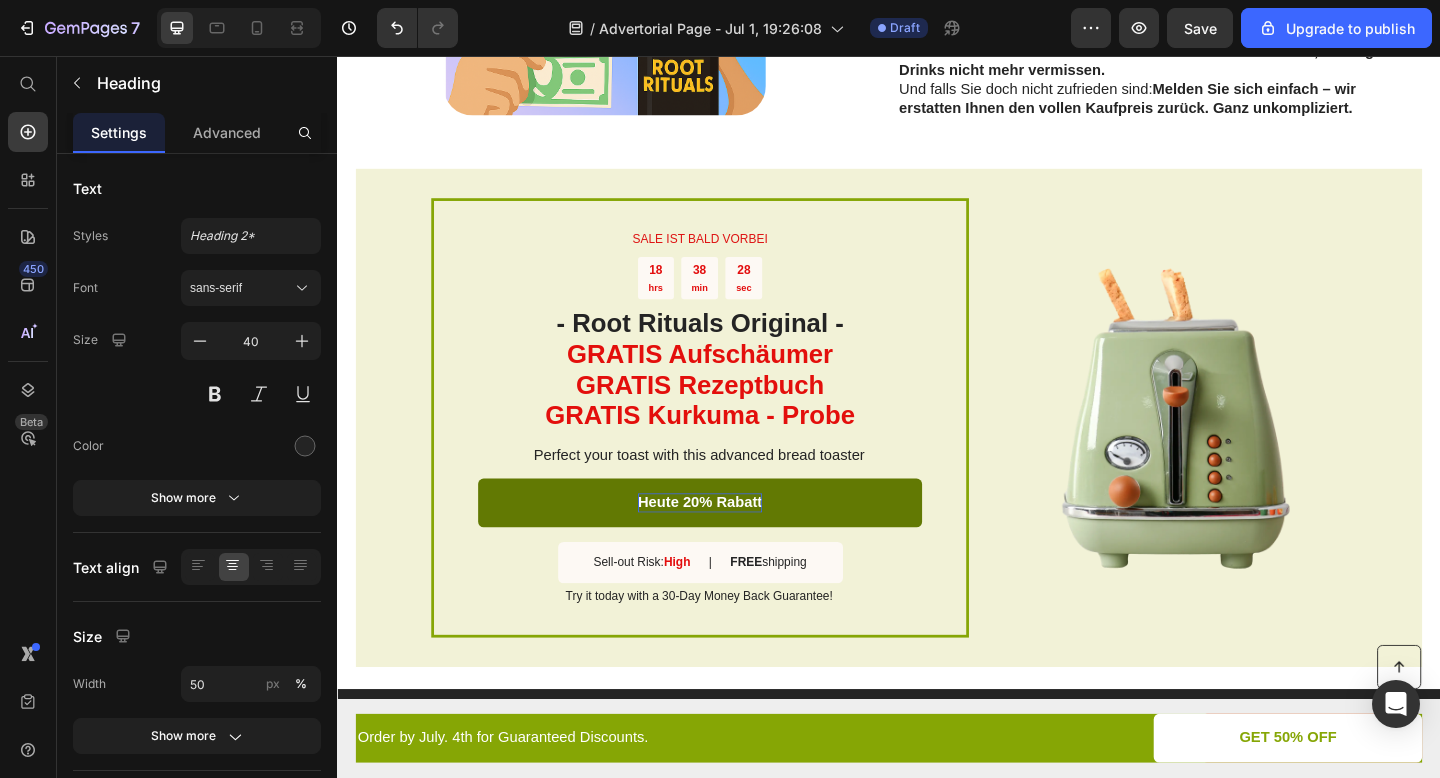 scroll, scrollTop: 3273, scrollLeft: 0, axis: vertical 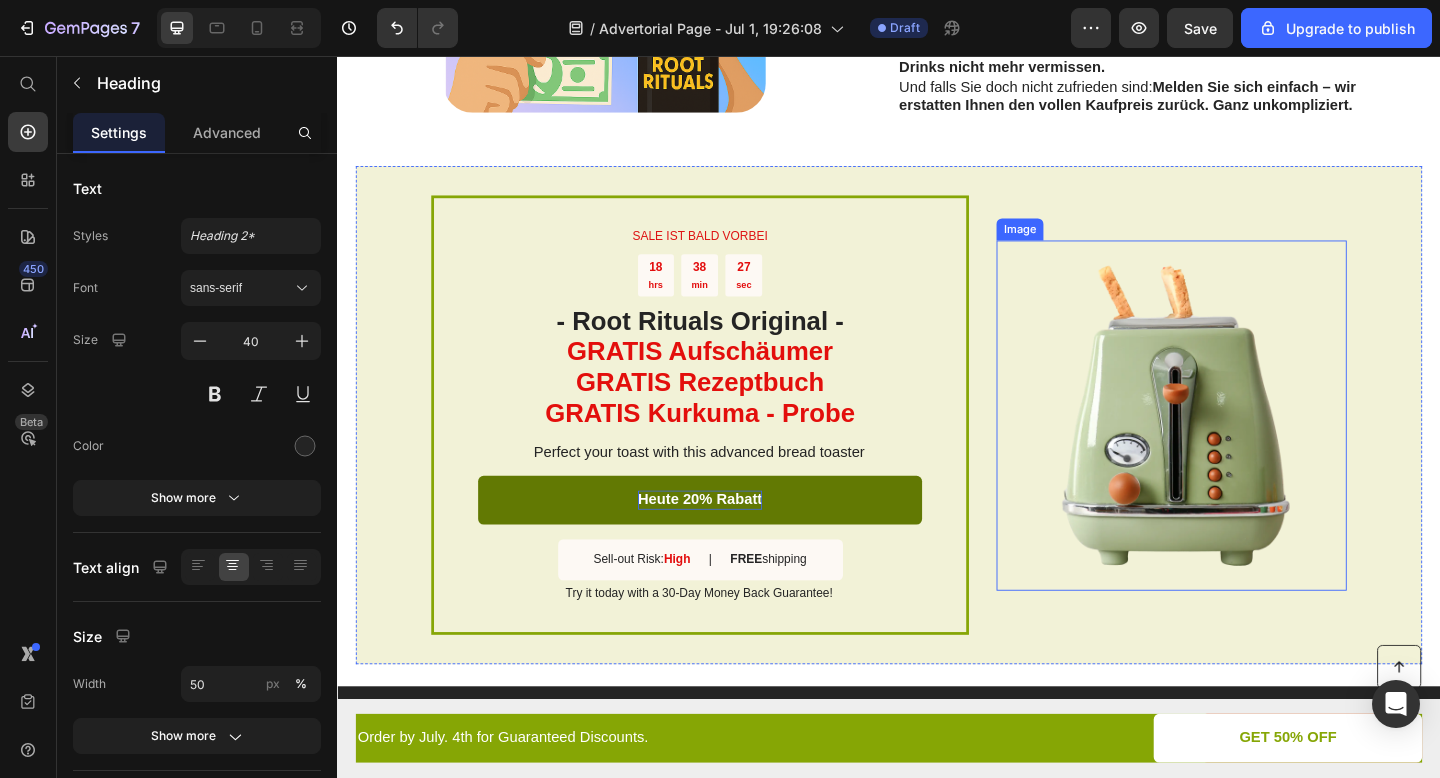 click at bounding box center (1244, 447) 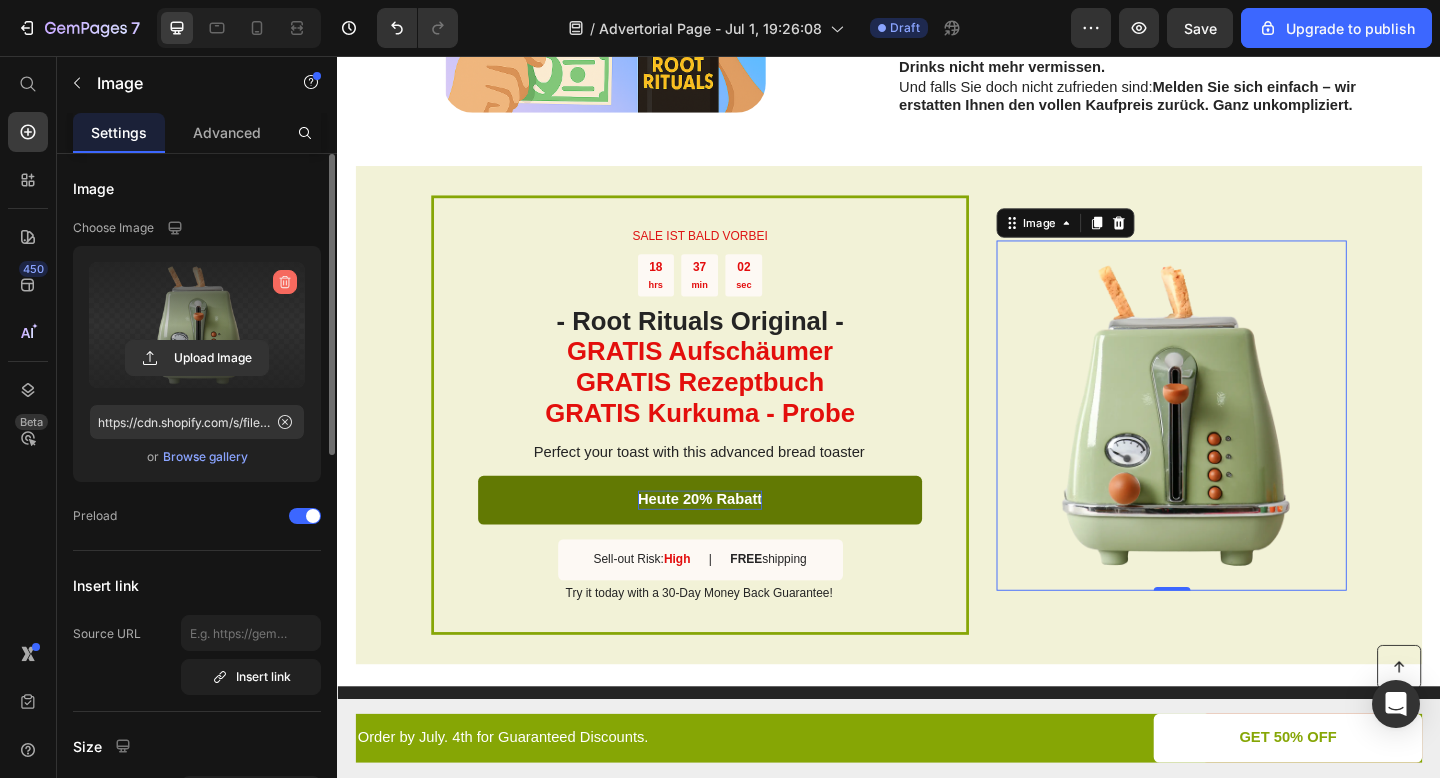 click 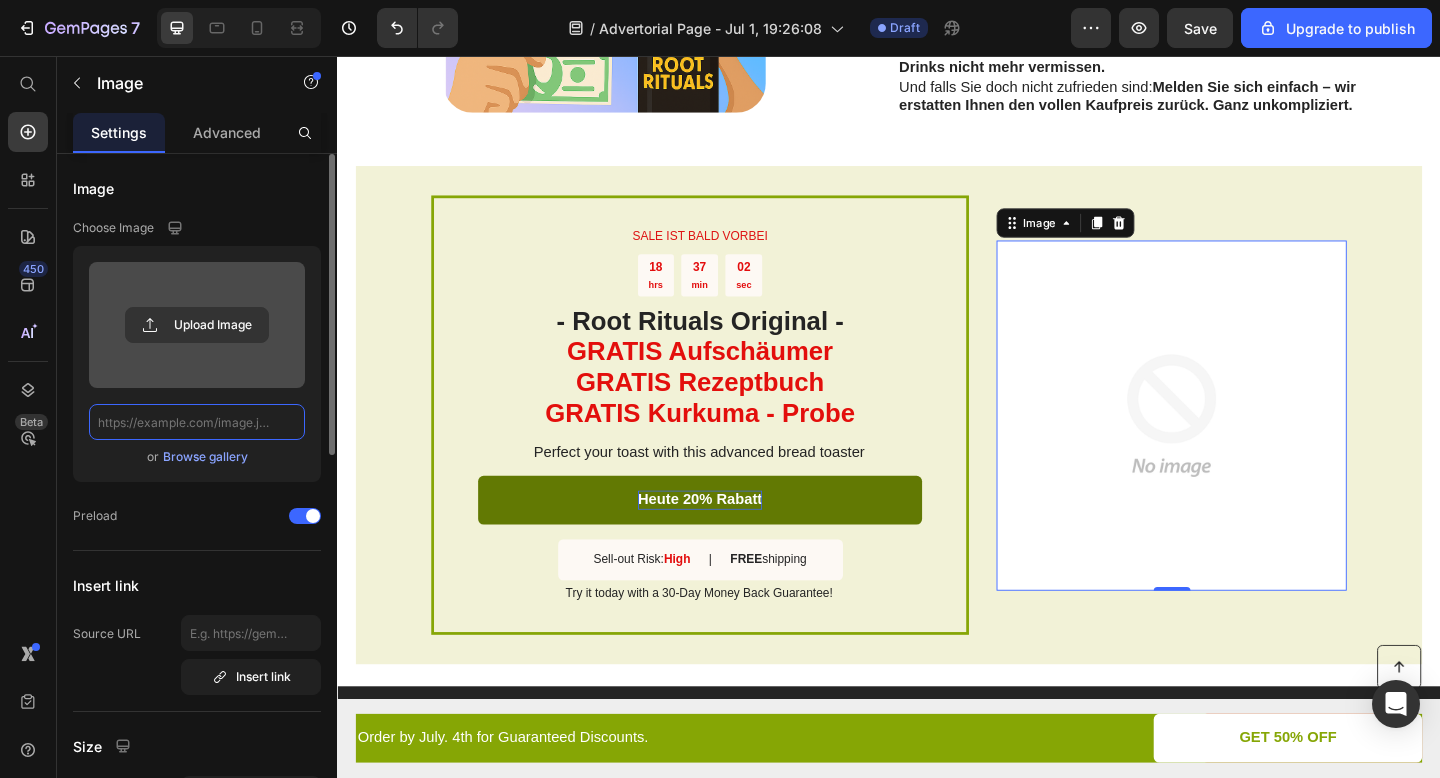 scroll, scrollTop: 0, scrollLeft: 0, axis: both 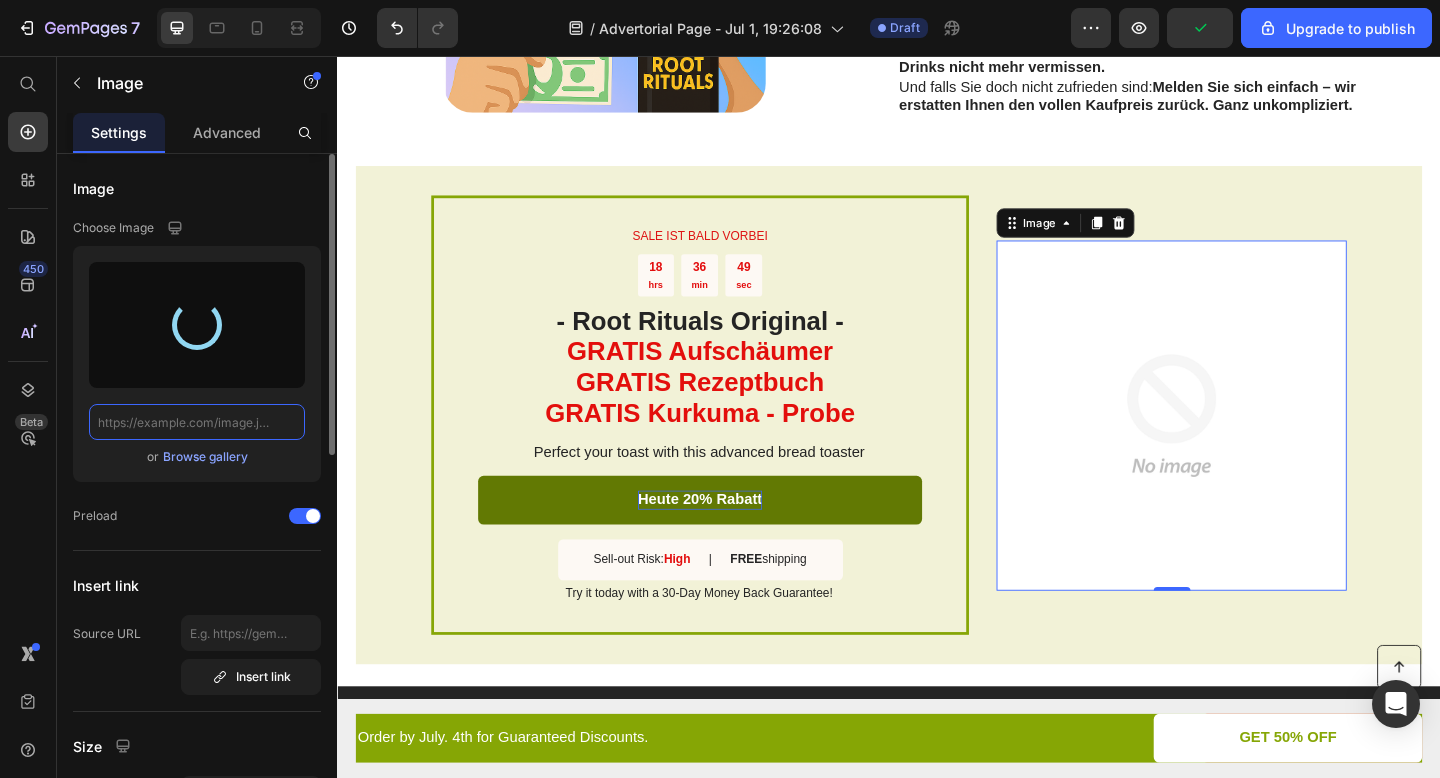 type on "https://cdn.shopify.com/s/files/1/0955/8006/2034/files/gempages_560588028146353237-0bd7e6d7-7f54-4869-8628-49e5393c4d40.png" 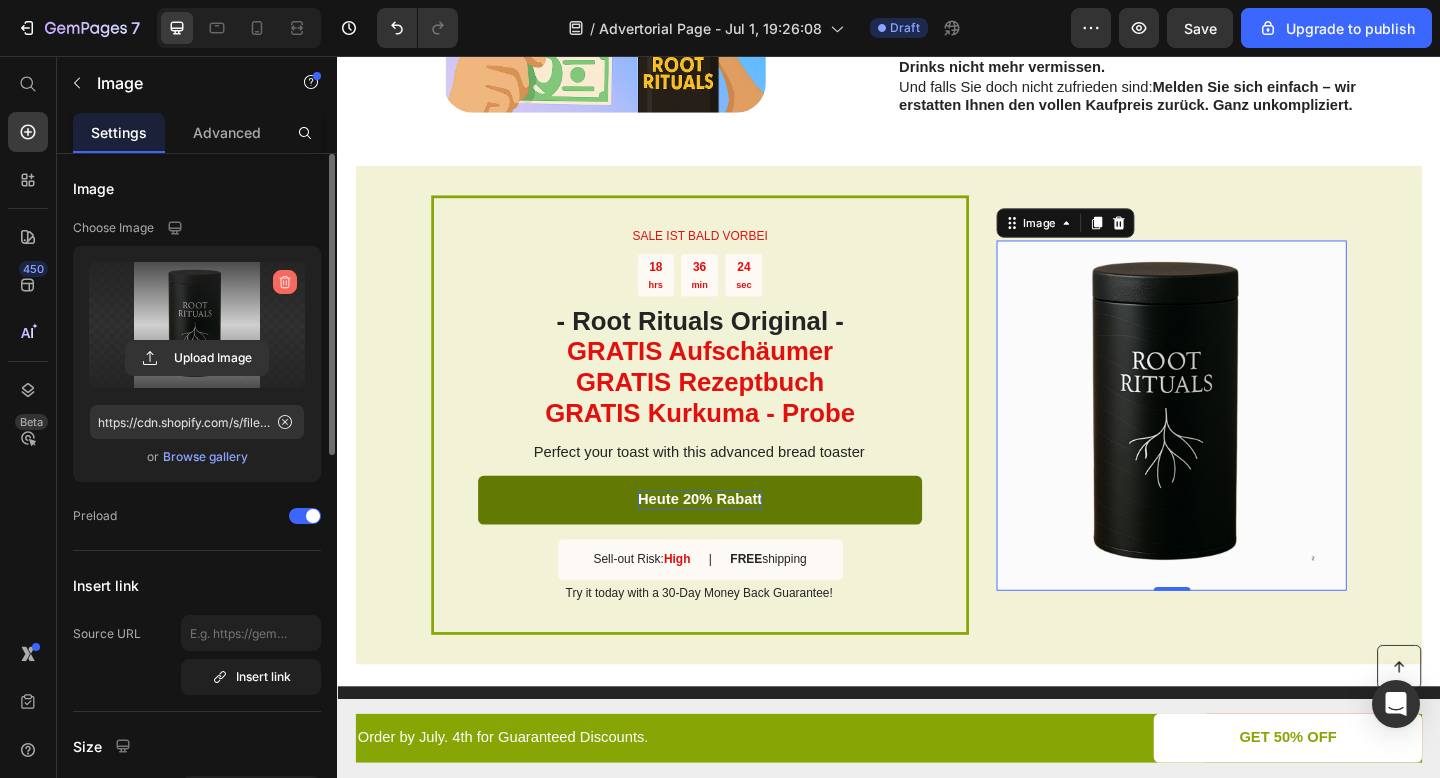 click 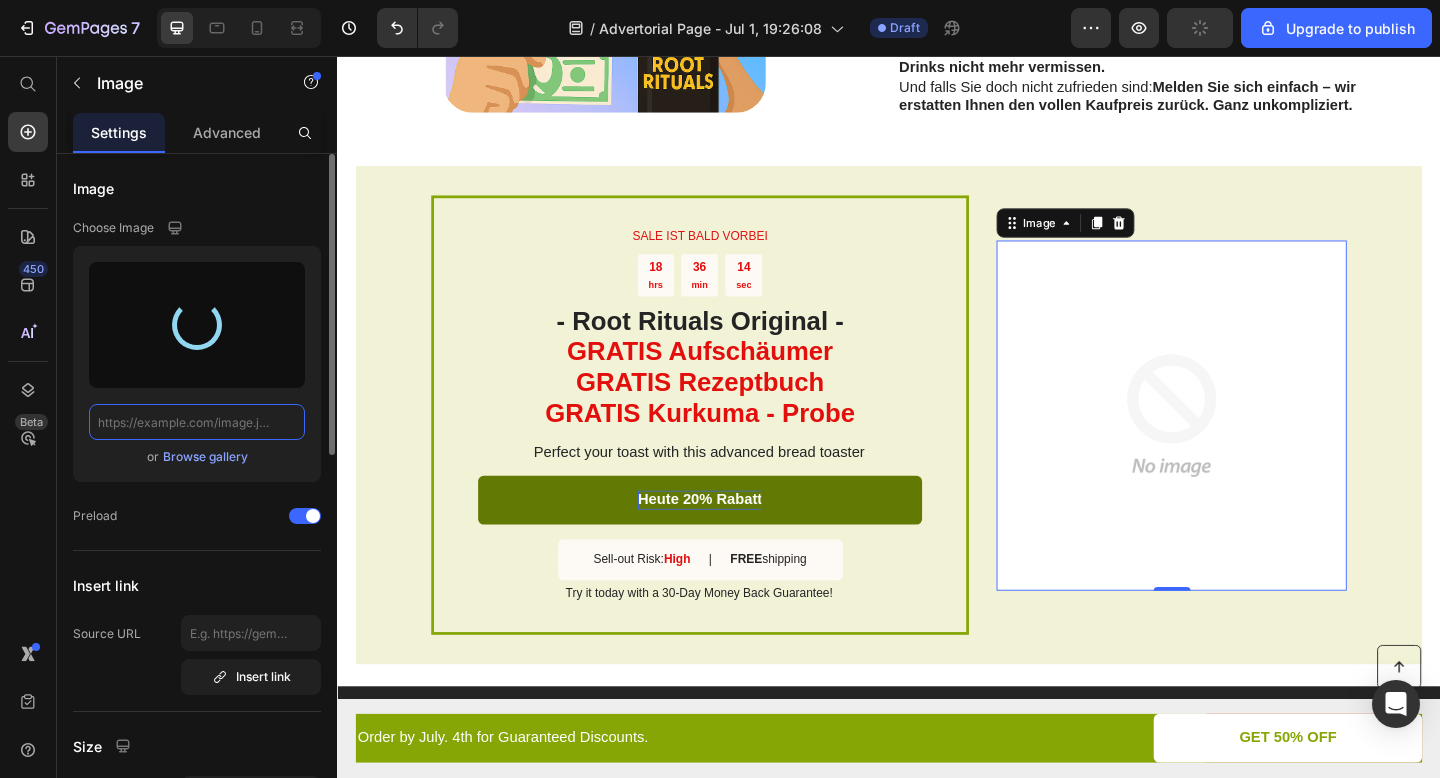 type on "https://cdn.shopify.com/s/files/1/0955/8006/2034/files/gempages_560588028146353237-456fe5c7-360b-44ce-8307-e604dde5f6f9.png" 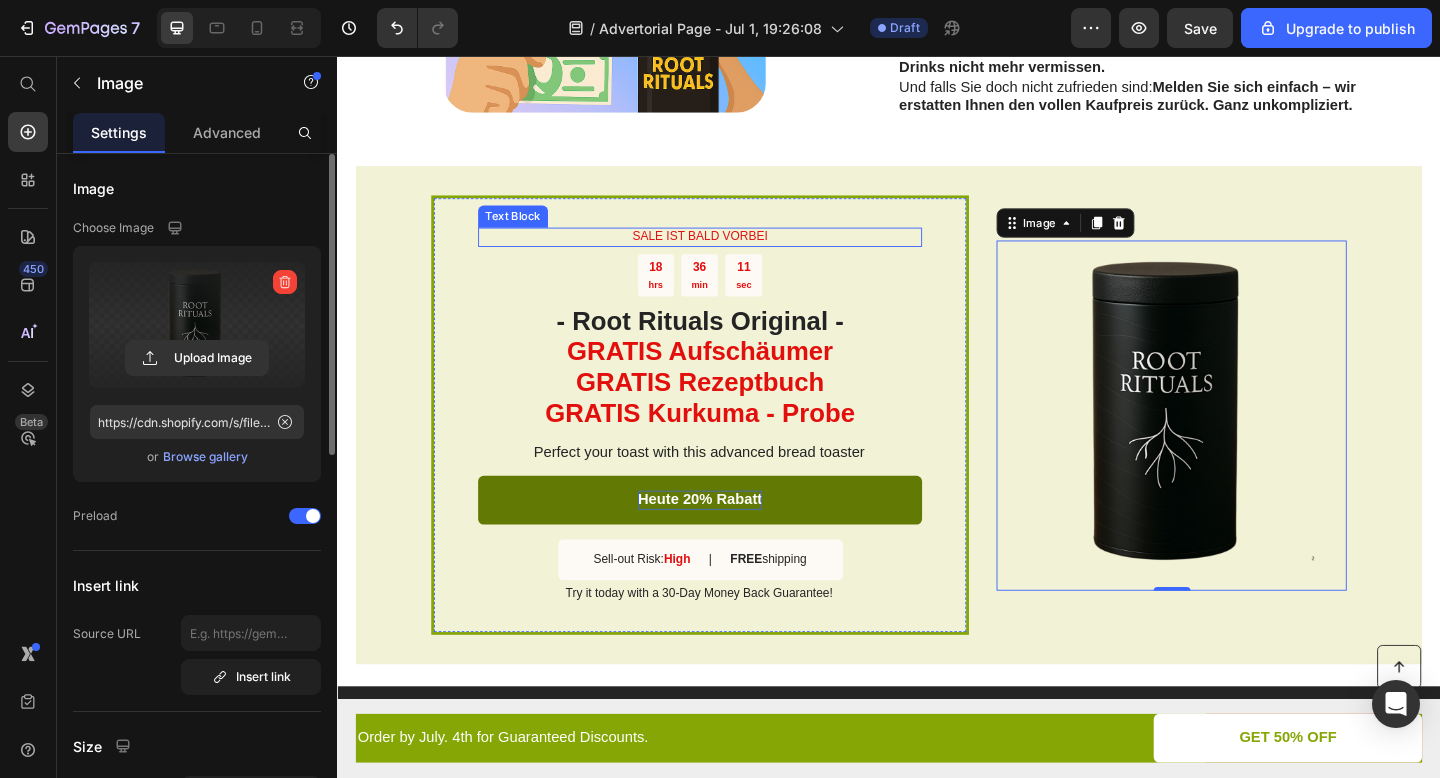 click on "SALE IST BALD VORBEI" at bounding box center [731, 253] 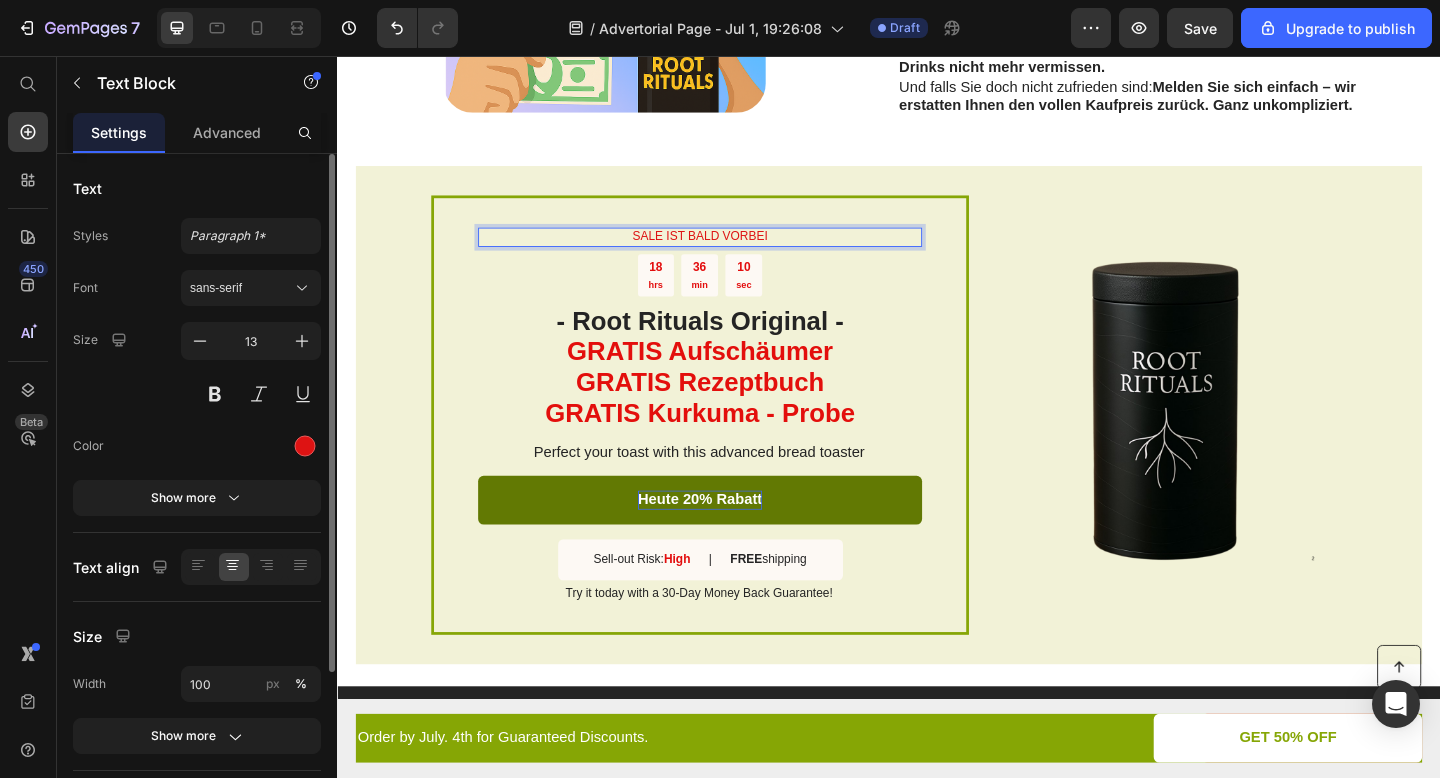 click on "SALE IST BALD VORBEI" at bounding box center [731, 253] 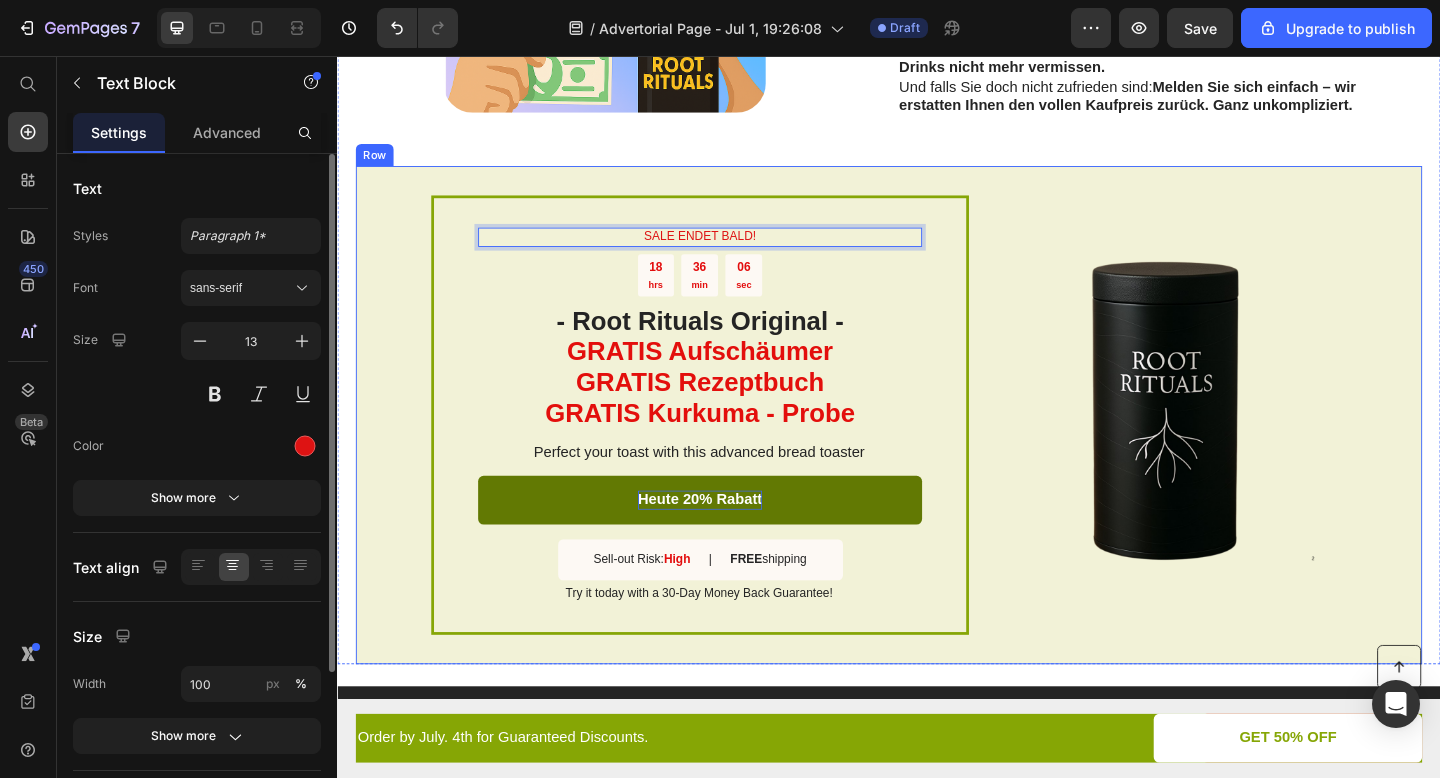 scroll, scrollTop: 0, scrollLeft: 0, axis: both 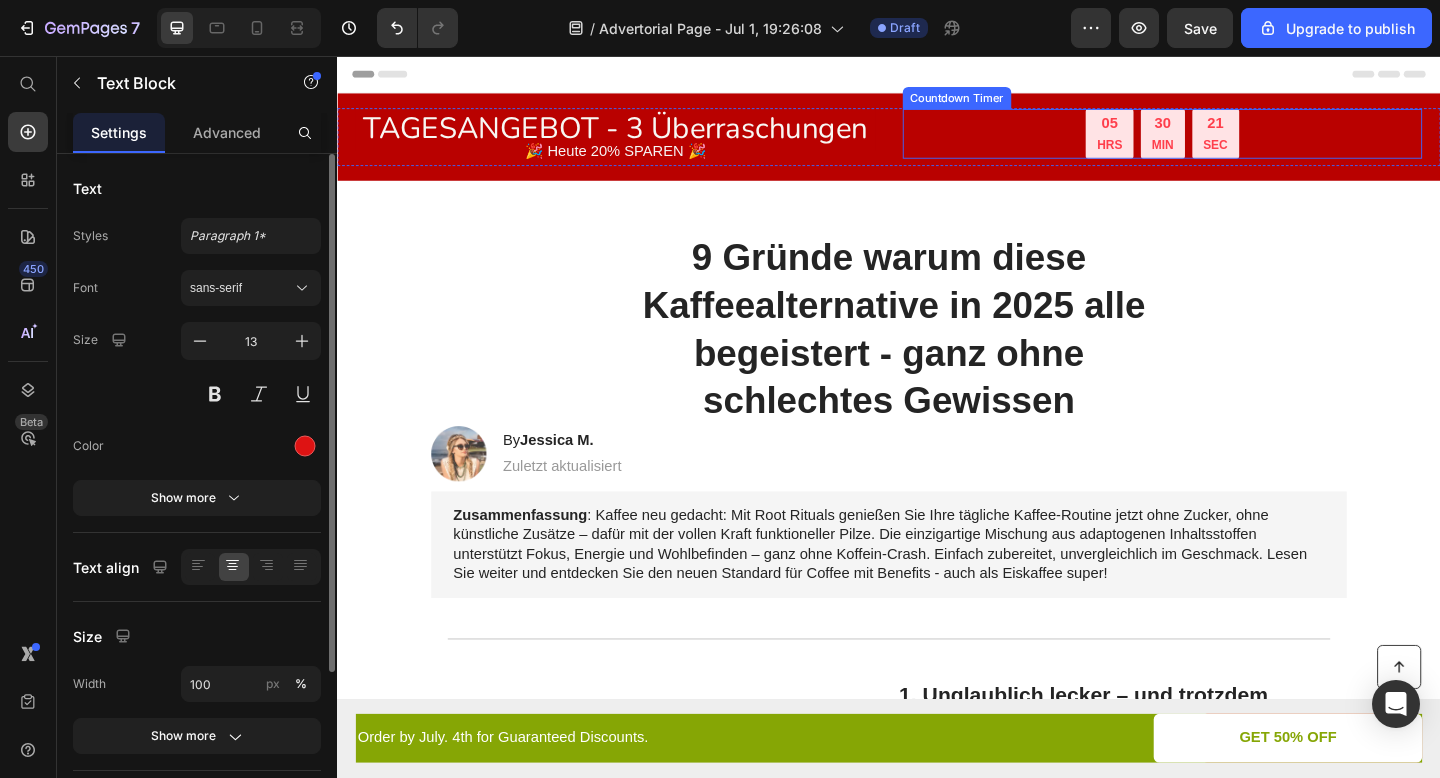 click on "HRS" at bounding box center (1176, 153) 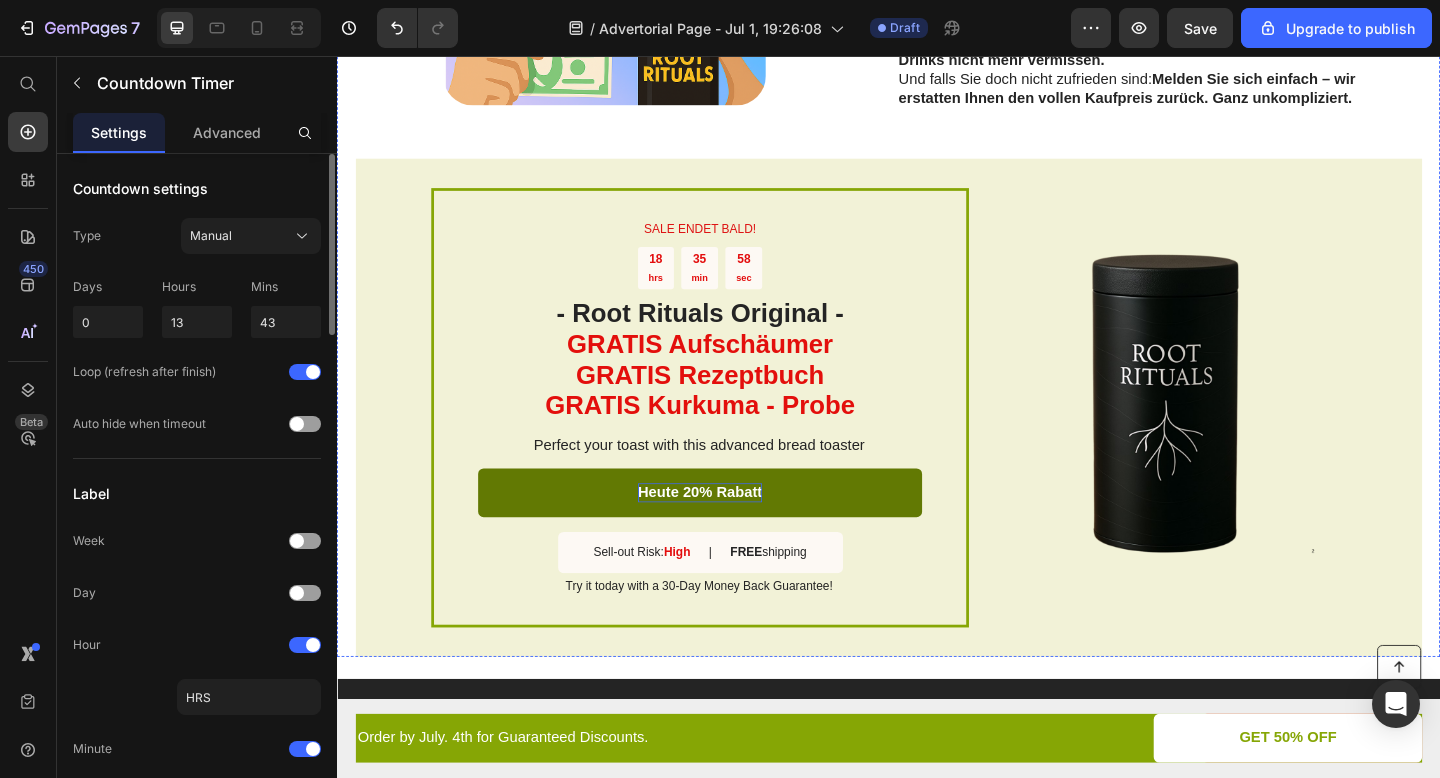 scroll, scrollTop: 3277, scrollLeft: 0, axis: vertical 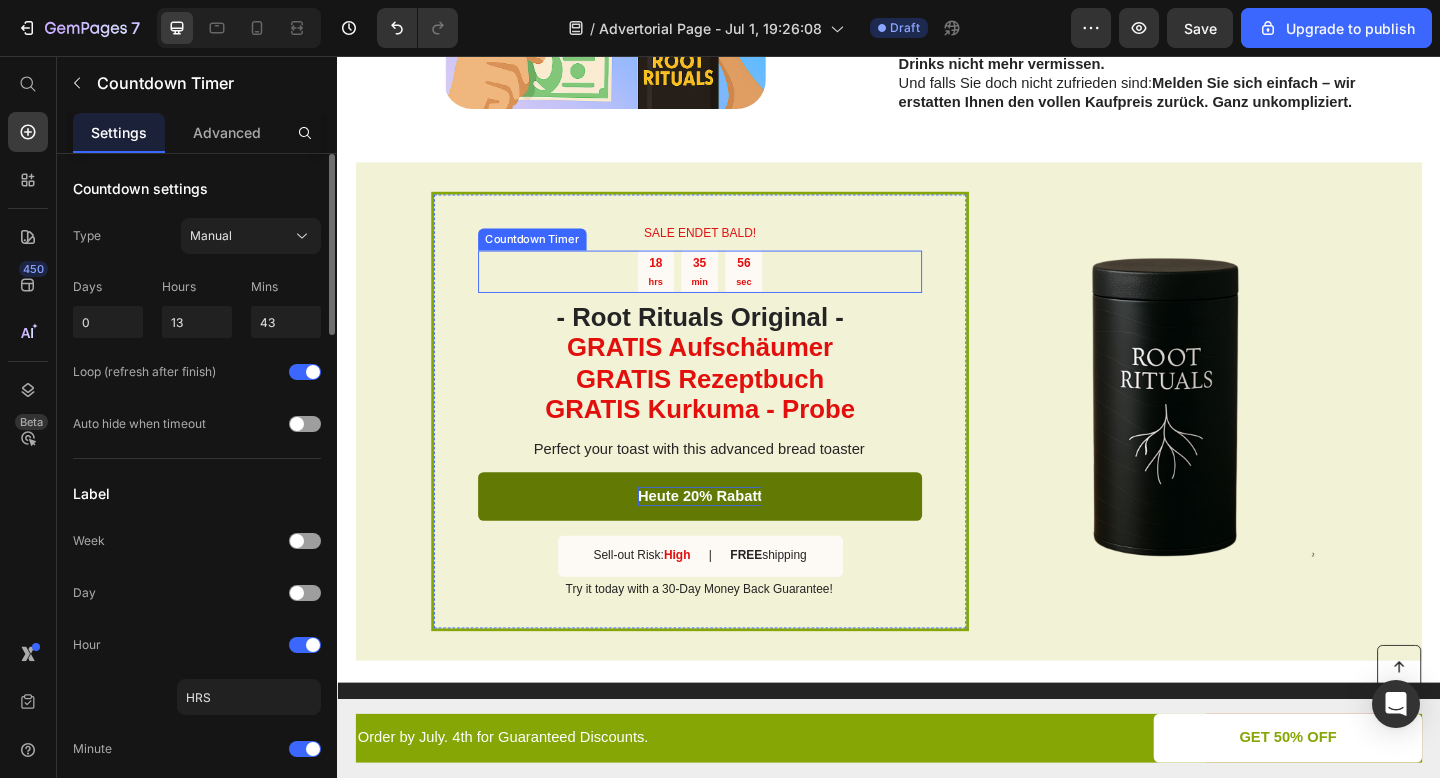 click on "35" at bounding box center (731, 282) 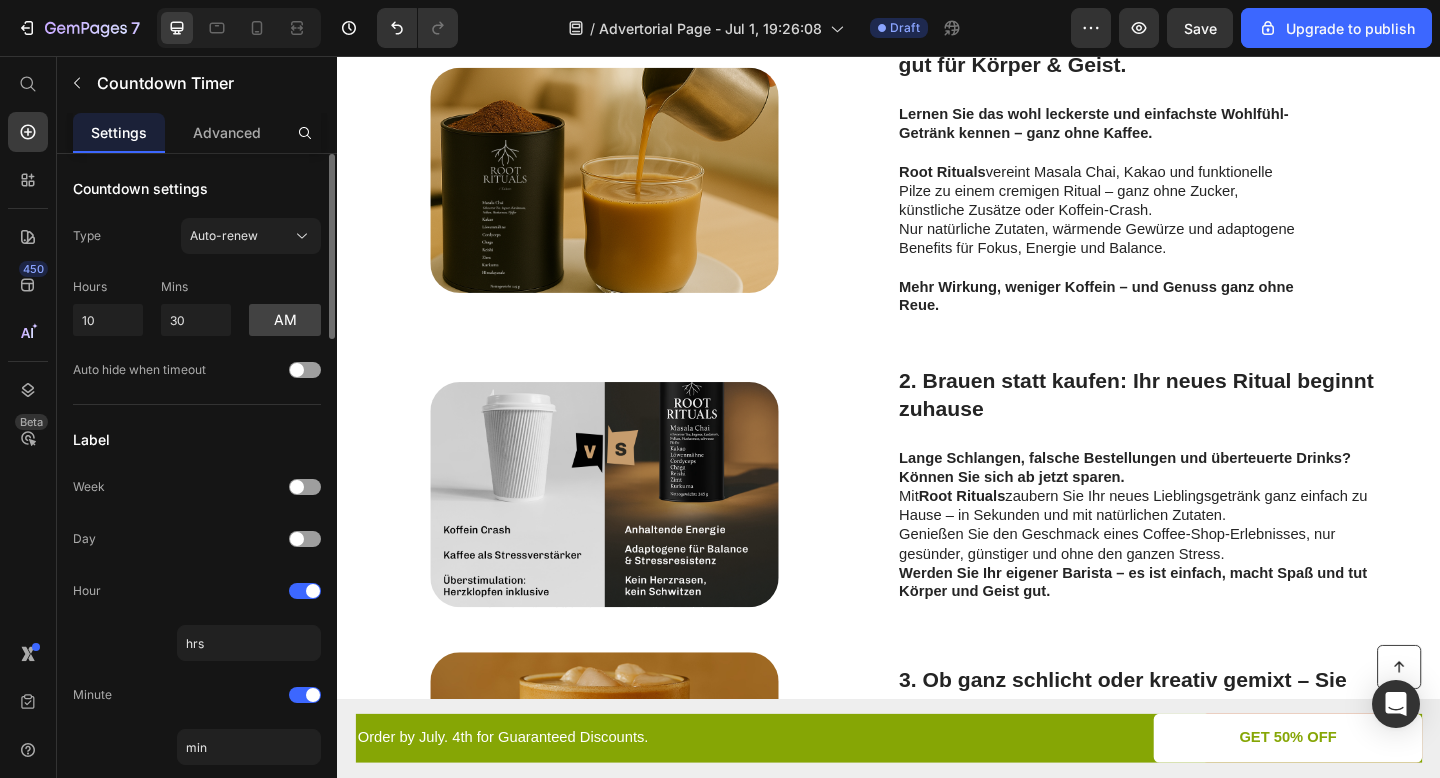 scroll, scrollTop: 0, scrollLeft: 0, axis: both 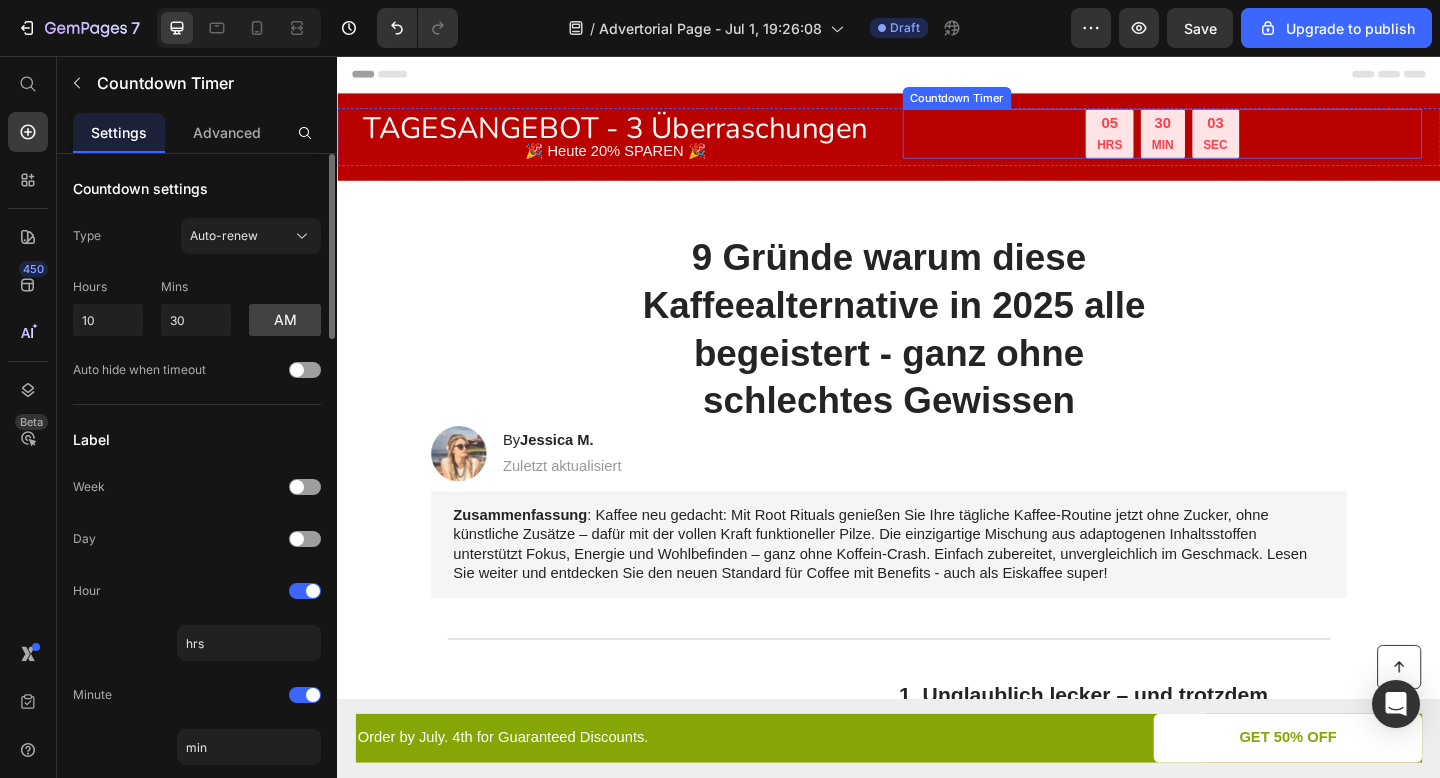 click on "05 HRS 30 MIN 03 SEC" at bounding box center [1234, 141] 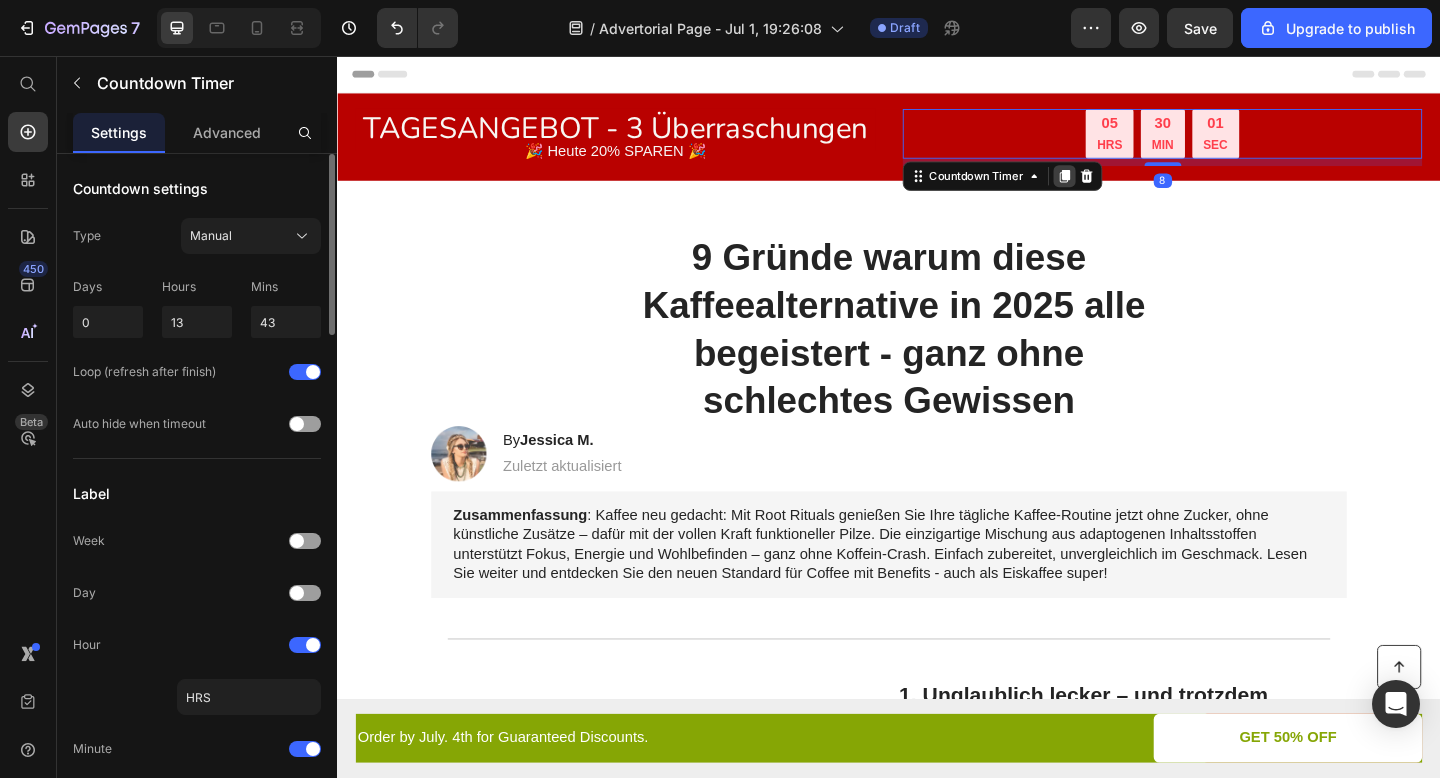 click at bounding box center [1128, 187] 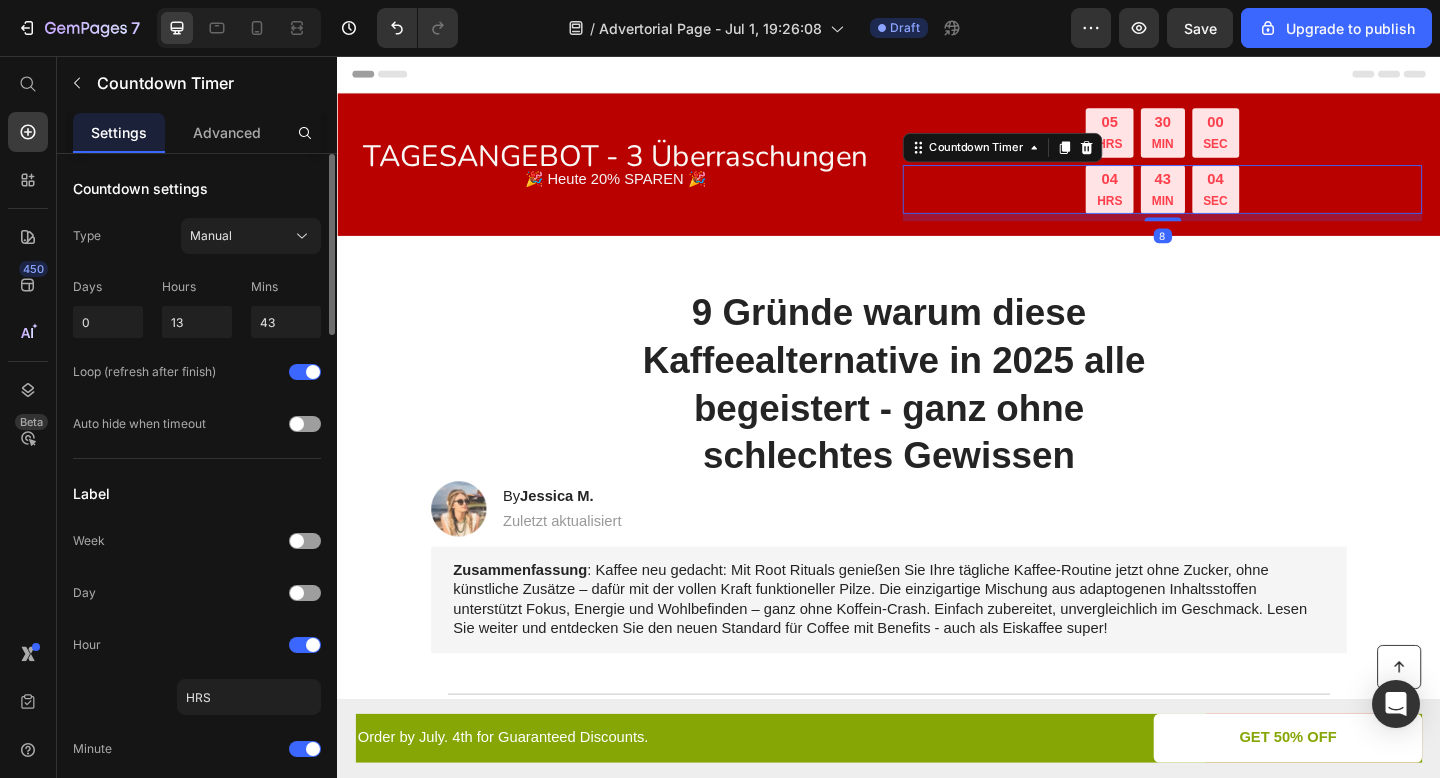 click on "04 HRS 43 MIN 04 SEC" at bounding box center [1234, 202] 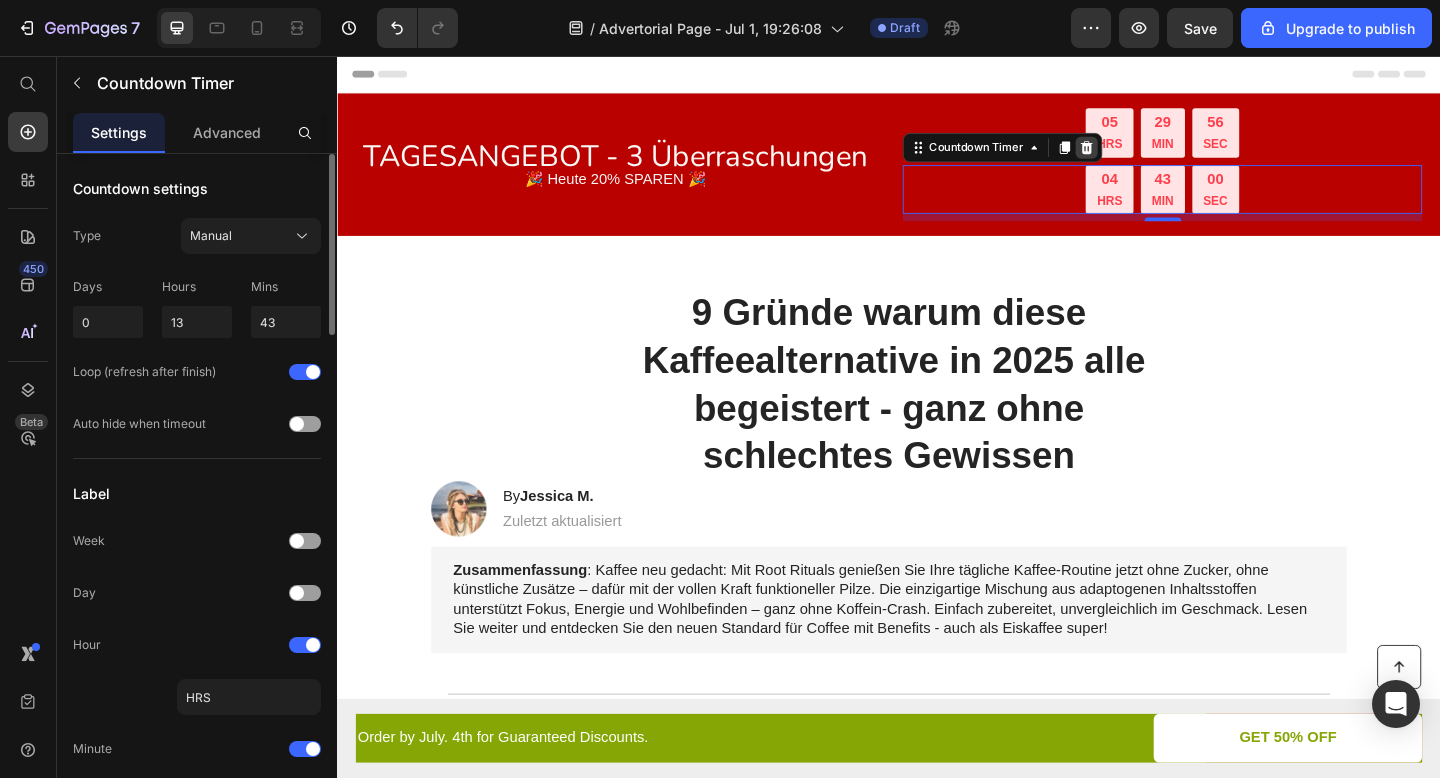 click 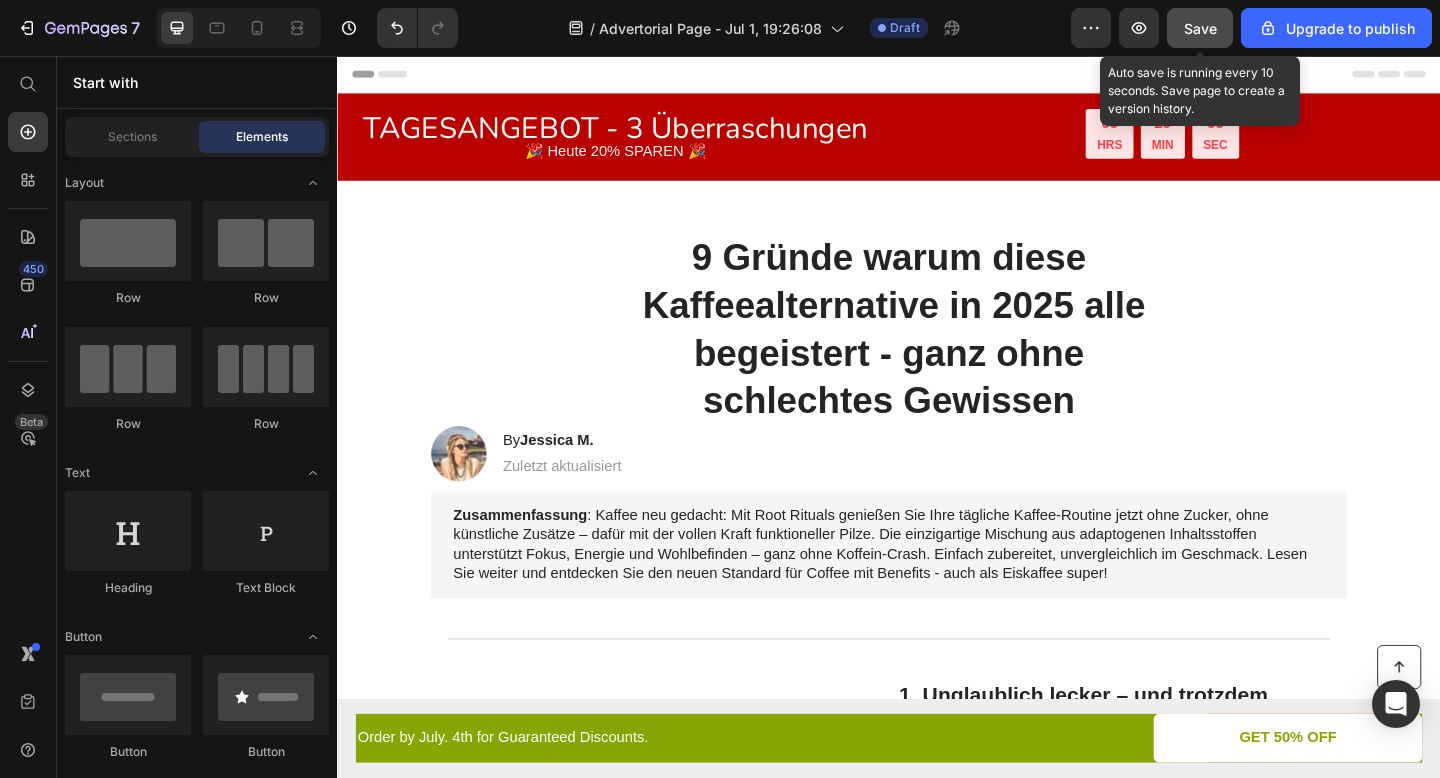 click on "Save" at bounding box center [1200, 28] 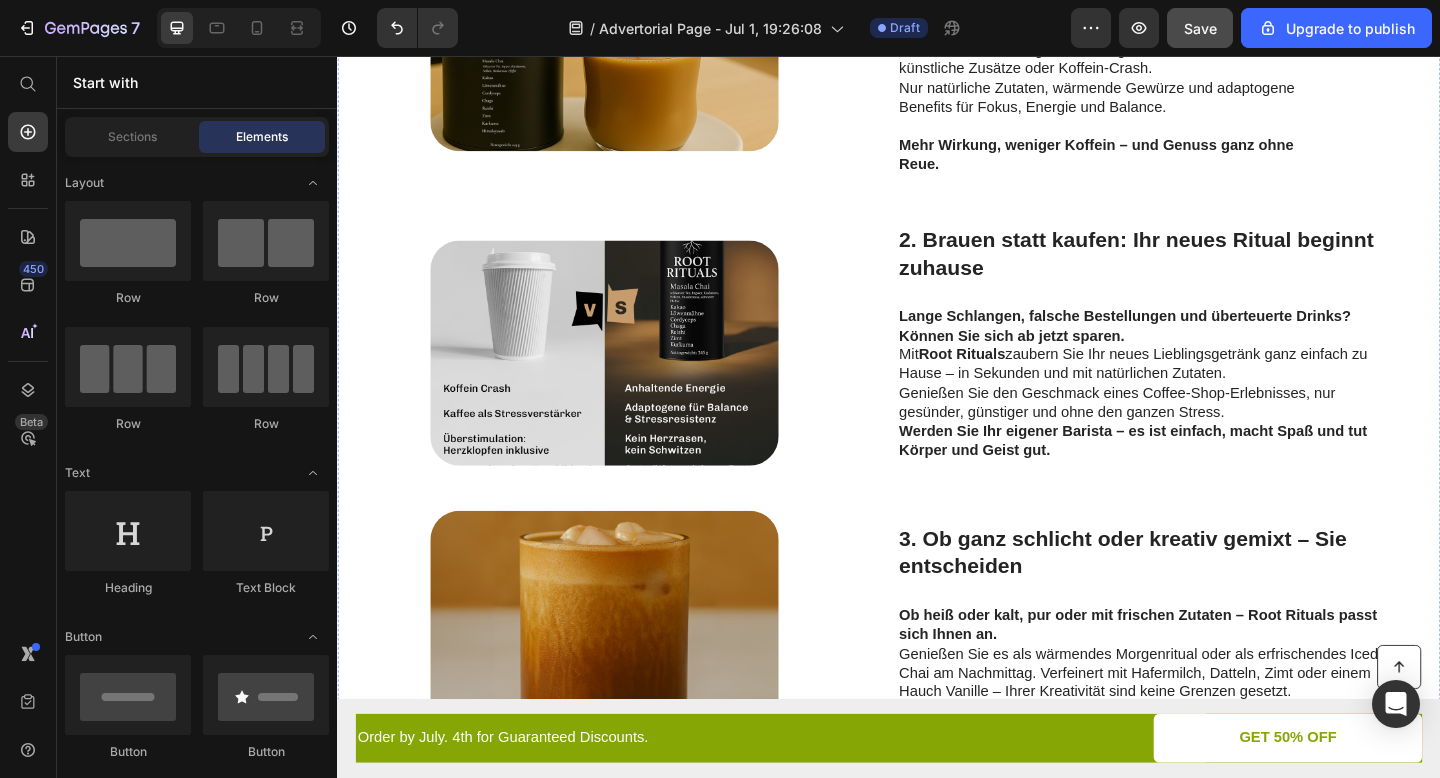 scroll, scrollTop: 889, scrollLeft: 0, axis: vertical 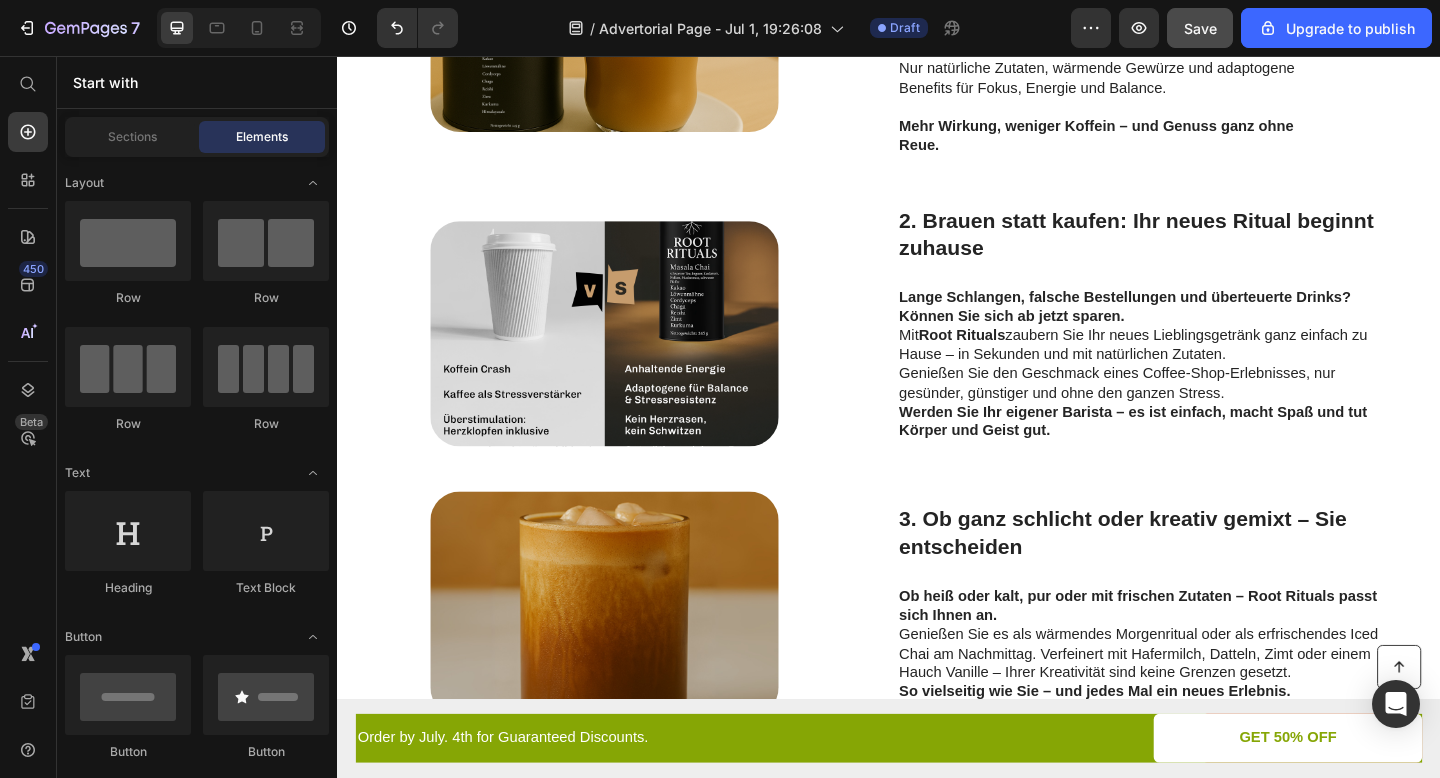 click on "Button Order by July. 4th for Guaranteed Discounts. Text Block GET 50% OFF Button Row Sticky" at bounding box center [937, 798] 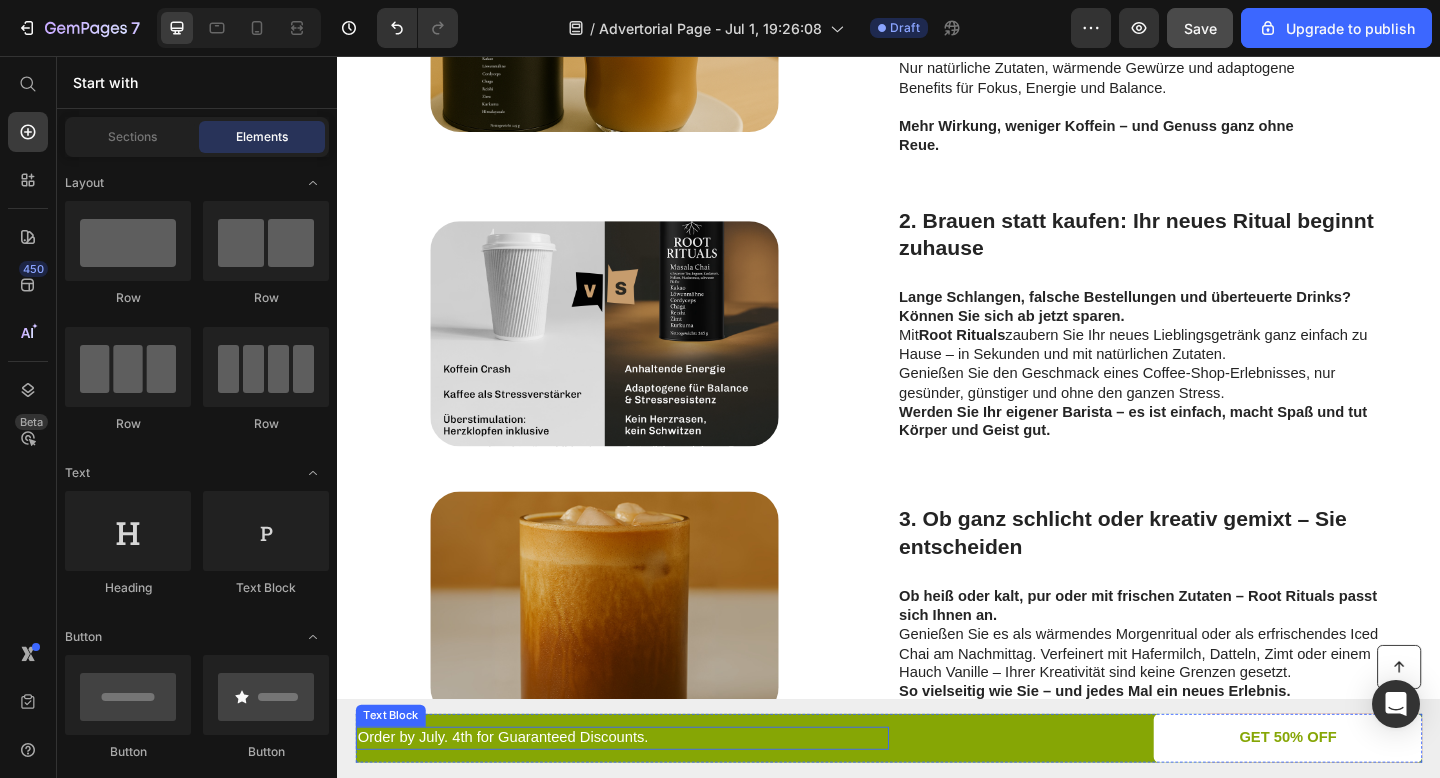 click on "Order by July. 4th for Guaranteed Discounts." at bounding box center (647, 798) 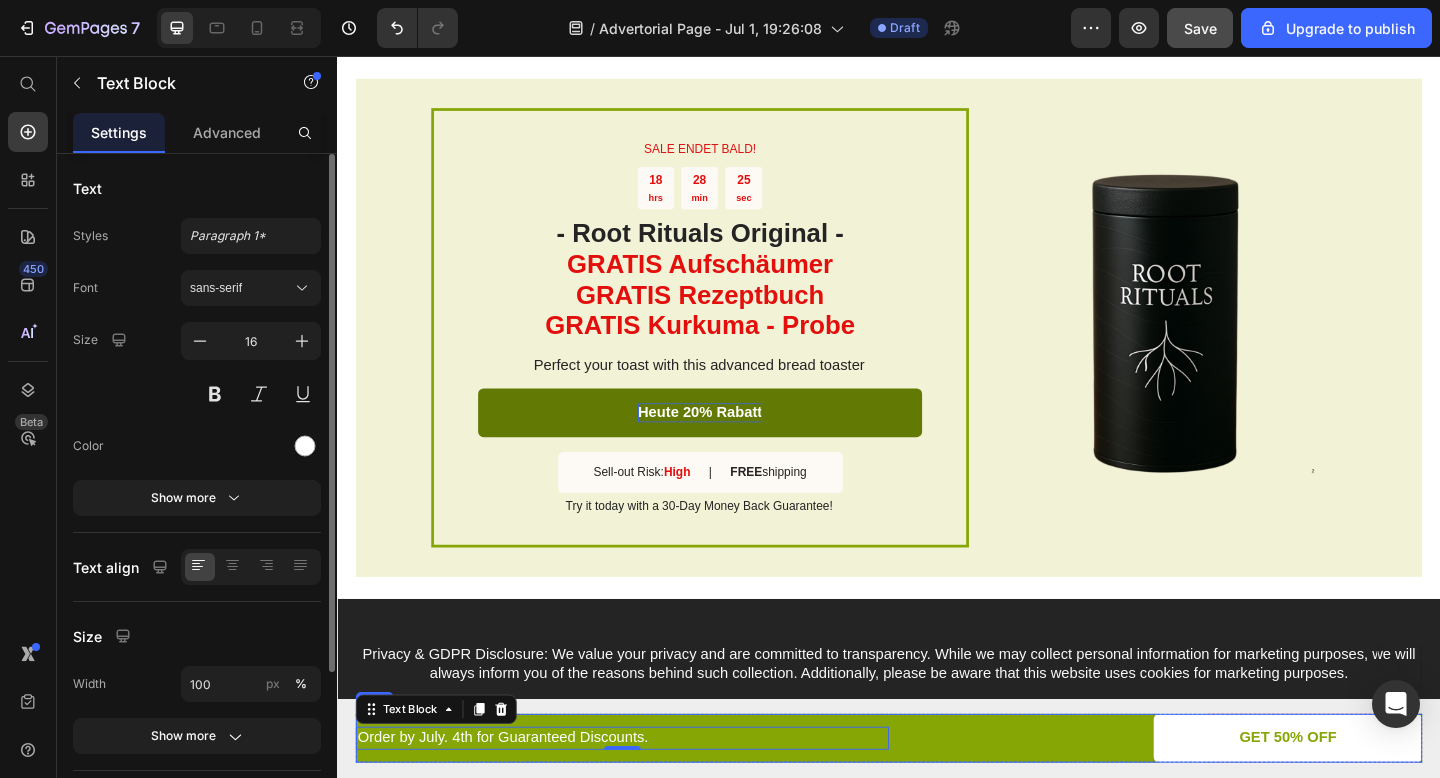 scroll, scrollTop: 3370, scrollLeft: 0, axis: vertical 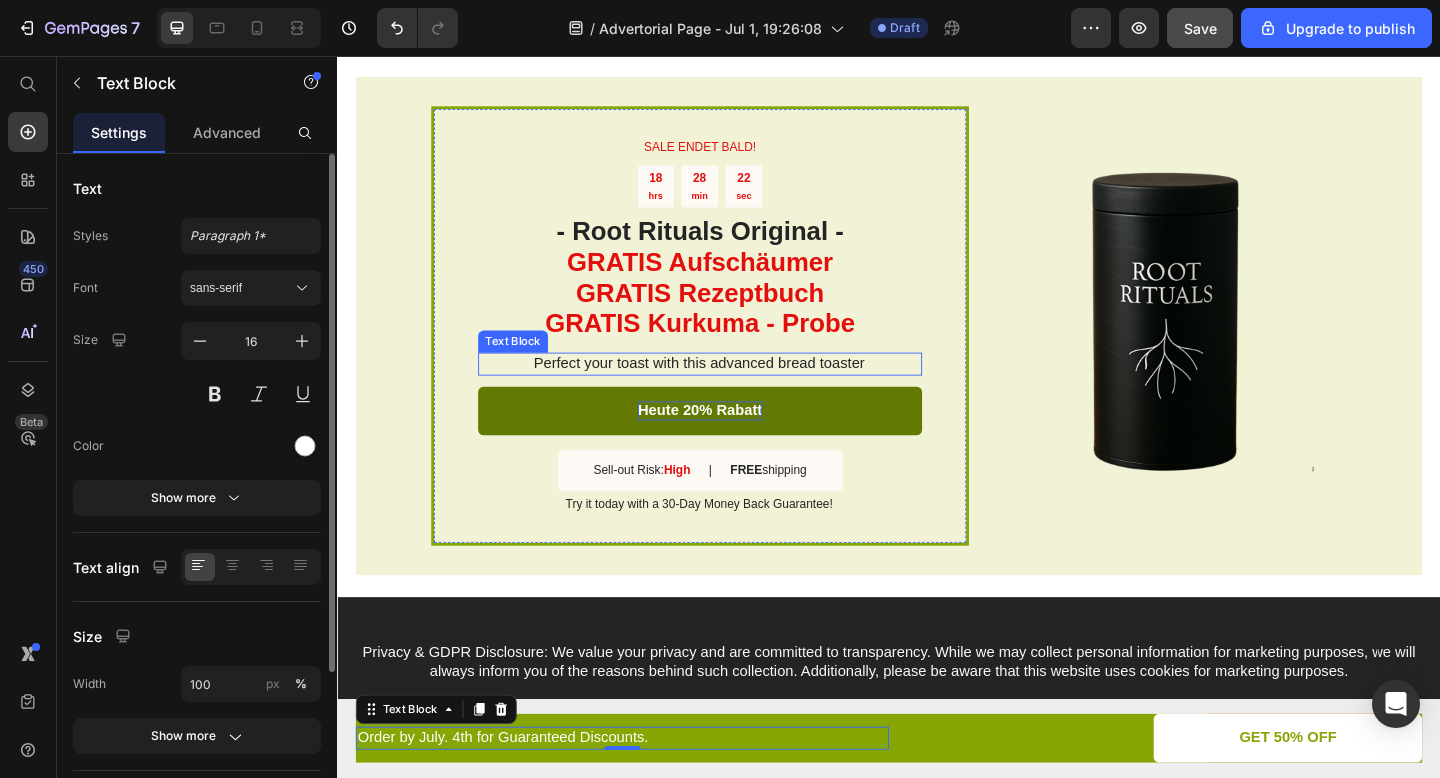click on "Perfect your toast with this advanced bread toaster" at bounding box center [730, 391] 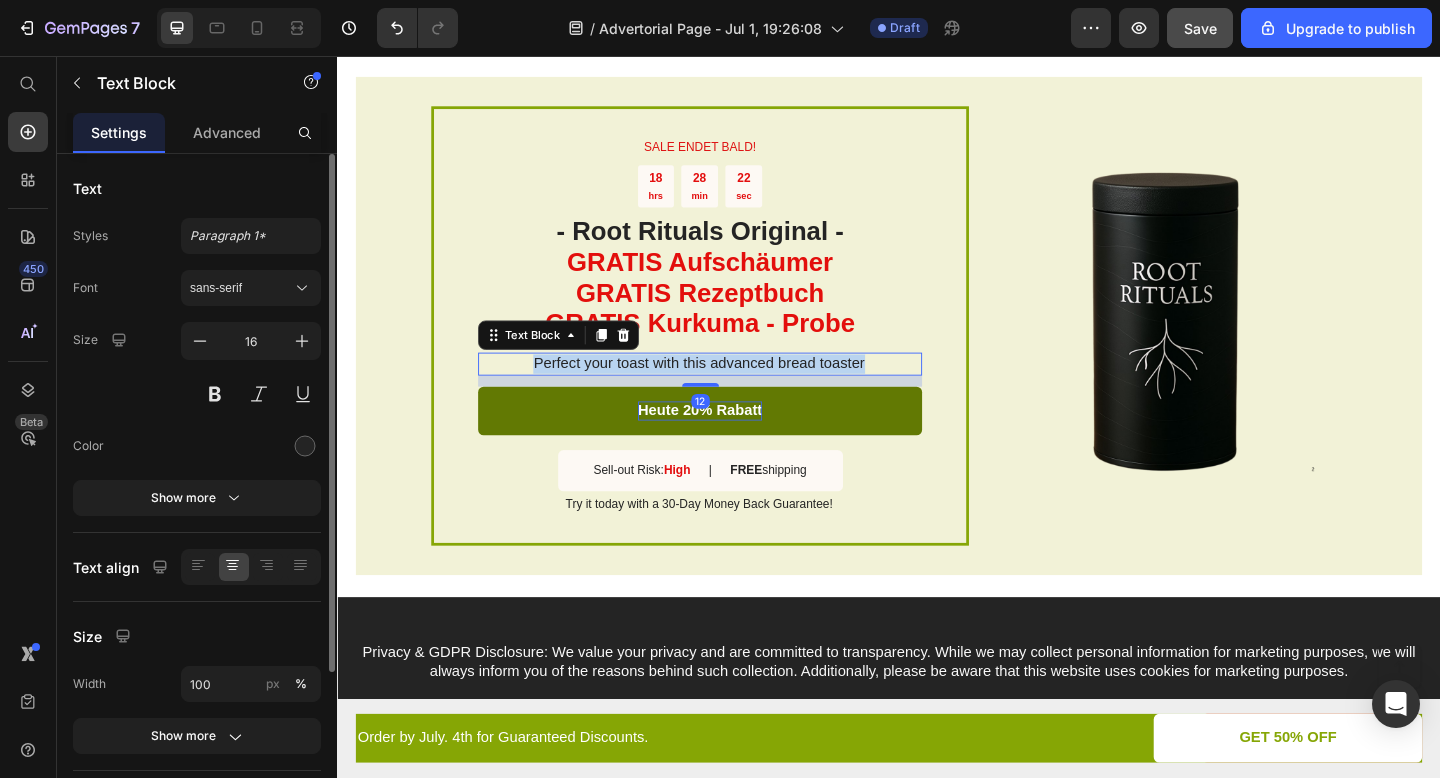 click on "Perfect your toast with this advanced bread toaster" at bounding box center [730, 391] 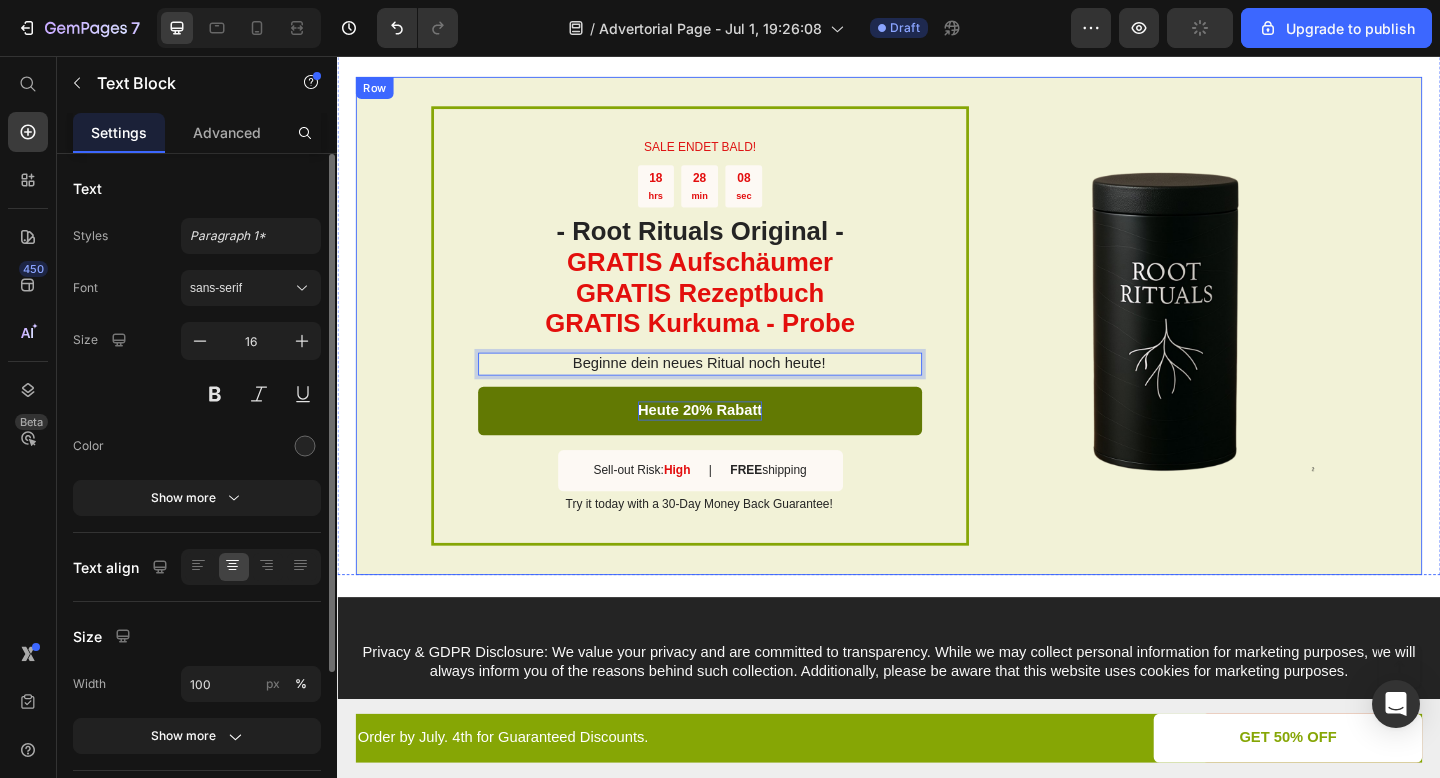 click on "SALE ENDET BALD! Text Block 18 hrs 28 min 08 sec Countdown Timer - Root Rituals Original -  GRATIS Aufschäumer GRATIS Rezeptbuch GRATIS Kurkuma - Probe Heading Beginne dein neues Ritual noch heute! Text Block   12 Heute 20% Rabatt Button Sell-out Risk:  High Text Block | Text Block FREE  shipping Text Block Row Try it today with a 30-Day Money Back Guarantee! Text Block Row Image Row" at bounding box center (937, 350) 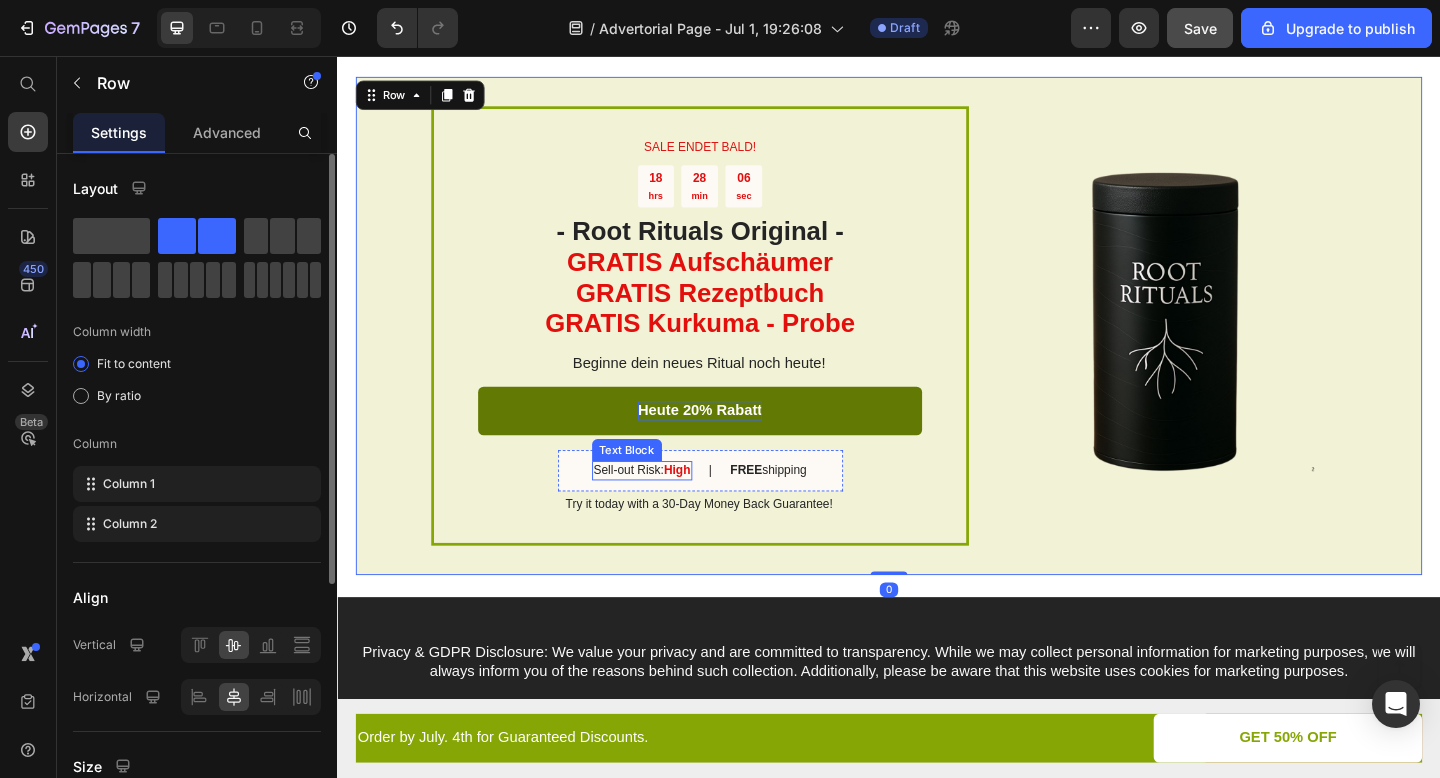 click on "Sell-out Risk:  High" at bounding box center (668, 507) 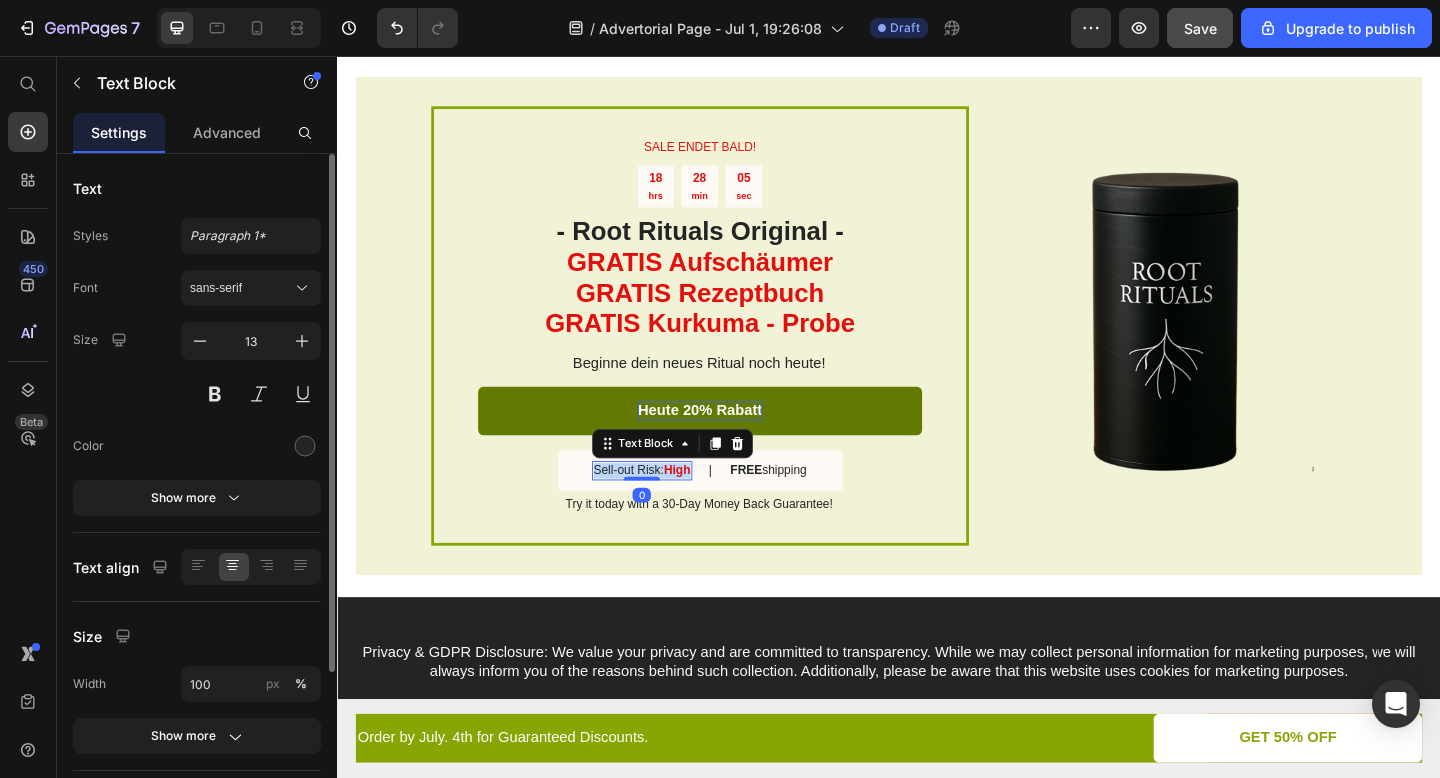 click on "Sell-out Risk:  High" at bounding box center (668, 507) 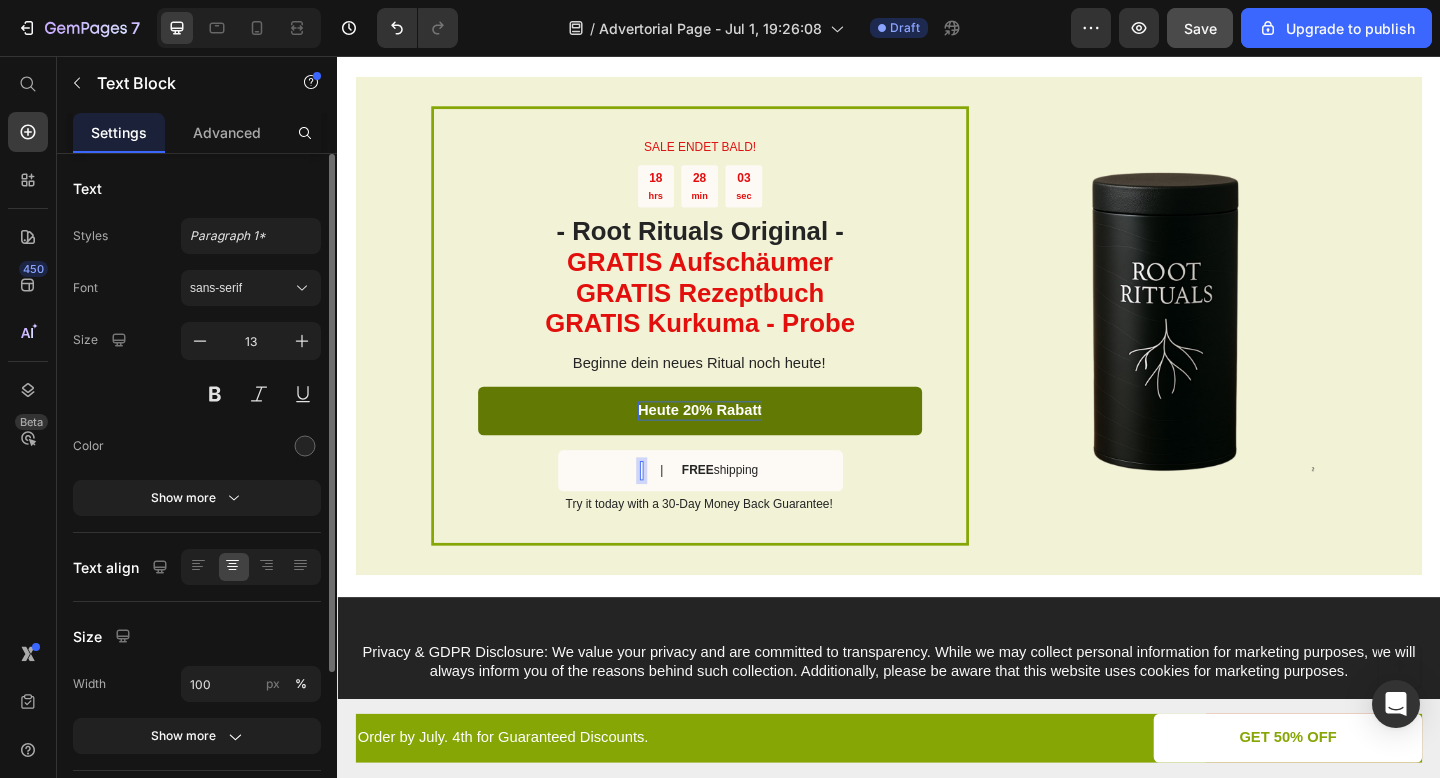 scroll, scrollTop: 3361, scrollLeft: 0, axis: vertical 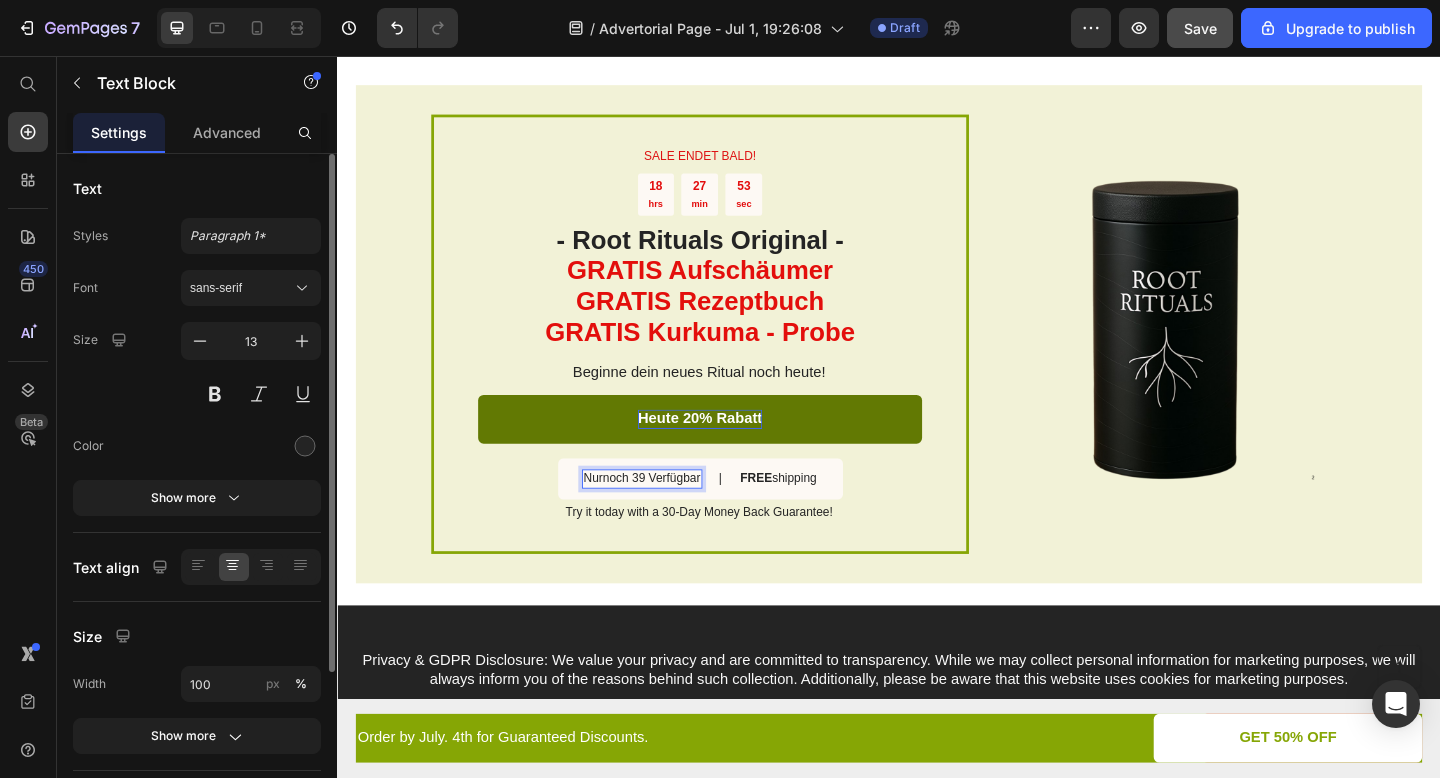click on "Nurnoch 39 Verfügbar" at bounding box center (668, 516) 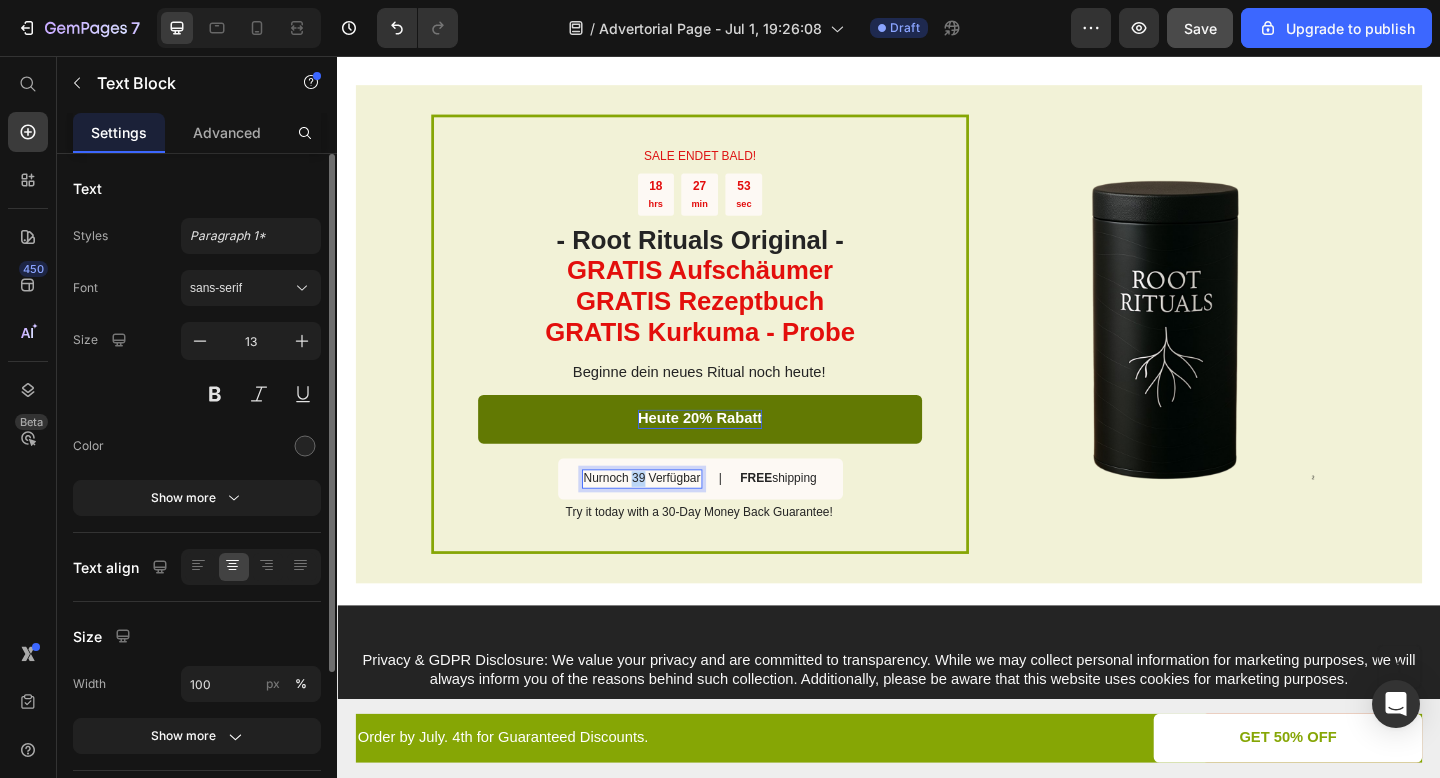 click on "Nurnoch 39 Verfügbar" at bounding box center (668, 516) 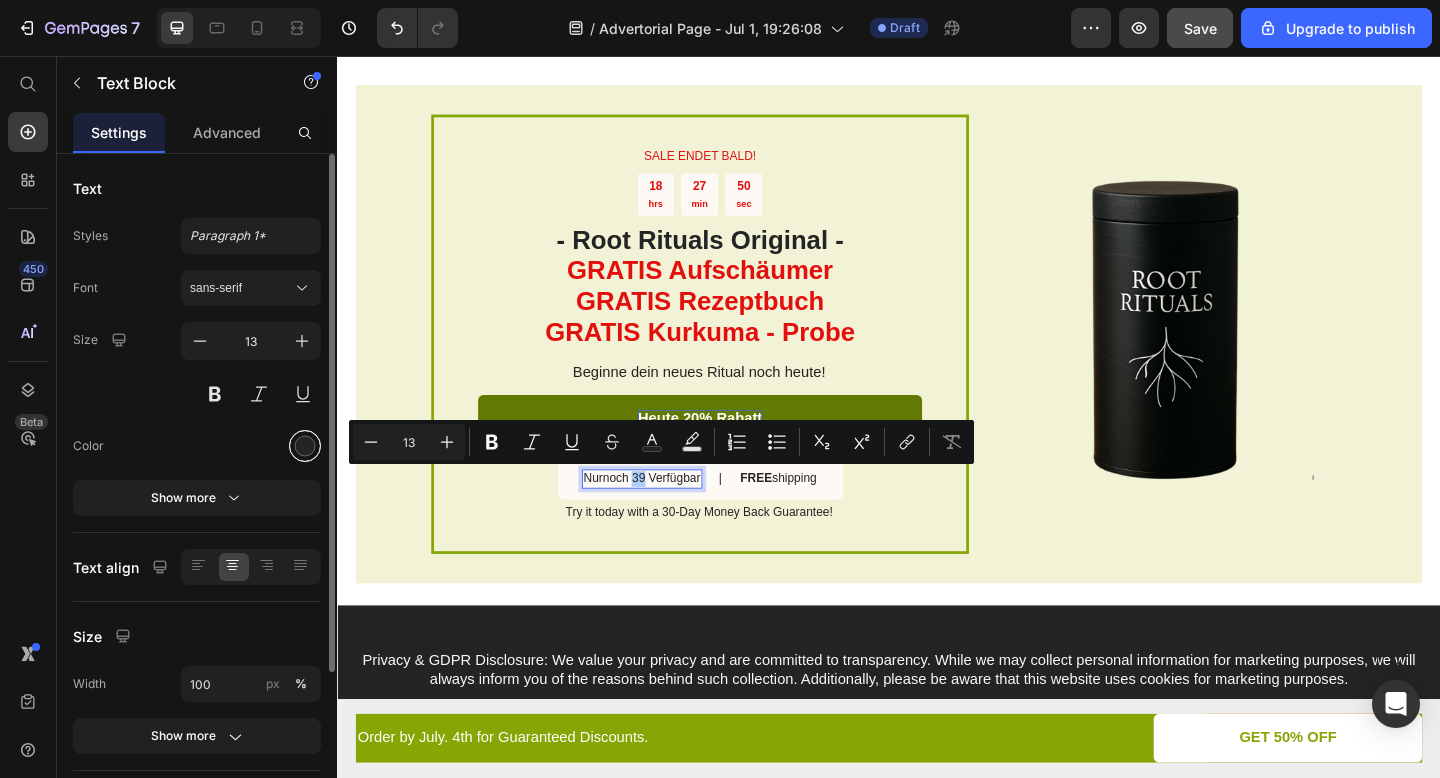click at bounding box center (305, 446) 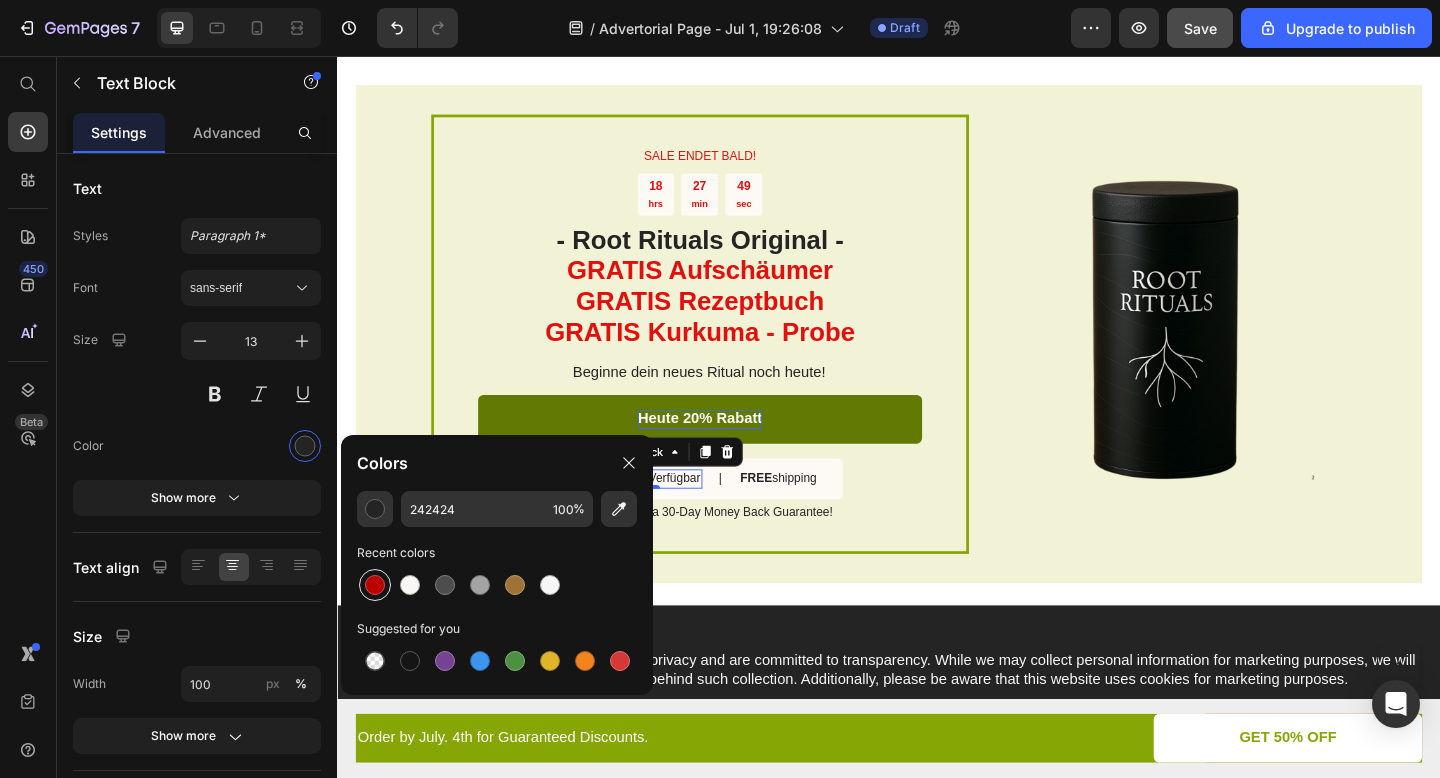 click at bounding box center [375, 585] 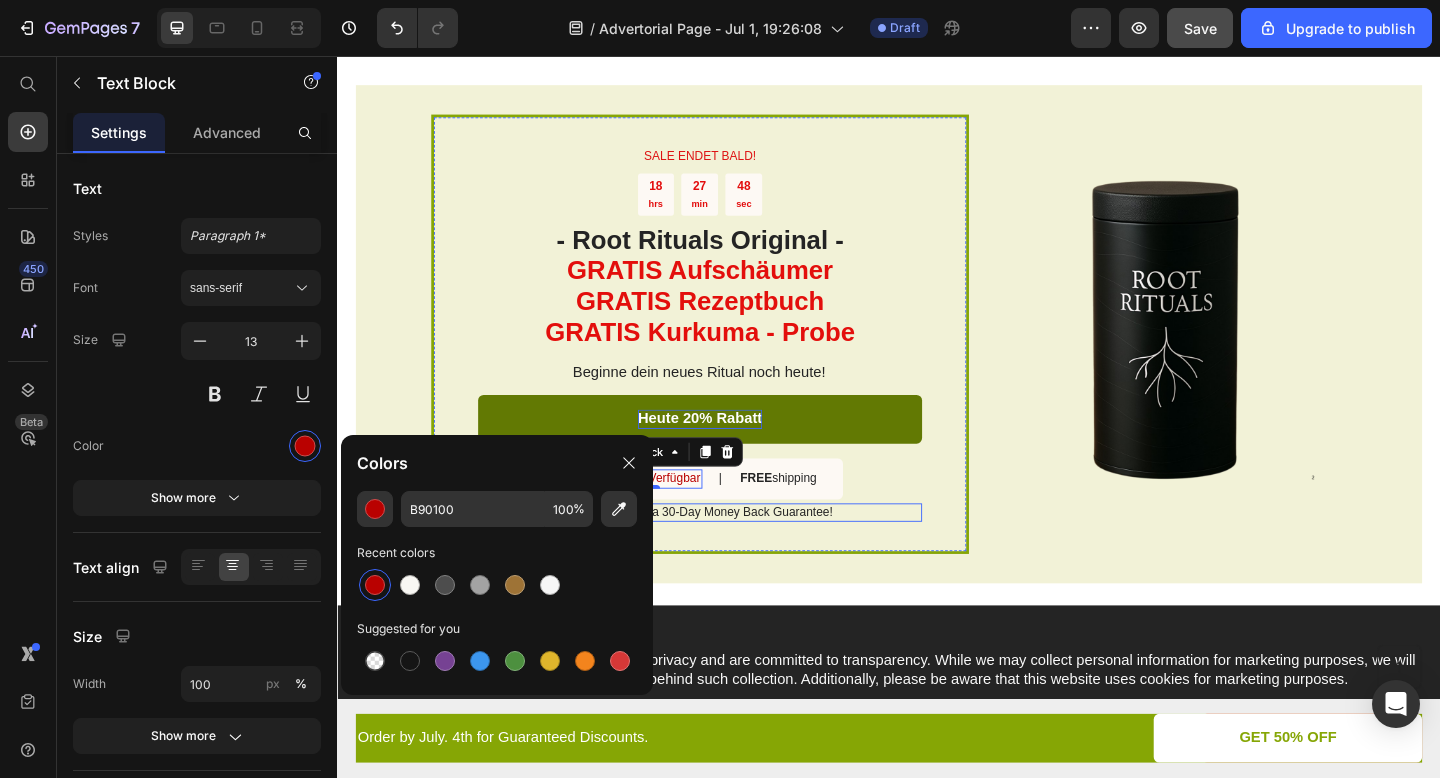 click on "Try it today with a 30-Day Money Back Guarantee!" at bounding box center (730, 553) 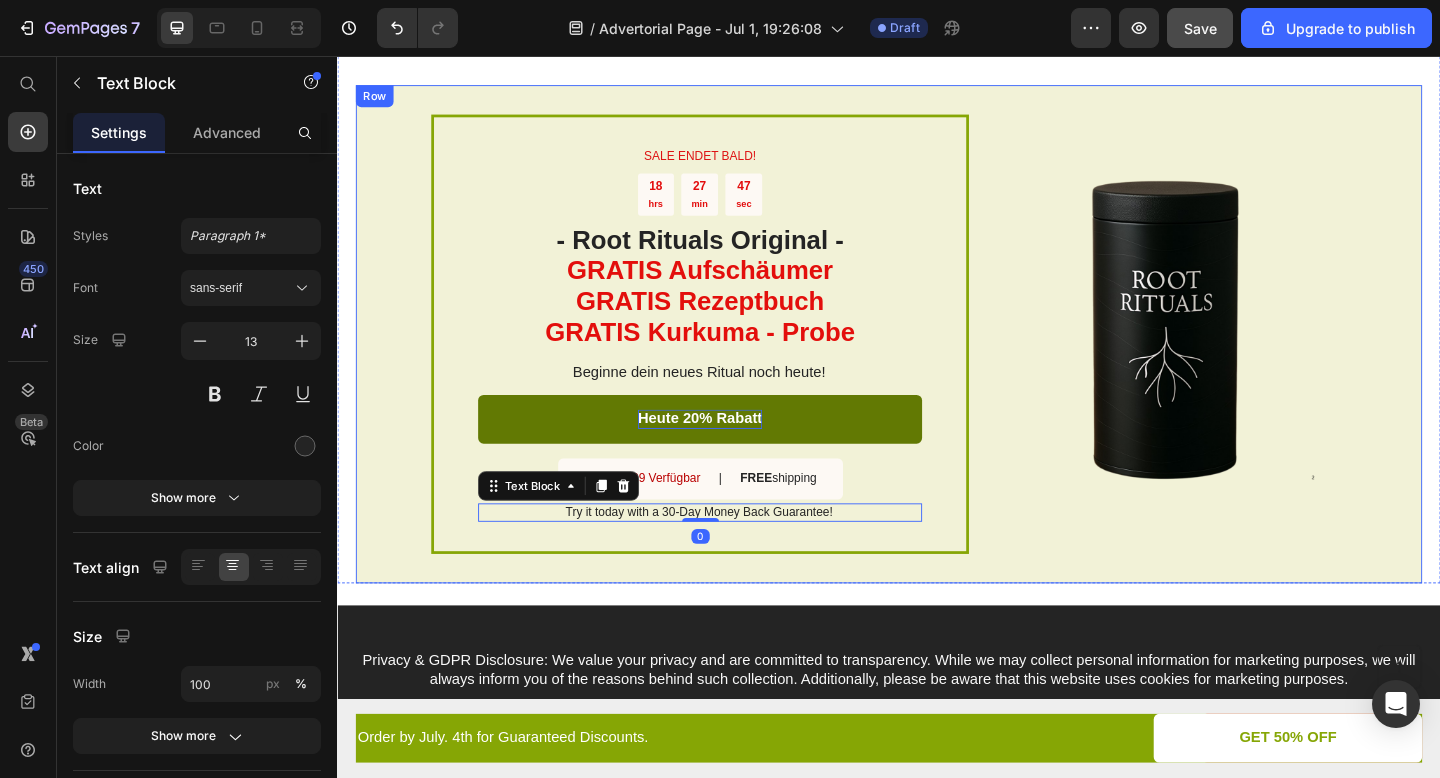 click on "SALE ENDET BALD! Text Block 18 hrs 27 min 47 sec Countdown Timer - Root Rituals Original -  GRATIS Aufschäumer GRATIS Rezeptbuch GRATIS Kurkuma - Probe Heading Beginne dein neues Ritual noch heute! Text Block Heute 20% Rabatt Button Nurnoch 39 Verfügbar Text Block | Text Block FREE  shipping Text Block Row Try it today with a 30-Day Money Back Guarantee! Text Block   0 Row Image Row" at bounding box center [937, 359] 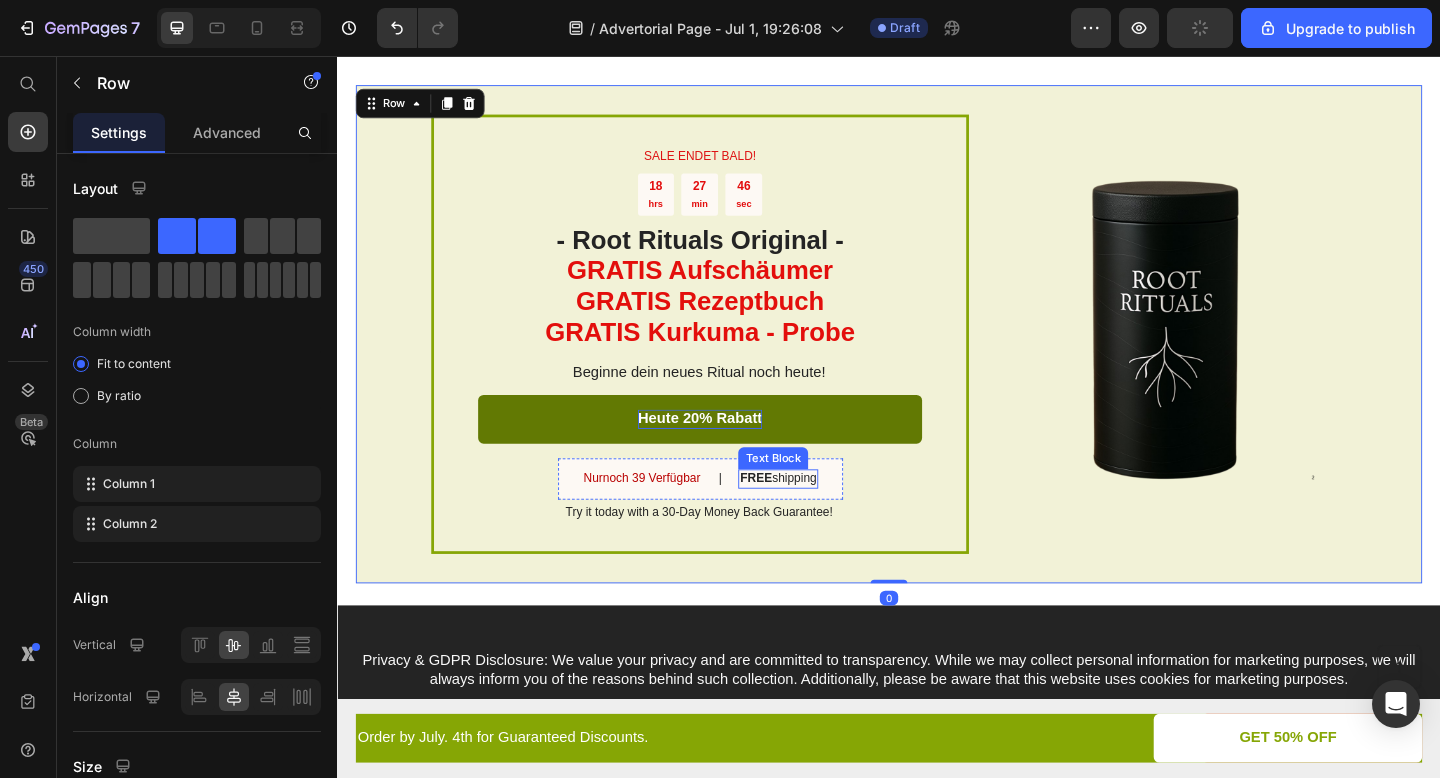 click on "FREE  shipping" at bounding box center [816, 516] 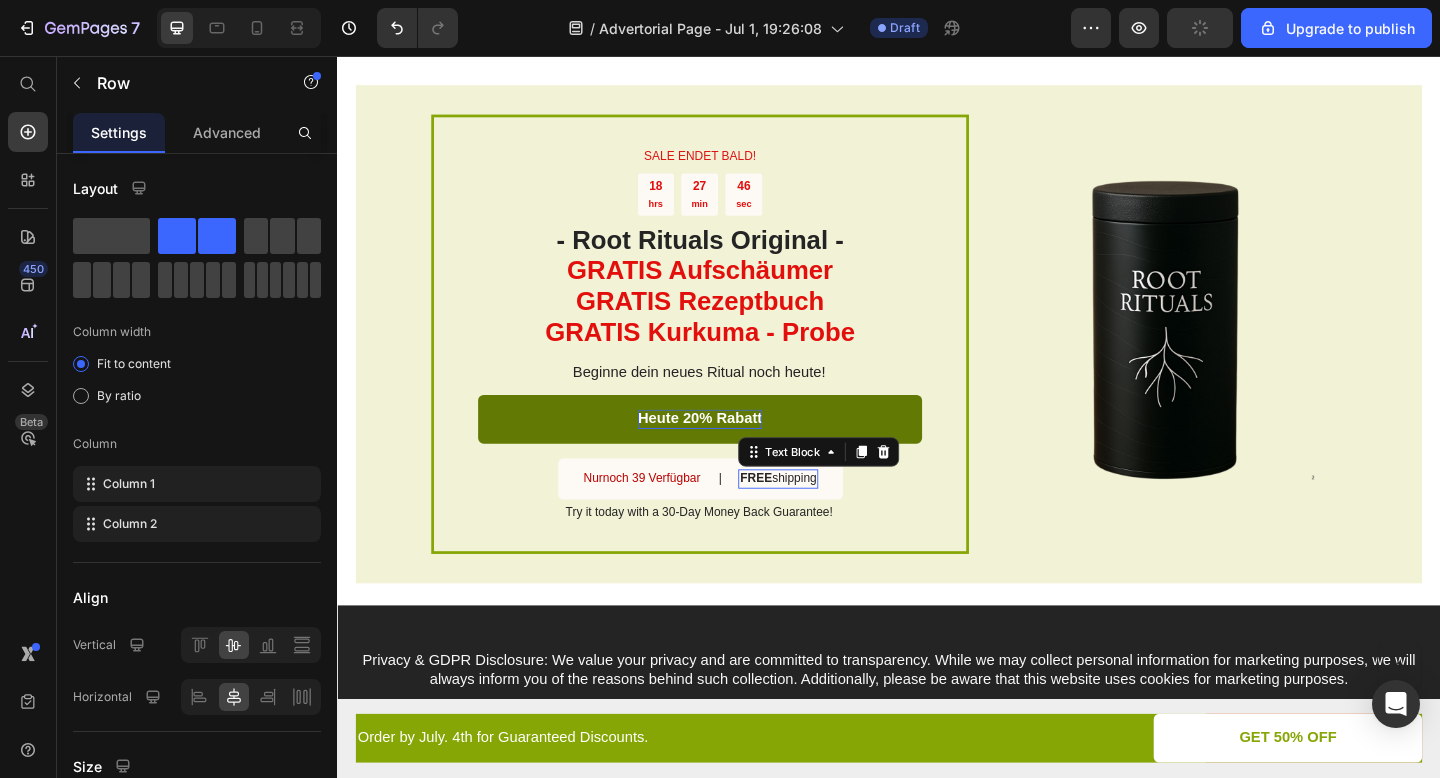 click on "FREE  shipping" at bounding box center (816, 516) 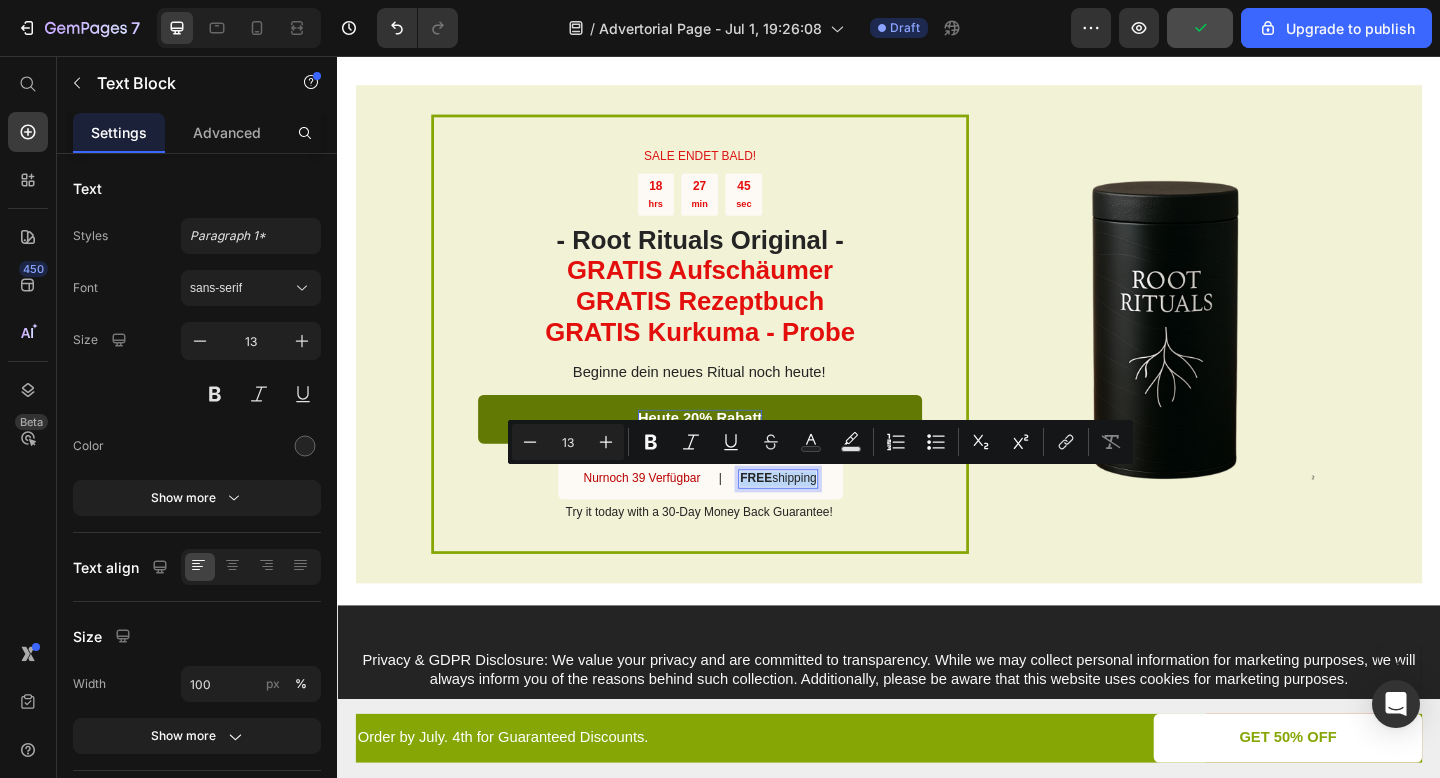 click on "FREE  shipping" at bounding box center [816, 516] 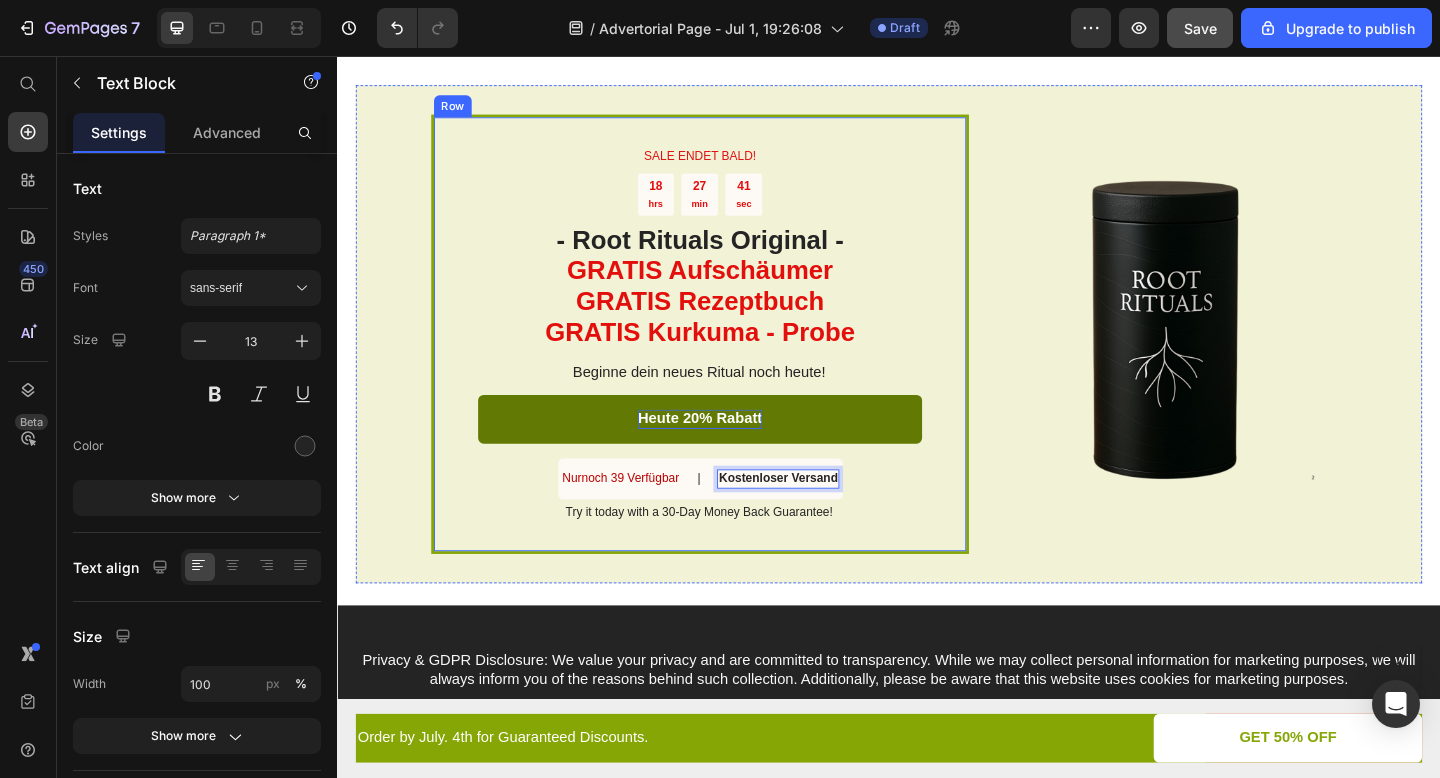 click on "SALE ENDET BALD! Text Block 18 hrs 27 min 41 sec Countdown Timer - Root Rituals Original -  GRATIS Aufschäumer GRATIS Rezeptbuch GRATIS Kurkuma - Probe Heading Beginne dein neues Ritual noch heute! Text Block Heute 20% Rabatt Button Nurnoch 39 Verfügbar Text Block | Text Block Kostenloser Versand Text Block   0 Row Try it today with a 30-Day Money Back Guarantee! Text Block Row" at bounding box center (731, 359) 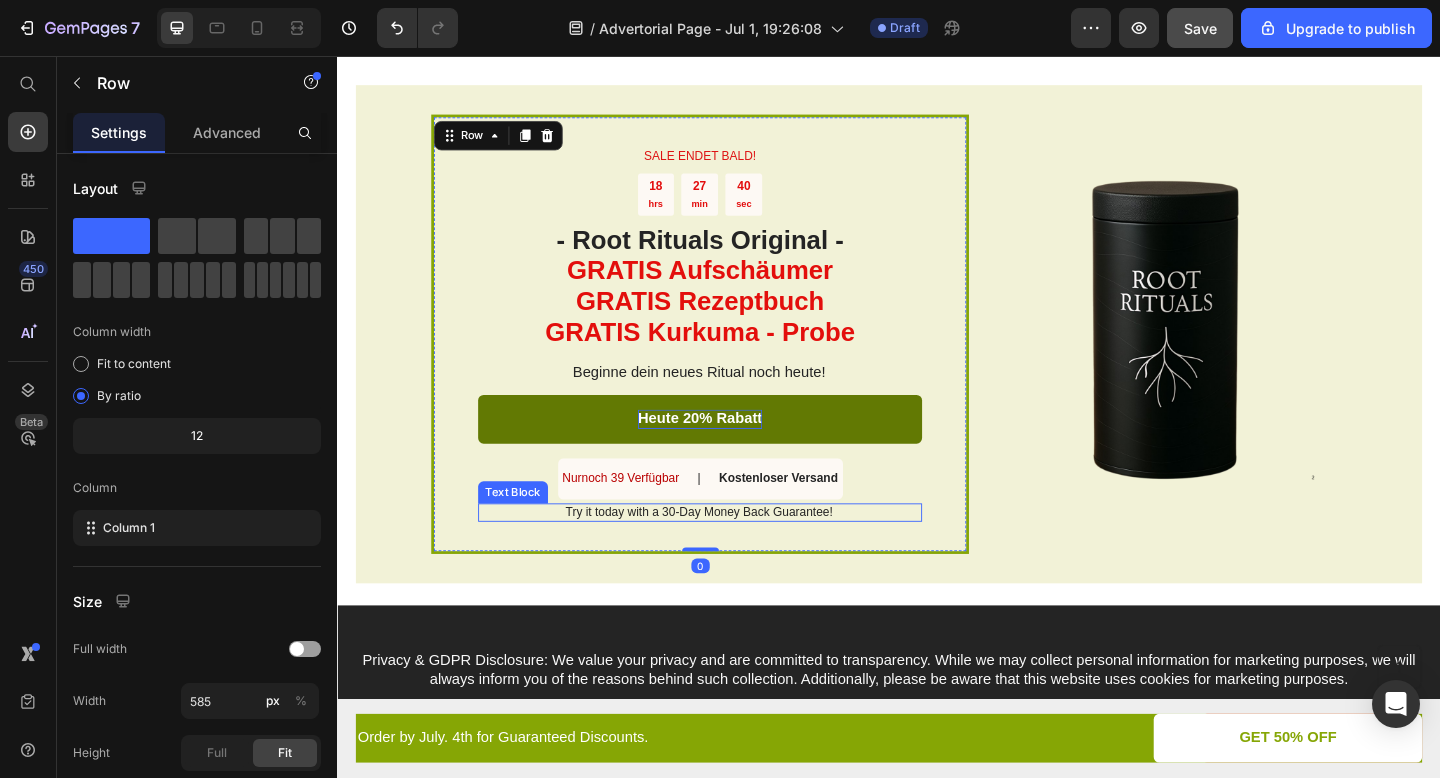 click on "Try it today with a 30-Day Money Back Guarantee!" at bounding box center [730, 553] 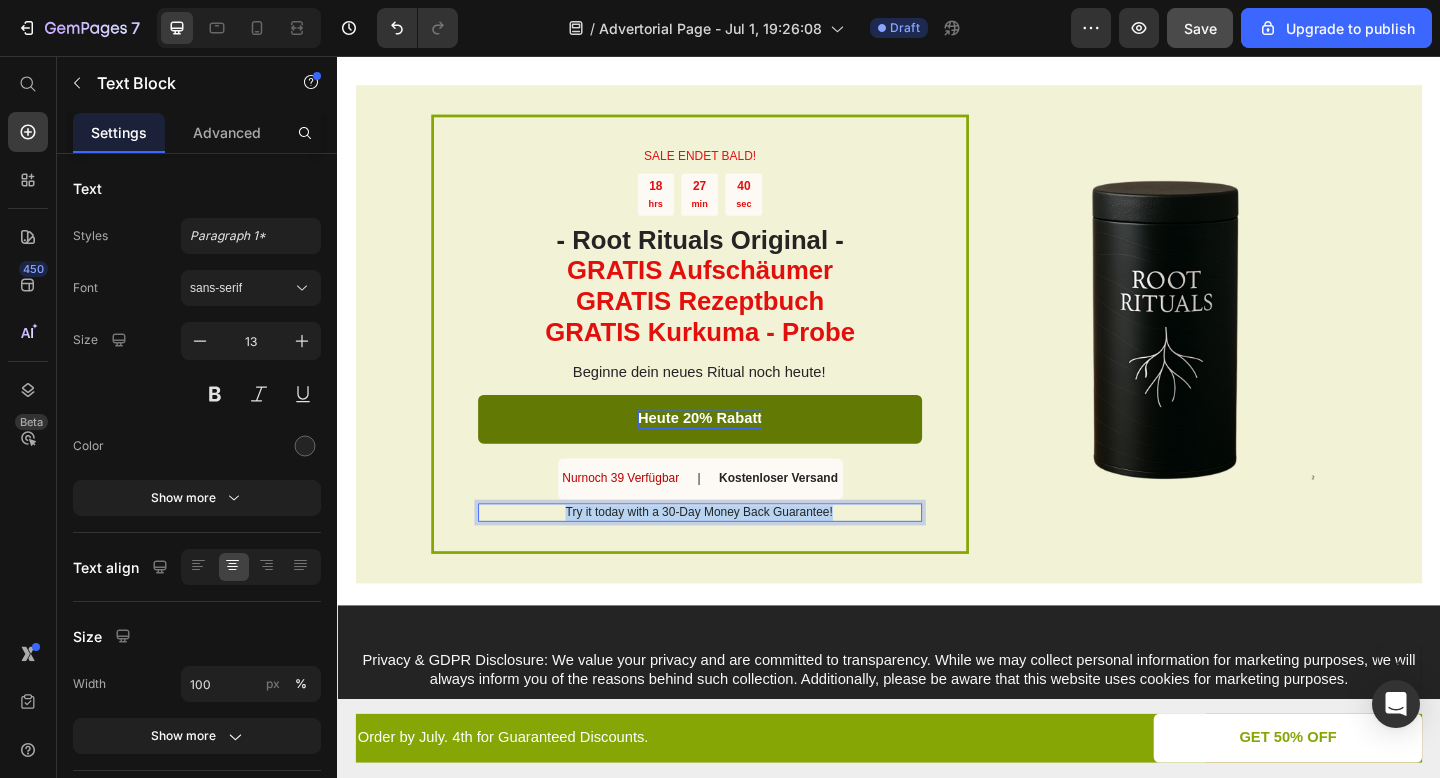 click on "Try it today with a 30-Day Money Back Guarantee!" at bounding box center (730, 553) 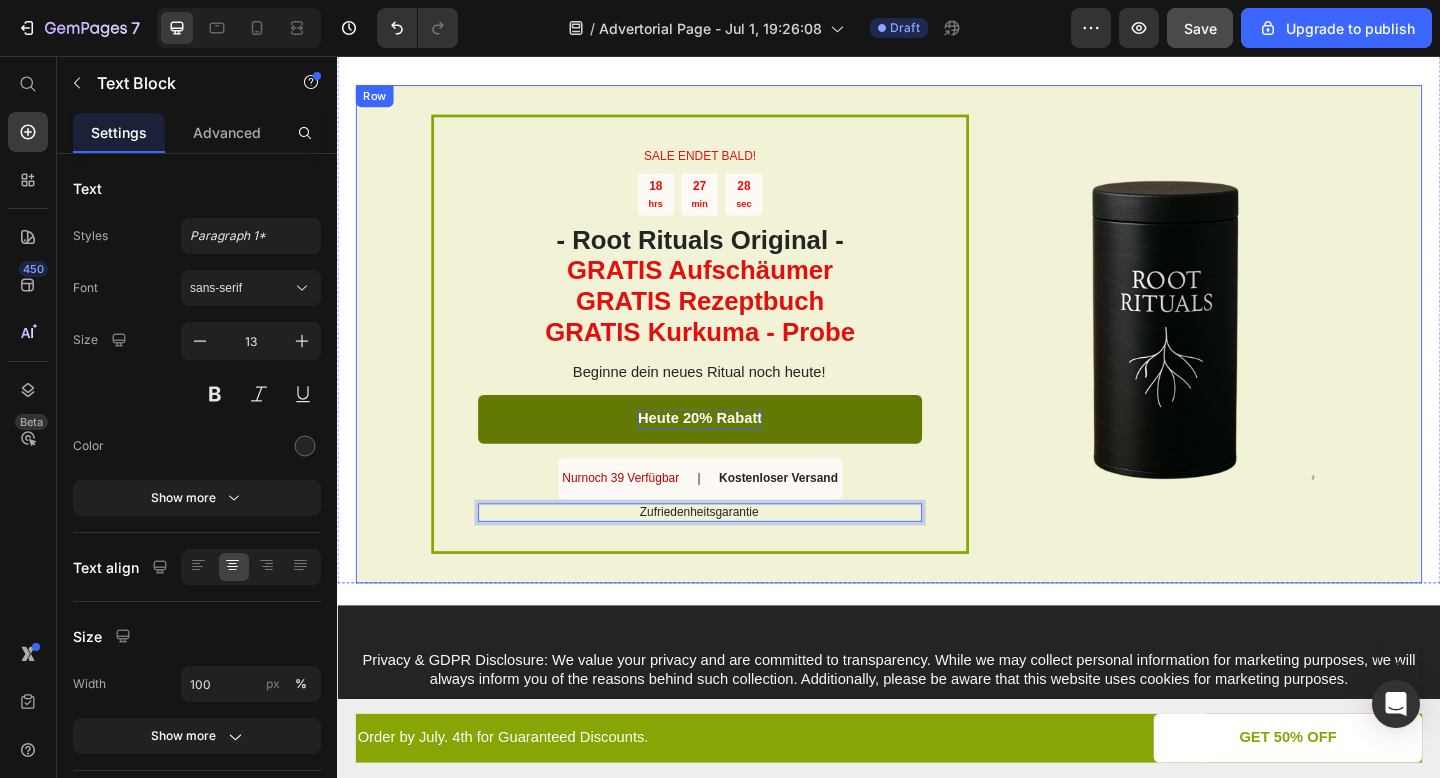 click on "SALE ENDET BALD! Text Block 18 hrs 27 min 28 sec Countdown Timer - Root Rituals Original -  GRATIS Aufschäumer GRATIS Rezeptbuch GRATIS Kurkuma - Probe Heading Beginne dein neues Ritual noch heute! Text Block Heute 20% Rabatt Button Nurnoch 39 Verfügbar Text Block | Text Block Kostenloser Versand Text Block Row Zufriedenheitsgarantie Text Block   0 Row Image Row" at bounding box center [937, 359] 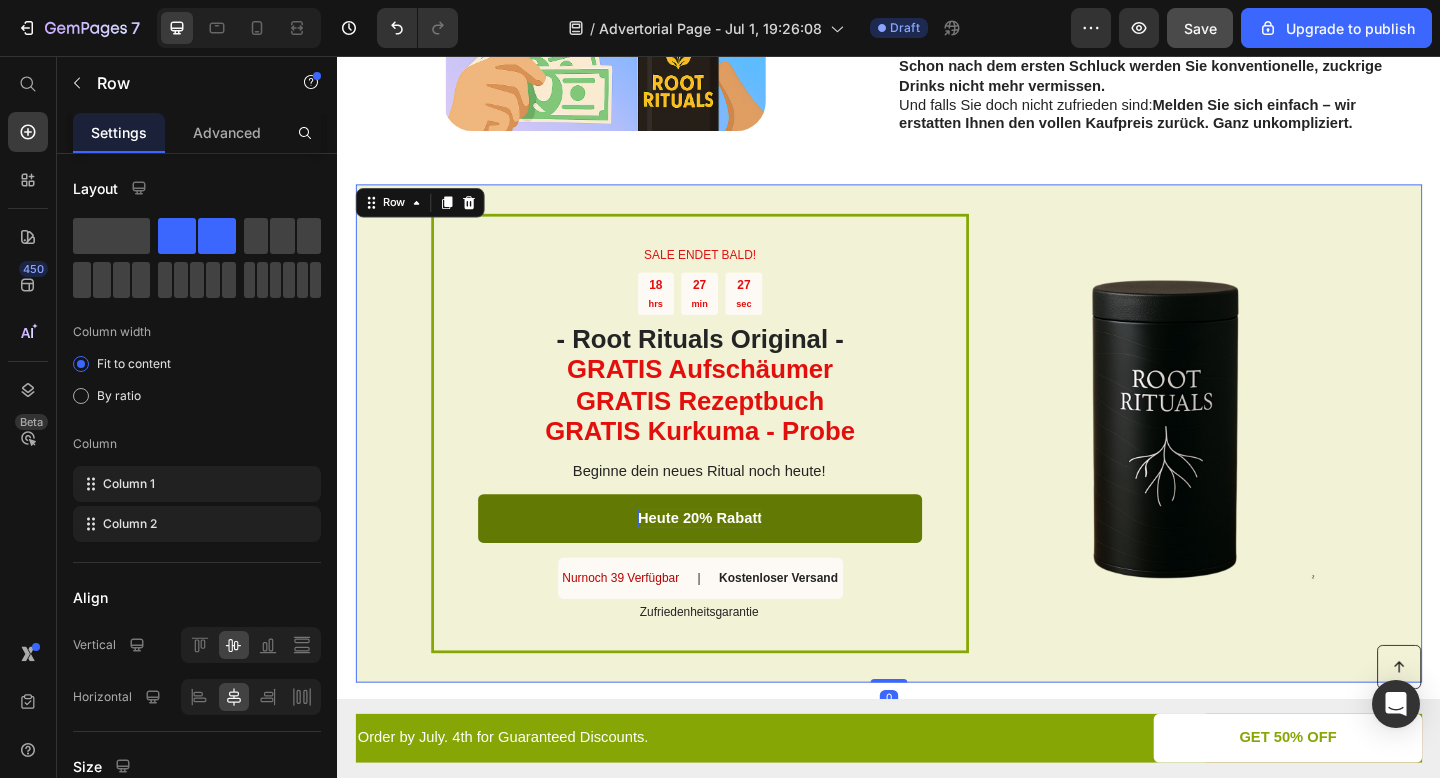 scroll, scrollTop: 3254, scrollLeft: 0, axis: vertical 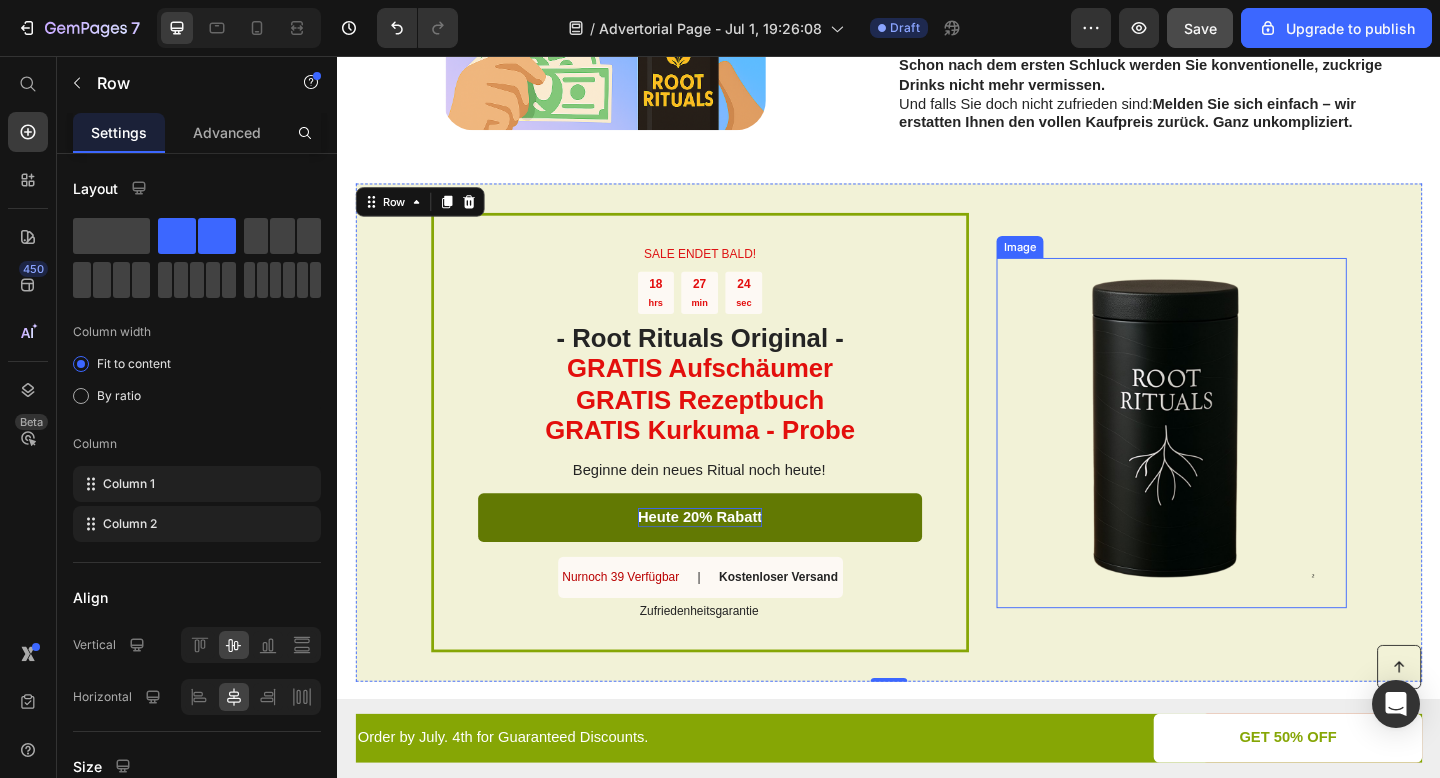 click at bounding box center [1244, 466] 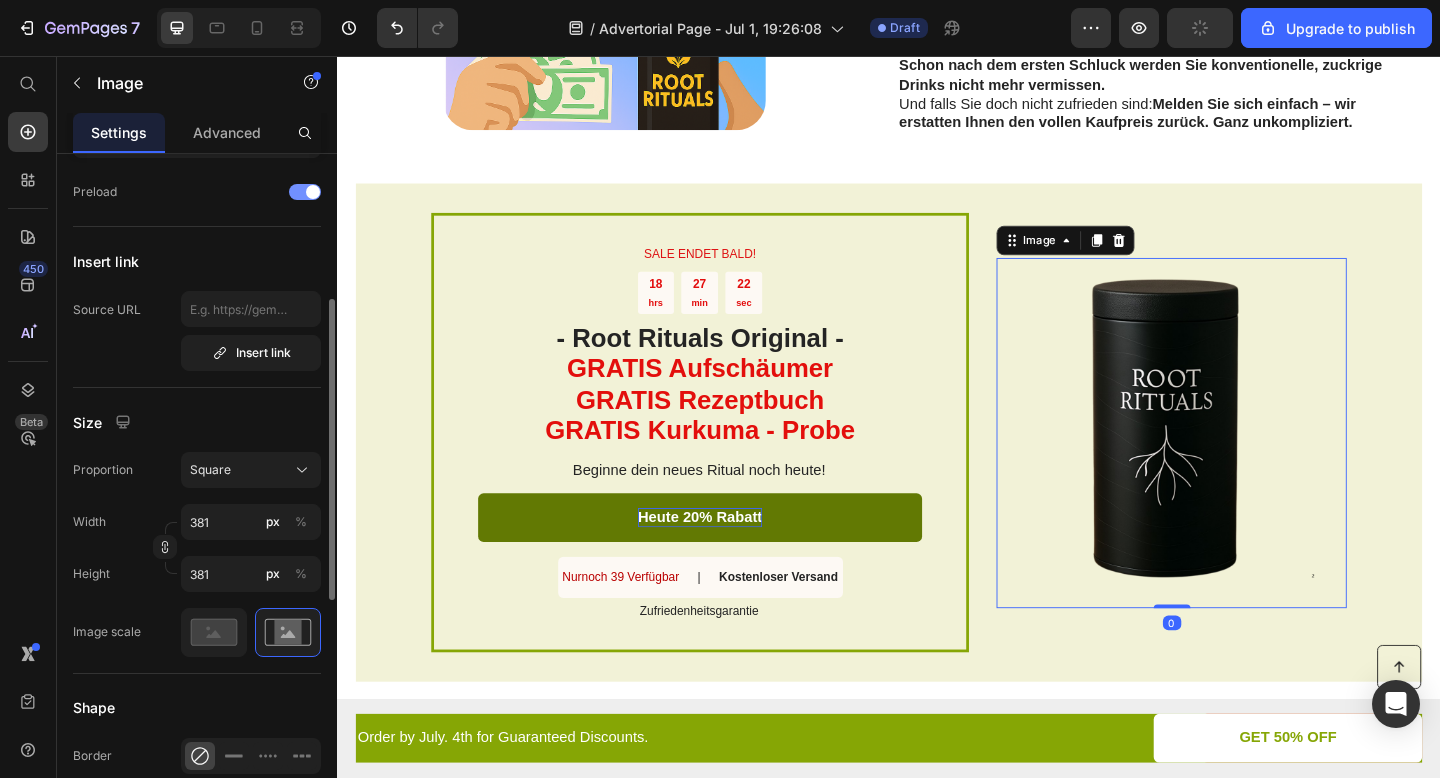 scroll, scrollTop: 325, scrollLeft: 0, axis: vertical 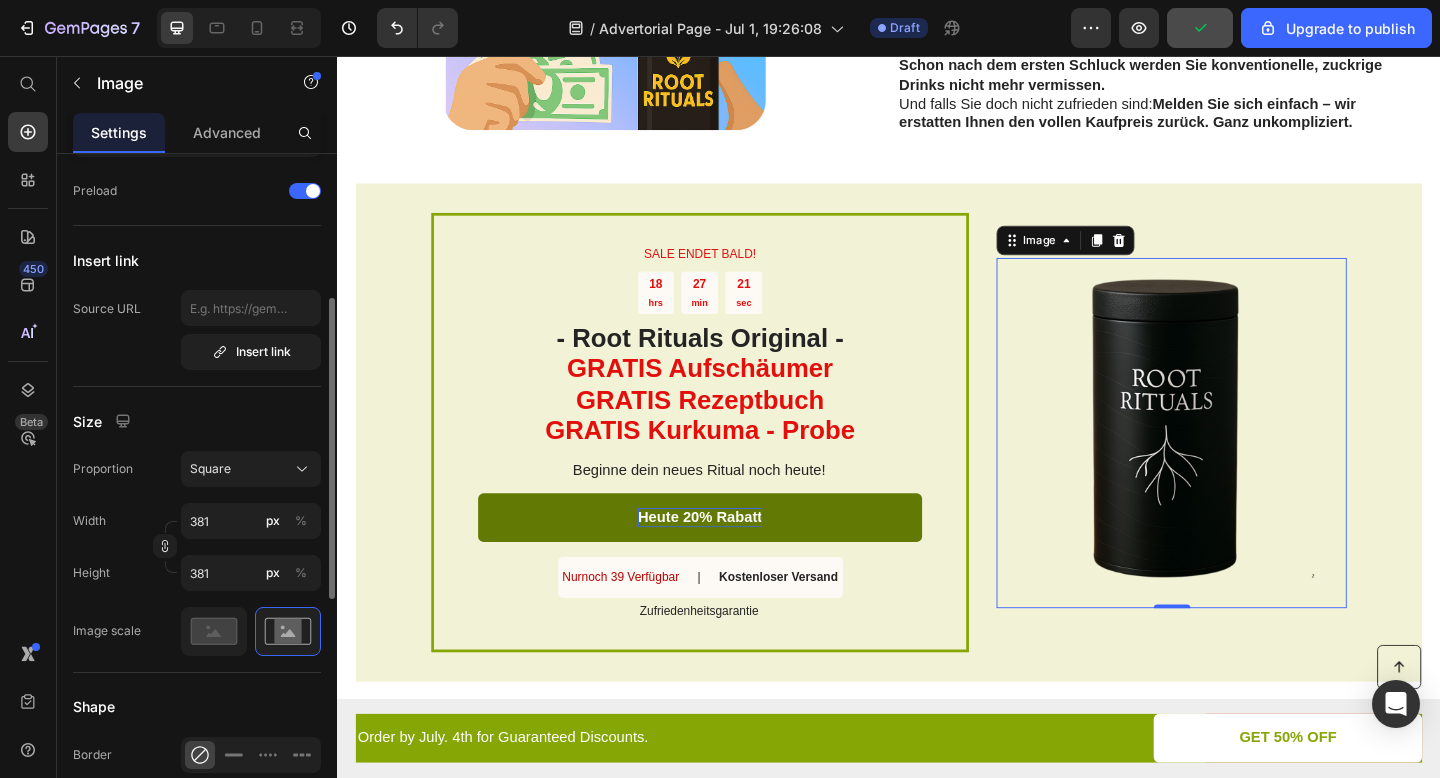 click on "Width 381 px % Height 381 px %" 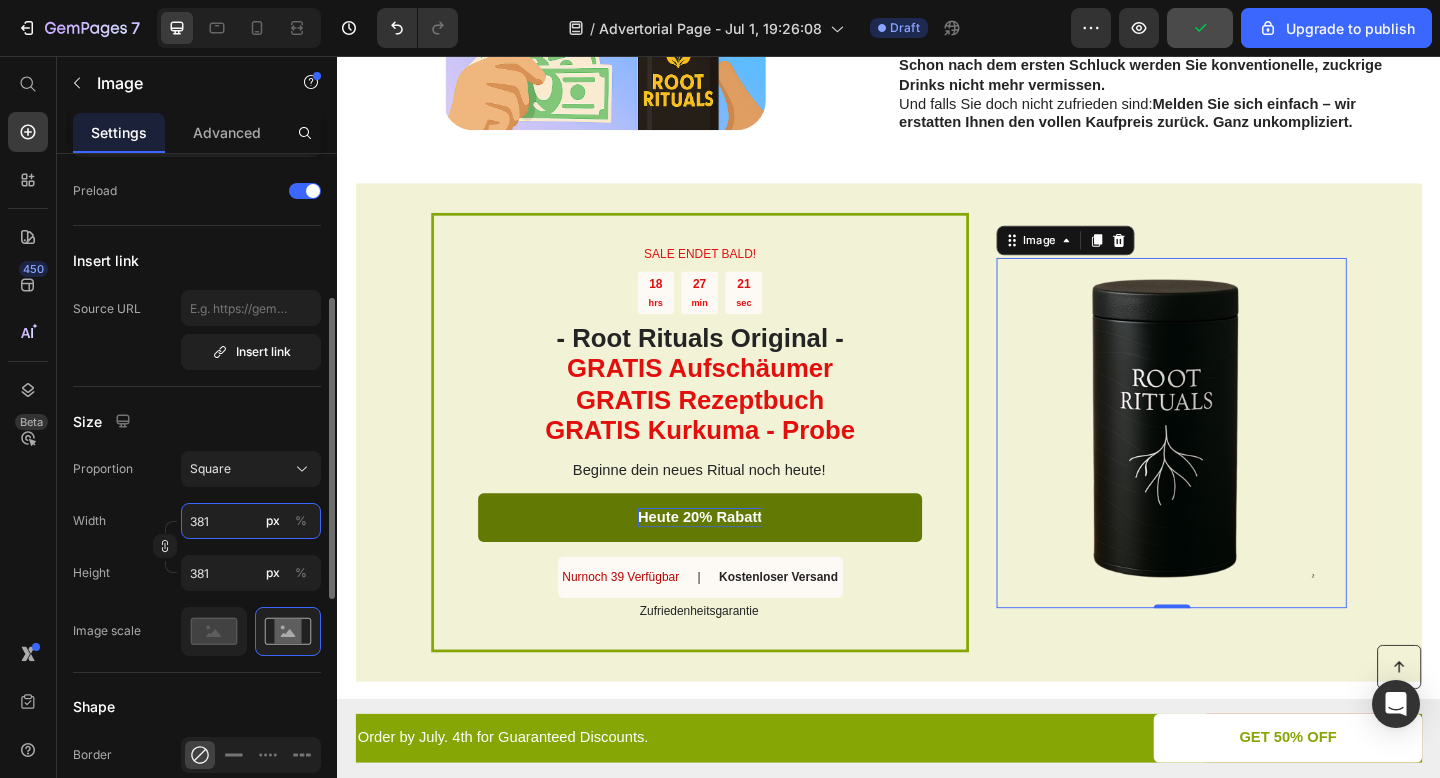 click on "381" at bounding box center [251, 521] 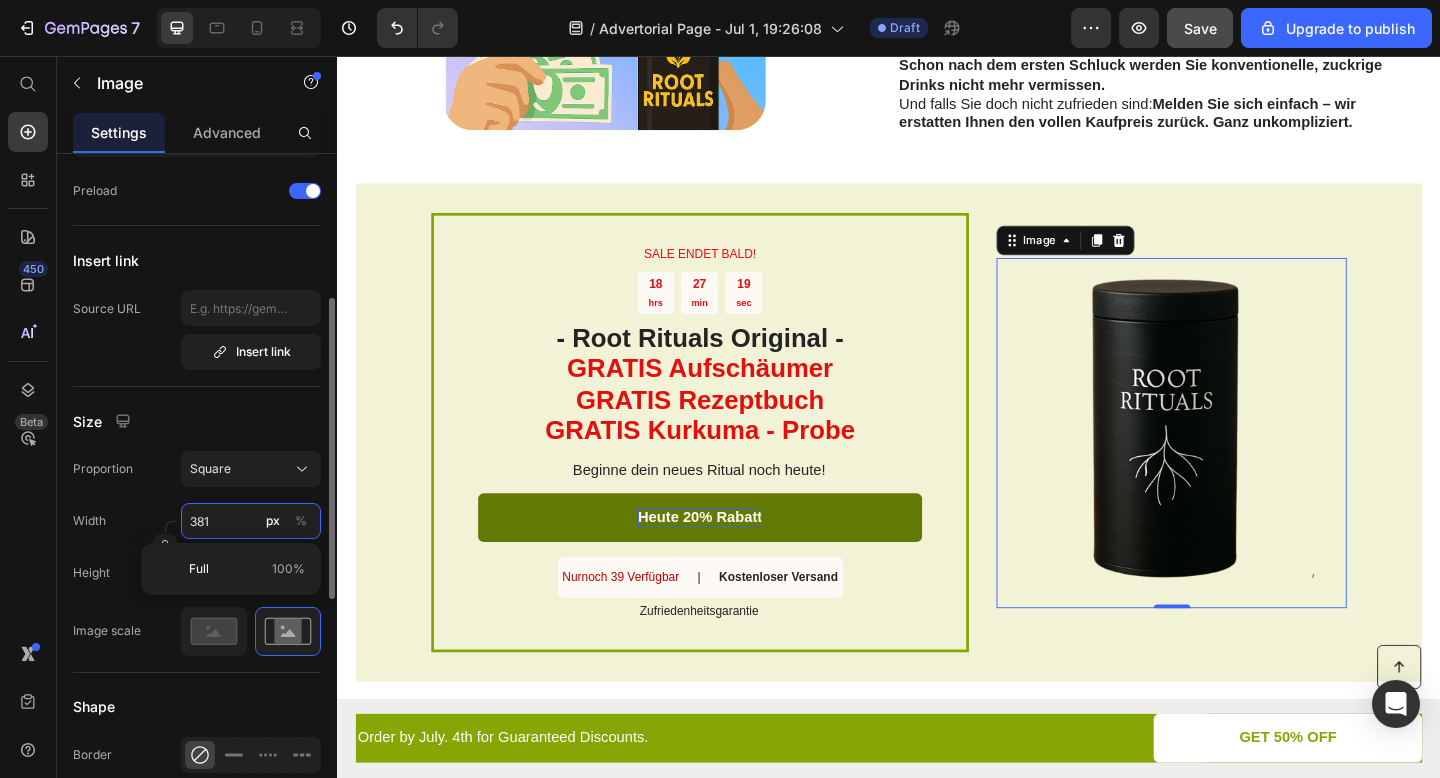 type on "4" 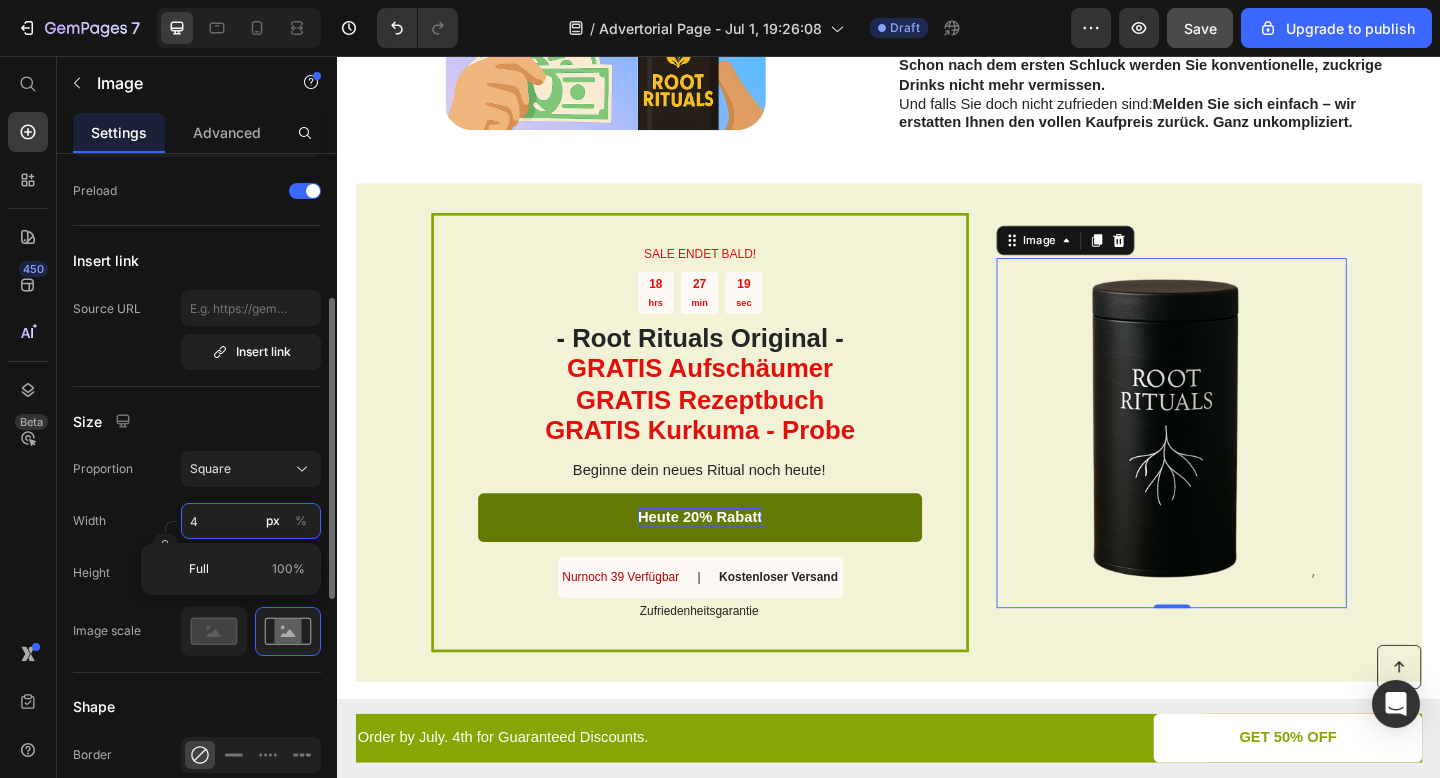 type on "45" 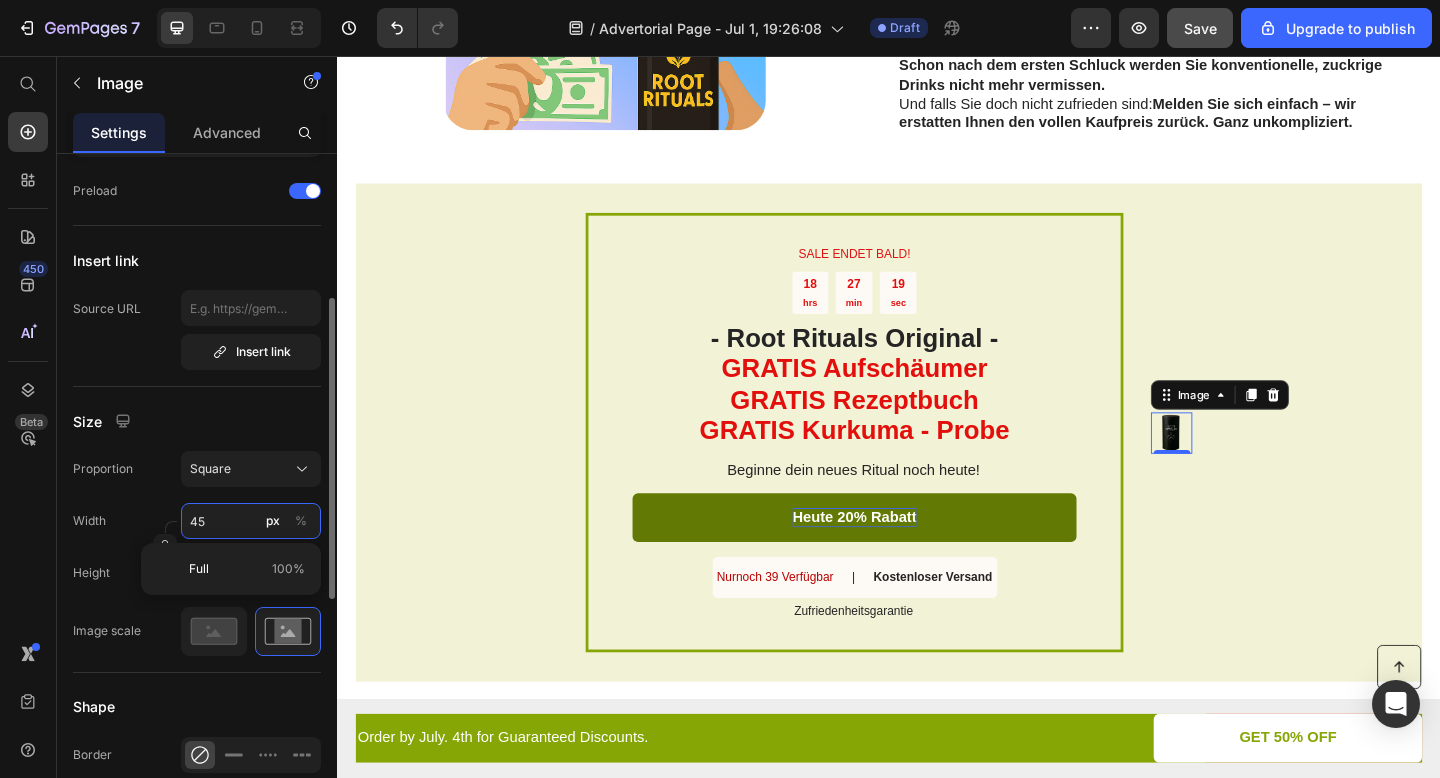 type on "45" 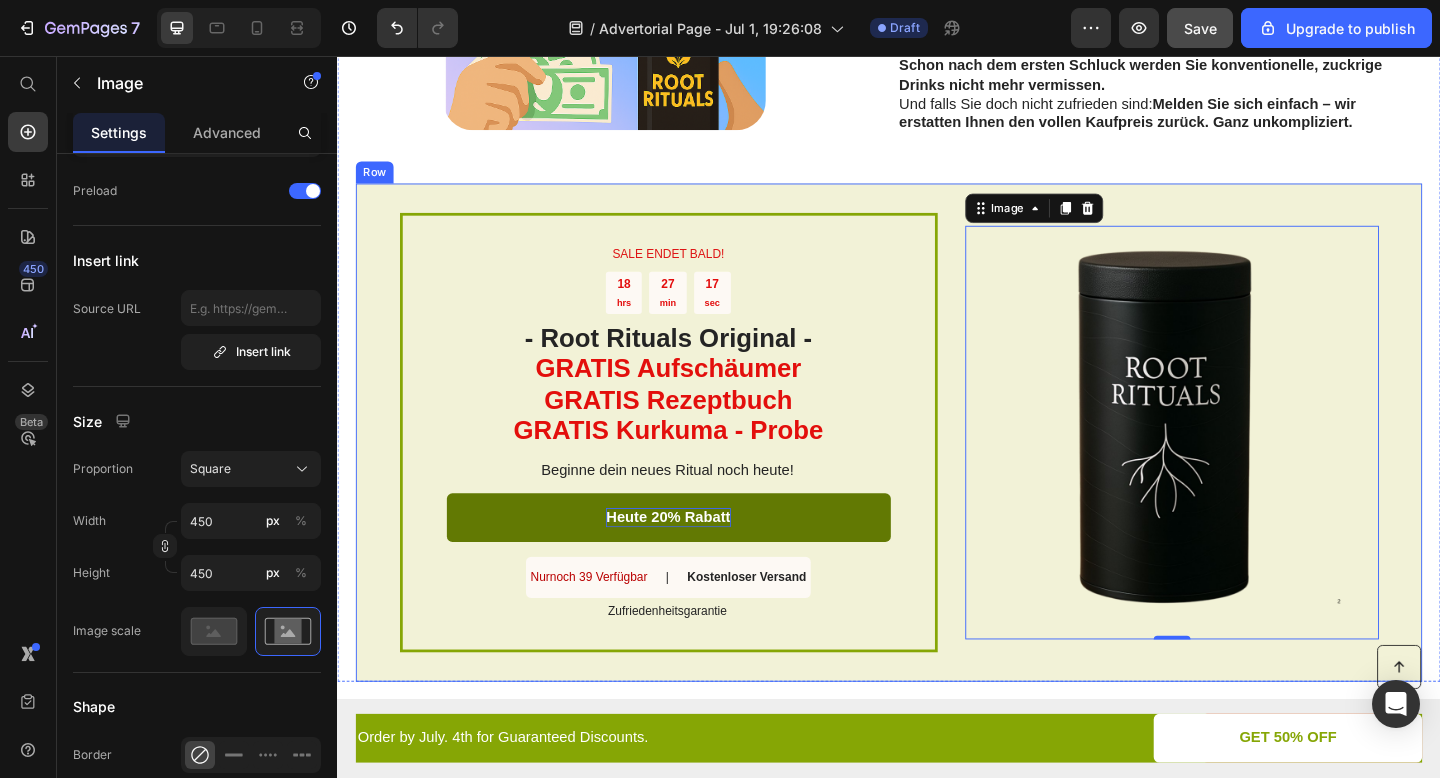 click on "SALE ENDET BALD! Text Block 18 hrs 27 min 17 sec Countdown Timer - Root Rituals Original -  GRATIS Aufschäumer GRATIS Rezeptbuch GRATIS Kurkuma - Probe Heading Beginne dein neues Ritual noch heute! Text Block Heute 20% Rabatt Button Nurnoch 39 Verfügbar Text Block | Text Block Kostenloser Versand Text Block Row Zufriedenheitsgarantie Text Block Row Image   0 Row" at bounding box center [937, 466] 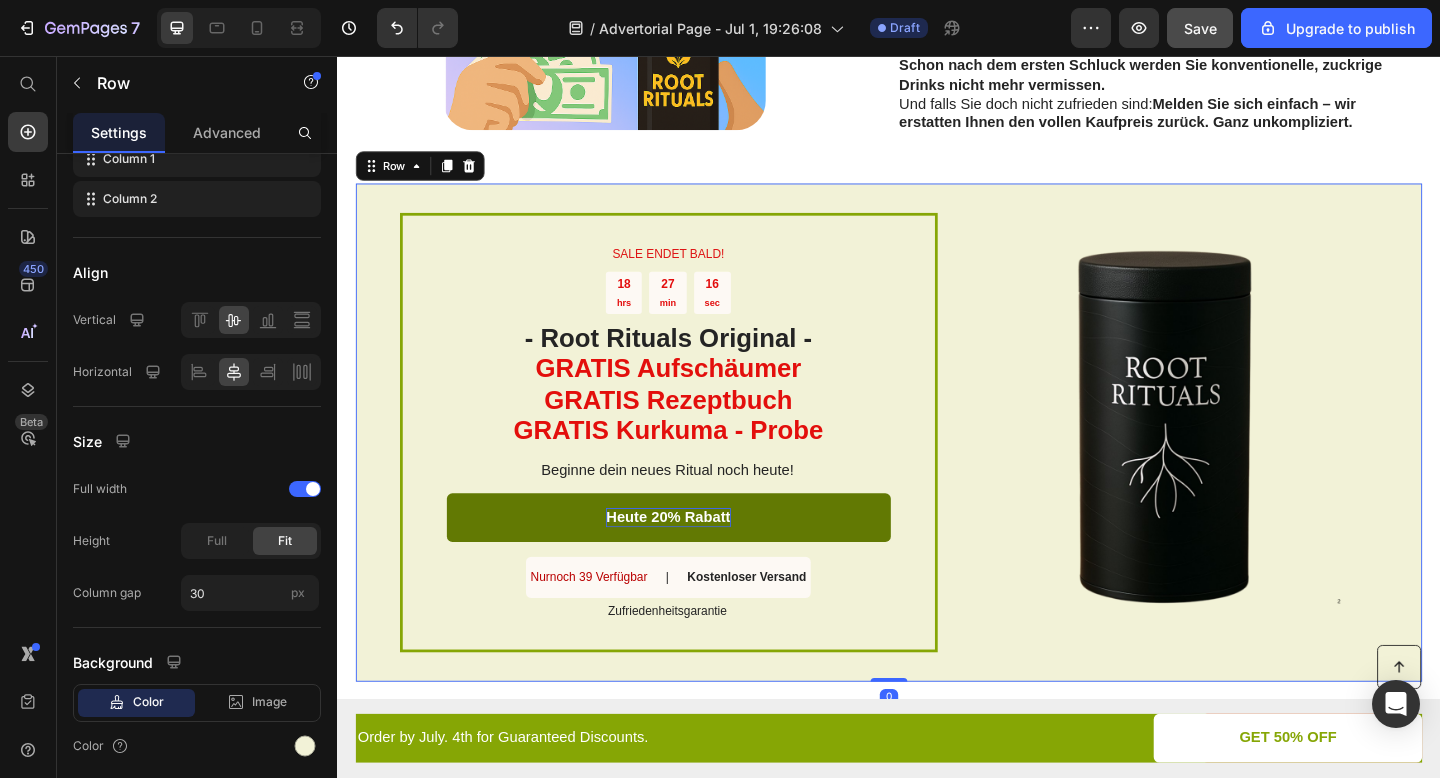 scroll, scrollTop: 0, scrollLeft: 0, axis: both 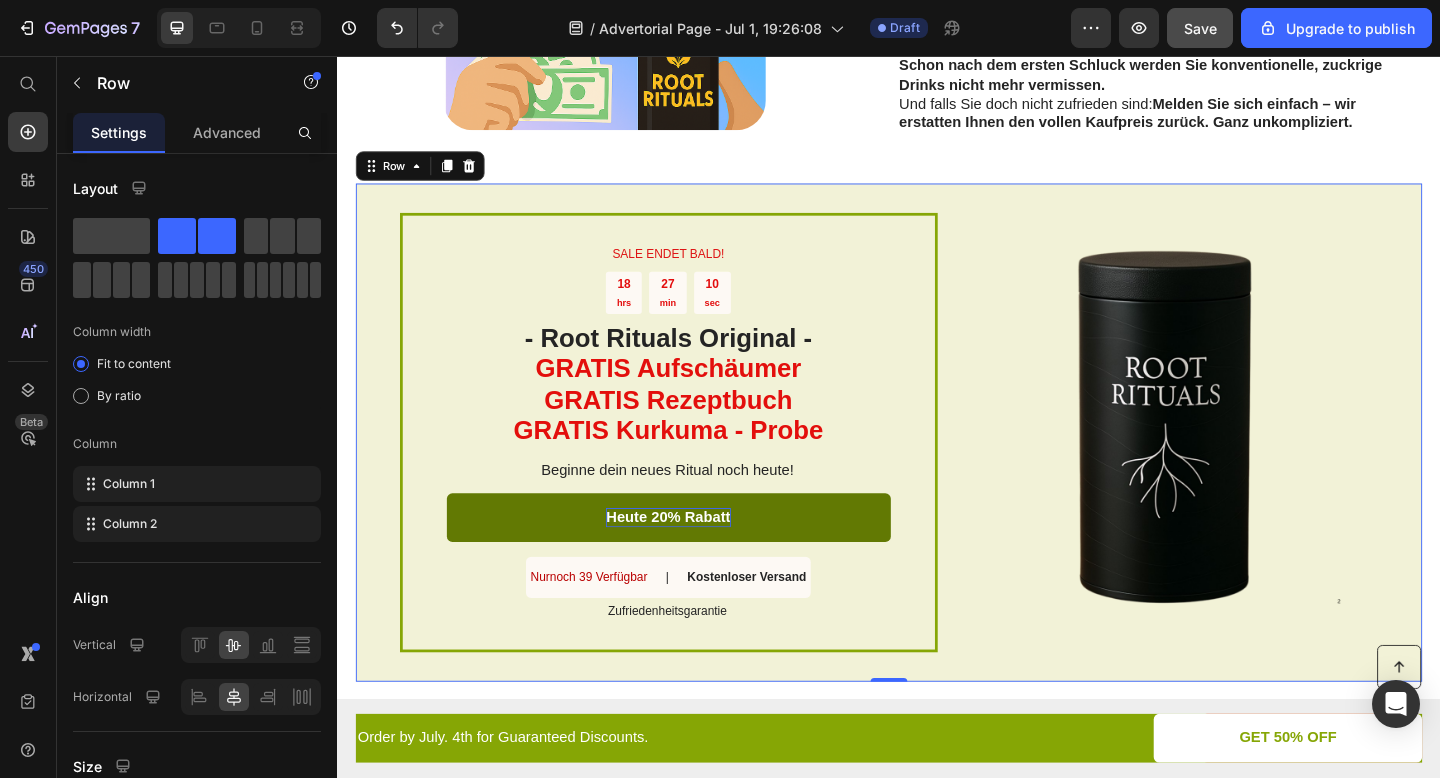 click on "SALE ENDET BALD! Text Block 18 hrs 27 min 10 sec Countdown Timer - Root Rituals Original -  GRATIS Aufschäumer GRATIS Rezeptbuch GRATIS Kurkuma - Probe Heading Beginne dein neues Ritual noch heute! Text Block Heute 20% Rabatt Button Nurnoch 39 Verfügbar Text Block | Text Block Kostenloser Versand Text Block Row Zufriedenheitsgarantie Text Block Row Image Row   0" at bounding box center [937, 466] 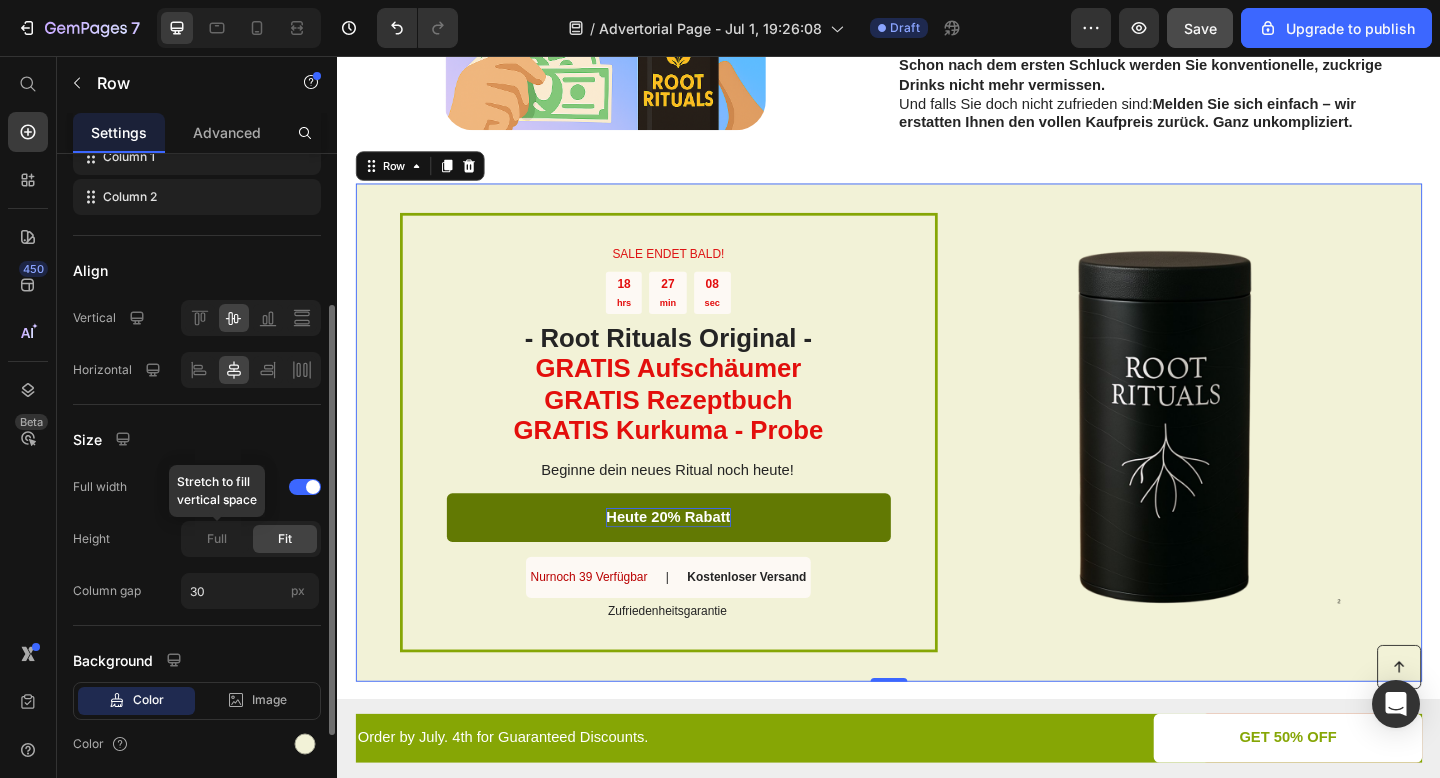 scroll, scrollTop: 355, scrollLeft: 0, axis: vertical 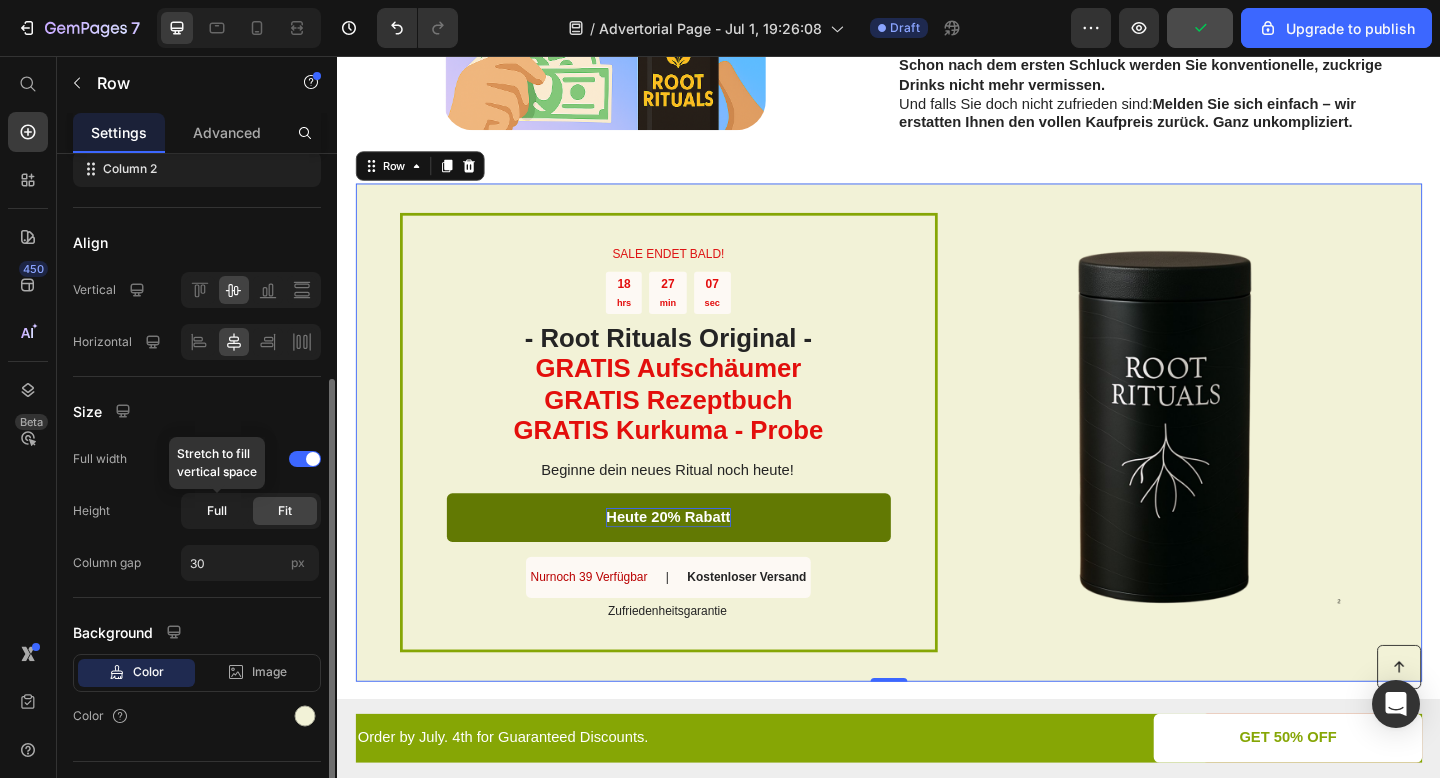 click on "Full" 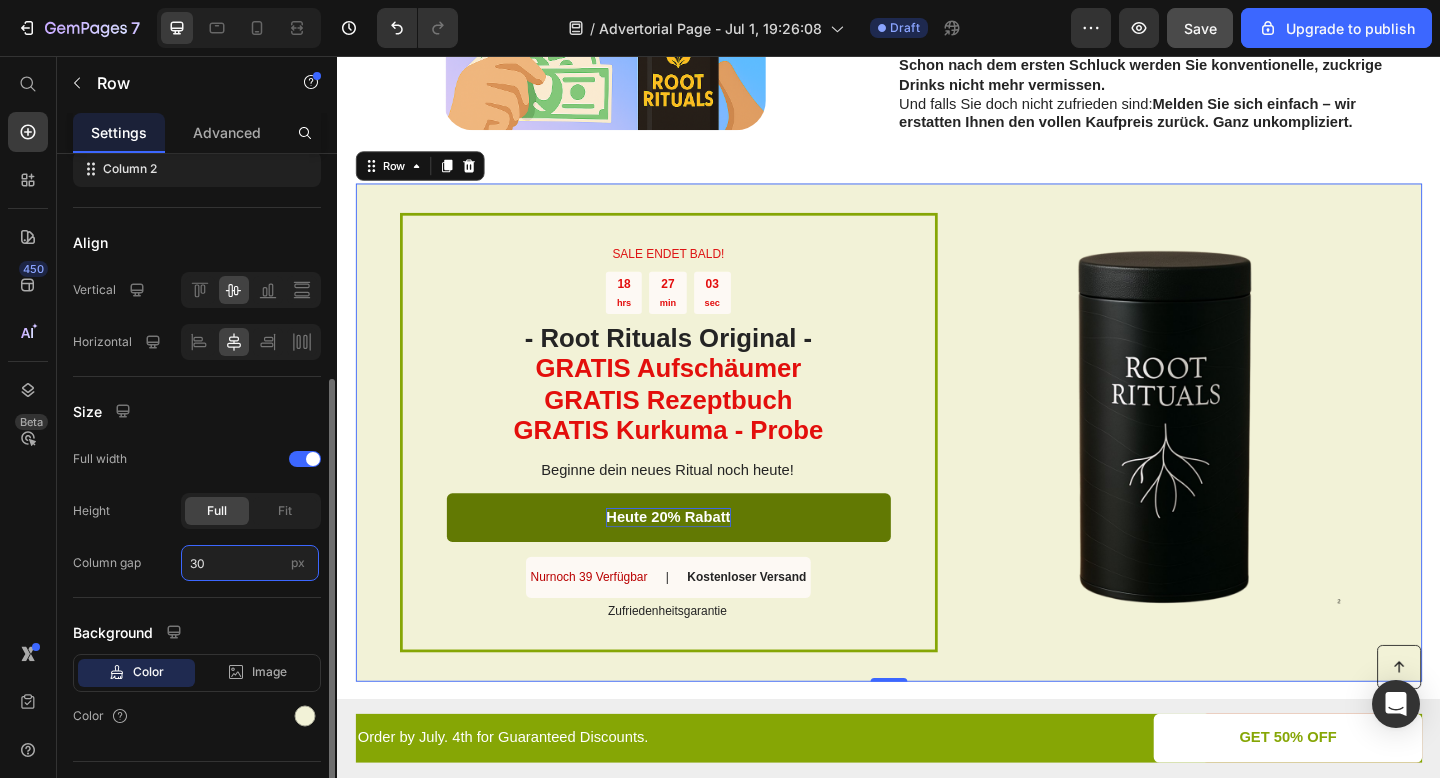 click on "30" at bounding box center (250, 563) 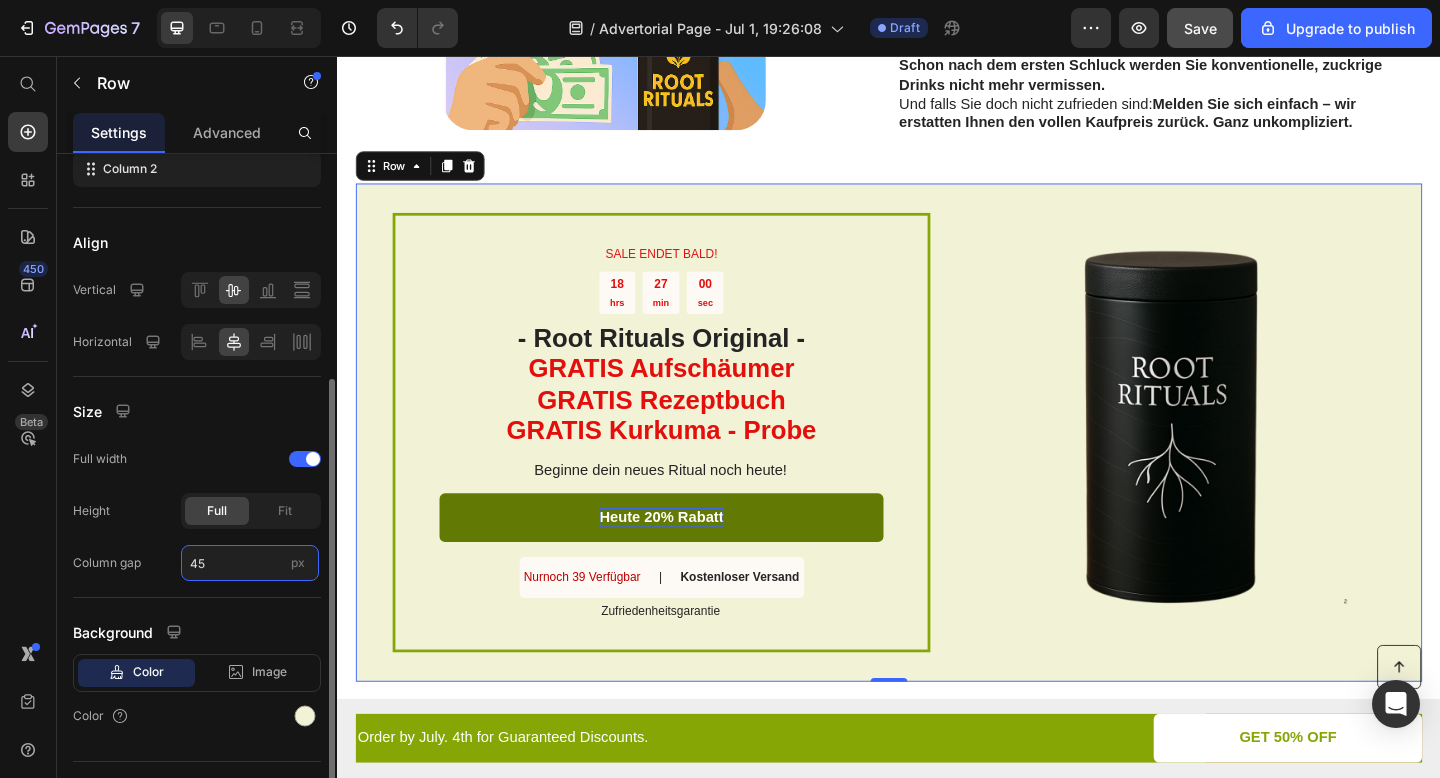 type on "4" 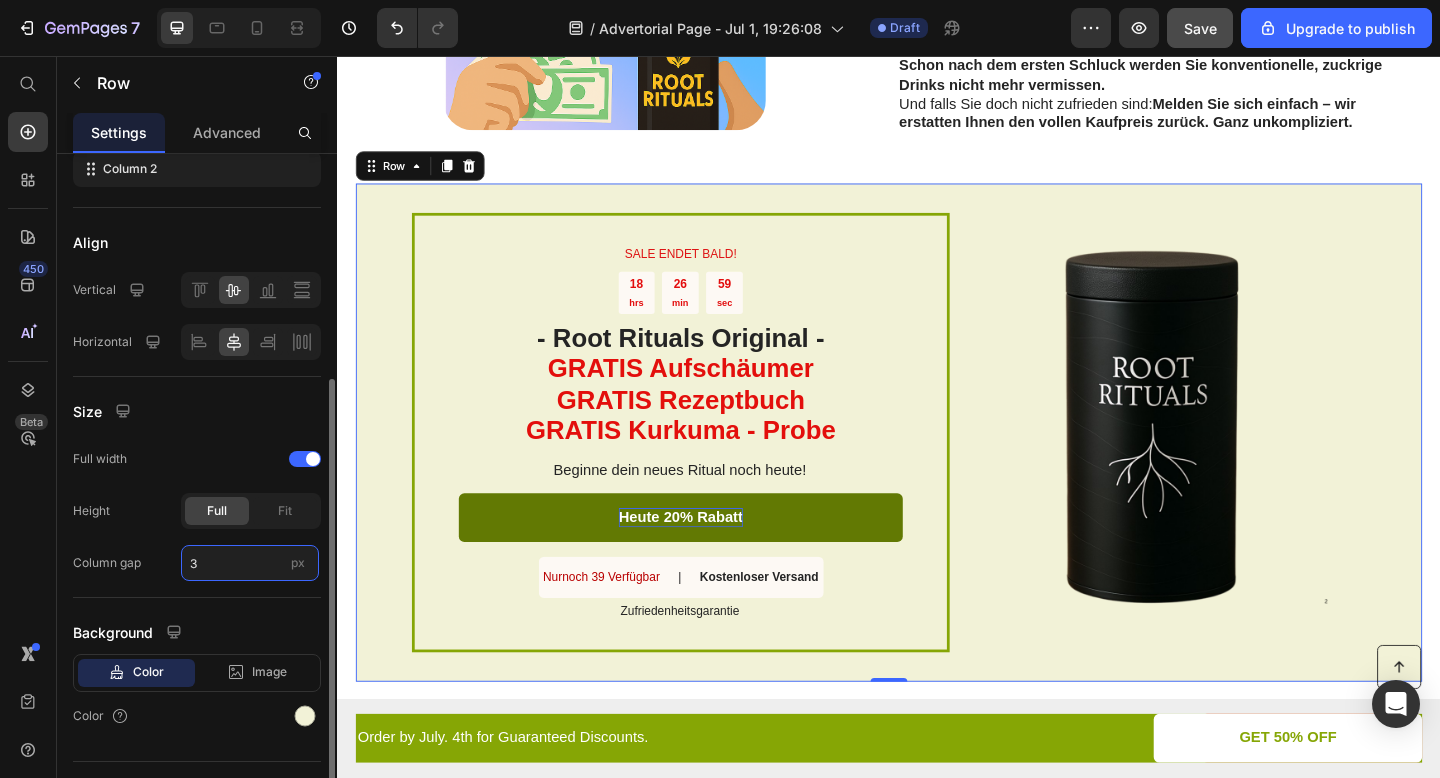 type on "30" 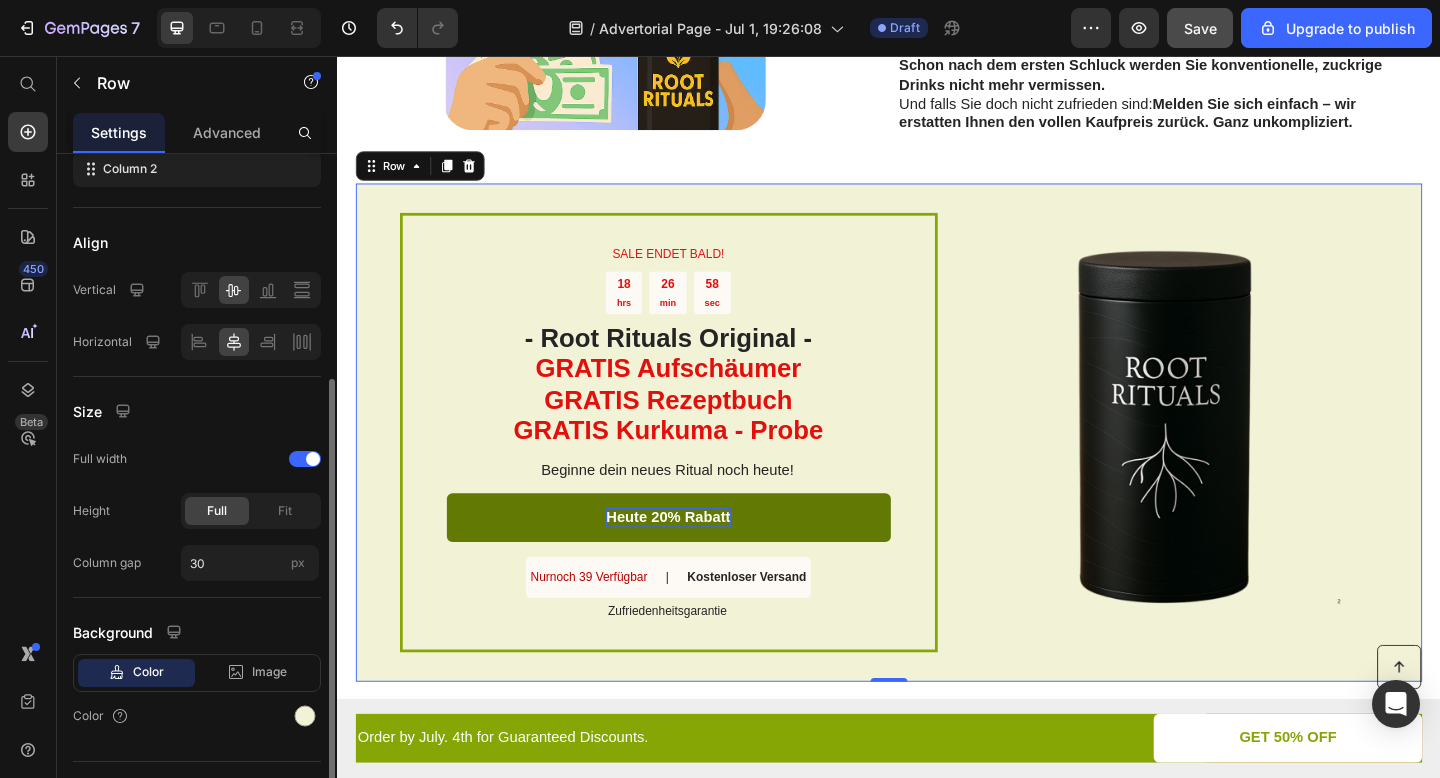 click on "Size Full width Height Full Fit Column gap 30 px" 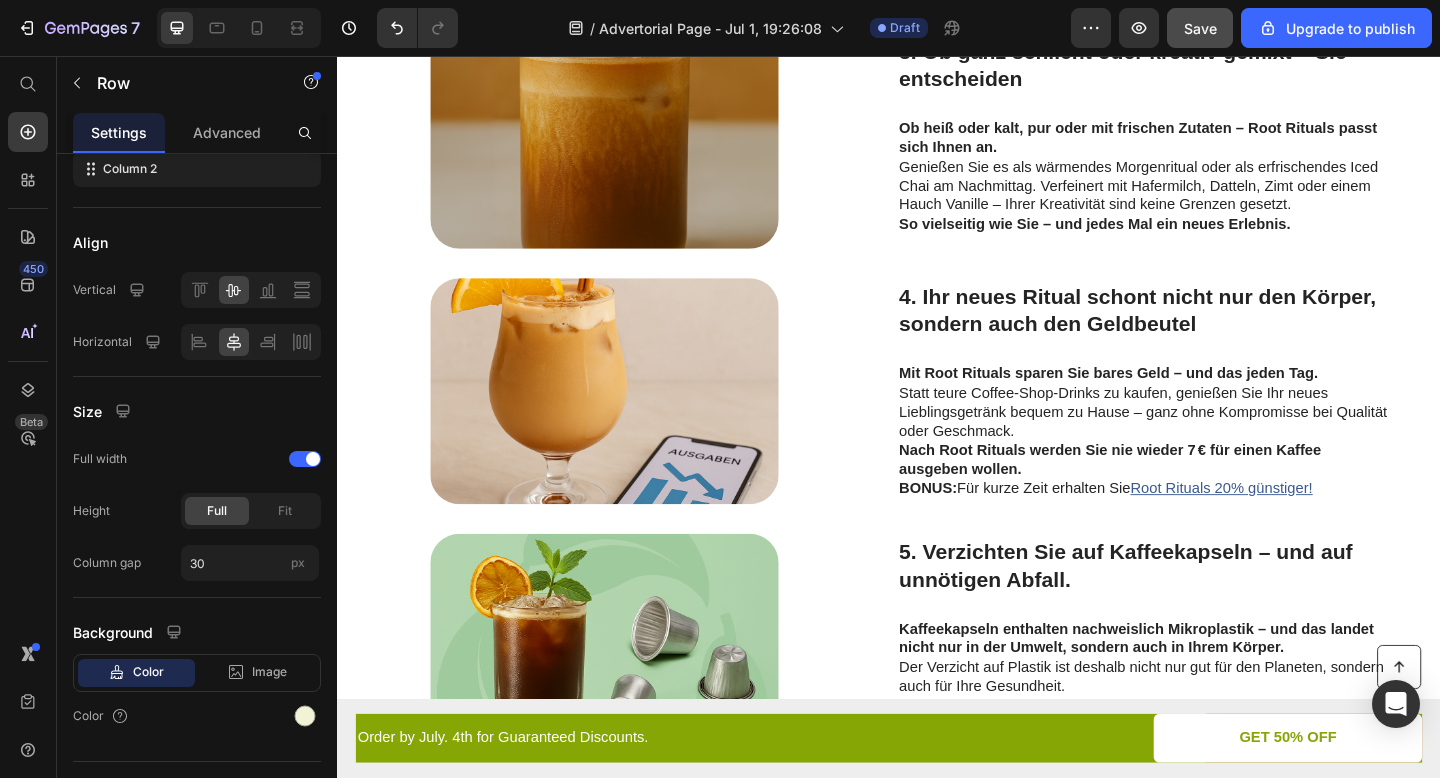 scroll, scrollTop: 1406, scrollLeft: 0, axis: vertical 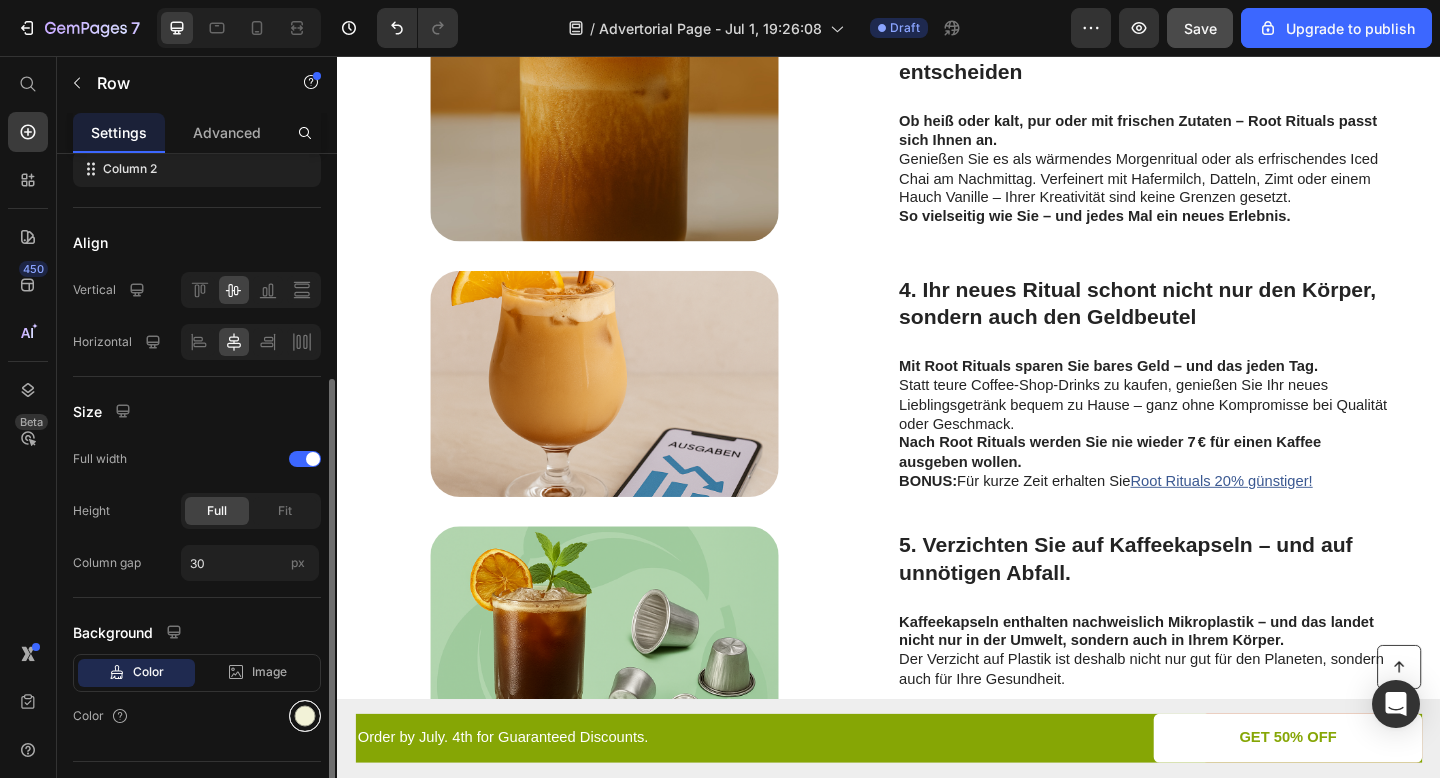 click at bounding box center [305, 716] 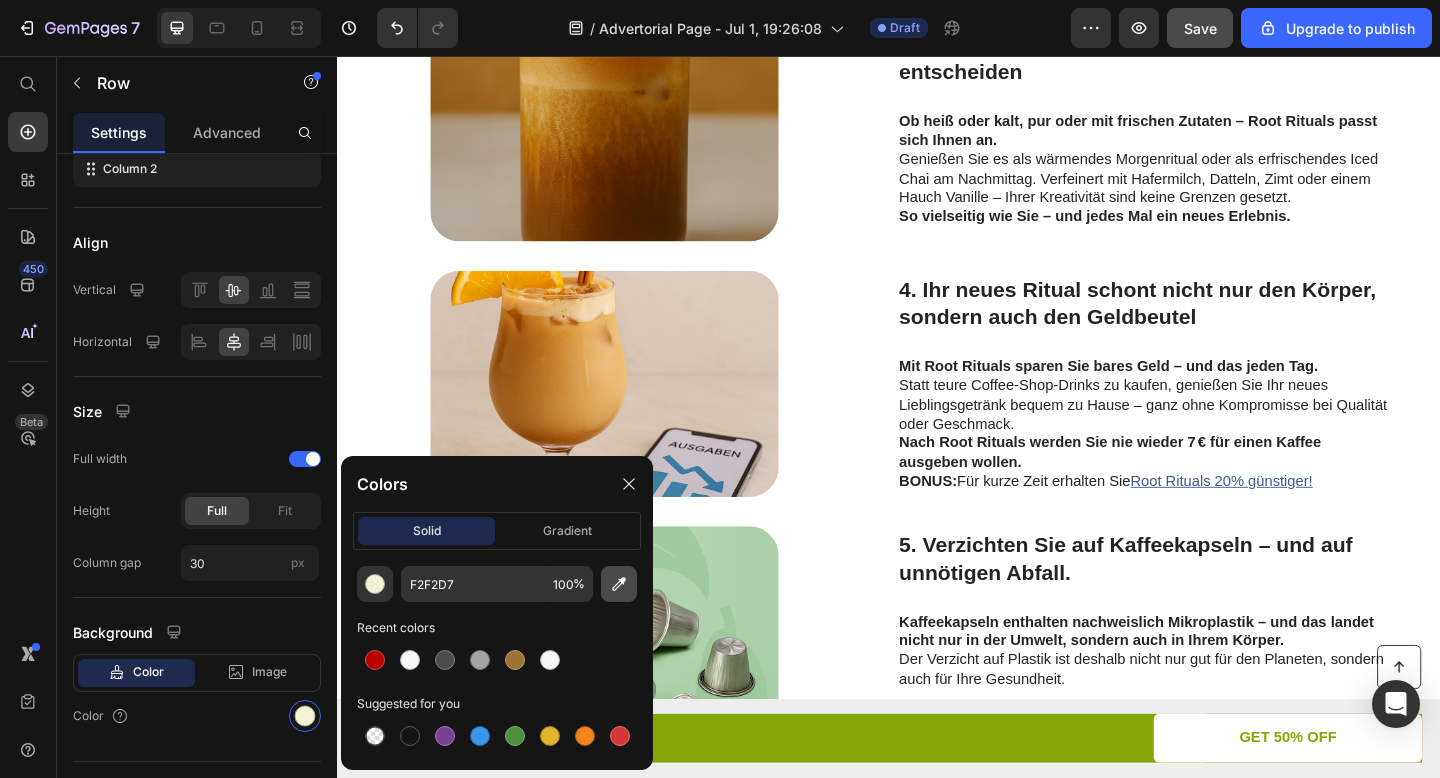 click 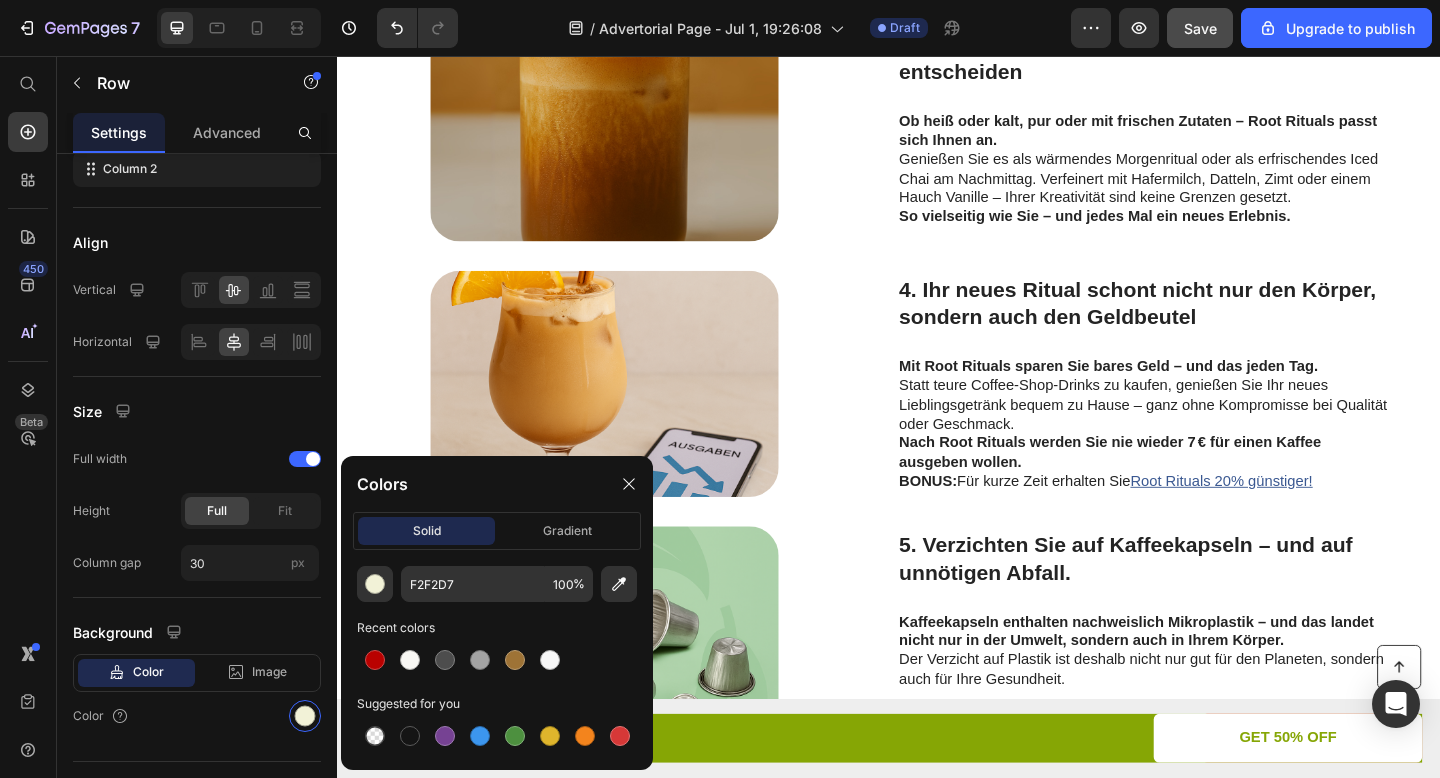 type on "DBCABB" 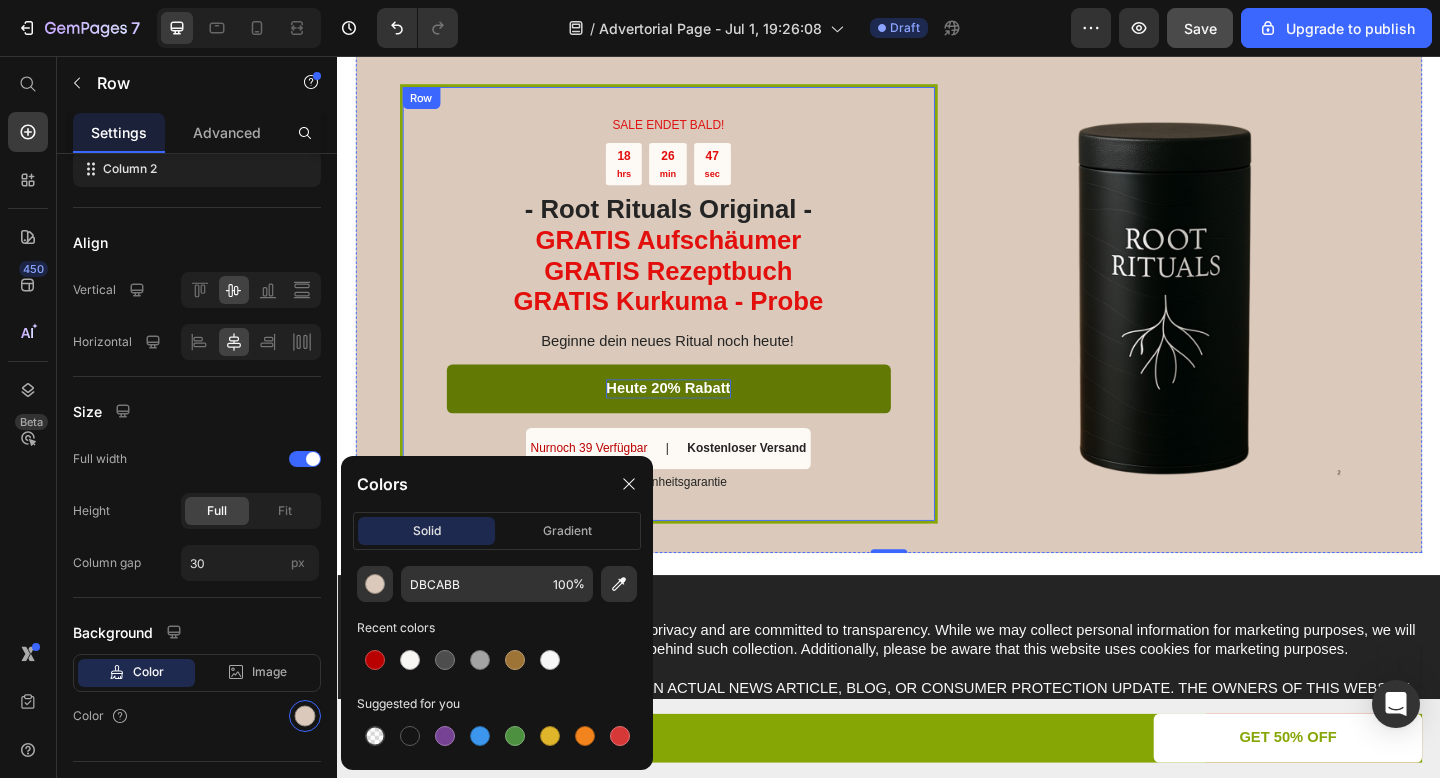 scroll, scrollTop: 3400, scrollLeft: 0, axis: vertical 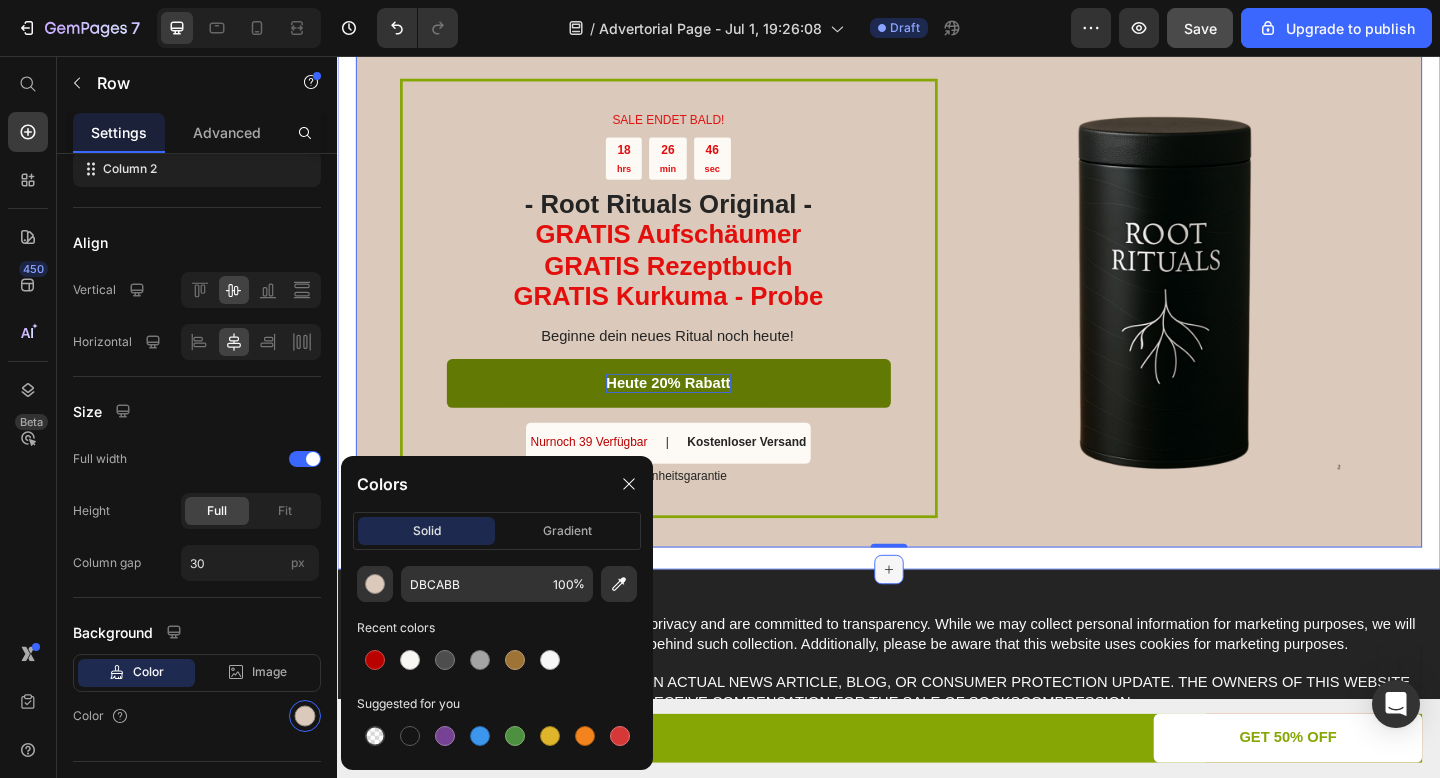 click at bounding box center [937, 615] 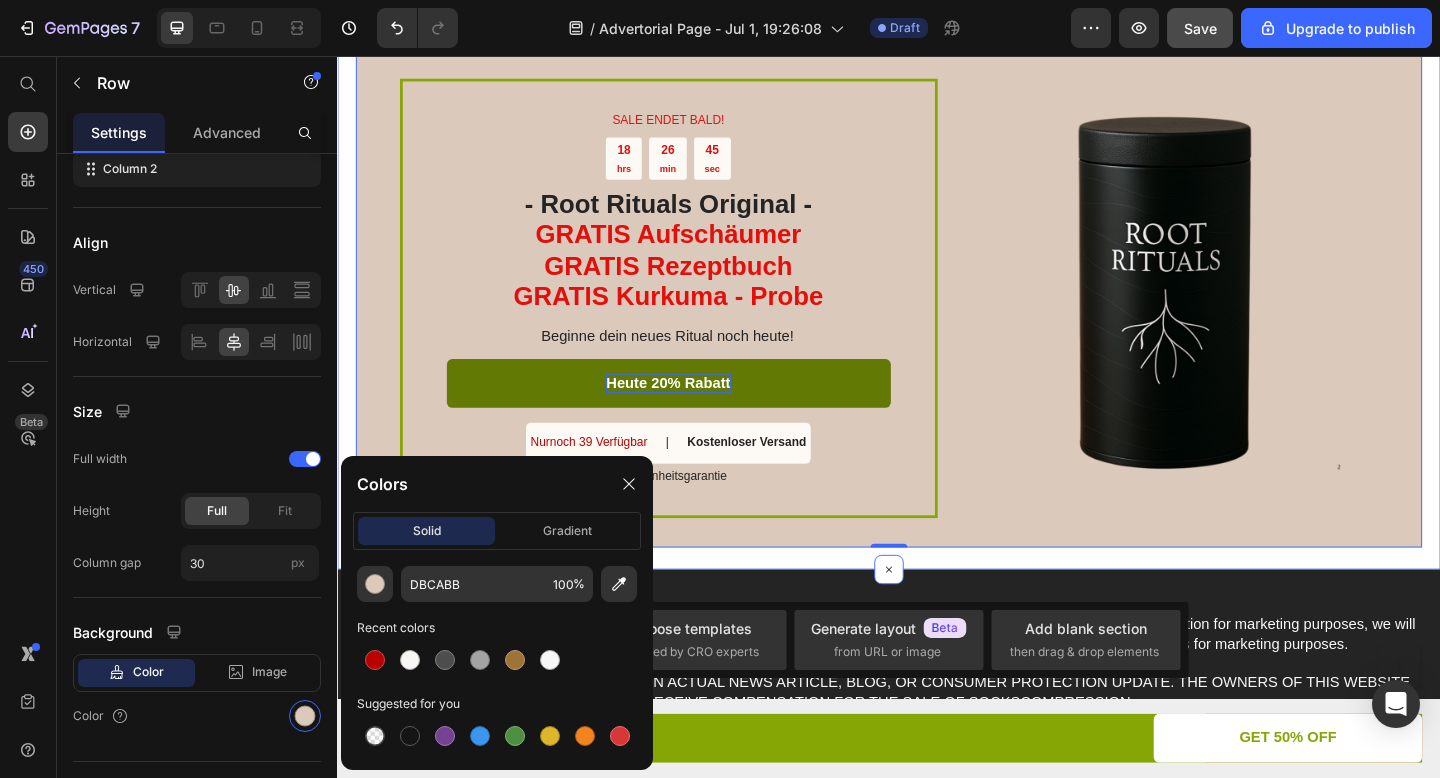 click on "TAGESANGEBOT - 3 Überraschungen Heading 🎉 Heute 20% SPAREN 🎉 Text Block 05 HRS 21 MIN 01 SEC Countdown Timer Row Row 9 Gründe warum diese  Kaffeealternative in 2025 alle begeistert - ganz ohne schlechtes Gewissen Heading Image By  Jessica M. Heading Zuletzt aktualisiert Text Block Row Zusammenfassung : Kaffee neu gedacht: Mit Root Rituals genießen Sie Ihre tägliche Kaffee-Routine jetzt ohne Zucker, ohne künstliche Zusätze – dafür mit der vollen Kraft funktioneller Pilze. Die einzigartige Mischung aus adaptogenen Inhaltsstoffen unterstützt Fokus, Energie und Wohlbefinden – ganz ohne Koffein-Crash. Einfach zubereitet, unvergleichlich im Geschmack. Lesen Sie weiter und entdecken Sie den neuen Standard für Coffee mit Benefits - auch als Eiskaffee super! Text Block                Title Line Image 1. Unglaublich lecker – und trotzdem gut für Körper & Geist. Heading Lernen Sie das wohl leckerste und einfachste Wohlfühl-Getränk kennen – ganz ohne Kaffee. Root Rituals   Text Block Row Mit" at bounding box center [937, -1344] 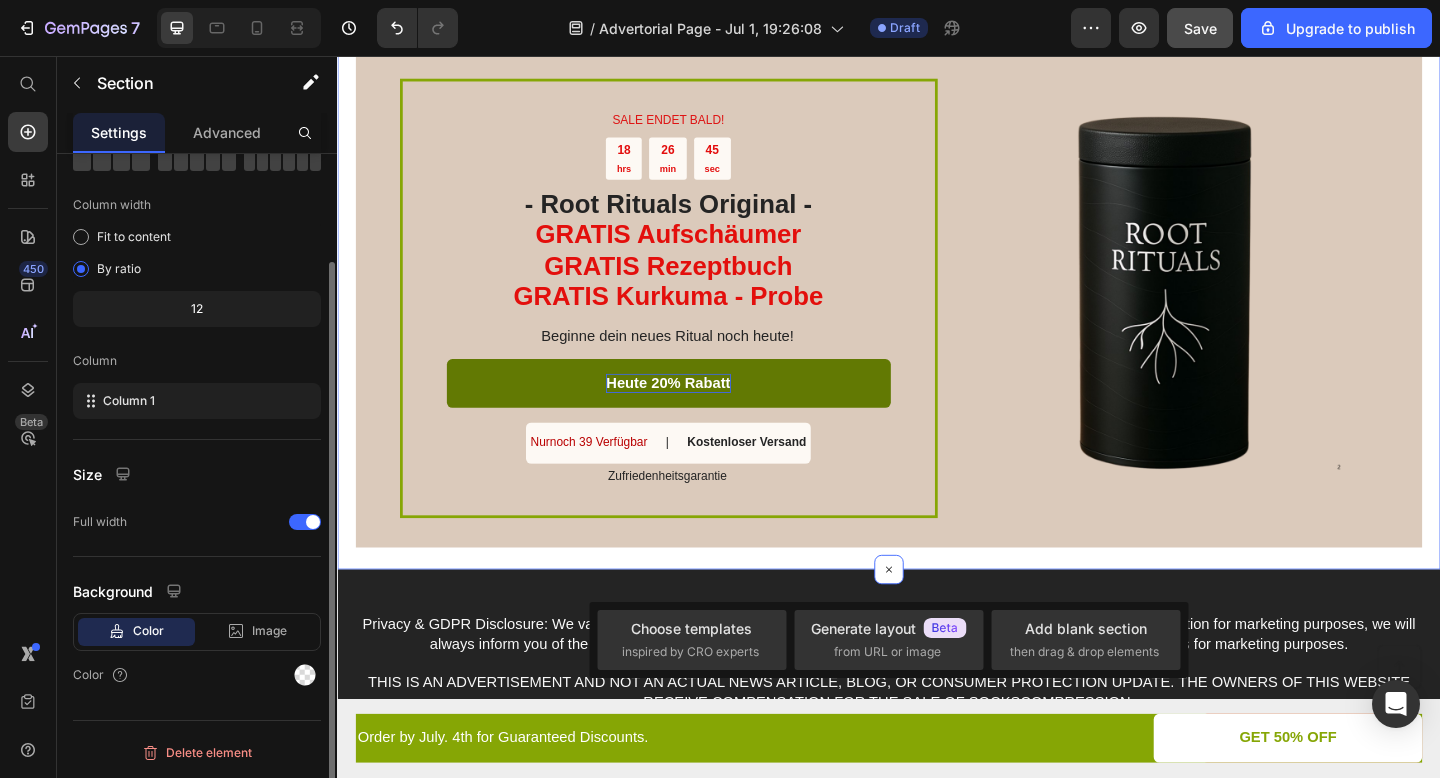 scroll, scrollTop: 0, scrollLeft: 0, axis: both 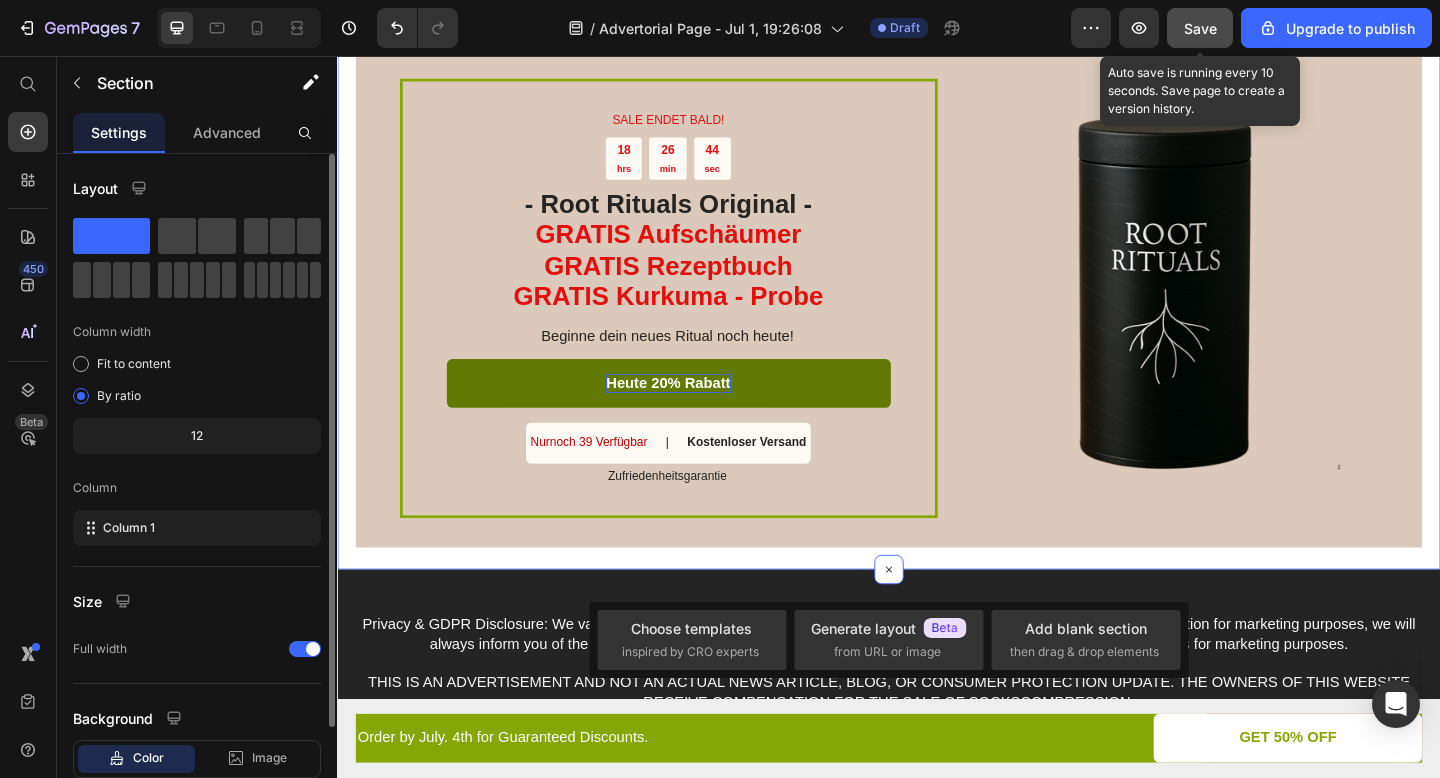 click on "Save" 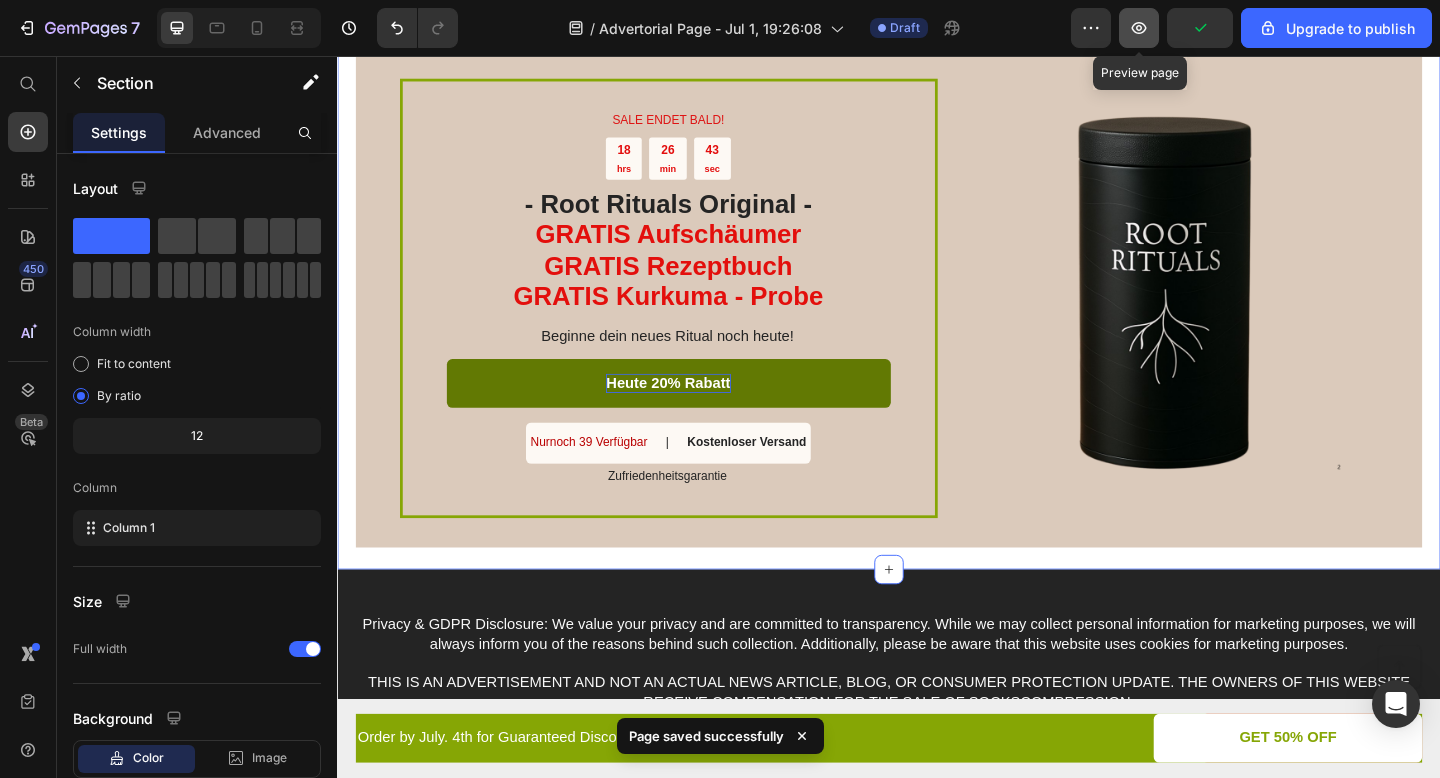 click 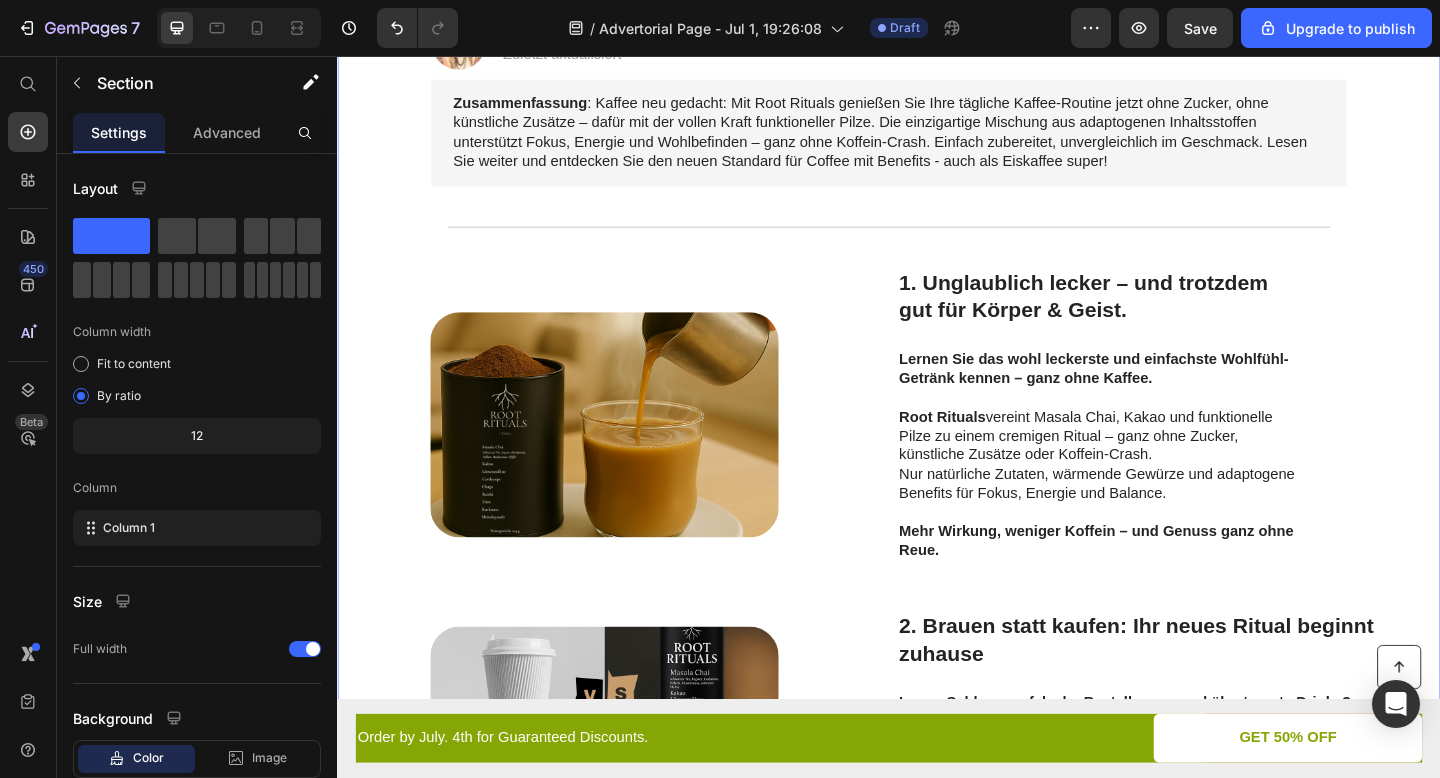 scroll, scrollTop: 436, scrollLeft: 0, axis: vertical 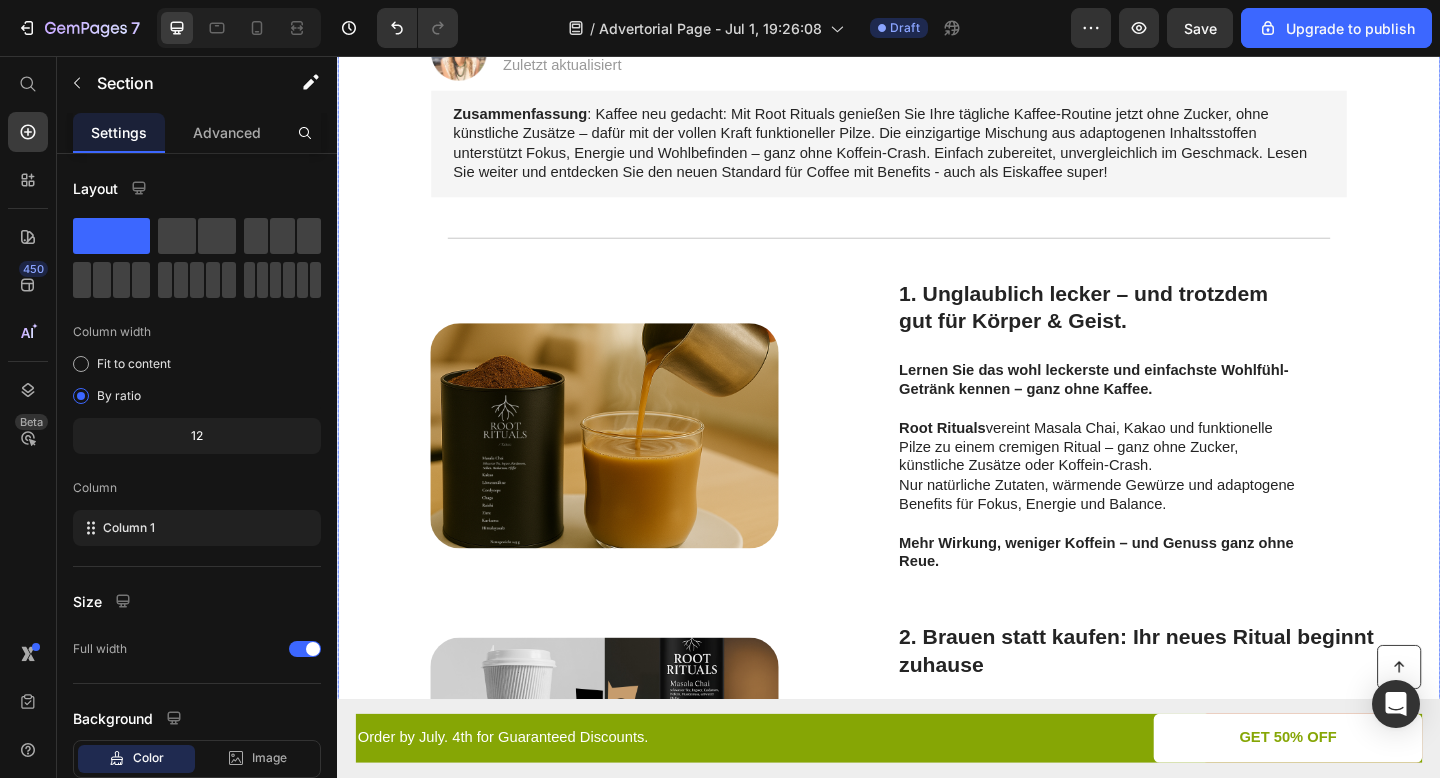 click on "Image" at bounding box center [627, 469] 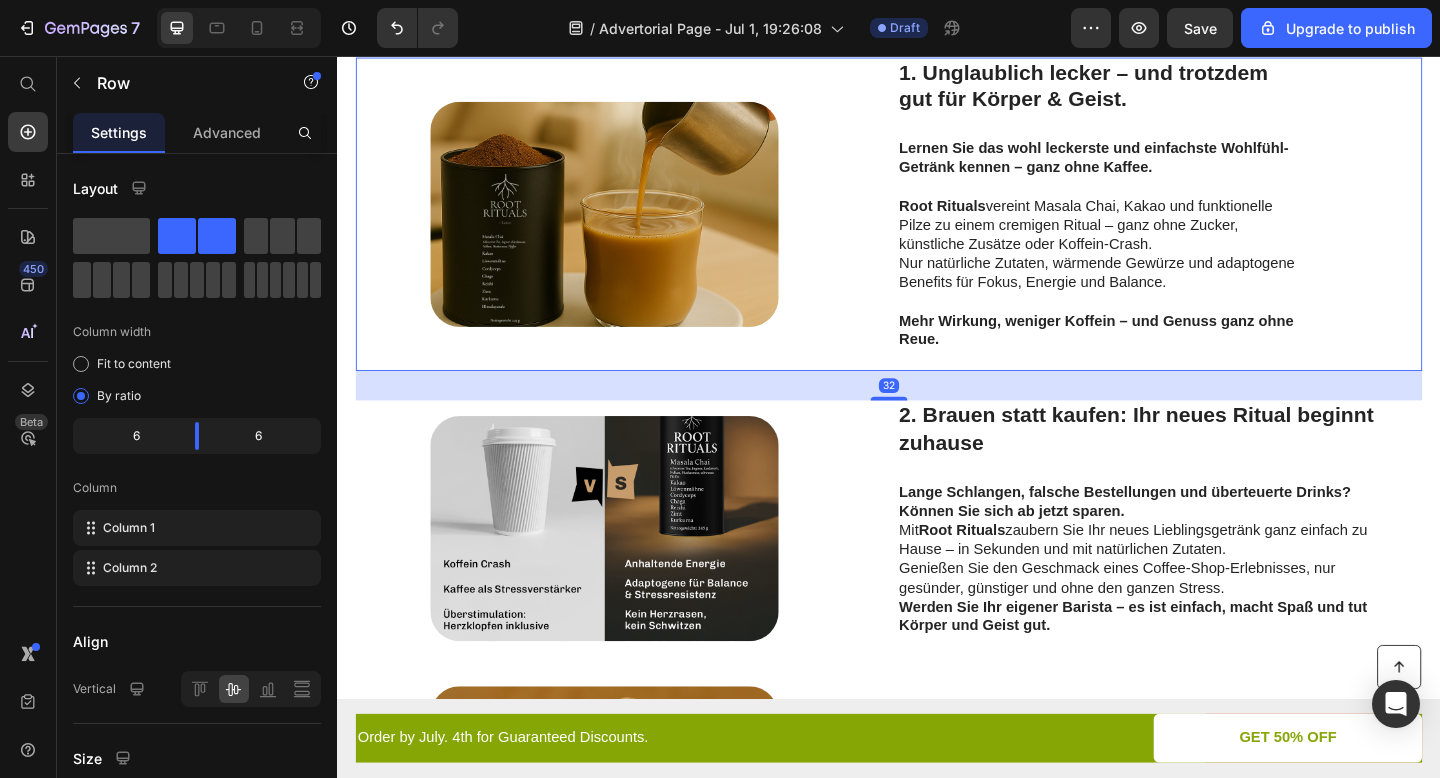 scroll, scrollTop: 715, scrollLeft: 0, axis: vertical 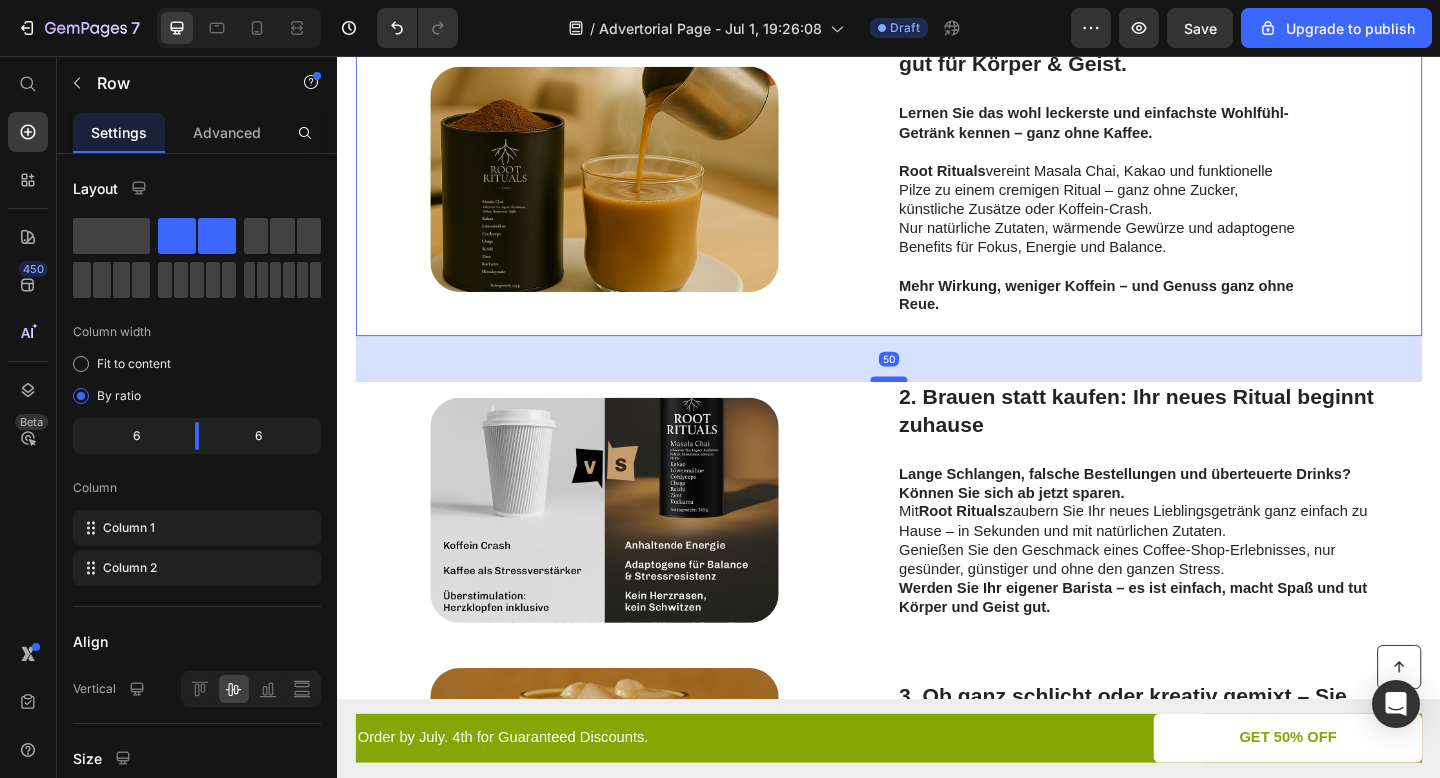 drag, startPoint x: 936, startPoint y: 388, endPoint x: 935, endPoint y: 406, distance: 18.027756 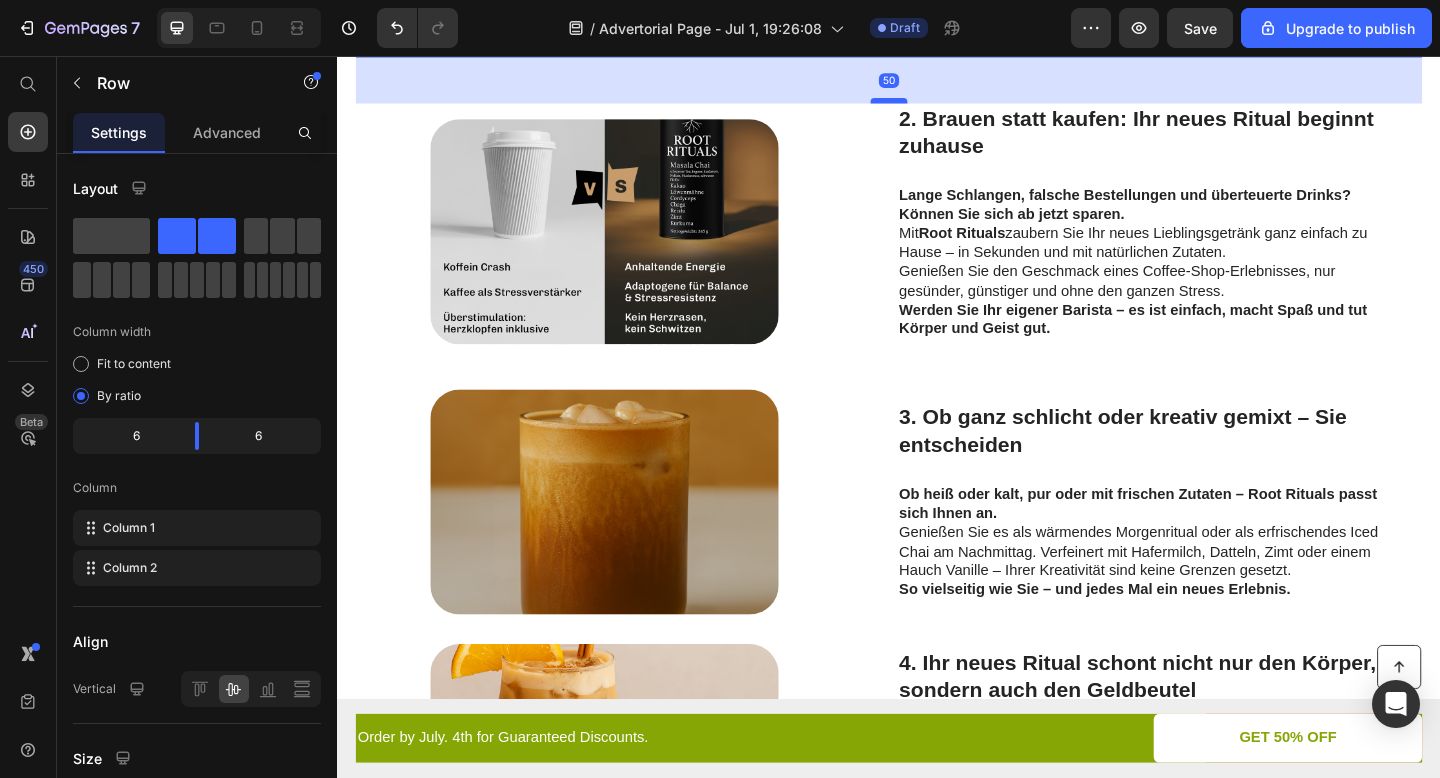 scroll, scrollTop: 1030, scrollLeft: 0, axis: vertical 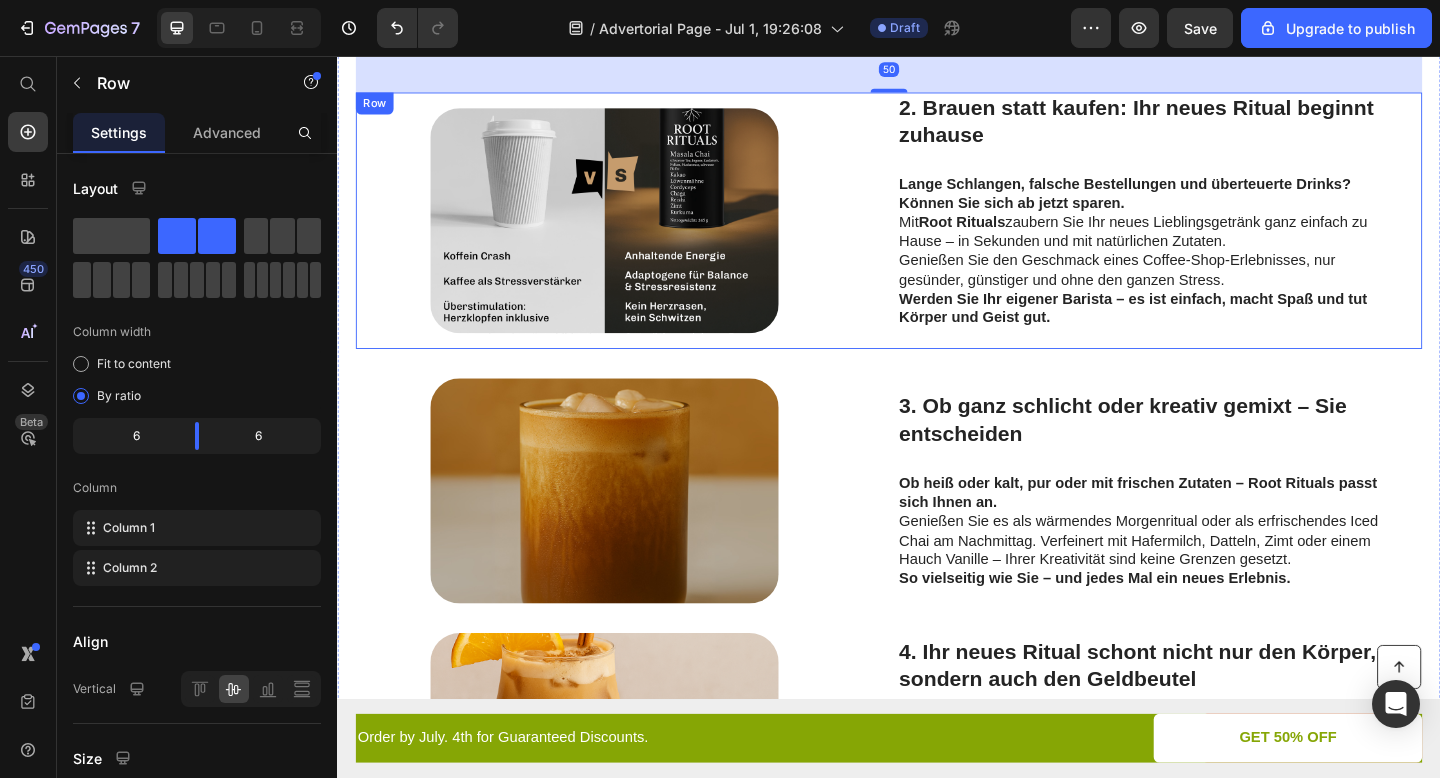 click on "Image" at bounding box center [627, 235] 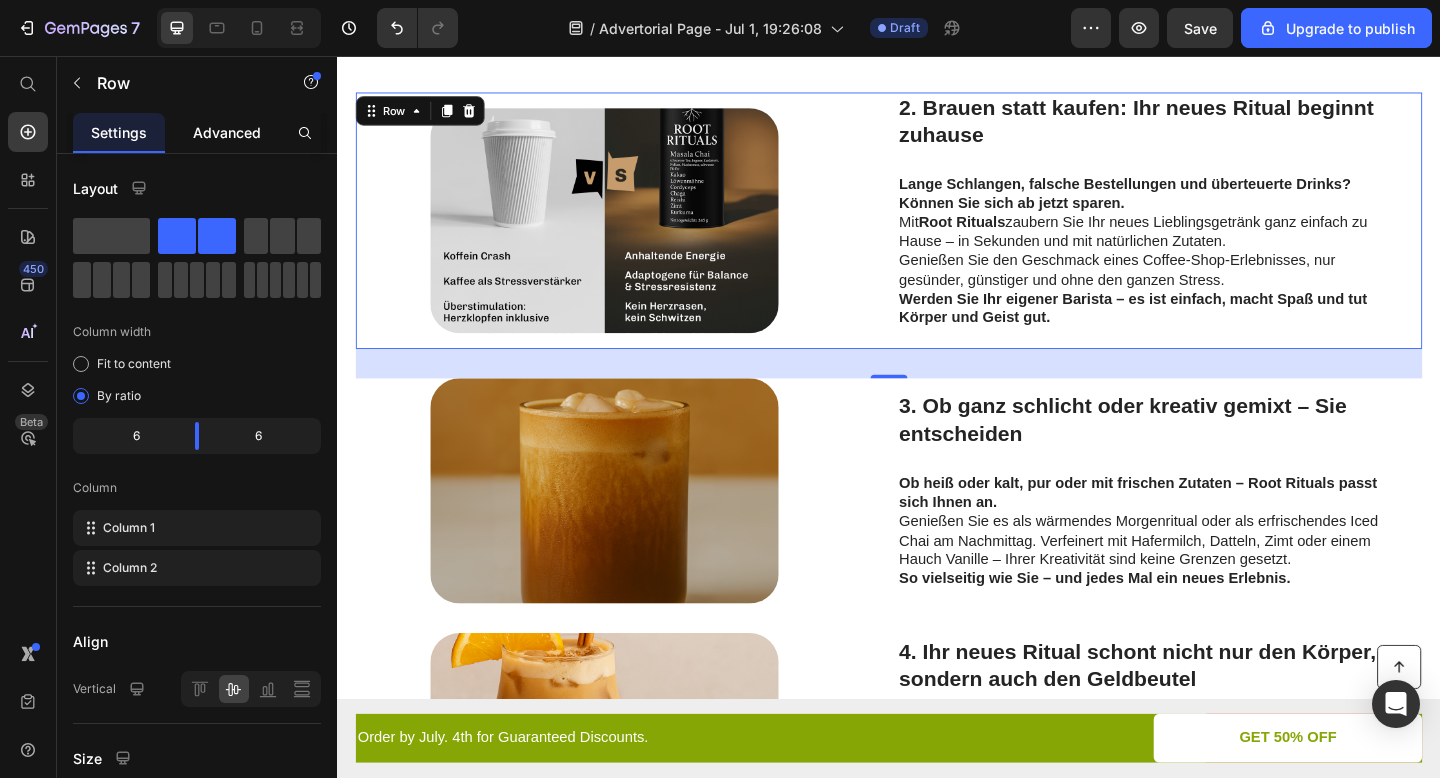 click on "Advanced" at bounding box center [227, 132] 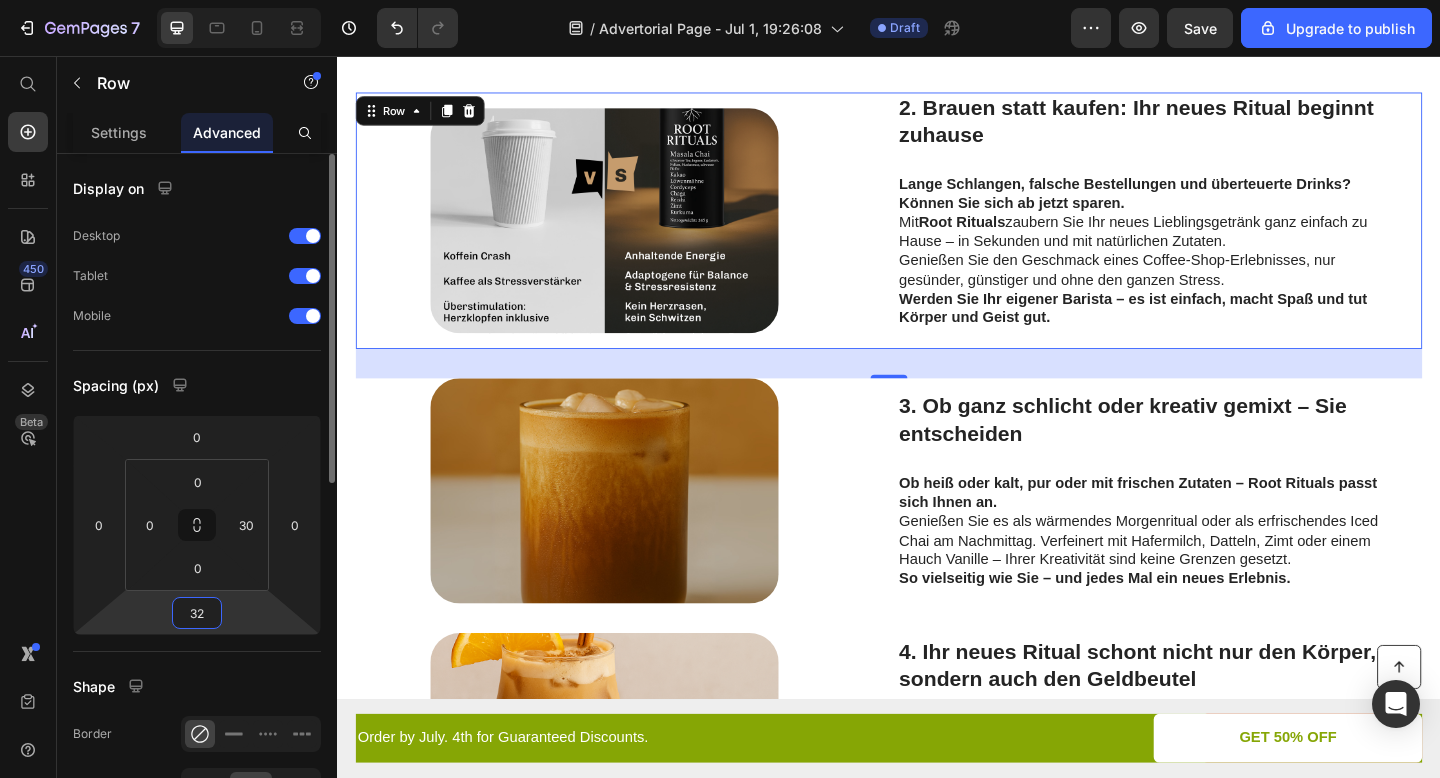 click on "32" at bounding box center [197, 613] 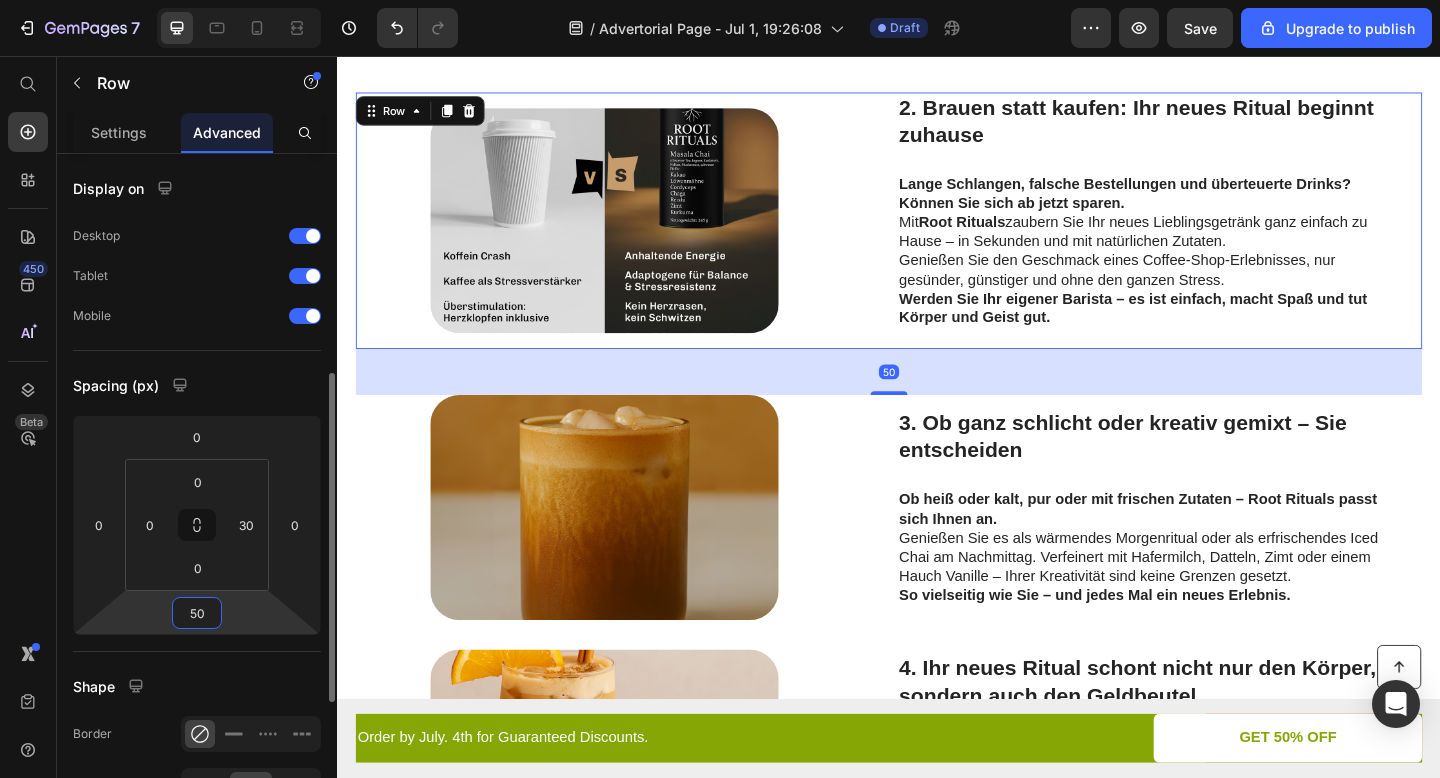 type on "49" 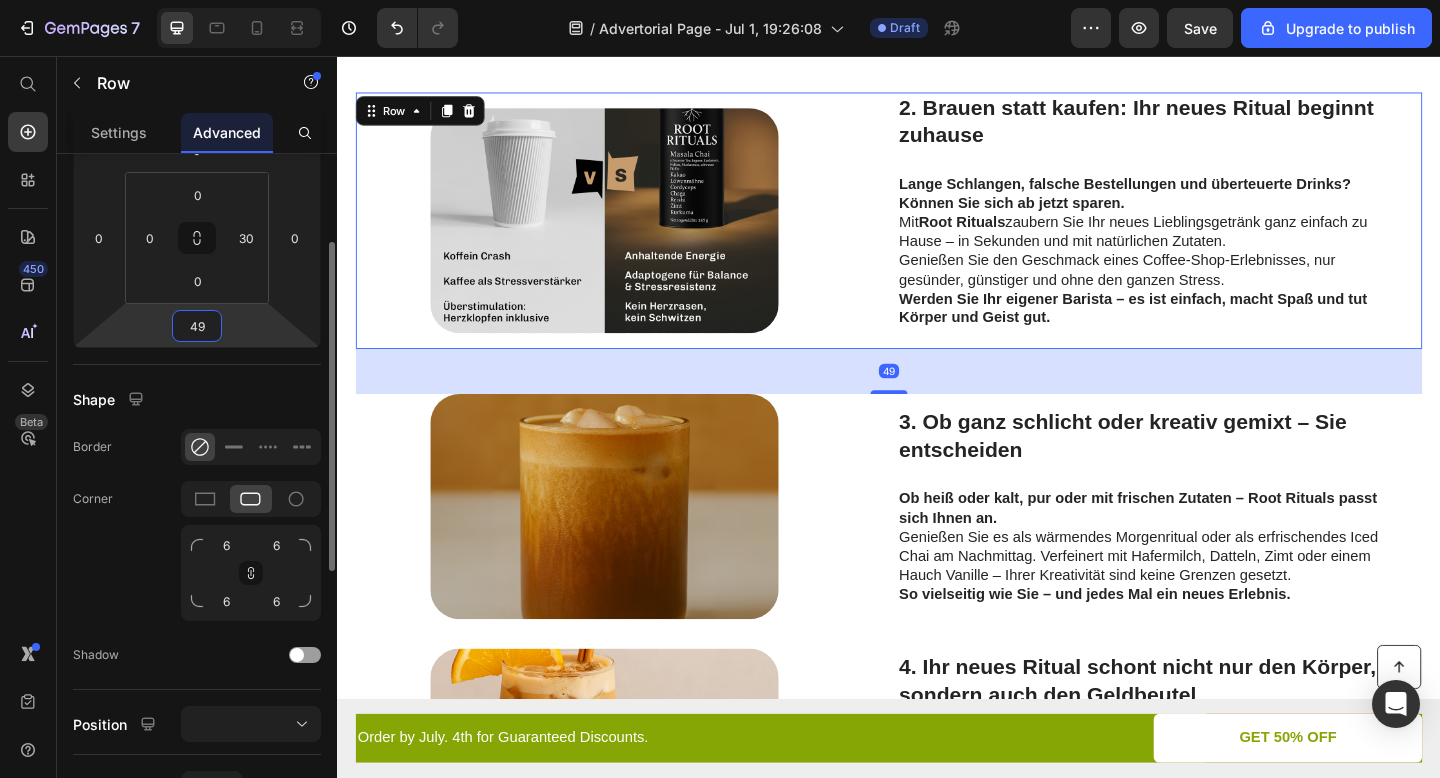 scroll, scrollTop: 353, scrollLeft: 0, axis: vertical 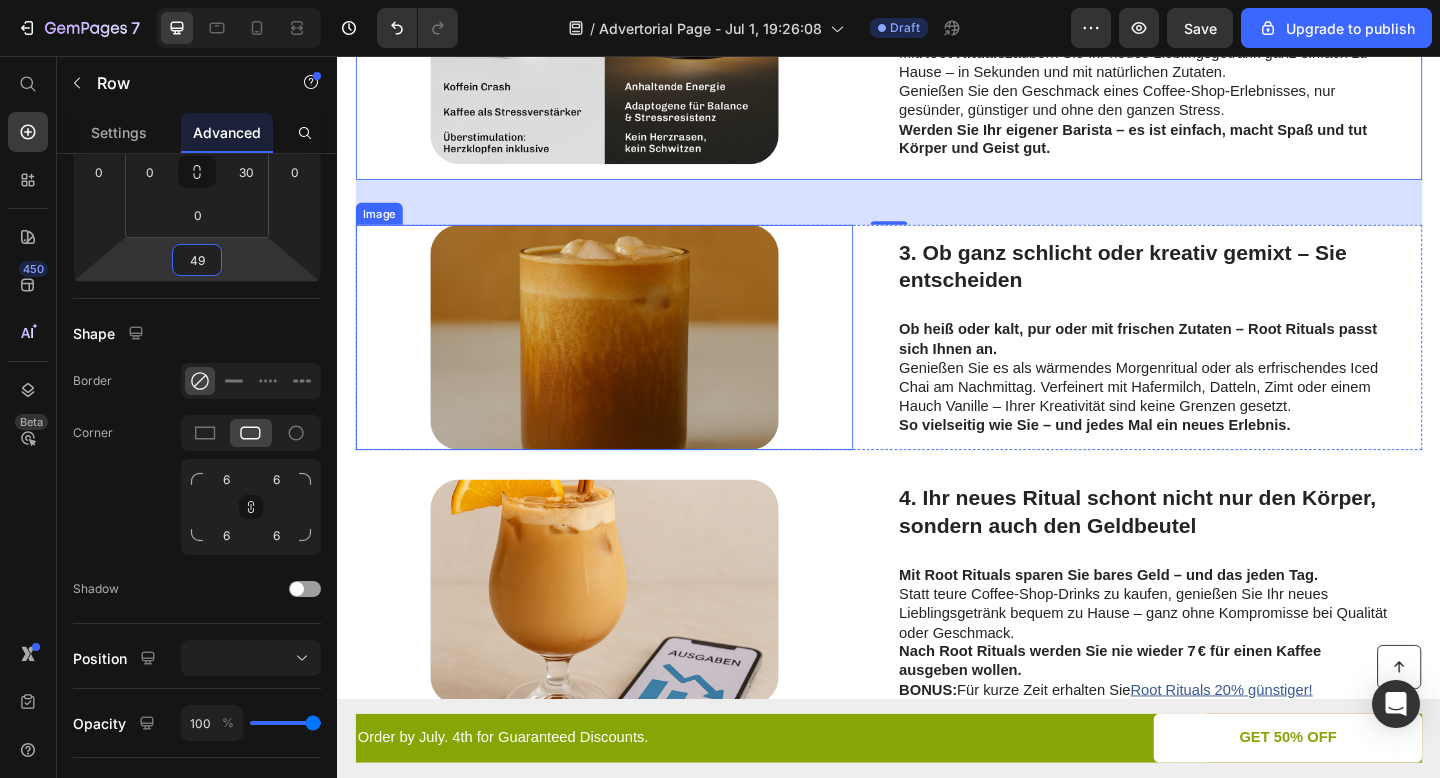 click at bounding box center (627, 362) 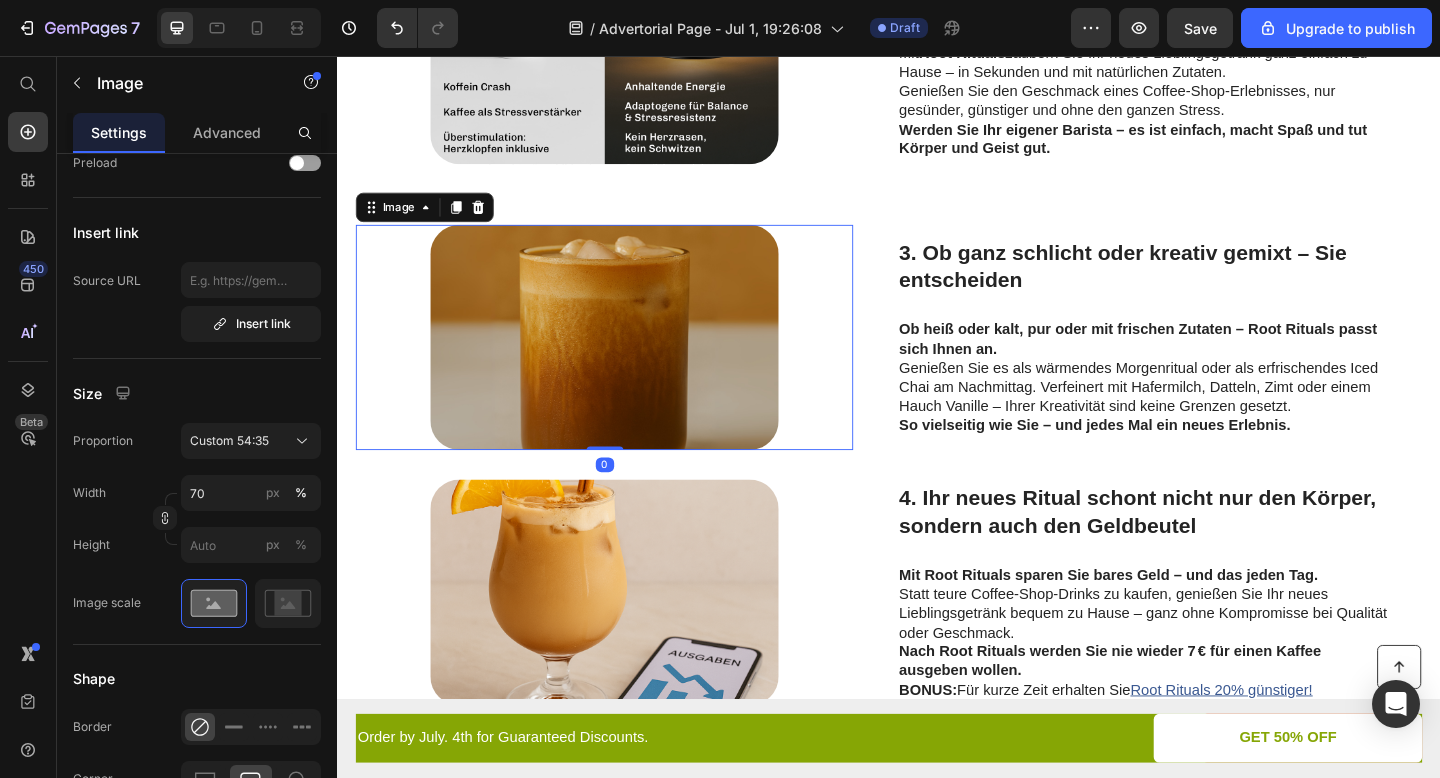 scroll, scrollTop: 0, scrollLeft: 0, axis: both 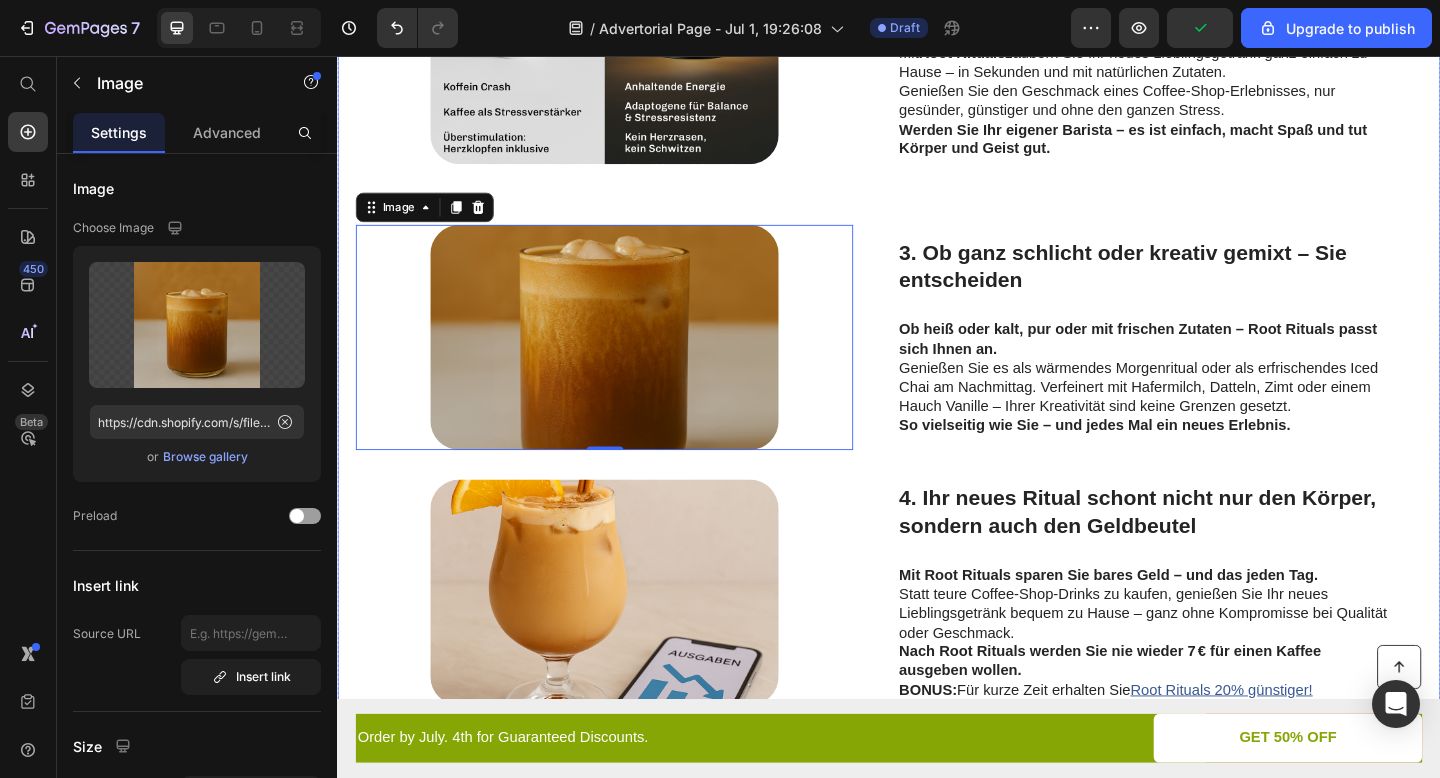 click on "9 Gründe warum diese  Kaffeealternative in 2025 alle begeistert - ganz ohne schlechtes Gewissen Heading Image By  Jessica M. Heading Zuletzt aktualisiert Text Block Row Zusammenfassung : Kaffee neu gedacht: Mit Root Rituals genießen Sie Ihre tägliche Kaffee-Routine jetzt ohne Zucker, ohne künstliche Zusätze – dafür mit der vollen Kraft funktioneller Pilze. Die einzigartige Mischung aus adaptogenen Inhaltsstoffen unterstützt Fokus, Energie und Wohlbefinden – ganz ohne Koffein-Crash. Einfach zubereitet, unvergleichlich im Geschmack. Lesen Sie weiter und entdecken Sie den neuen Standard für Coffee mit Benefits - auch als Eiskaffee super! Text Block                Title Line Image 1. Unglaublich lecker – und trotzdem gut für Körper & Geist. Heading Lernen Sie das wohl leckerste und einfachste Wohlfühl-Getränk kennen – ganz ohne Kaffee. Root Rituals  vereint Masala Chai, Kakao und funktionelle Pilze zu einem cremigen Ritual – ganz ohne Zucker, künstliche Zusätze oder Koffein-Crash.   Row" at bounding box center [937, 922] 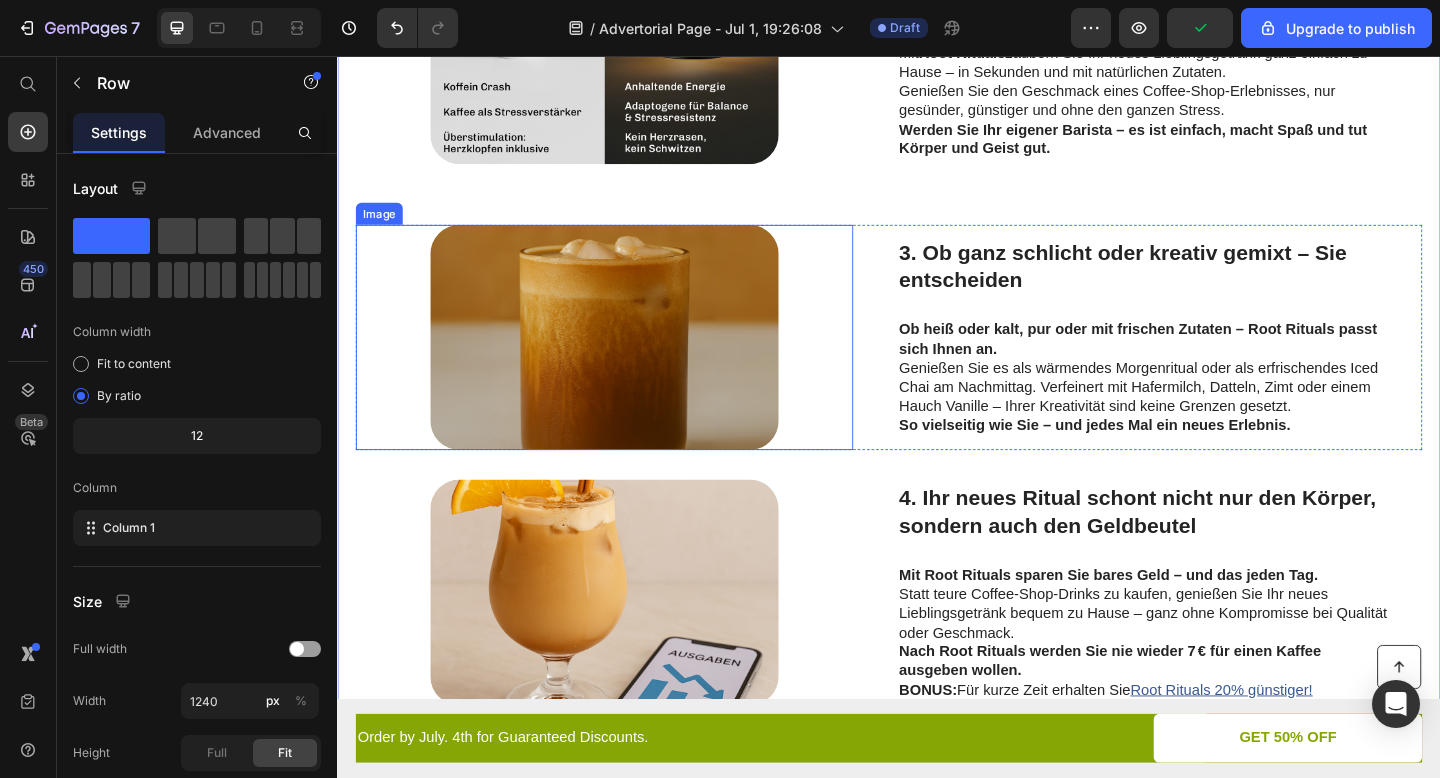 click at bounding box center (627, 362) 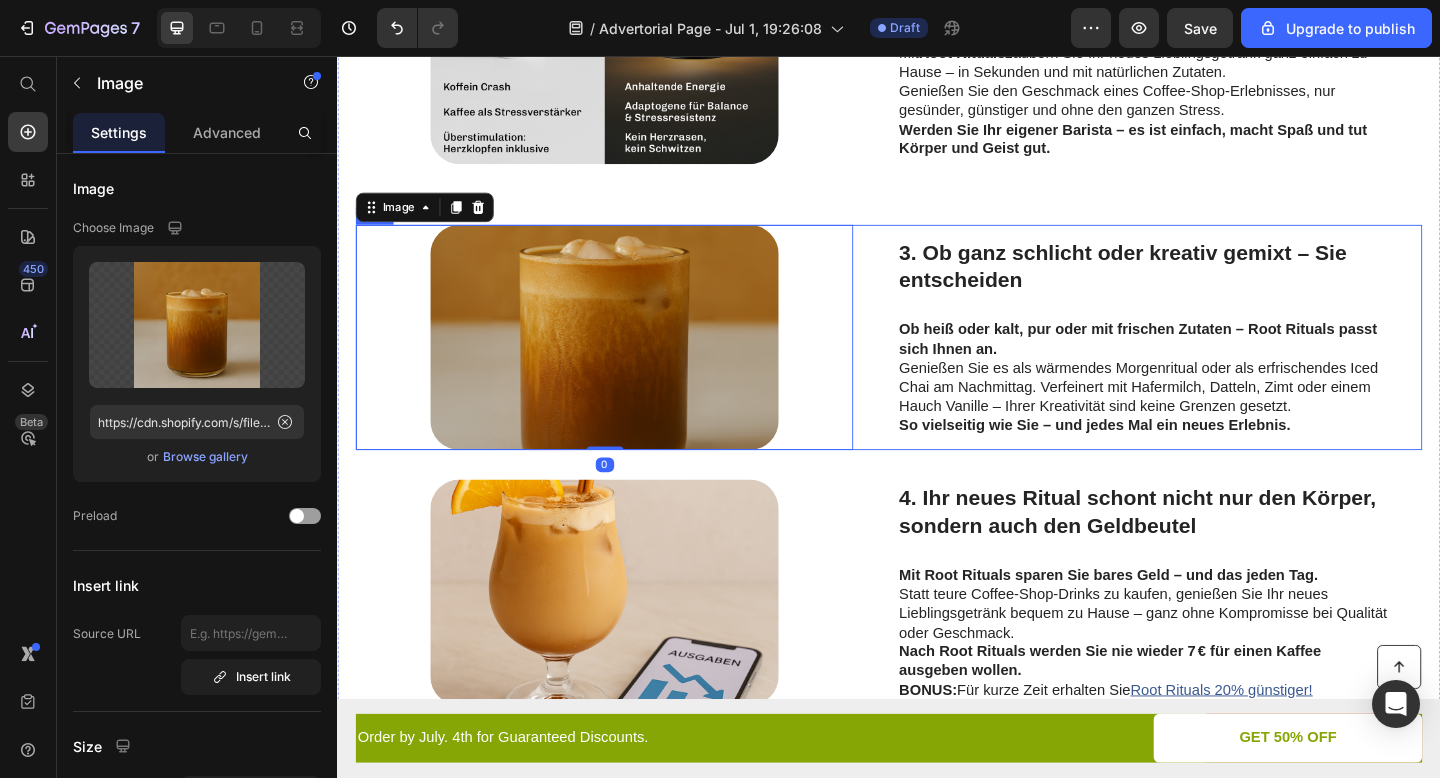 click on "Image   0 3. Ob ganz schlicht oder kreativ gemixt – Sie entscheiden Heading Ob heiß oder kalt, pur oder mit frischen Zutaten – Root Rituals passt sich Ihnen an. Genießen Sie es als wärmendes Morgenritual oder als erfrischendes Iced Chai am Nachmittag. Verfeinert mit Hafermilch, Datteln, Zimt oder einem Hauch Vanille – Ihrer Kreativität sind keine Grenzen gesetzt. So vielseitig wie Sie – und jedes Mal ein neues Erlebnis. Text Block Row" at bounding box center [937, 362] 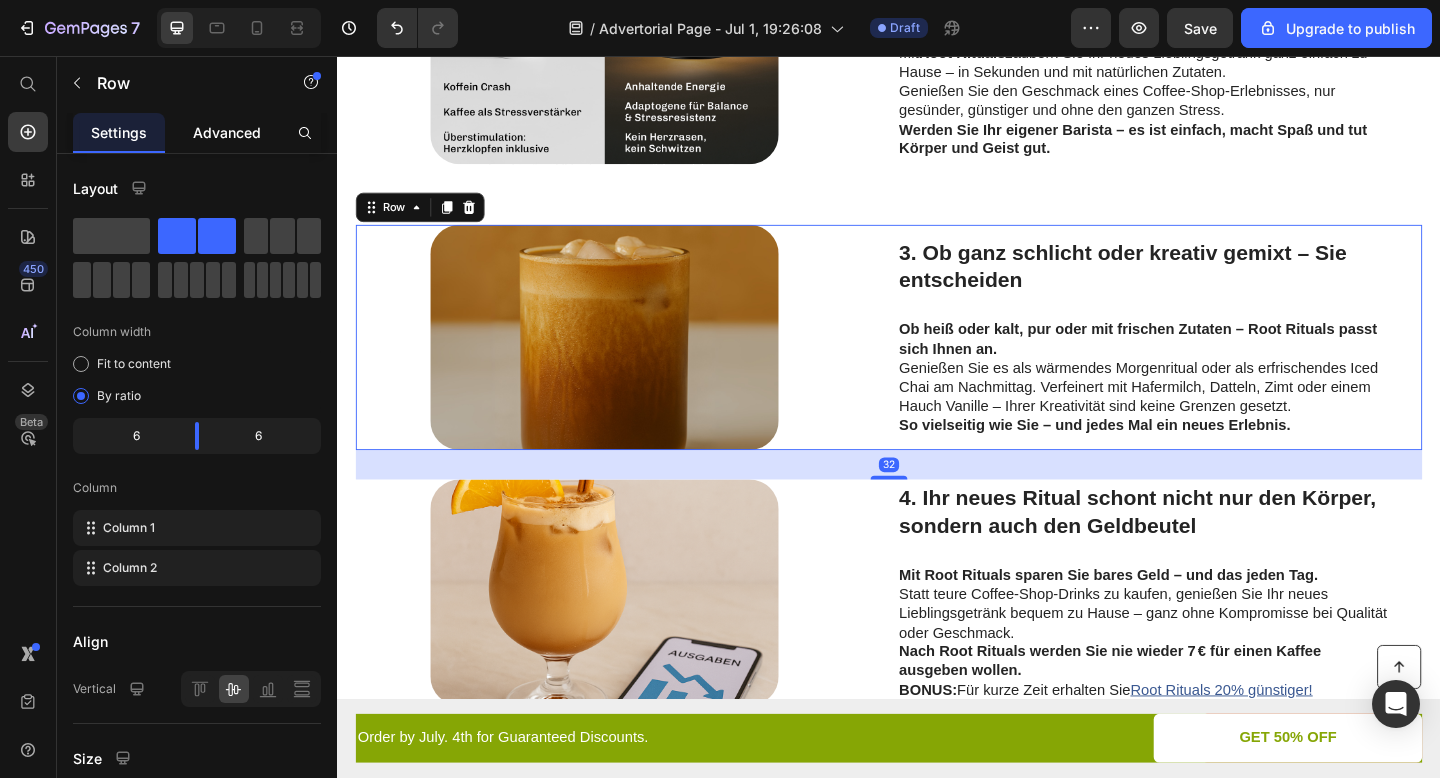 click on "Advanced" at bounding box center [227, 132] 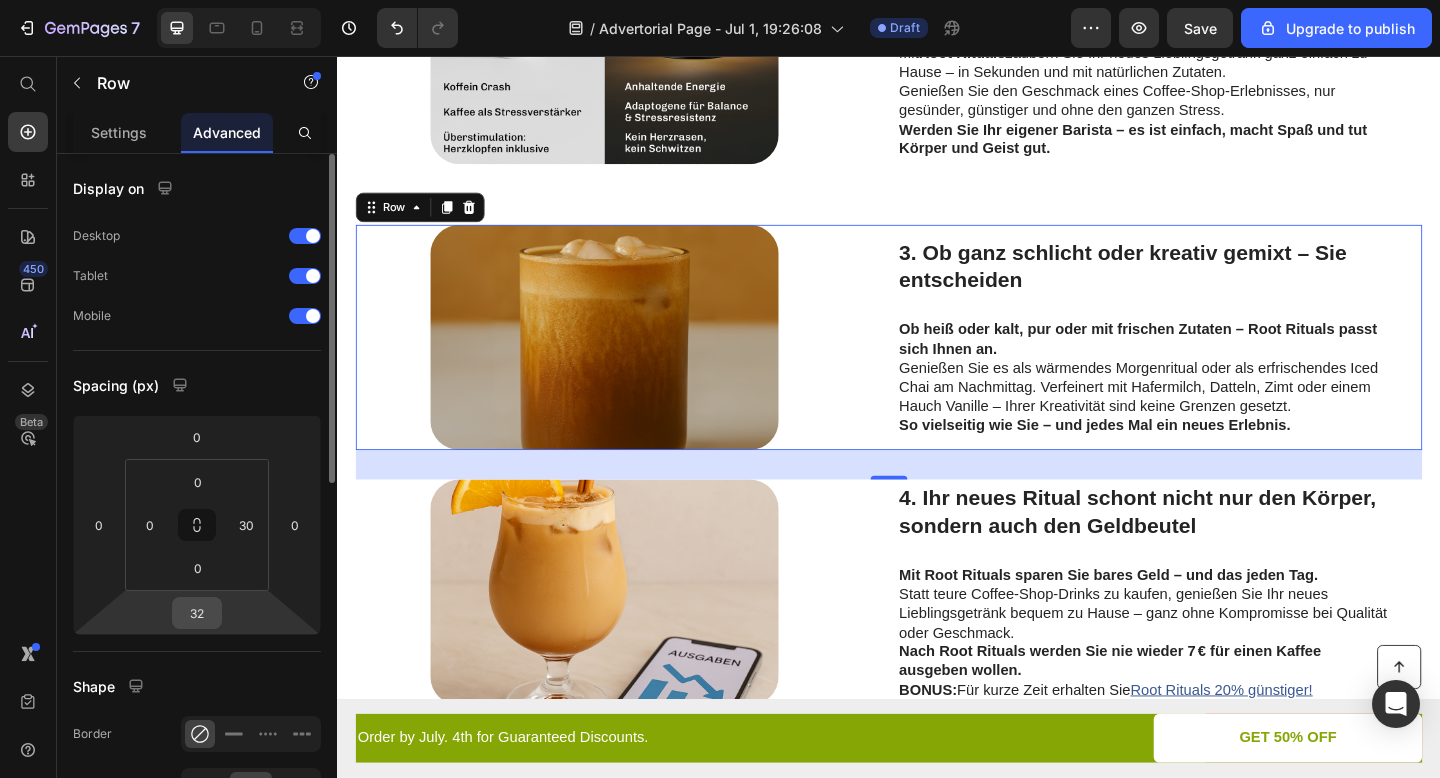 click on "32" at bounding box center [197, 613] 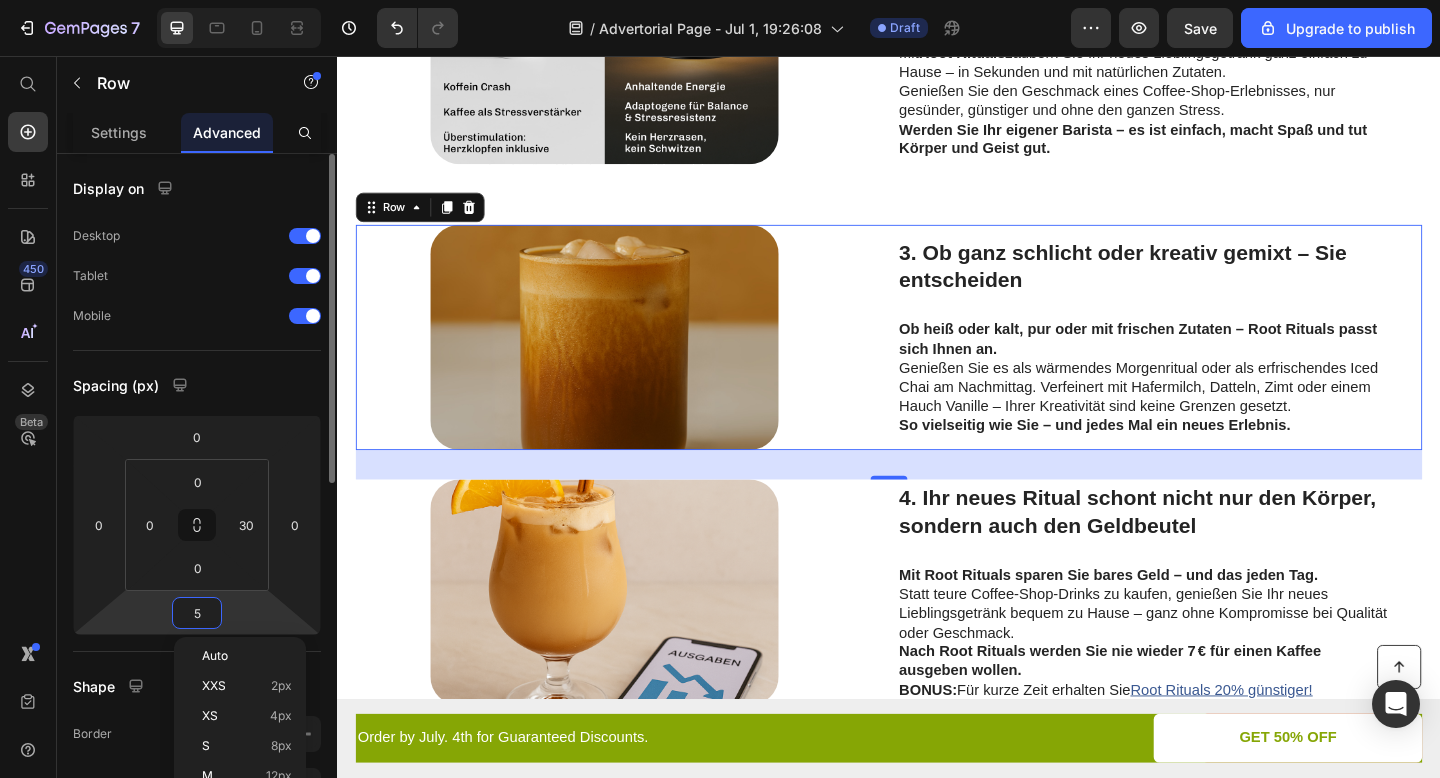 type on "50" 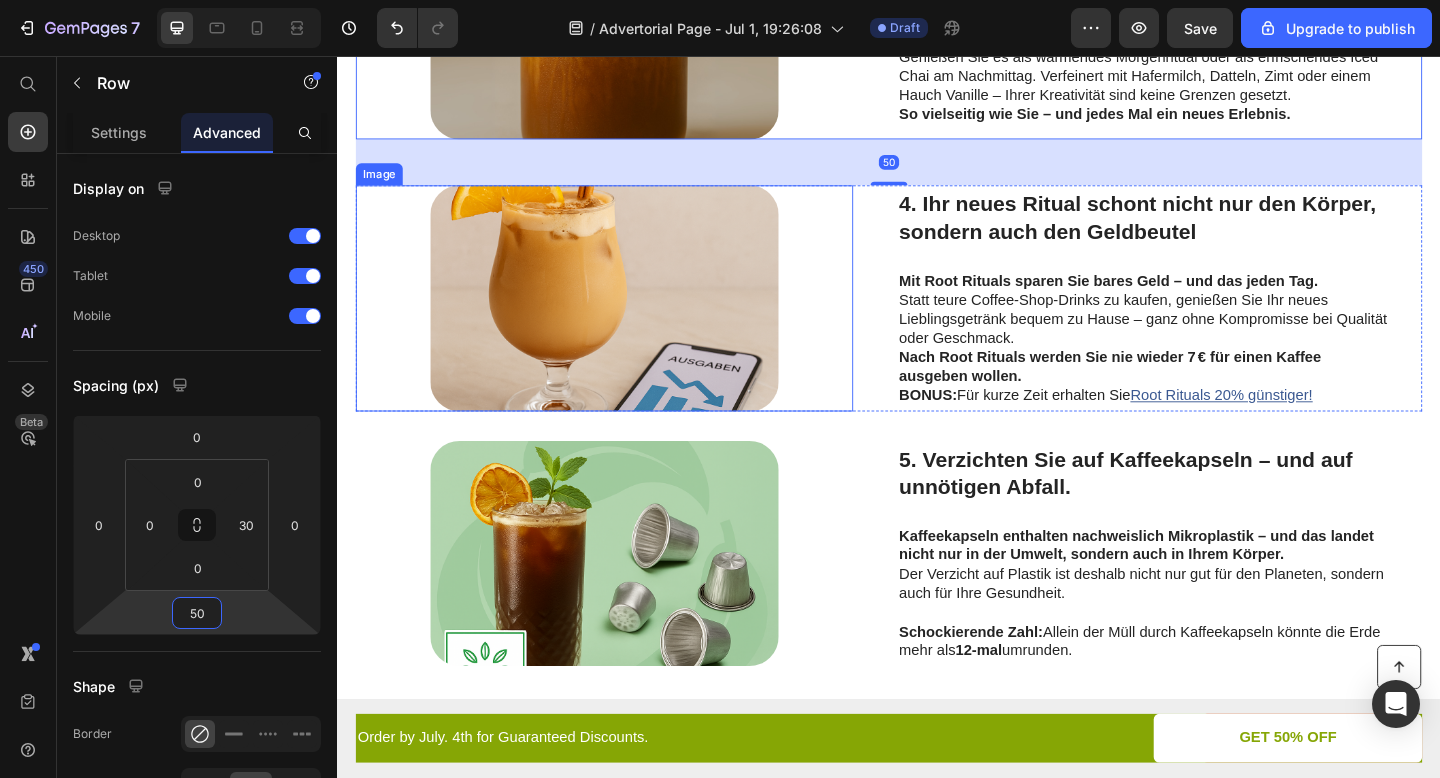 scroll, scrollTop: 1587, scrollLeft: 0, axis: vertical 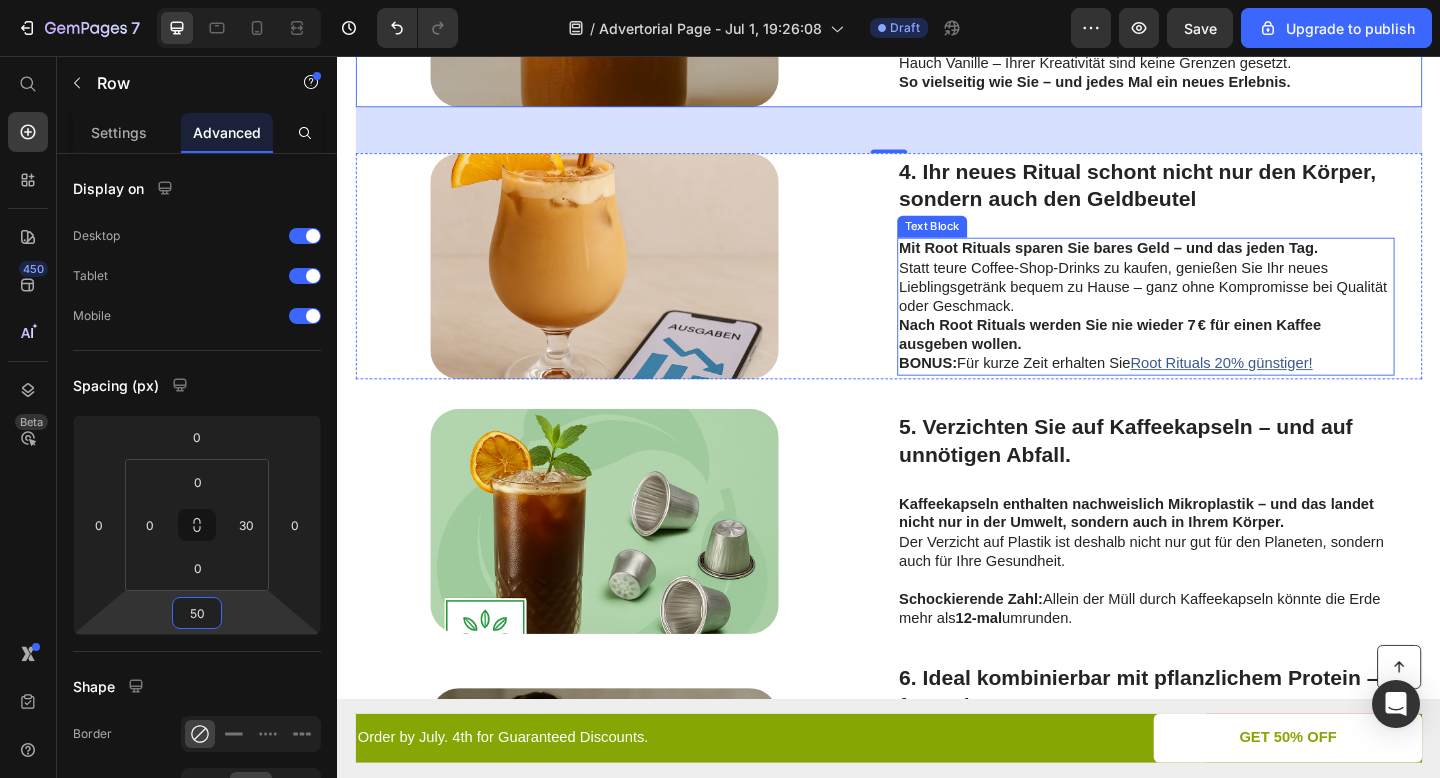 click on "BONUS:" at bounding box center (979, 390) 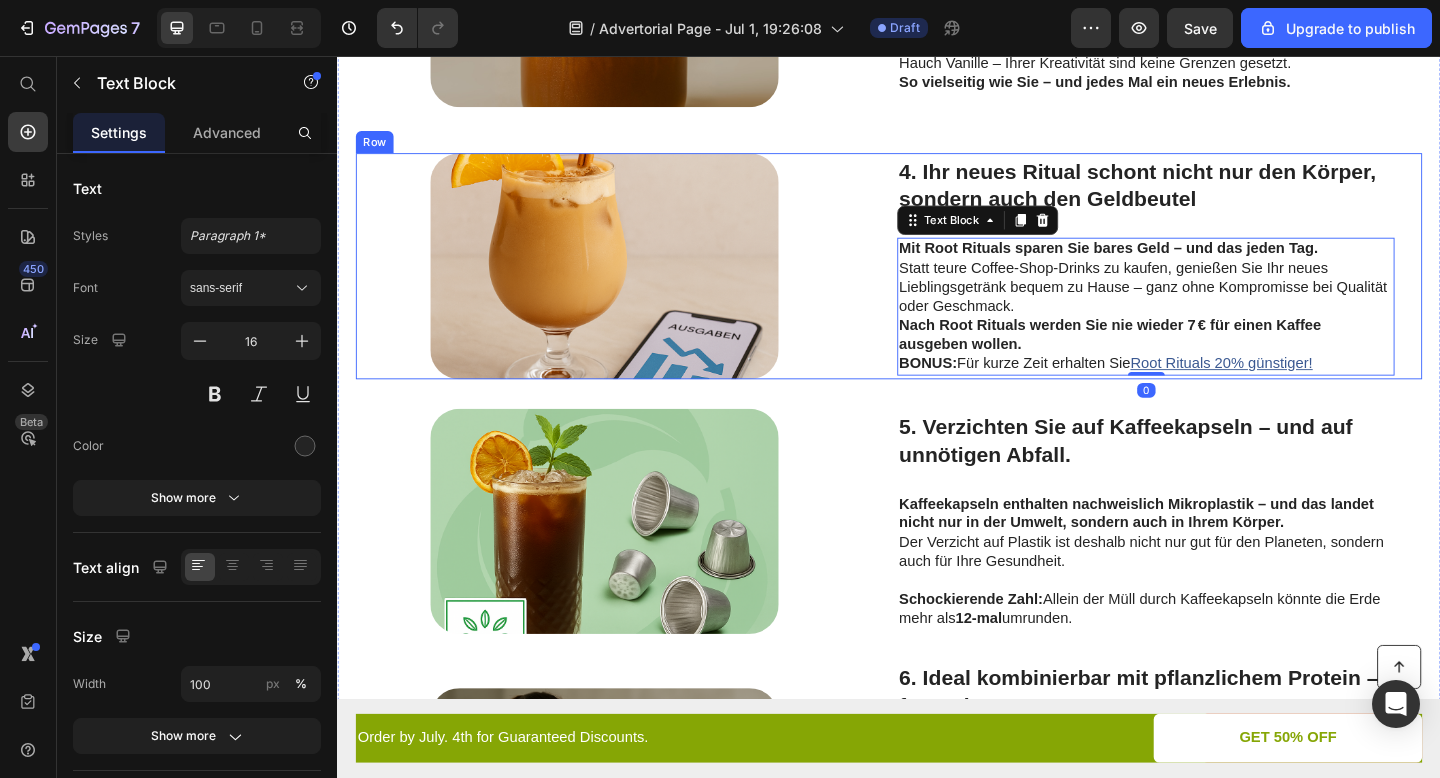 click on "Image 4. Ihr neues Ritual schont nicht nur den Körper, sondern auch den Geldbeutel Heading Mit Root Rituals sparen Sie bares Geld – und das jeden Tag. Statt teure Coffee-Shop-Drinks zu kaufen, genießen Sie Ihr neues Lieblingsgetränk bequem zu Hause – ganz ohne Kompromisse bei Qualität oder Geschmack. Nach Root Rituals werden Sie nie wieder 7 € für einen Kaffee ausgeben wollen. BONUS:  Für kurze Zeit erhalten Sie  Root Rituals 20% günstiger! Text Block   0 Row" at bounding box center (937, 284) 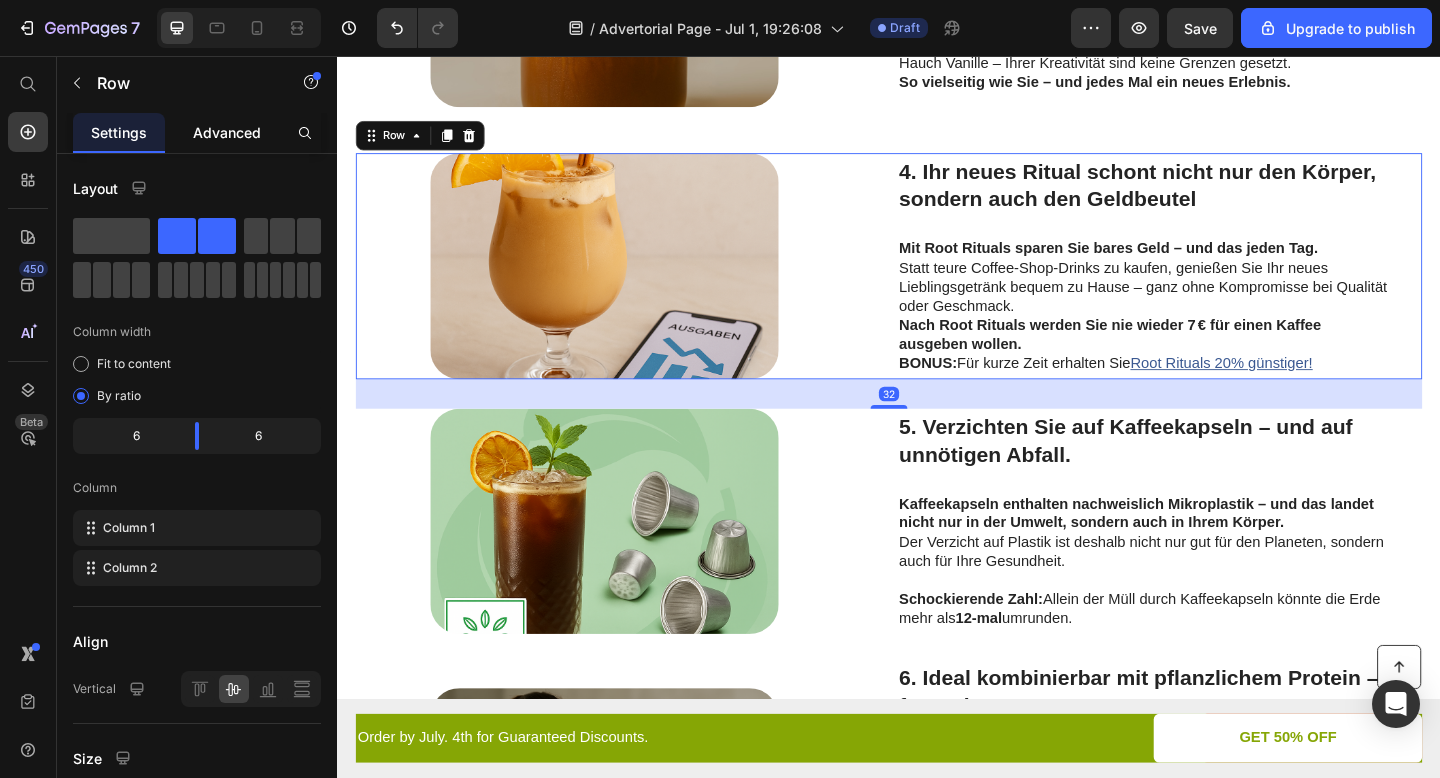 click on "Advanced" at bounding box center [227, 132] 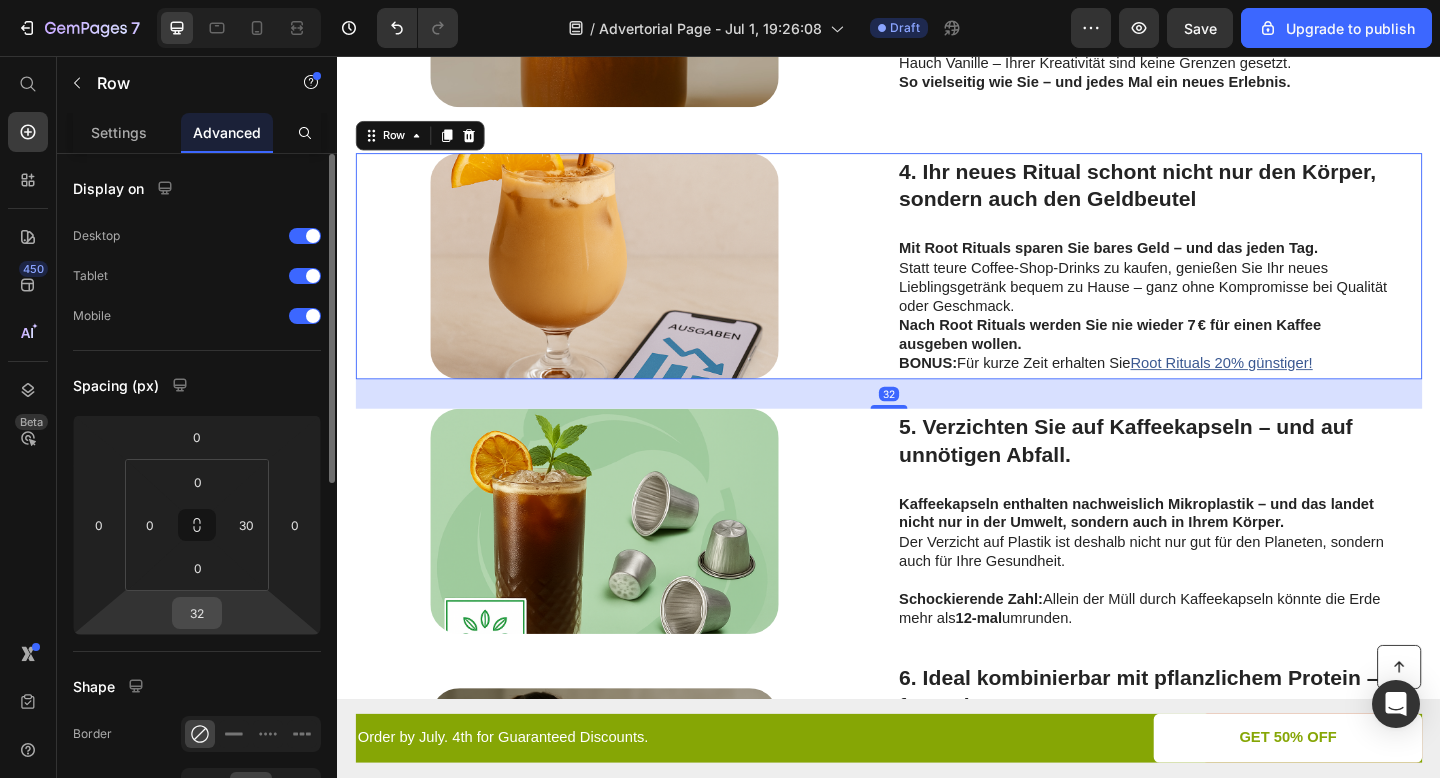 click on "32" at bounding box center (197, 613) 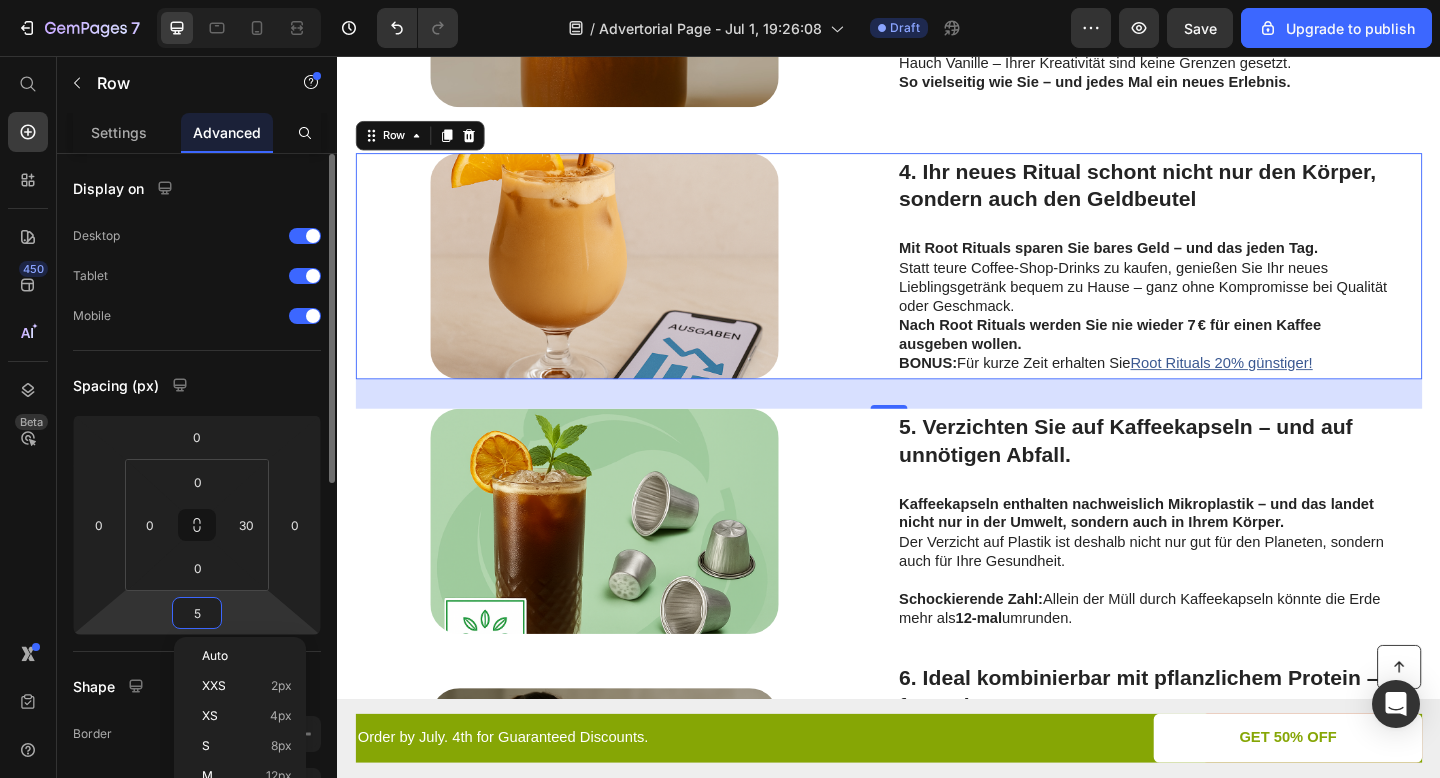 type on "50" 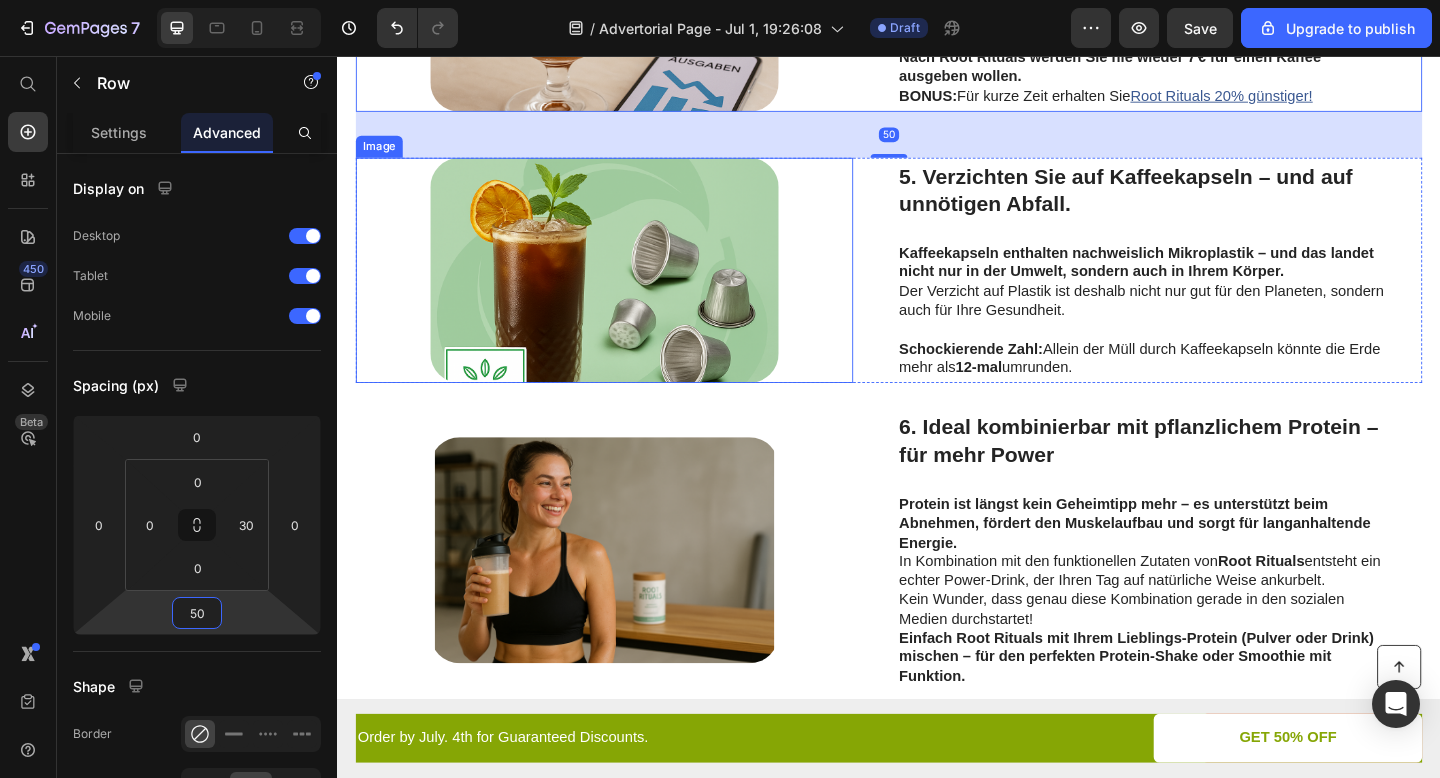 scroll, scrollTop: 1880, scrollLeft: 0, axis: vertical 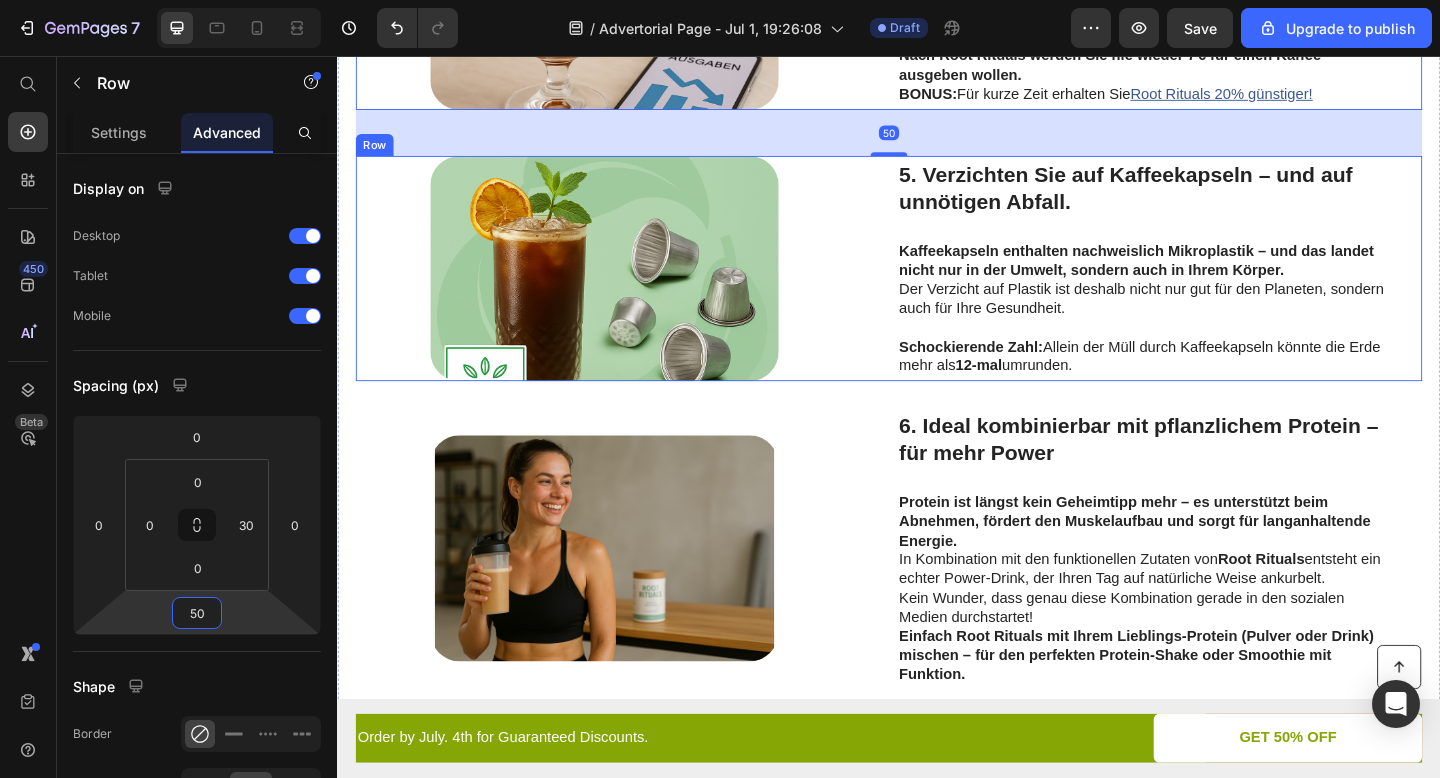 click on "Image 5. Verzichten Sie auf Kaffeekapseln – und auf unnötigen Abfall. Heading Kaffeekapseln enthalten nachweislich Mikroplastik – und das landet nicht nur in der Umwelt, sondern auch in Ihrem Körper. Der Verzicht auf Plastik ist deshalb nicht nur gut für den Planeten, sondern auch für Ihre Gesundheit.   Schockierende Zahl:  Allein der Müll durch Kaffeekapseln könnte die Erde mehr als  12-mal  umrunden. Text Block Row" at bounding box center (937, 287) 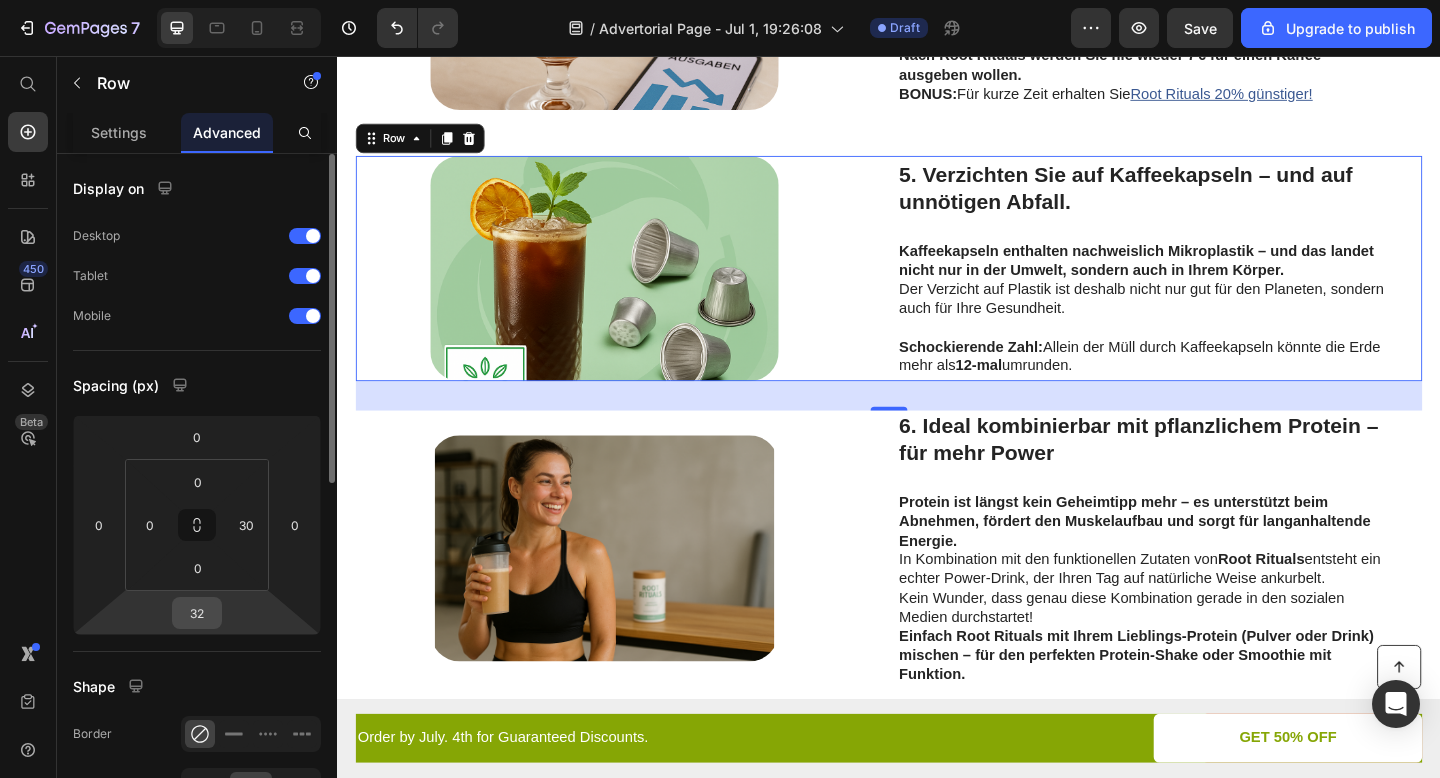 click on "32" at bounding box center [197, 613] 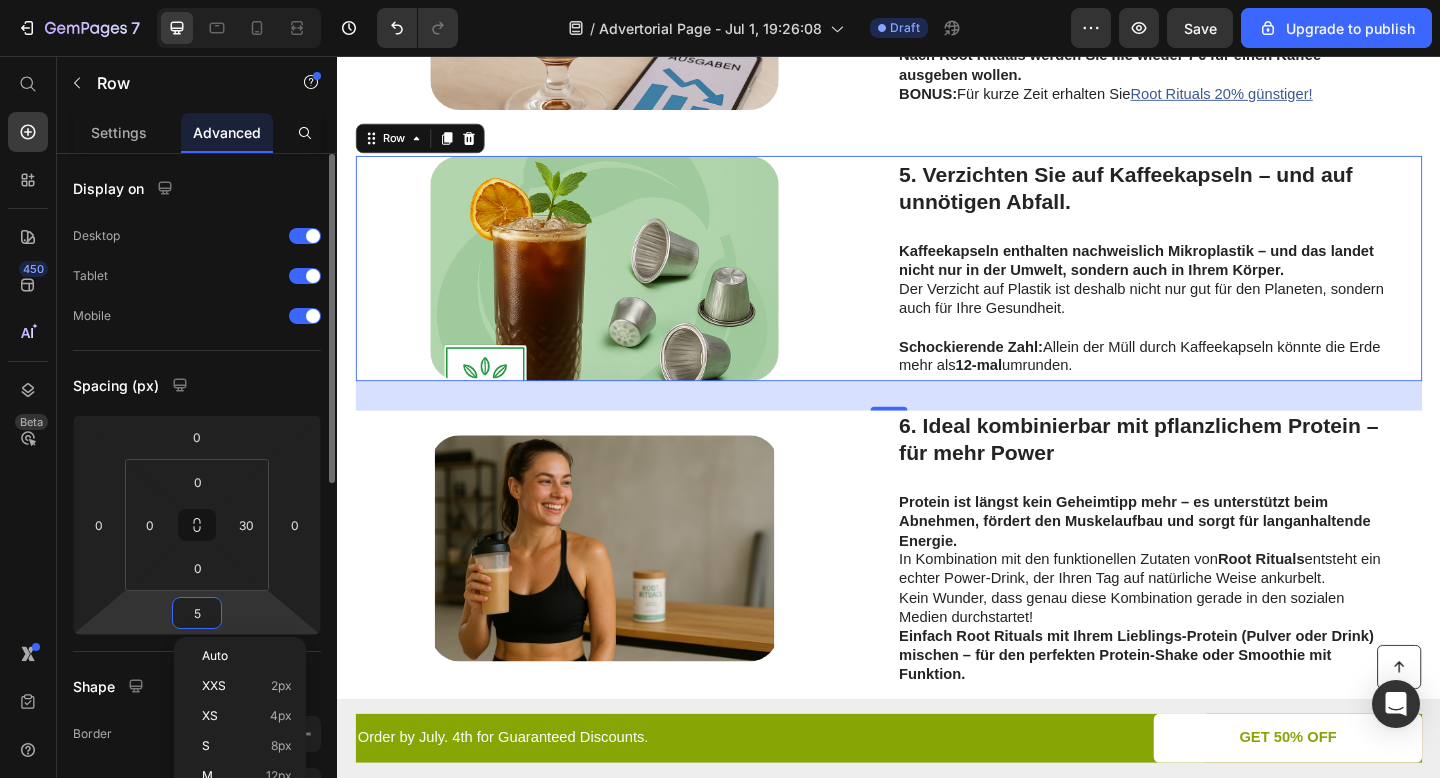 type on "50" 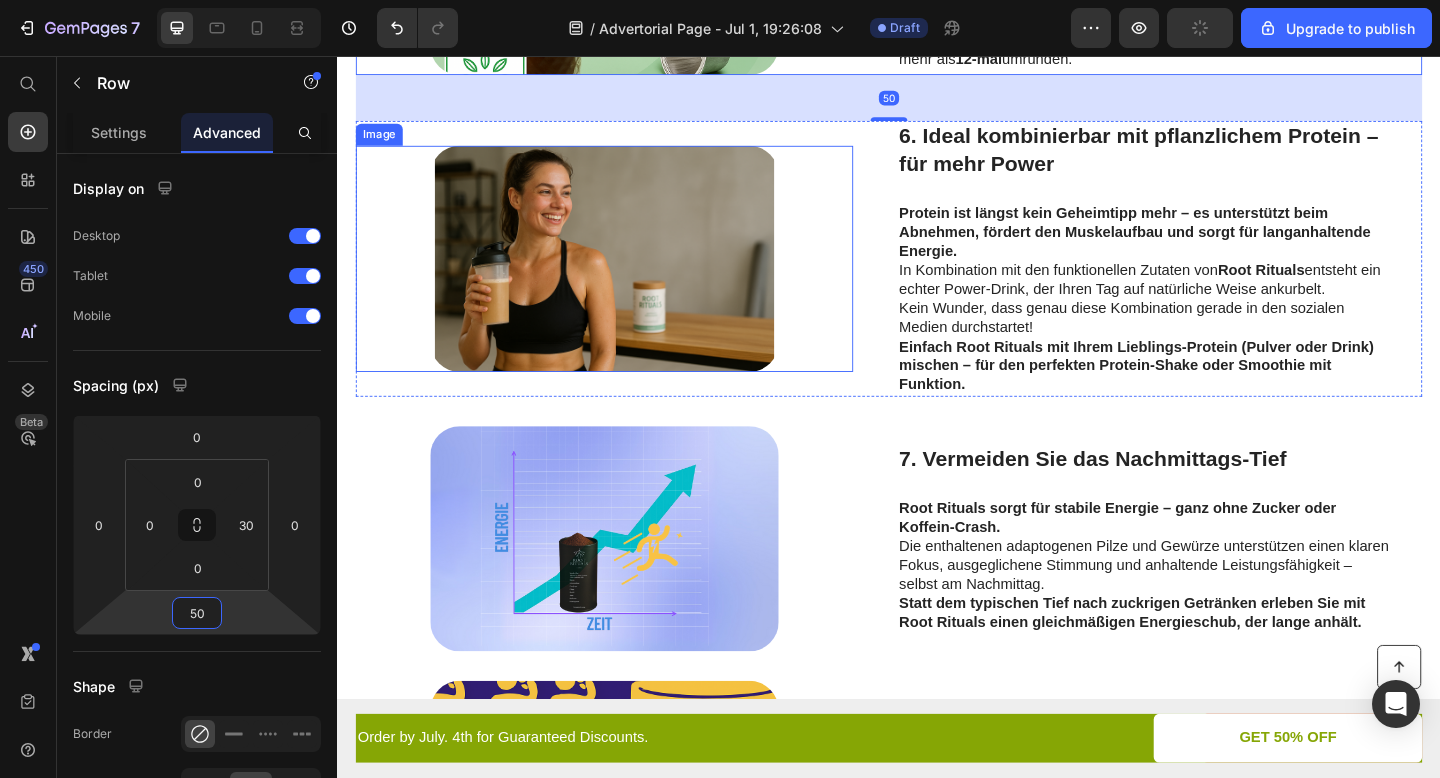 scroll, scrollTop: 2219, scrollLeft: 0, axis: vertical 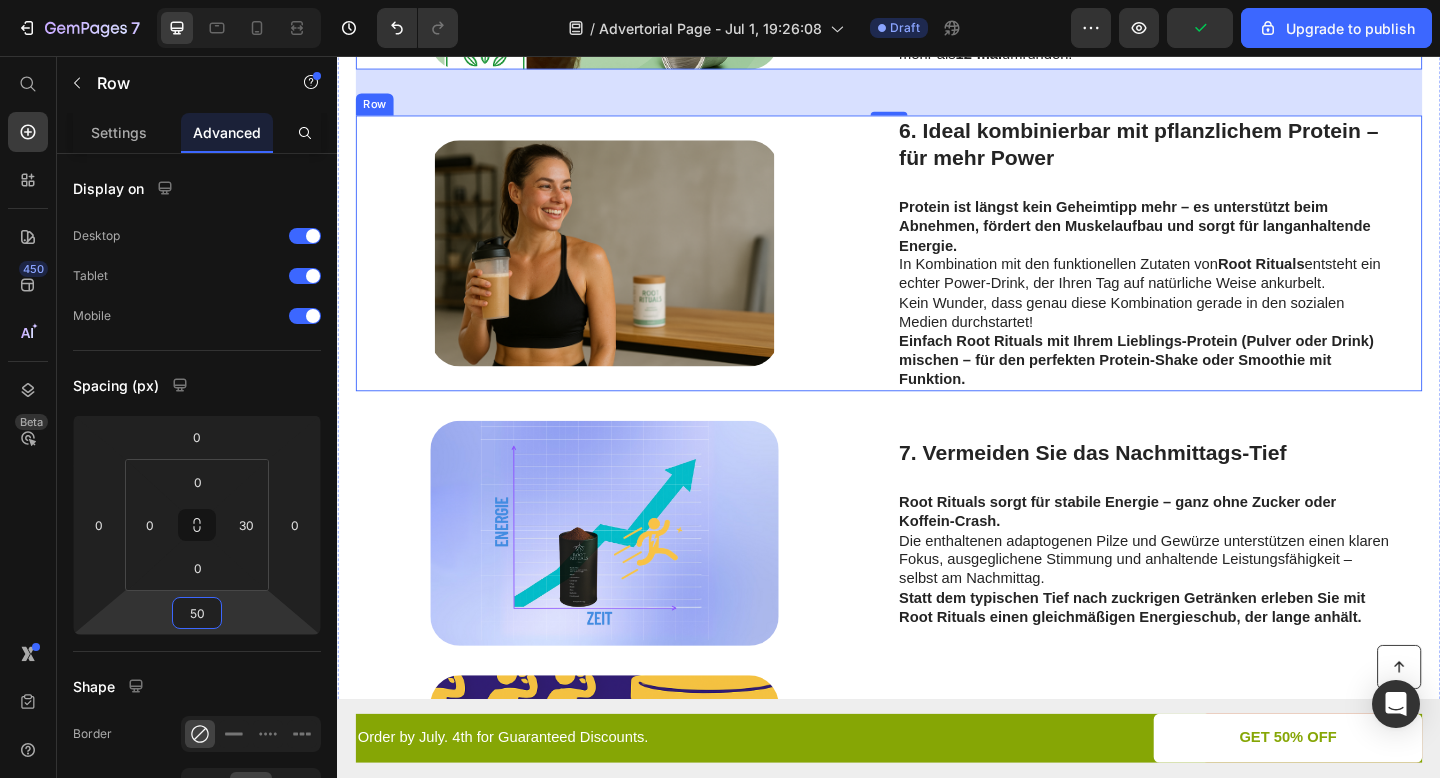 click on "Image ⁠⁠⁠⁠⁠⁠⁠ 6. Ideal kombinierbar mit pflanzlichem Protein – für mehr Power  Heading Protein ist längst kein Geheimtipp mehr – es unterstützt beim Abnehmen, fördert den Muskelaufbau und sorgt für langanhaltende Energie. In Kombination mit den funktionellen Zutaten von  Root Rituals  entsteht ein echter Power-Drink, der Ihren Tag auf natürliche Weise ankurbelt. Kein Wunder, dass genau diese Kombination gerade in den sozialen Medien durchstartet! Einfach Root Rituals mit Ihrem Lieblings-Protein (Pulver oder Drink) mischen – für den perfekten Protein-Shake oder Smoothie mit Funktion. Text Block Row" at bounding box center (937, 271) 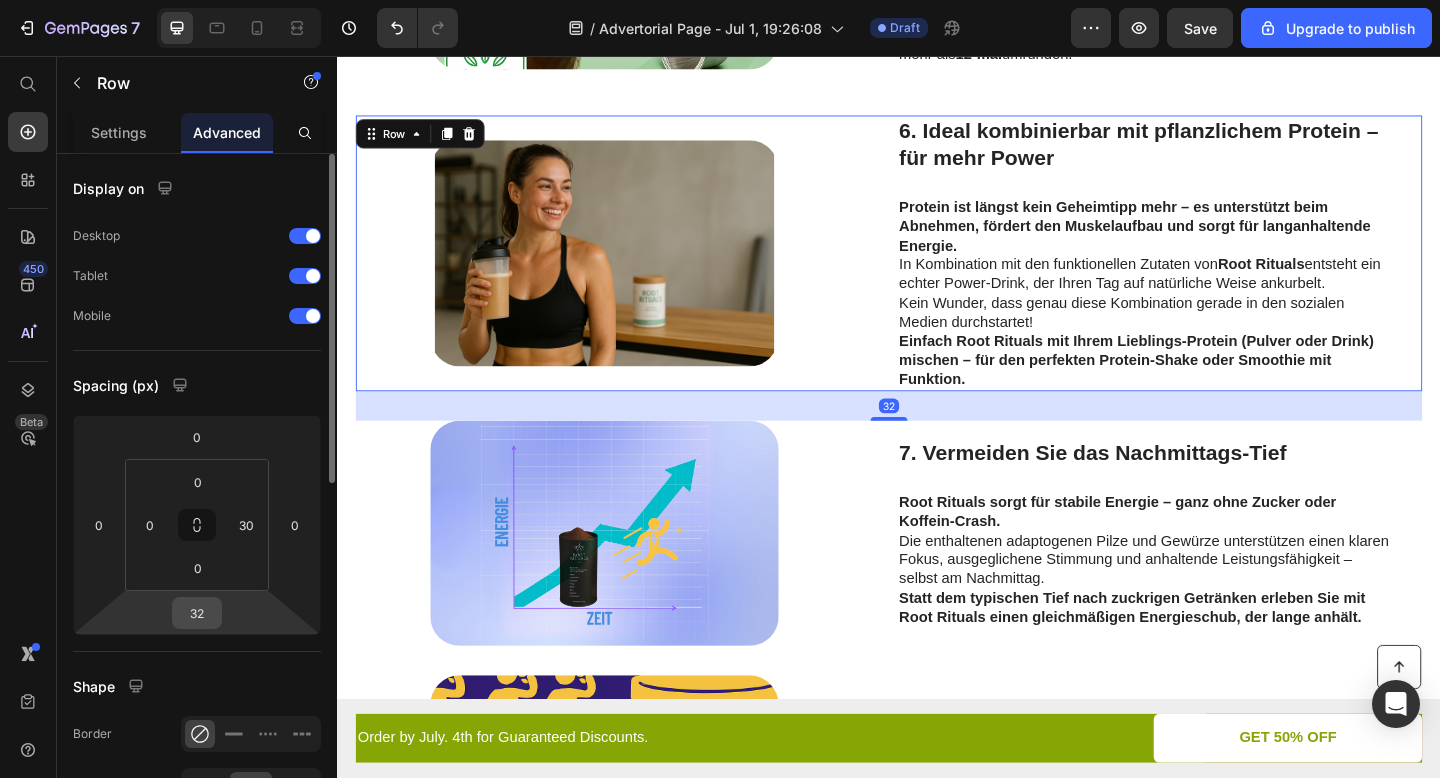 click on "32" at bounding box center [197, 613] 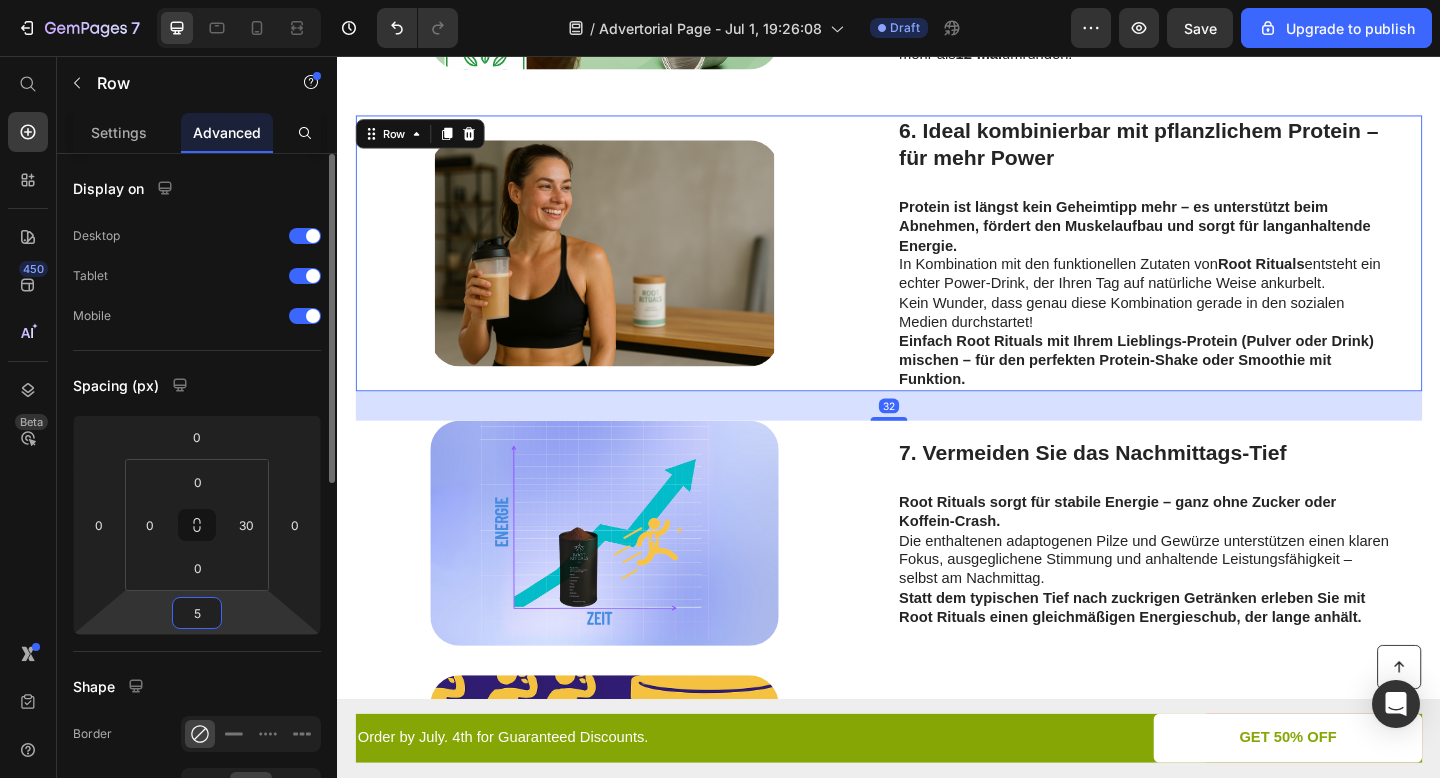 type on "50" 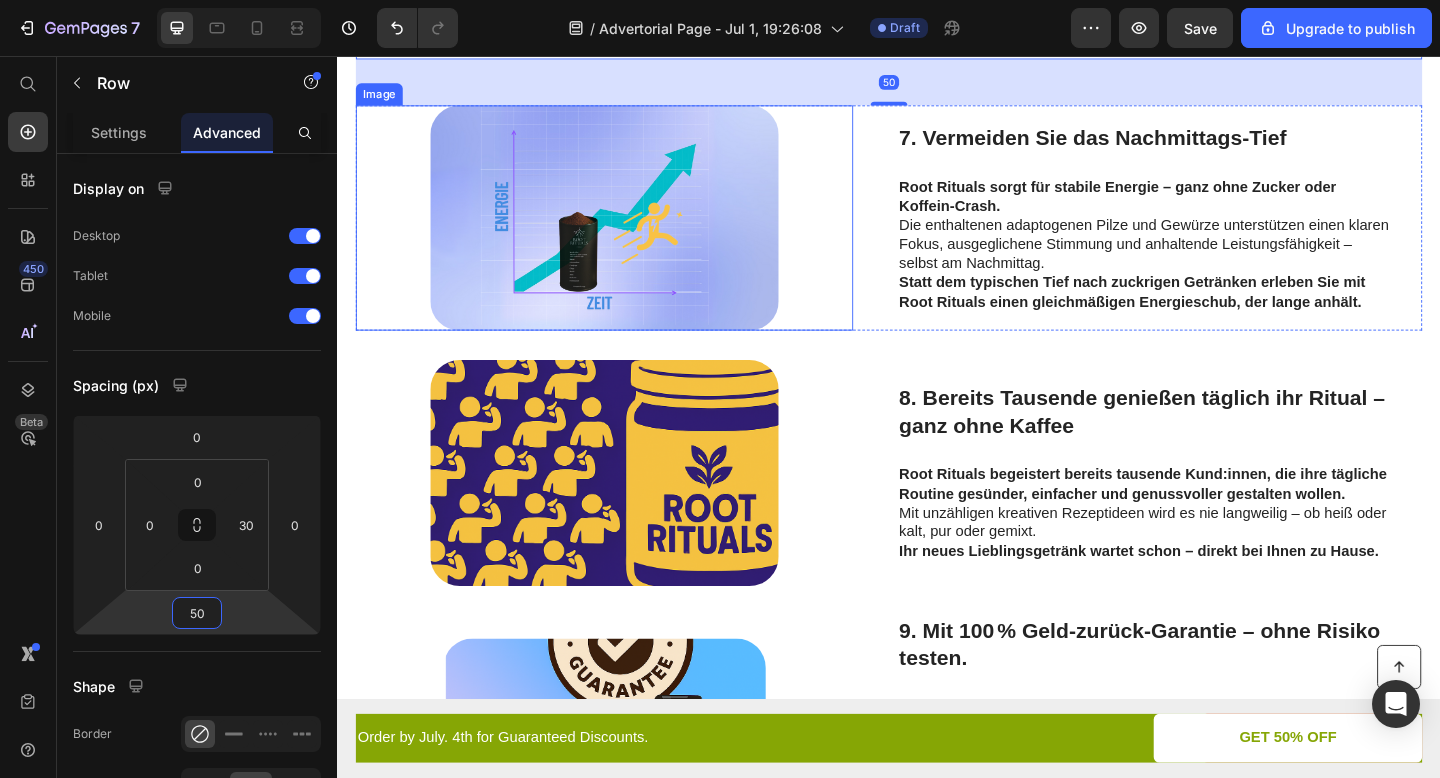 scroll, scrollTop: 2591, scrollLeft: 0, axis: vertical 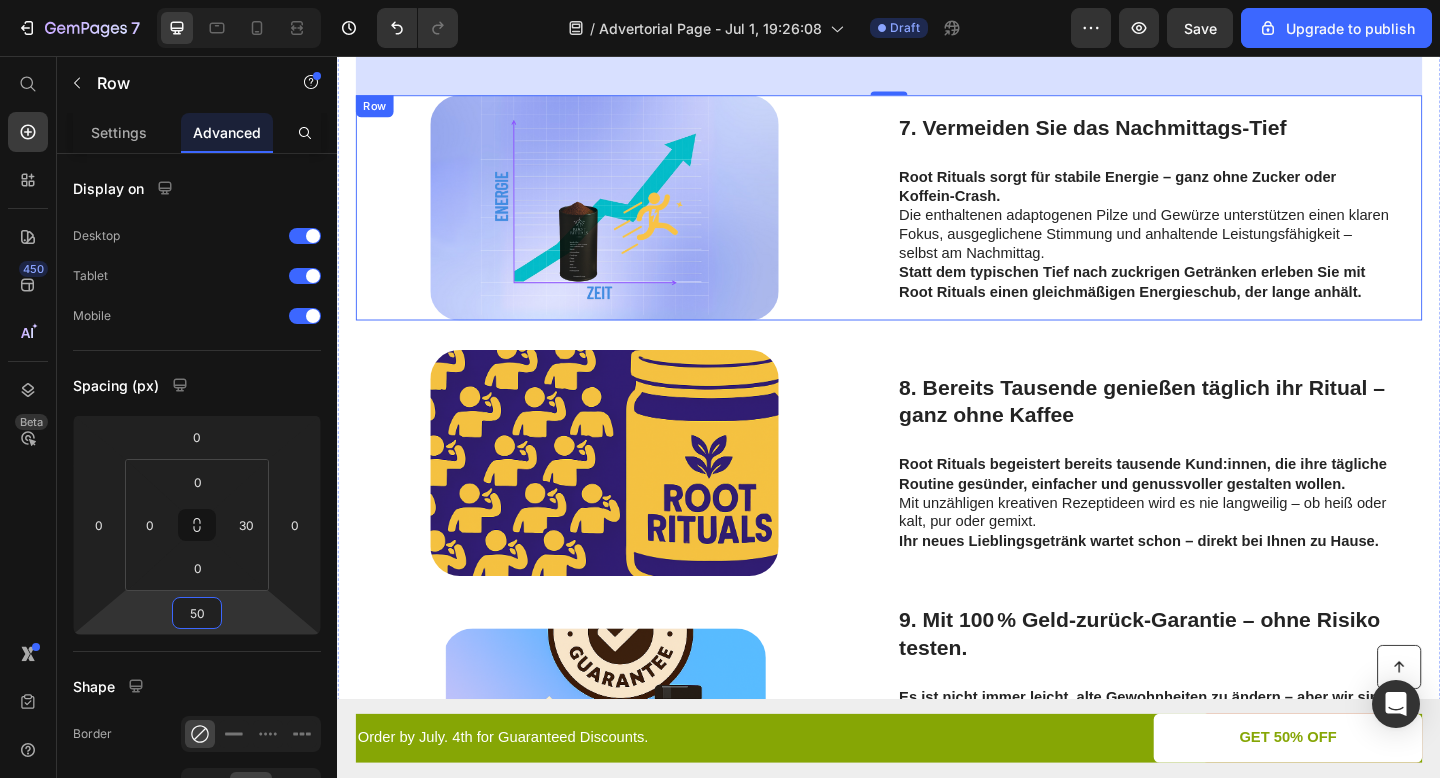 click on "Image 7. Vermeiden Sie das Nachmittags-Tief Heading Root Rituals sorgt für stabile Energie – ganz ohne Zucker oder Koffein-Crash. Die enthaltenen adaptogenen Pilze und Gewürze unterstützen einen klaren Fokus, ausgeglichene Stimmung und anhaltende Leistungsfähigkeit – selbst am Nachmittag. Statt dem typischen Tief nach zuckrigen Getränken erleben Sie mit Root Rituals einen gleichmäßigen Energieschub, der lange anhält. Text Block Row" at bounding box center [937, 221] 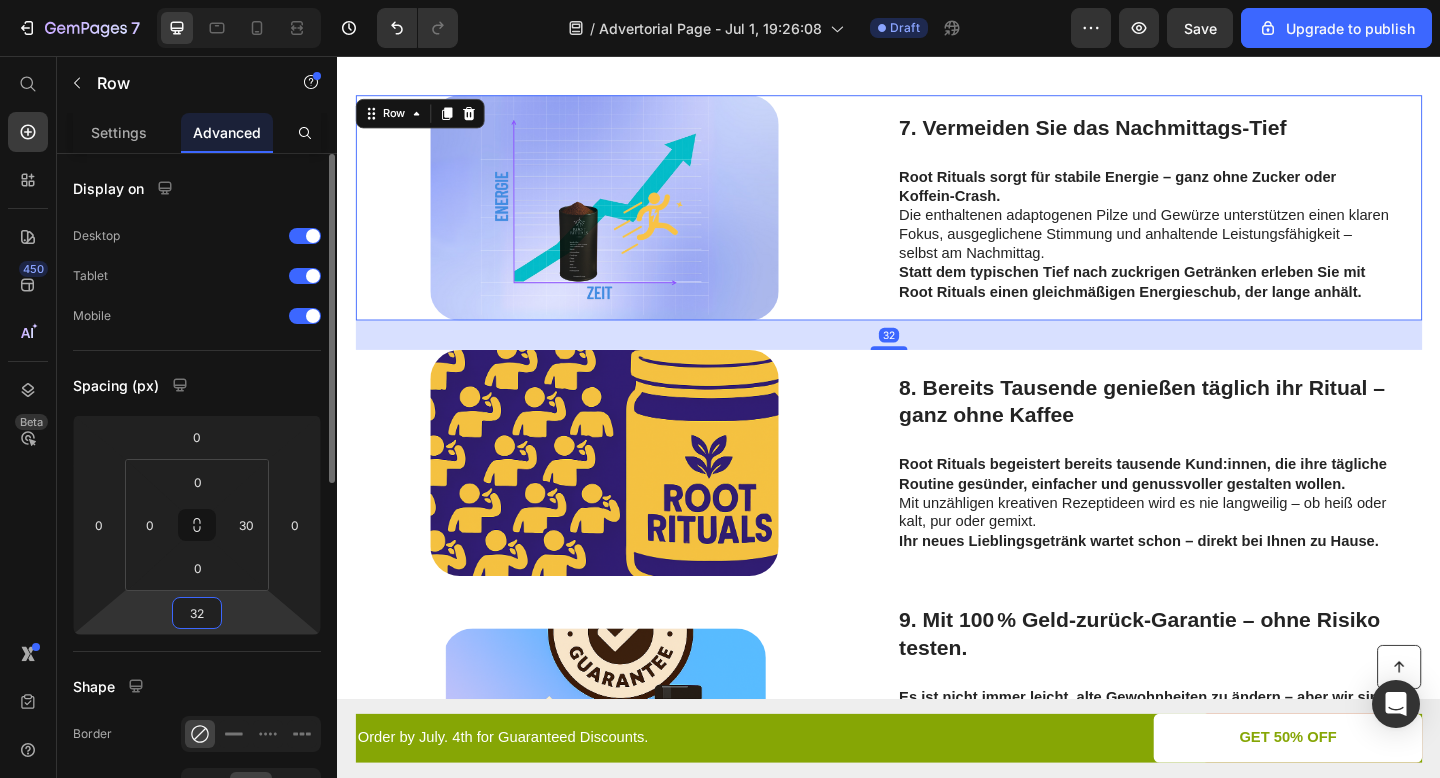 click on "32" at bounding box center [197, 613] 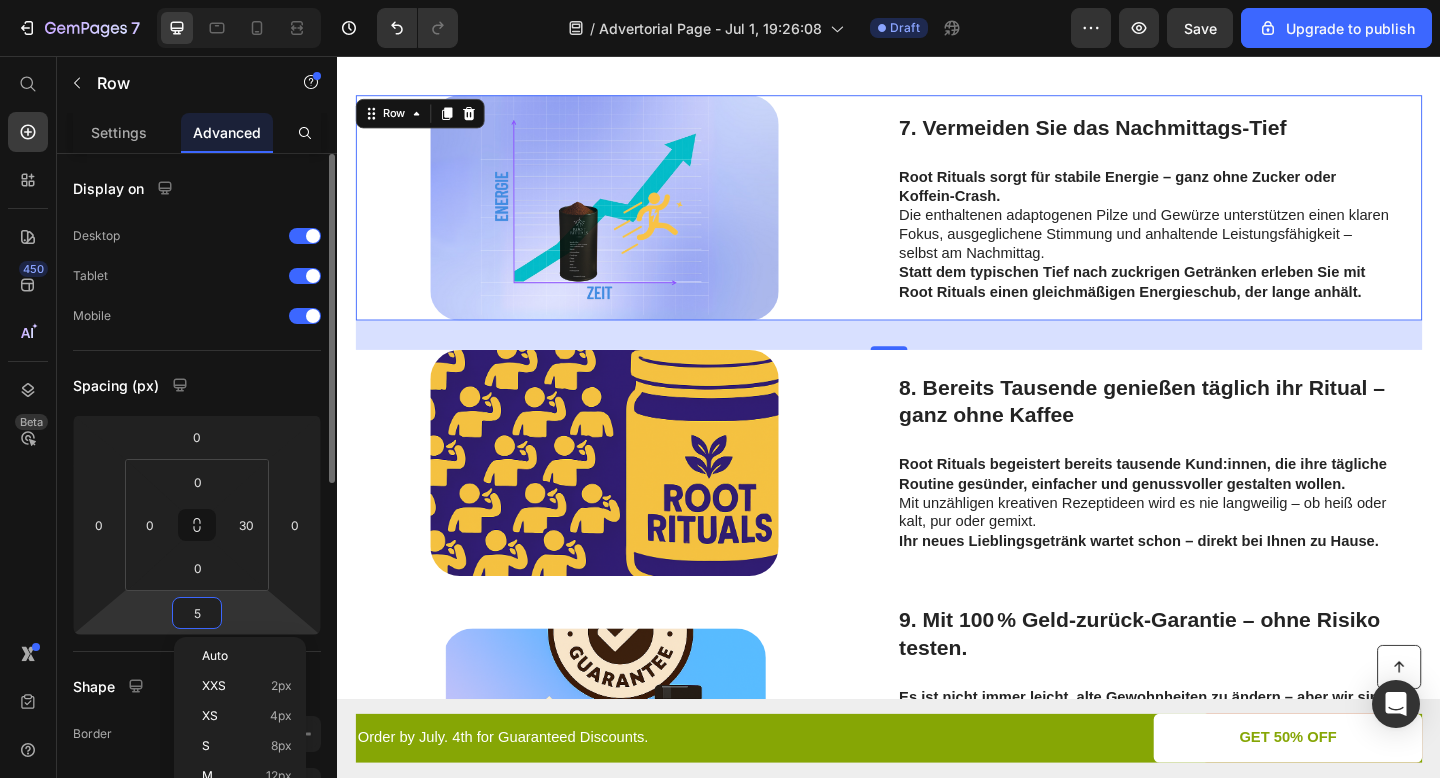 type on "50" 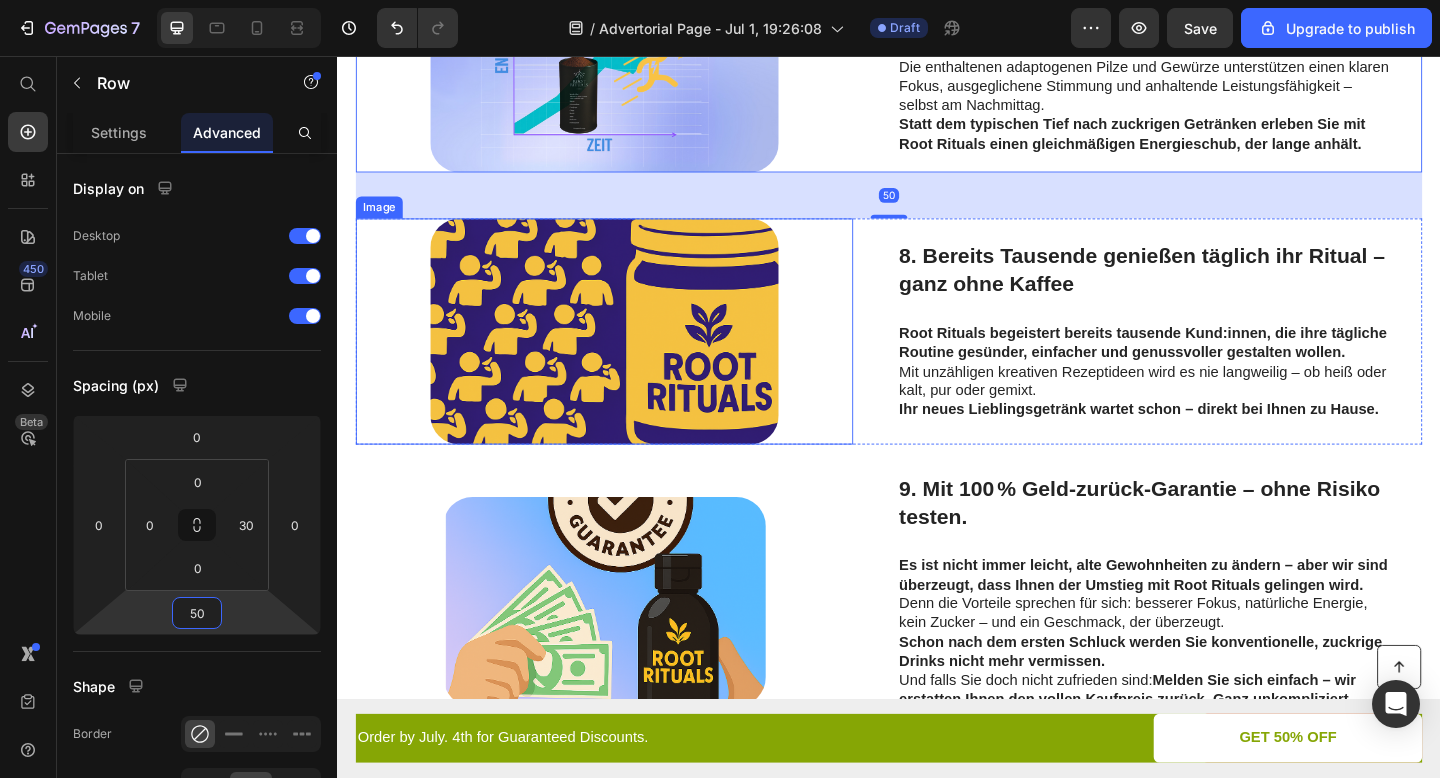 scroll, scrollTop: 2844, scrollLeft: 0, axis: vertical 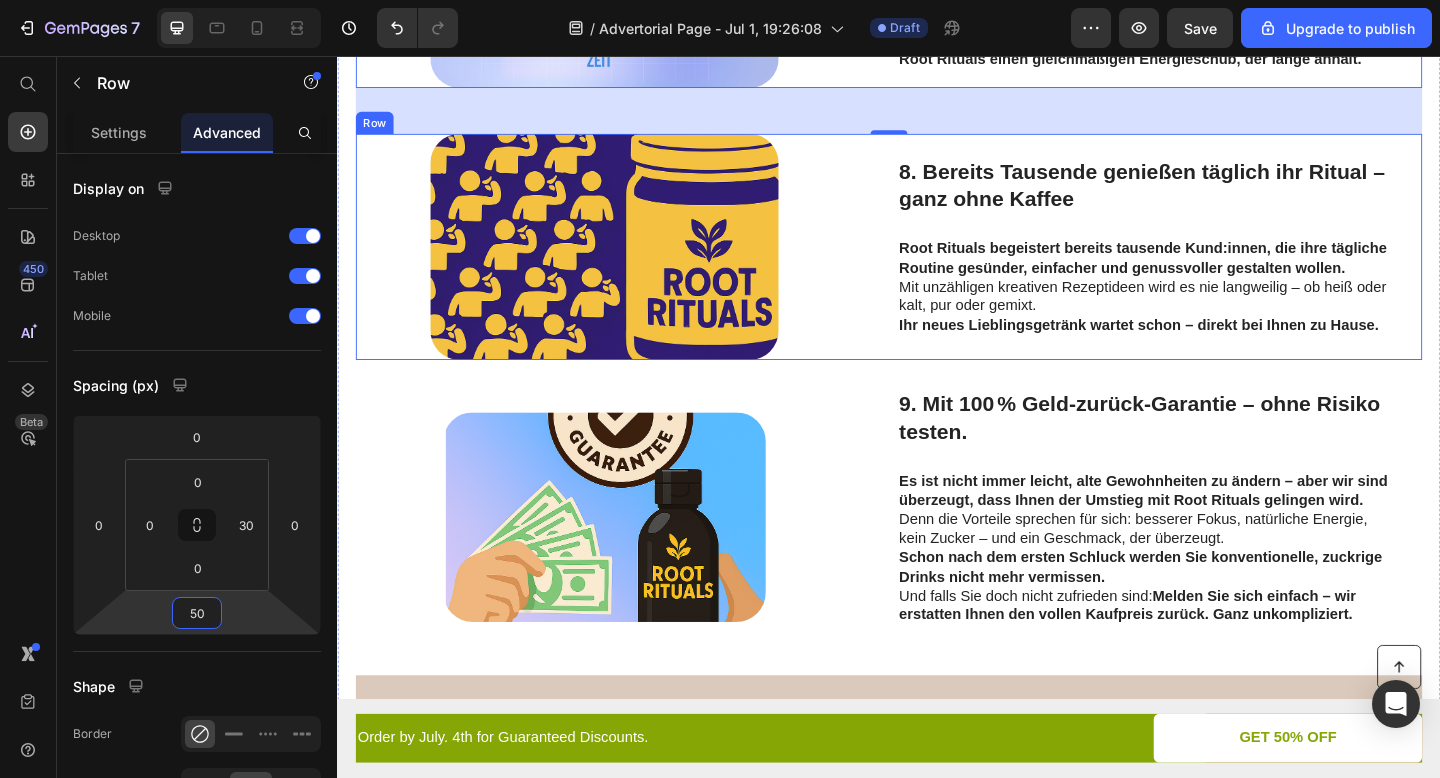 click on "Image 8. Bereits Tausende genießen täglich ihr Ritual – ganz ohne Kaffee Heading Root Rituals begeistert bereits tausende Kund:innen, die ihre tägliche Routine gesünder, einfacher und genussvoller gestalten wollen. Mit unzähligen kreativen Rezeptideen wird es nie langweilig – ob heiß oder kalt, pur oder gemixt. Ihr neues Lieblingsgetränk wartet schon – direkt bei Ihnen zu Hause. Text Block Row" at bounding box center [937, 263] 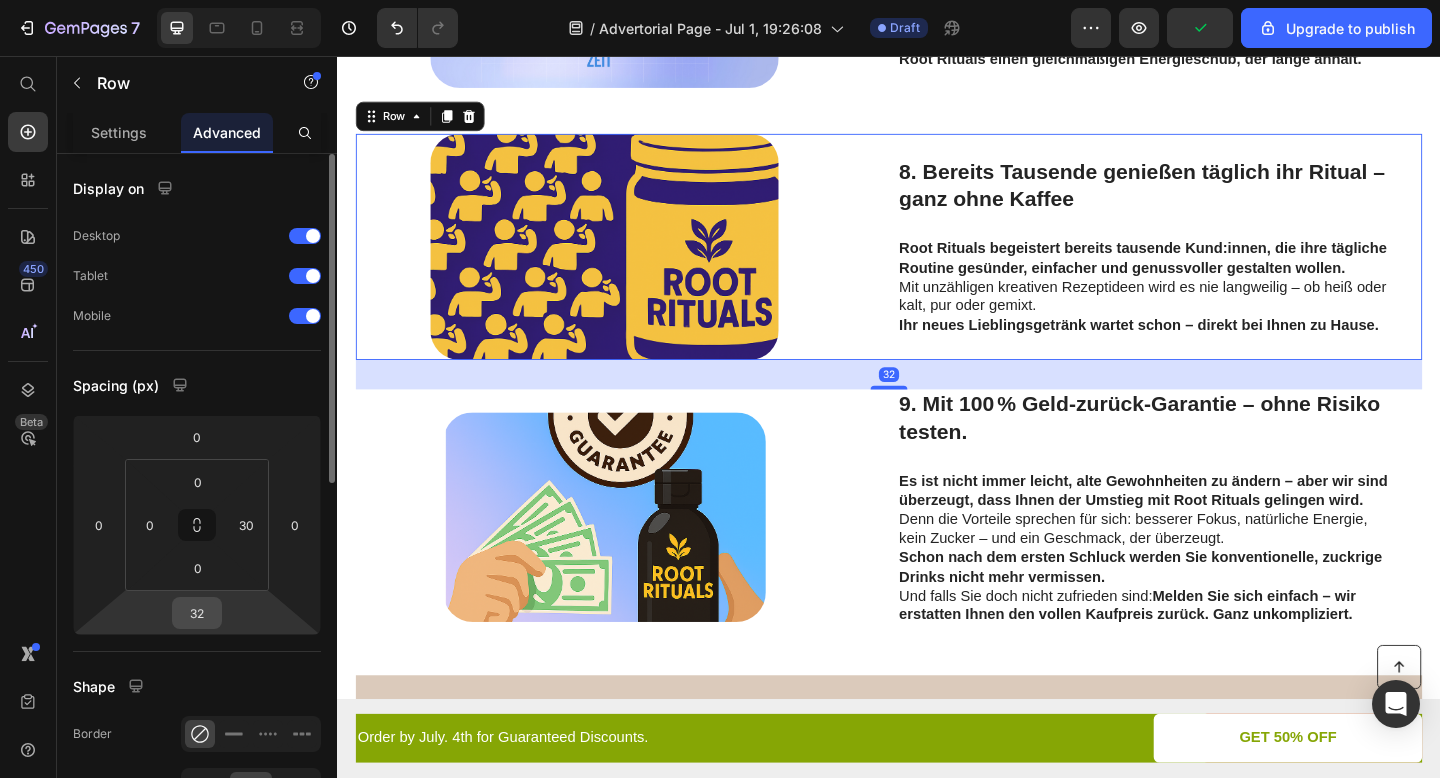 click on "32" at bounding box center (197, 613) 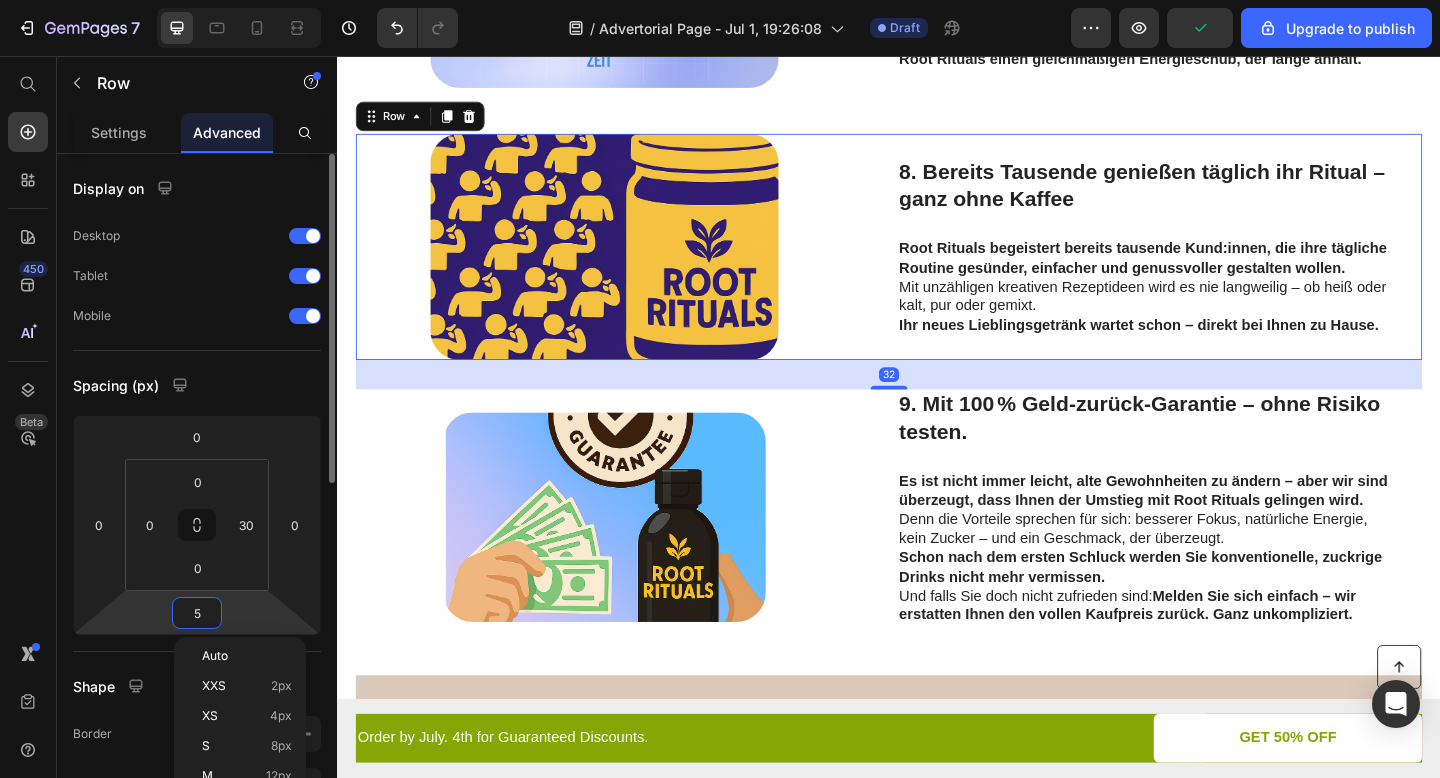 type on "50" 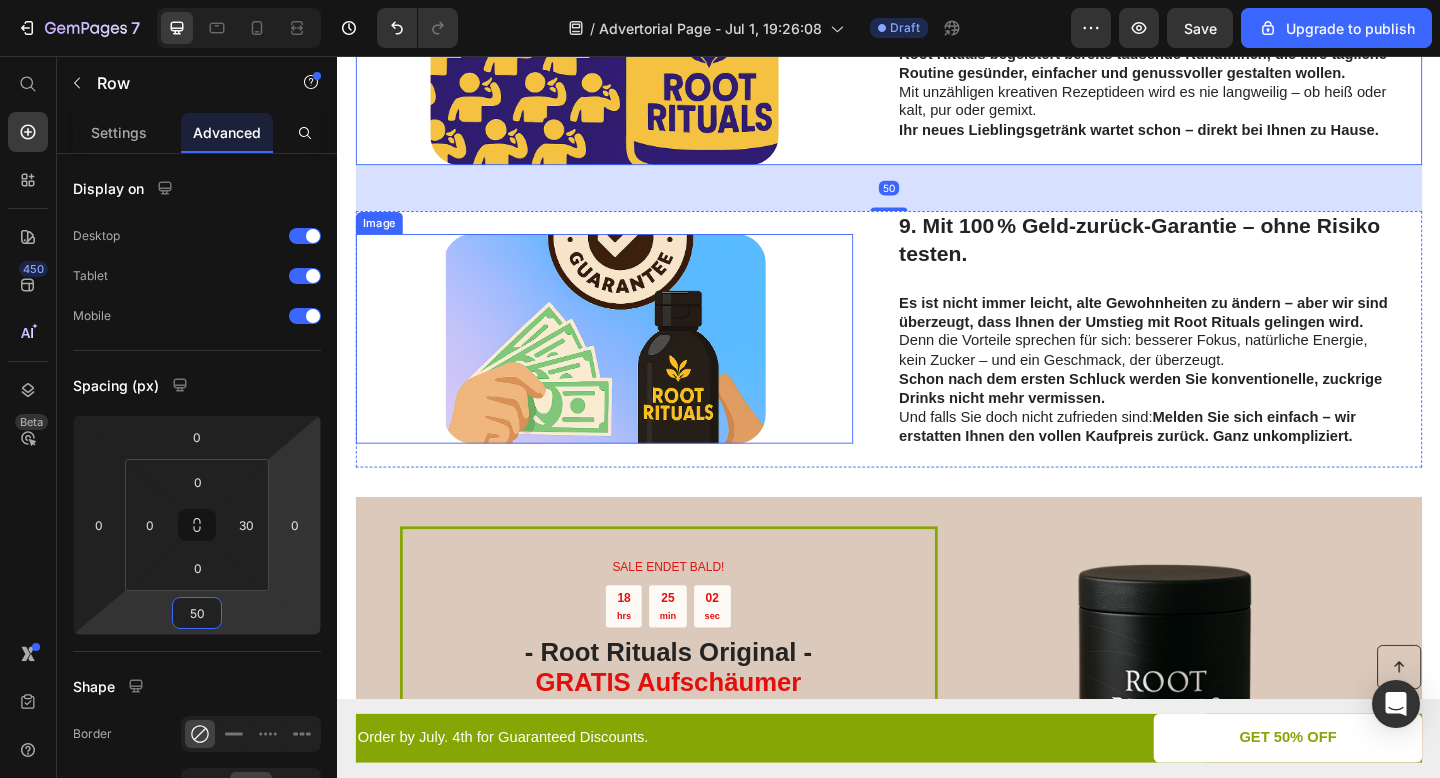 scroll, scrollTop: 3065, scrollLeft: 0, axis: vertical 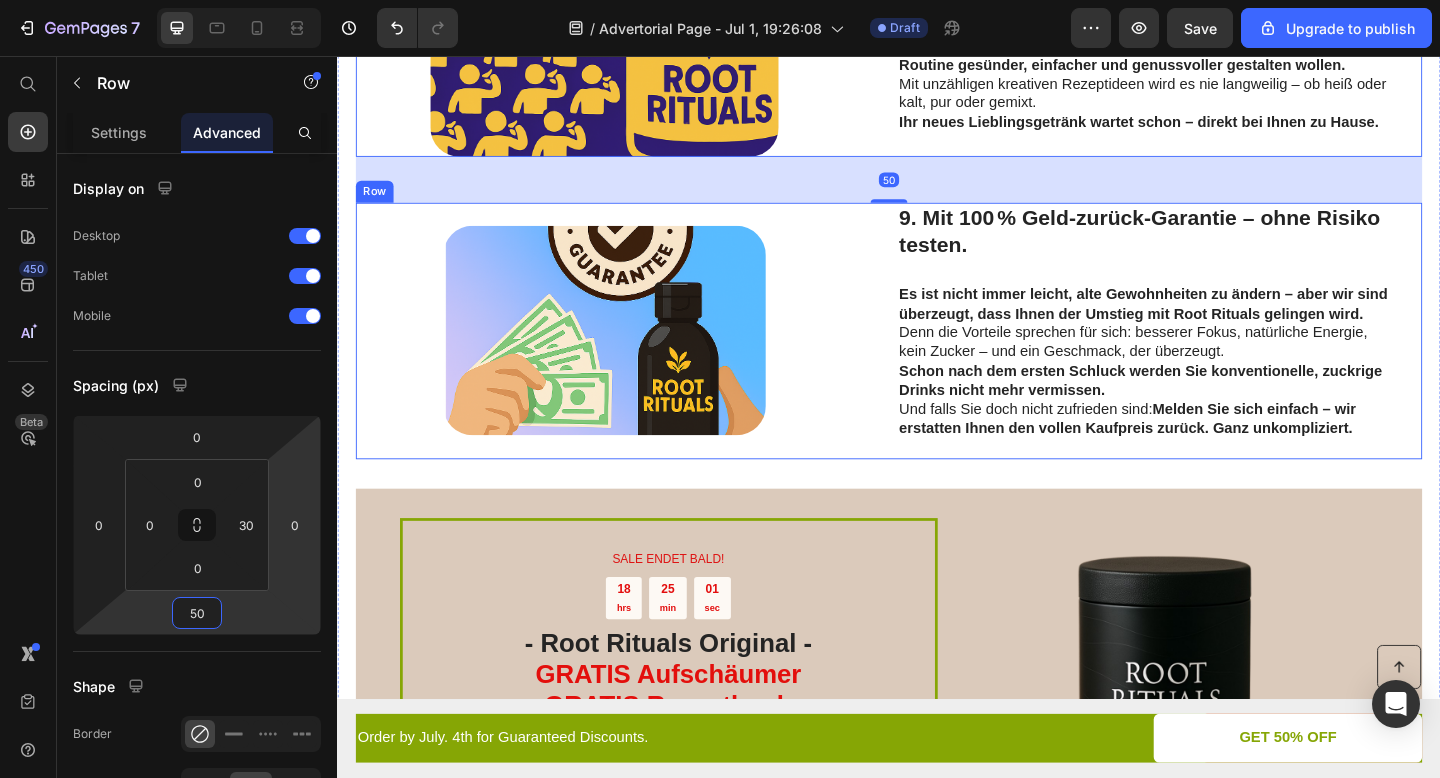 click on "Image 9. Mit 100 % Geld-zurück-Garantie – ohne Risiko testen. Heading Es ist nicht immer leicht, alte Gewohnheiten zu ändern – aber wir sind überzeugt, dass Ihnen der Umstieg mit Root Rituals gelingen wird. Denn die Vorteile sprechen für sich: besserer Fokus, natürliche Energie, kein Zucker – und ein Geschmack, der überzeugt. Schon nach dem ersten Schluck werden Sie konventionelle, zuckrige Drinks nicht mehr vermissen. Und falls Sie doch nicht zufrieden sind:  Melden Sie sich einfach – wir erstatten Ihnen den vollen Kaufpreis zurück. Ganz unkompliziert. Text Block Row" at bounding box center (937, 355) 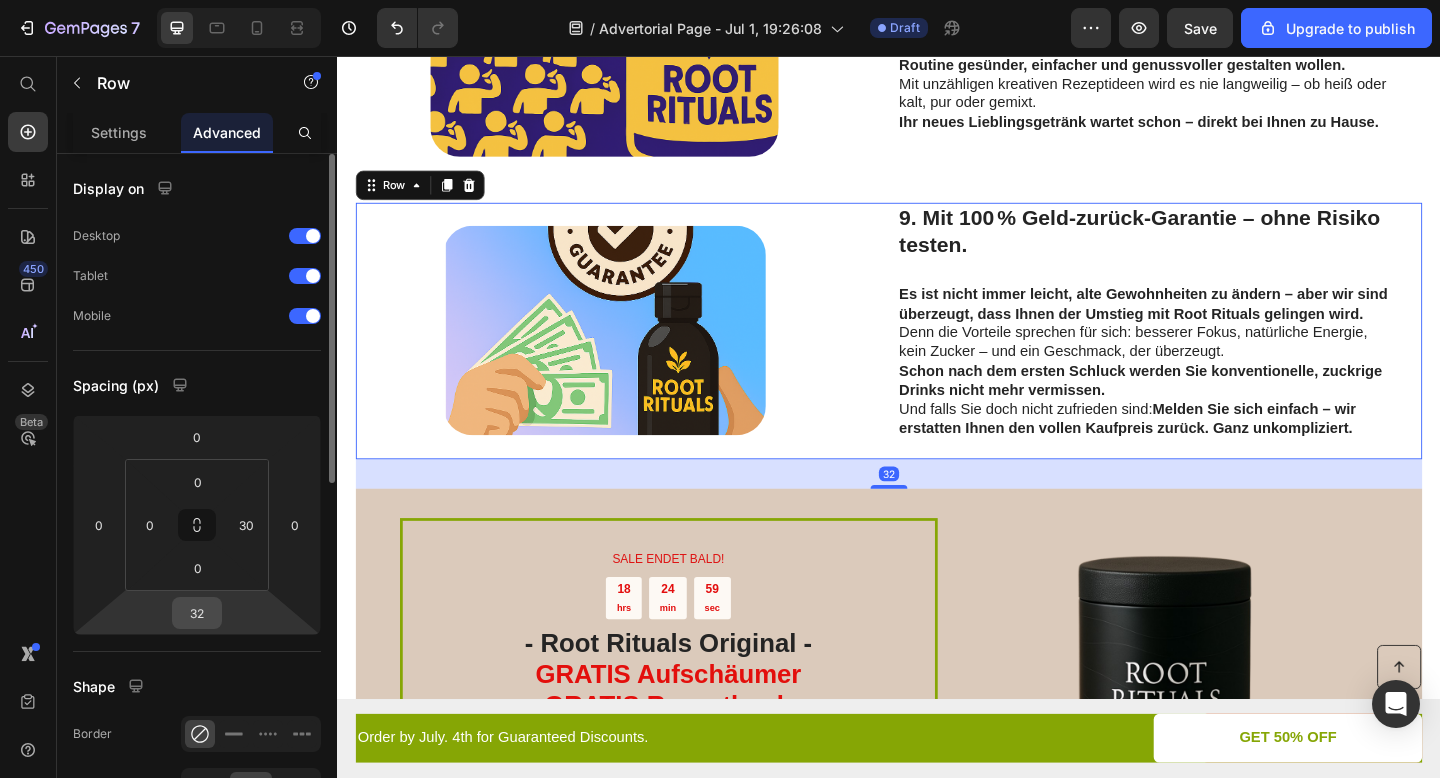 click on "32" at bounding box center (197, 613) 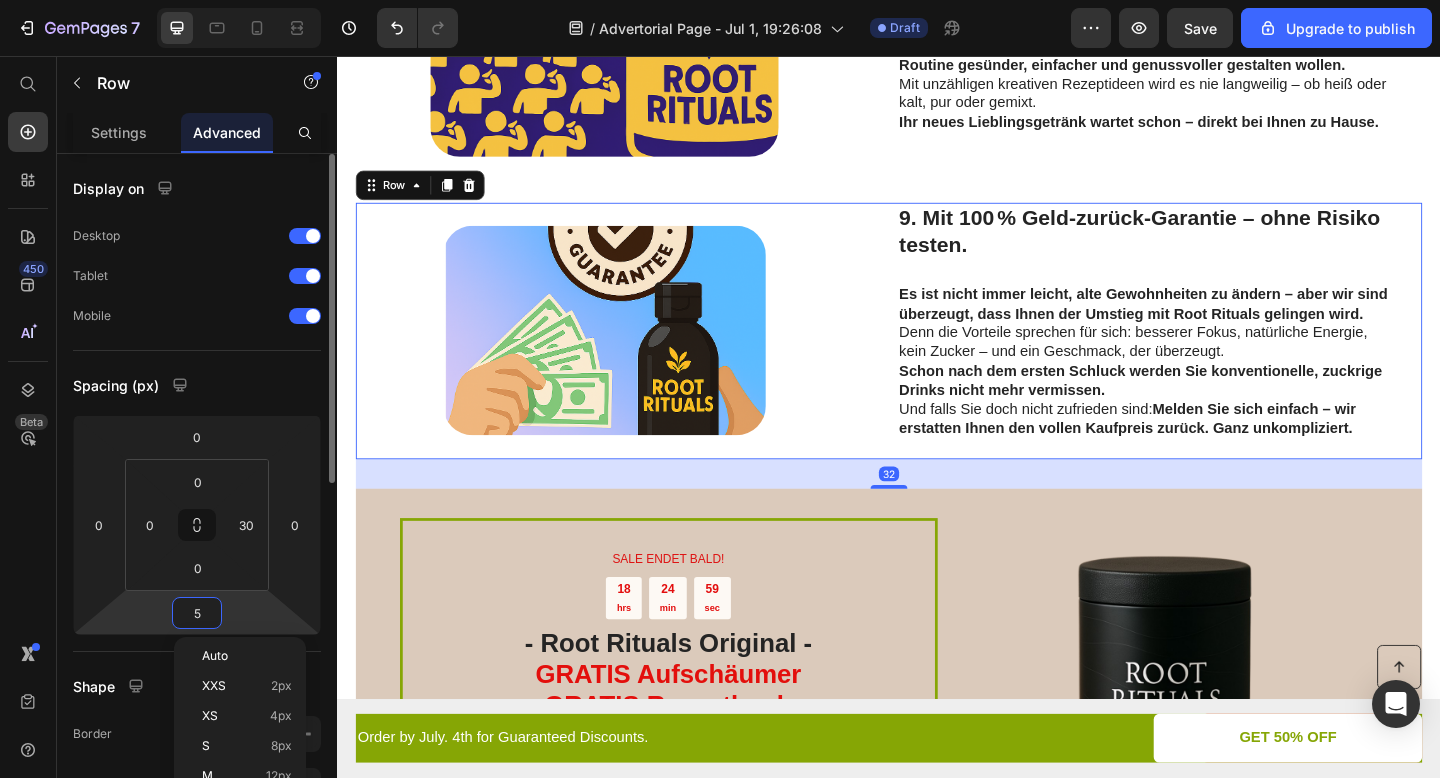 type on "50" 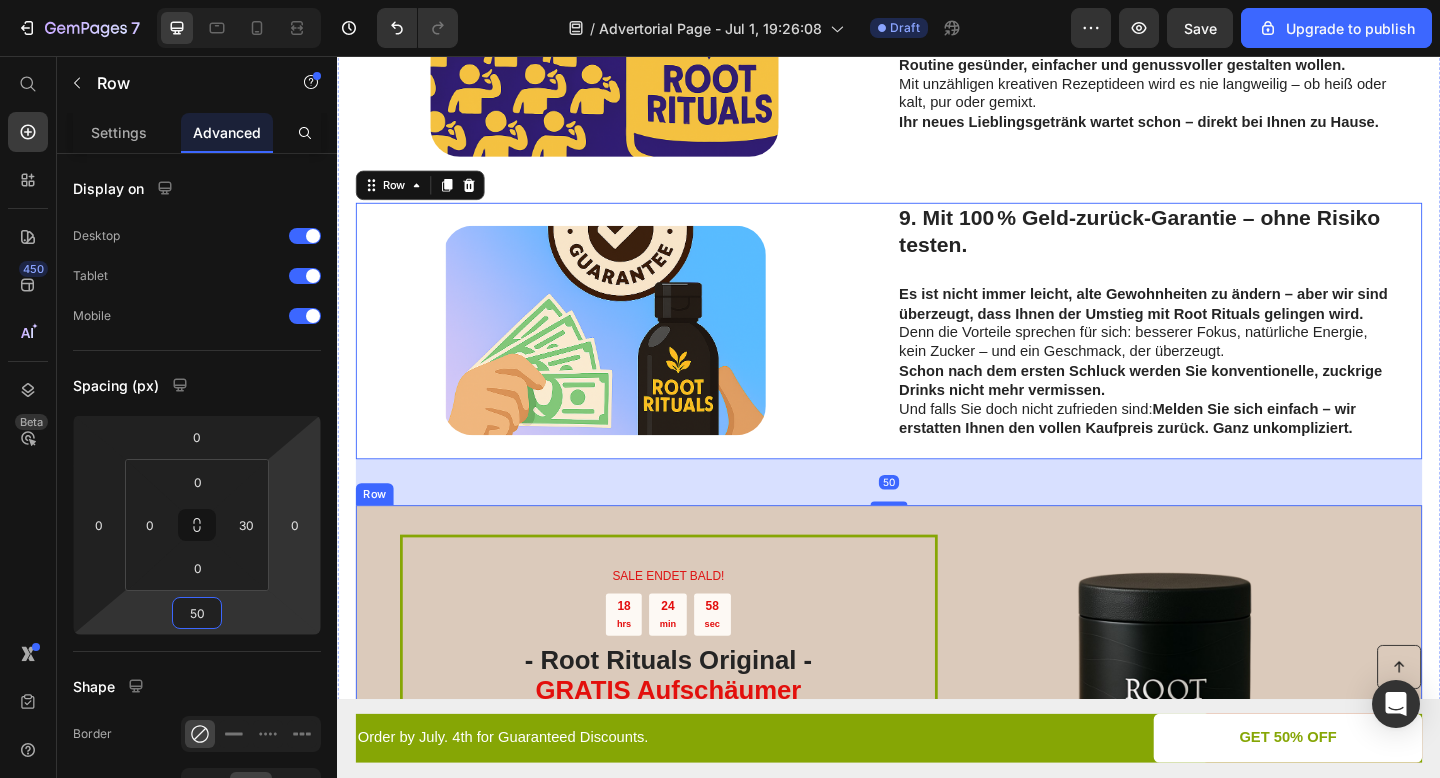 click on "SALE ENDET BALD! Text Block 18 hrs 24 min 58 sec Countdown Timer - Root Rituals Original -  GRATIS Aufschäumer GRATIS Rezeptbuch GRATIS Kurkuma - Probe Heading Beginne dein neues Ritual noch heute! Text Block Heute 20% Rabatt Button Nurnoch 39 Verfügbar Text Block | Text Block Kostenloser Versand Text Block Row Zufriedenheitsgarantie Text Block Row Image Row" at bounding box center [937, 816] 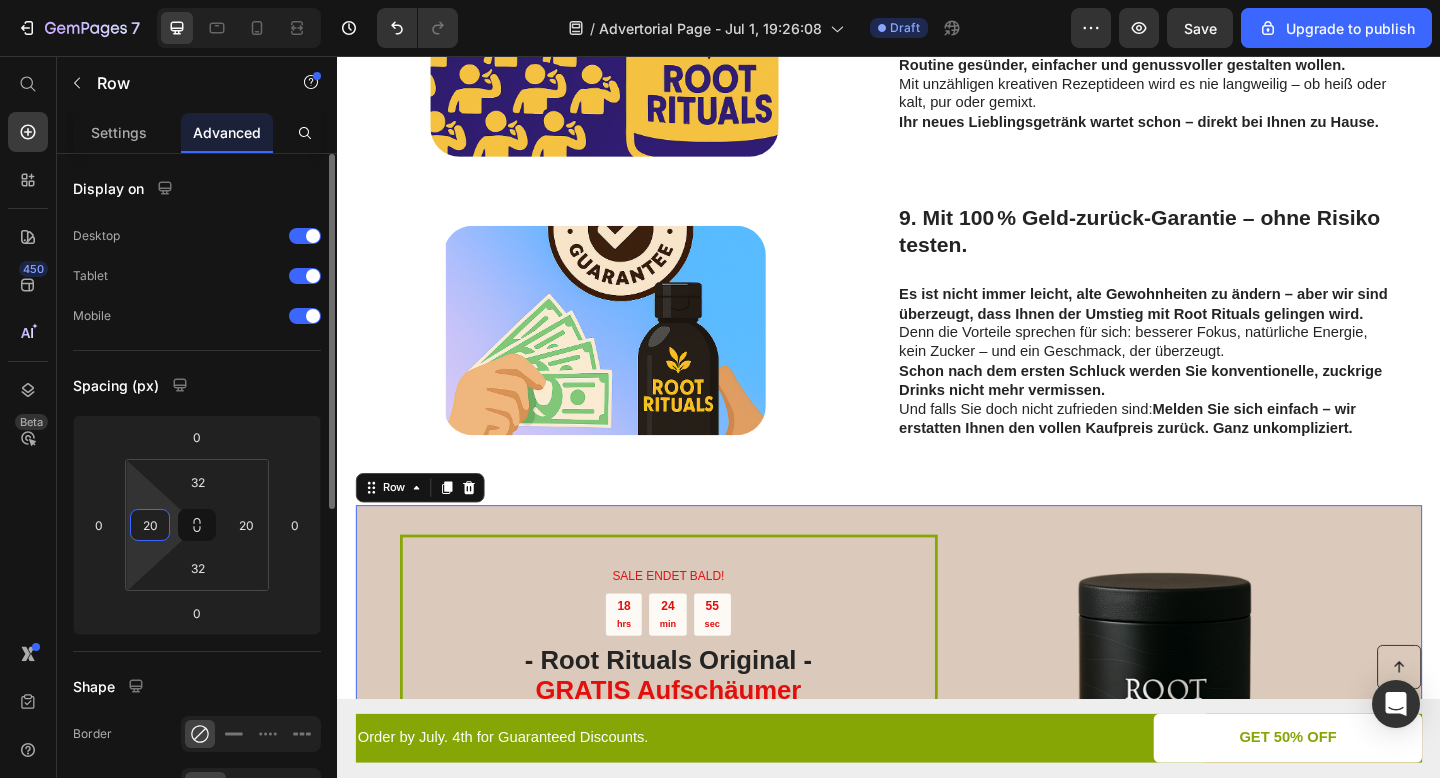 click on "20" at bounding box center [150, 525] 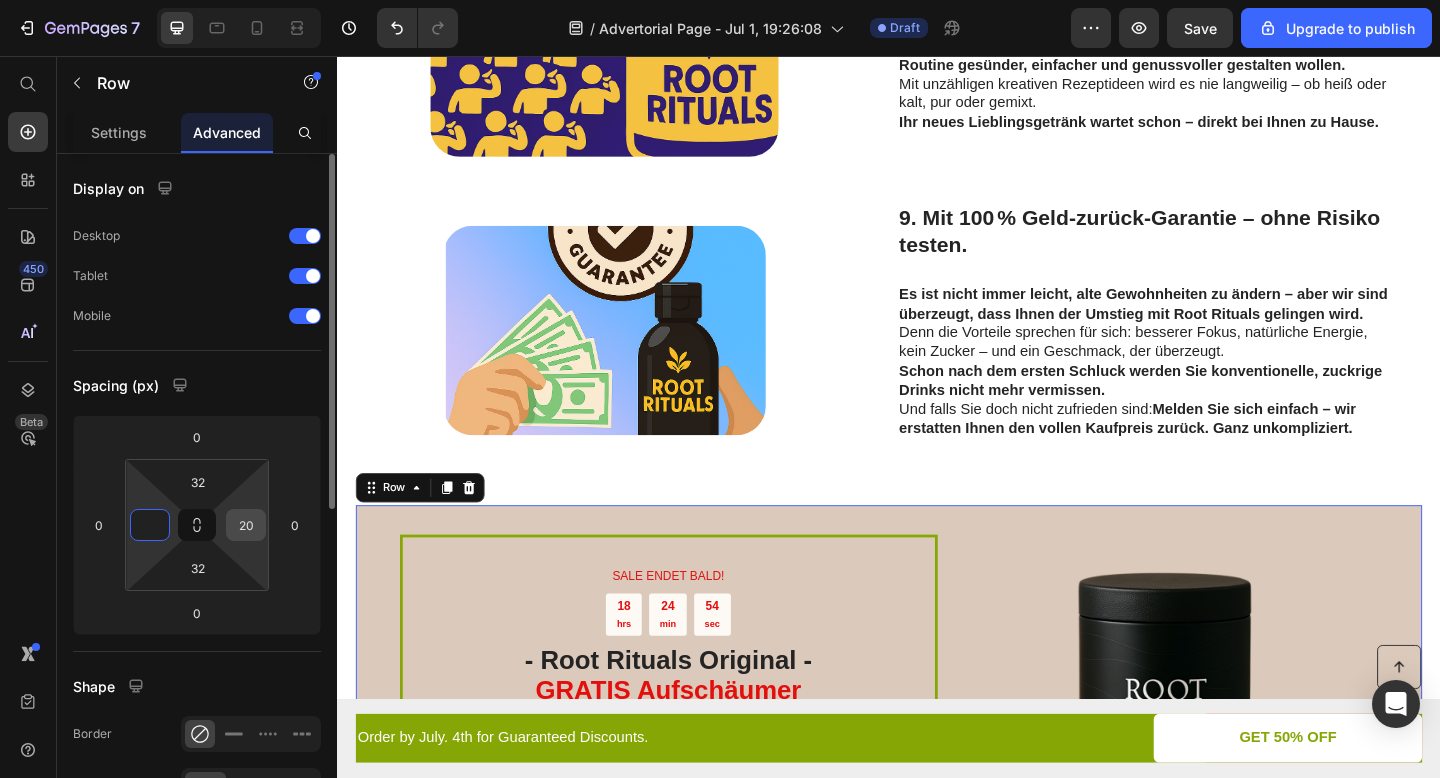 type on "0" 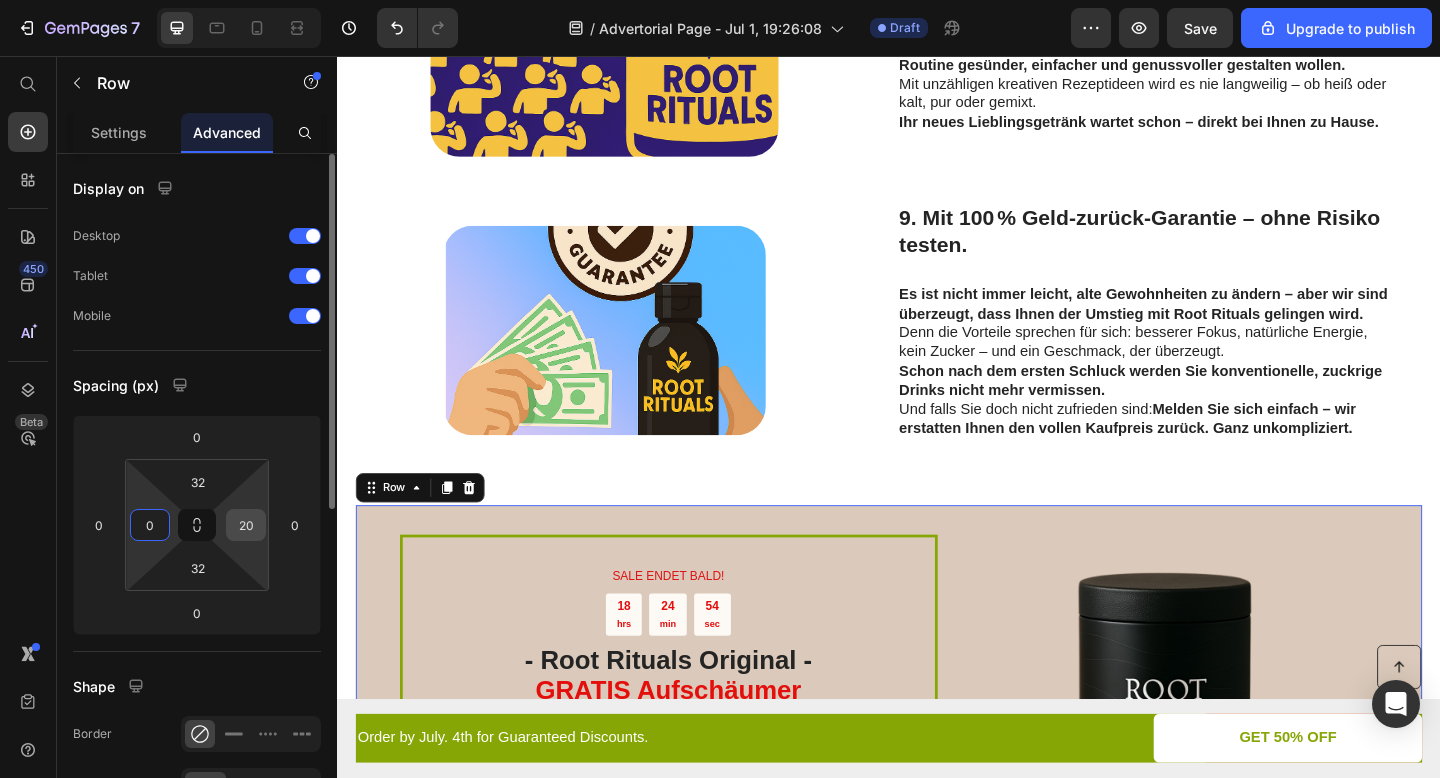 click on "20" at bounding box center (246, 525) 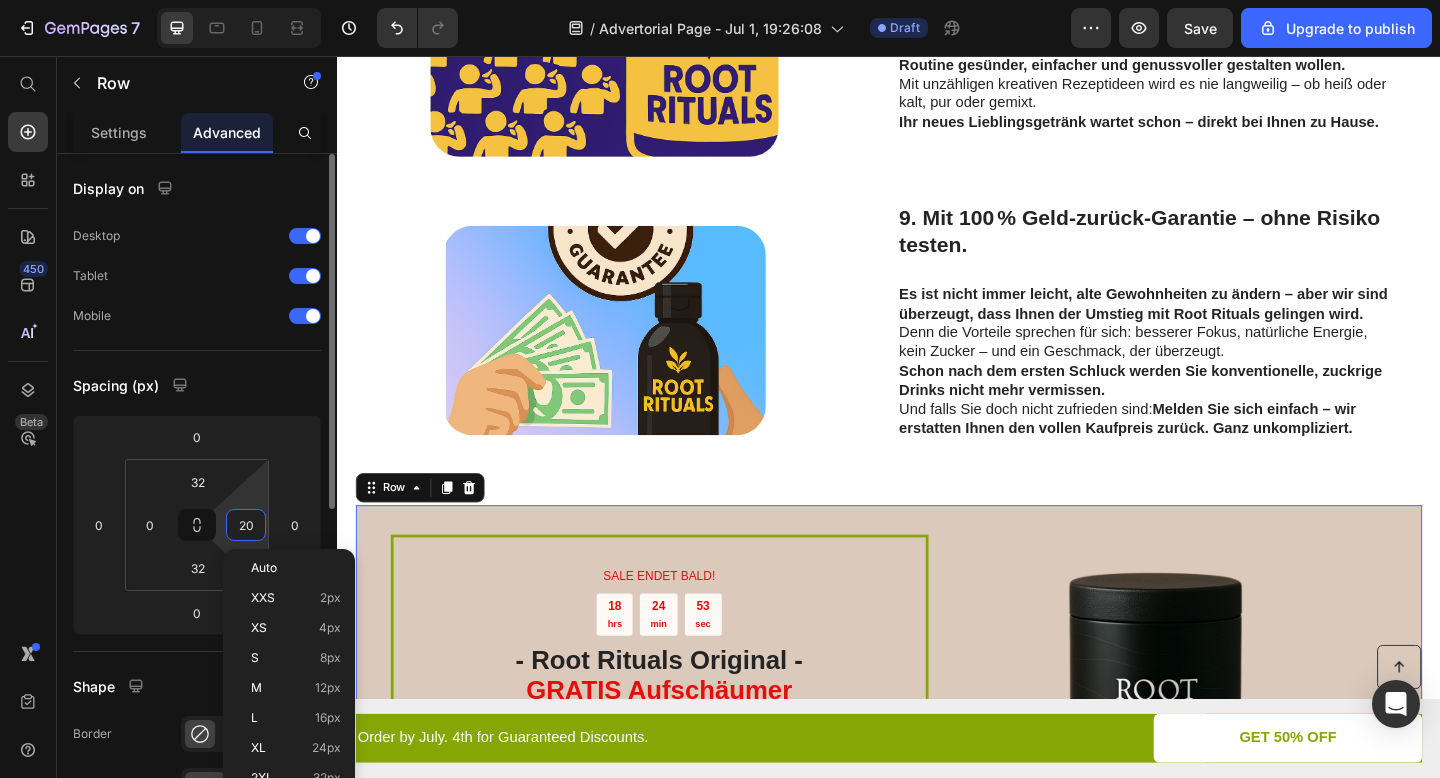 type 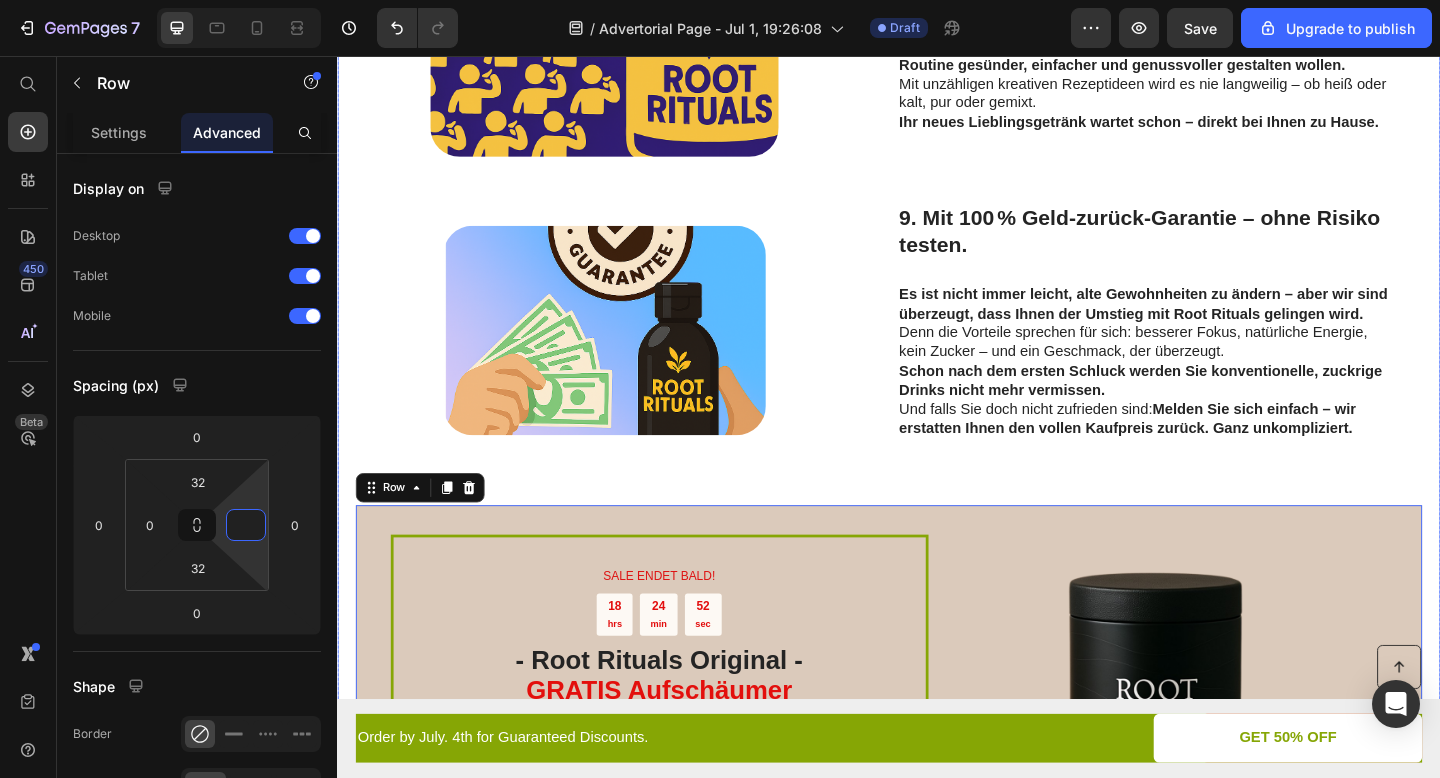 click on "9 Gründe warum diese  Kaffeealternative in 2025 alle begeistert - ganz ohne schlechtes Gewissen Heading Image By  Jessica M. Heading Zuletzt aktualisiert Text Block Row Zusammenfassung : Kaffee neu gedacht: Mit Root Rituals genießen Sie Ihre tägliche Kaffee-Routine jetzt ohne Zucker, ohne künstliche Zusätze – dafür mit der vollen Kraft funktioneller Pilze. Die einzigartige Mischung aus adaptogenen Inhaltsstoffen unterstützt Fokus, Energie und Wohlbefinden – ganz ohne Koffein-Crash. Einfach zubereitet, unvergleichlich im Geschmack. Lesen Sie weiter und entdecken Sie den neuen Standard für Coffee mit Benefits - auch als Eiskaffee super! Text Block                Title Line Image 1. Unglaublich lecker – und trotzdem gut für Körper & Geist. Heading Lernen Sie das wohl leckerste und einfachste Wohlfühl-Getränk kennen – ganz ohne Kaffee. Root Rituals  vereint Masala Chai, Kakao und funktionelle Pilze zu einem cremigen Ritual – ganz ohne Zucker, künstliche Zusätze oder Koffein-Crash.   Row" at bounding box center (937, -866) 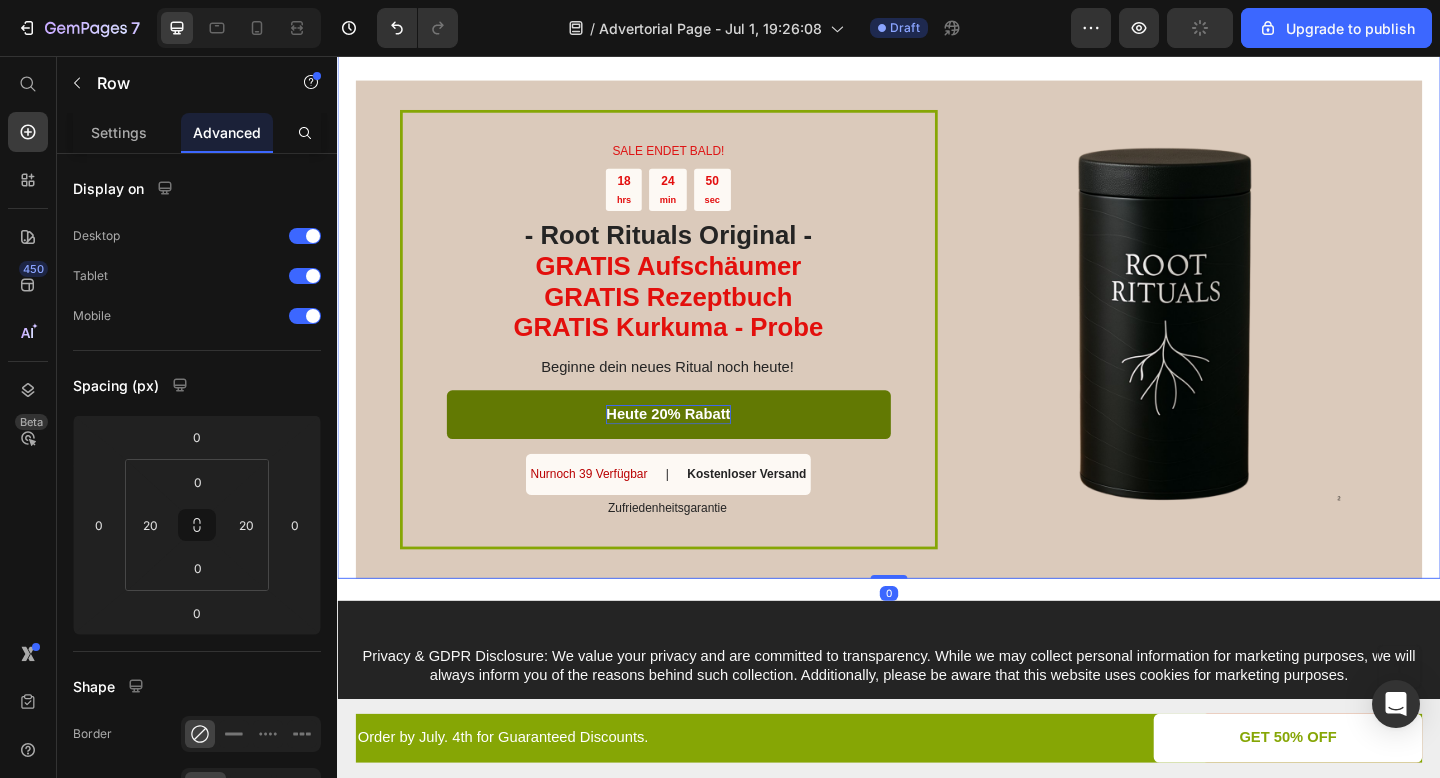 scroll, scrollTop: 3577, scrollLeft: 0, axis: vertical 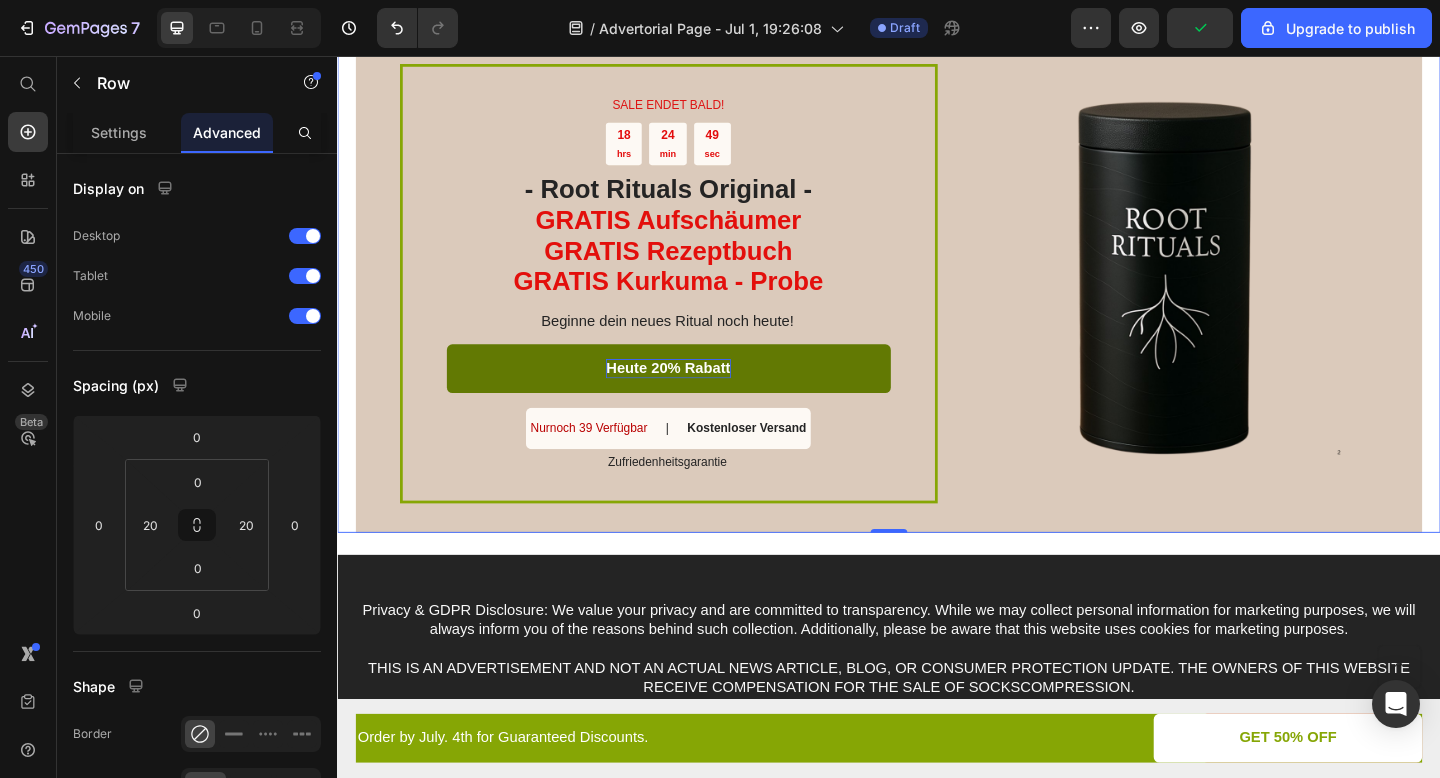 click on "SALE ENDET BALD! Text Block 18 hrs 24 min 49 sec Countdown Timer - Root Rituals Original -  GRATIS Aufschäumer GRATIS Rezeptbuch GRATIS Kurkuma - Probe Heading Beginne dein neues Ritual noch heute! Text Block Heute 20% Rabatt Button Nurnoch 39 Verfügbar Text Block | Text Block Kostenloser Versand Text Block Row Zufriedenheitsgarantie Text Block Row Image Row" at bounding box center [937, 304] 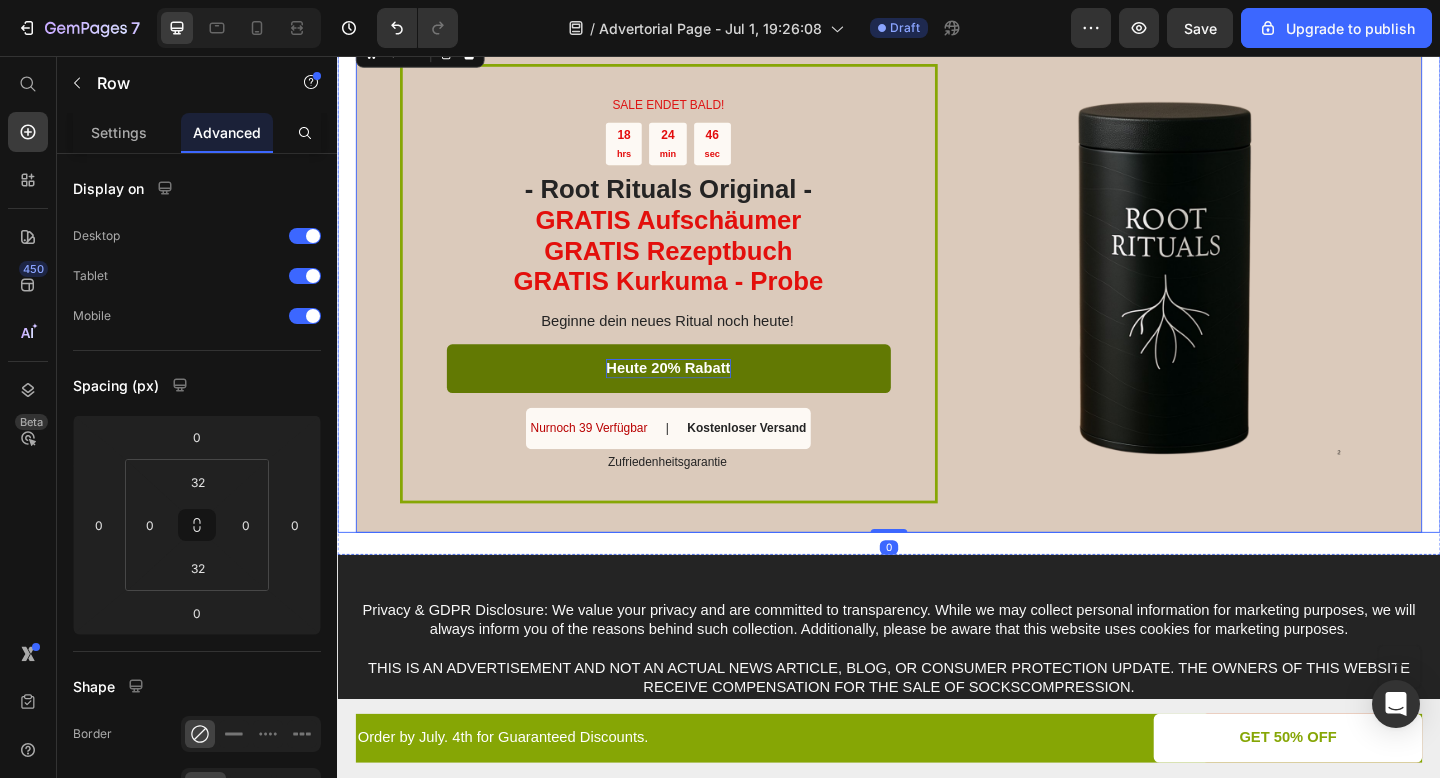 click on "9 Gründe warum diese  Kaffeealternative in 2025 alle begeistert - ganz ohne schlechtes Gewissen Heading Image By  Jessica M. Heading Zuletzt aktualisiert Text Block Row Zusammenfassung : Kaffee neu gedacht: Mit Root Rituals genießen Sie Ihre tägliche Kaffee-Routine jetzt ohne Zucker, ohne künstliche Zusätze – dafür mit der vollen Kraft funktioneller Pilze. Die einzigartige Mischung aus adaptogenen Inhaltsstoffen unterstützt Fokus, Energie und Wohlbefinden – ganz ohne Koffein-Crash. Einfach zubereitet, unvergleichlich im Geschmack. Lesen Sie weiter und entdecken Sie den neuen Standard für Coffee mit Benefits - auch als Eiskaffee super! Text Block                Title Line Image 1. Unglaublich lecker – und trotzdem gut für Körper & Geist. Heading Lernen Sie das wohl leckerste und einfachste Wohlfühl-Getränk kennen – ganz ohne Kaffee. Root Rituals  vereint Masala Chai, Kakao und funktionelle Pilze zu einem cremigen Ritual – ganz ohne Zucker, künstliche Zusätze oder Koffein-Crash.   Row" at bounding box center [937, -1378] 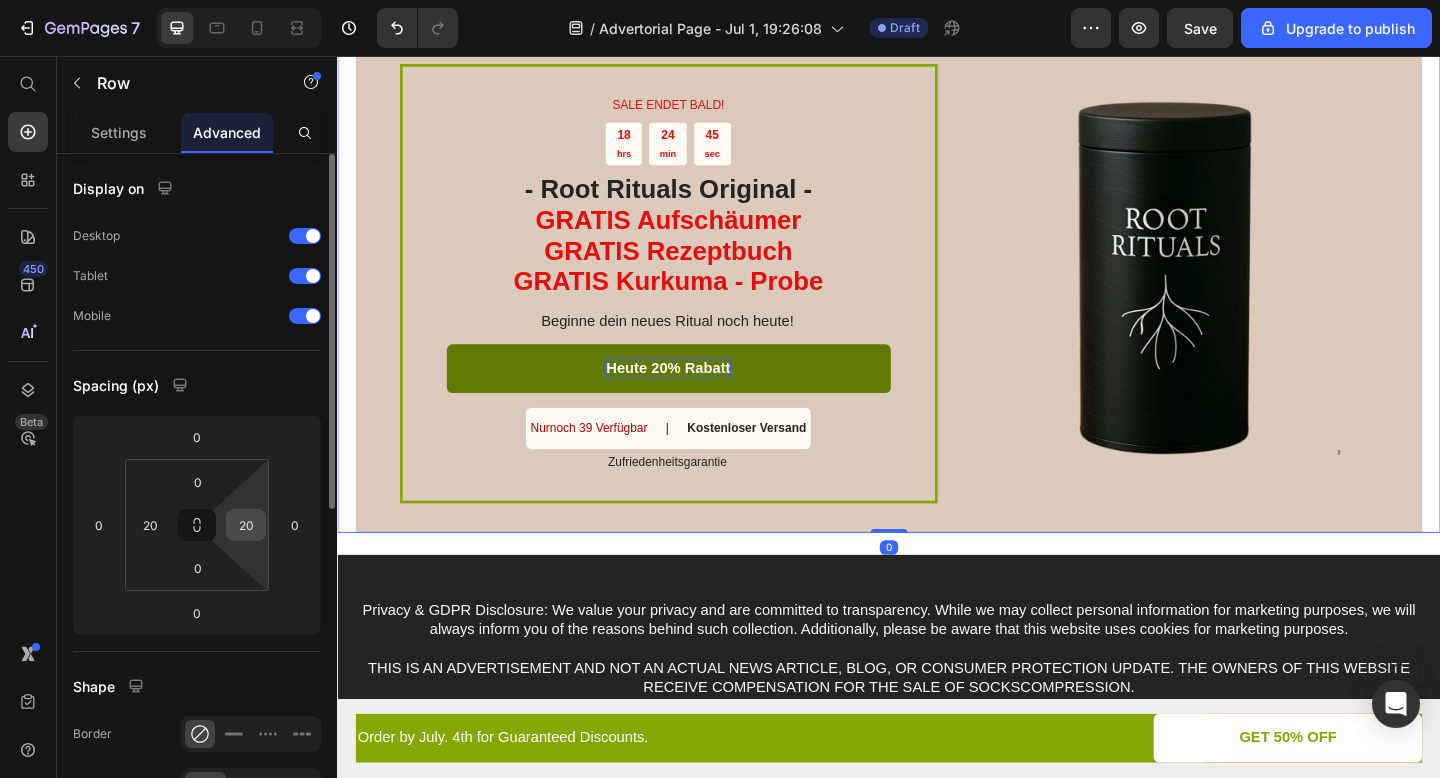 click on "20" at bounding box center [246, 525] 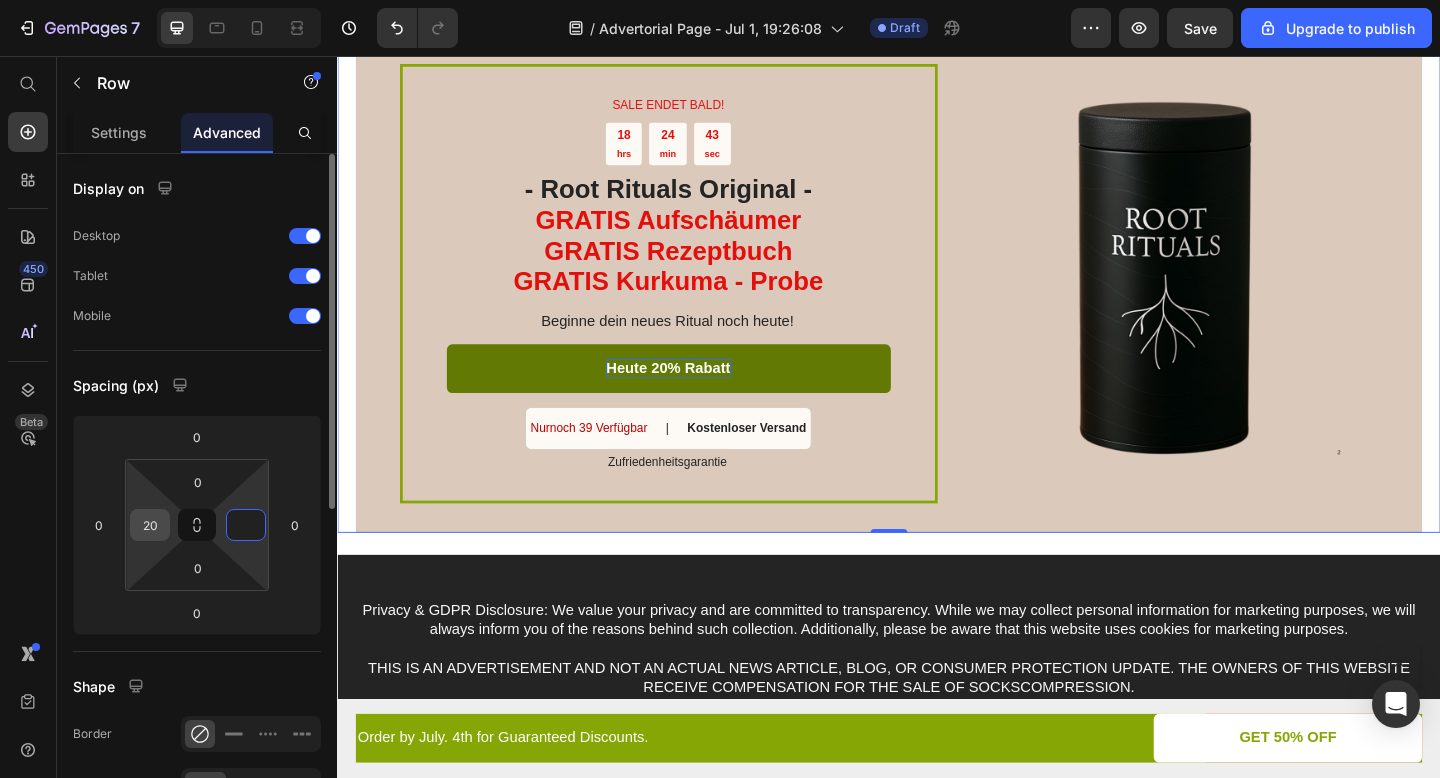 type on "0" 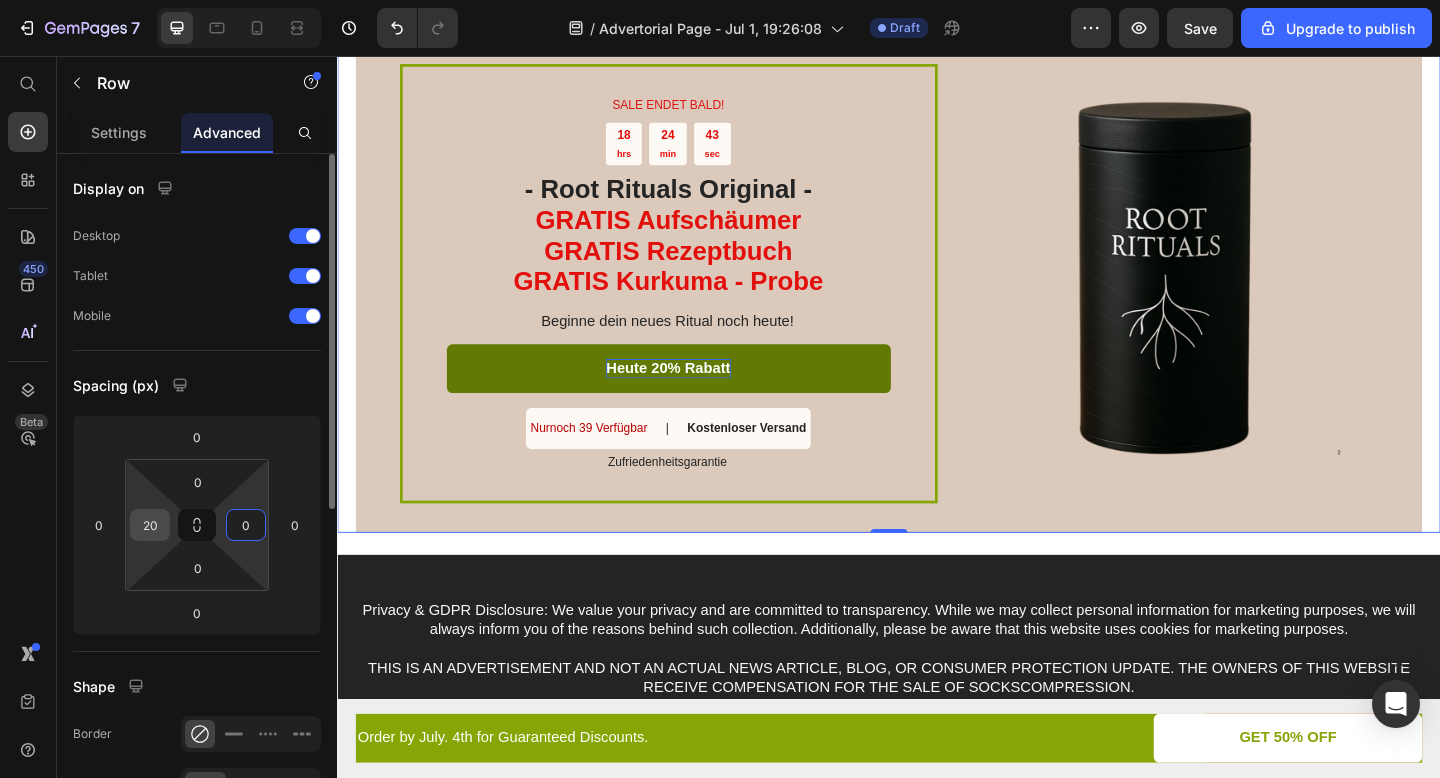 click on "20" at bounding box center (150, 525) 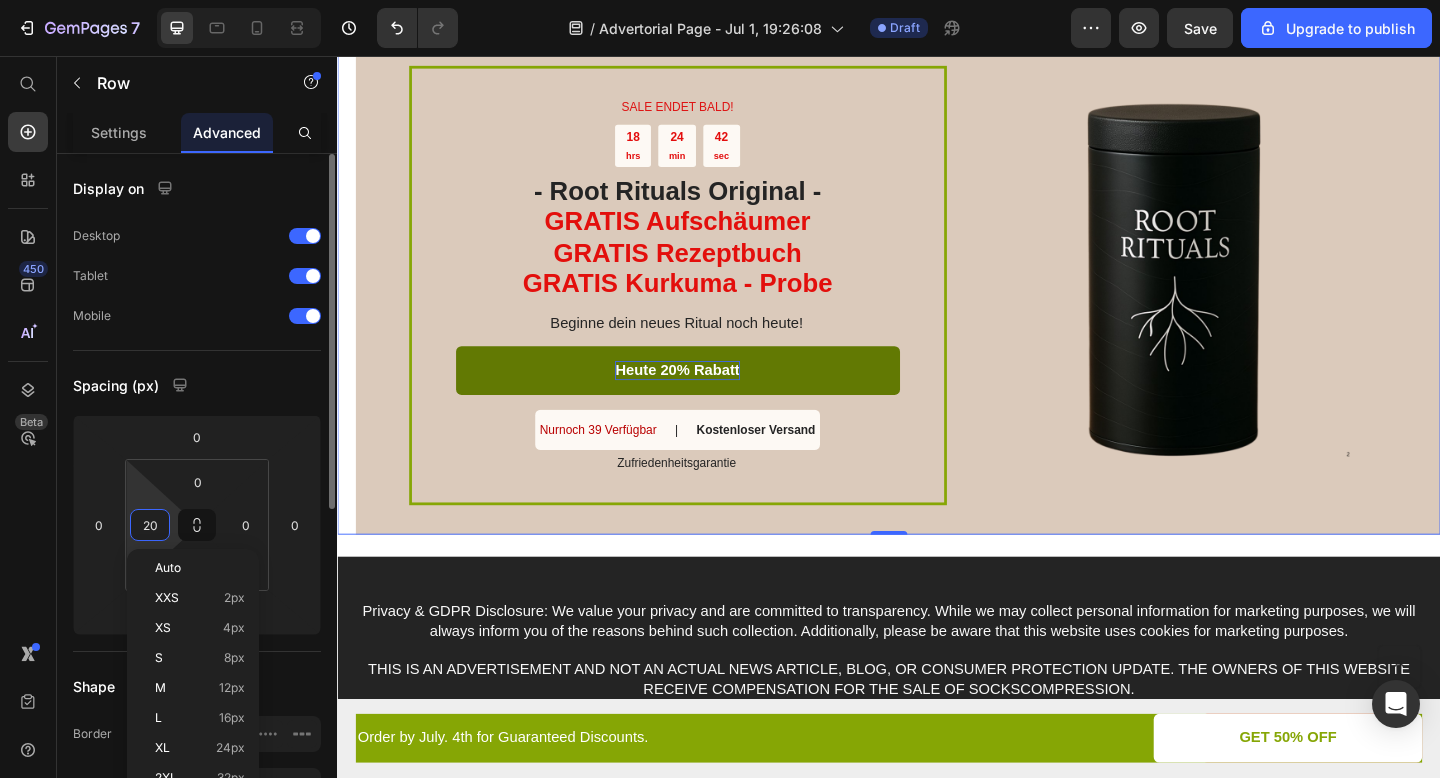 type 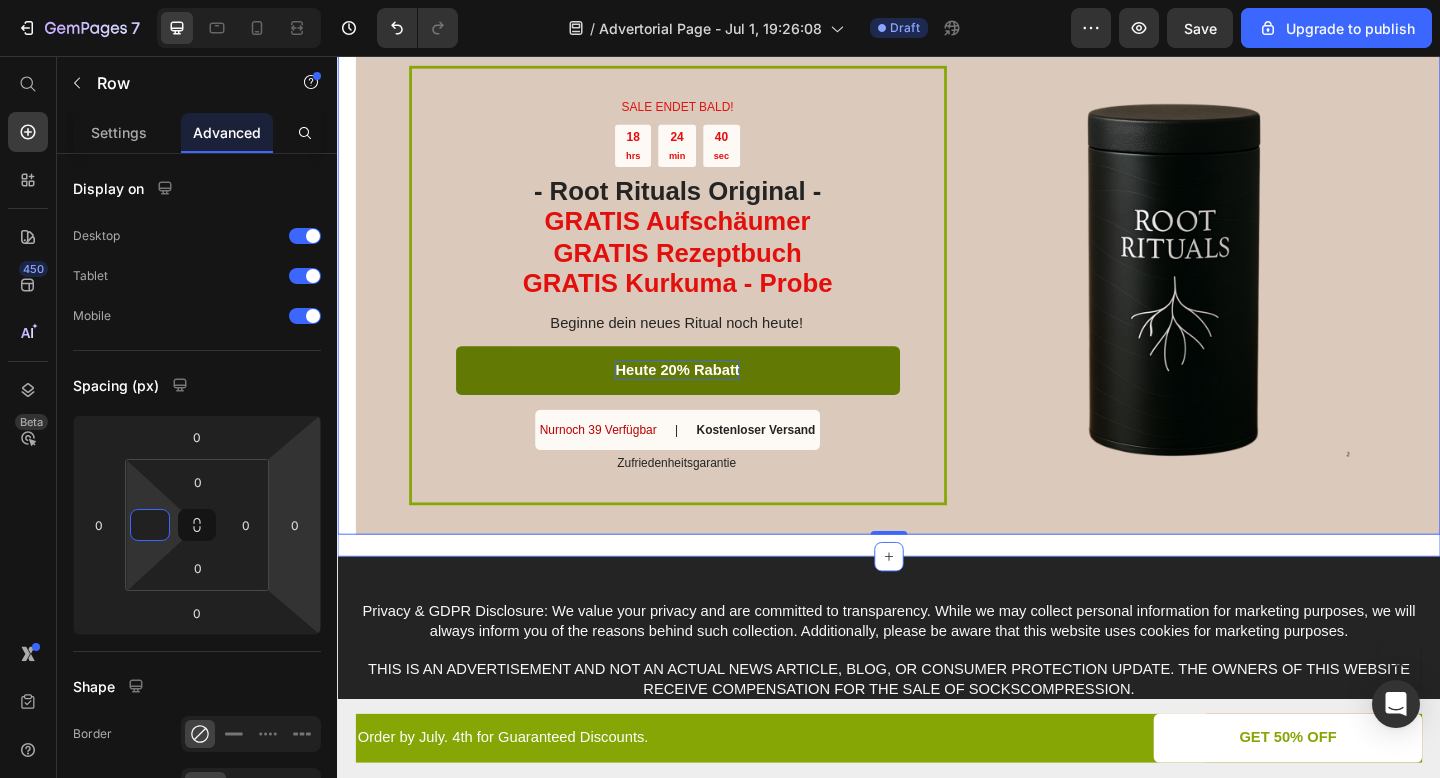 click on "TAGESANGEBOT - 3 Überraschungen Heading 🎉 Heute 20% SPAREN 🎉 Text Block 05 HRS 18 MIN 56 SEC Countdown Timer Row Row 9 Gründe warum diese  Kaffeealternative in 2025 alle begeistert - ganz ohne schlechtes Gewissen Heading Image By  Jessica M. Heading Zuletzt aktualisiert Text Block Row Zusammenfassung : Kaffee neu gedacht: Mit Root Rituals genießen Sie Ihre tägliche Kaffee-Routine jetzt ohne Zucker, ohne künstliche Zusätze – dafür mit der vollen Kraft funktioneller Pilze. Die einzigartige Mischung aus adaptogenen Inhaltsstoffen unterstützt Fokus, Energie und Wohlbefinden – ganz ohne Koffein-Crash. Einfach zubereitet, unvergleichlich im Geschmack. Lesen Sie weiter und entdecken Sie den neuen Standard für Coffee mit Benefits - auch als Eiskaffee super! Text Block                Title Line Image 1. Unglaublich lecker – und trotzdem gut für Körper & Geist. Heading Lernen Sie das wohl leckerste und einfachste Wohlfühl-Getränk kennen – ganz ohne Kaffee. Root Rituals   Text Block Row Mit" at bounding box center (937, -1440) 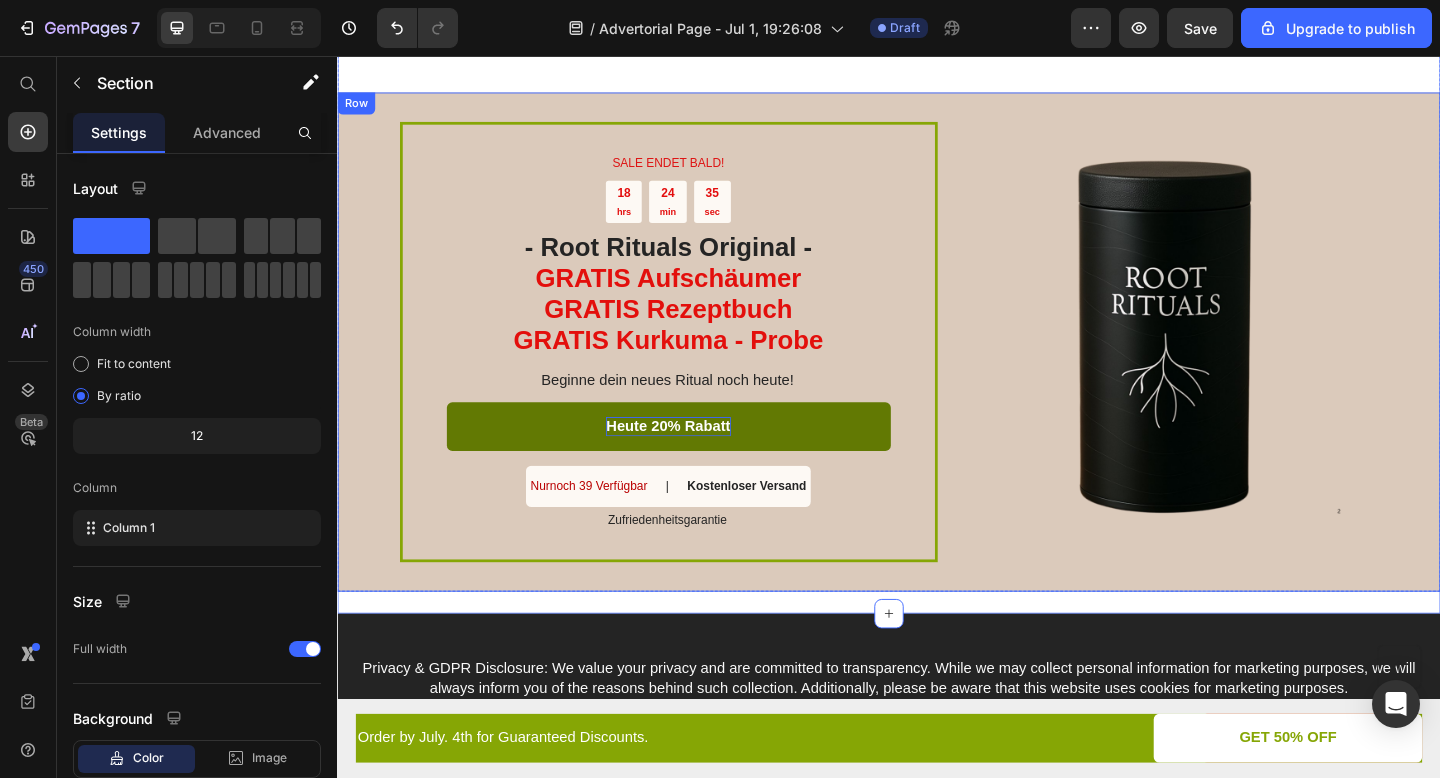 scroll, scrollTop: 3541, scrollLeft: 0, axis: vertical 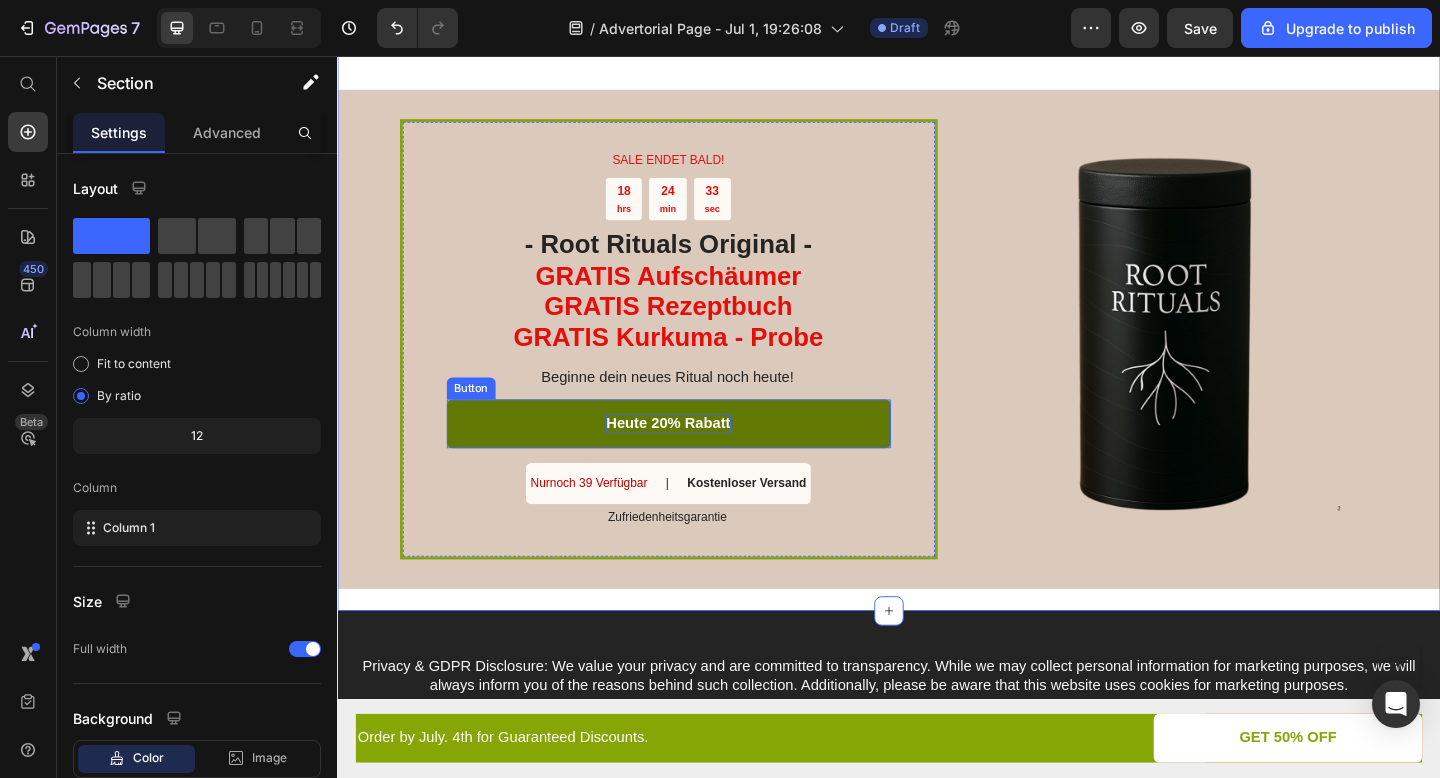 click on "Heute 20% Rabatt" at bounding box center [697, 456] 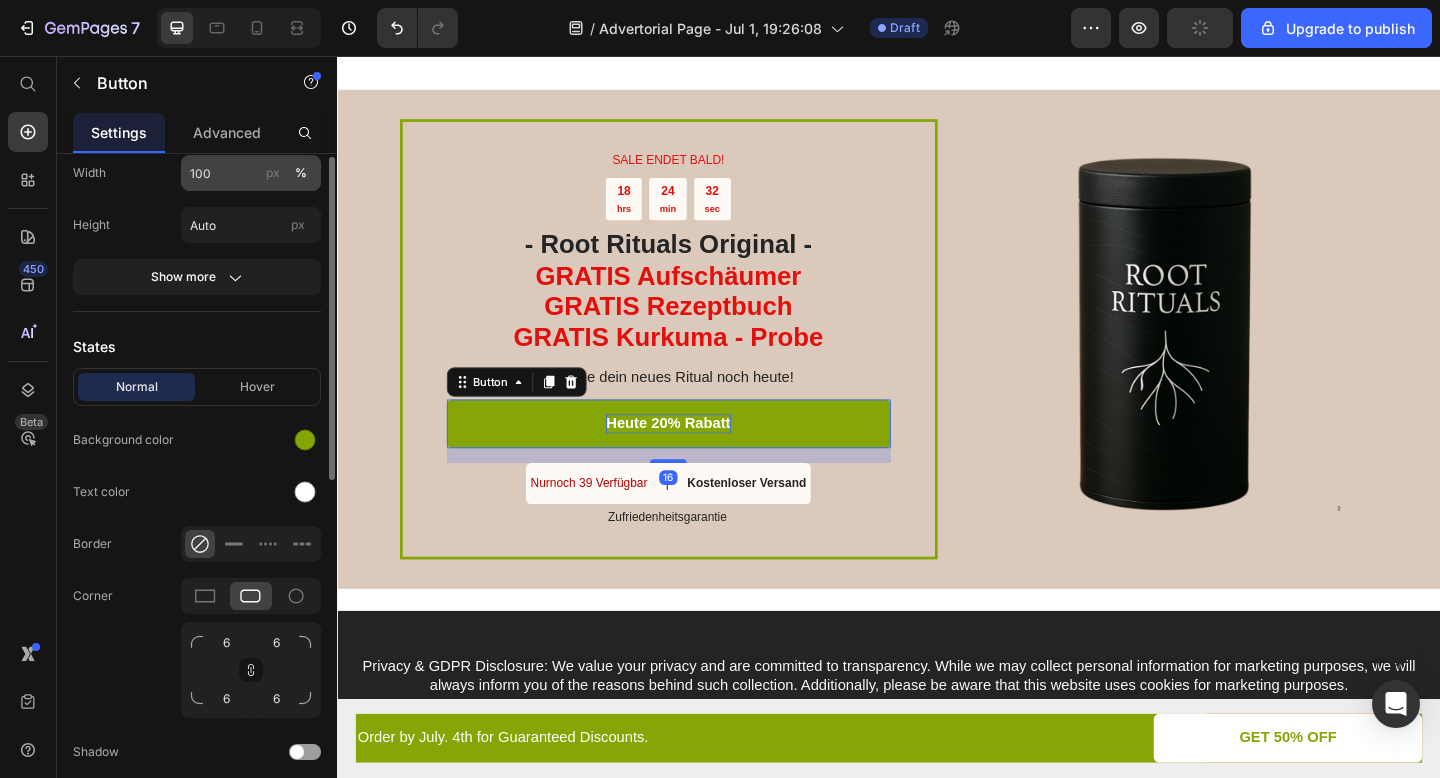 scroll, scrollTop: 348, scrollLeft: 0, axis: vertical 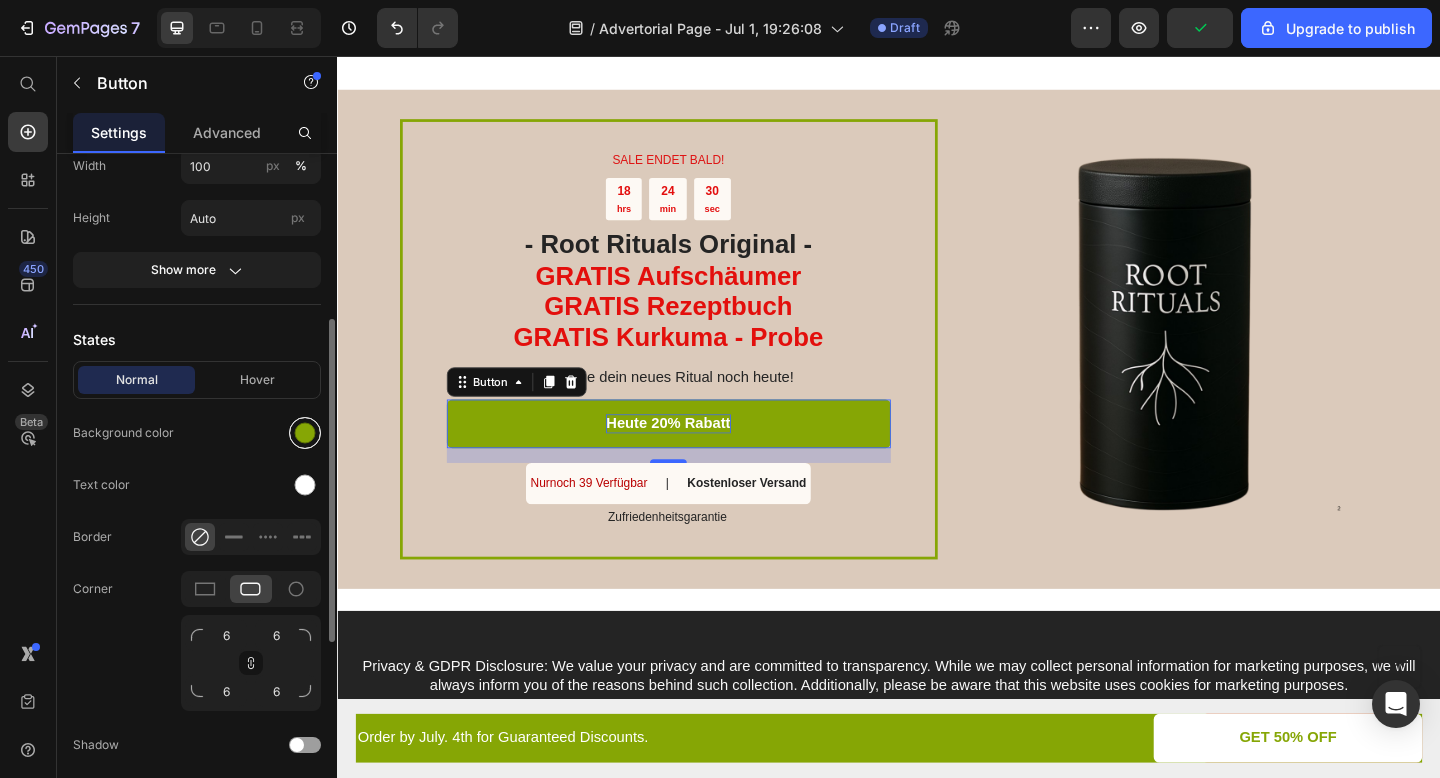 click at bounding box center [305, 433] 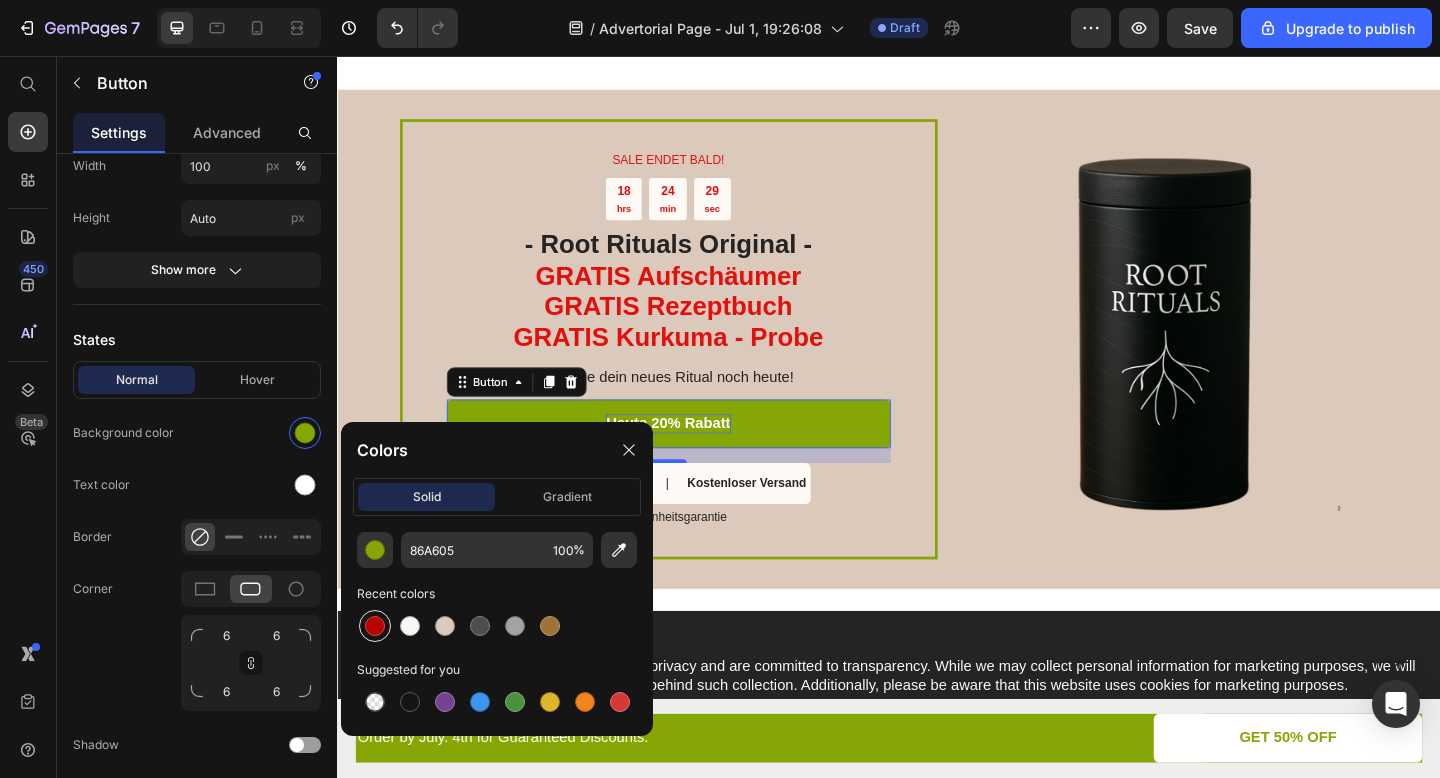 click at bounding box center [375, 626] 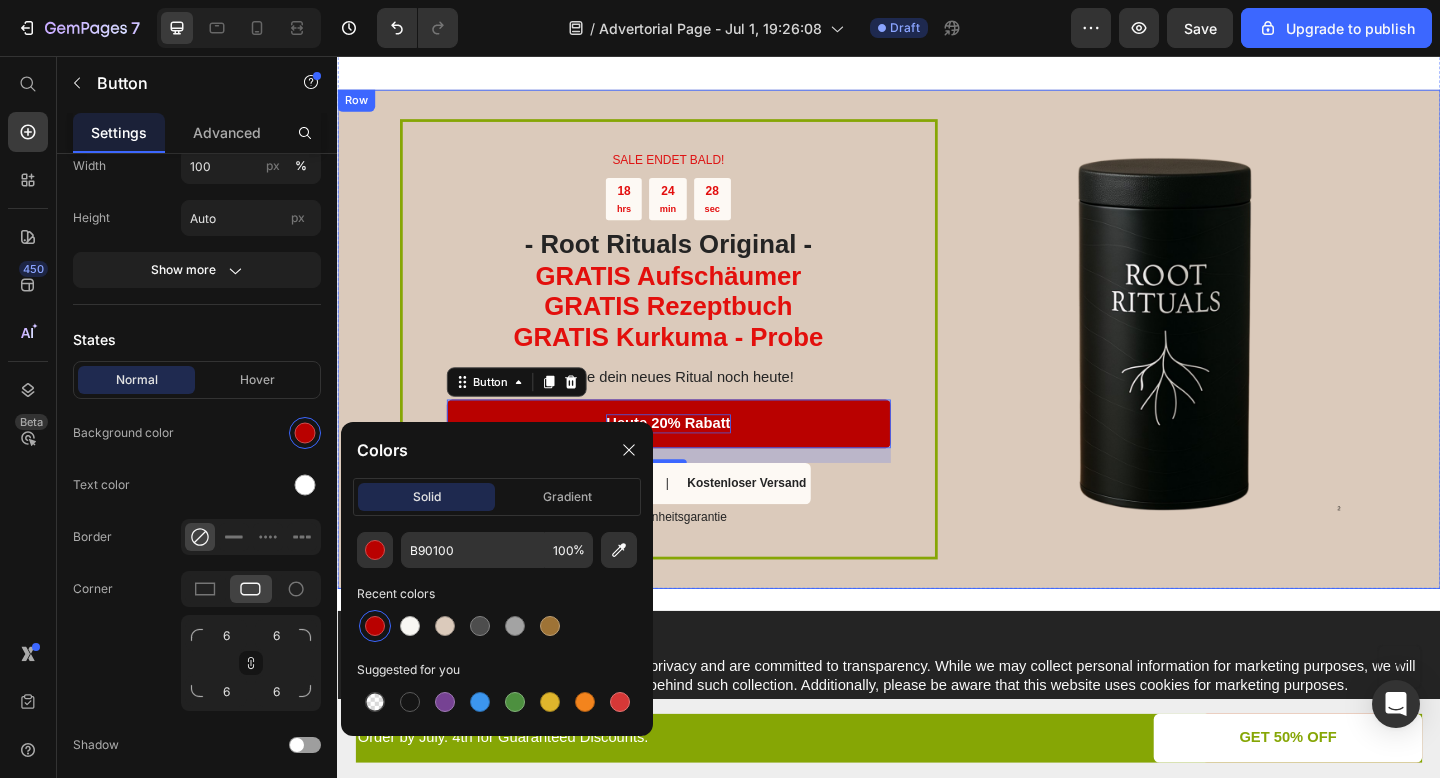 click on "SALE ENDET BALD! Text Block 18 hrs 24 min 28 sec Countdown Timer - Root Rituals Original -  GRATIS Aufschäumer GRATIS Rezeptbuch GRATIS Kurkuma - Probe Heading Beginne dein neues Ritual noch heute! Text Block Heute 20% Rabatt Button   16 Nurnoch 39 Verfügbar Text Block | Text Block Kostenloser Versand Text Block Row Zufriedenheitsgarantie Text Block Row Image Row" at bounding box center (937, 364) 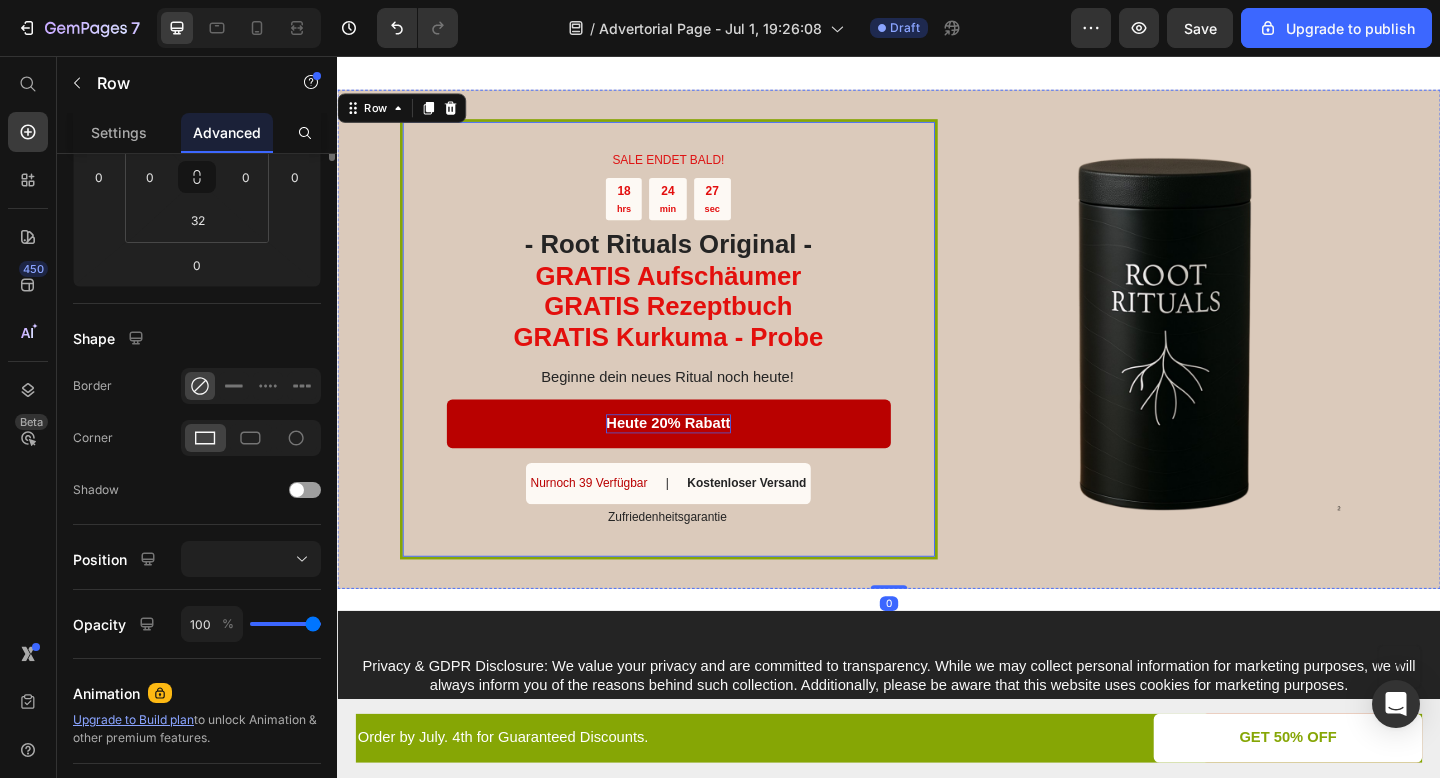 scroll, scrollTop: 0, scrollLeft: 0, axis: both 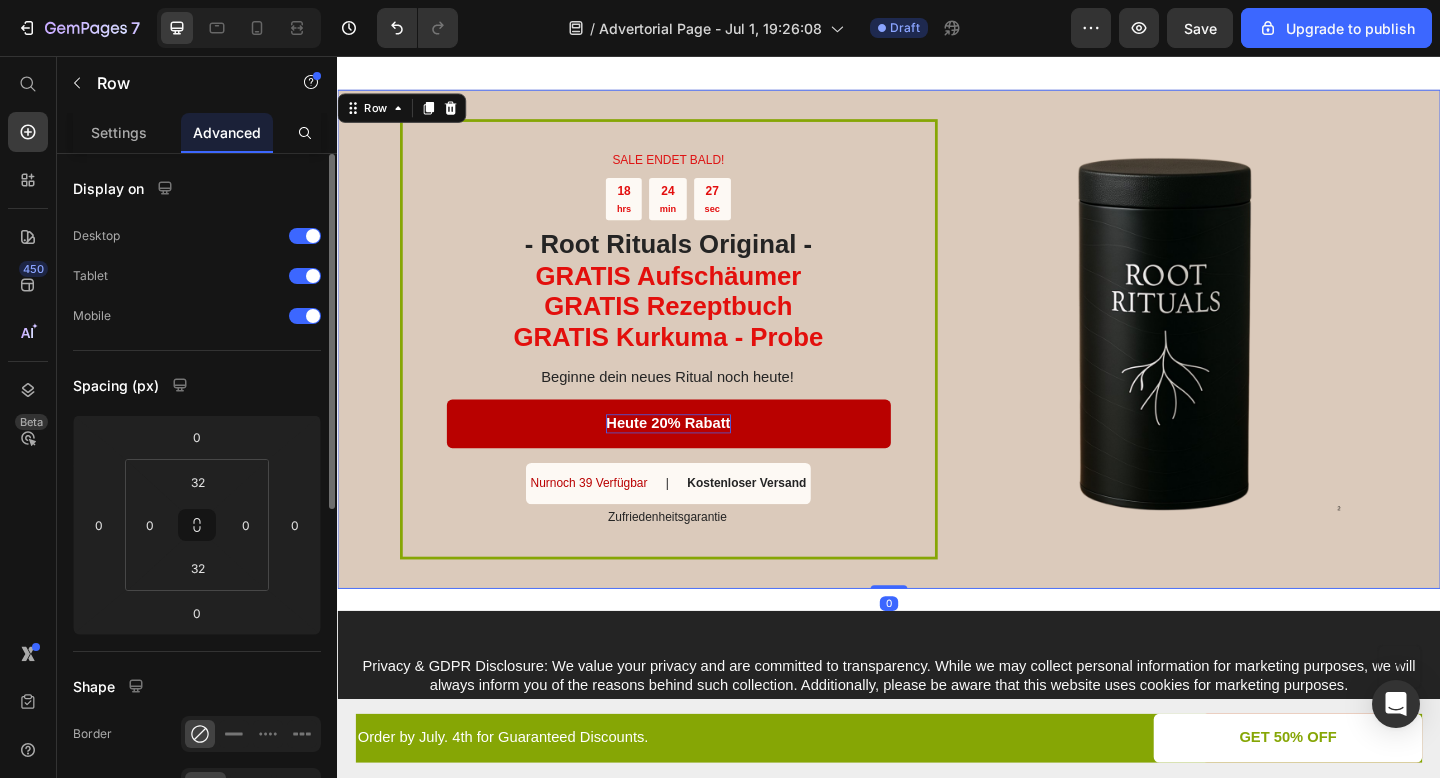 click on "SALE ENDET BALD! Text Block 18 hrs 24 min 27 sec Countdown Timer - Root Rituals Original -  GRATIS Aufschäumer GRATIS Rezeptbuch GRATIS Kurkuma - Probe Heading Beginne dein neues Ritual noch heute! Text Block Heute 20% Rabatt Button Nurnoch 39 Verfügbar Text Block | Text Block Kostenloser Versand Text Block Row Zufriedenheitsgarantie Text Block Row Image Row   0" at bounding box center (937, 364) 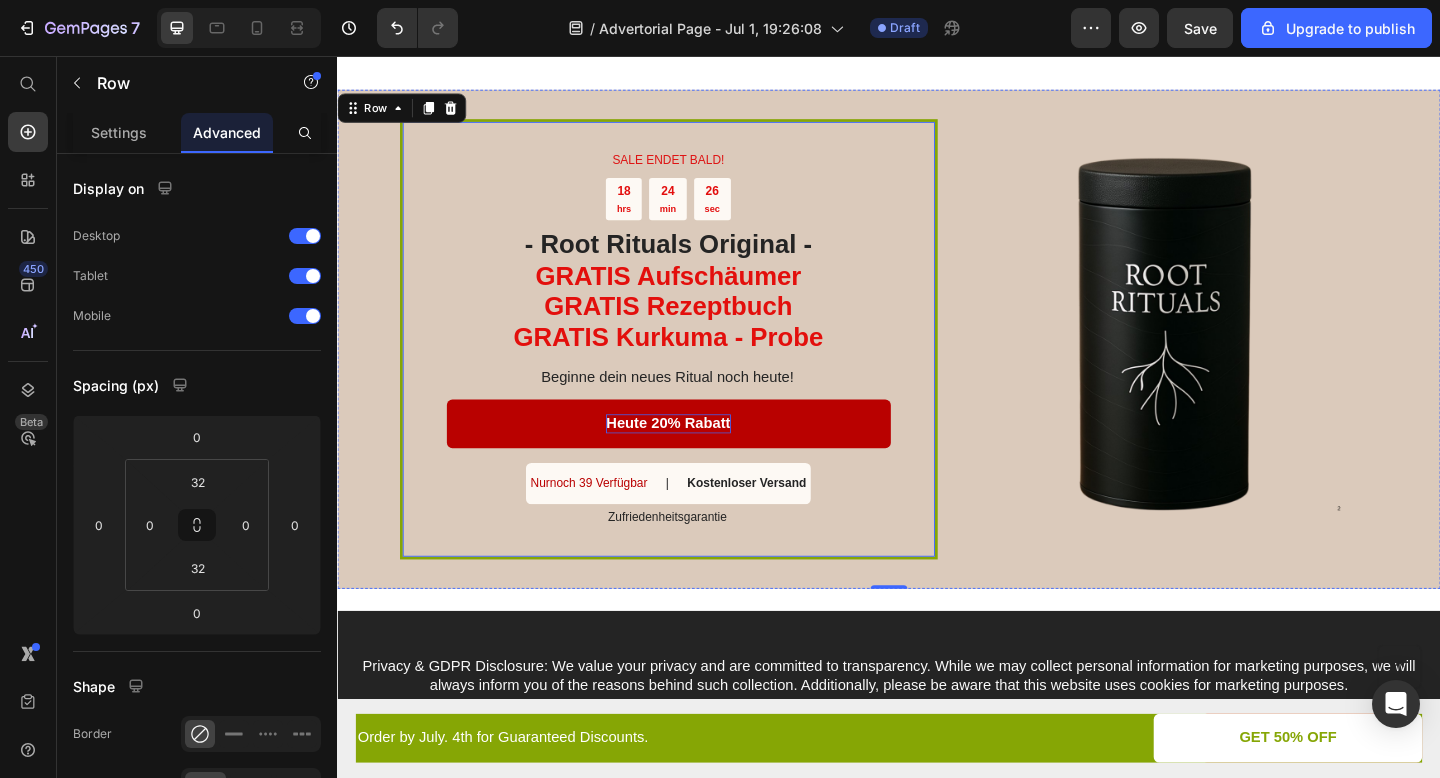 click on "SALE ENDET BALD! Text Block 18 hrs 24 min 26 sec Countdown Timer - Root Rituals Original -  GRATIS Aufschäumer GRATIS Rezeptbuch GRATIS Kurkuma - Probe Heading Beginne dein neues Ritual noch heute! Text Block Heute 20% Rabatt Button Nurnoch 39 Verfügbar Text Block | Text Block Kostenloser Versand Text Block Row Zufriedenheitsgarantie Text Block Row" at bounding box center [697, 364] 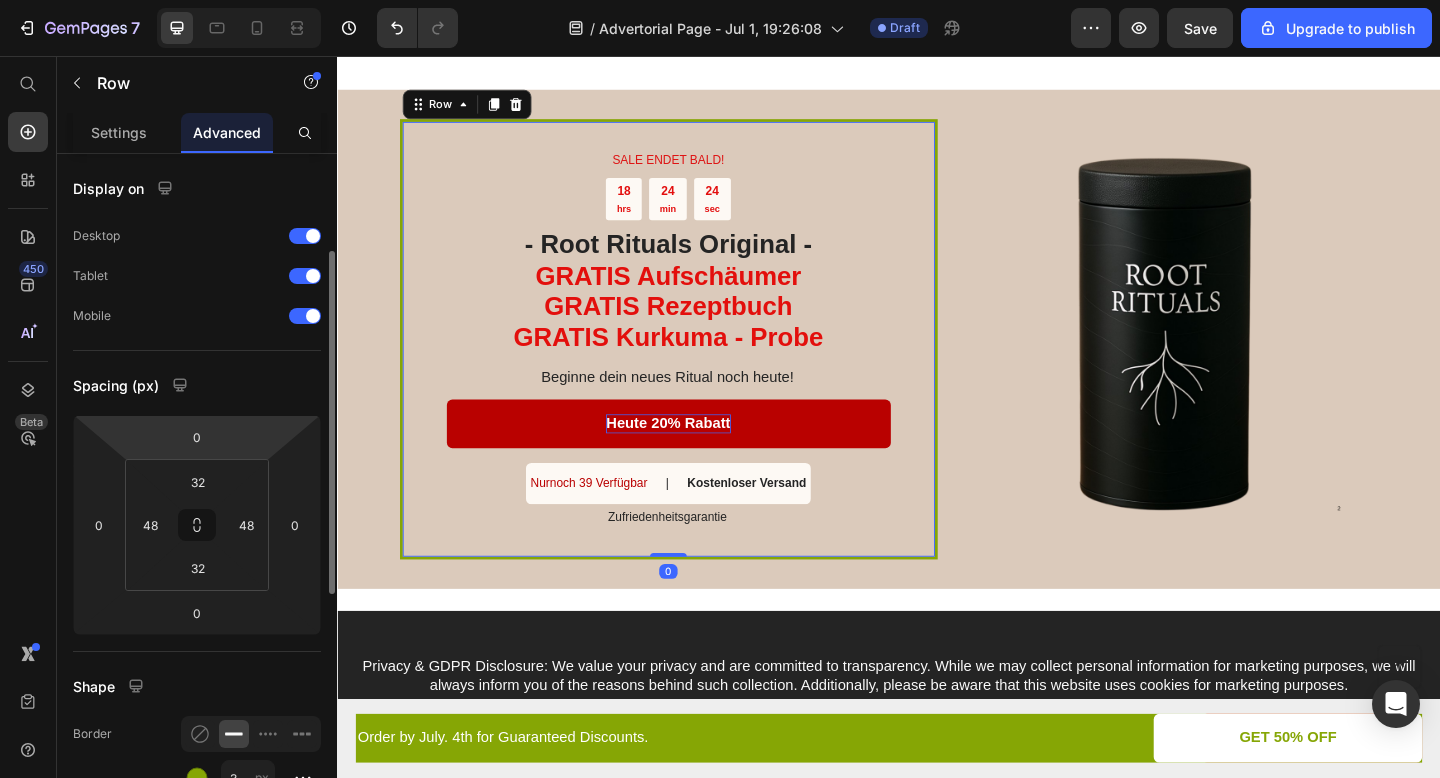 scroll, scrollTop: 123, scrollLeft: 0, axis: vertical 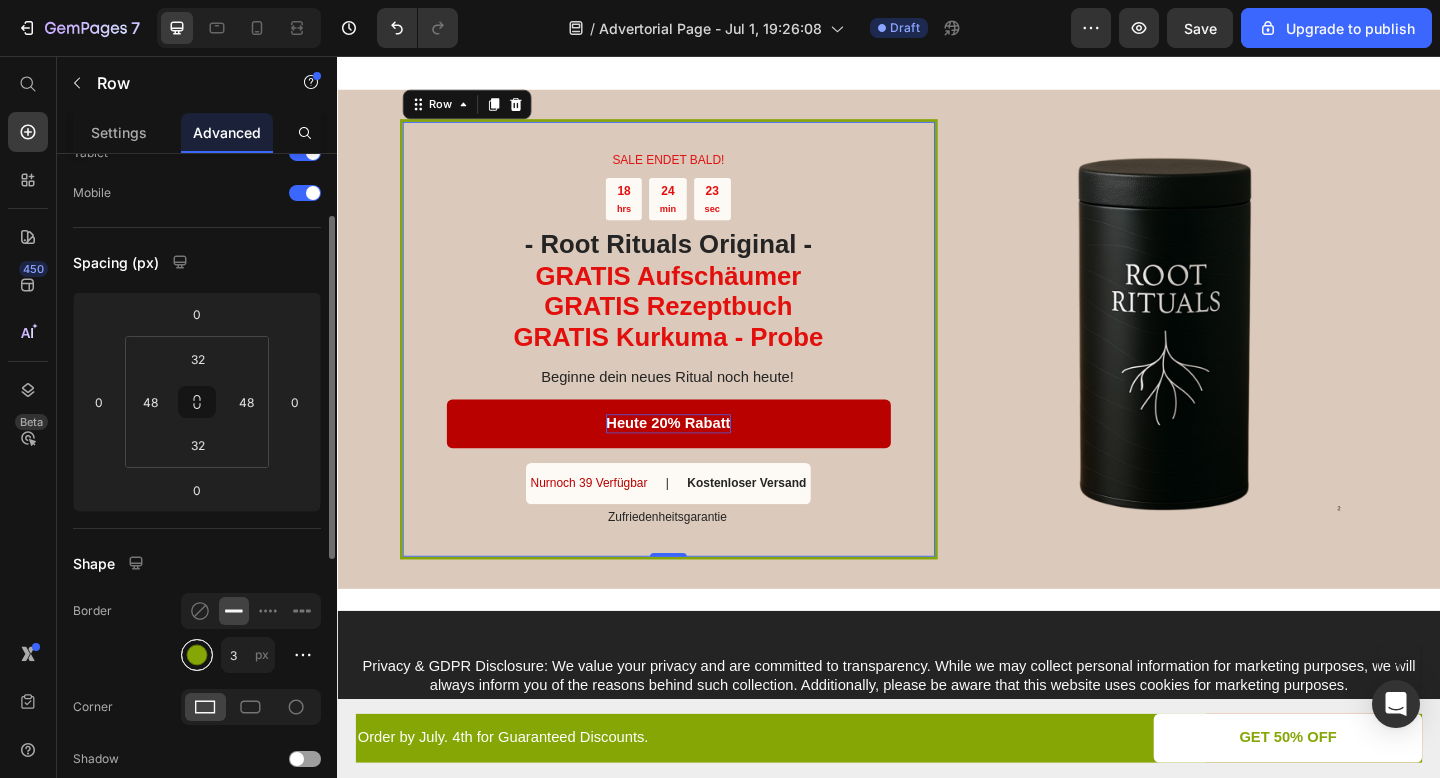 click at bounding box center [197, 655] 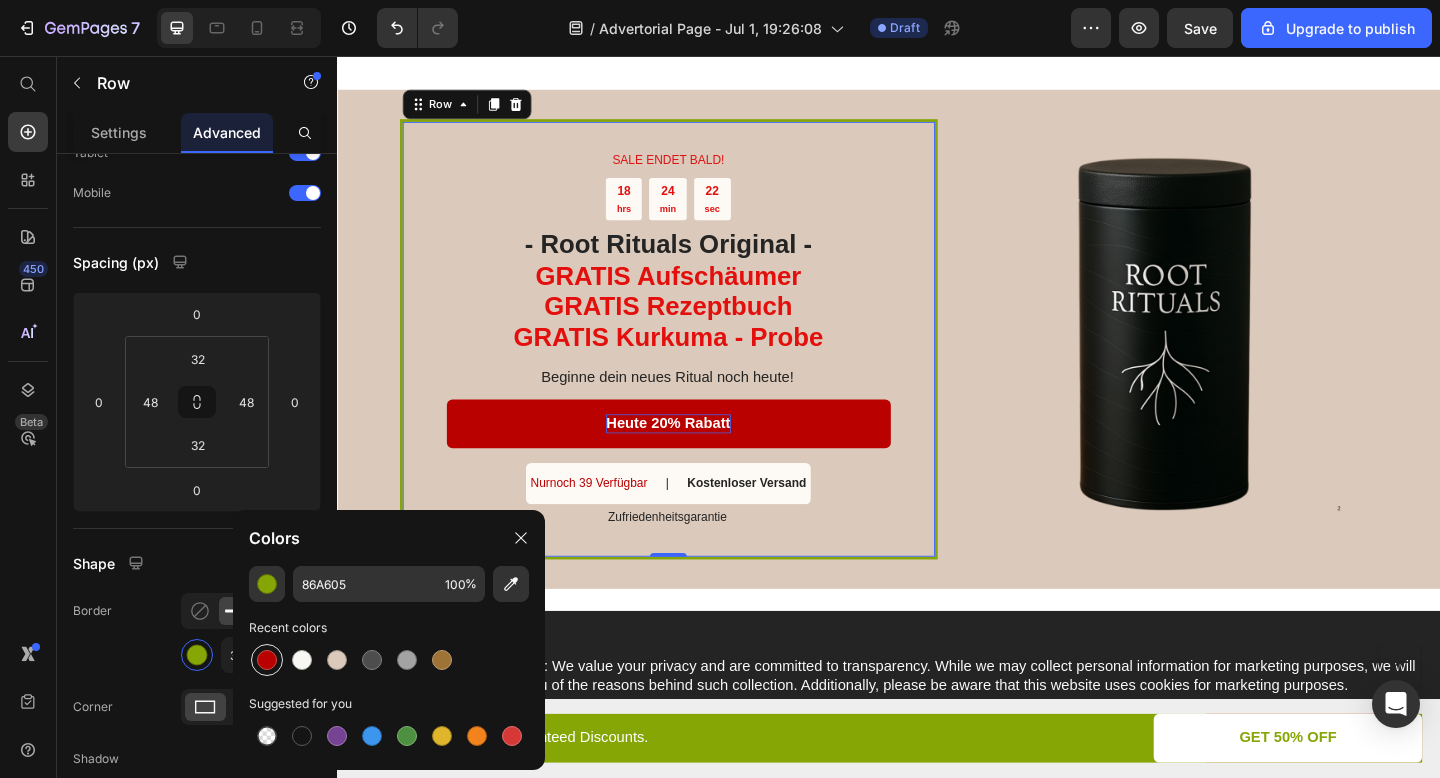 click at bounding box center [267, 660] 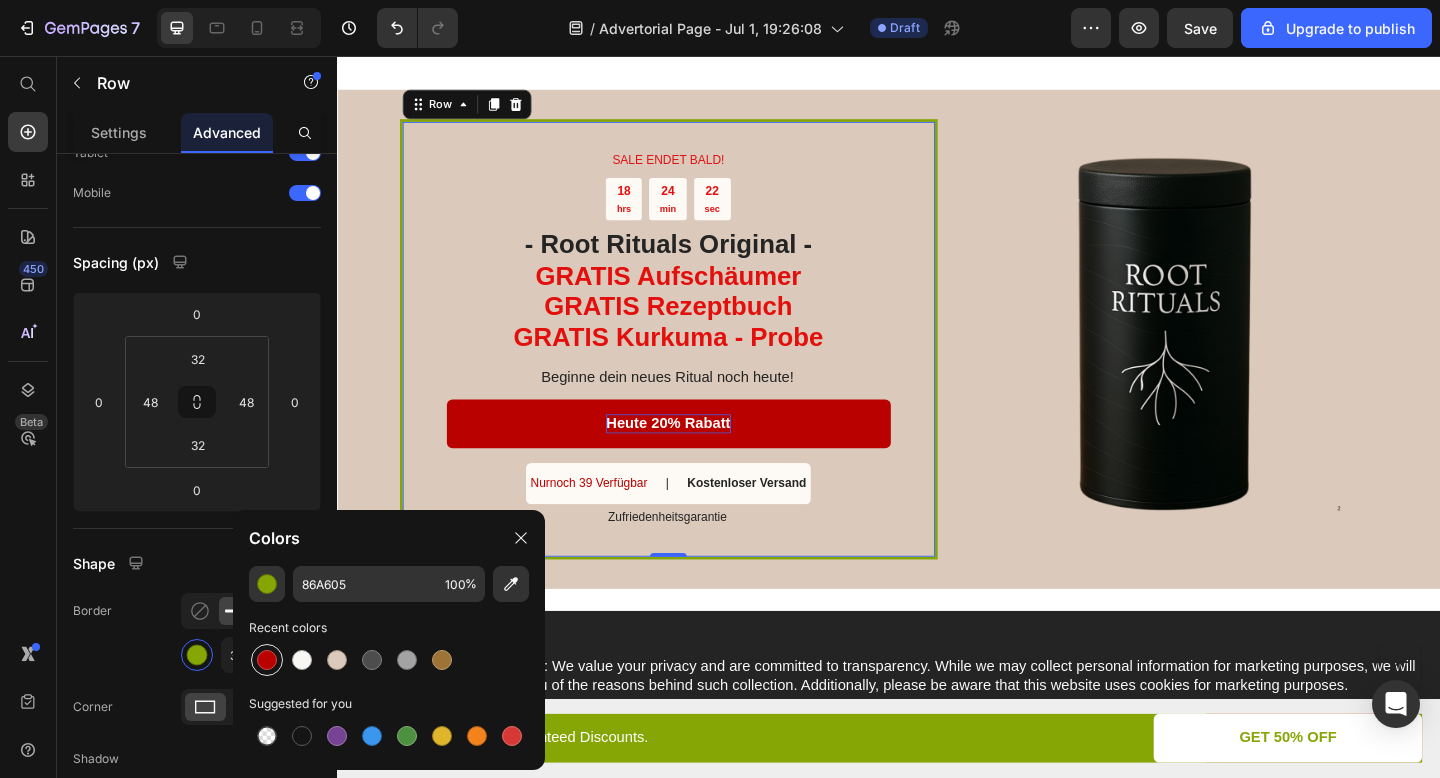 type on "B90100" 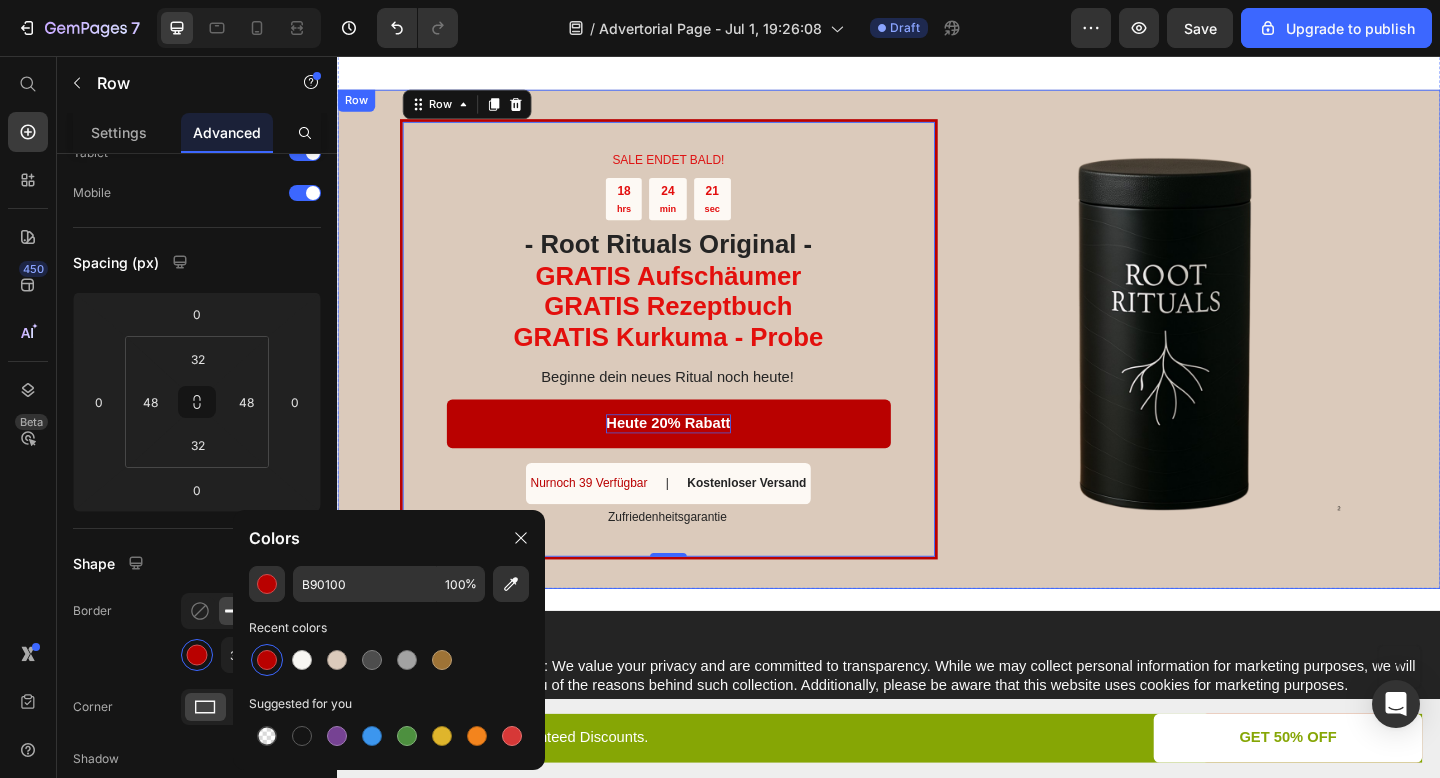 click on "SALE ENDET BALD! Text Block 18 hrs 24 min 21 sec Countdown Timer - Root Rituals Original -  GRATIS Aufschäumer GRATIS Rezeptbuch GRATIS Kurkuma - Probe Heading Beginne dein neues Ritual noch heute! Text Block Heute 20% Rabatt Button Nurnoch 39 Verfügbar Text Block | Text Block Kostenloser Versand Text Block Row Zufriedenheitsgarantie Text Block Row   0 Image Row" at bounding box center (937, 364) 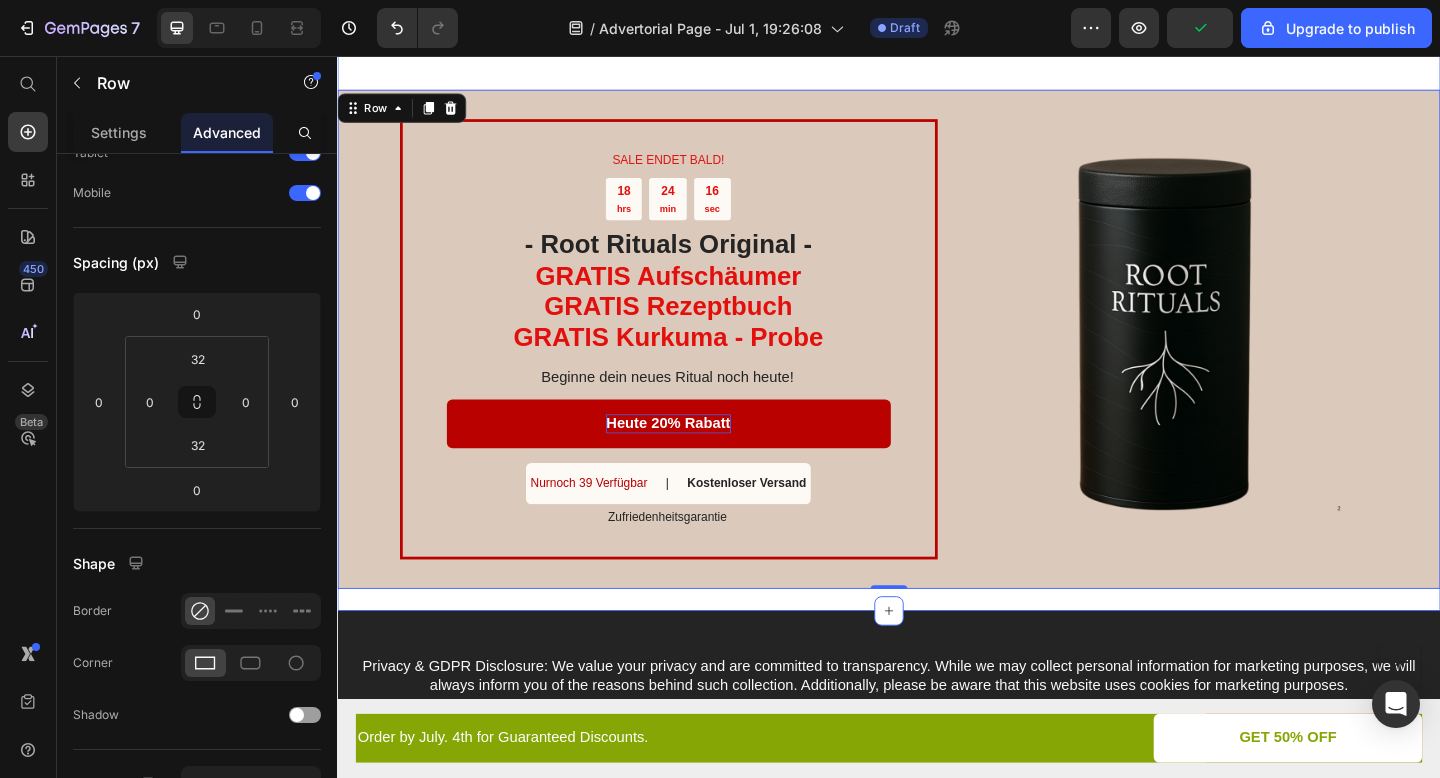 click on "TAGESANGEBOT - 3 Überraschungen Heading 🎉 Heute 20% SPAREN 🎉 Text Block 05 HRS 18 MIN 32 SEC Countdown Timer Row Row 9 Gründe warum diese  Kaffeealternative in 2025 alle begeistert - ganz ohne schlechtes Gewissen Heading Image By  Jessica M. Heading Zuletzt aktualisiert Text Block Row Zusammenfassung : Kaffee neu gedacht: Mit Root Rituals genießen Sie Ihre tägliche Kaffee-Routine jetzt ohne Zucker, ohne künstliche Zusätze – dafür mit der vollen Kraft funktioneller Pilze. Die einzigartige Mischung aus adaptogenen Inhaltsstoffen unterstützt Fokus, Energie und Wohlbefinden – ganz ohne Koffein-Crash. Einfach zubereitet, unvergleichlich im Geschmack. Lesen Sie weiter und entdecken Sie den neuen Standard für Coffee mit Benefits - auch als Eiskaffee super! Text Block                Title Line Image 1. Unglaublich lecker – und trotzdem gut für Körper & Geist. Heading Lernen Sie das wohl leckerste und einfachste Wohlfühl-Getränk kennen – ganz ohne Kaffee. Root Rituals   Text Block Row Mit" at bounding box center [937, -1392] 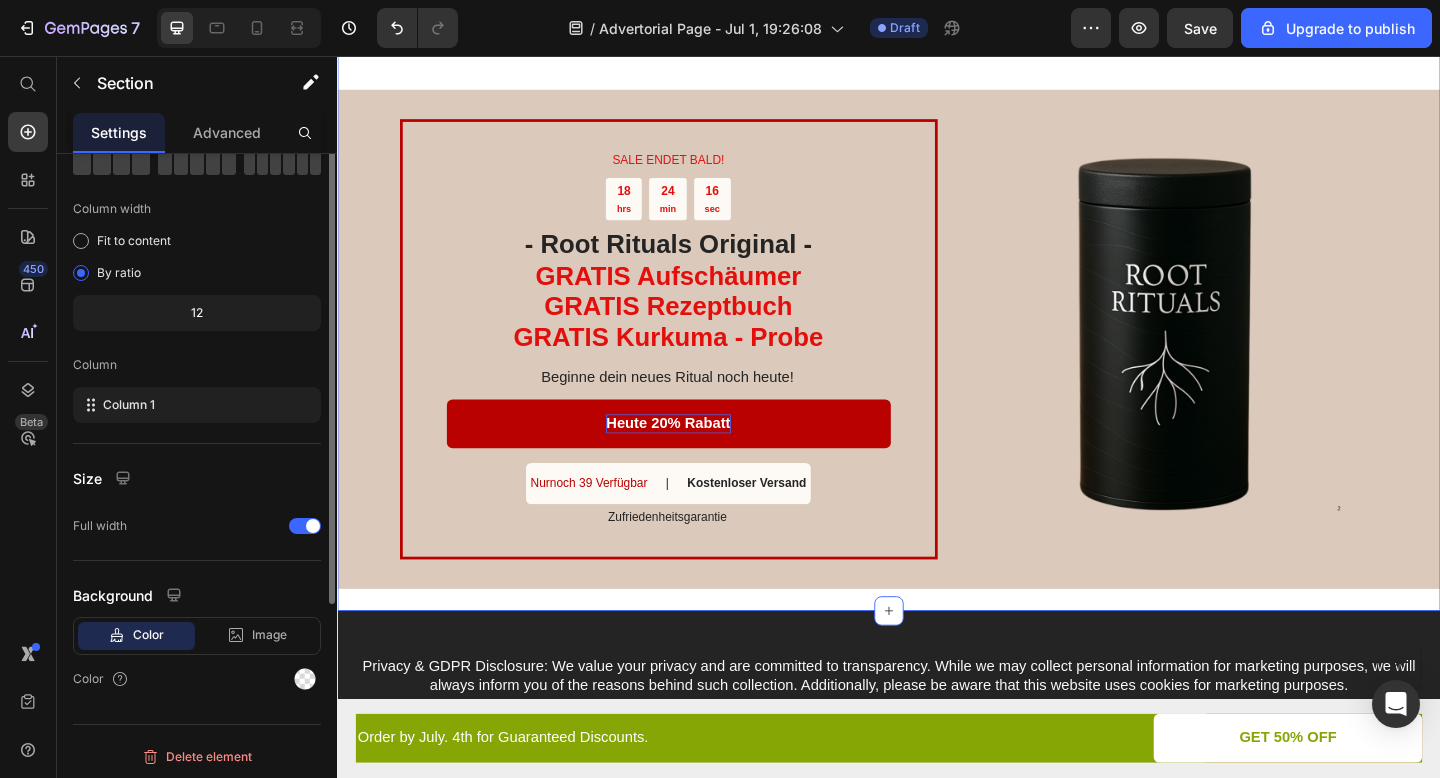 scroll, scrollTop: 0, scrollLeft: 0, axis: both 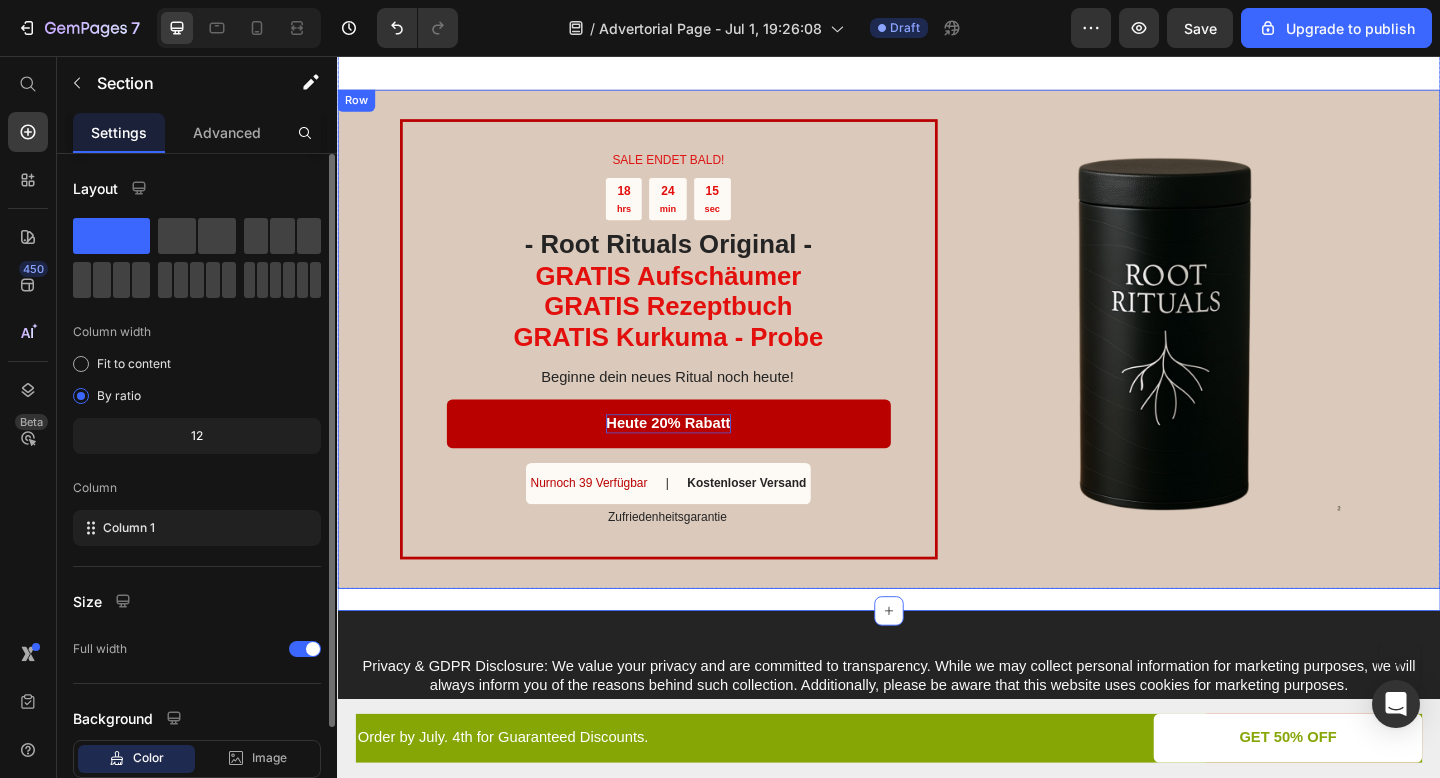 click on "SALE ENDET BALD! Text Block 18 hrs 24 min 15 sec Countdown Timer - Root Rituals Original -  GRATIS Aufschäumer GRATIS Rezeptbuch GRATIS Kurkuma - Probe Heading Beginne dein neues Ritual noch heute! Text Block Heute 20% Rabatt Button Nurnoch 39 Verfügbar Text Block | Text Block Kostenloser Versand Text Block Row Zufriedenheitsgarantie Text Block Row Image Row" at bounding box center (937, 364) 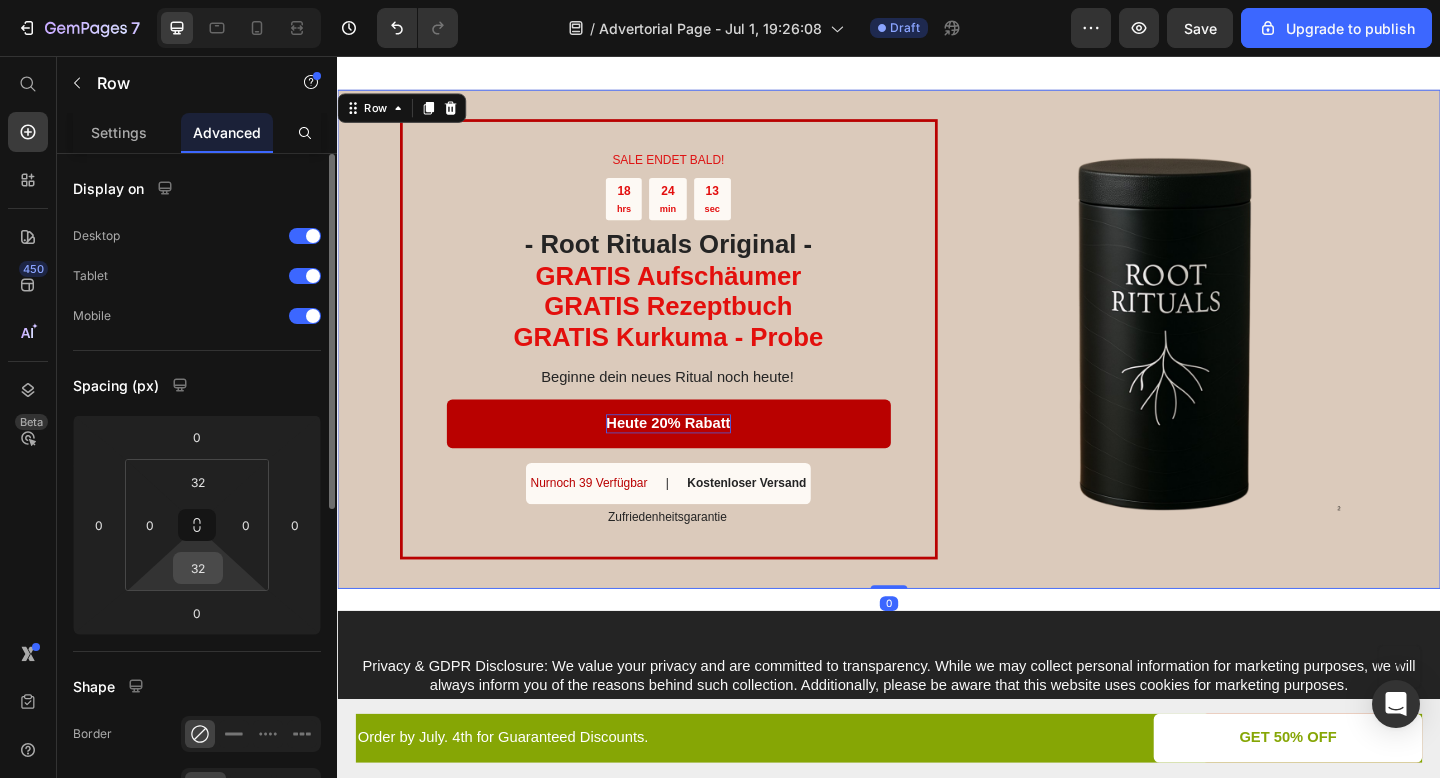 click on "32" at bounding box center (198, 568) 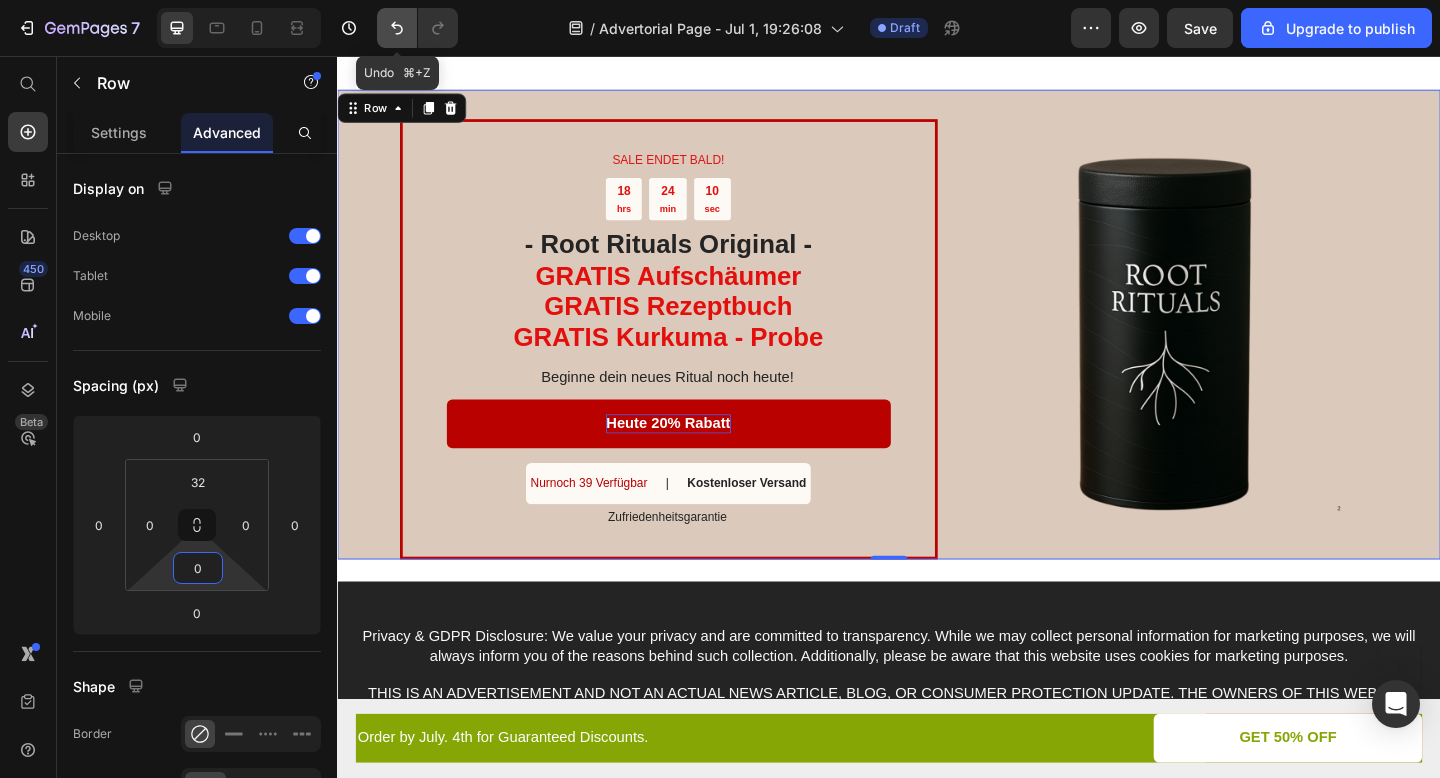 click 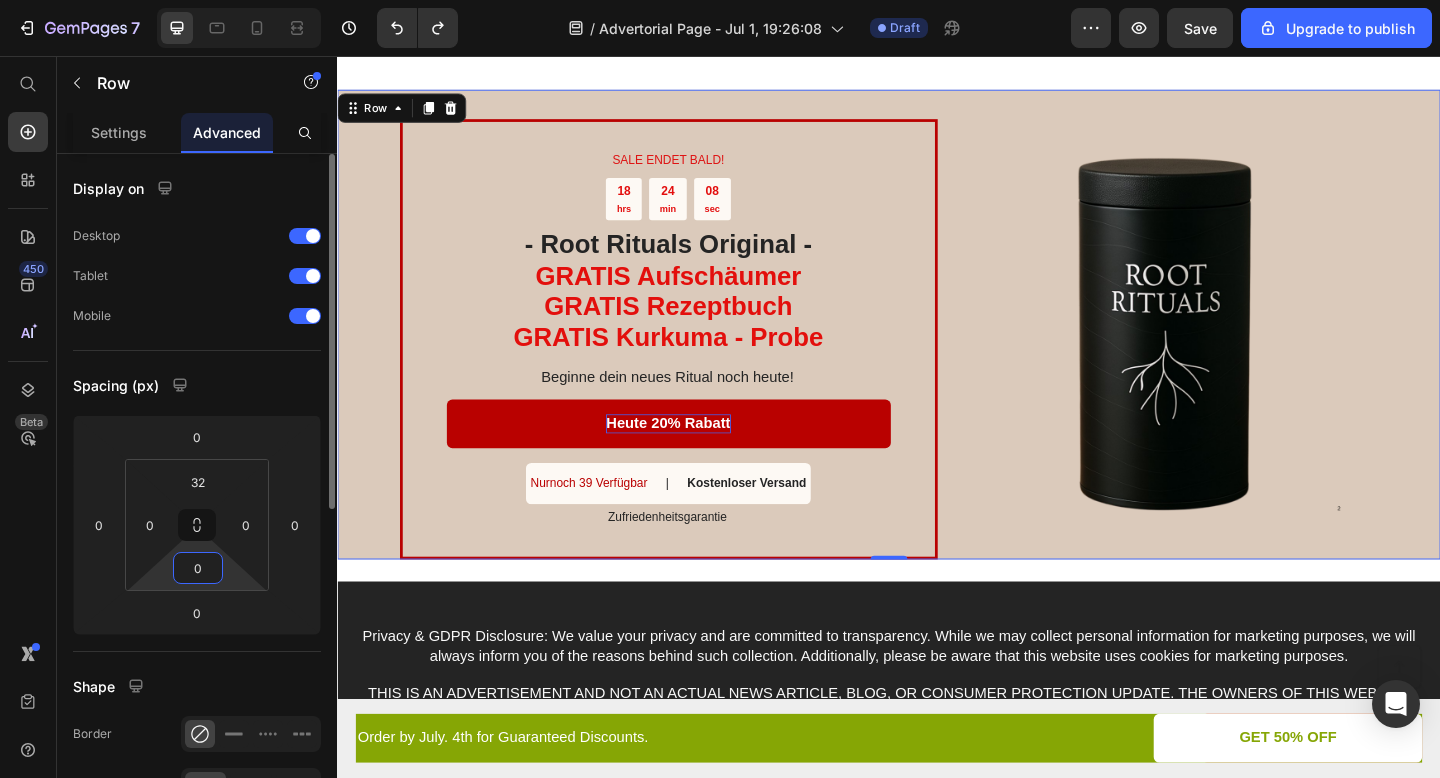 click on "0" at bounding box center (198, 568) 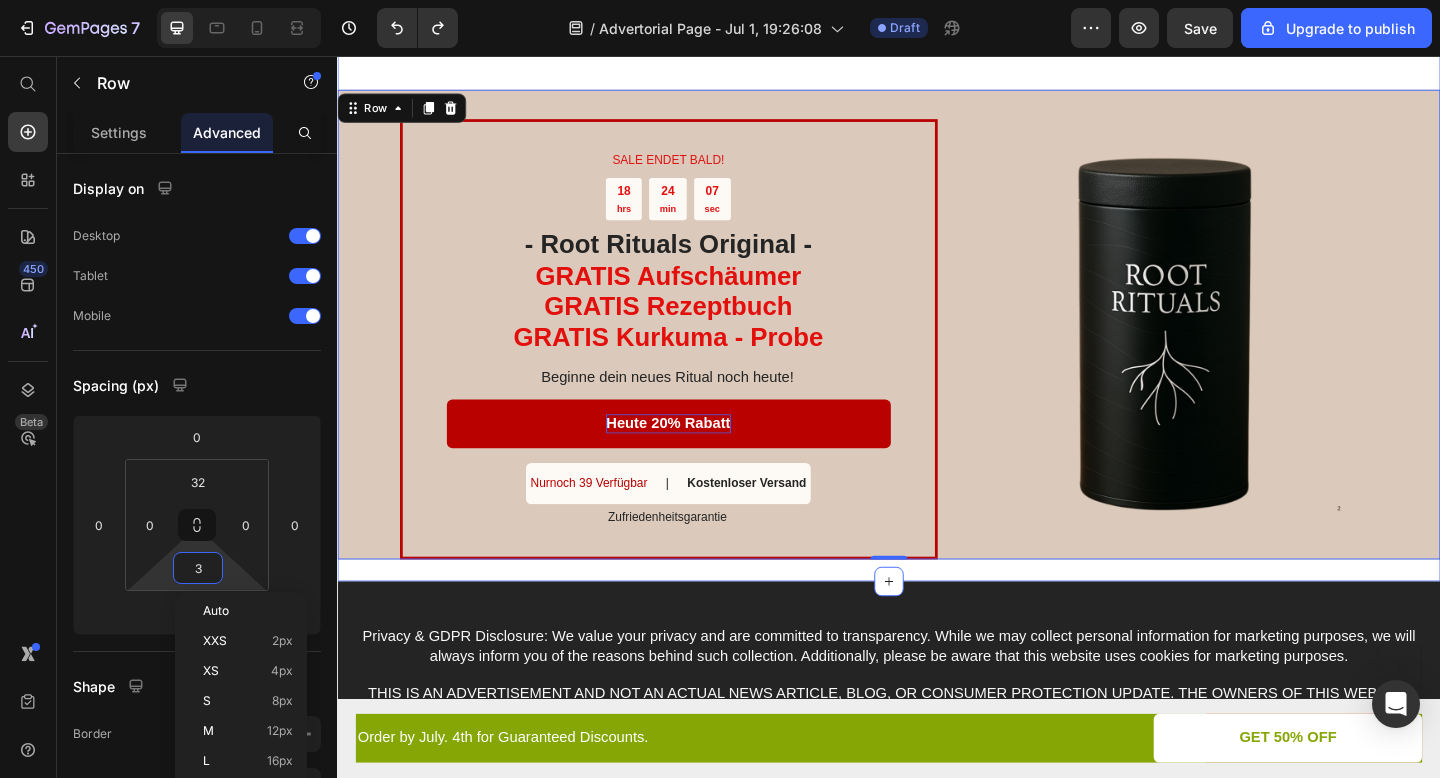 type on "32" 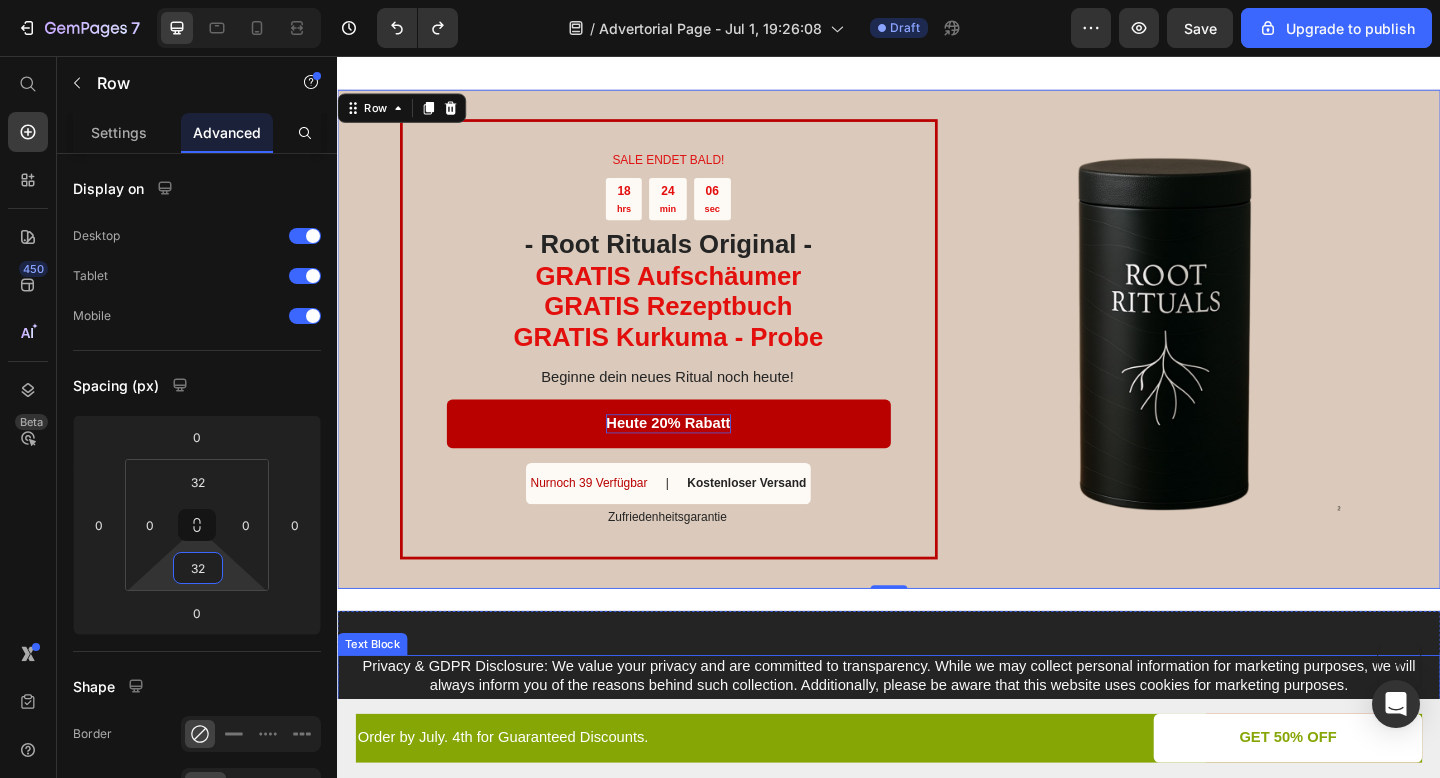 click on "Privacy & GDPR Disclosure: We value your privacy and are committed to transparency. While we may collect personal information for marketing purposes, we will always inform you of the reasons behind such collection. Additionally, please be aware that this website uses cookies for marketing purposes. THIS IS AN ADVERTISEMENT AND NOT AN ACTUAL NEWS ARTICLE, BLOG, OR CONSUMER PROTECTION UPDATE. THE OWNERS OF THIS WEBSITE RECEIVE COMPENSATION FOR THE SALE OF SOCKSCOMPRESSION. Marketing Disclosure: This website serves as a marketplace. It is important to note that the owner has a financial connection to the advertised products and services. The owner receives payment when a qualified lead is referred, but this is the extent of the relationship. Text Block                Title Line Copyright © 2024 GemCommerce. All Rights Reserved. Text Block Section 3" at bounding box center [937, 858] 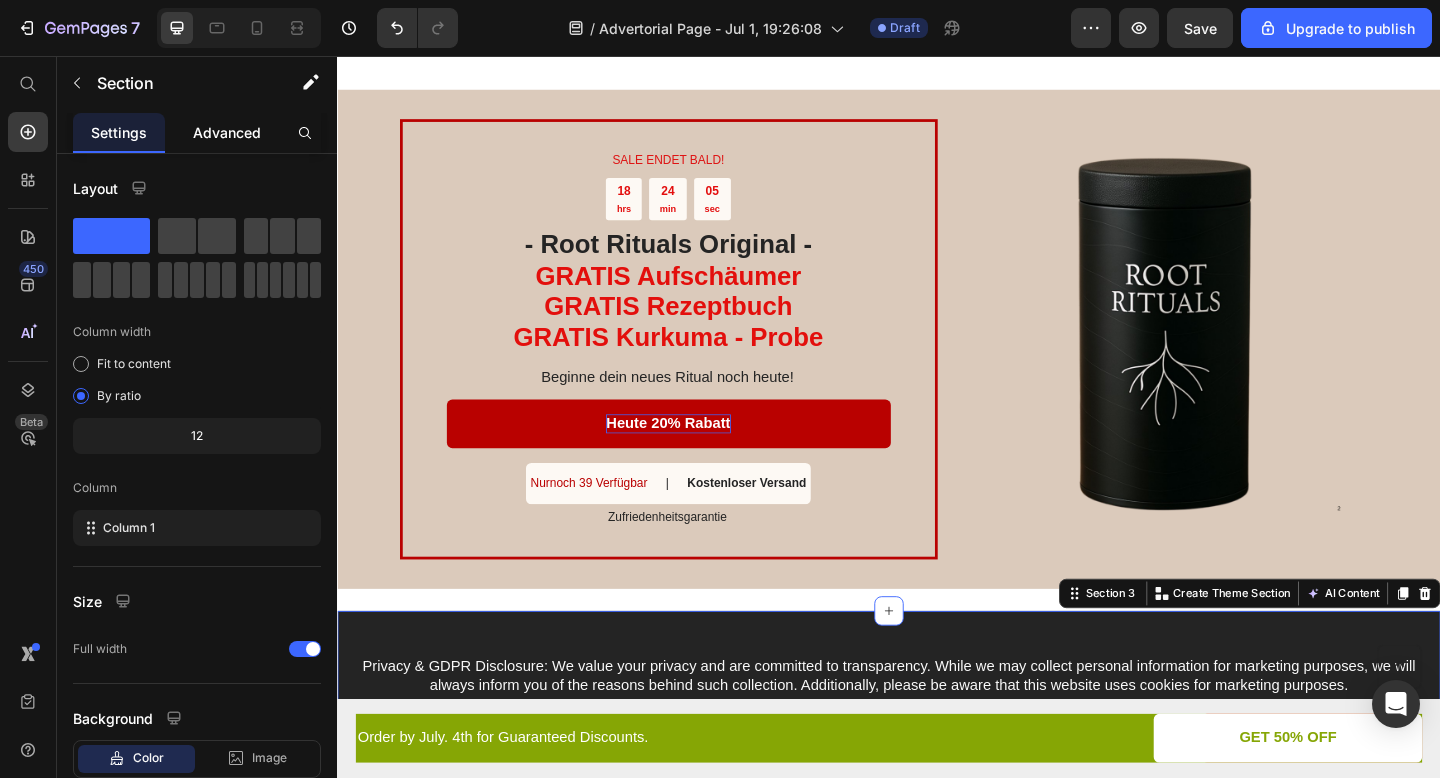 click on "Advanced" at bounding box center [227, 132] 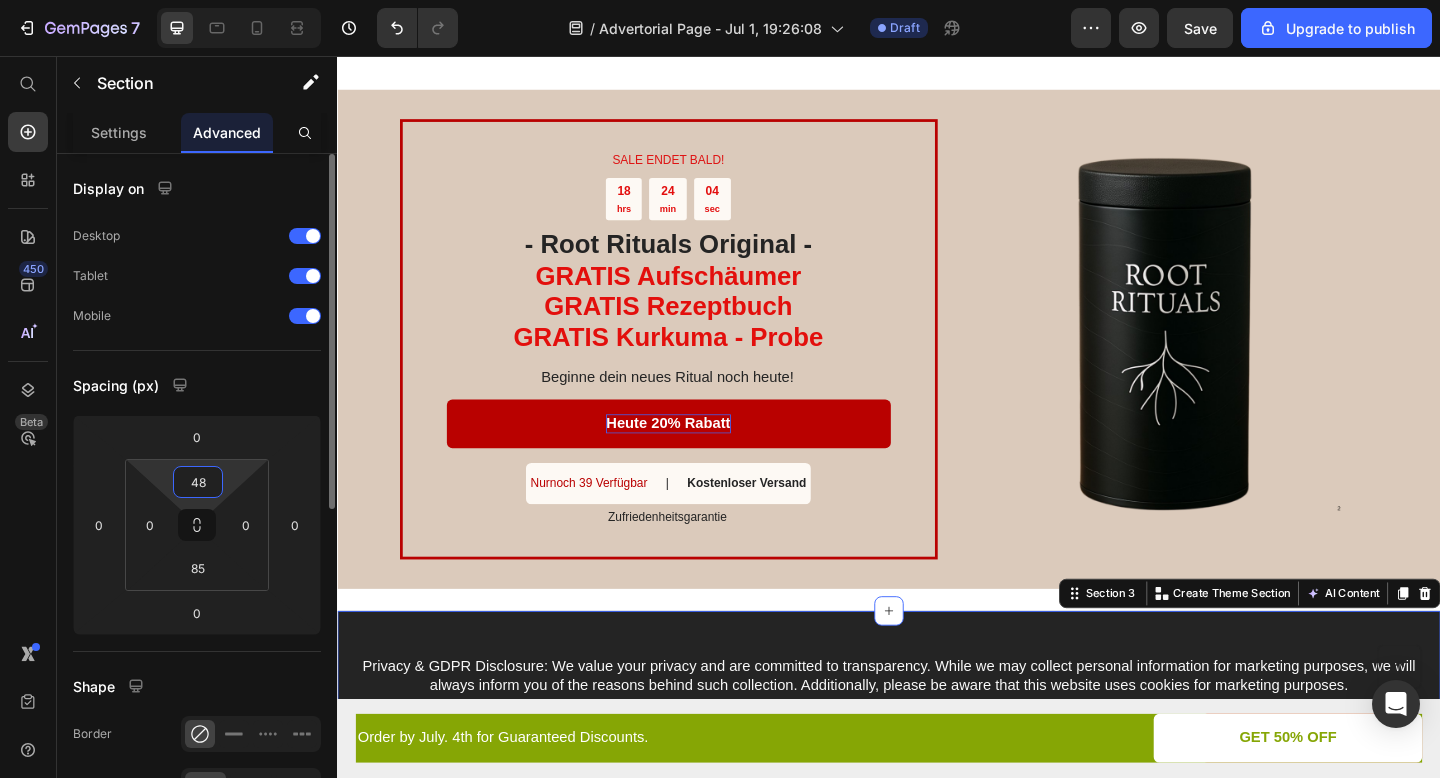 click on "48" at bounding box center [198, 482] 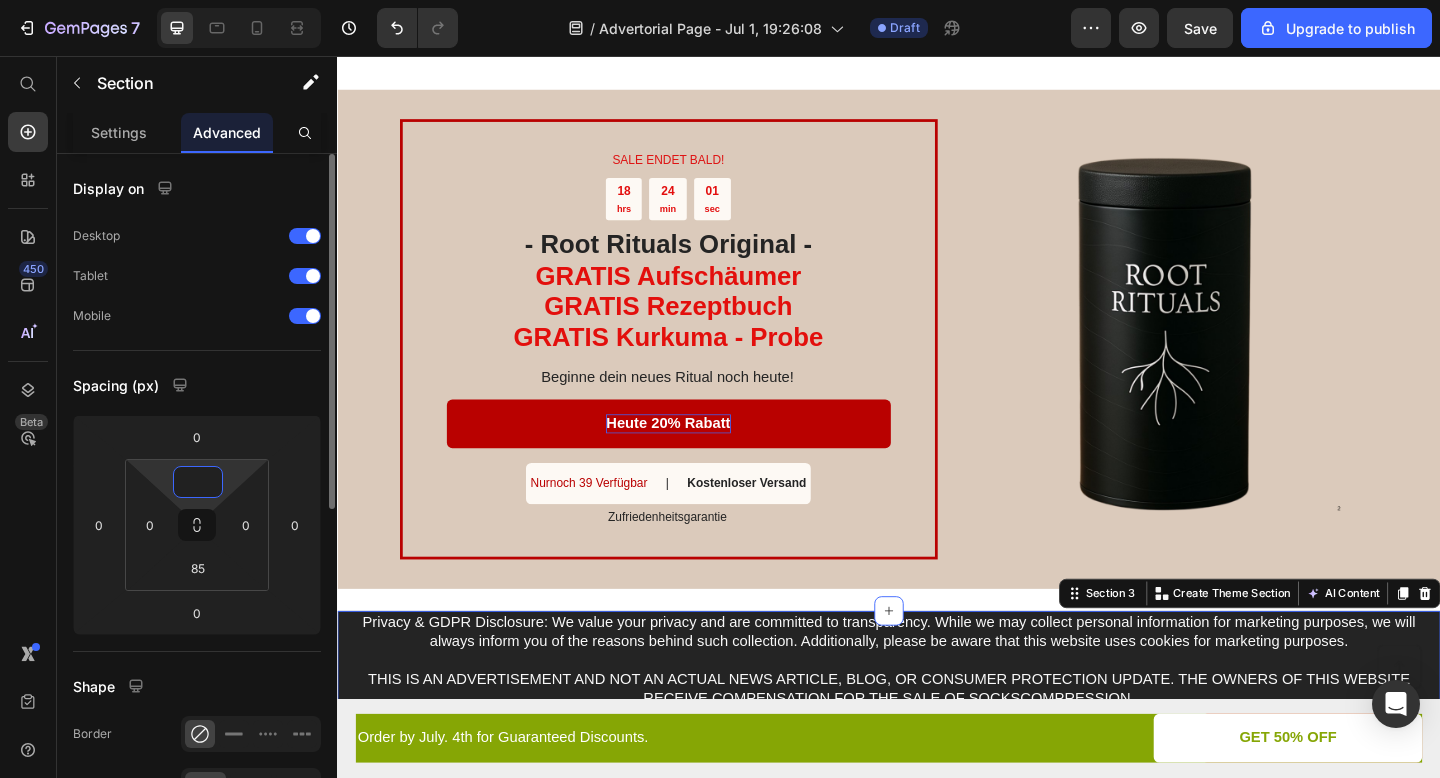 type on "48" 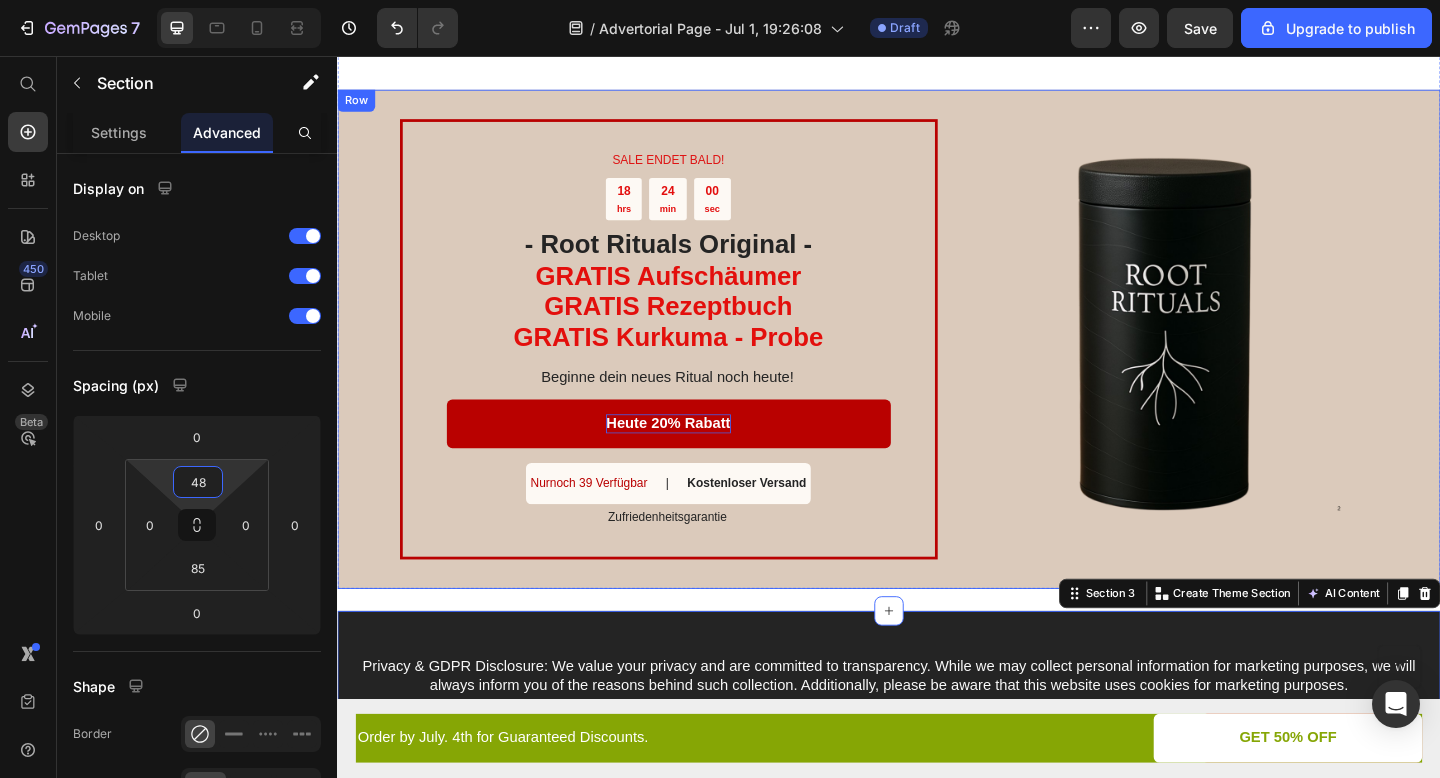 click on "SALE ENDET BALD! Text Block 18 hrs 24 min 00 sec Countdown Timer - Root Rituals Original -  GRATIS Aufschäumer GRATIS Rezeptbuch GRATIS Kurkuma - Probe Heading Beginne dein neues Ritual noch heute! Text Block Heute 20% Rabatt Button Nurnoch 39 Verfügbar Text Block | Text Block Kostenloser Versand Text Block Row Zufriedenheitsgarantie Text Block Row Image Row" at bounding box center (937, 364) 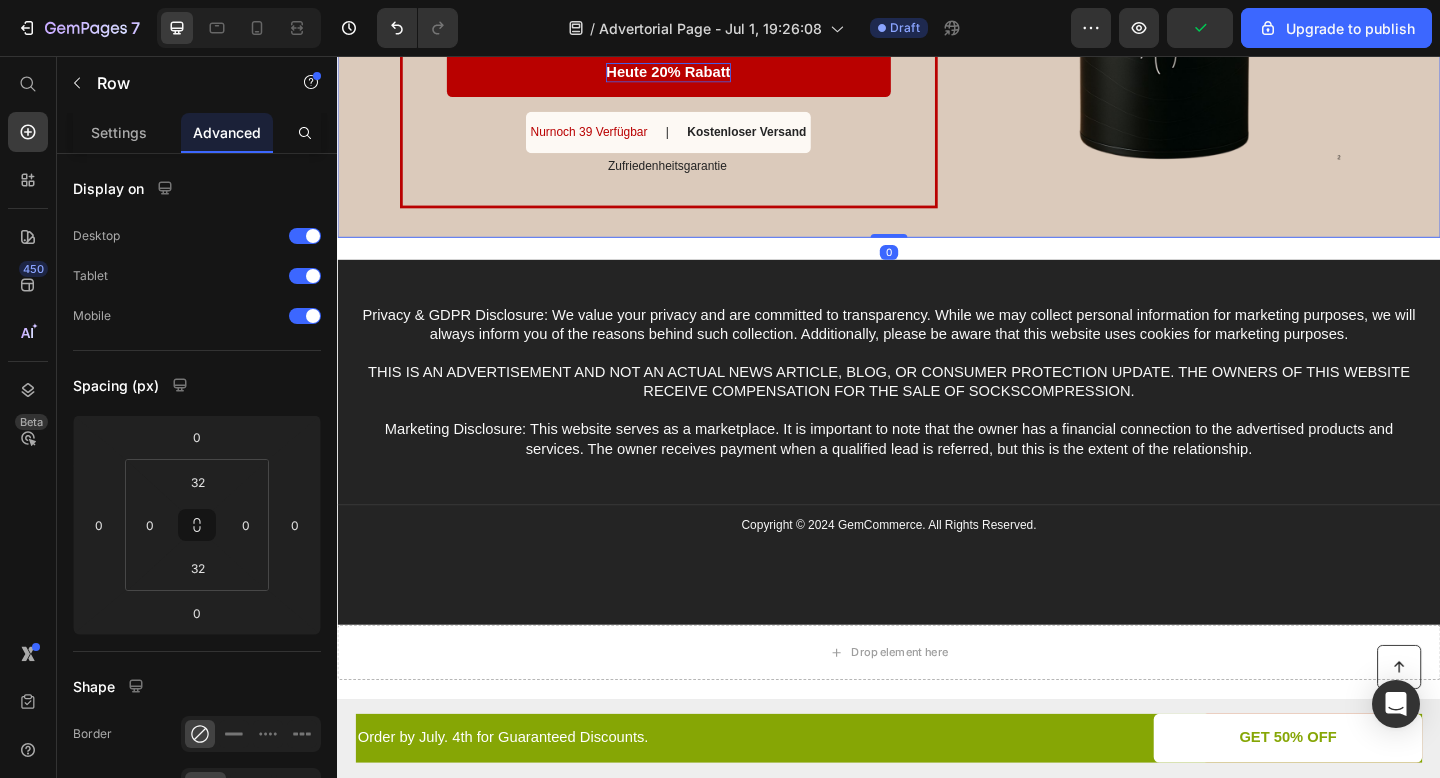 scroll, scrollTop: 3934, scrollLeft: 0, axis: vertical 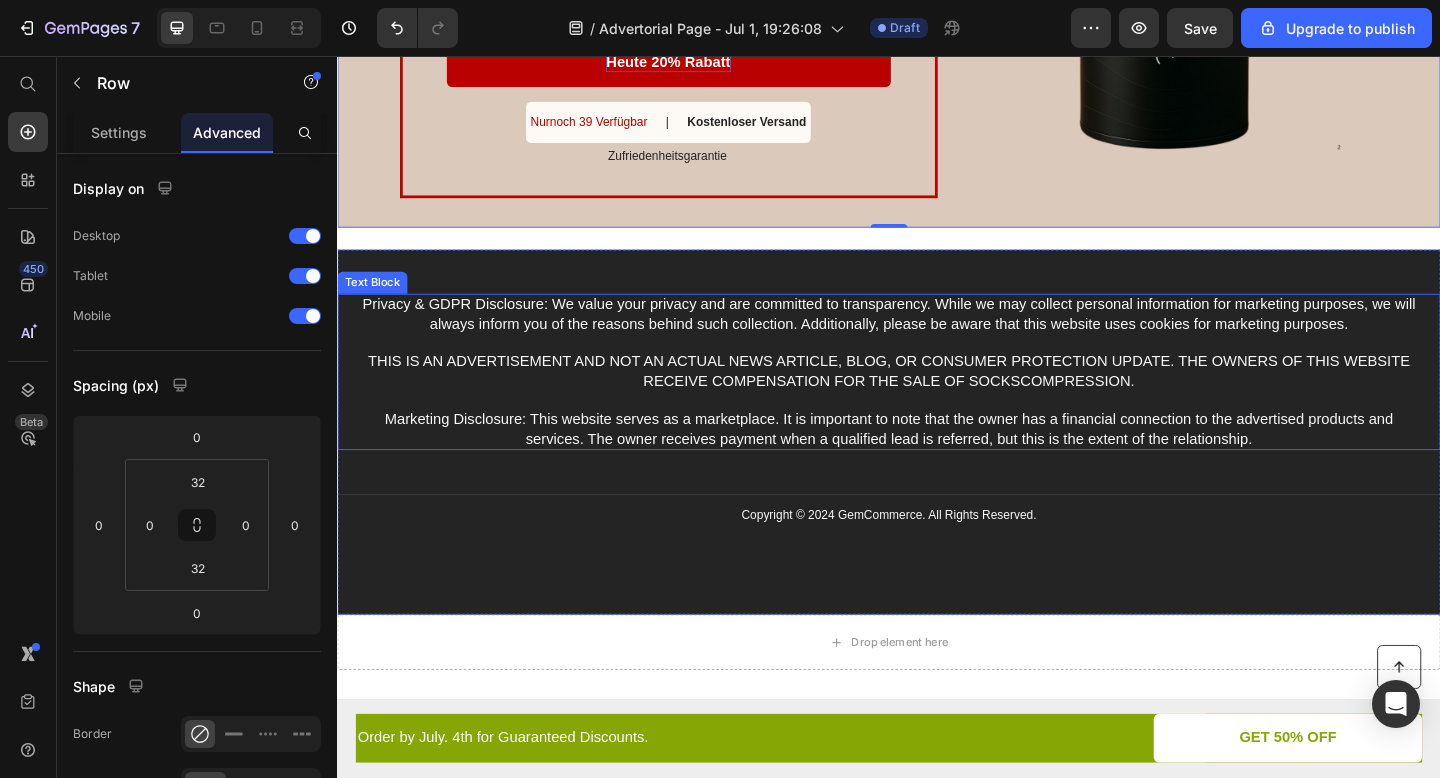 click on "Privacy & GDPR Disclosure: We value your privacy and are committed to transparency. While we may collect personal information for marketing purposes, we will always inform you of the reasons behind such collection. Additionally, please be aware that this website uses cookies for marketing purposes. THIS IS AN ADVERTISEMENT AND NOT AN ACTUAL NEWS ARTICLE, BLOG, OR CONSUMER PROTECTION UPDATE. THE OWNERS OF THIS WEBSITE RECEIVE COMPENSATION FOR THE SALE OF SOCKSCOMPRESSION. Marketing Disclosure: This website serves as a marketplace. It is important to note that the owner has a financial connection to the advertised products and services. The owner receives payment when a qualified lead is referred, but this is the extent of the relationship." at bounding box center (937, 400) 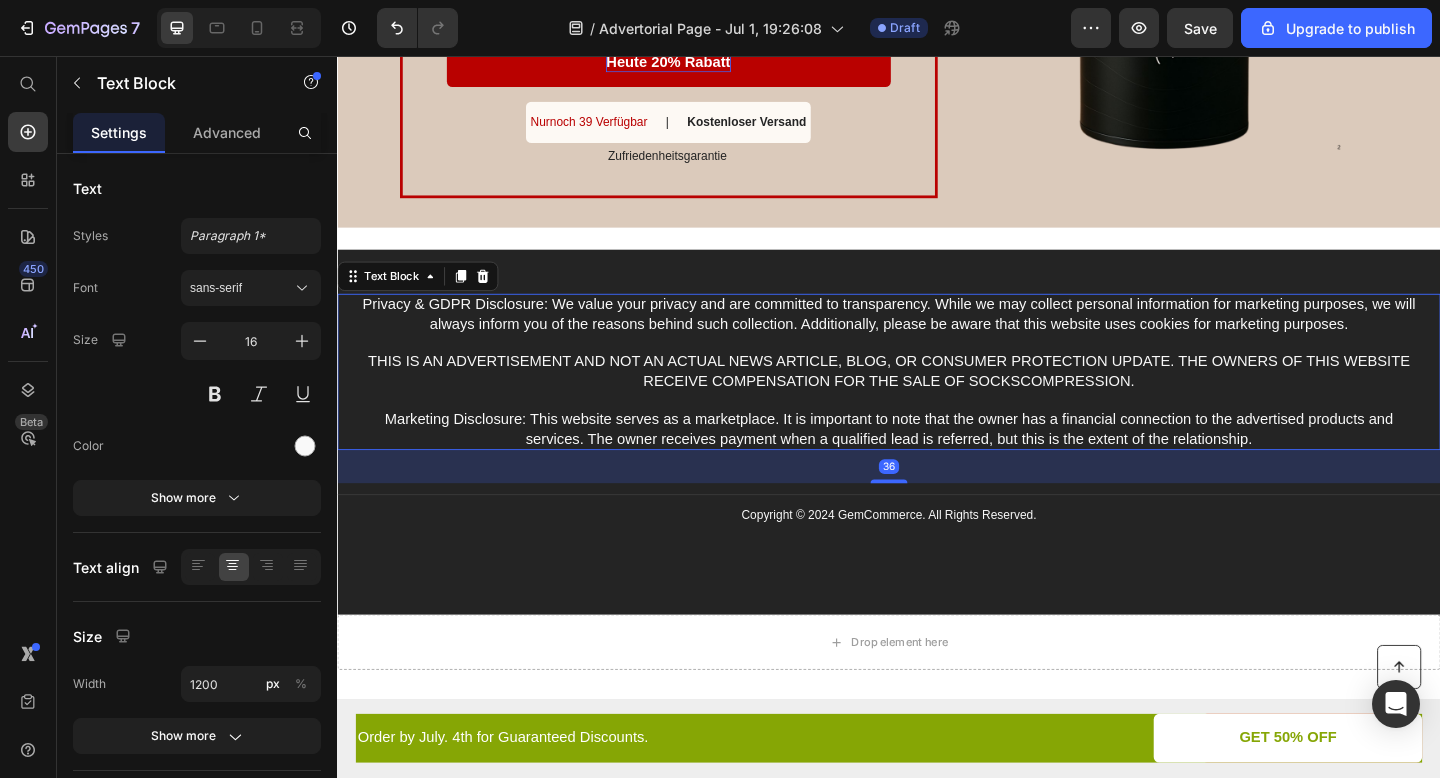 click on "Privacy & GDPR Disclosure: We value your privacy and are committed to transparency. While we may collect personal information for marketing purposes, we will always inform you of the reasons behind such collection. Additionally, please be aware that this website uses cookies for marketing purposes. THIS IS AN ADVERTISEMENT AND NOT AN ACTUAL NEWS ARTICLE, BLOG, OR CONSUMER PROTECTION UPDATE. THE OWNERS OF THIS WEBSITE RECEIVE COMPENSATION FOR THE SALE OF SOCKSCOMPRESSION. Marketing Disclosure: This website serves as a marketplace. It is important to note that the owner has a financial connection to the advertised products and services. The owner receives payment when a qualified lead is referred, but this is the extent of the relationship." at bounding box center (937, 400) 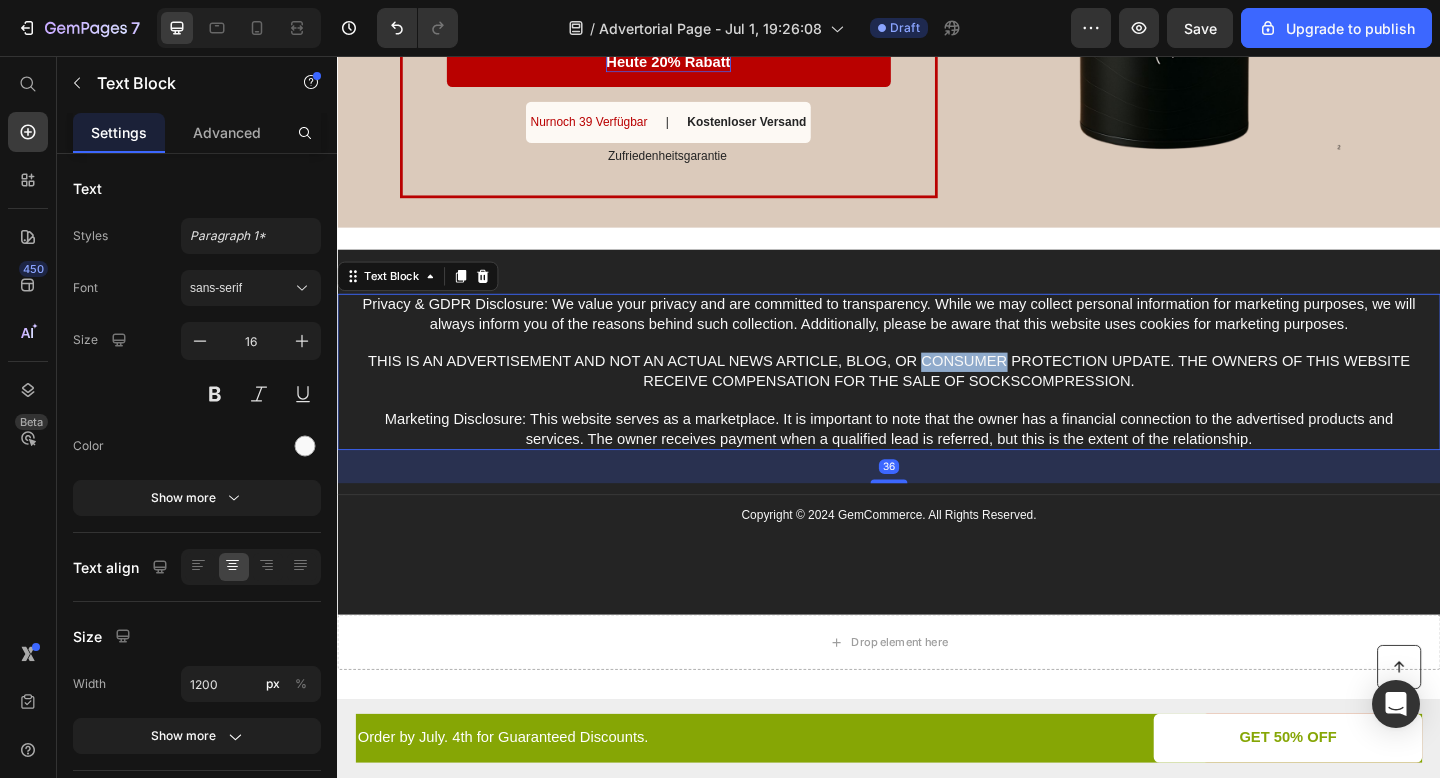 click on "Privacy & GDPR Disclosure: We value your privacy and are committed to transparency. While we may collect personal information for marketing purposes, we will always inform you of the reasons behind such collection. Additionally, please be aware that this website uses cookies for marketing purposes. THIS IS AN ADVERTISEMENT AND NOT AN ACTUAL NEWS ARTICLE, BLOG, OR CONSUMER PROTECTION UPDATE. THE OWNERS OF THIS WEBSITE RECEIVE COMPENSATION FOR THE SALE OF SOCKSCOMPRESSION. Marketing Disclosure: This website serves as a marketplace. It is important to note that the owner has a financial connection to the advertised products and services. The owner receives payment when a qualified lead is referred, but this is the extent of the relationship." at bounding box center [937, 400] 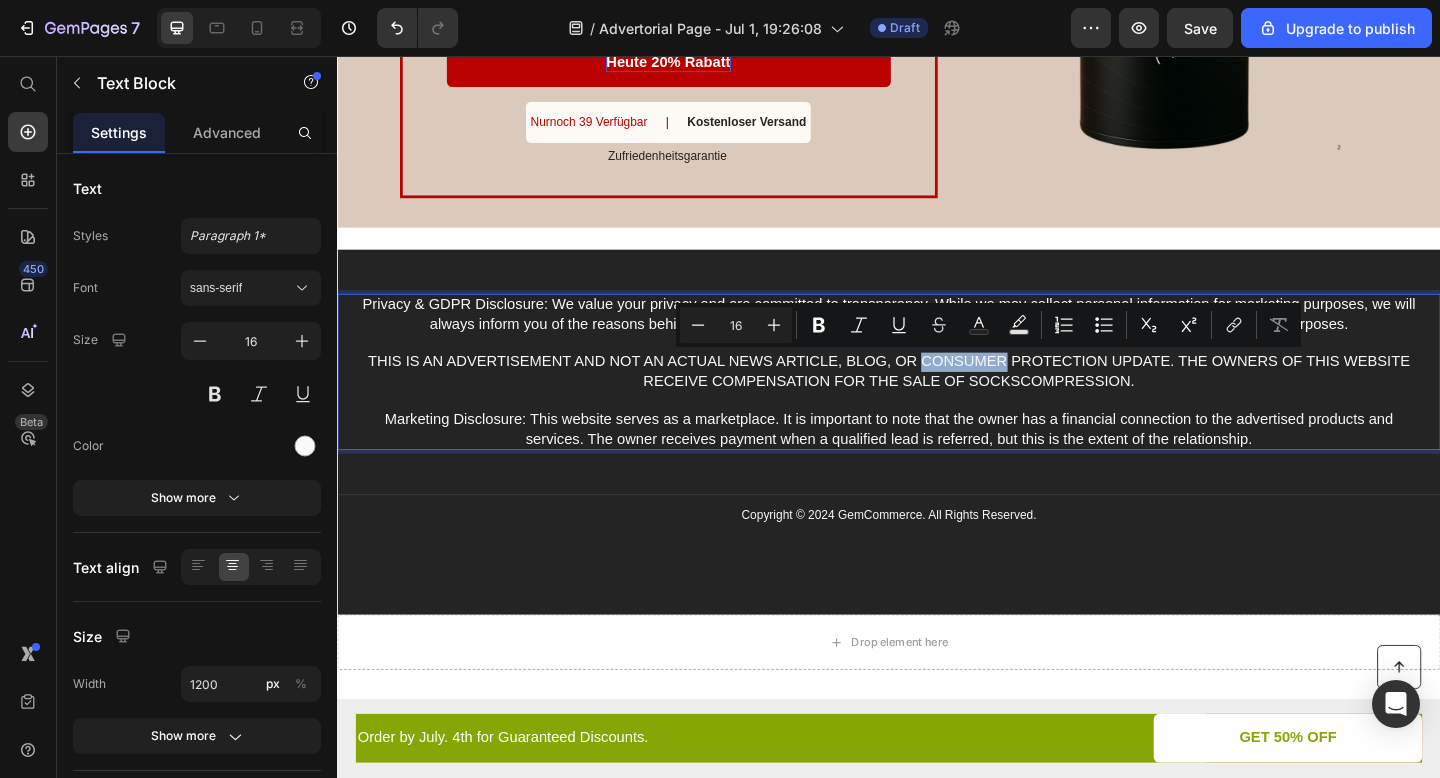 click on "Privacy & GDPR Disclosure: We value your privacy and are committed to transparency. While we may collect personal information for marketing purposes, we will always inform you of the reasons behind such collection. Additionally, please be aware that this website uses cookies for marketing purposes. THIS IS AN ADVERTISEMENT AND NOT AN ACTUAL NEWS ARTICLE, BLOG, OR CONSUMER PROTECTION UPDATE. THE OWNERS OF THIS WEBSITE RECEIVE COMPENSATION FOR THE SALE OF SOCKSCOMPRESSION. Marketing Disclosure: This website serves as a marketplace. It is important to note that the owner has a financial connection to the advertised products and services. The owner receives payment when a qualified lead is referred, but this is the extent of the relationship." at bounding box center [937, 400] 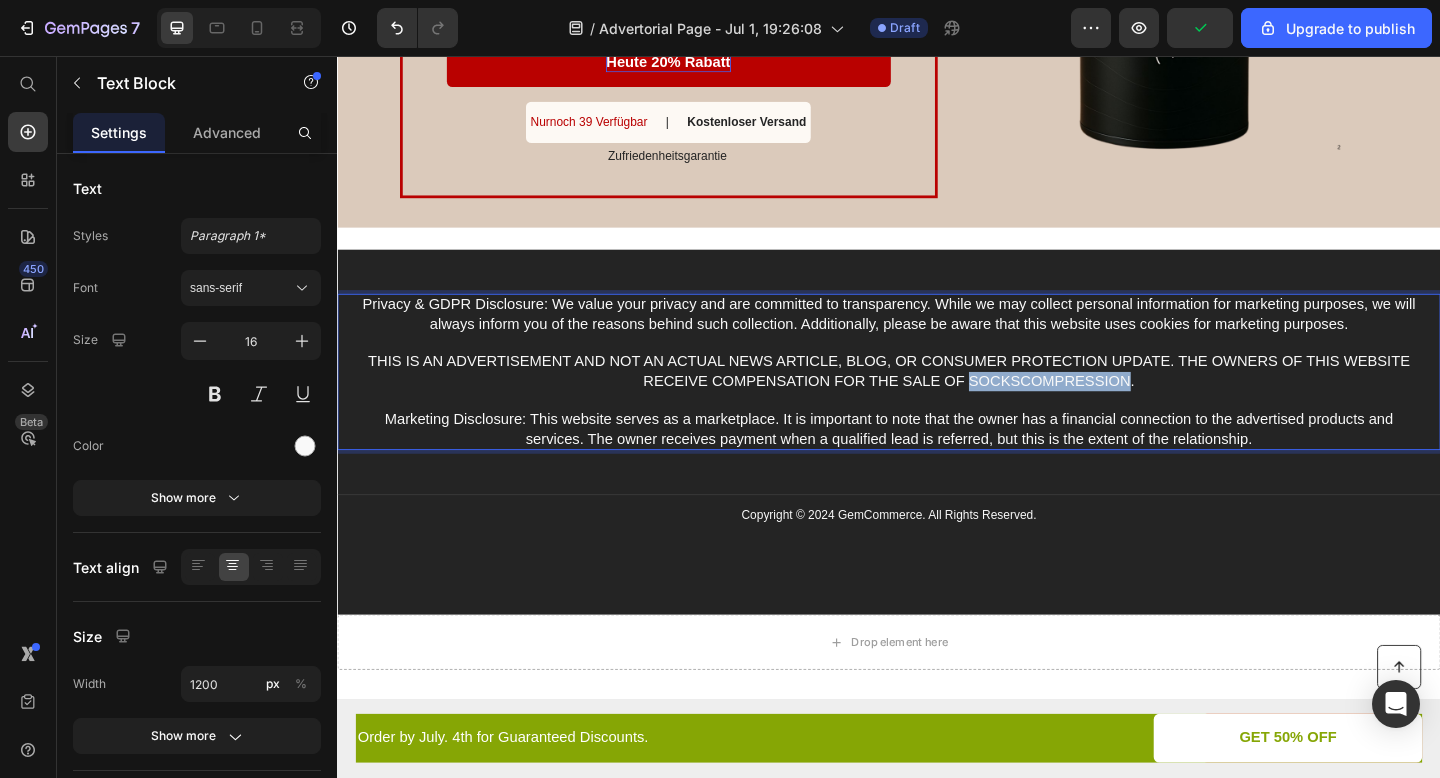click on "Privacy & GDPR Disclosure: We value your privacy and are committed to transparency. While we may collect personal information for marketing purposes, we will always inform you of the reasons behind such collection. Additionally, please be aware that this website uses cookies for marketing purposes. THIS IS AN ADVERTISEMENT AND NOT AN ACTUAL NEWS ARTICLE, BLOG, OR CONSUMER PROTECTION UPDATE. THE OWNERS OF THIS WEBSITE RECEIVE COMPENSATION FOR THE SALE OF SOCKSCOMPRESSION. Marketing Disclosure: This website serves as a marketplace. It is important to note that the owner has a financial connection to the advertised products and services. The owner receives payment when a qualified lead is referred, but this is the extent of the relationship." at bounding box center [937, 400] 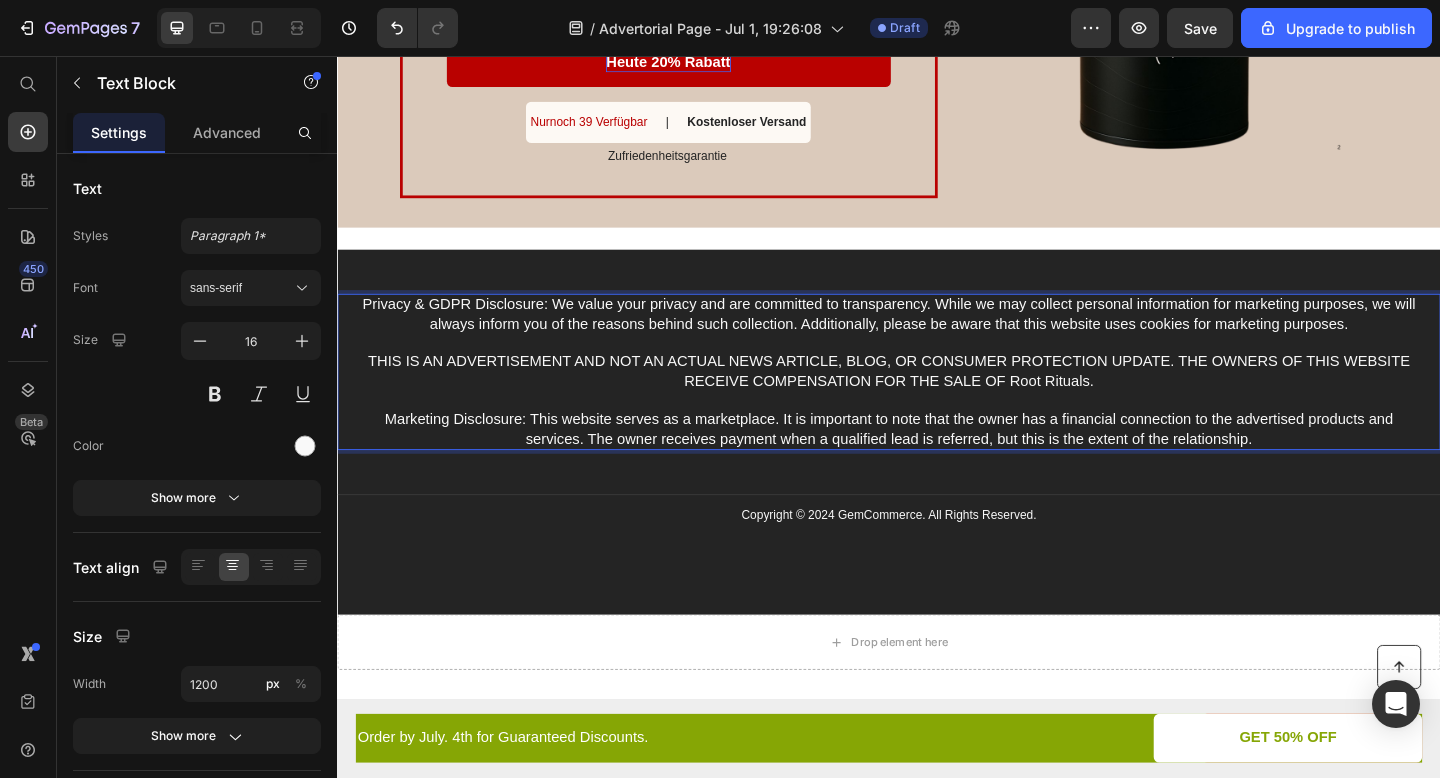 click on "Privacy & GDPR Disclosure: We value your privacy and are committed to transparency. While we may collect personal information for marketing purposes, we will always inform you of the reasons behind such collection. Additionally, please be aware that this website uses cookies for marketing purposes. THIS IS AN ADVERTISEMENT AND NOT AN ACTUAL NEWS ARTICLE, BLOG, OR CONSUMER PROTECTION UPDATE. THE OWNERS OF THIS WEBSITE RECEIVE COMPENSATION FOR THE SALE OF Root Rituals. Marketing Disclosure: This website serves as a marketplace. It is important to note that the owner has a financial connection to the advertised products and services. The owner receives payment when a qualified lead is referred, but this is the extent of the relationship." at bounding box center [937, 400] 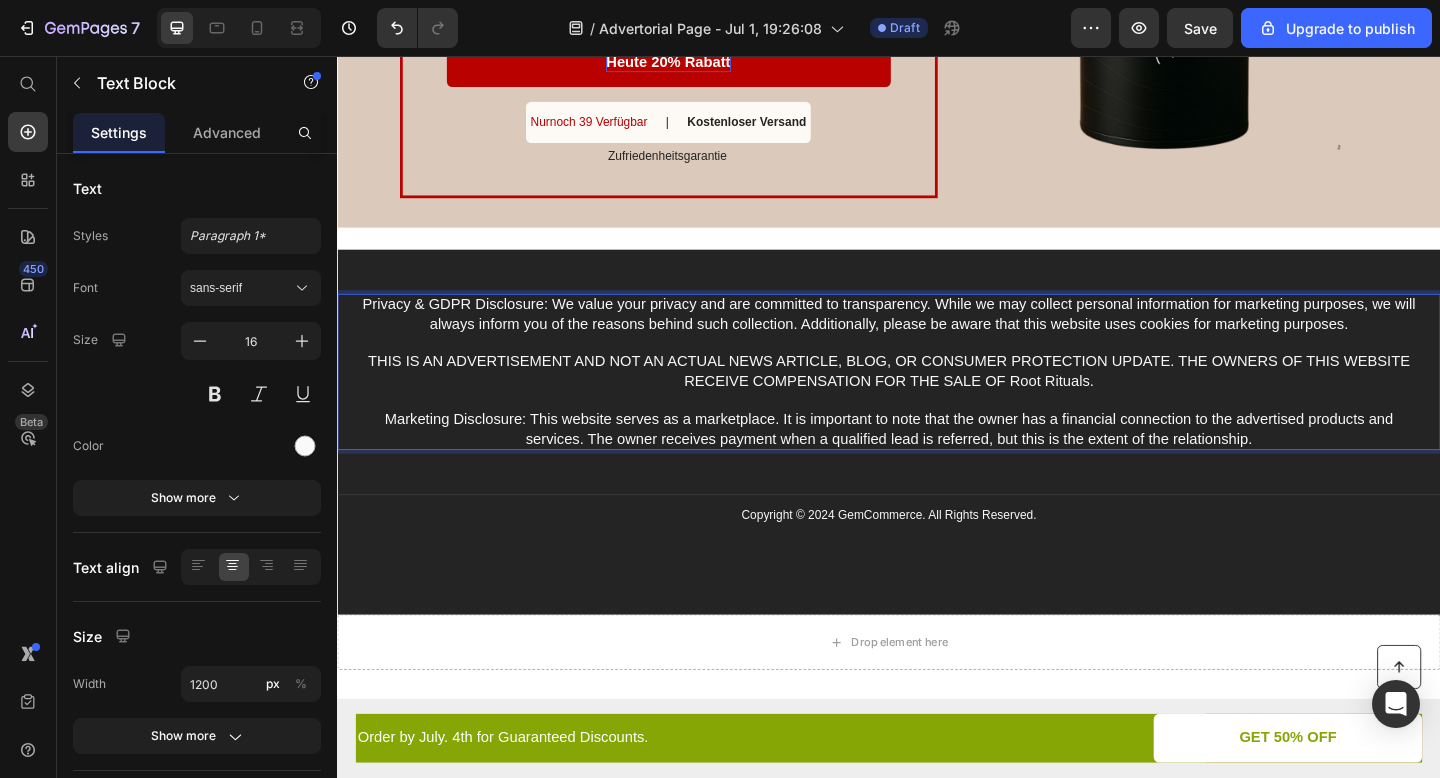 click on "Privacy & GDPR Disclosure: We value your privacy and are committed to transparency. While we may collect personal information for marketing purposes, we will always inform you of the reasons behind such collection. Additionally, please be aware that this website uses cookies for marketing purposes. THIS IS AN ADVERTISEMENT AND NOT AN ACTUAL NEWS ARTICLE, BLOG, OR CONSUMER PROTECTION UPDATE. THE OWNERS OF THIS WEBSITE RECEIVE COMPENSATION FOR THE SALE OF Root Rituals. Marketing Disclosure: This website serves as a marketplace. It is important to note that the owner has a financial connection to the advertised products and services. The owner receives payment when a qualified lead is referred, but this is the extent of the relationship." at bounding box center (937, 400) 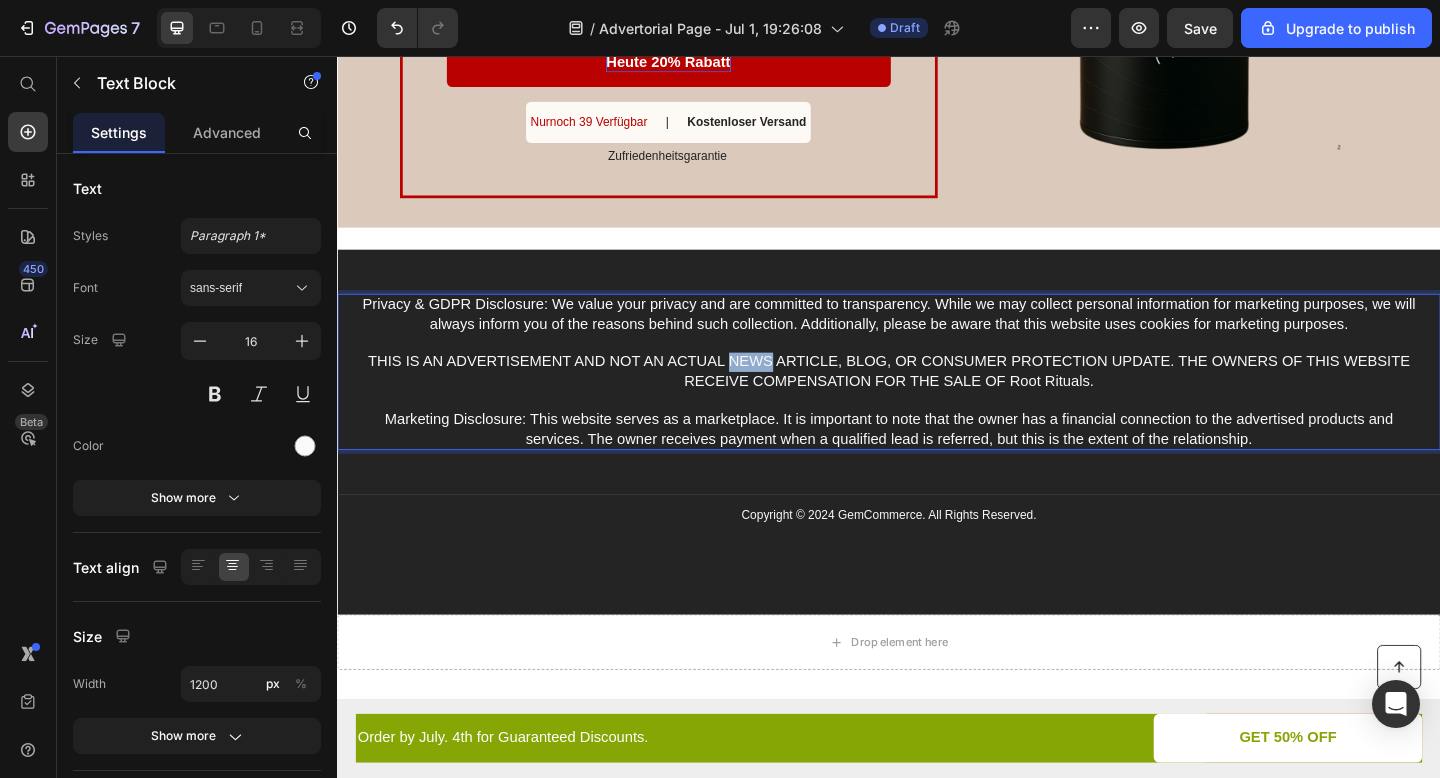 click on "Privacy & GDPR Disclosure: We value your privacy and are committed to transparency. While we may collect personal information for marketing purposes, we will always inform you of the reasons behind such collection. Additionally, please be aware that this website uses cookies for marketing purposes. THIS IS AN ADVERTISEMENT AND NOT AN ACTUAL NEWS ARTICLE, BLOG, OR CONSUMER PROTECTION UPDATE. THE OWNERS OF THIS WEBSITE RECEIVE COMPENSATION FOR THE SALE OF Root Rituals. Marketing Disclosure: This website serves as a marketplace. It is important to note that the owner has a financial connection to the advertised products and services. The owner receives payment when a qualified lead is referred, but this is the extent of the relationship." at bounding box center (937, 400) 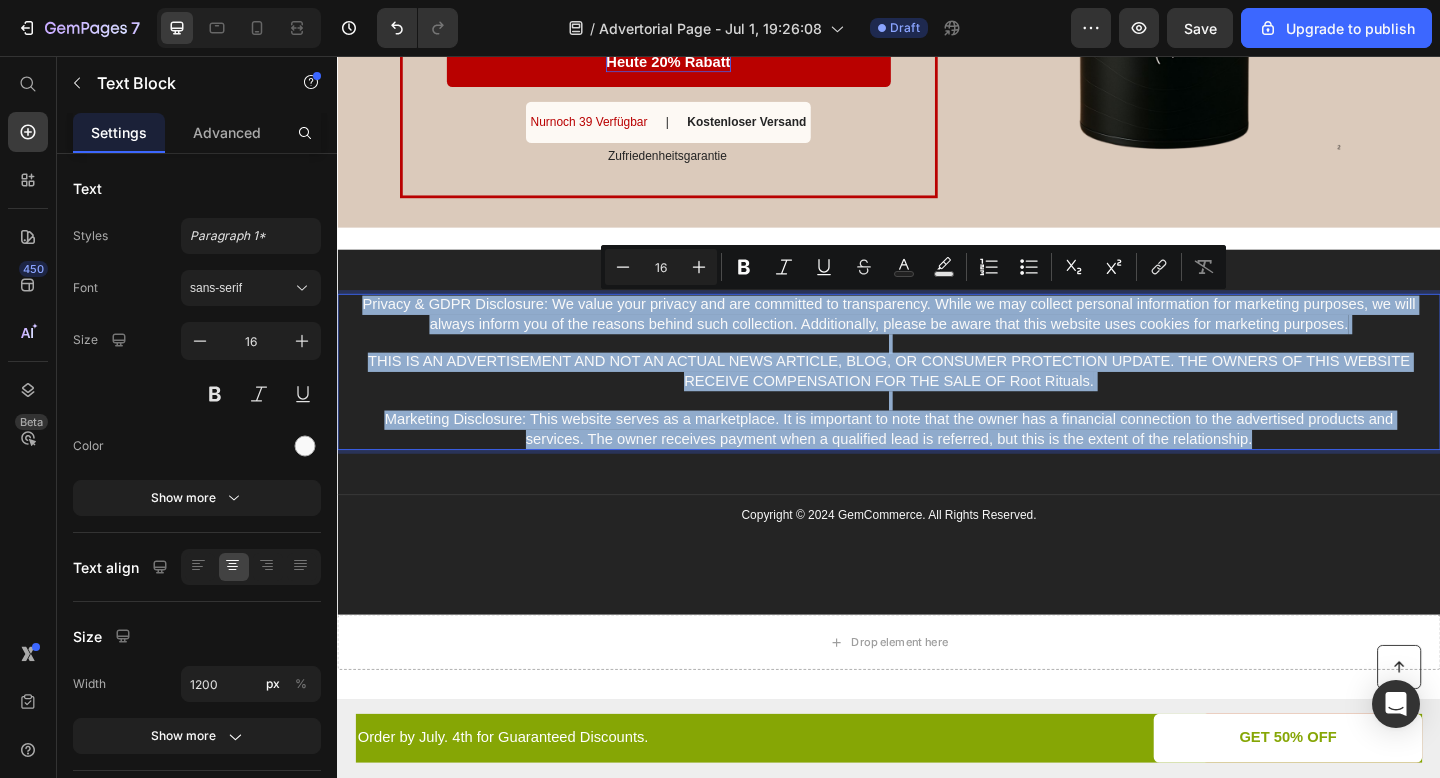 copy on "Privacy & GDPR Disclosure: We value your privacy and are committed to transparency. While we may collect personal information for marketing purposes, we will always inform you of the reasons behind such collection. Additionally, please be aware that this website uses cookies for marketing purposes. THIS IS AN ADVERTISEMENT AND NOT AN ACTUAL NEWS ARTICLE, BLOG, OR CONSUMER PROTECTION UPDATE. THE OWNERS OF THIS WEBSITE RECEIVE COMPENSATION FOR THE SALE OF Root Rituals. Marketing Disclosure: This website serves as a marketplace. It is important to note that the owner has a financial connection to the advertised products and services. The owner receives payment when a qualified lead is referred, but this is the extent of the relationship." 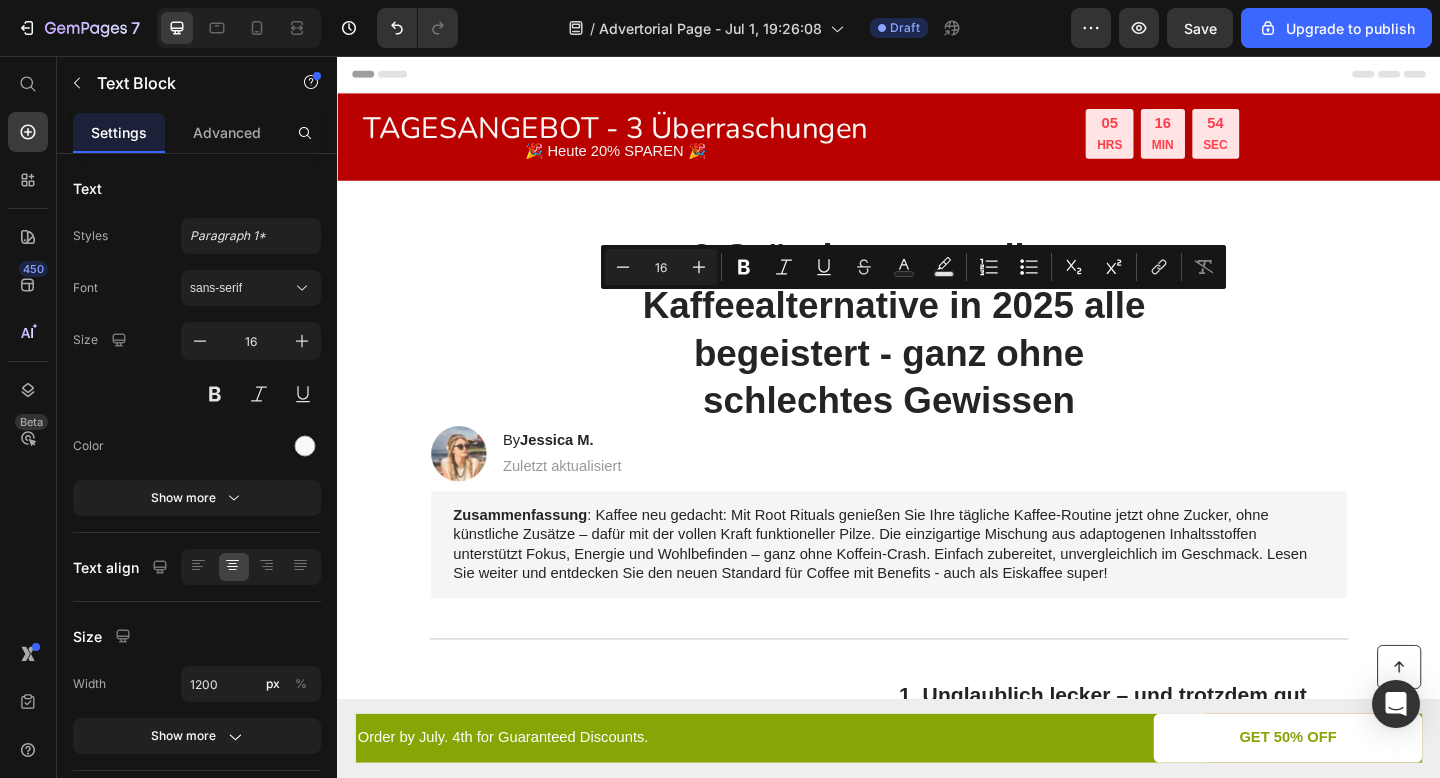 scroll, scrollTop: 3934, scrollLeft: 0, axis: vertical 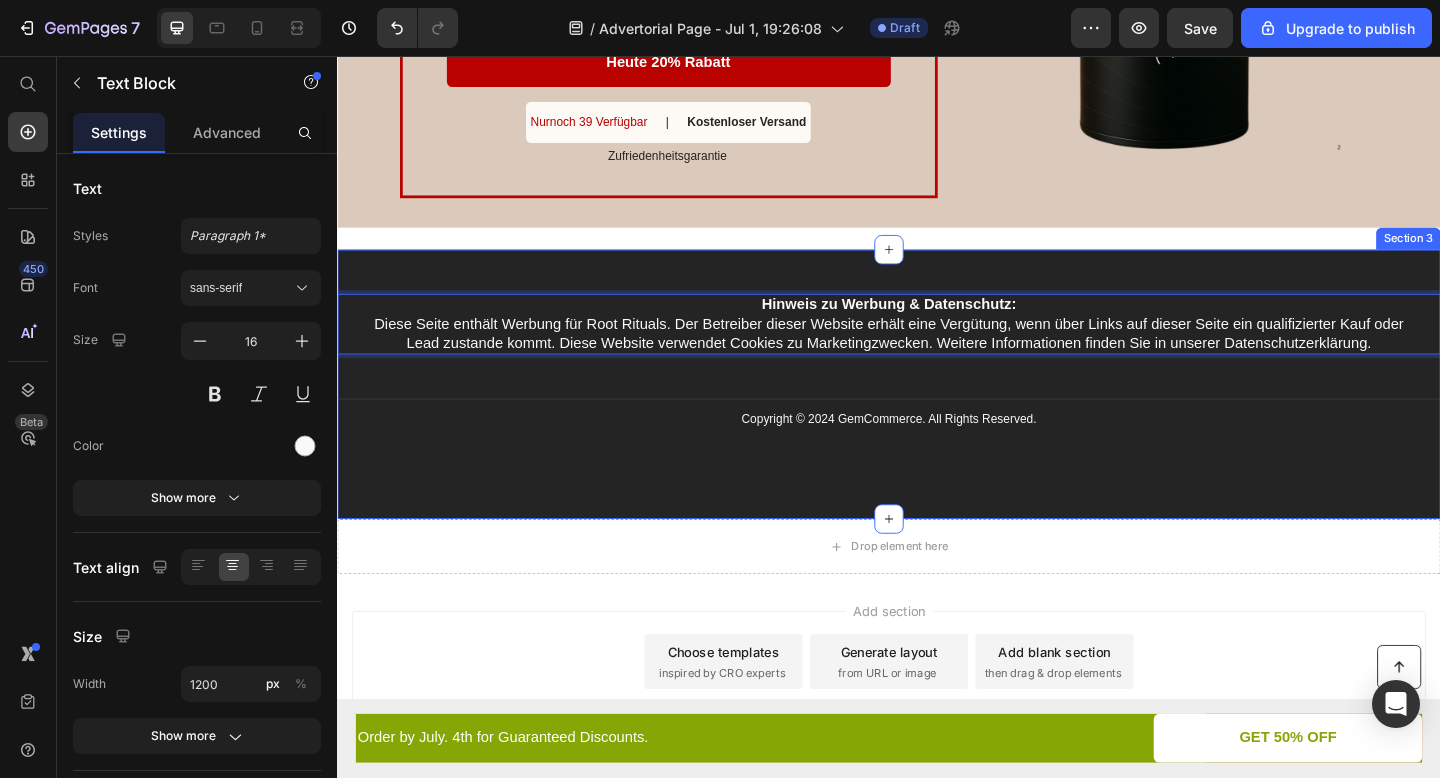 click on "Hinweis zu Werbung & Datenschutz: Diese Seite enthält Werbung für Root Rituals. Der Betreiber dieser Website erhält eine Vergütung, wenn über Links auf dieser Seite ein qualifizierter Kauf oder Lead zustande kommt. Diese Website verwendet Cookies zu Marketingzwecken. Weitere Informationen finden Sie in unserer Datenschutzerklärung. Text Block   36                Title Line Copyright © 2024 GemCommerce. All Rights Reserved. Text Block Section 3" at bounding box center [937, 413] 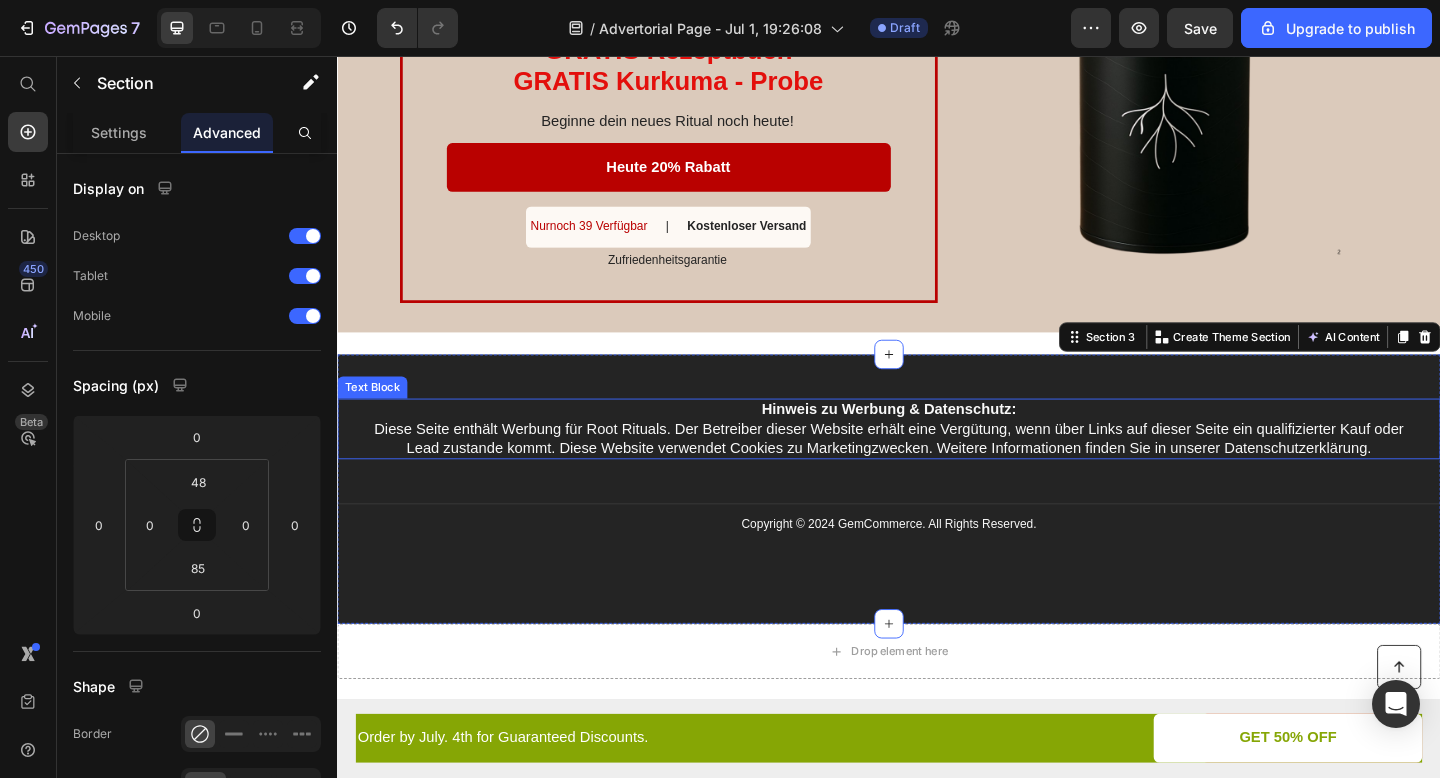 scroll, scrollTop: 3740, scrollLeft: 0, axis: vertical 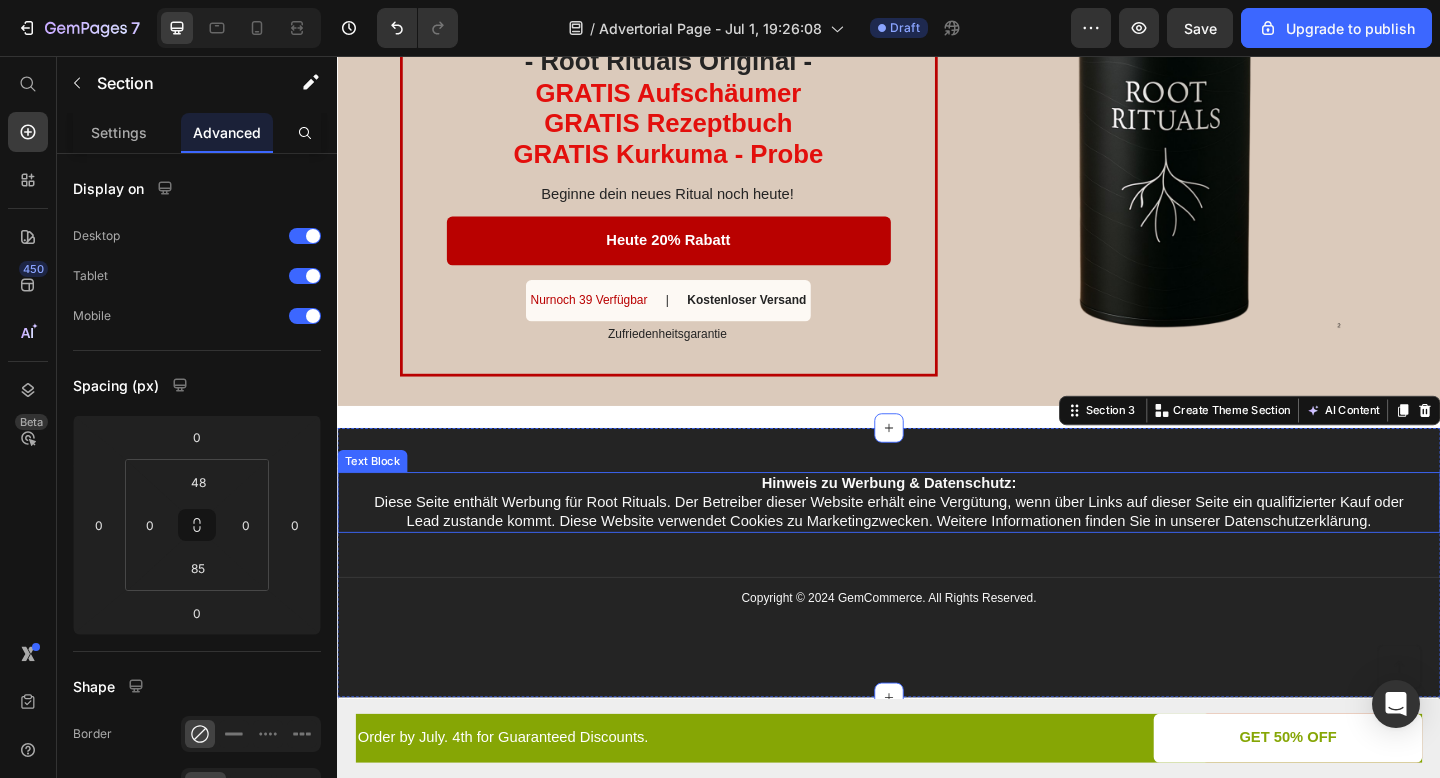click on "Hinweis zu Werbung & Datenschutz: Diese Seite enthält Werbung für Root Rituals. Der Betreiber dieser Website erhält eine Vergütung, wenn über Links auf dieser Seite ein qualifizierter Kauf oder Lead zustande kommt. Diese Website verwendet Cookies zu Marketingzwecken. Weitere Informationen finden Sie in unserer Datenschutzerklärung." at bounding box center (937, 542) 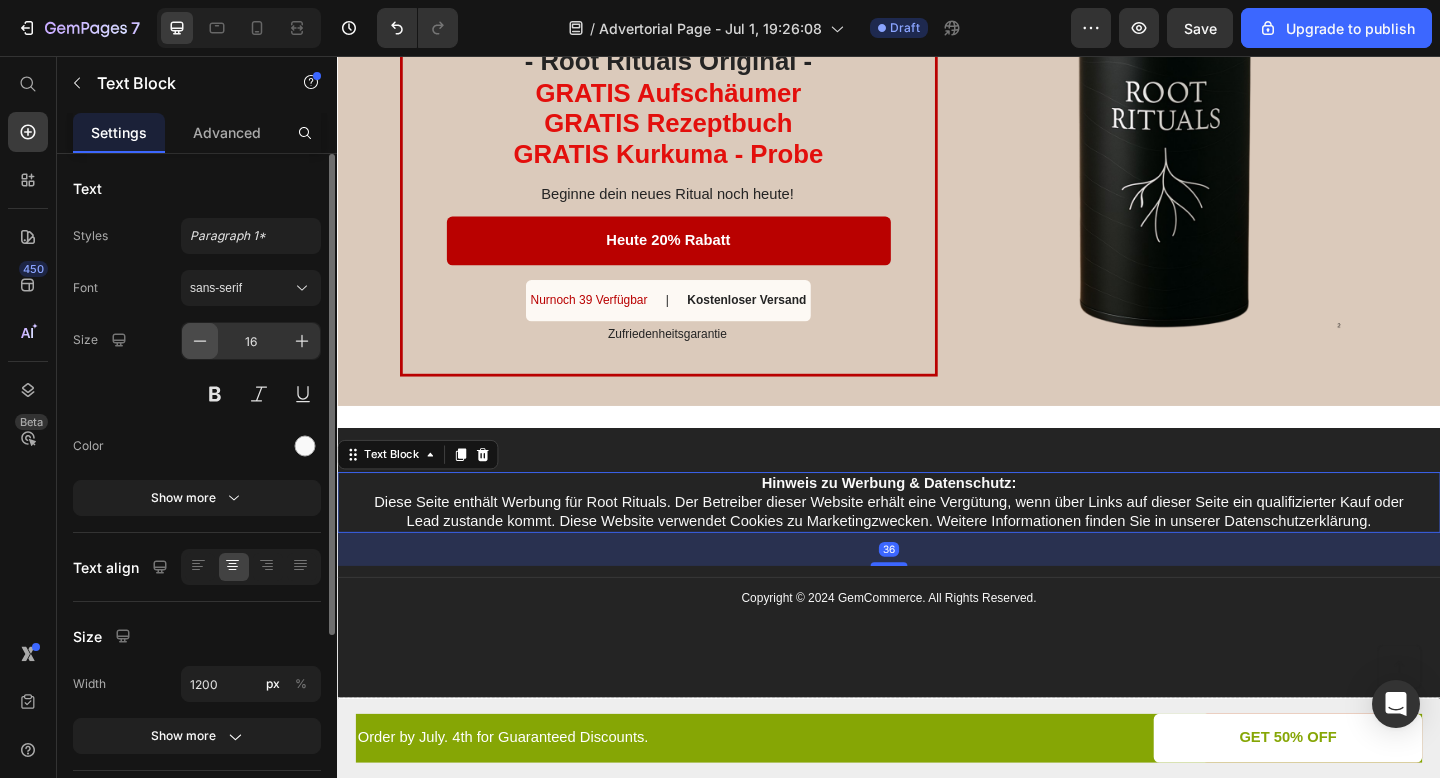 click at bounding box center (200, 341) 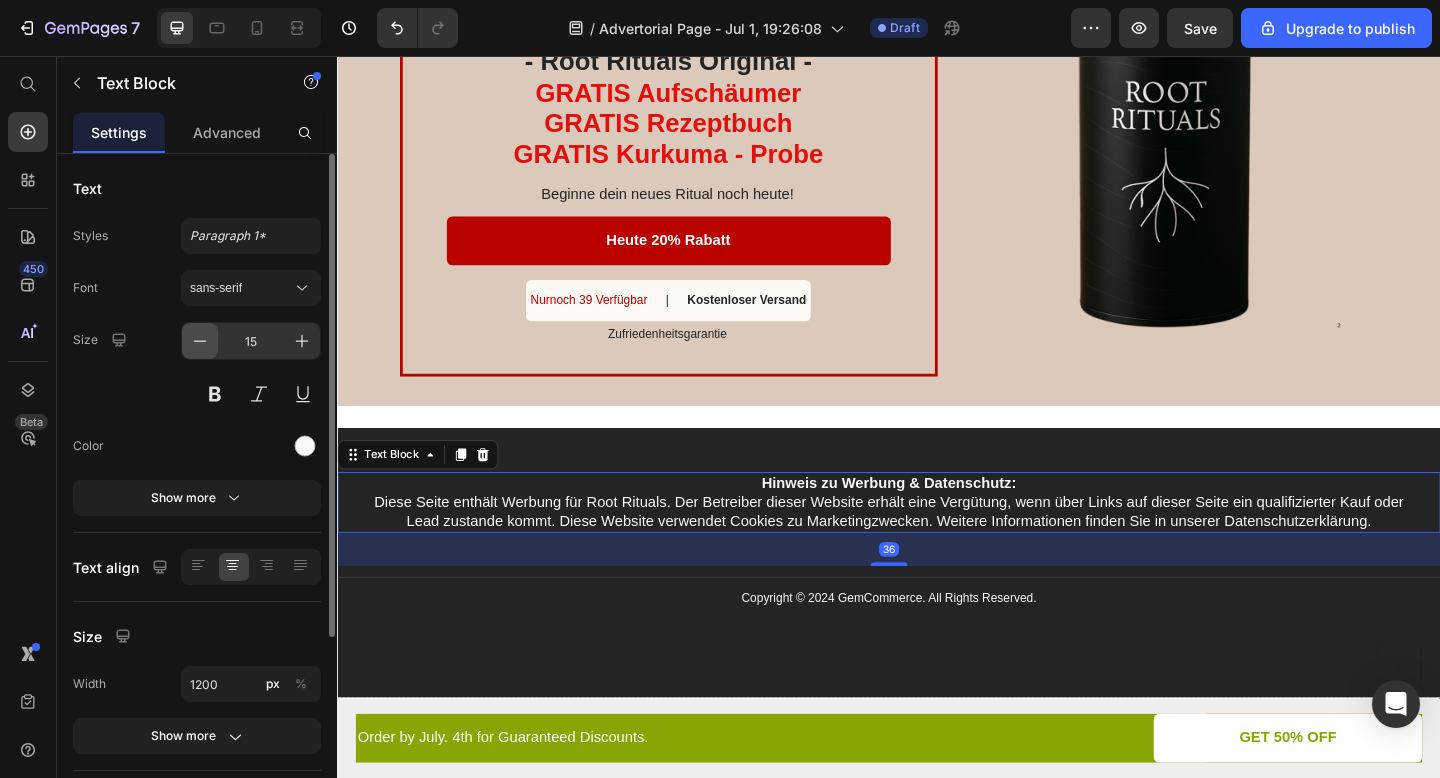 click at bounding box center [200, 341] 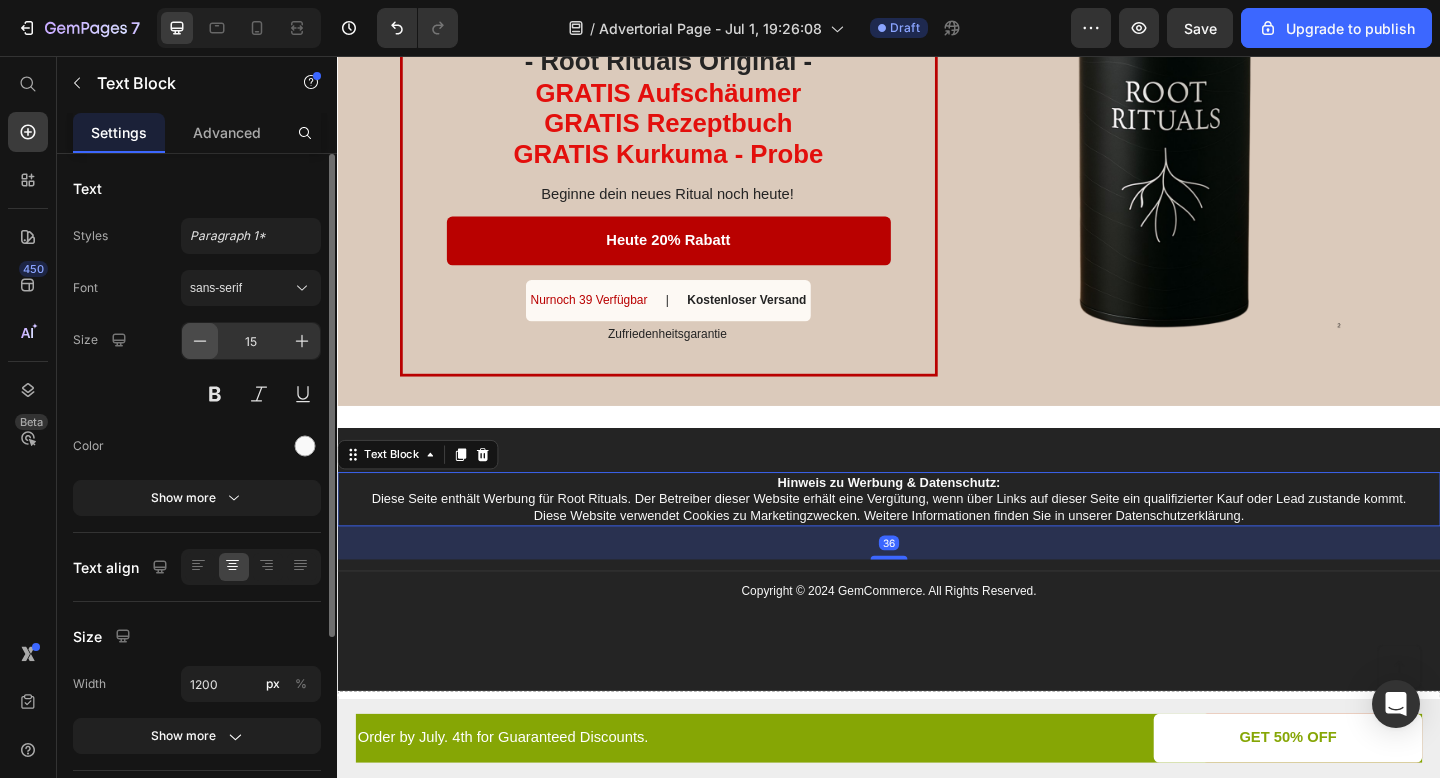 type on "14" 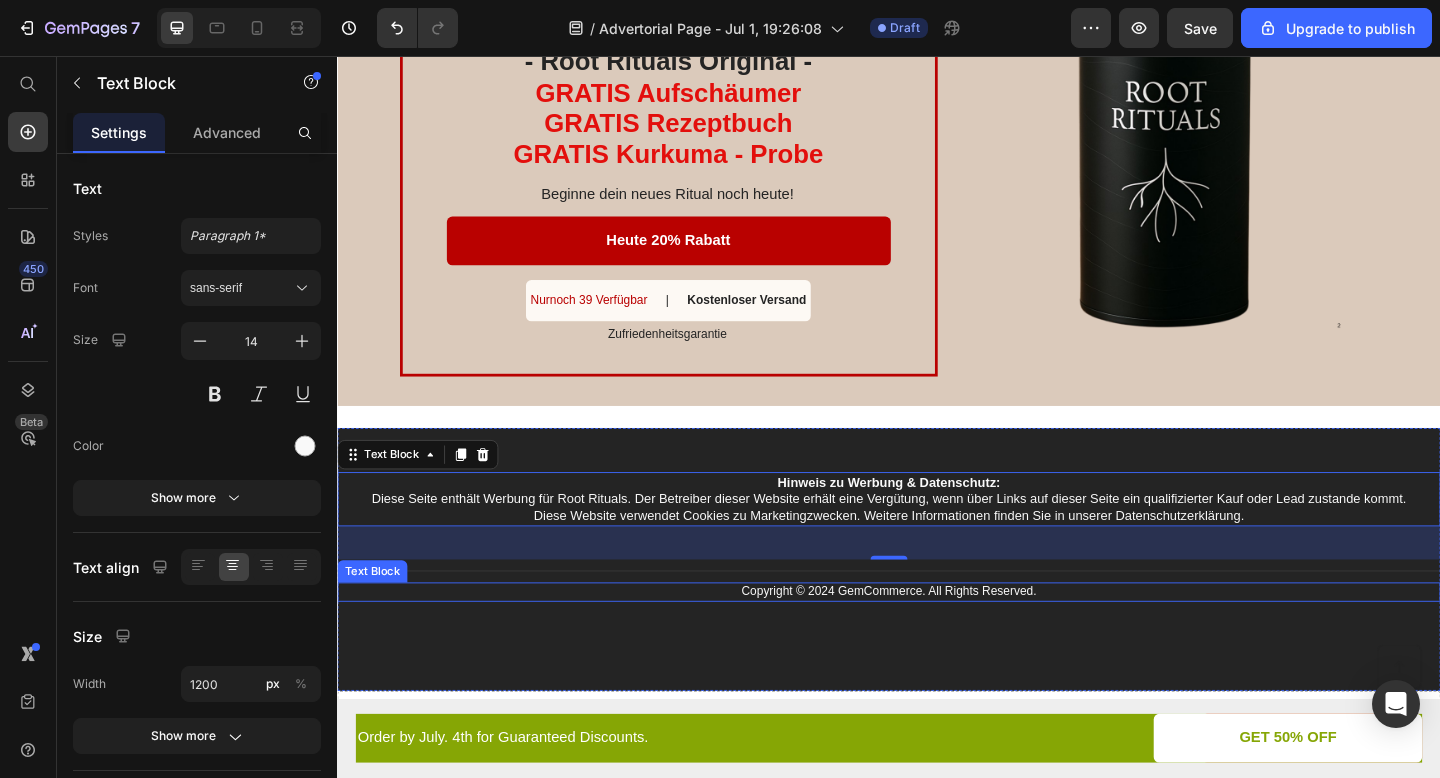 click on "Copyright © 2024 GemCommerce. All Rights Reserved." at bounding box center [937, 639] 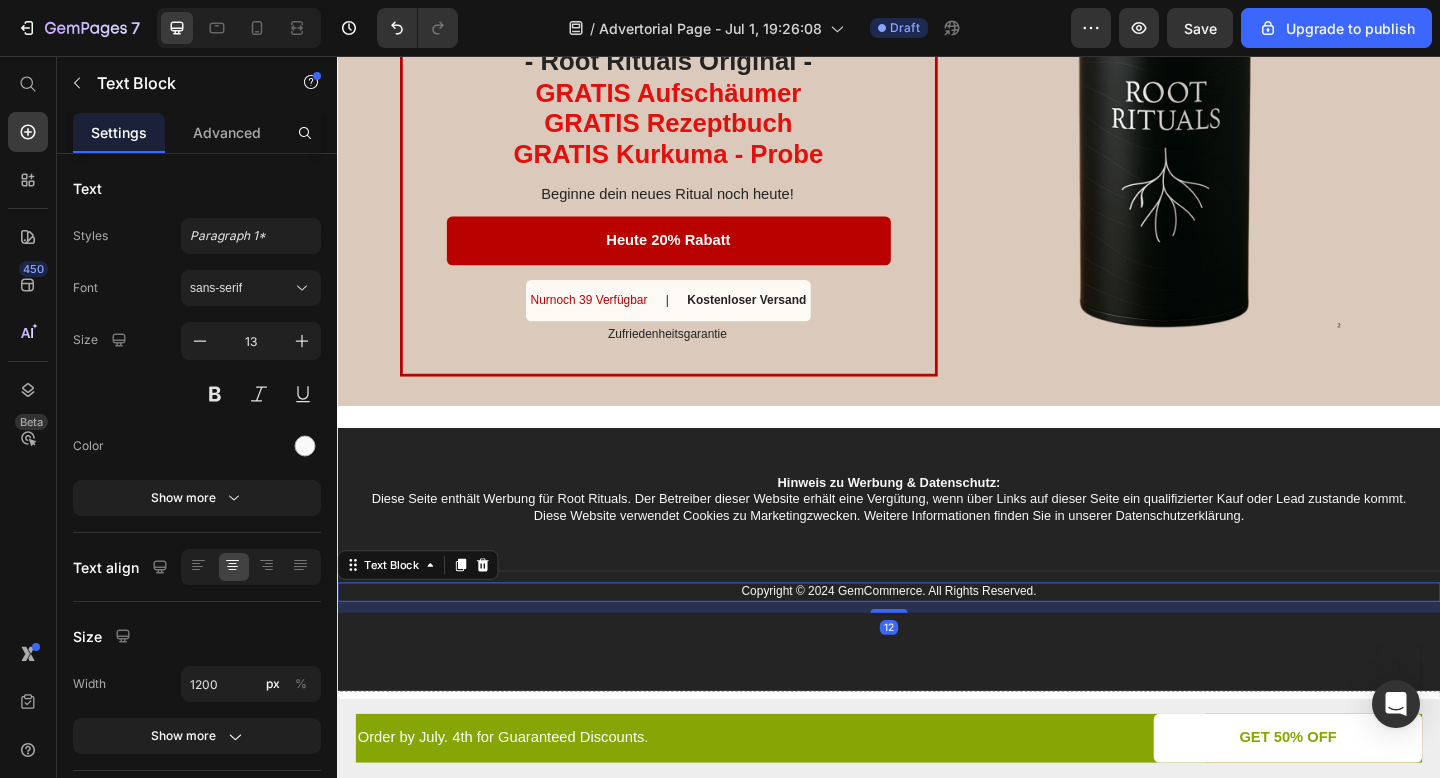 click on "Copyright © 2024 GemCommerce. All Rights Reserved." at bounding box center (937, 639) 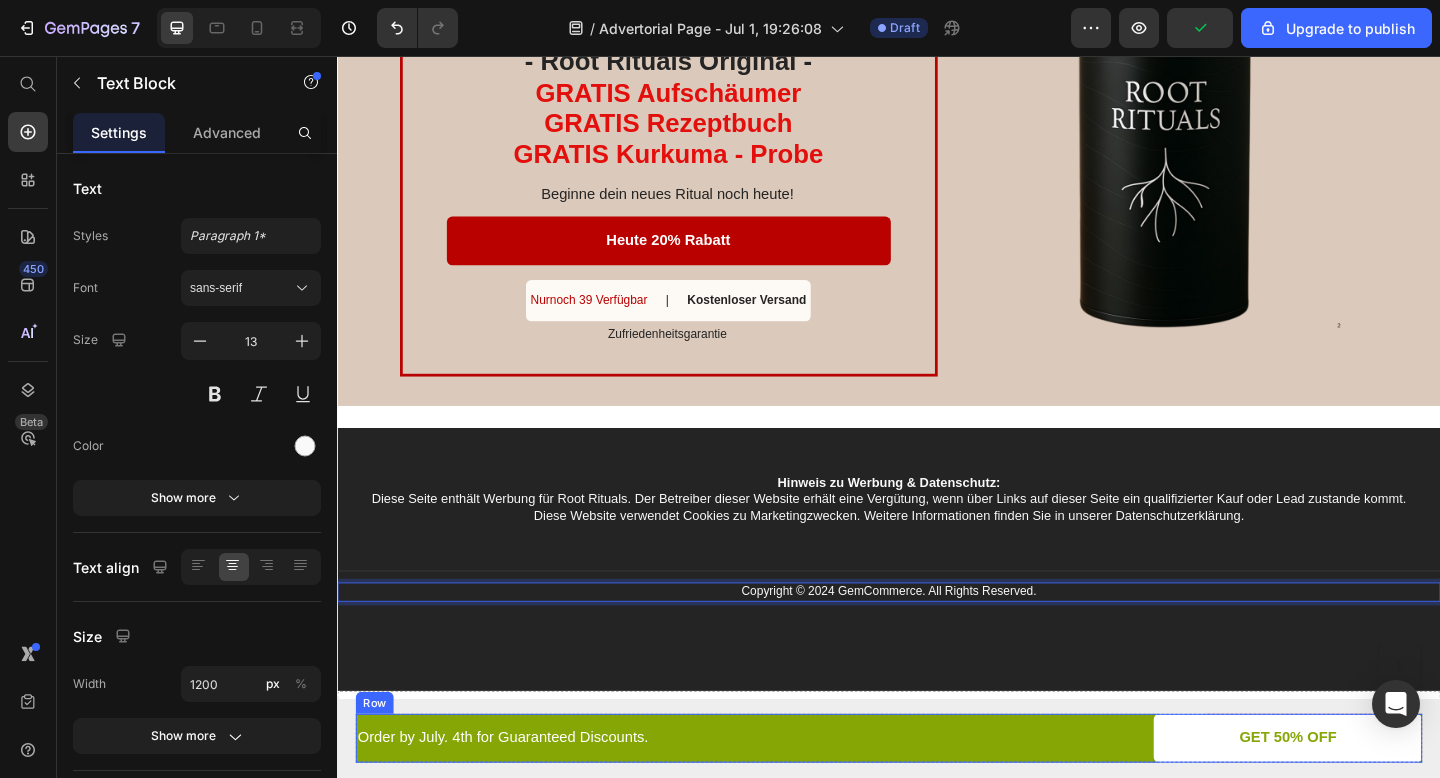 click on "Order by July. 4th for Guaranteed Discounts. Text Block" at bounding box center (647, 798) 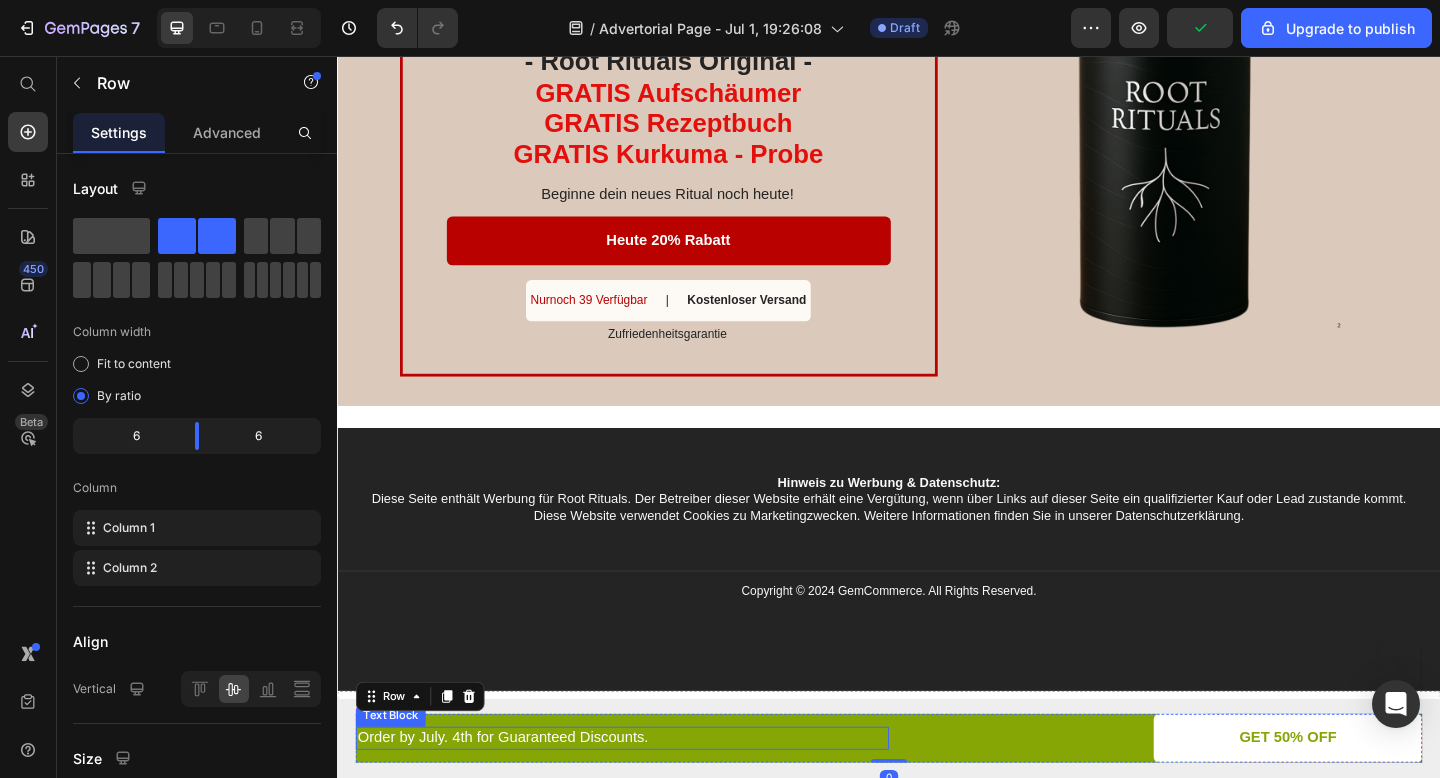 click on "Order by July. 4th for Guaranteed Discounts." at bounding box center (647, 798) 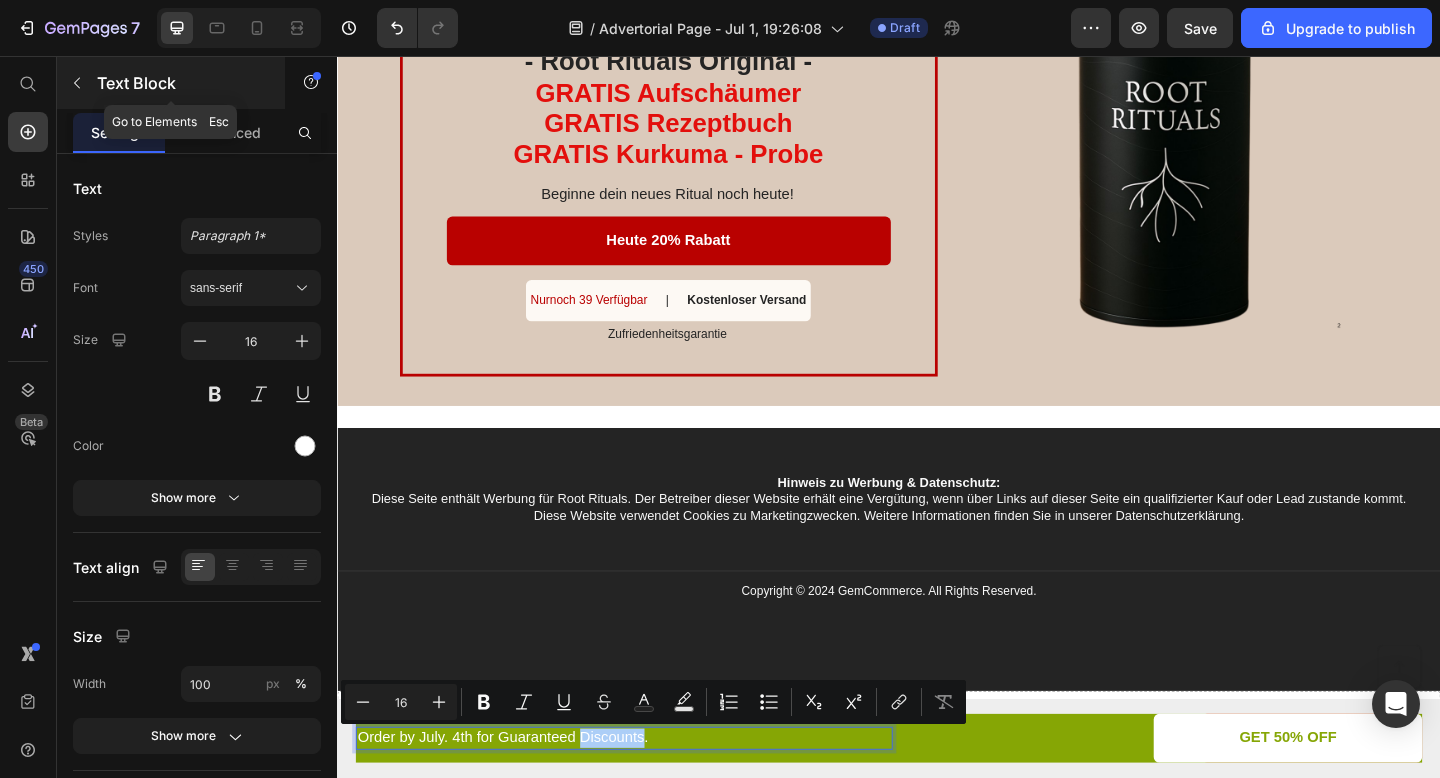 click 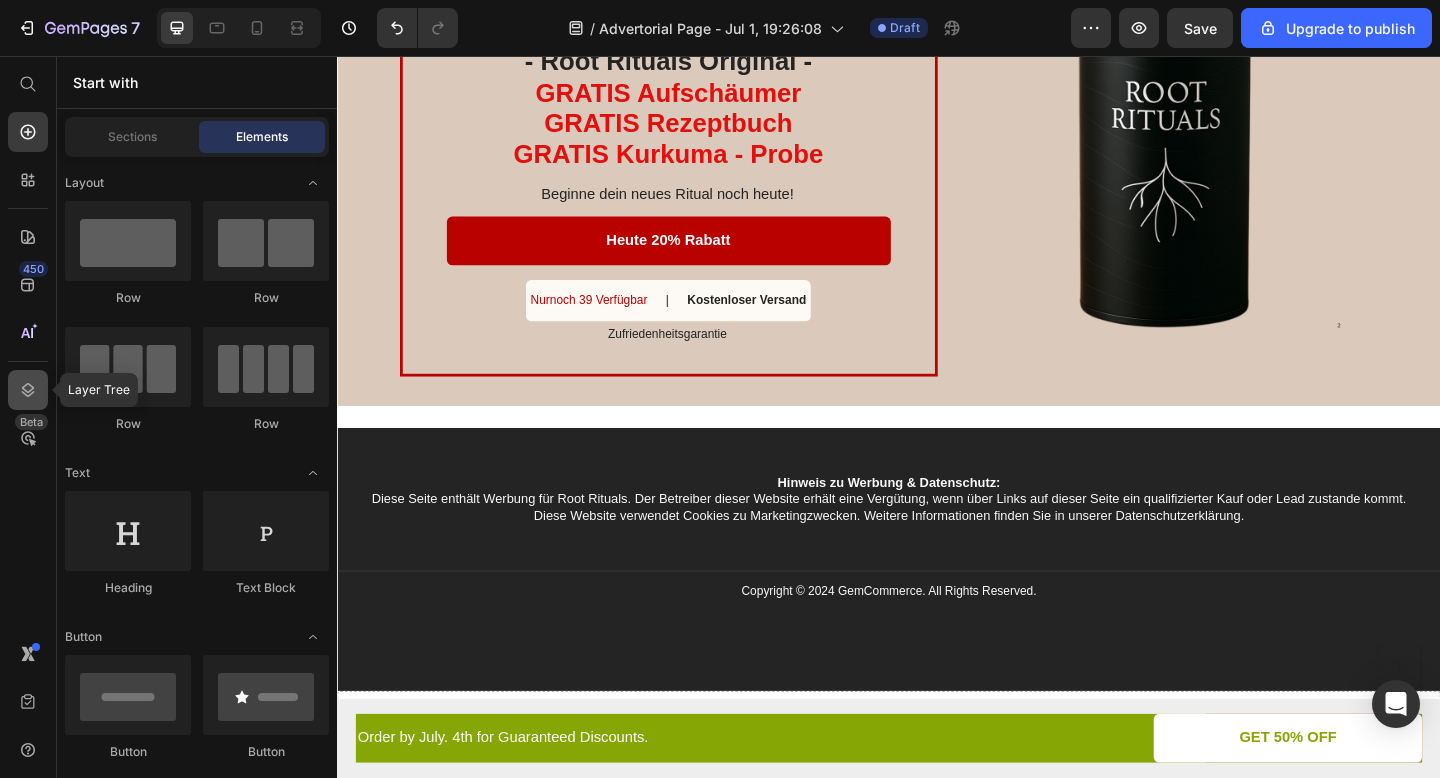 click 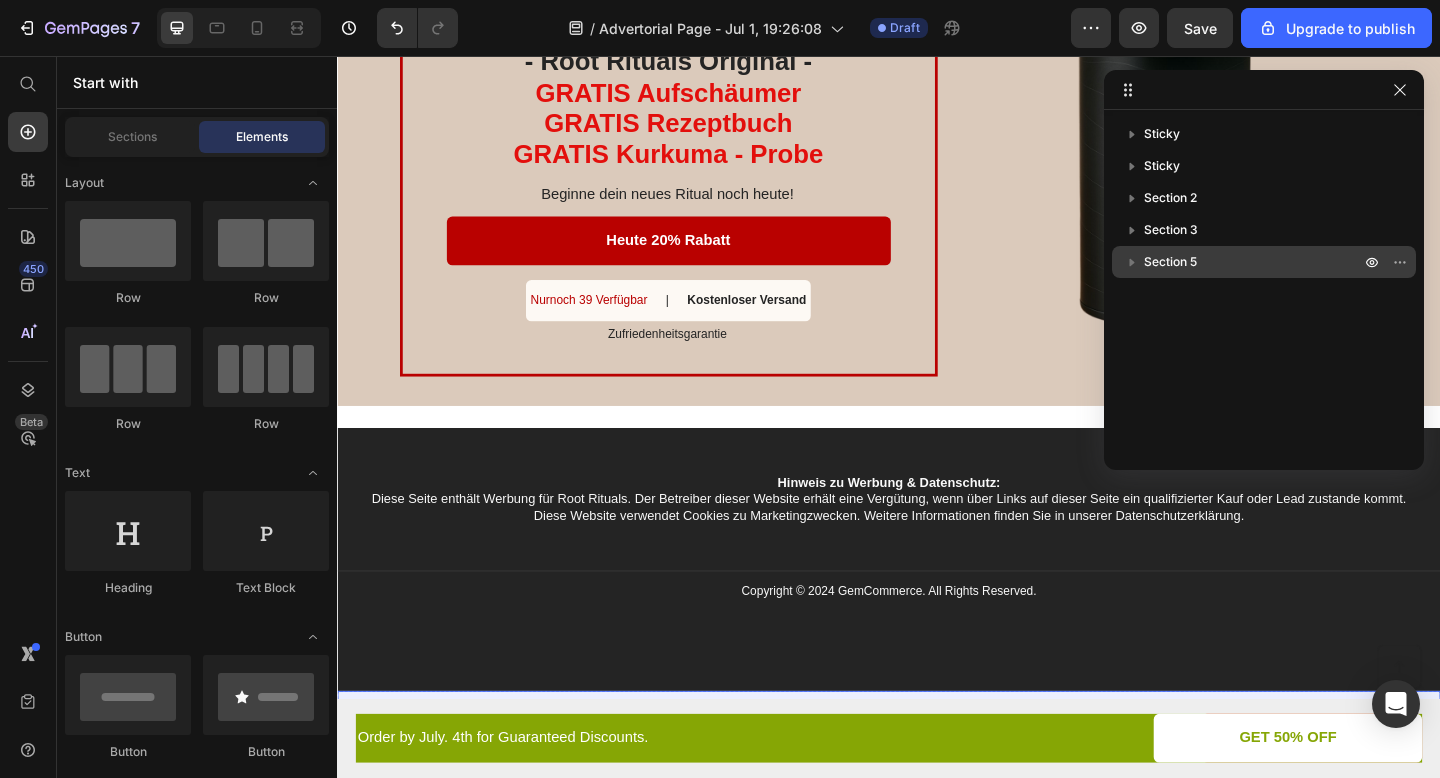 click on "Section 5" at bounding box center (1170, 262) 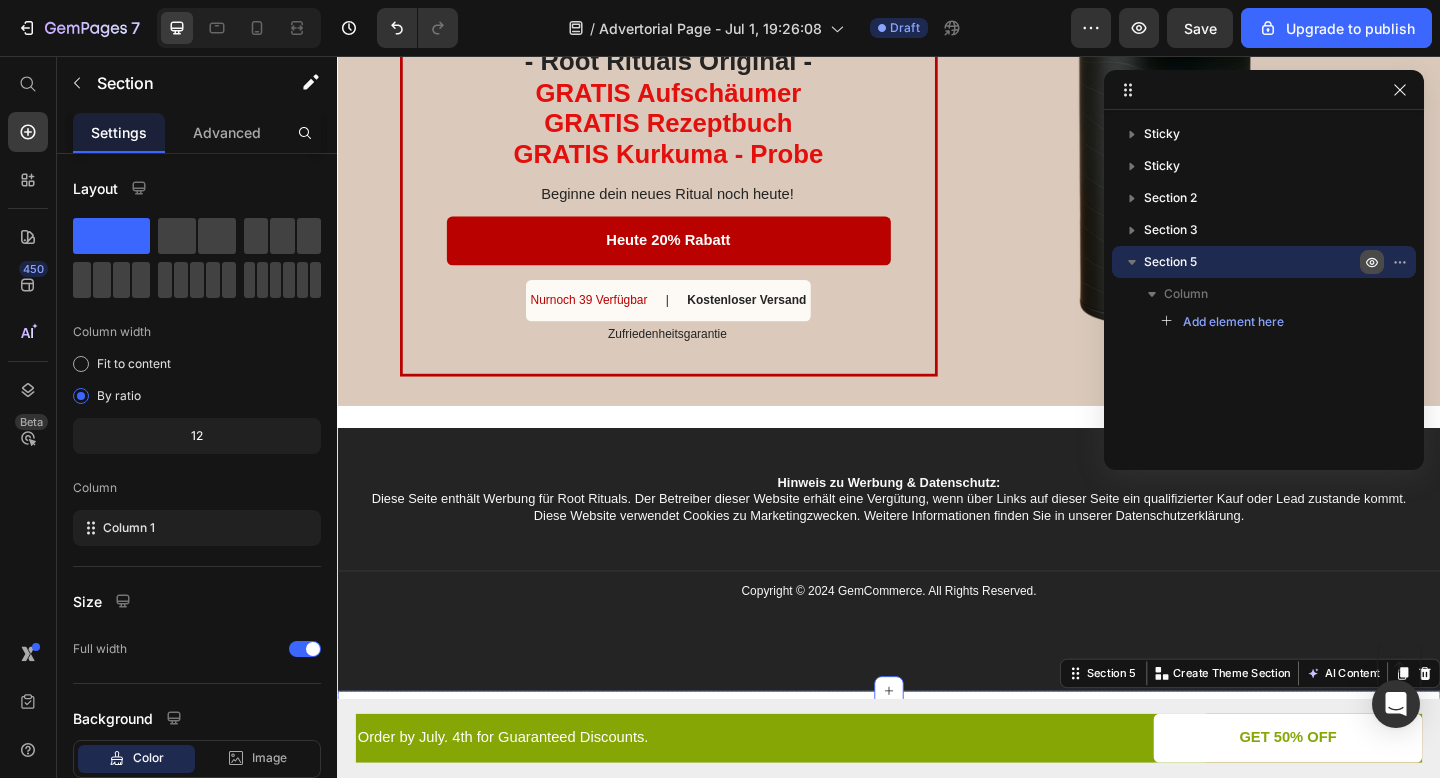 click 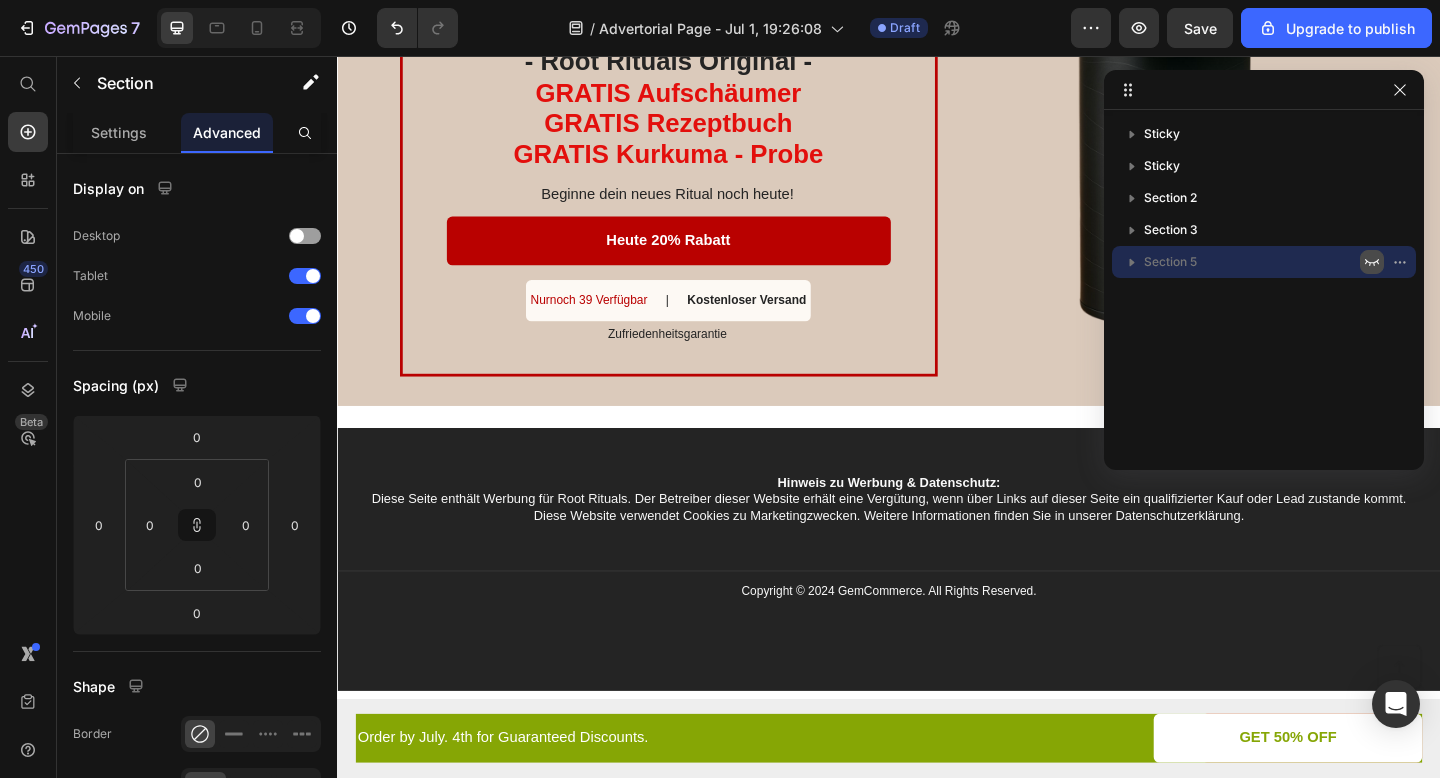 click 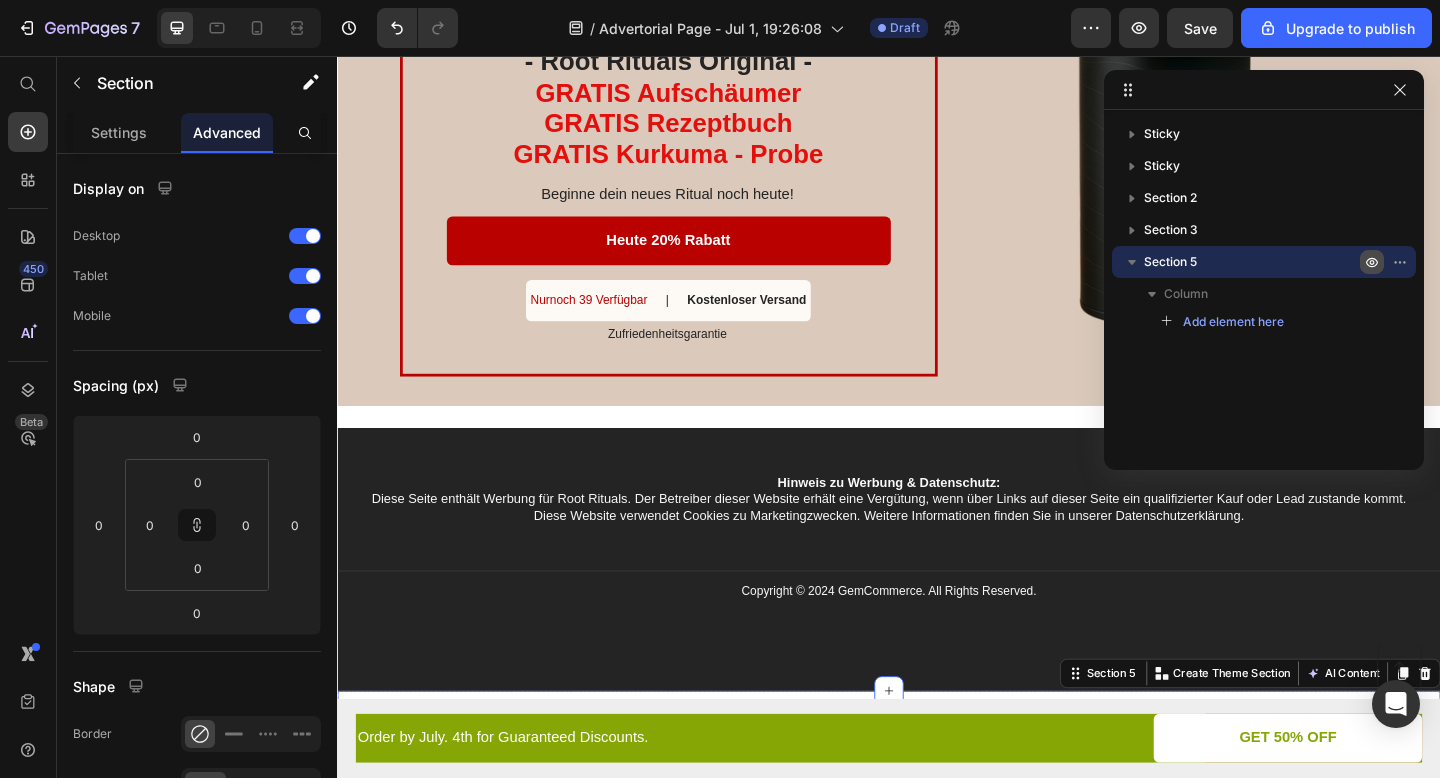 click 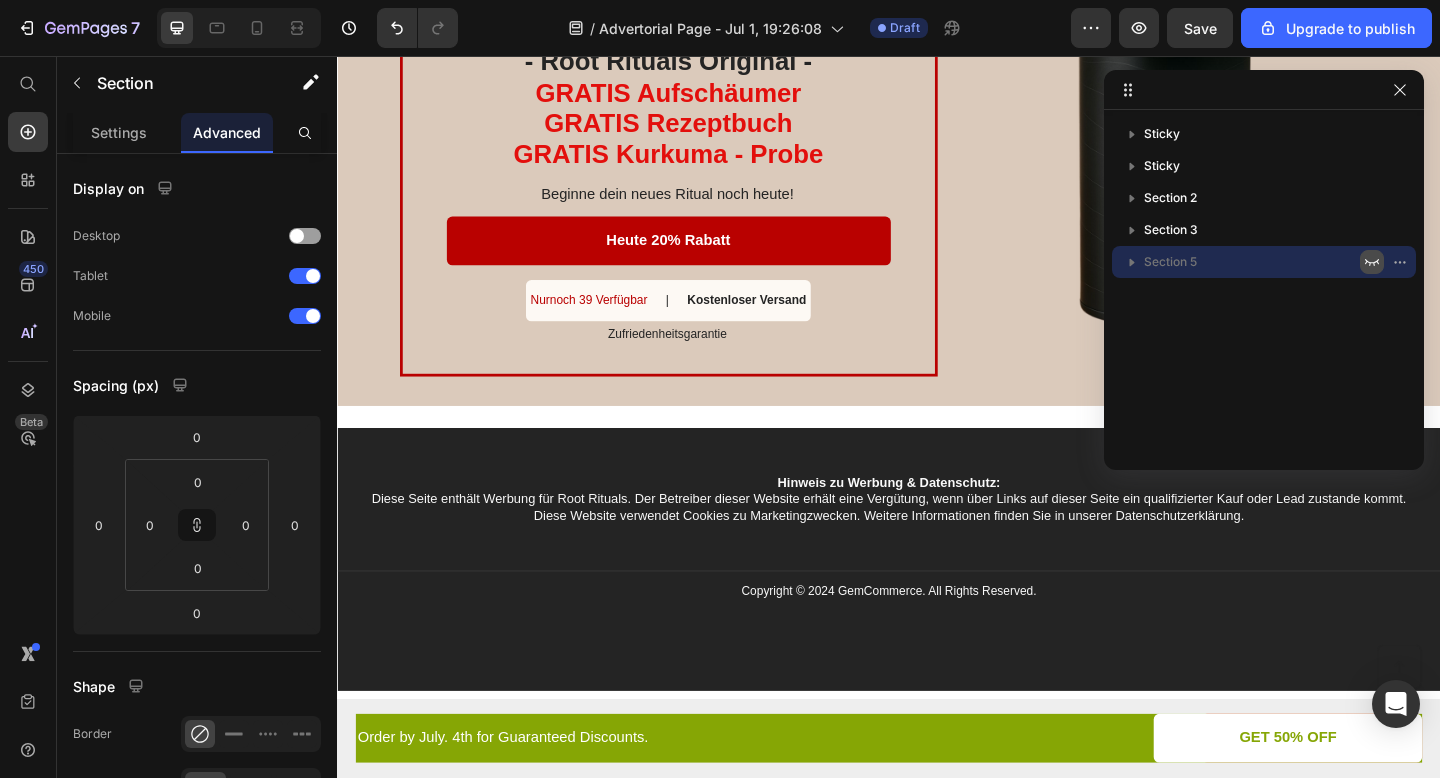 click 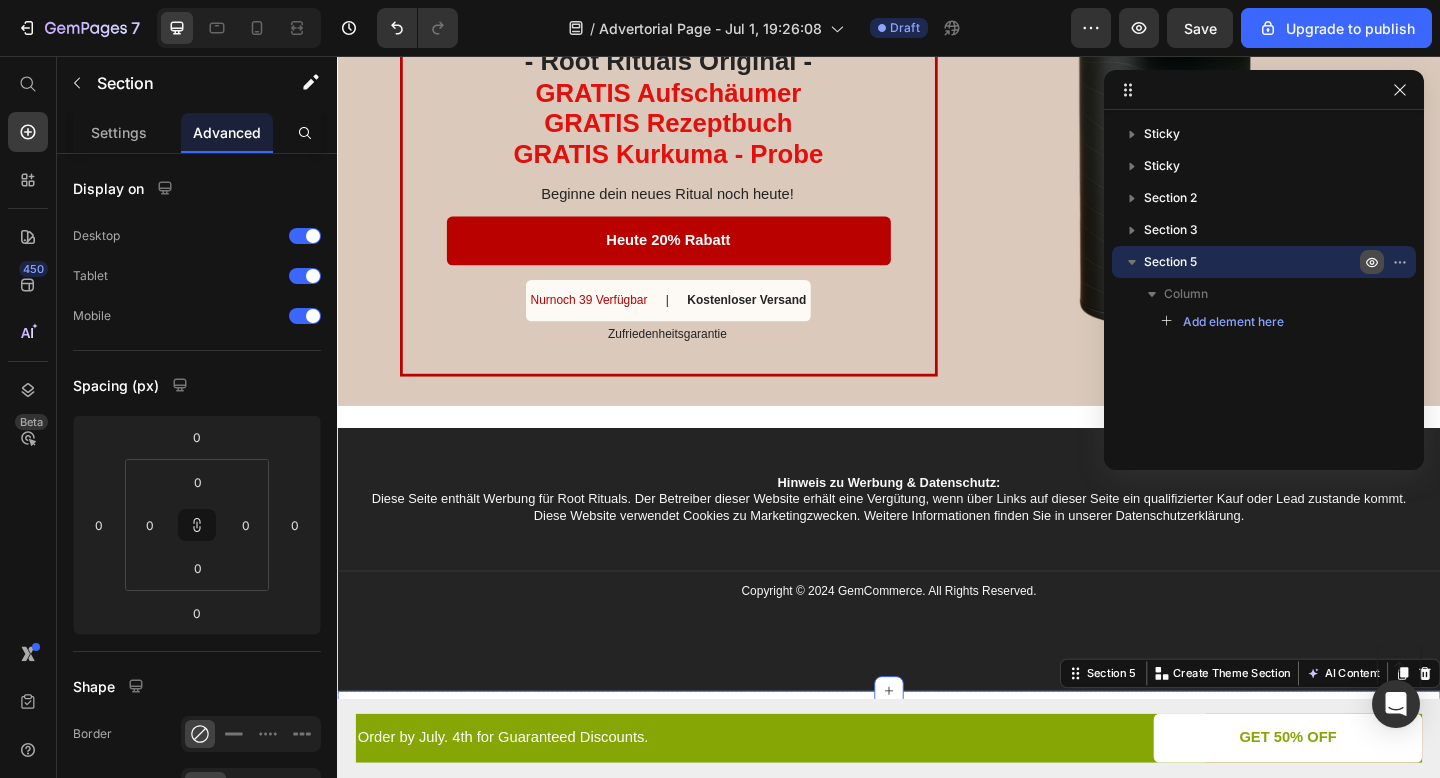 click 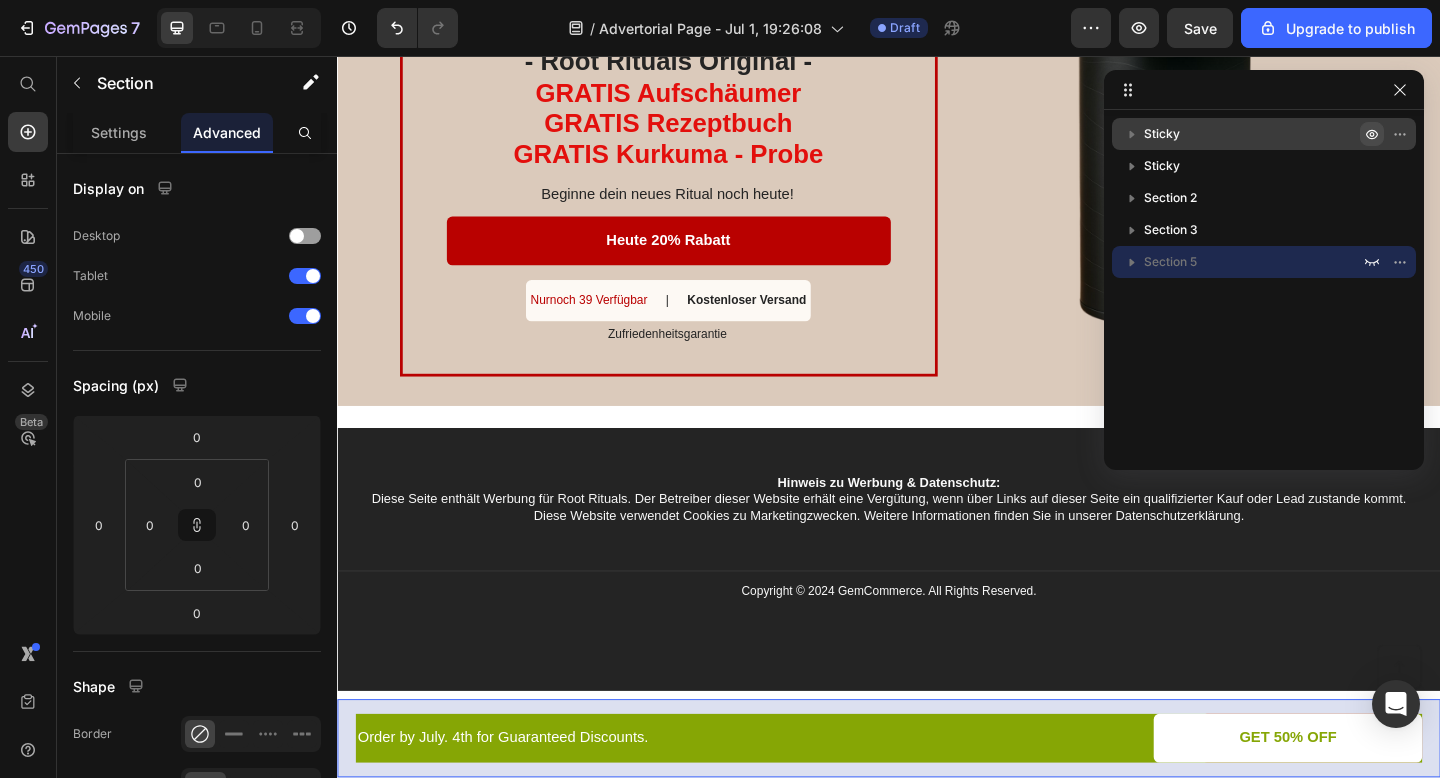 click 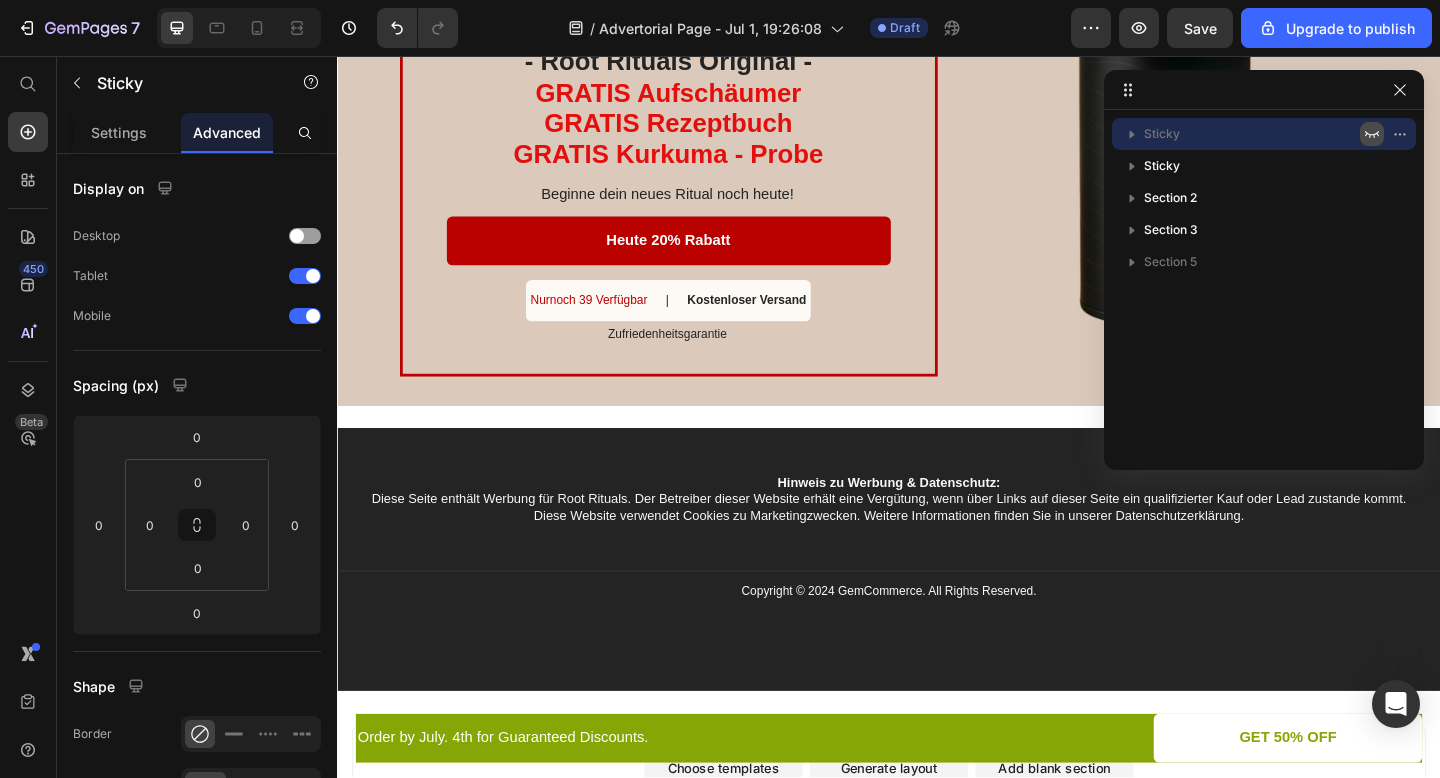 click 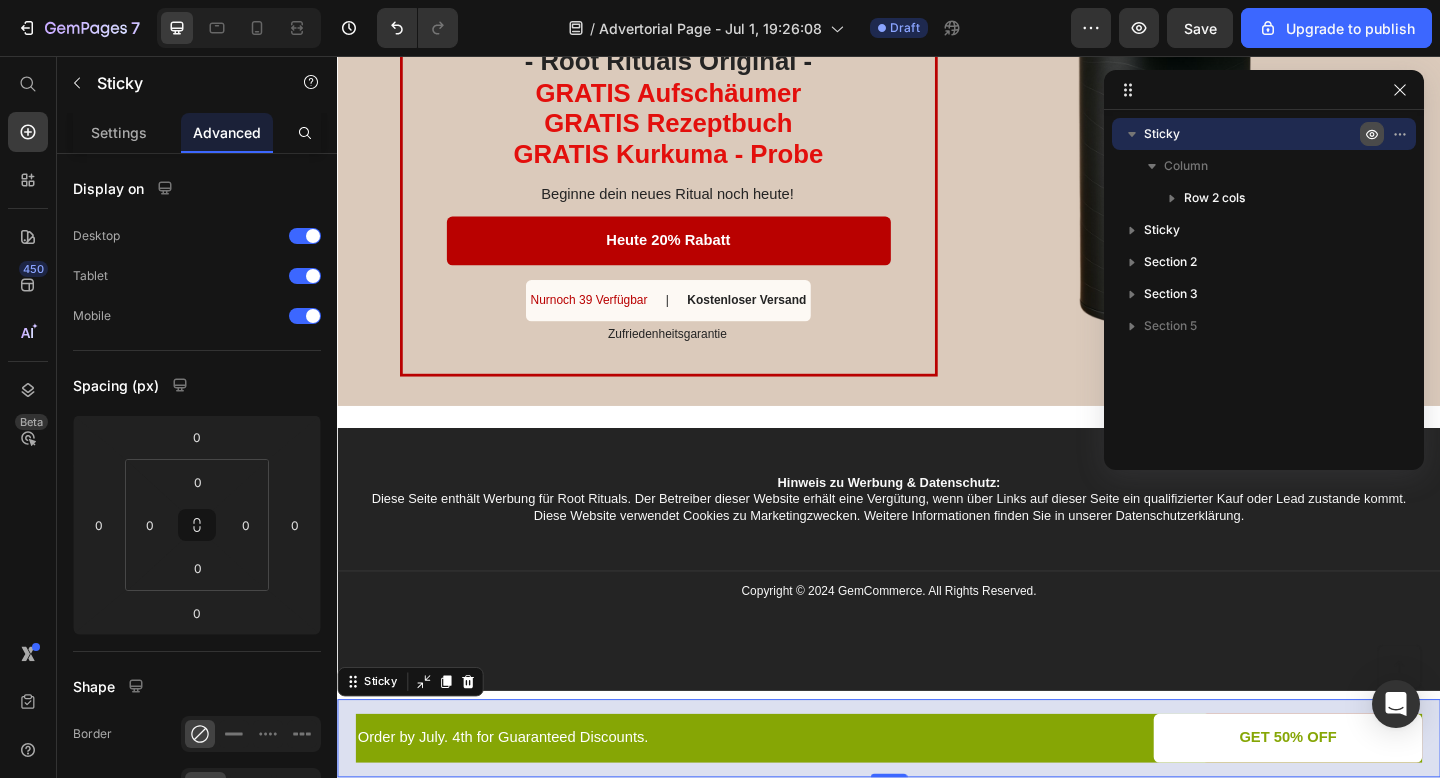 click 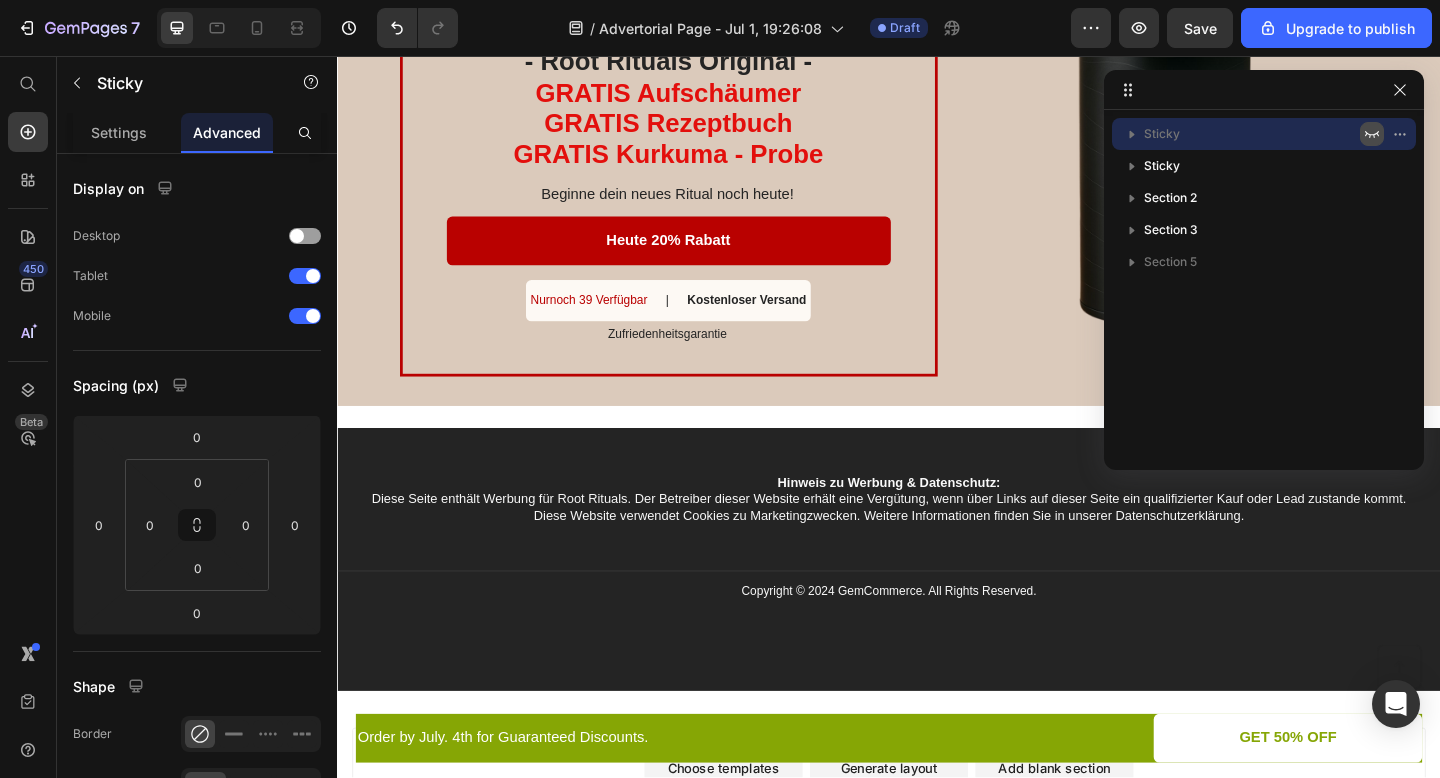 click 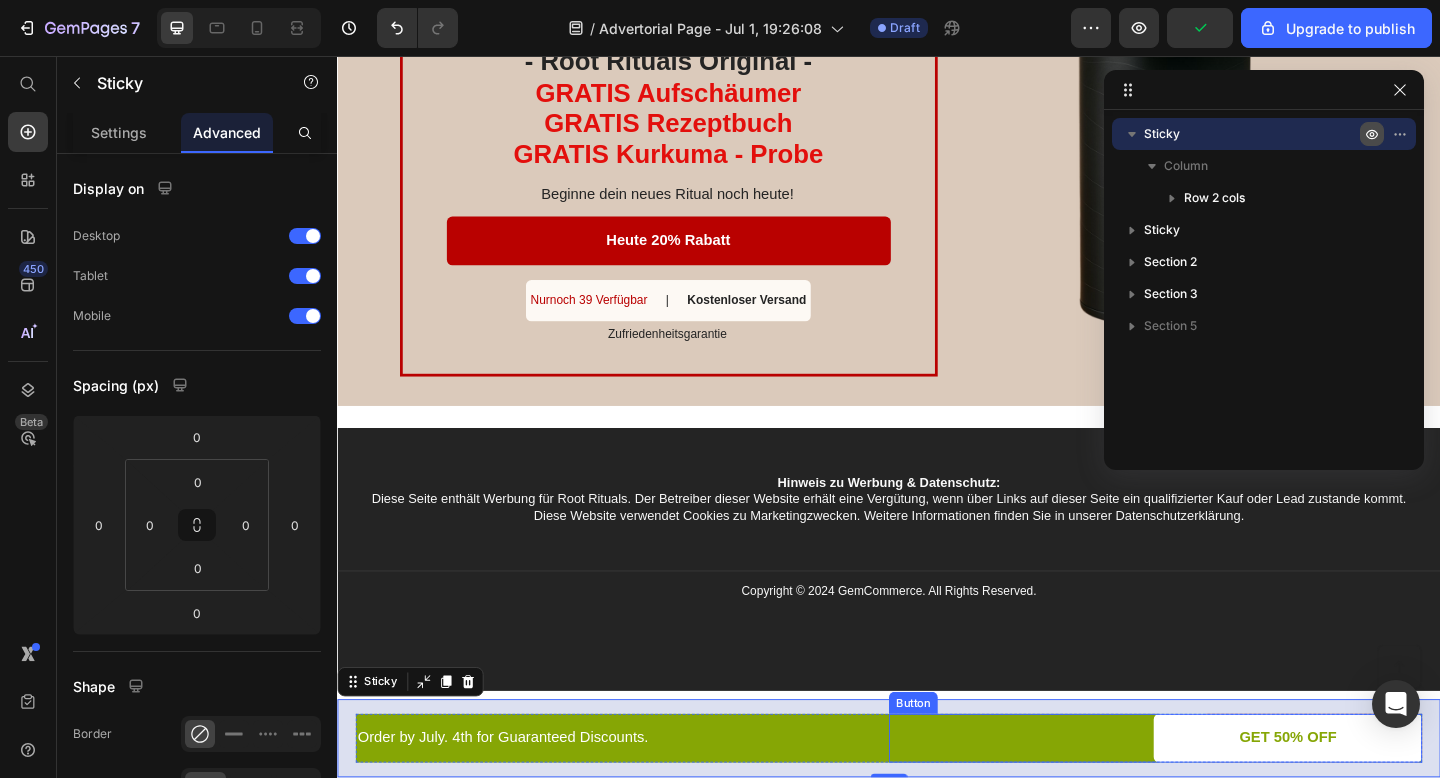 click on "GET 50% OFF" at bounding box center [1371, 798] 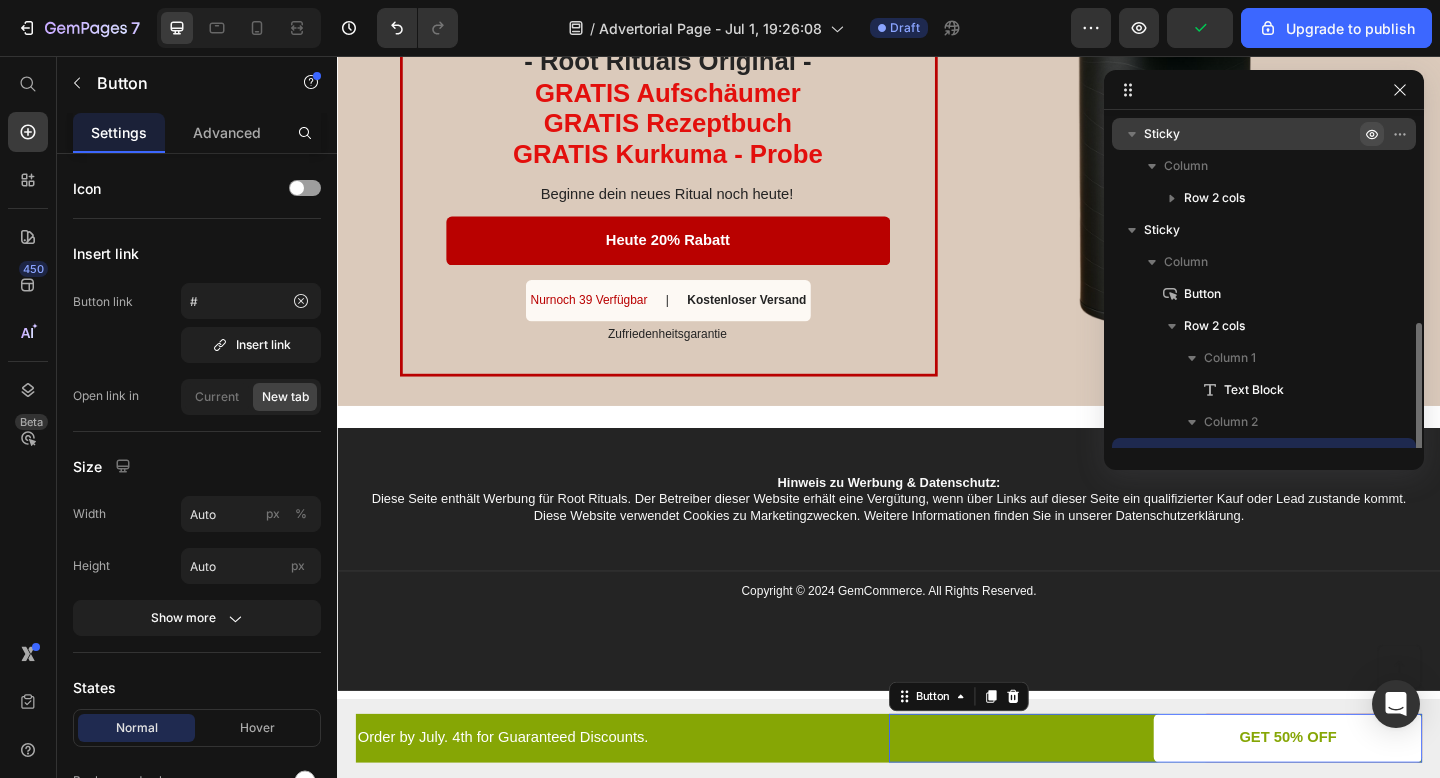 scroll, scrollTop: 118, scrollLeft: 0, axis: vertical 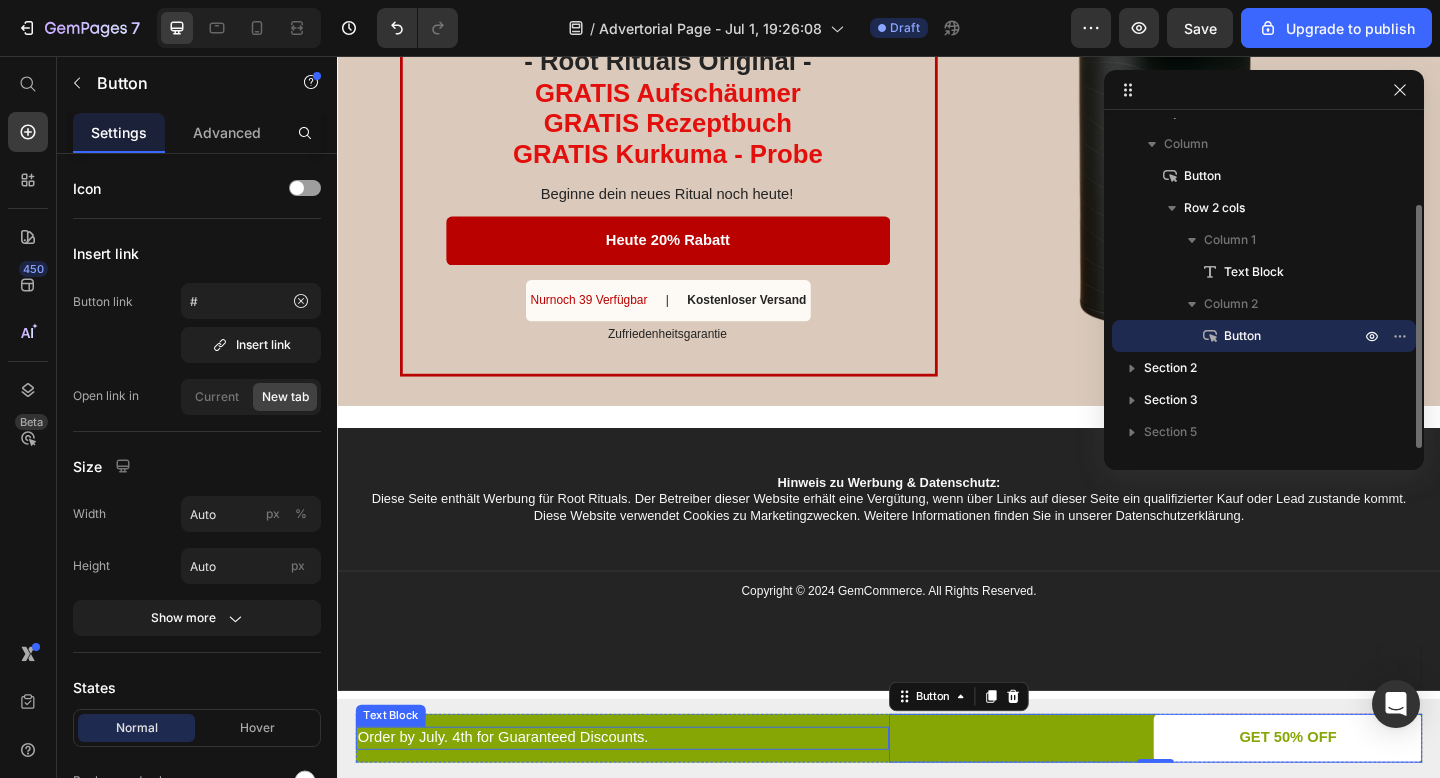 click on "Order by July. 4th for Guaranteed Discounts." at bounding box center [647, 798] 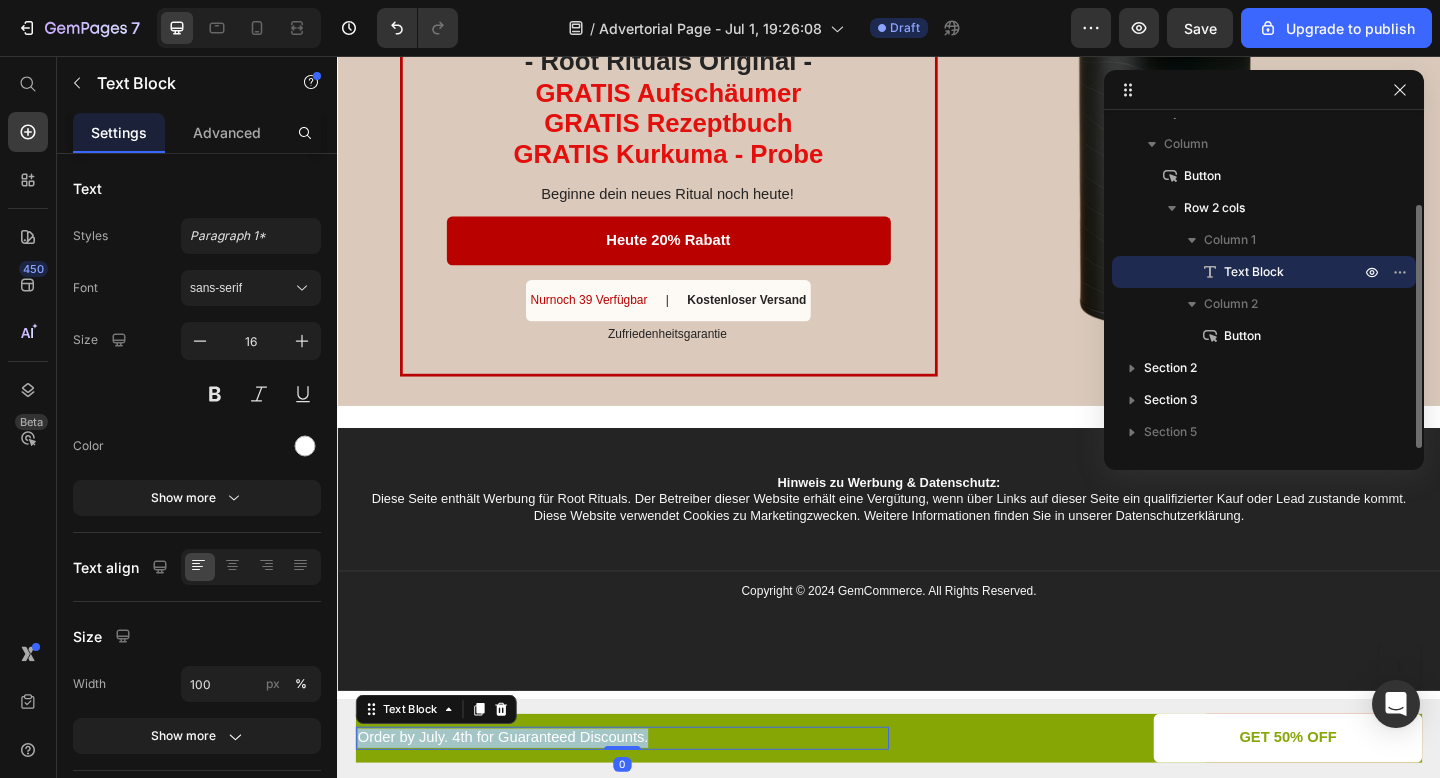 click on "Order by July. 4th for Guaranteed Discounts." at bounding box center [647, 798] 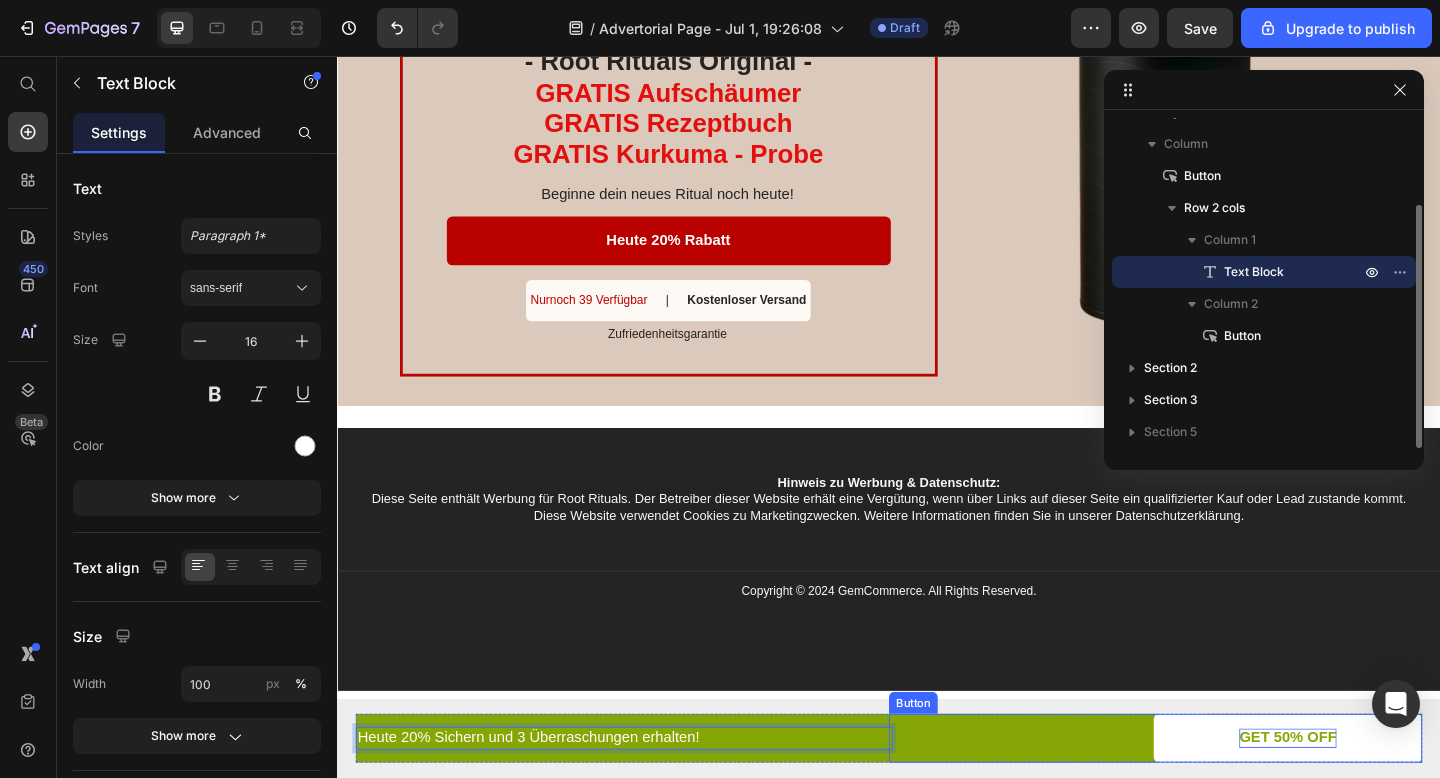 click on "GET 50% OFF" at bounding box center [1371, 798] 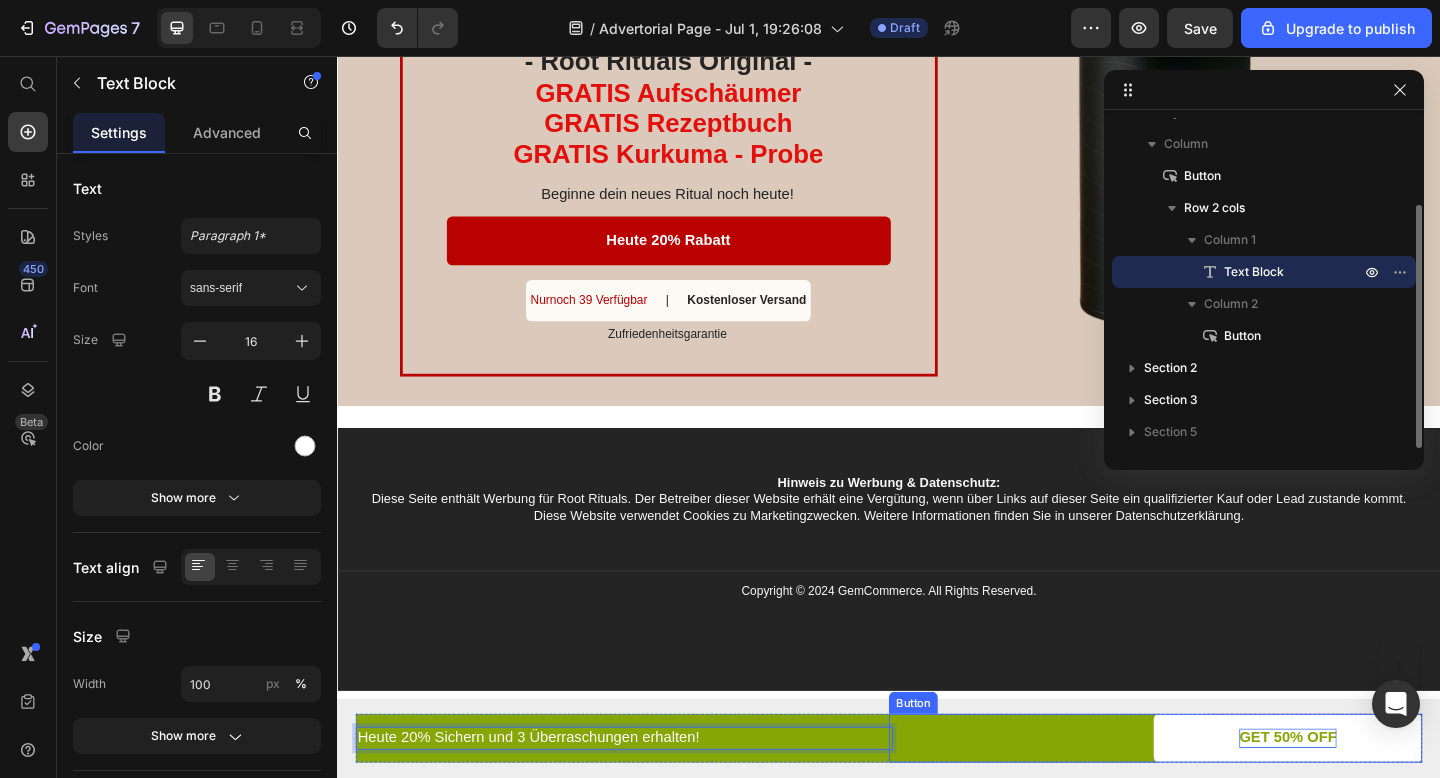 click on "GET 50% OFF" at bounding box center [1371, 798] 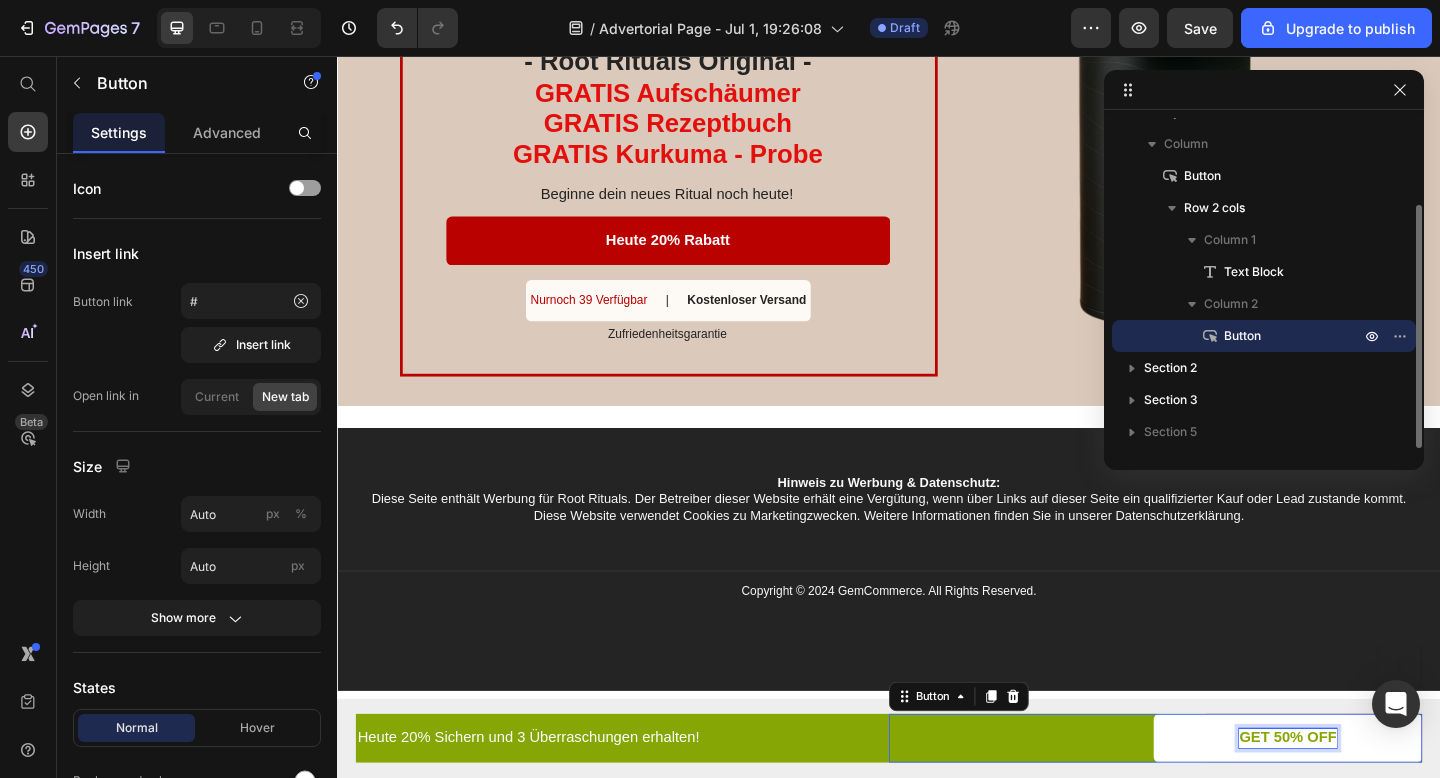 click on "GET 50% OFF" at bounding box center (1371, 798) 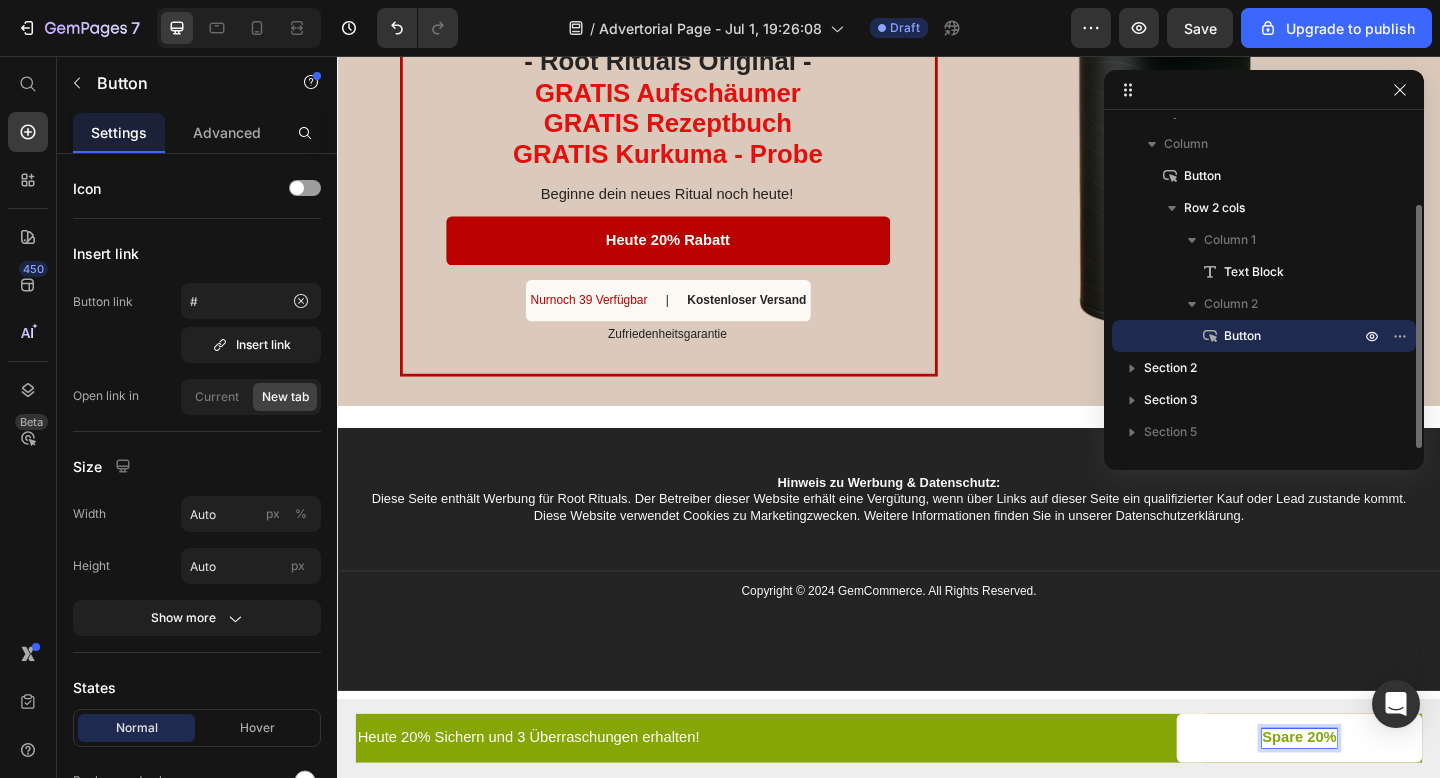 scroll, scrollTop: 100, scrollLeft: 0, axis: vertical 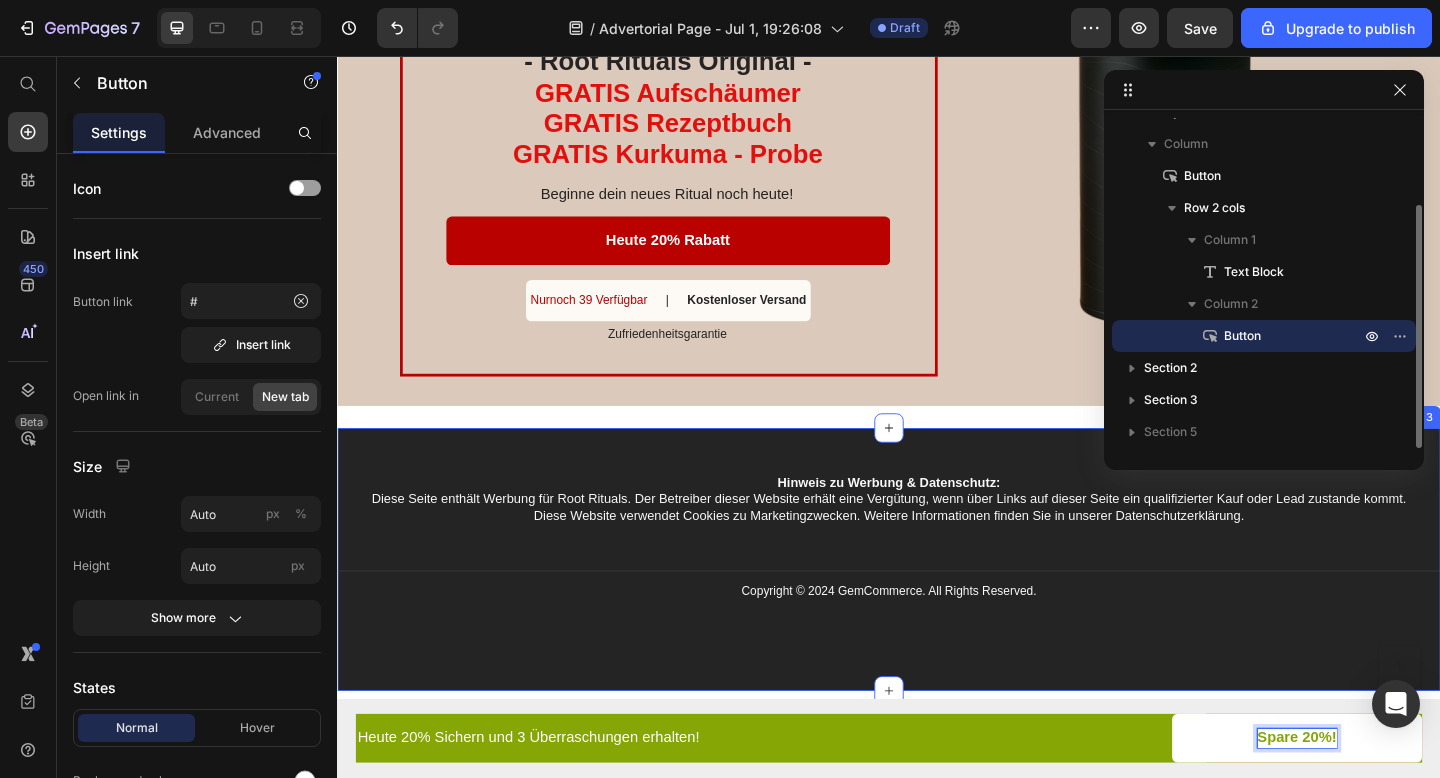 click on "Hinweis zu Werbung & Datenschutz: Diese Seite enthält Werbung für Root Rituals. Der Betreiber dieser Website erhält eine Vergütung, wenn über Links auf dieser Seite ein qualifizierter Kauf oder Lead zustande kommt. Diese Website verwendet Cookies zu Marketingzwecken. Weitere Informationen finden Sie in unserer Datenschutzerklärung. Text Block                Title Line Copyright © 2024 GemCommerce. All Rights Reserved. Text Block Section 3" at bounding box center [937, 604] 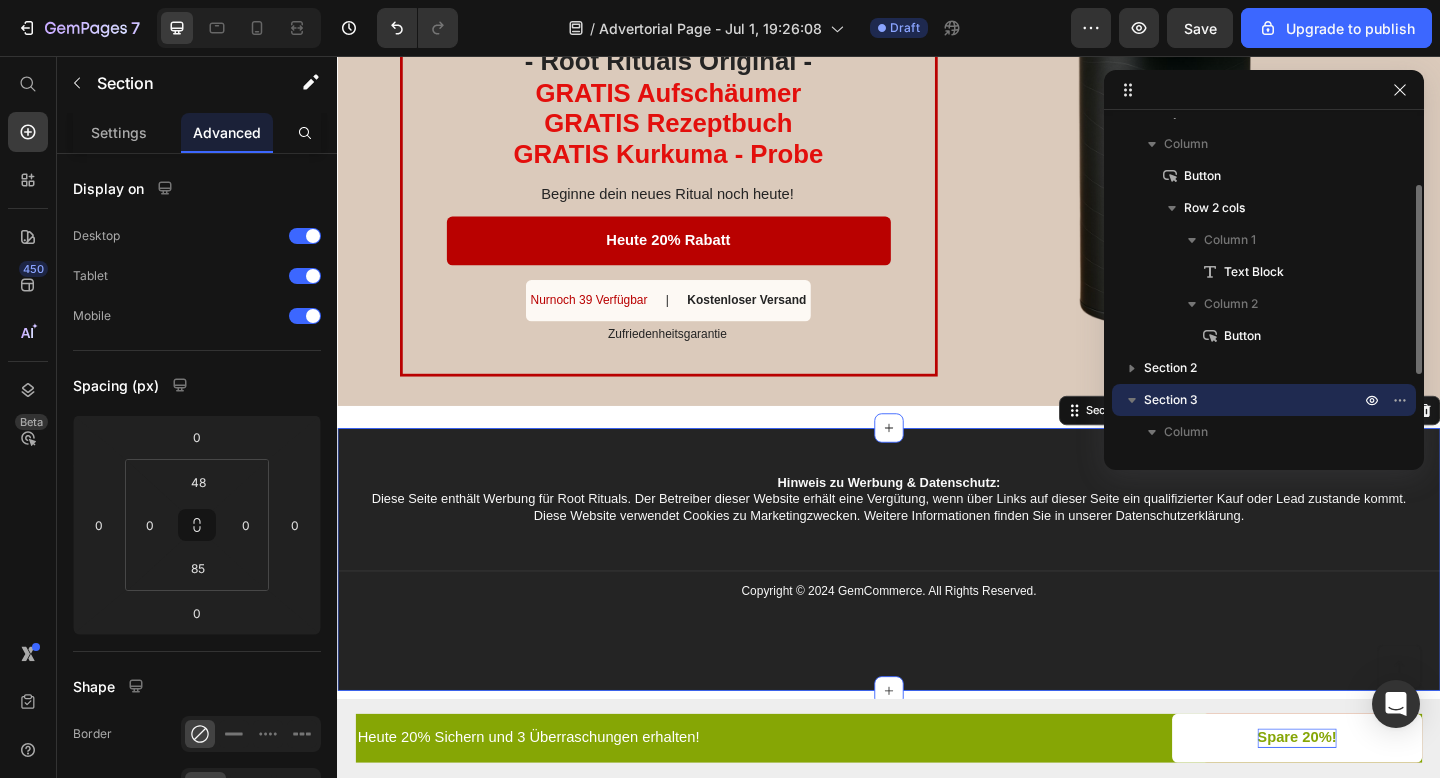scroll, scrollTop: 0, scrollLeft: 0, axis: both 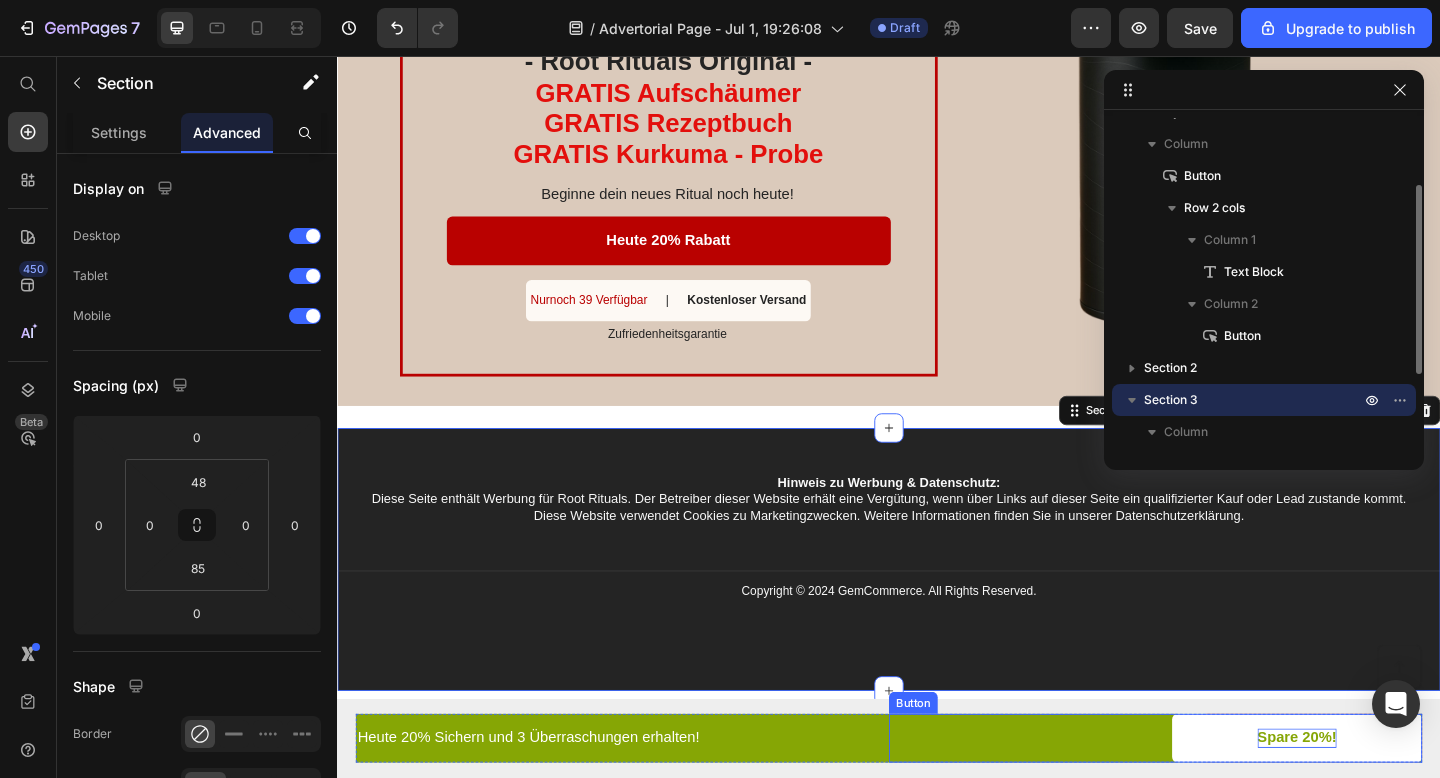 click on "Spare 20%!  Button" at bounding box center (1227, 798) 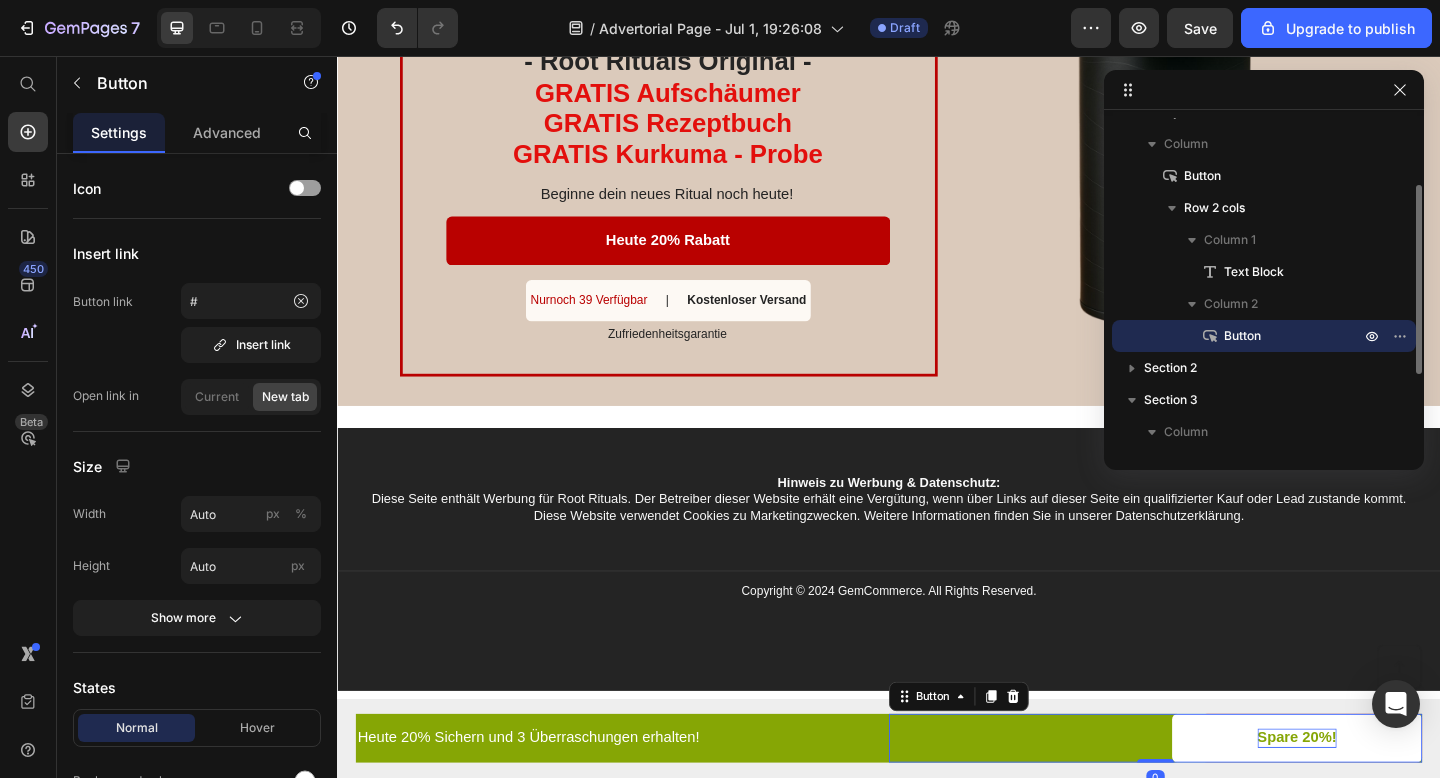 click on "Heute 20% Sichern und 3 Überraschungen erhalten! Text Block" at bounding box center [647, 798] 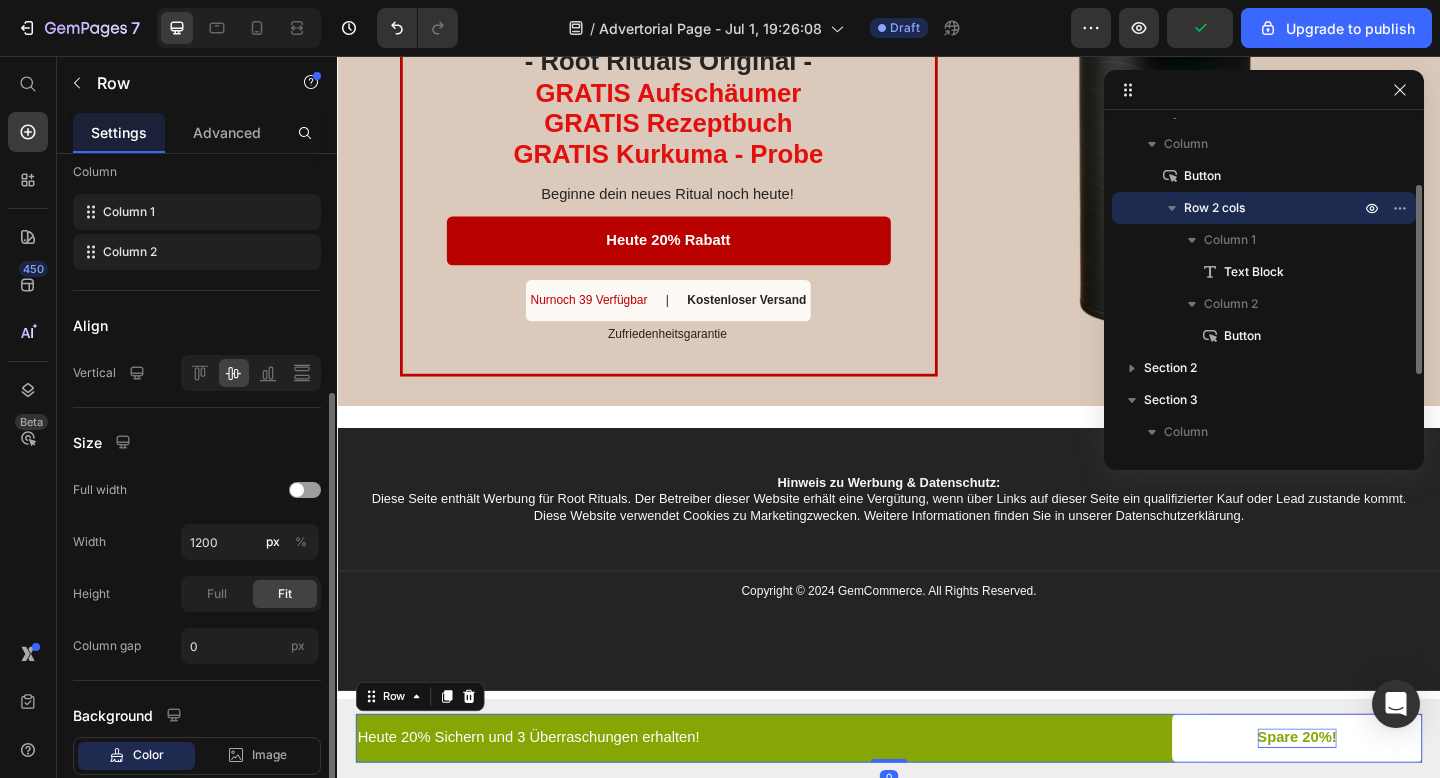 scroll, scrollTop: 440, scrollLeft: 0, axis: vertical 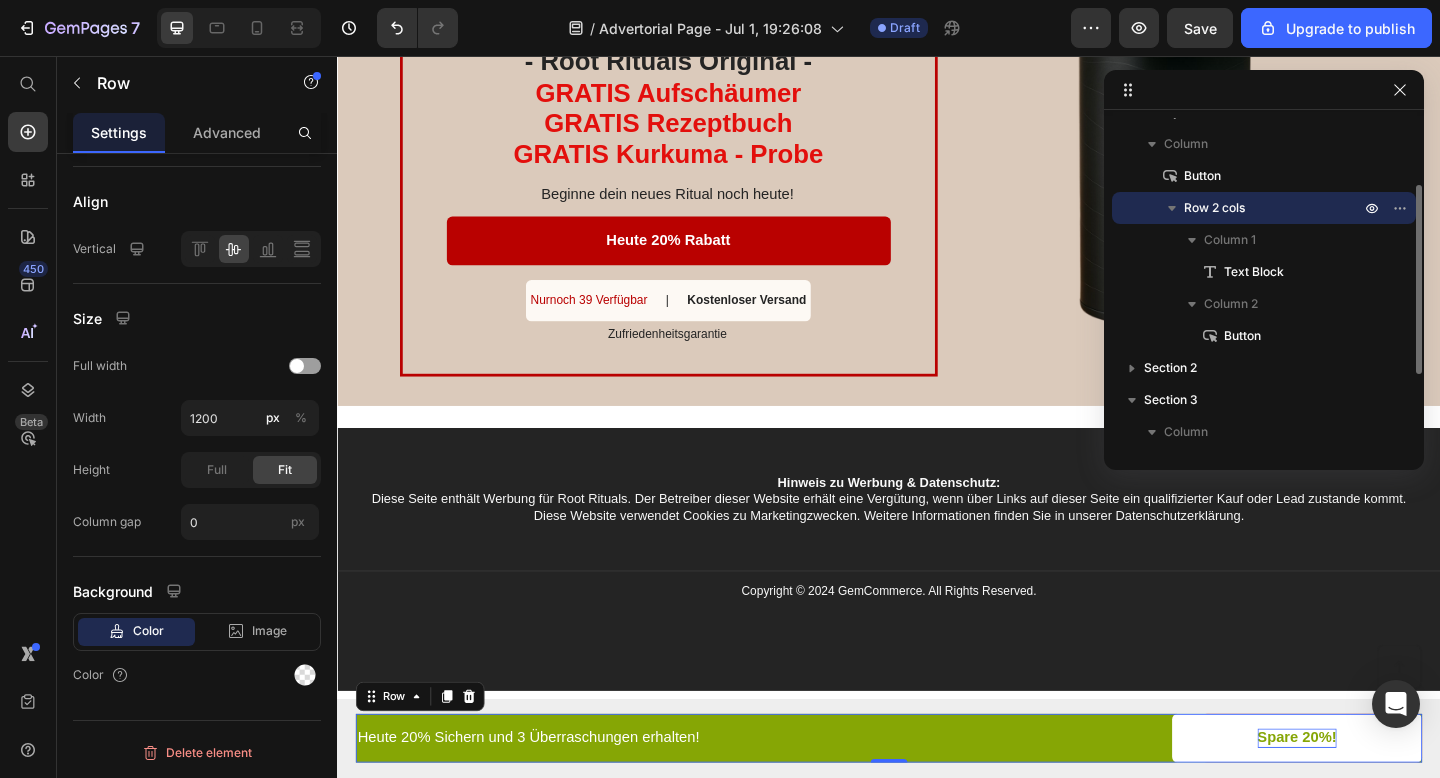 click on "Heute 20% Sichern und 3 Überraschungen erhalten! Text Block" at bounding box center [647, 798] 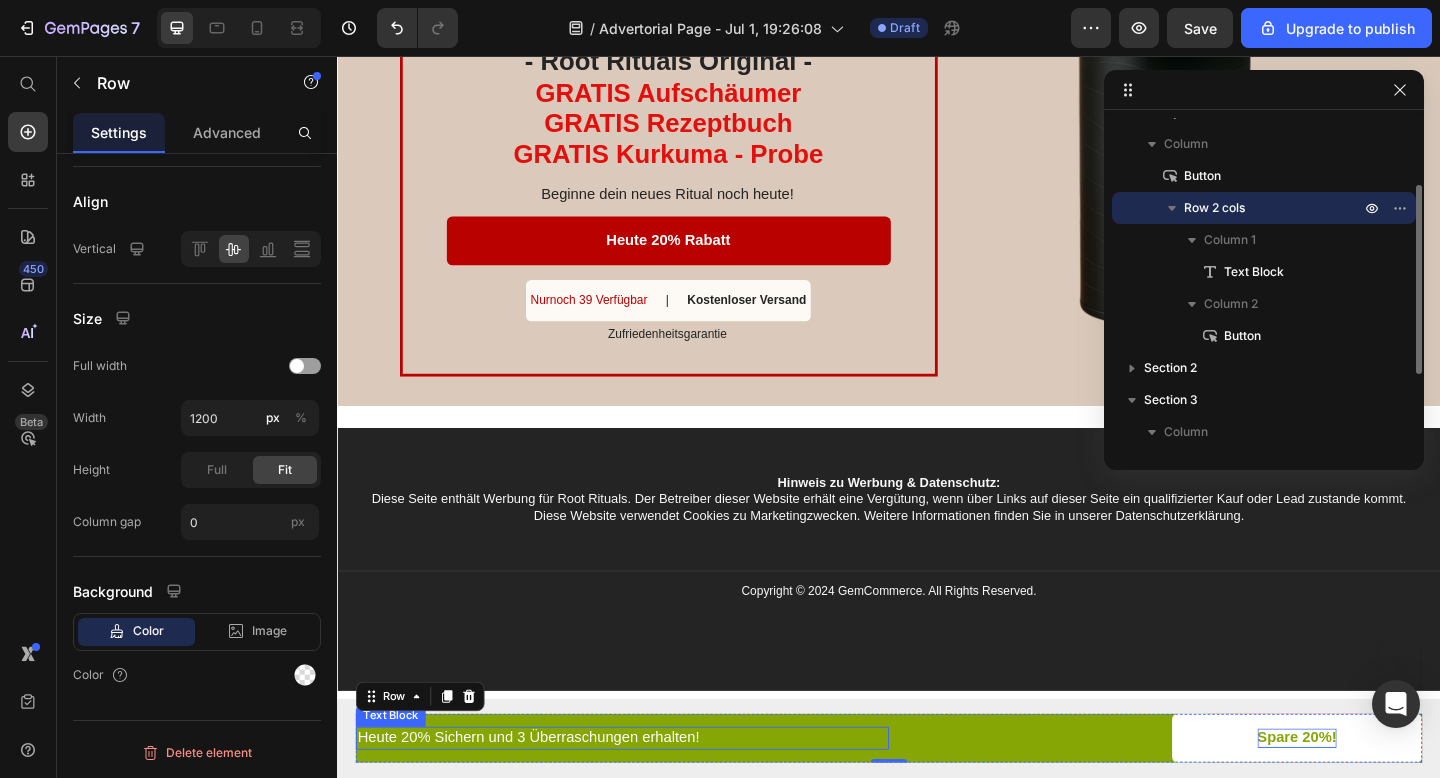 click on "Heute 20% Sichern und 3 Überraschungen erhalten!" at bounding box center (647, 798) 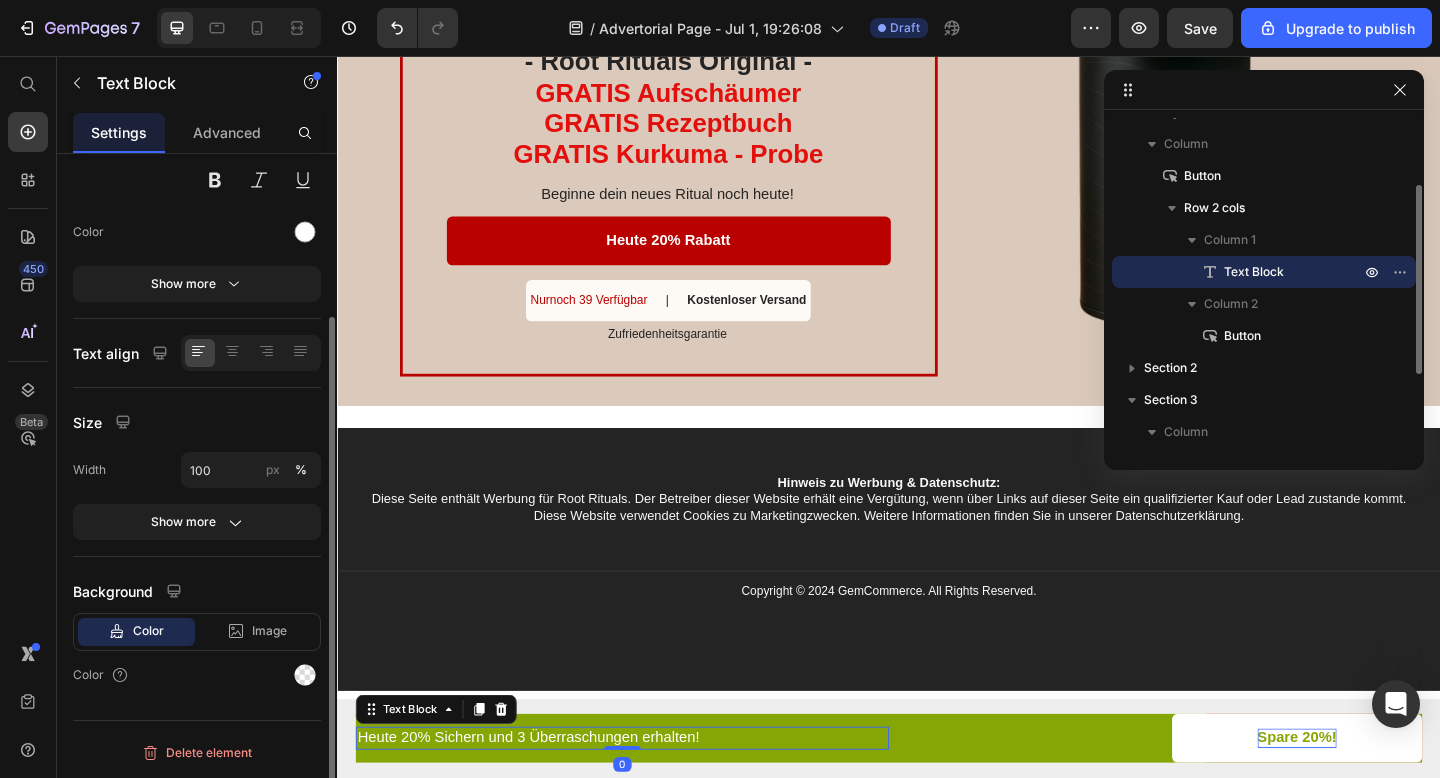 scroll, scrollTop: 0, scrollLeft: 0, axis: both 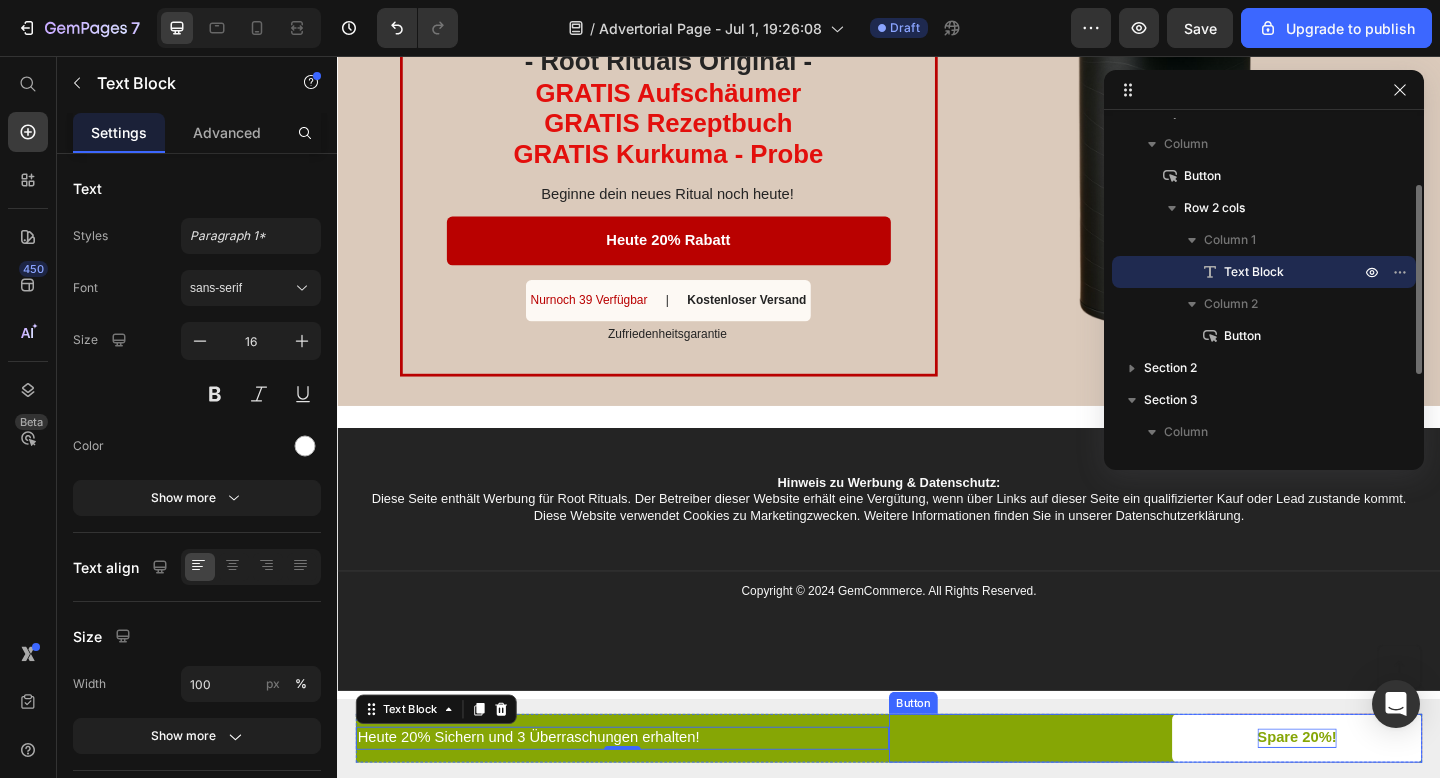 click on "Spare 20%!  Button" at bounding box center [1227, 798] 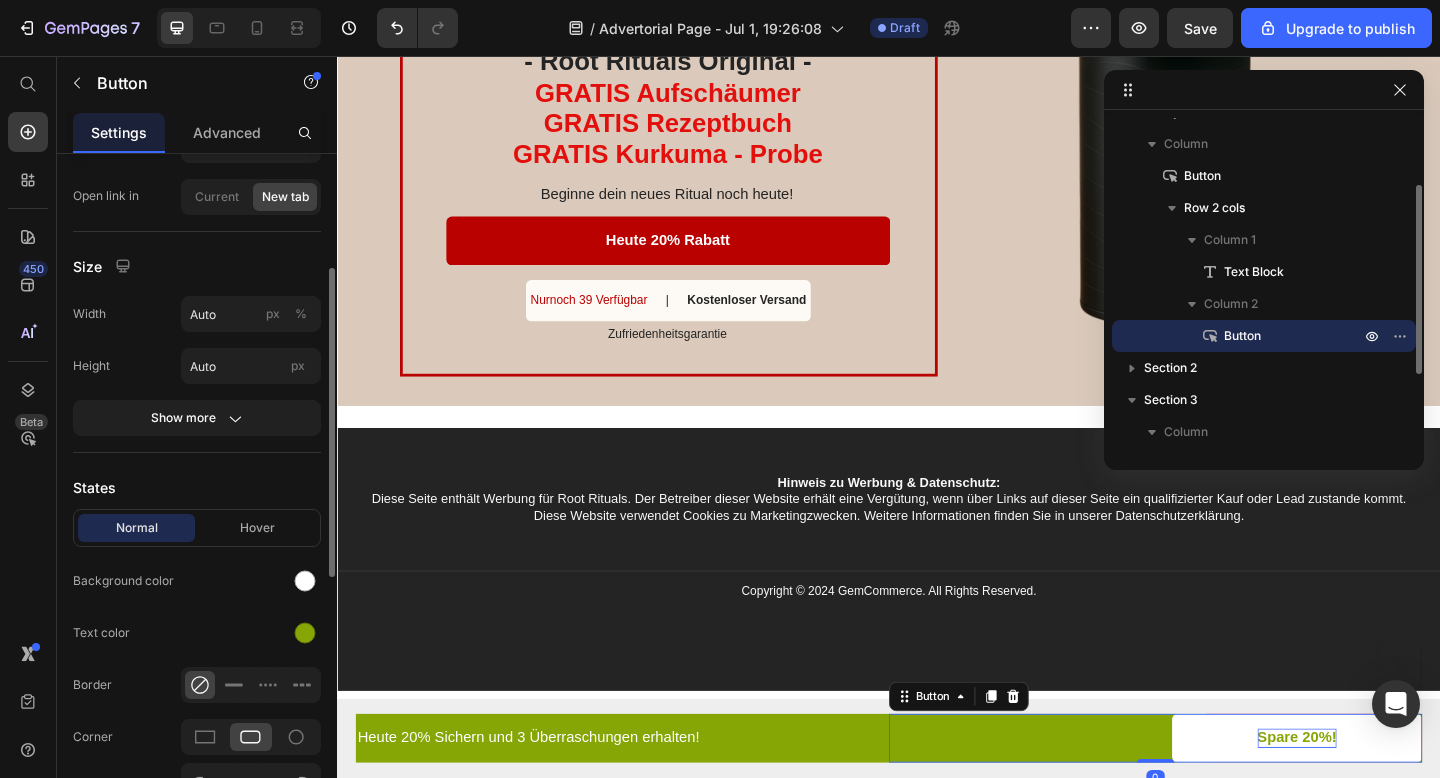 scroll, scrollTop: 220, scrollLeft: 0, axis: vertical 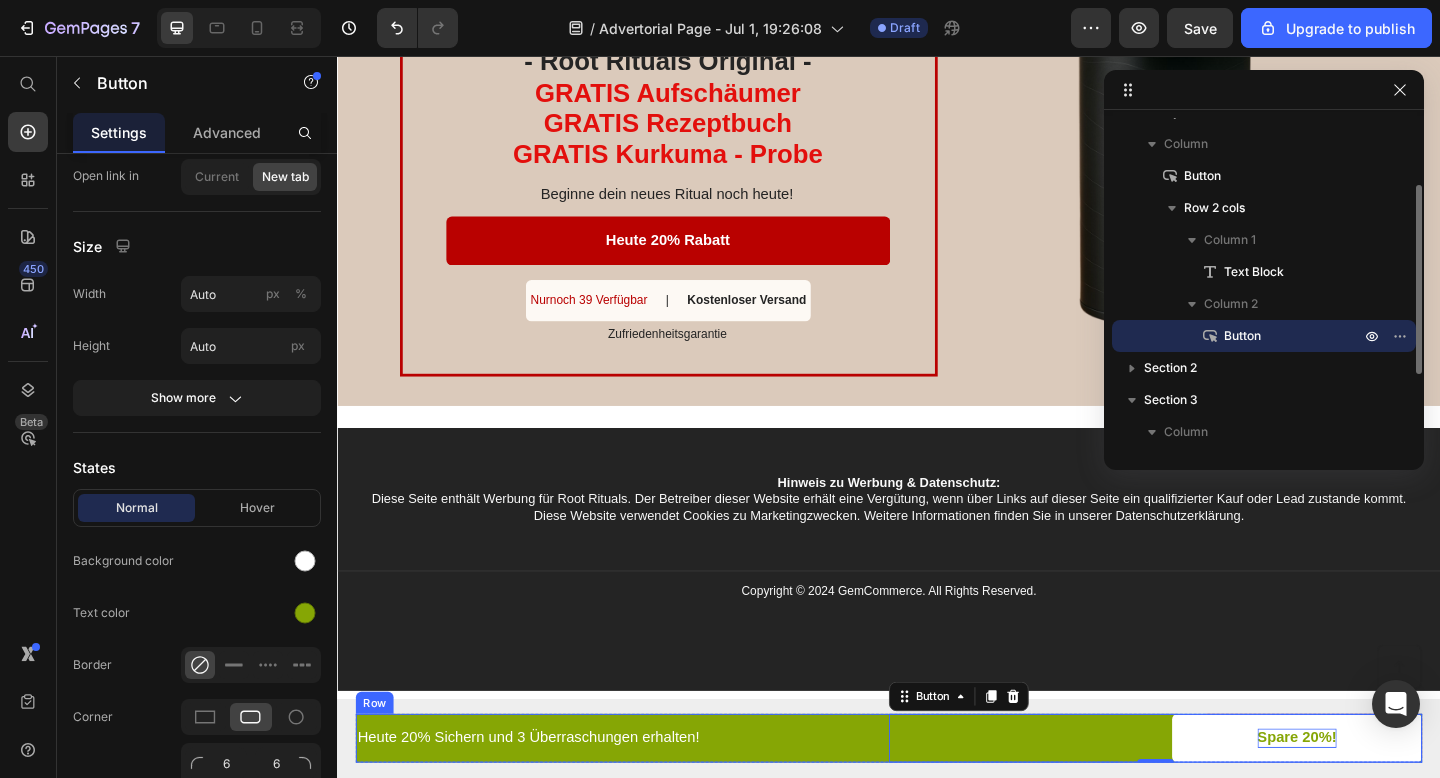 click on "Heute 20% Sichern und 3 Überraschungen erhalten! Text Block" at bounding box center (647, 798) 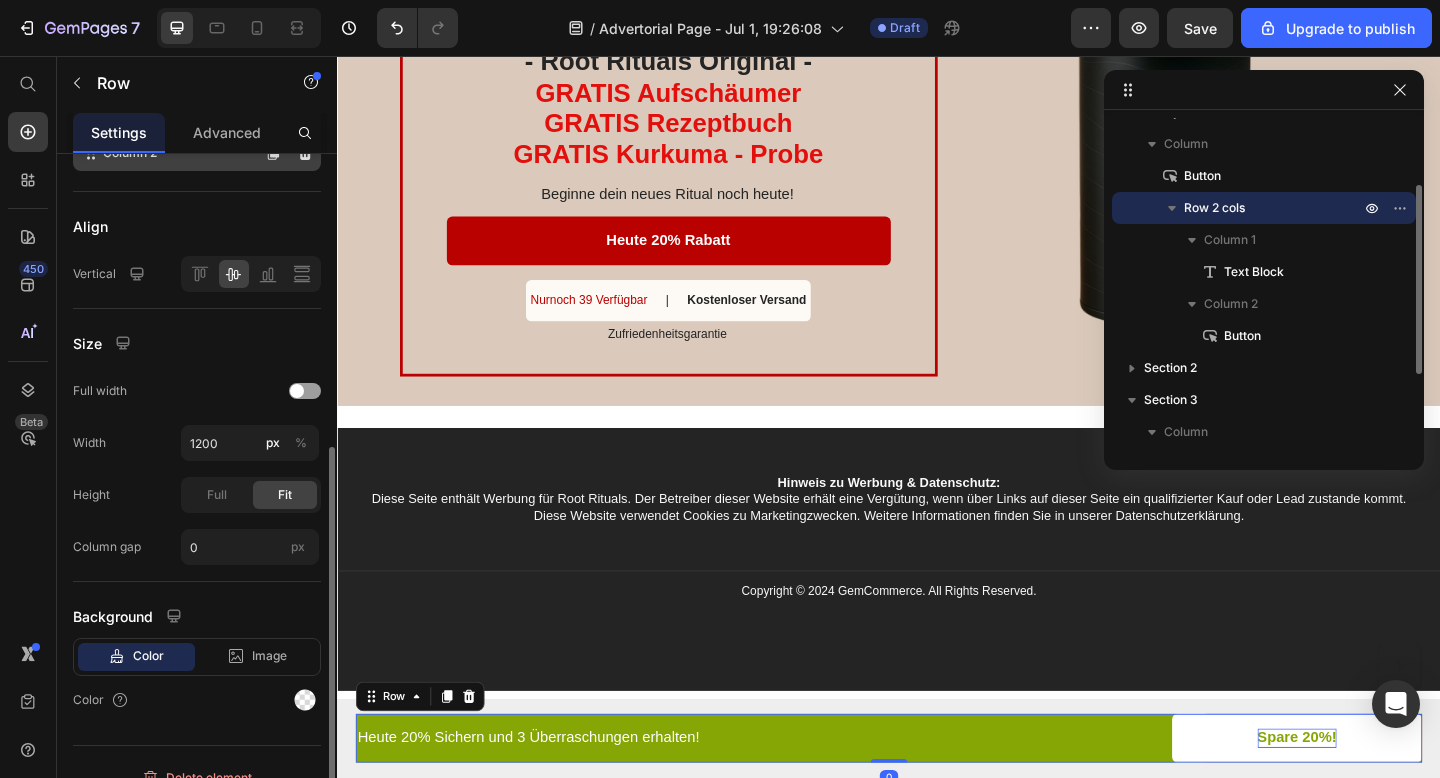 scroll, scrollTop: 440, scrollLeft: 0, axis: vertical 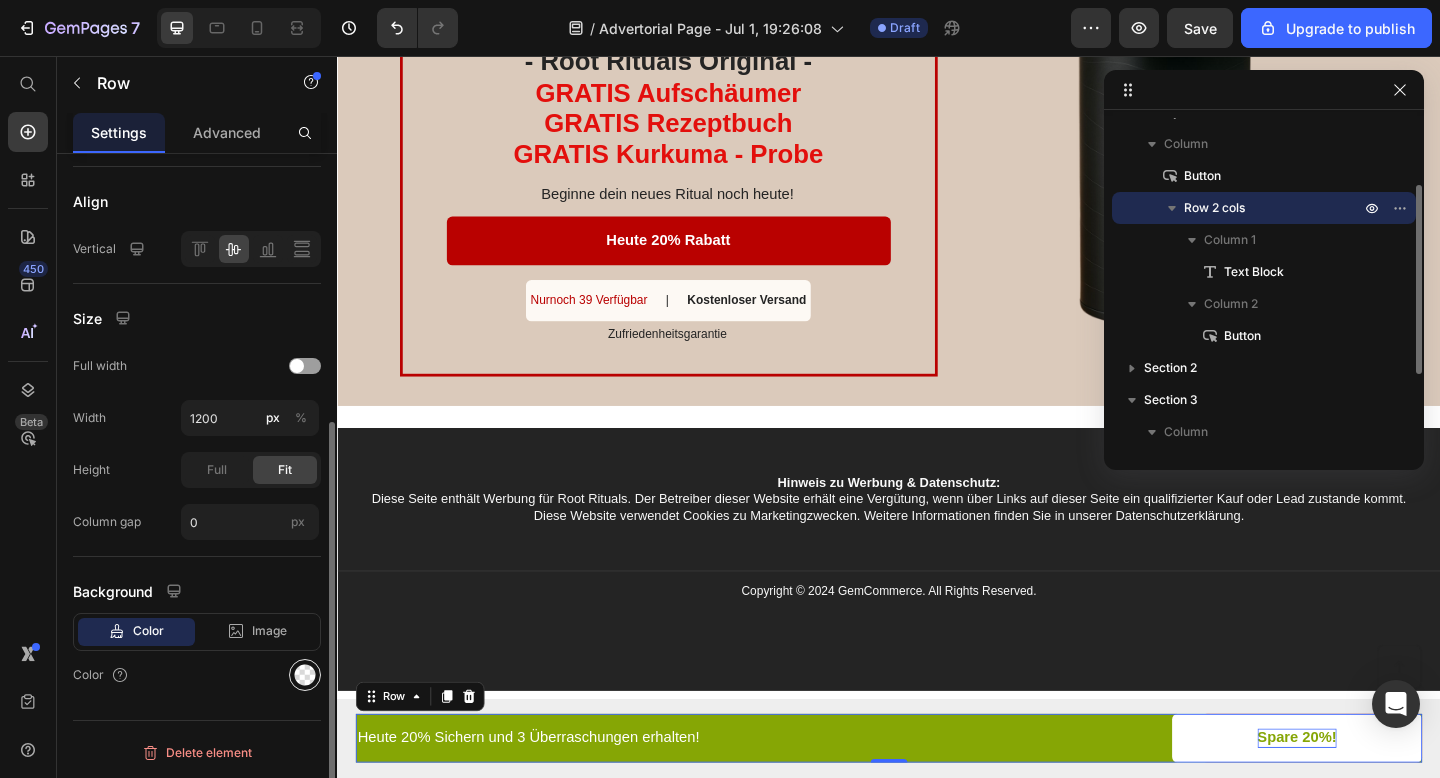 click at bounding box center [305, 675] 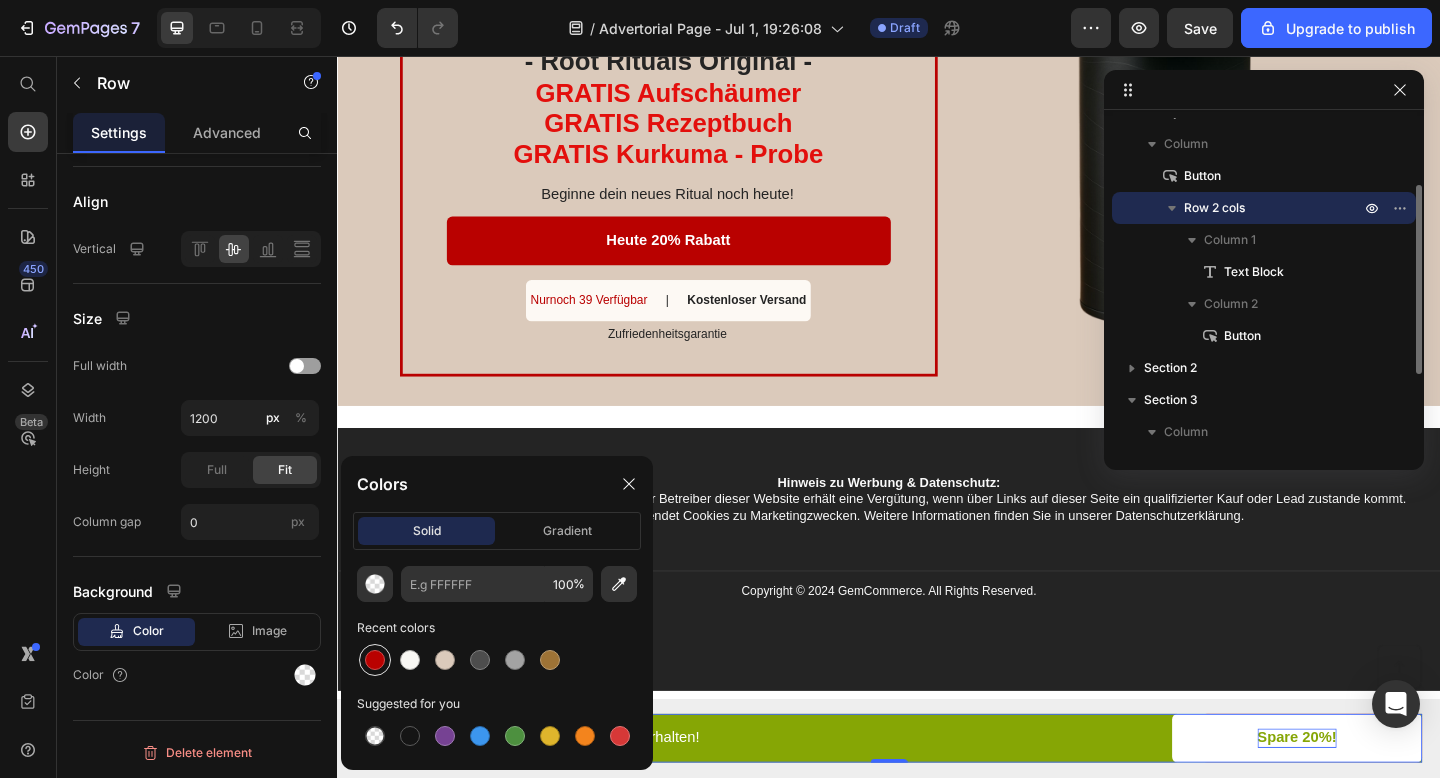 click at bounding box center [375, 660] 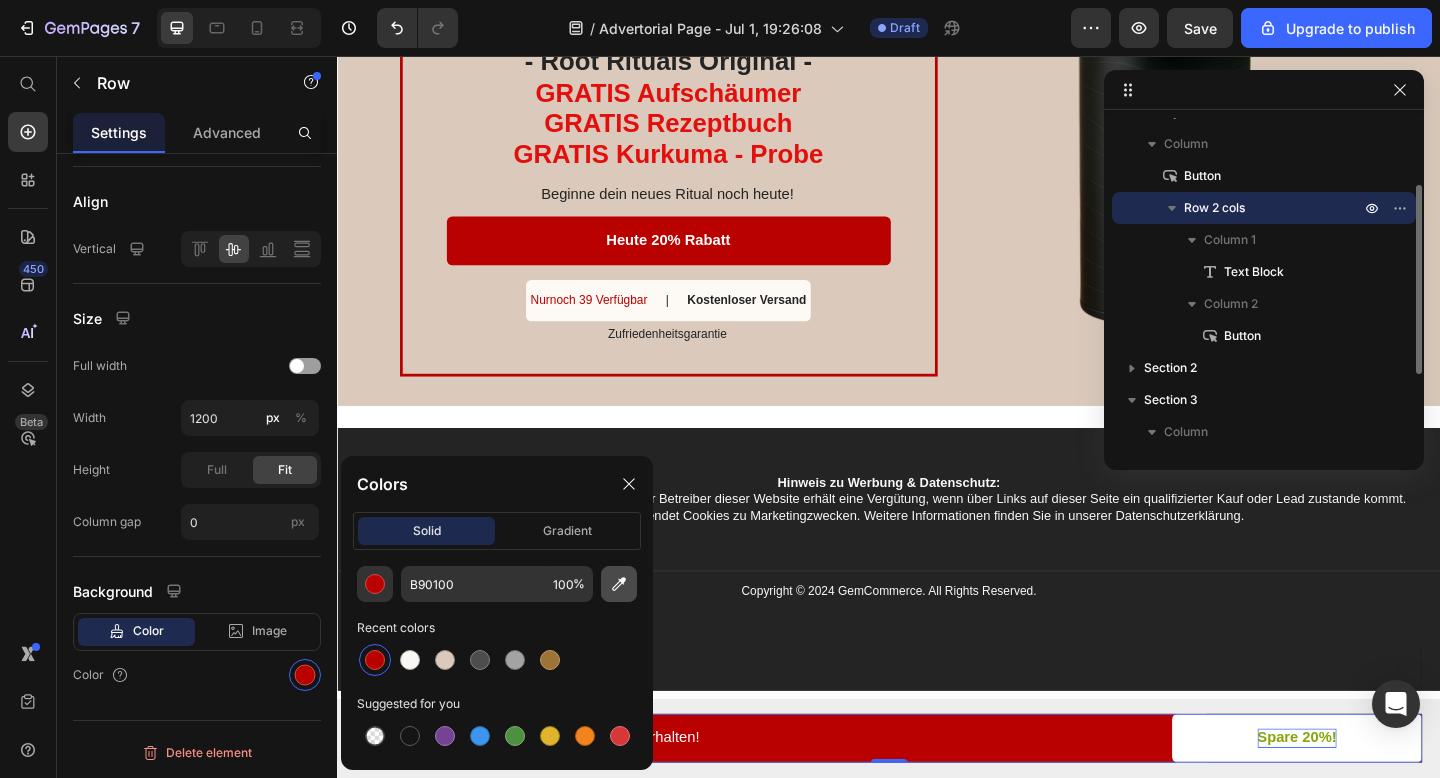 click at bounding box center [619, 584] 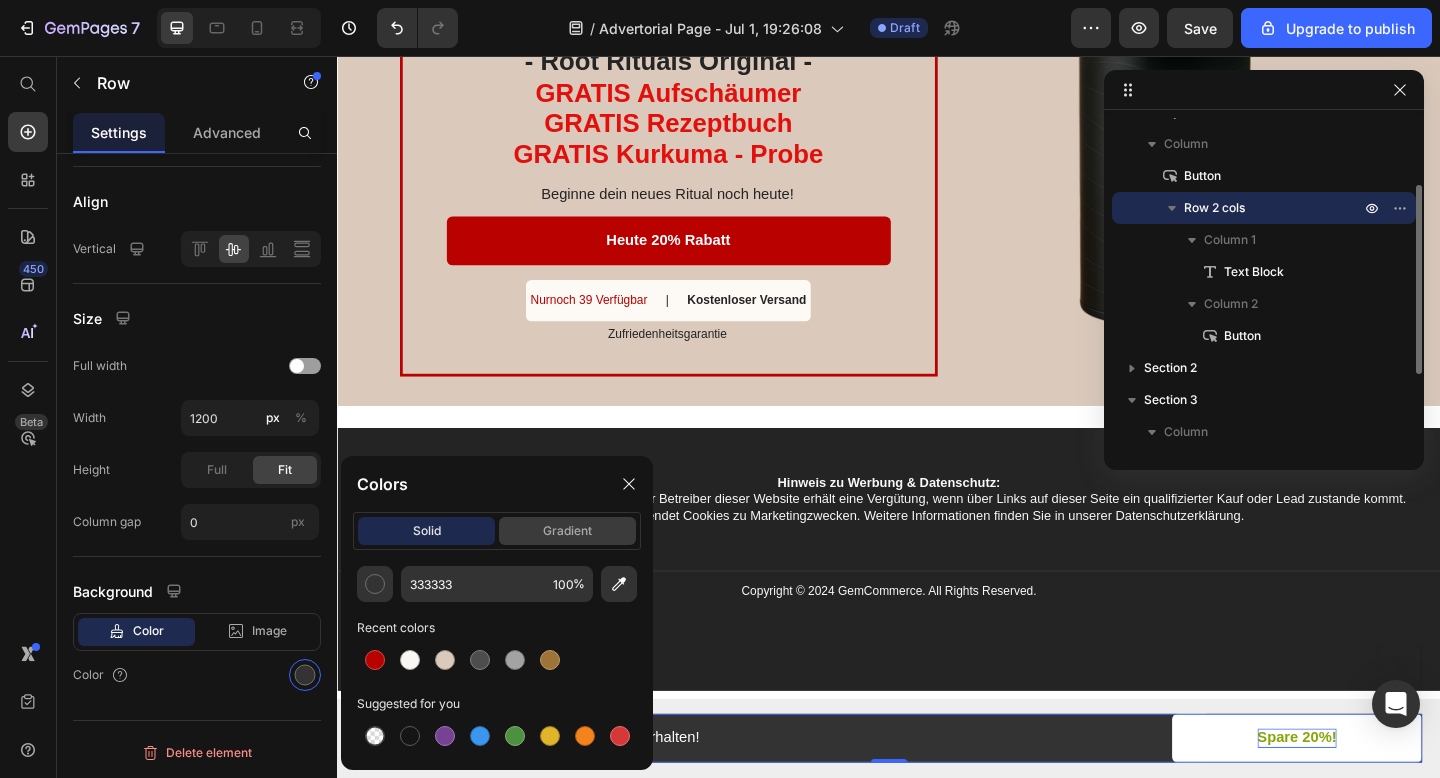 click on "gradient" 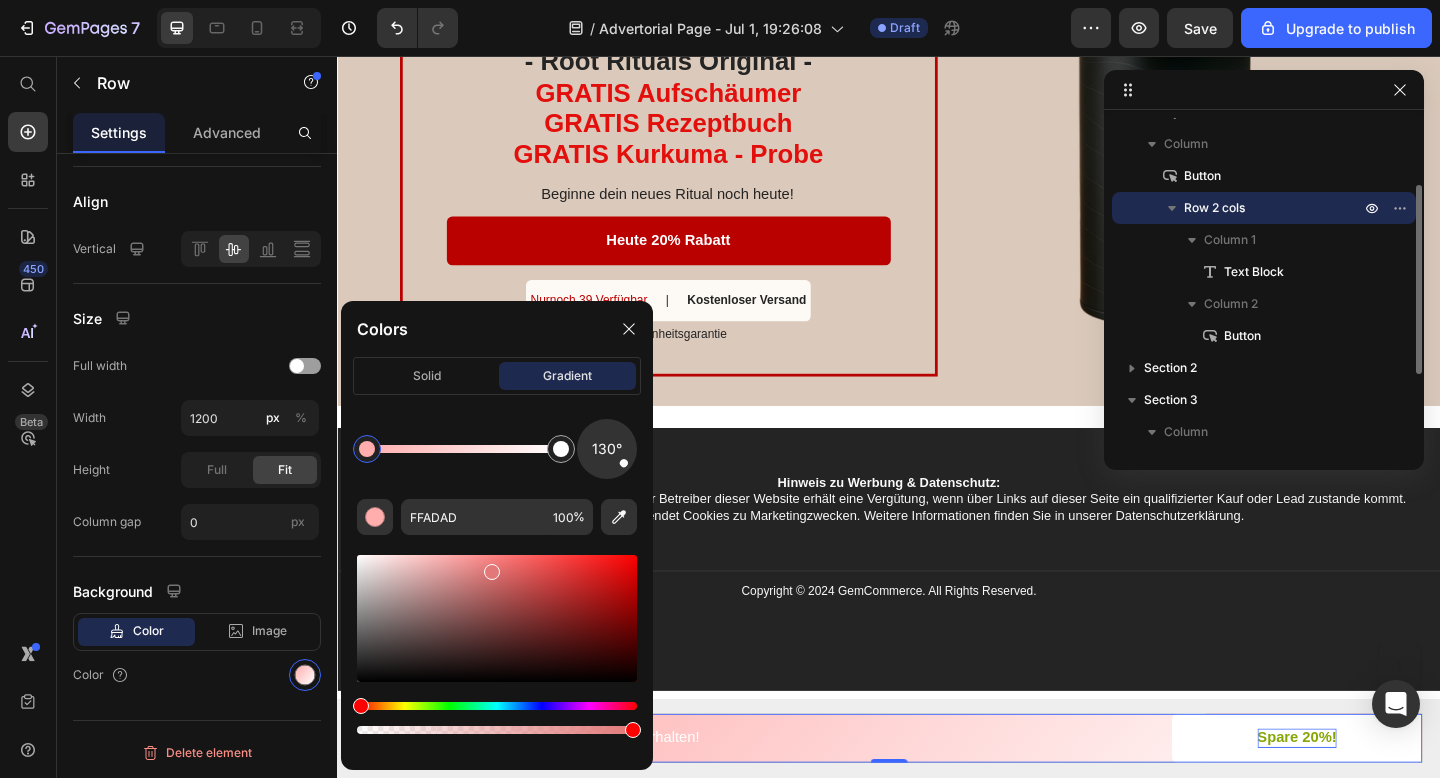 drag, startPoint x: 518, startPoint y: 579, endPoint x: 527, endPoint y: 554, distance: 26.57066 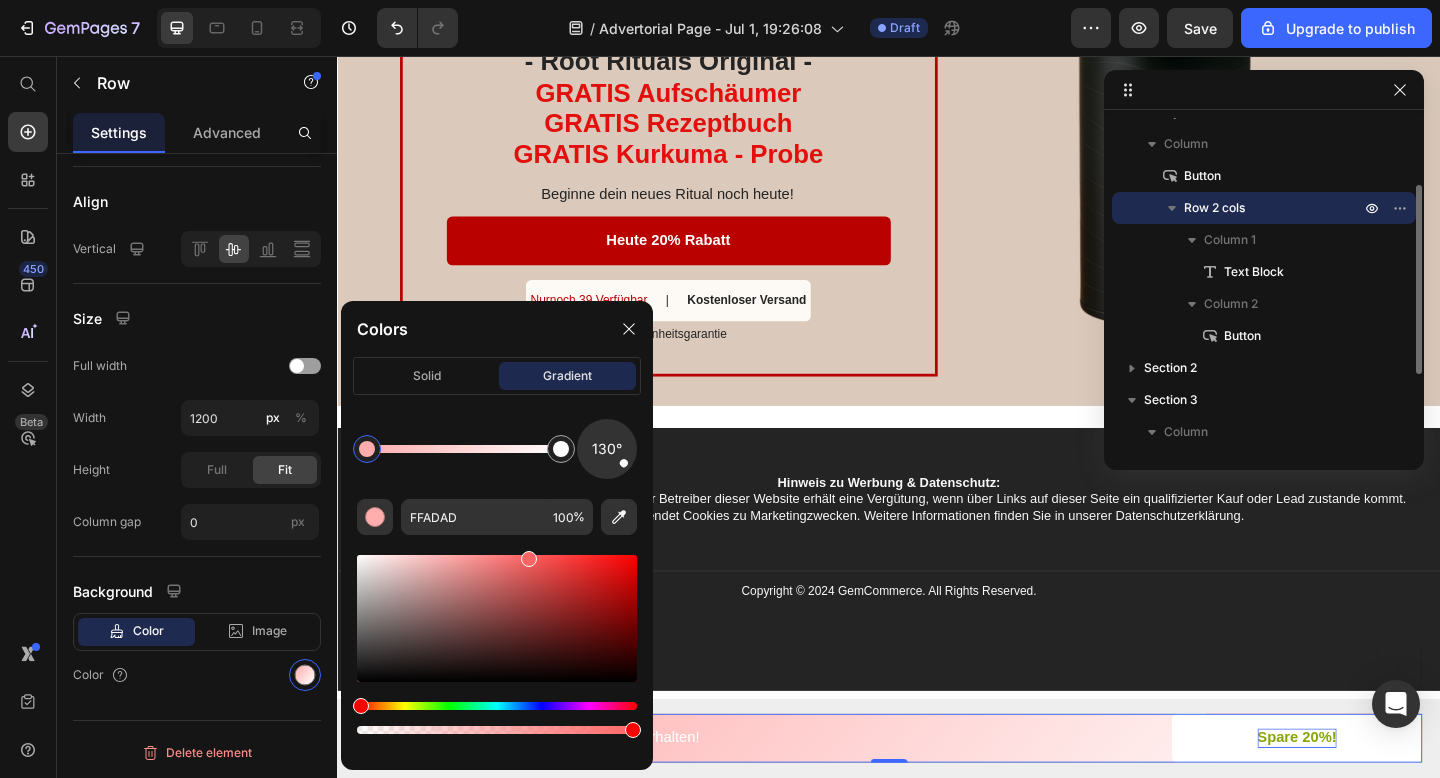 type on "FF6666" 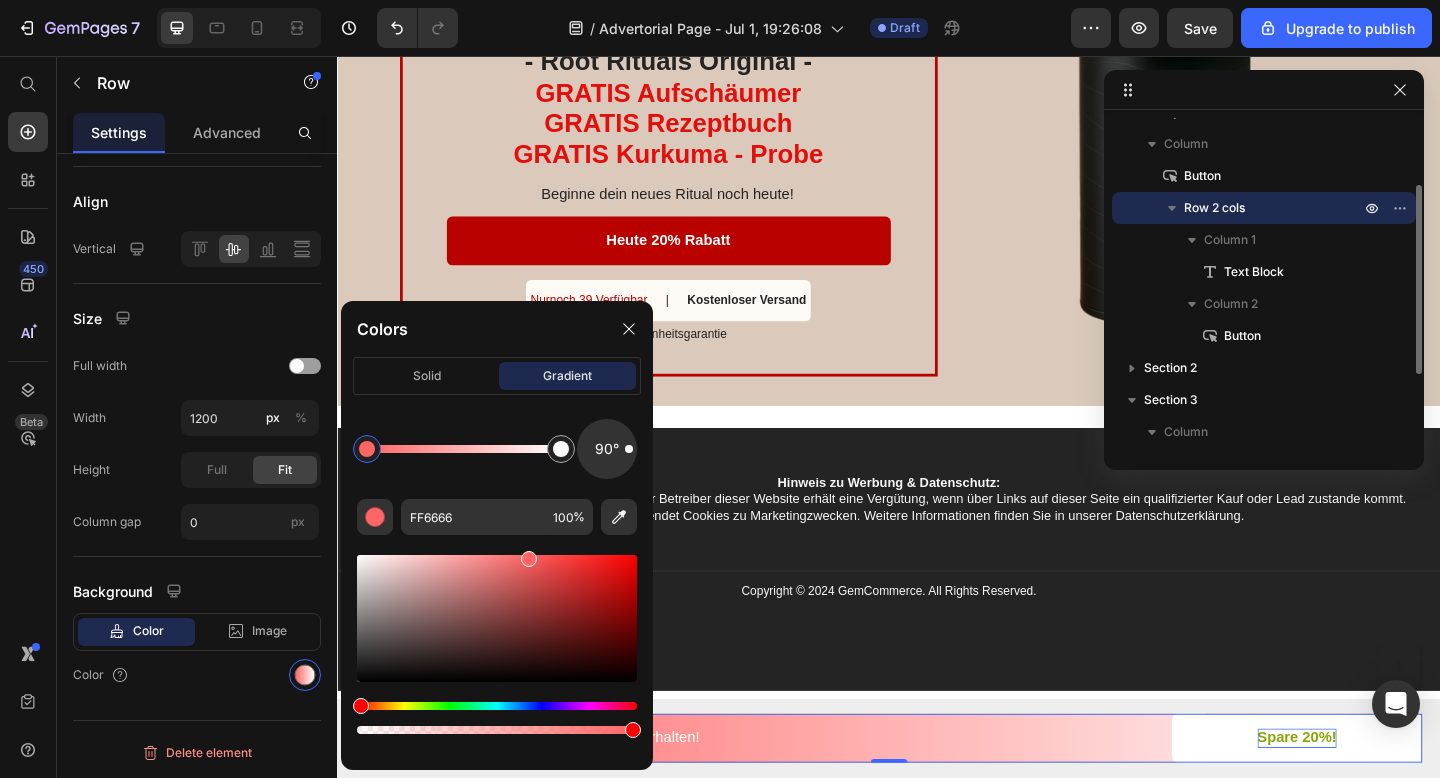 drag, startPoint x: 625, startPoint y: 468, endPoint x: 643, endPoint y: 449, distance: 26.172504 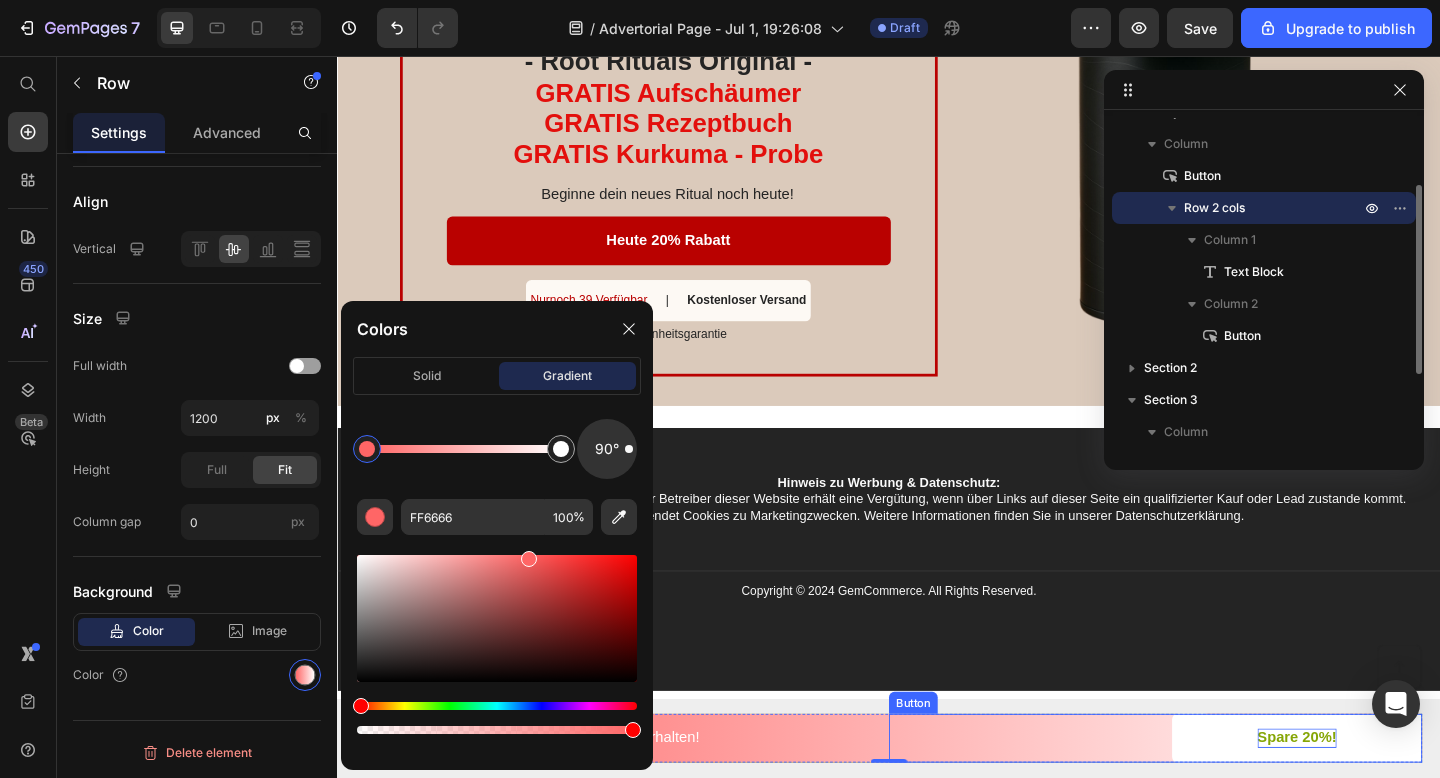 click on "Spare 20%!" at bounding box center [1381, 798] 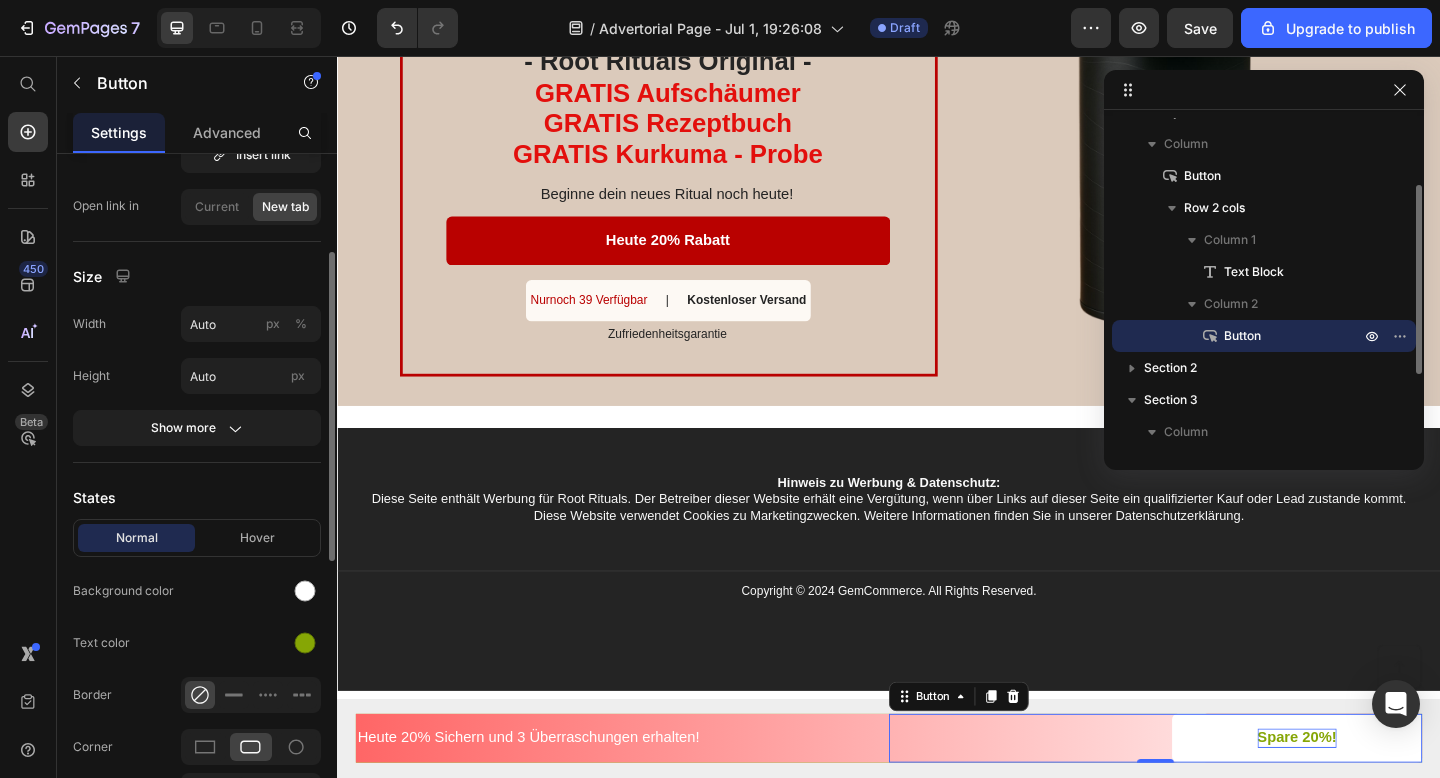 scroll, scrollTop: 198, scrollLeft: 0, axis: vertical 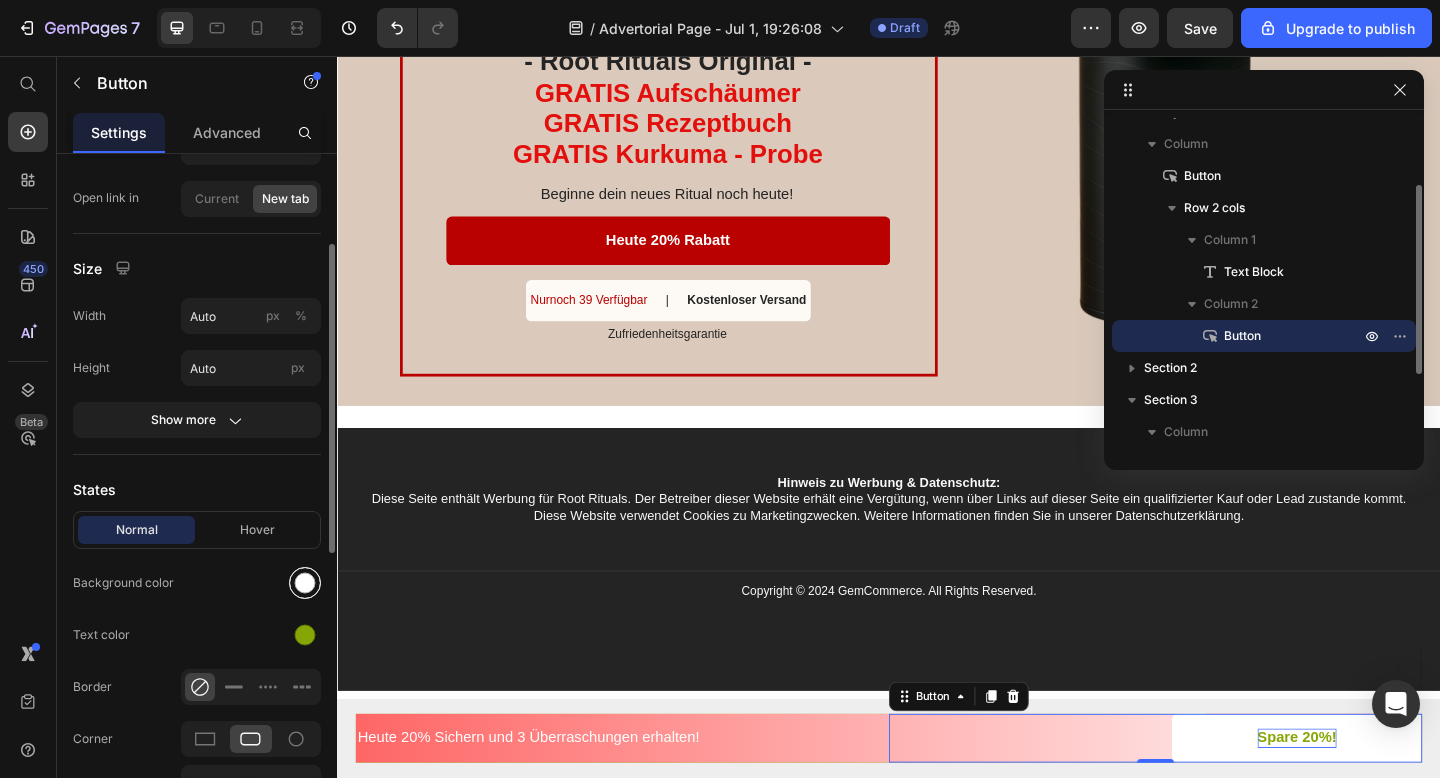 click at bounding box center [305, 583] 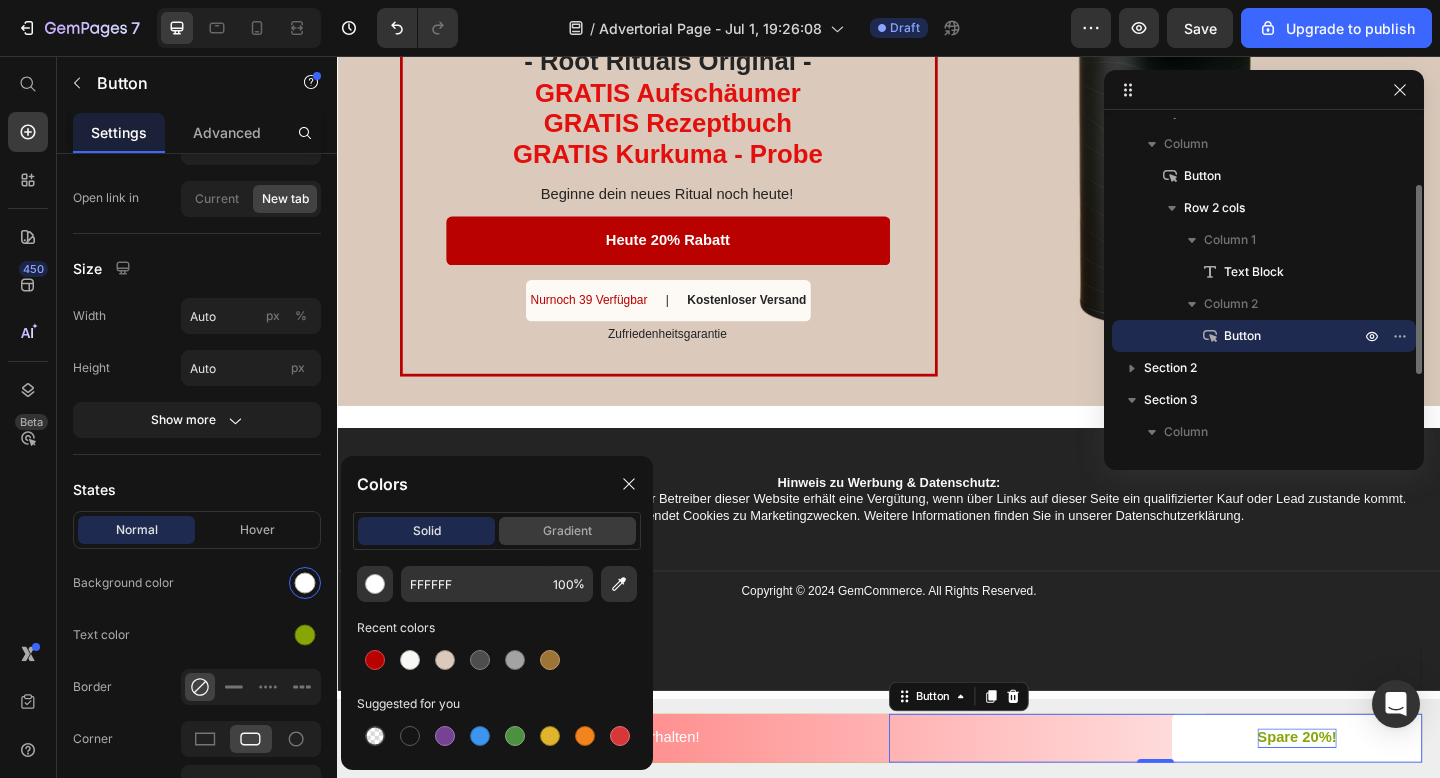 click on "gradient" 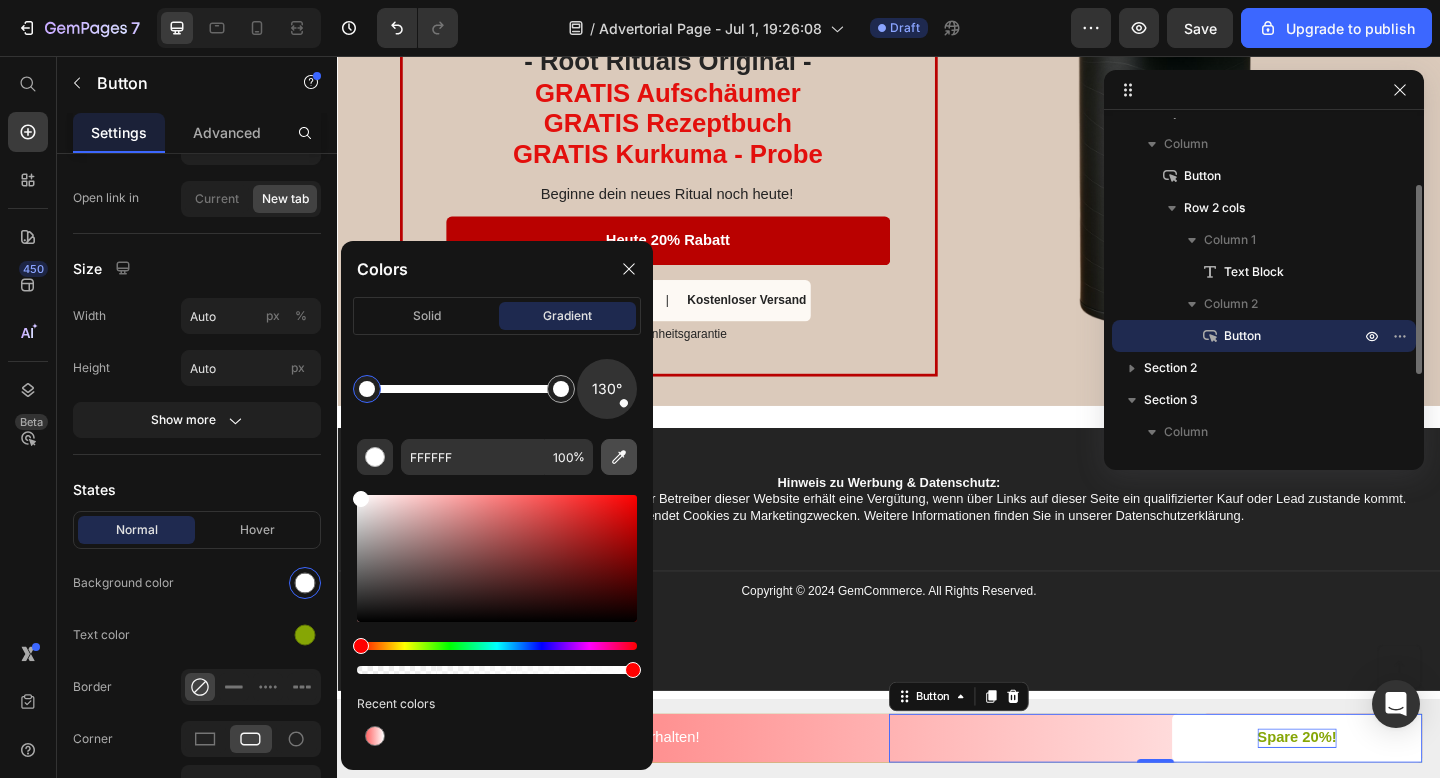 click 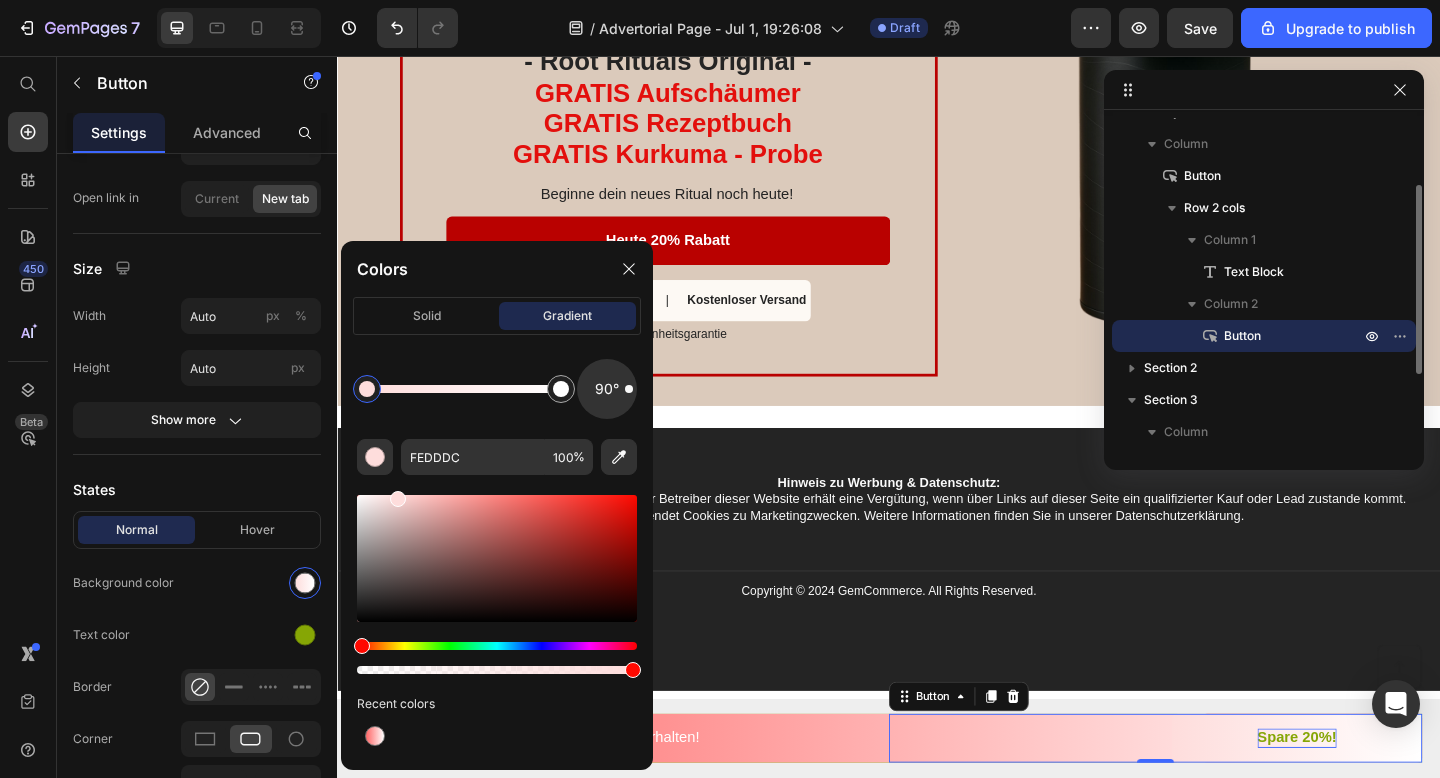 drag, startPoint x: 627, startPoint y: 408, endPoint x: 649, endPoint y: 389, distance: 29.068884 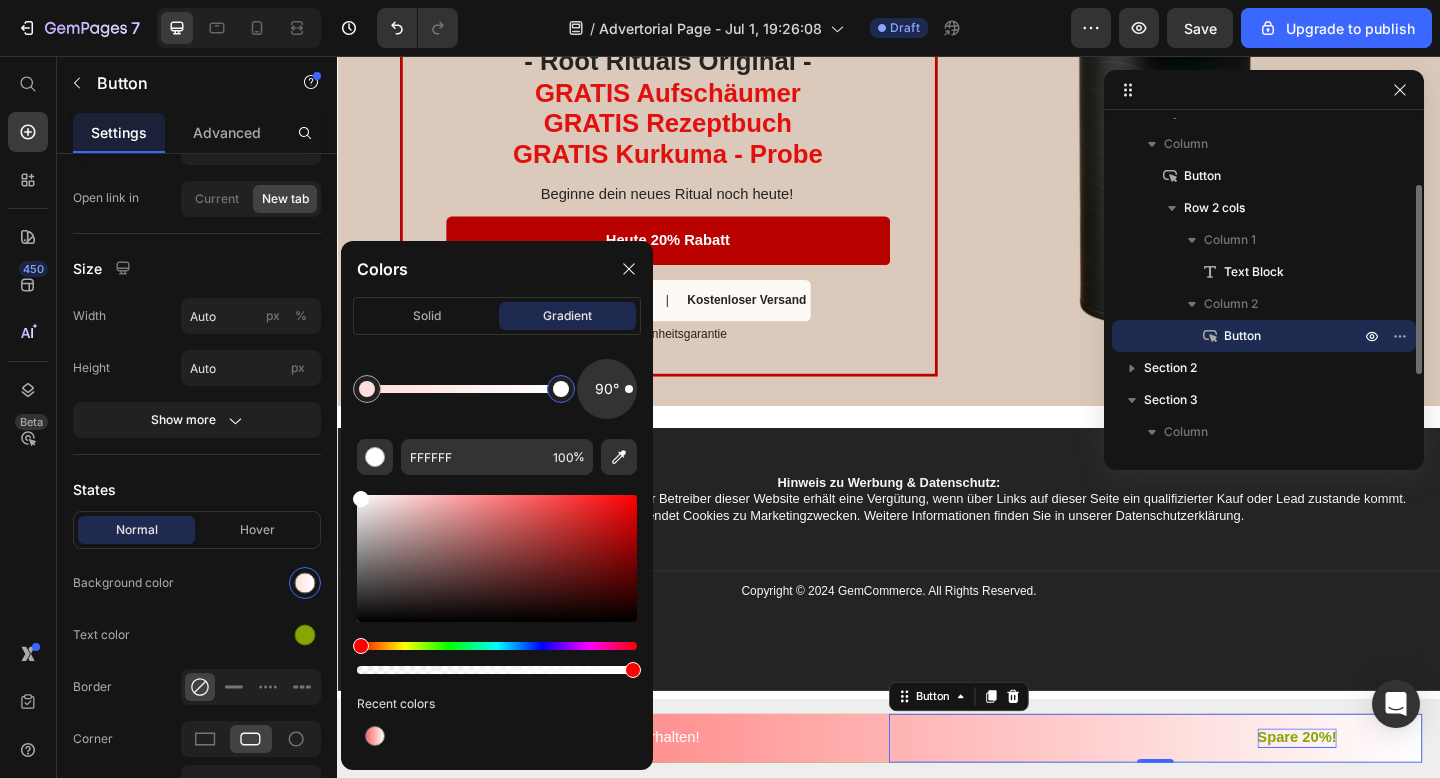 click at bounding box center (561, 389) 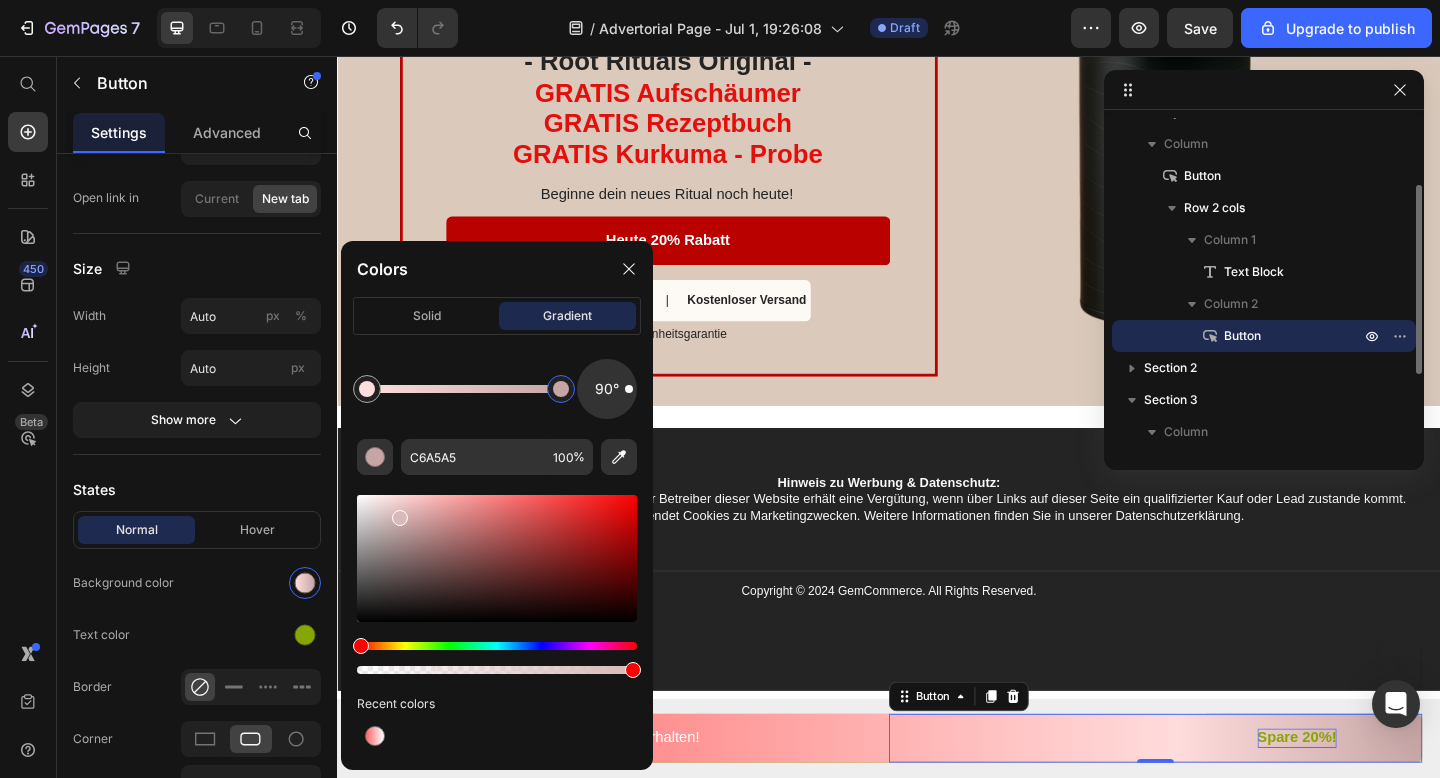 type on "D8BABA" 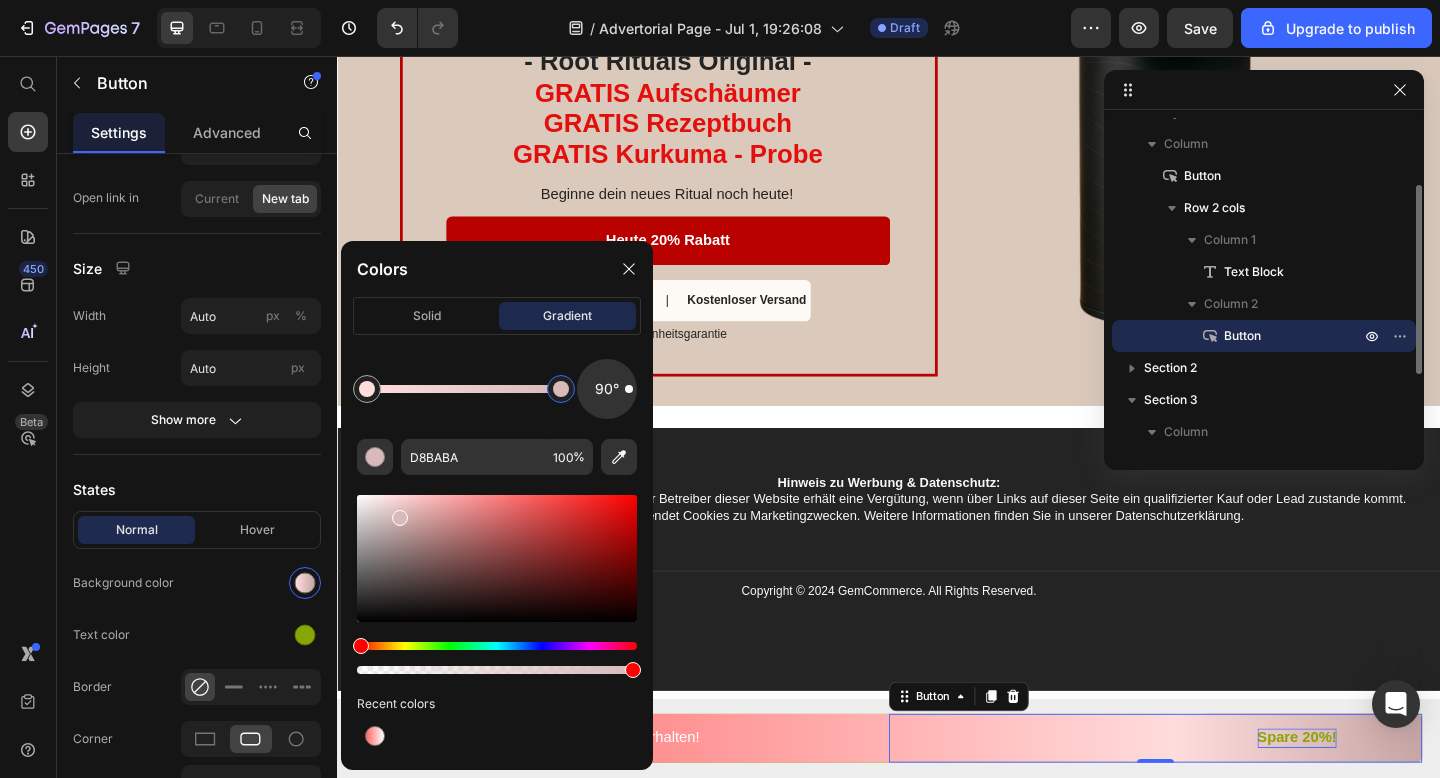 drag, startPoint x: 454, startPoint y: 520, endPoint x: 398, endPoint y: 514, distance: 56.32051 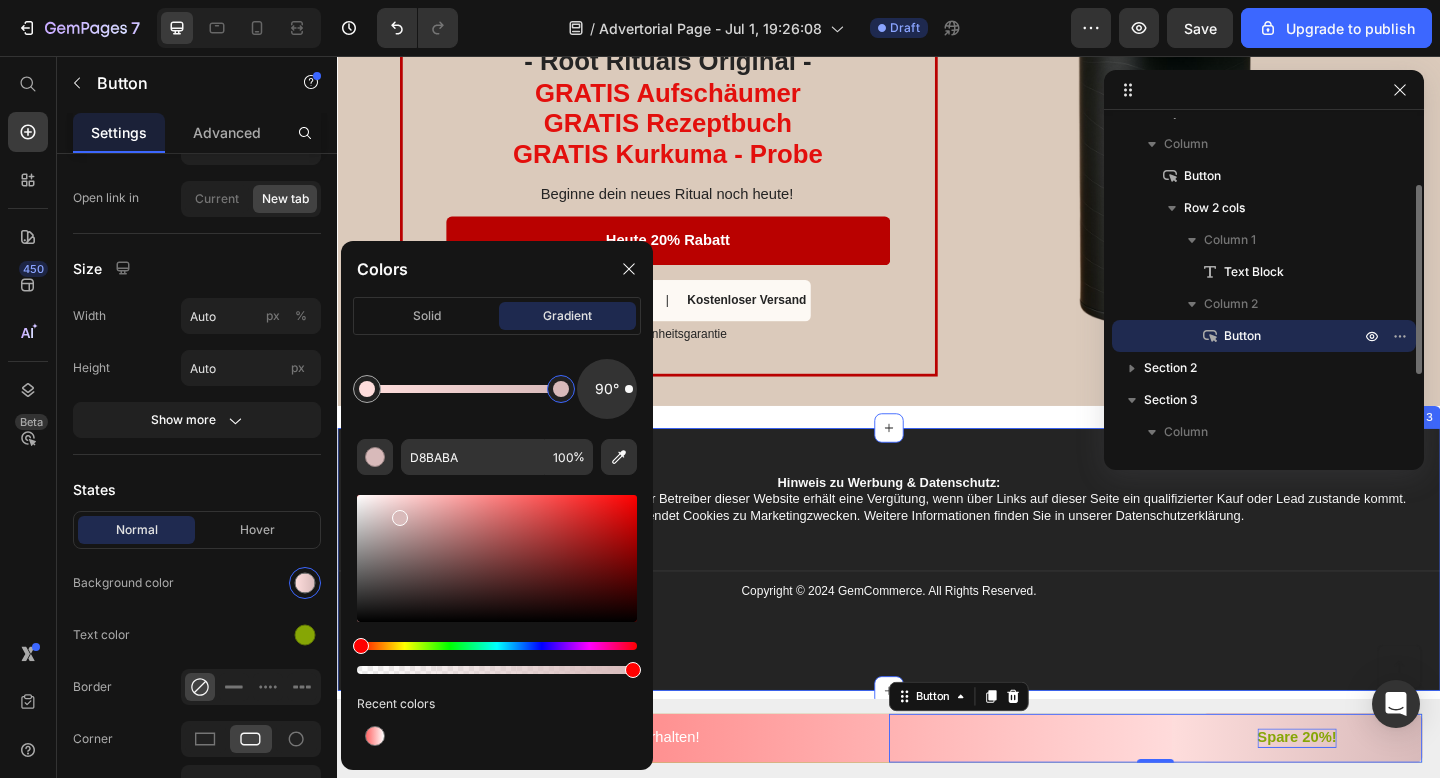 click on "Title Line" at bounding box center [937, 616] 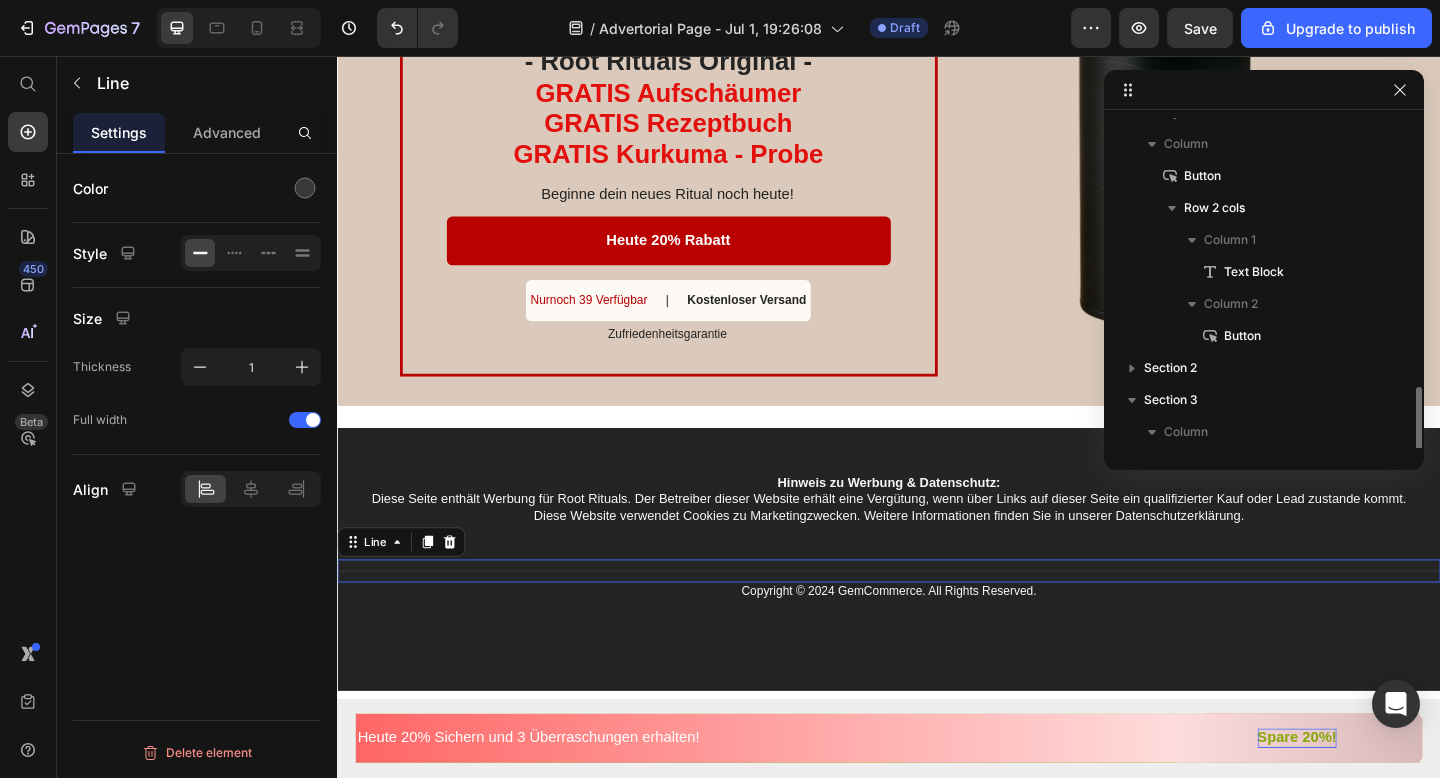 scroll, scrollTop: 246, scrollLeft: 0, axis: vertical 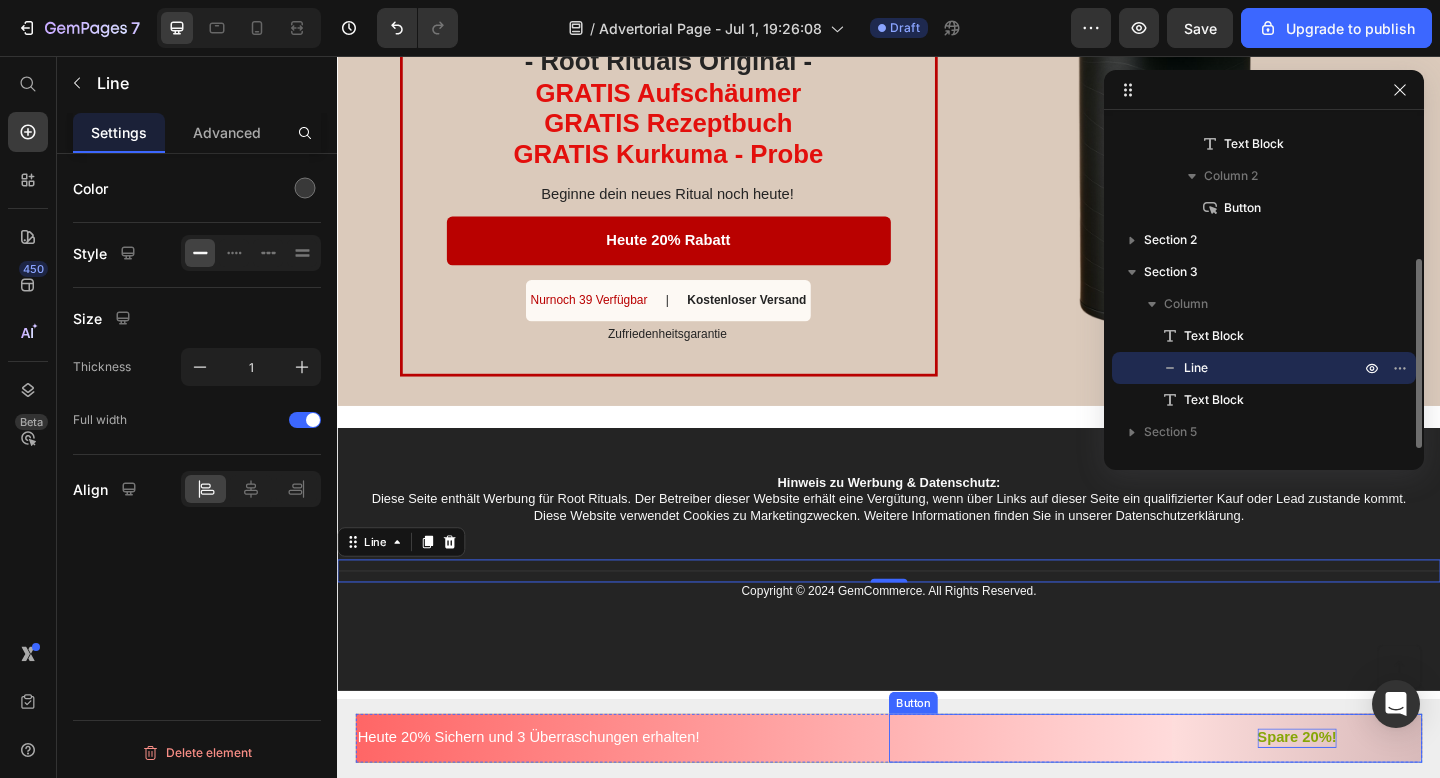 click on "Spare 20%!" at bounding box center [1381, 798] 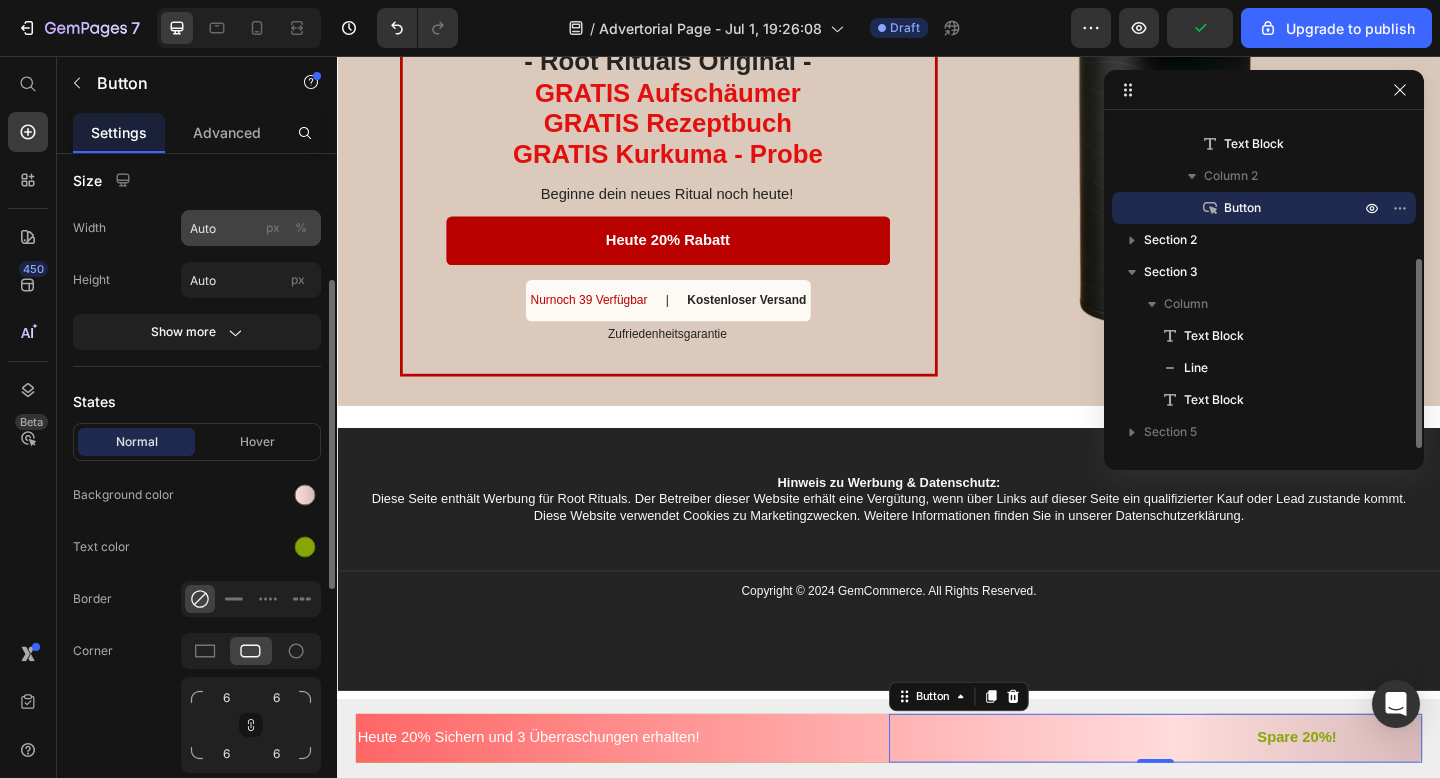 scroll, scrollTop: 287, scrollLeft: 0, axis: vertical 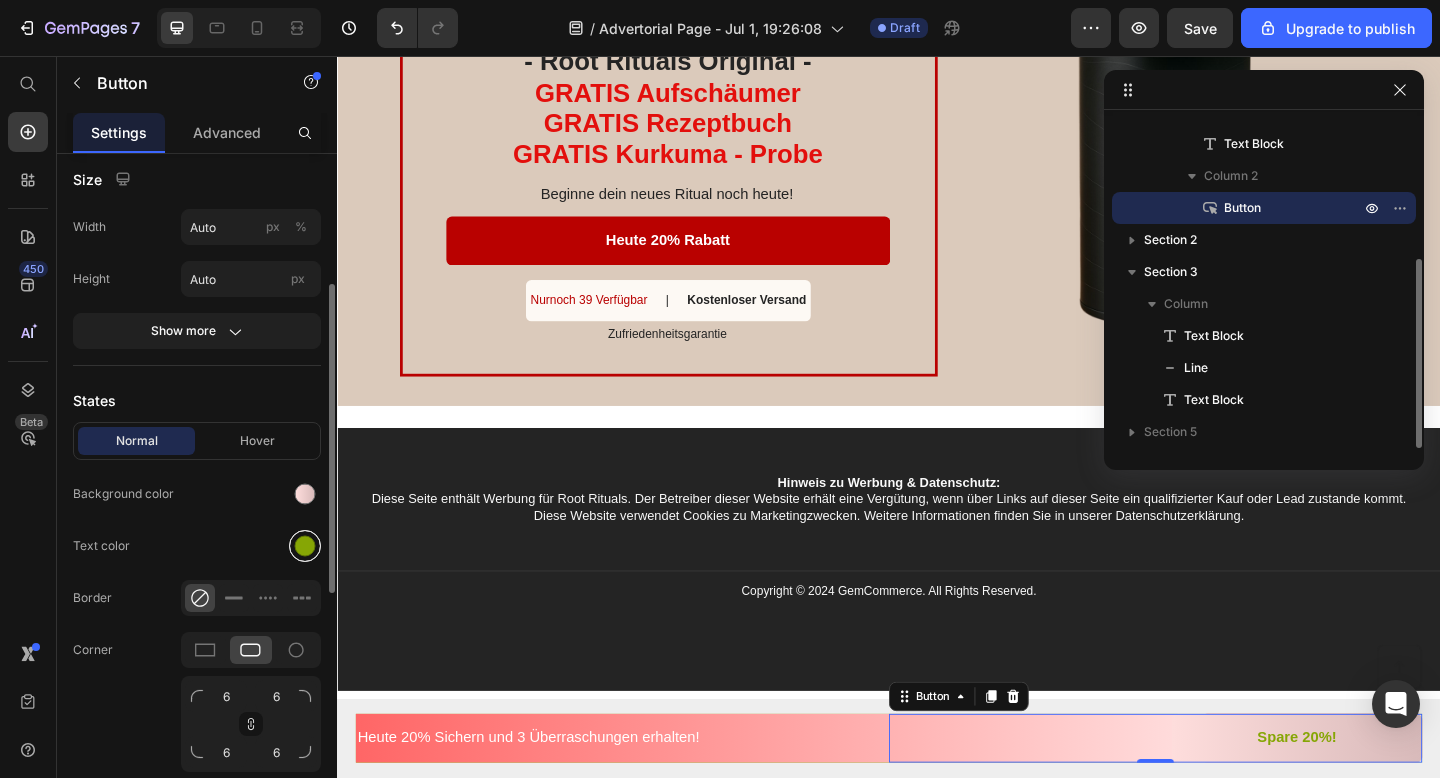 click at bounding box center [305, 546] 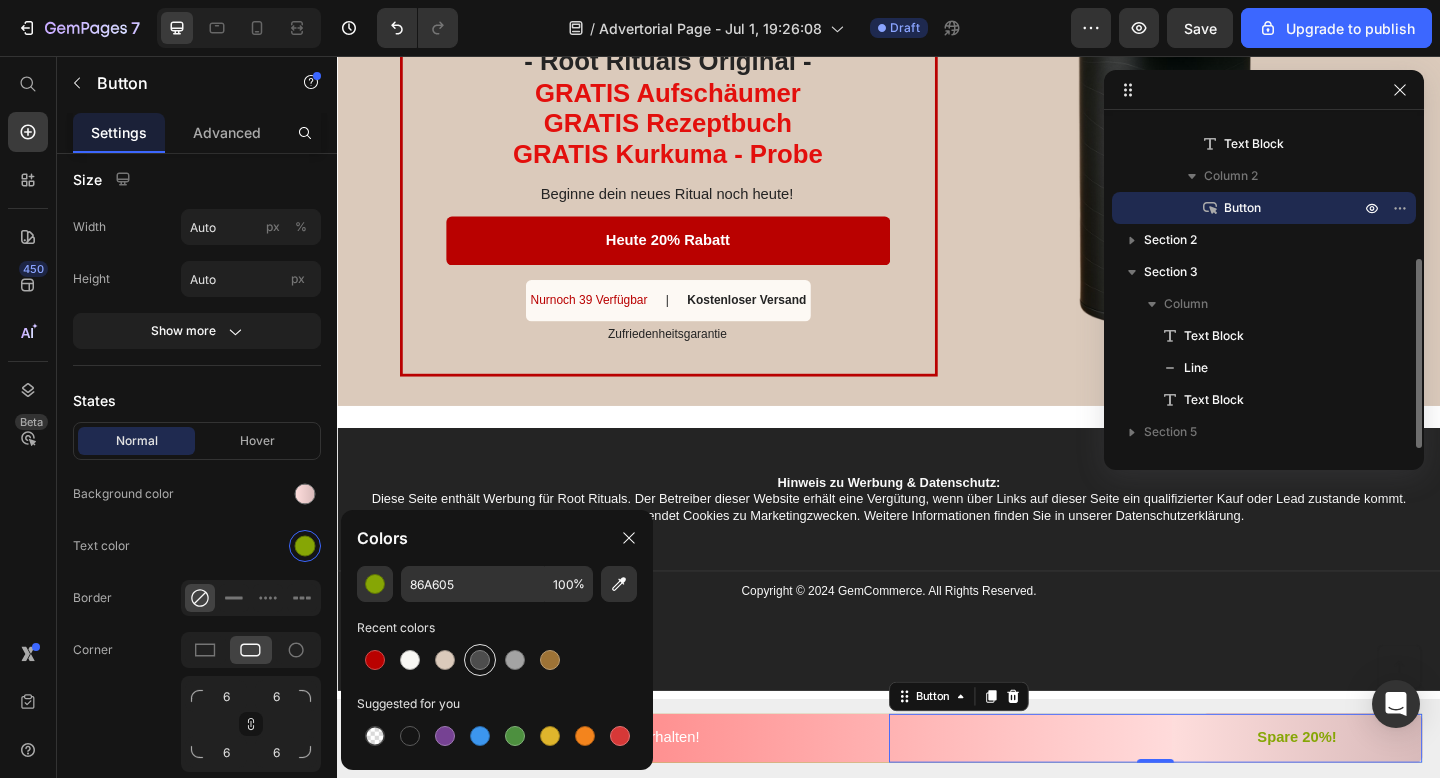 click at bounding box center (480, 660) 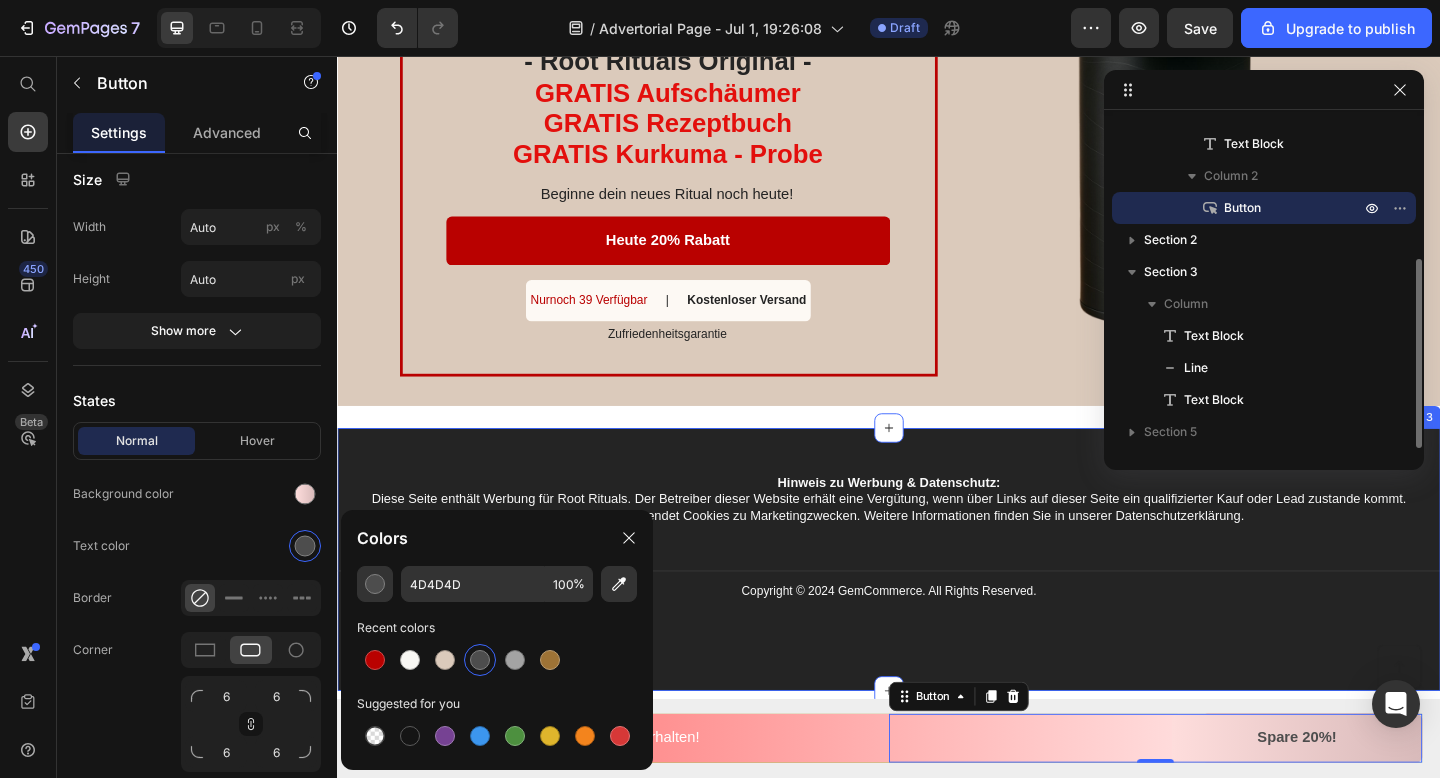 click on "Hinweis zu Werbung & Datenschutz: Diese Seite enthält Werbung für Root Rituals. Der Betreiber dieser Website erhält eine Vergütung, wenn über Links auf dieser Seite ein qualifizierter Kauf oder Lead zustande kommt. Diese Website verwendet Cookies zu Marketingzwecken. Weitere Informationen finden Sie in unserer Datenschutzerklärung. Text Block                Title Line Copyright © 2024 GemCommerce. All Rights Reserved. Text Block Section 3" at bounding box center [937, 604] 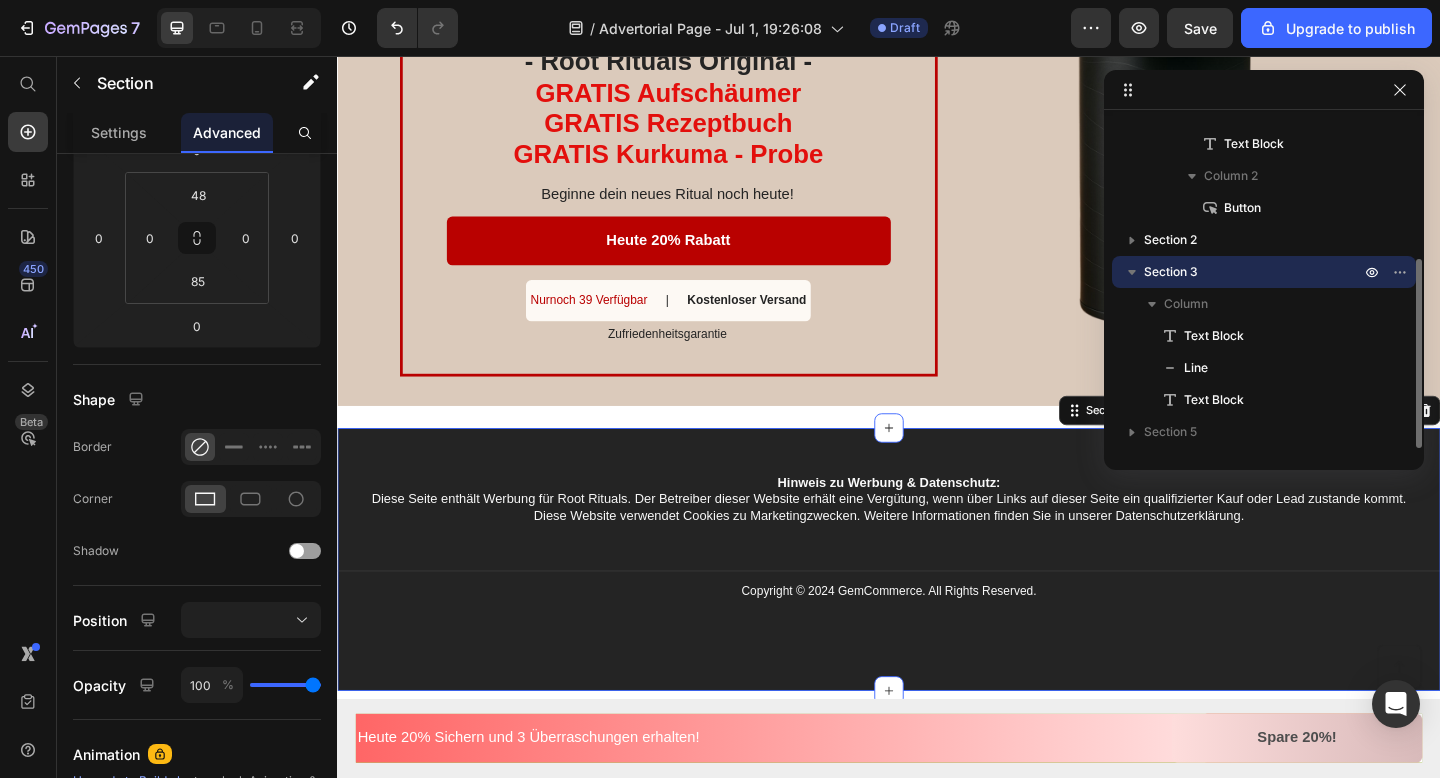 scroll, scrollTop: 0, scrollLeft: 0, axis: both 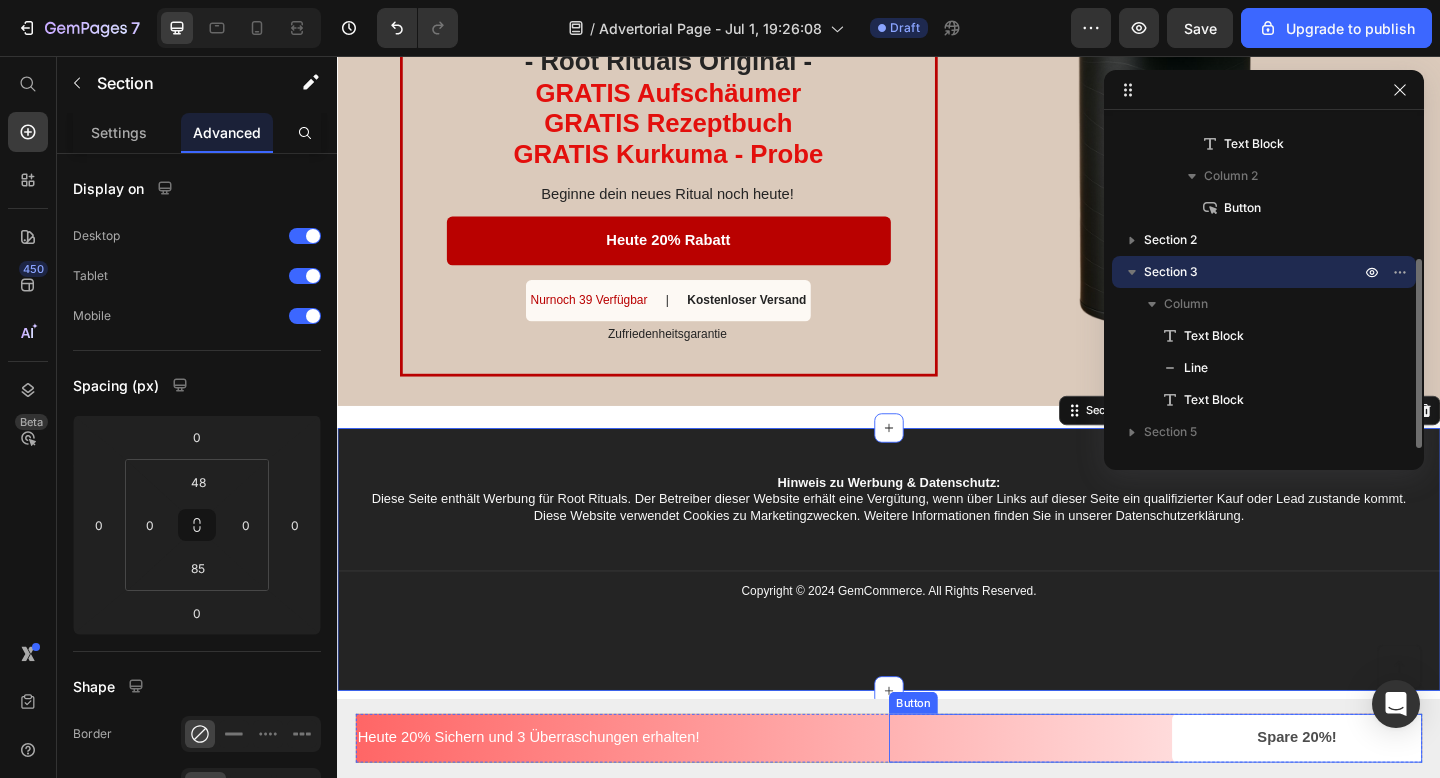 click on "Spare 20%!" at bounding box center (1381, 798) 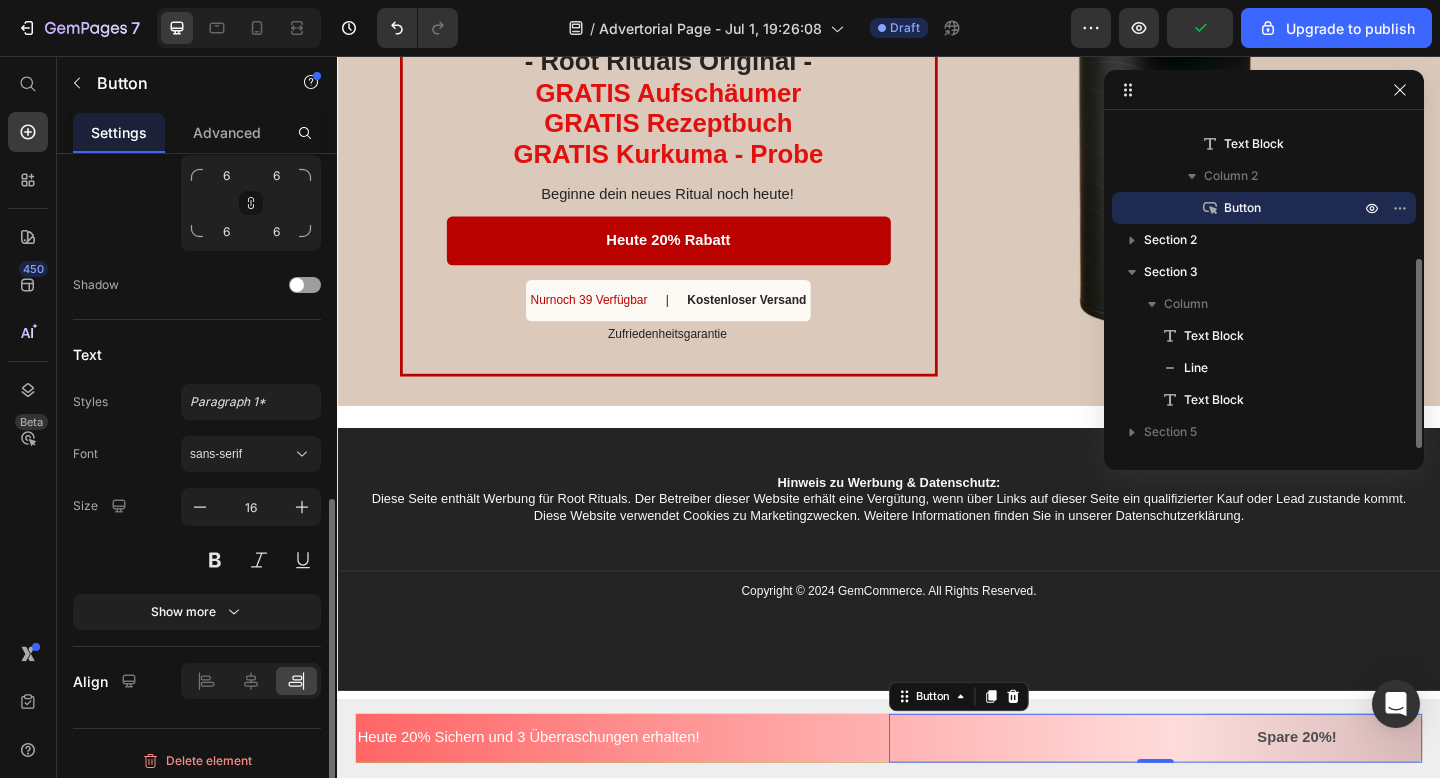 scroll, scrollTop: 816, scrollLeft: 0, axis: vertical 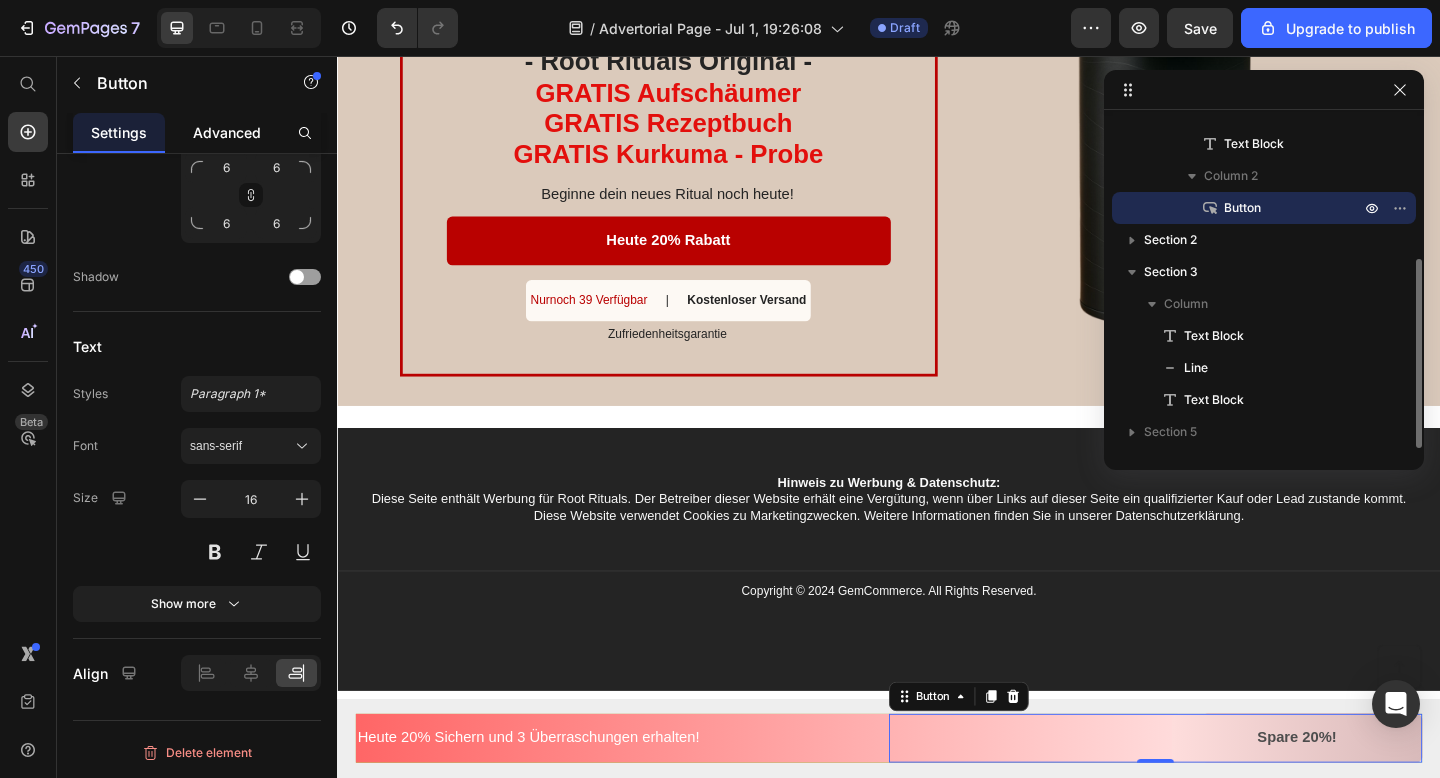 click on "Advanced" at bounding box center (227, 132) 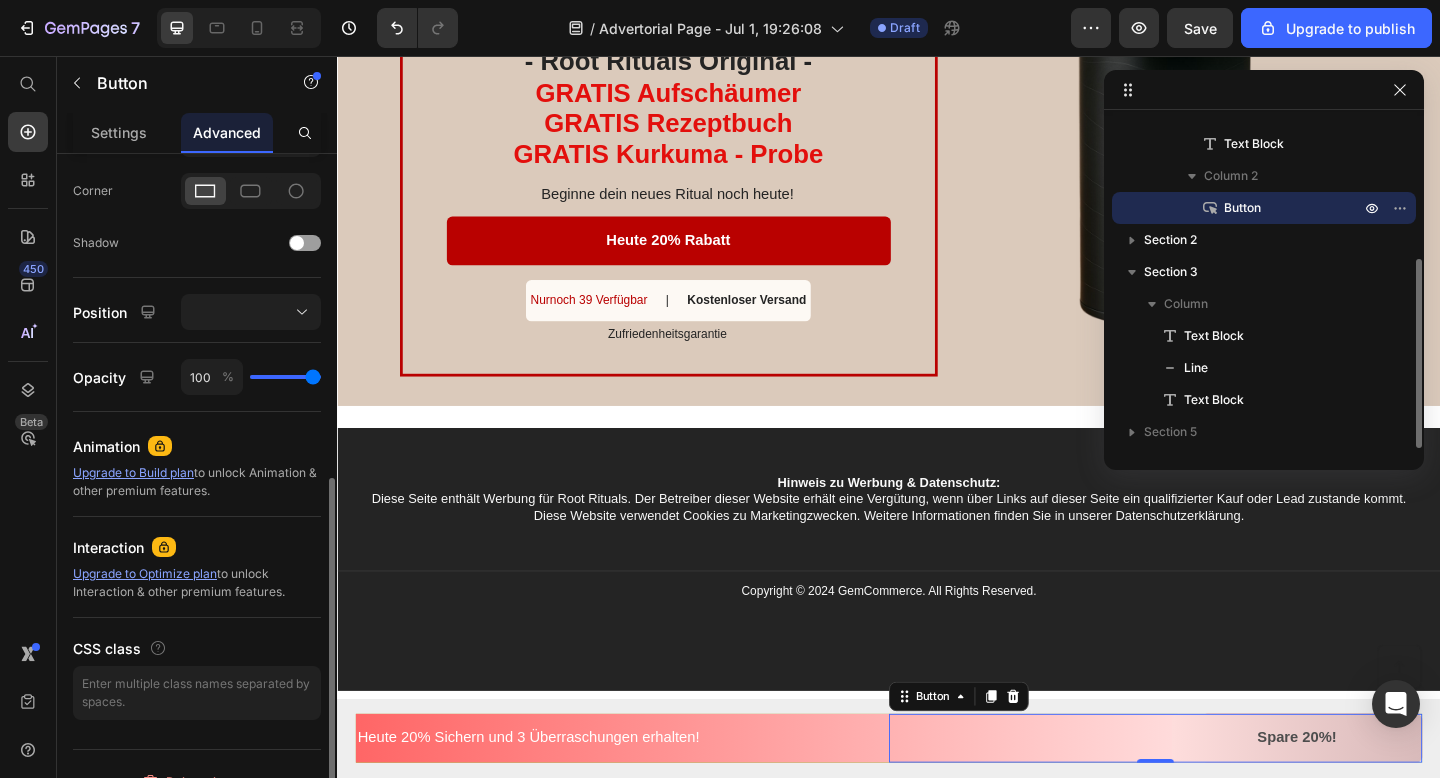 scroll, scrollTop: 624, scrollLeft: 0, axis: vertical 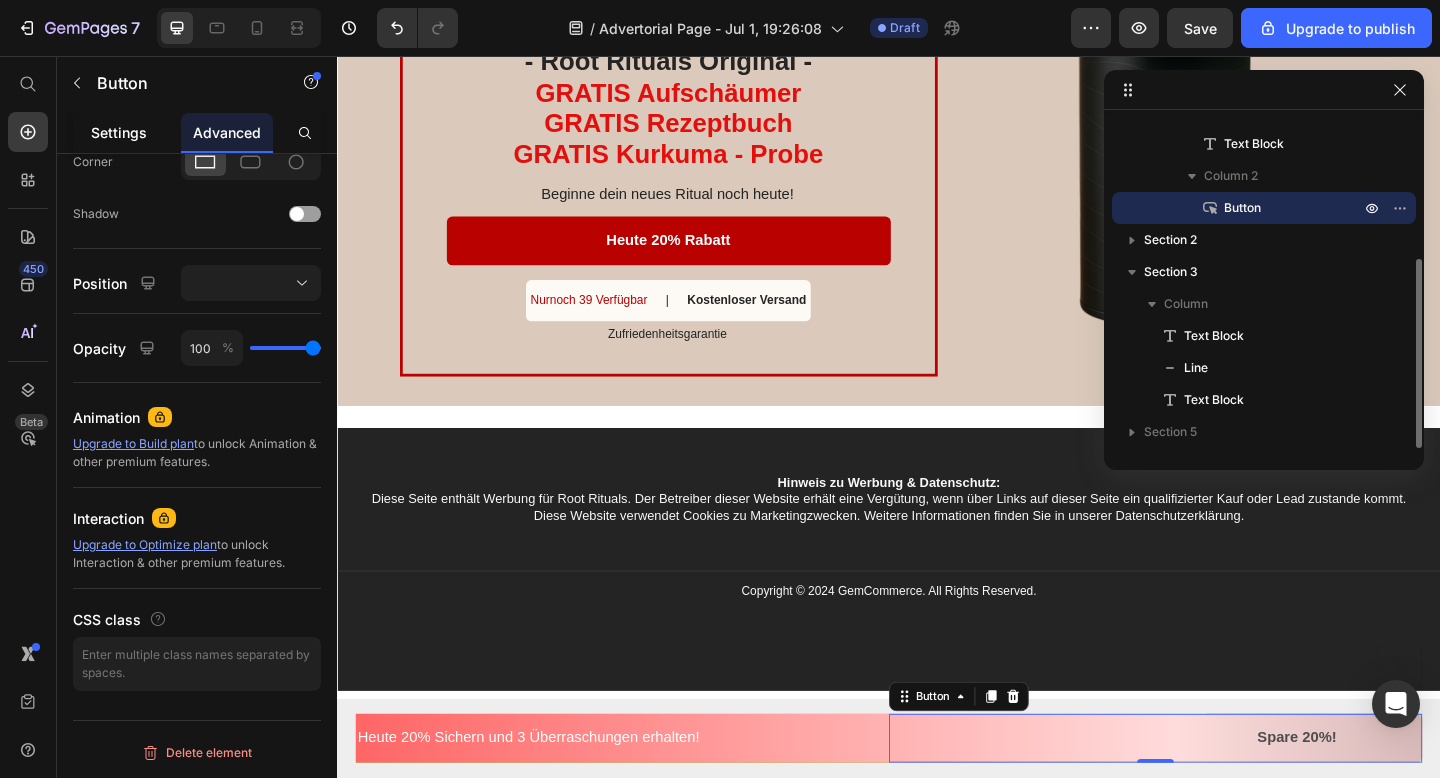 click on "Settings" at bounding box center [119, 132] 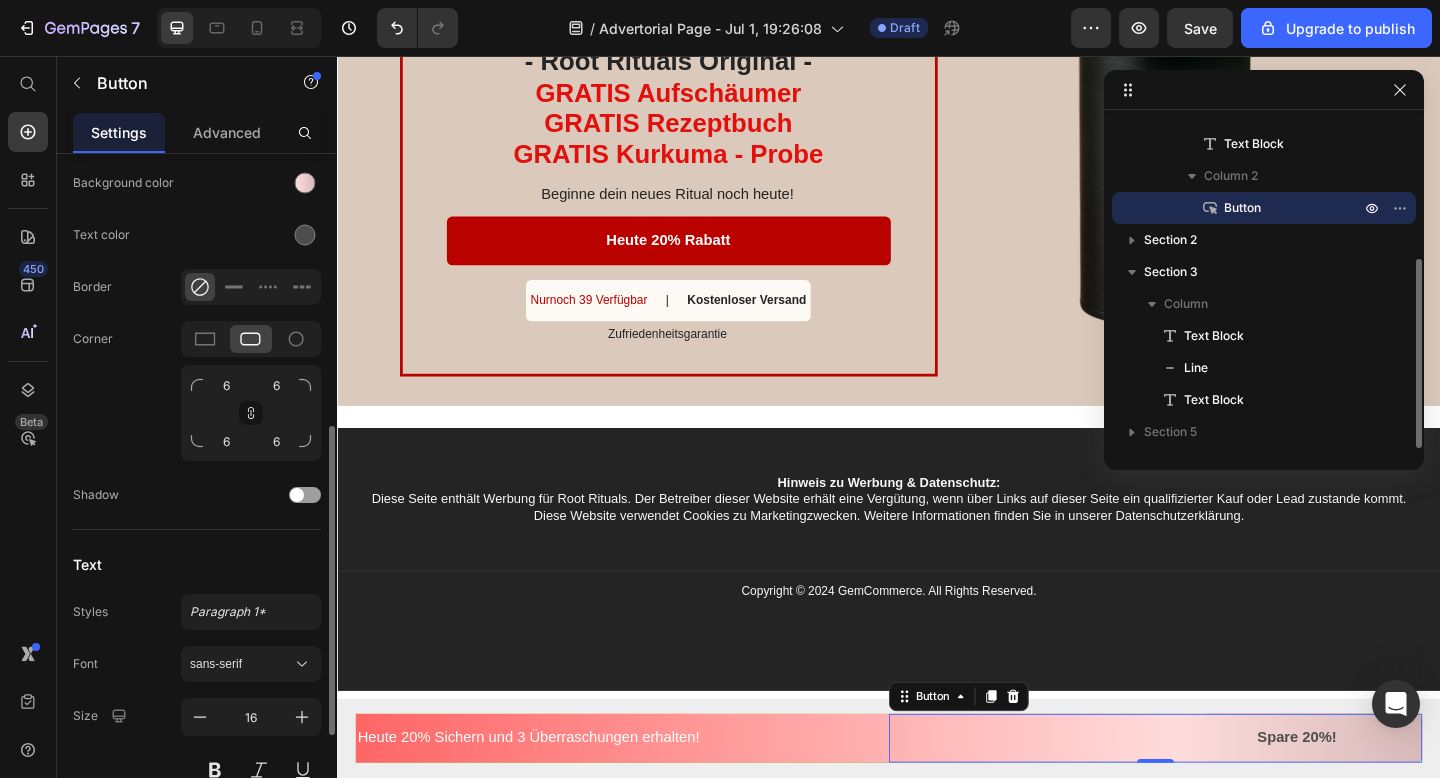 scroll, scrollTop: 816, scrollLeft: 0, axis: vertical 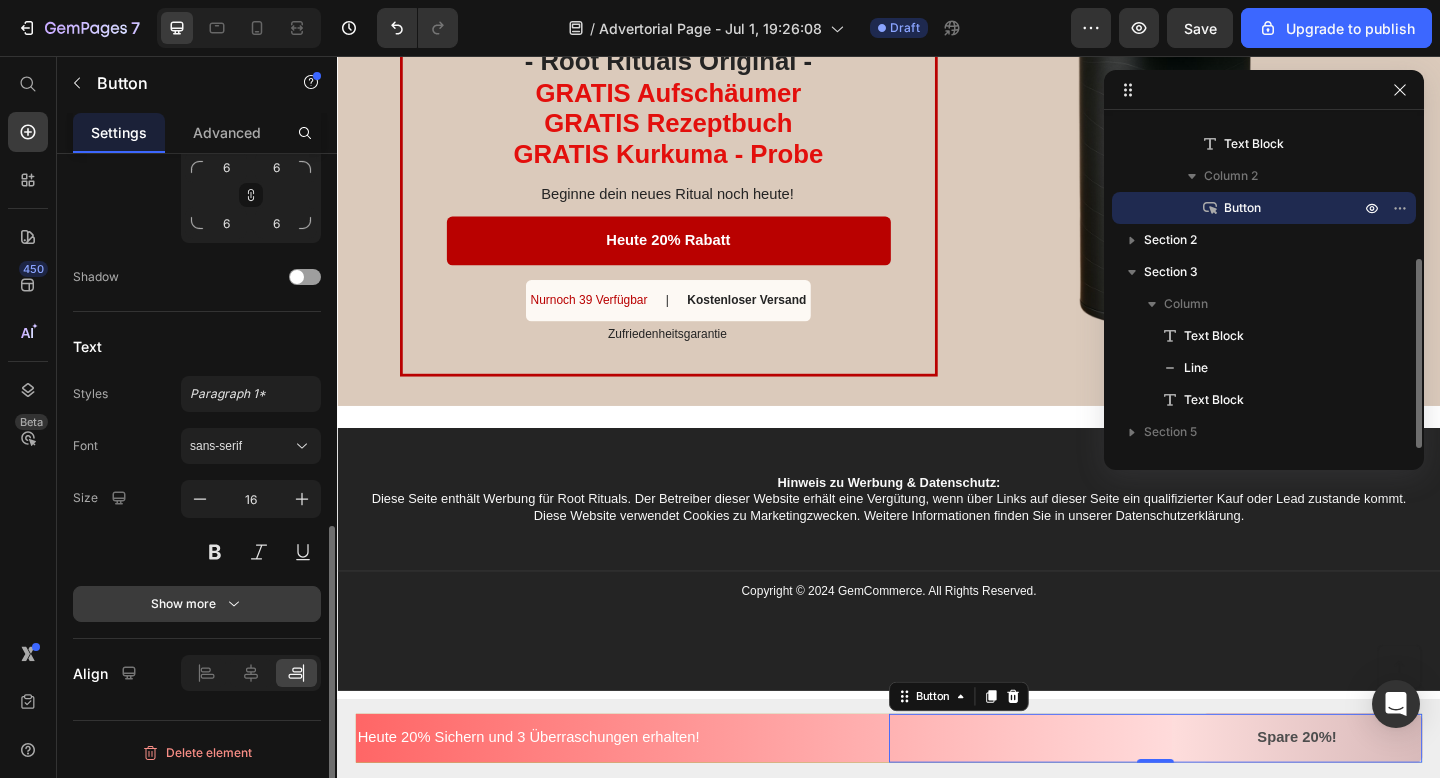 click on "Show more" at bounding box center [197, 604] 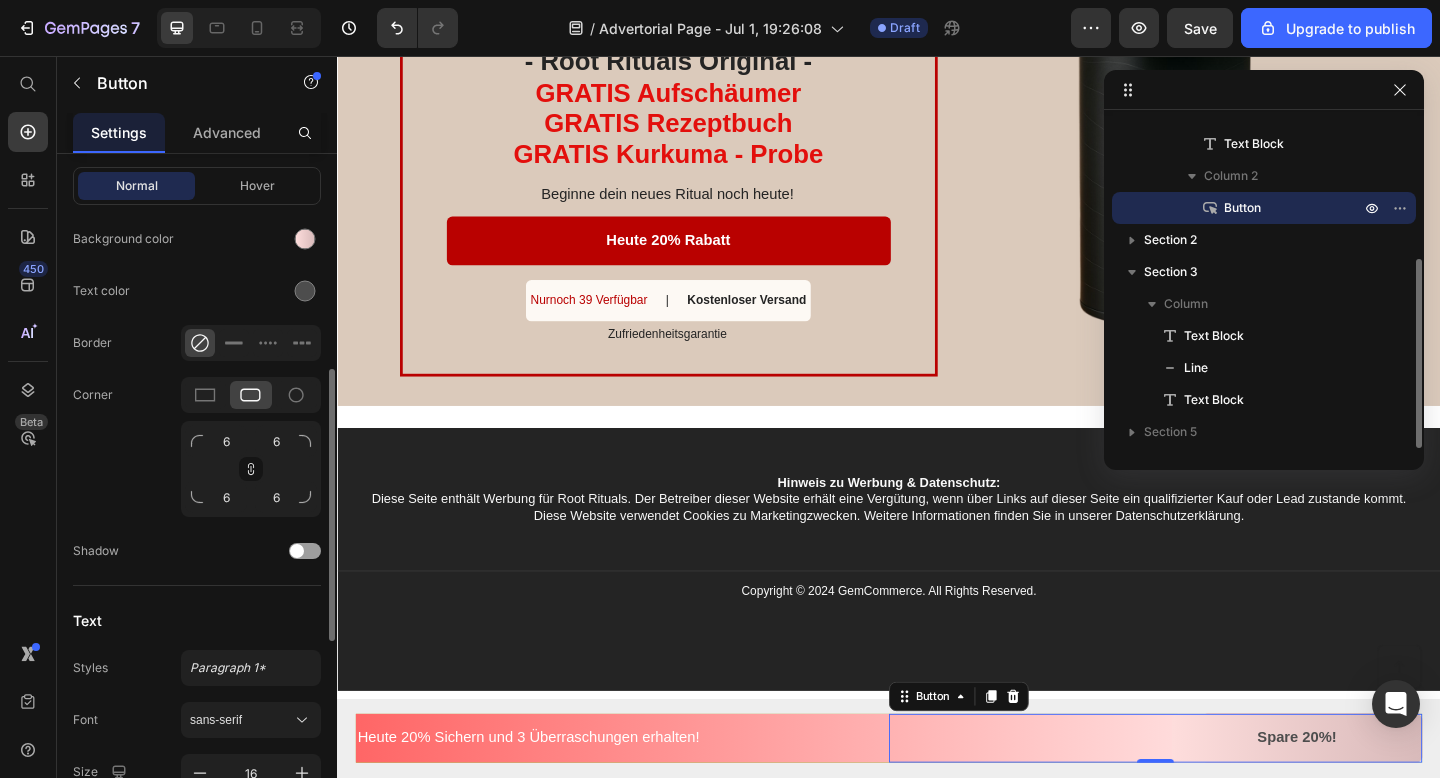 scroll, scrollTop: 539, scrollLeft: 0, axis: vertical 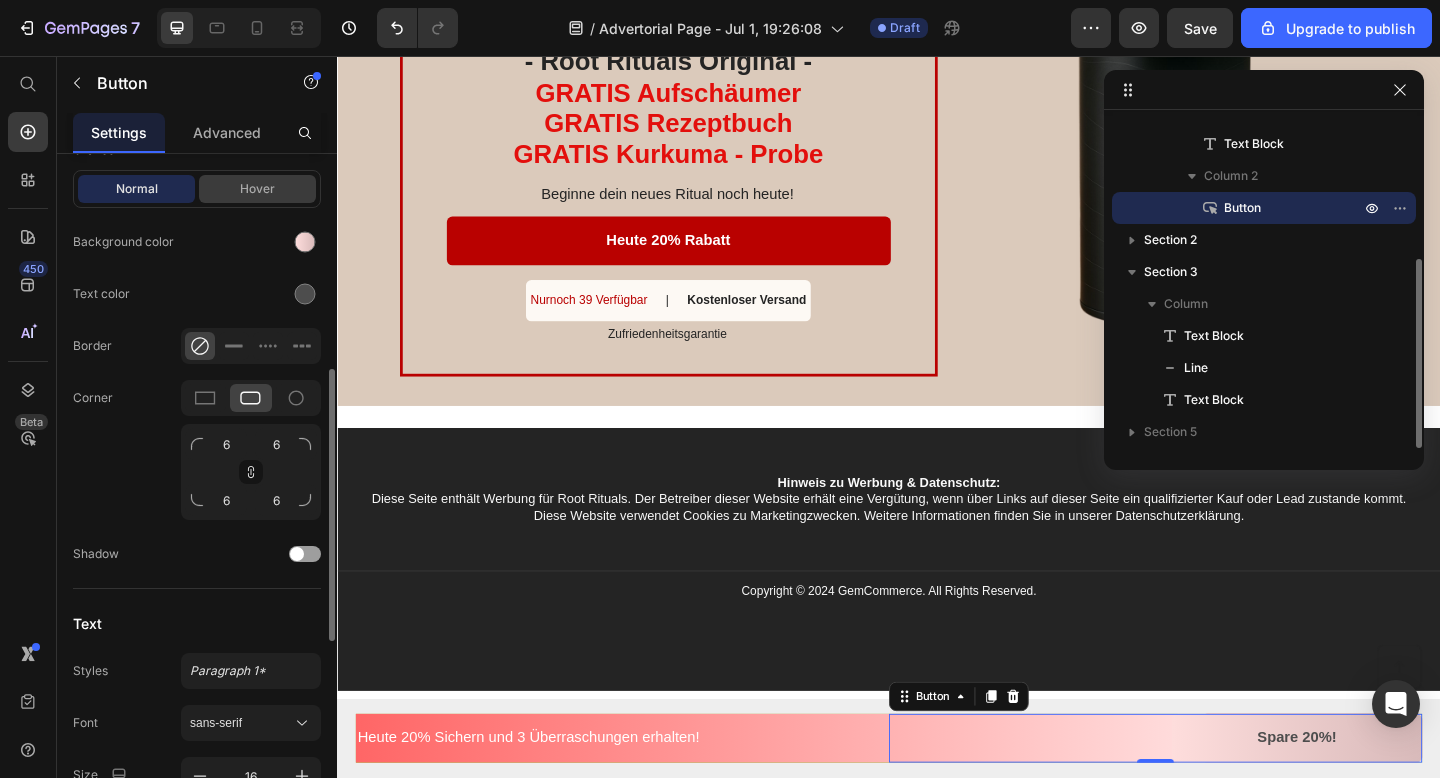 click on "Hover" at bounding box center [257, 189] 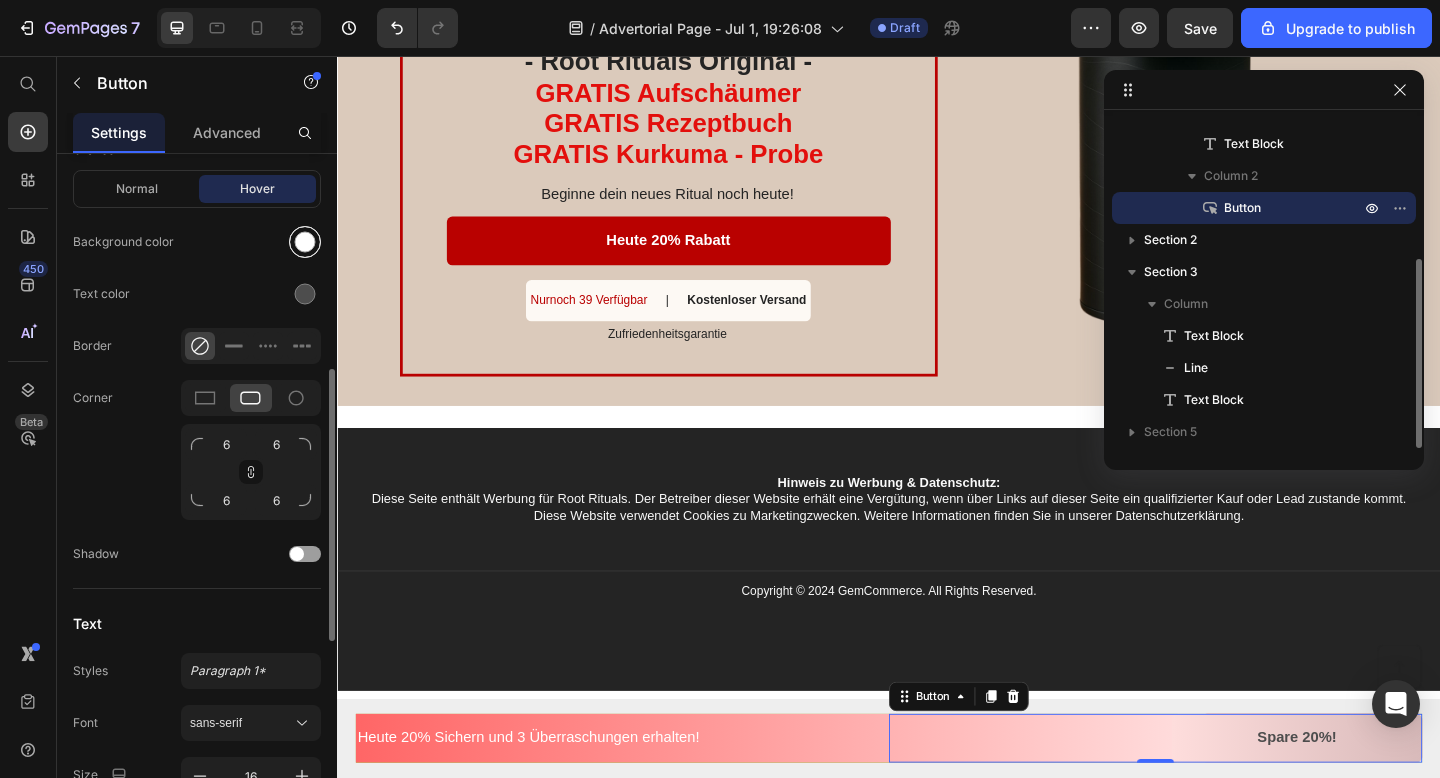 click at bounding box center (305, 242) 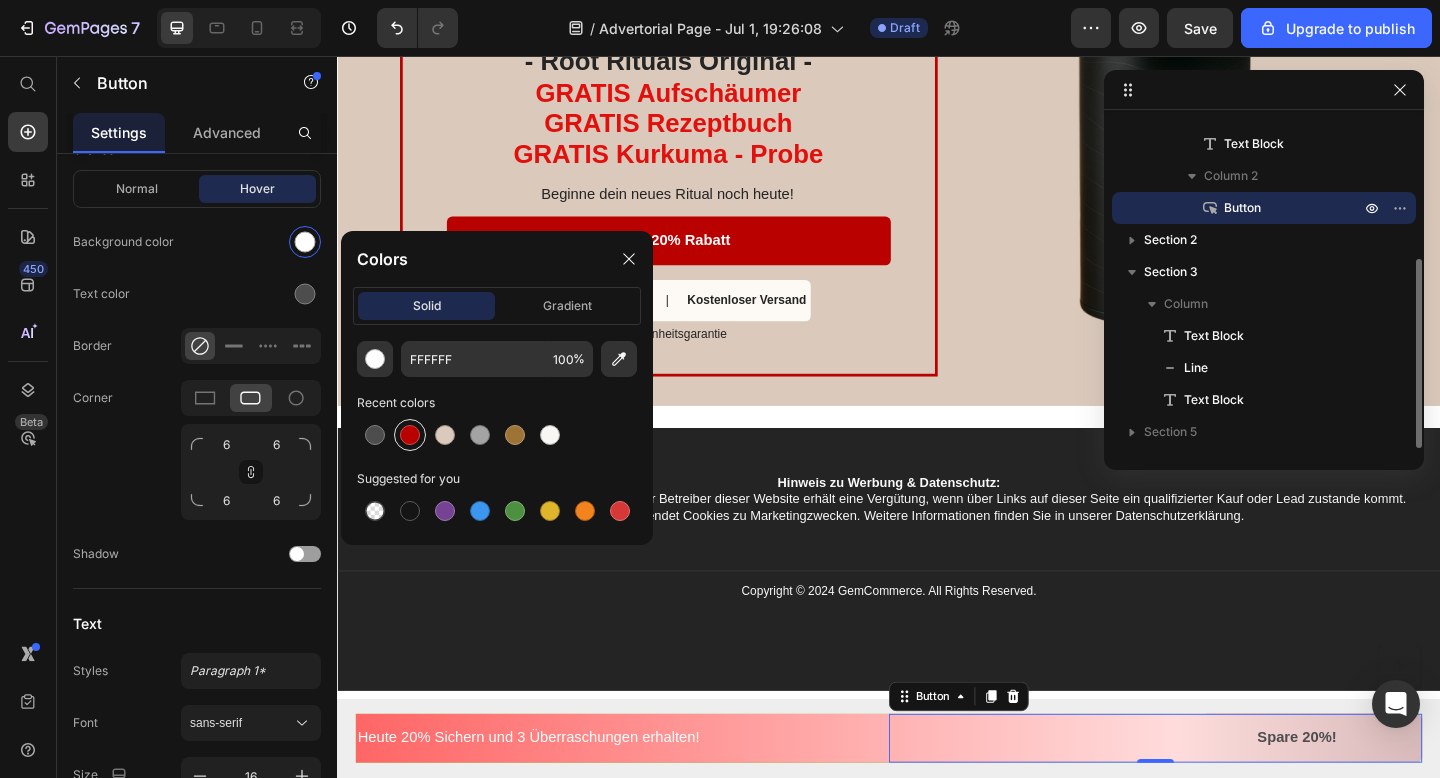 click at bounding box center [410, 435] 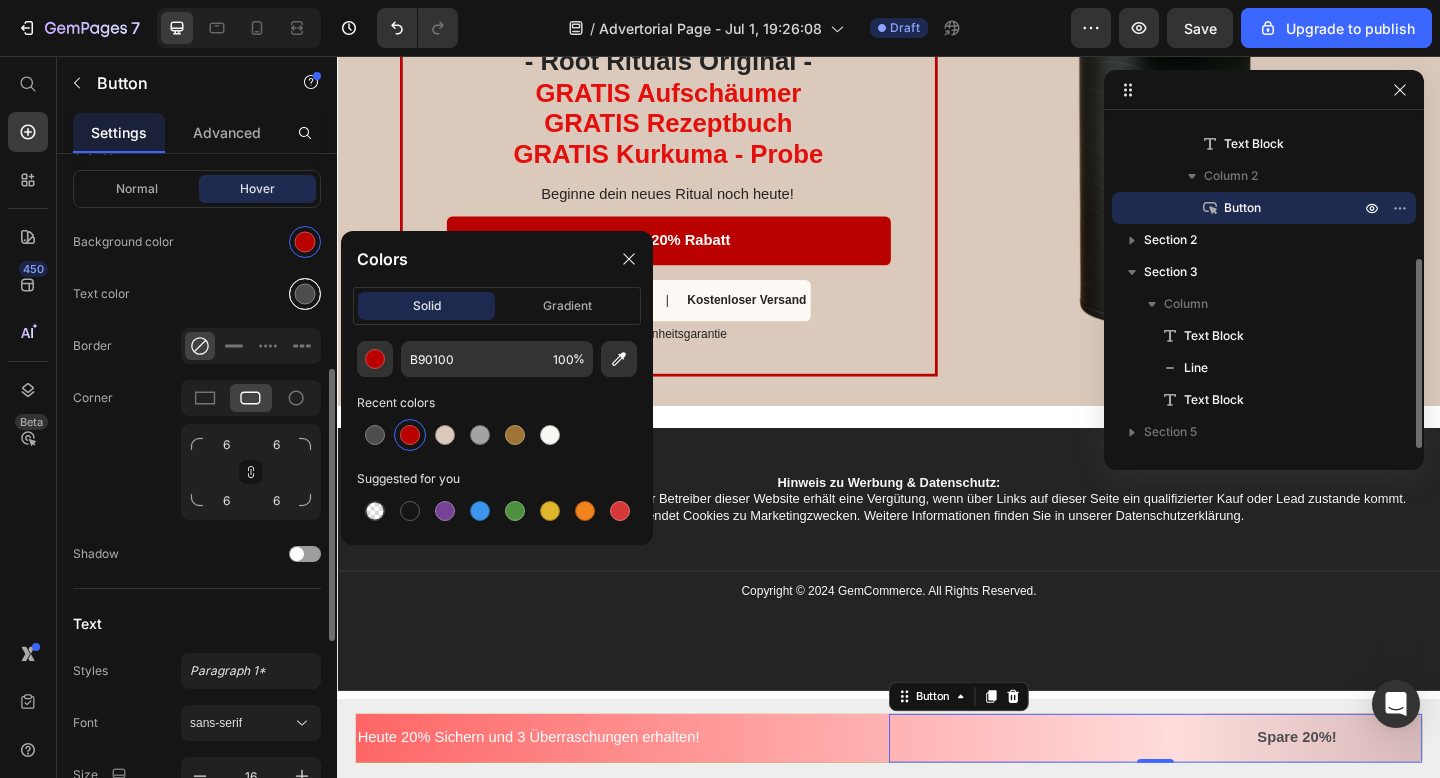 click at bounding box center [305, 294] 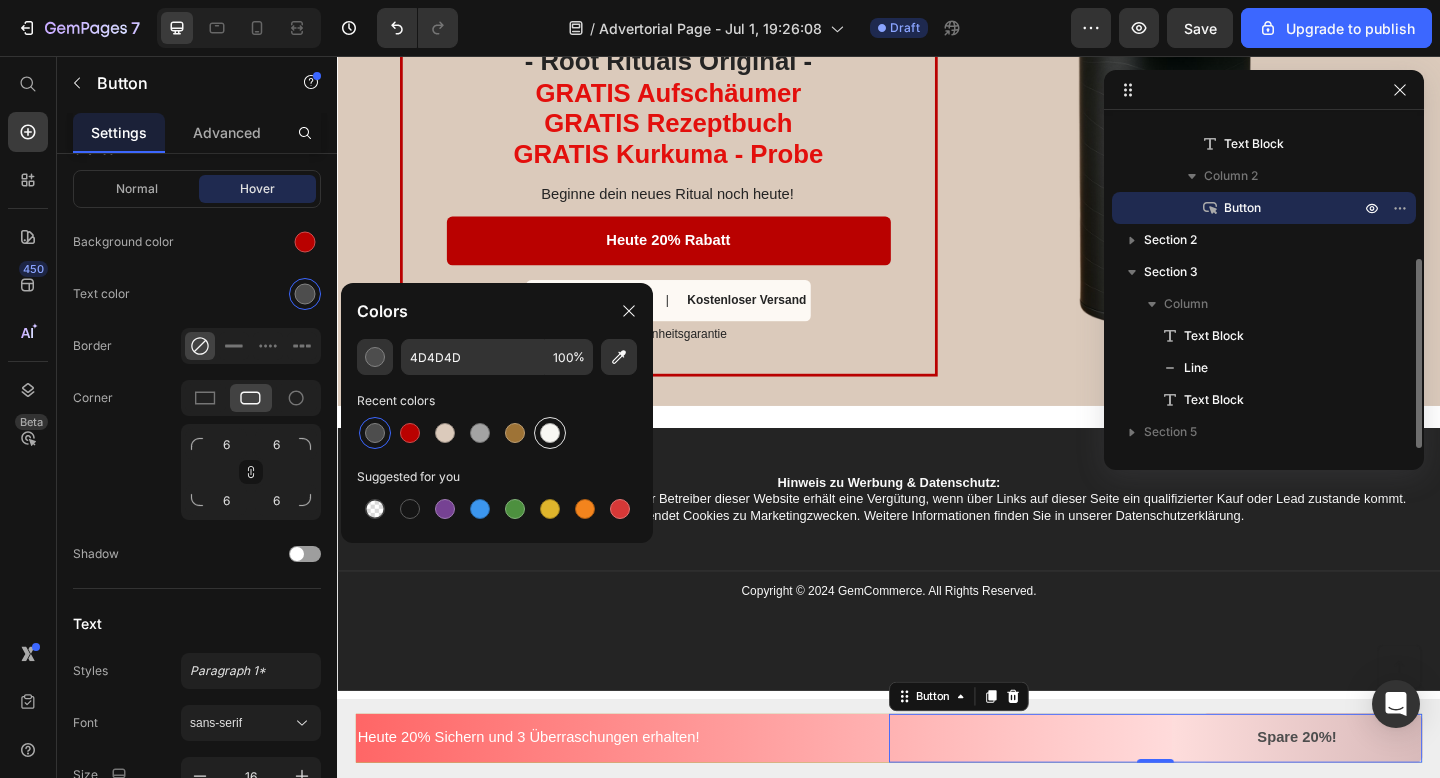 click at bounding box center [550, 433] 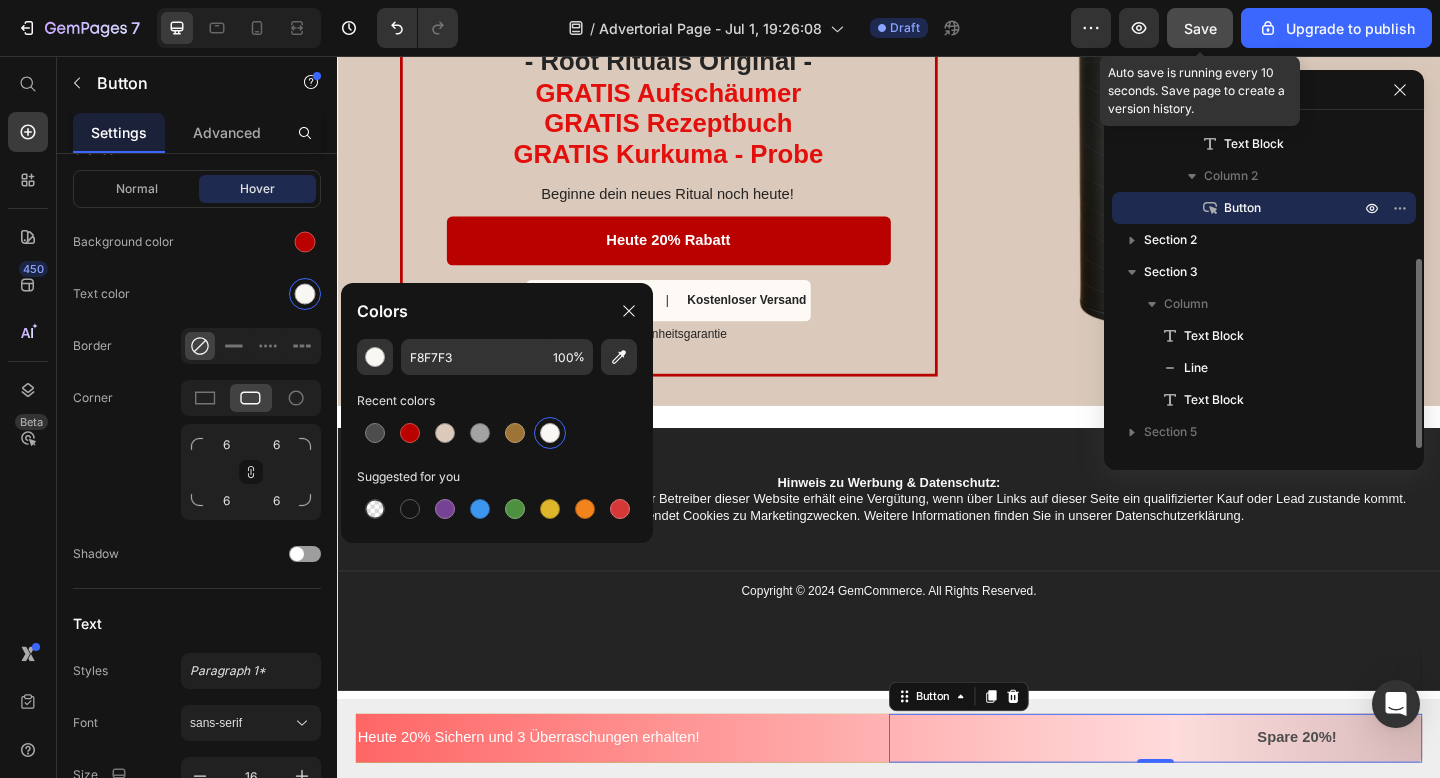 click on "Save" at bounding box center [1200, 28] 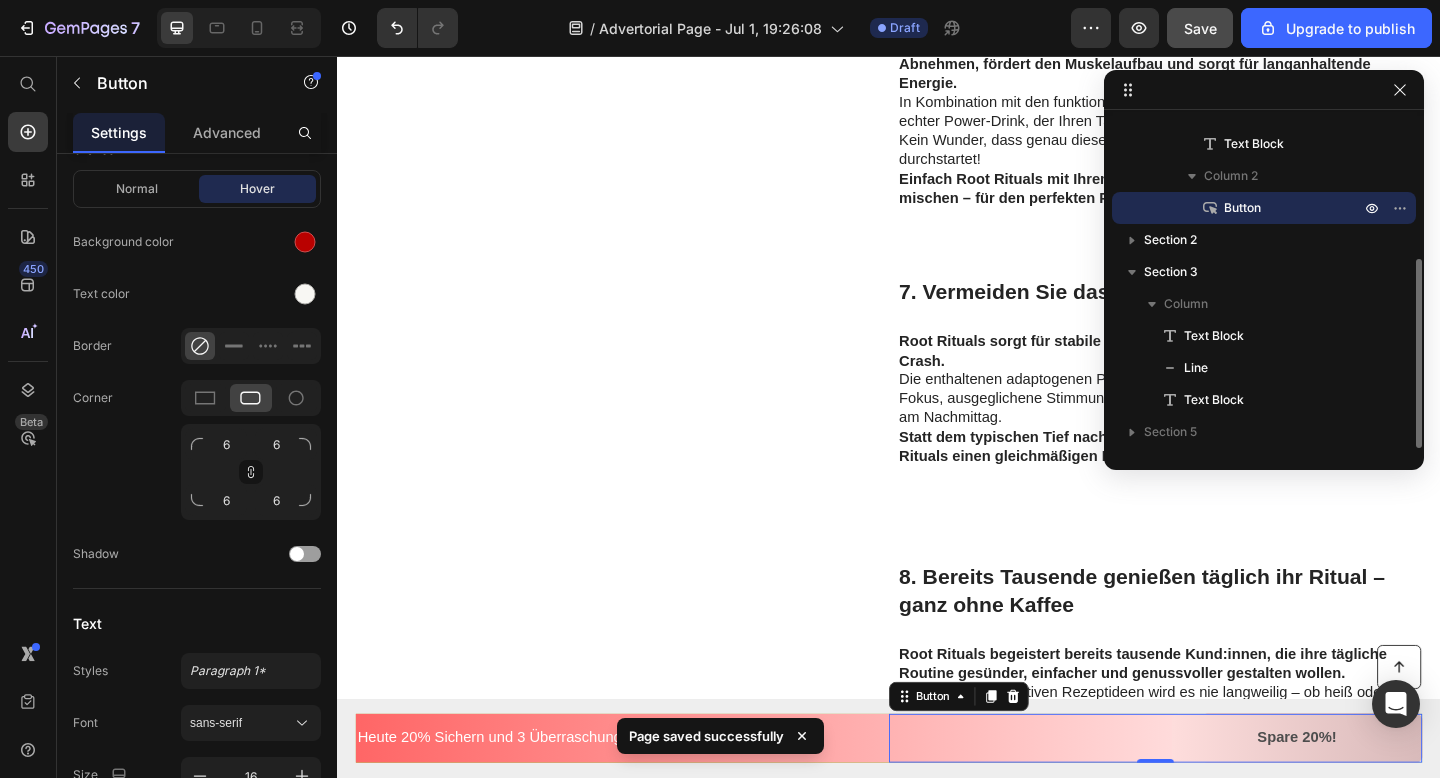 scroll, scrollTop: 2392, scrollLeft: 0, axis: vertical 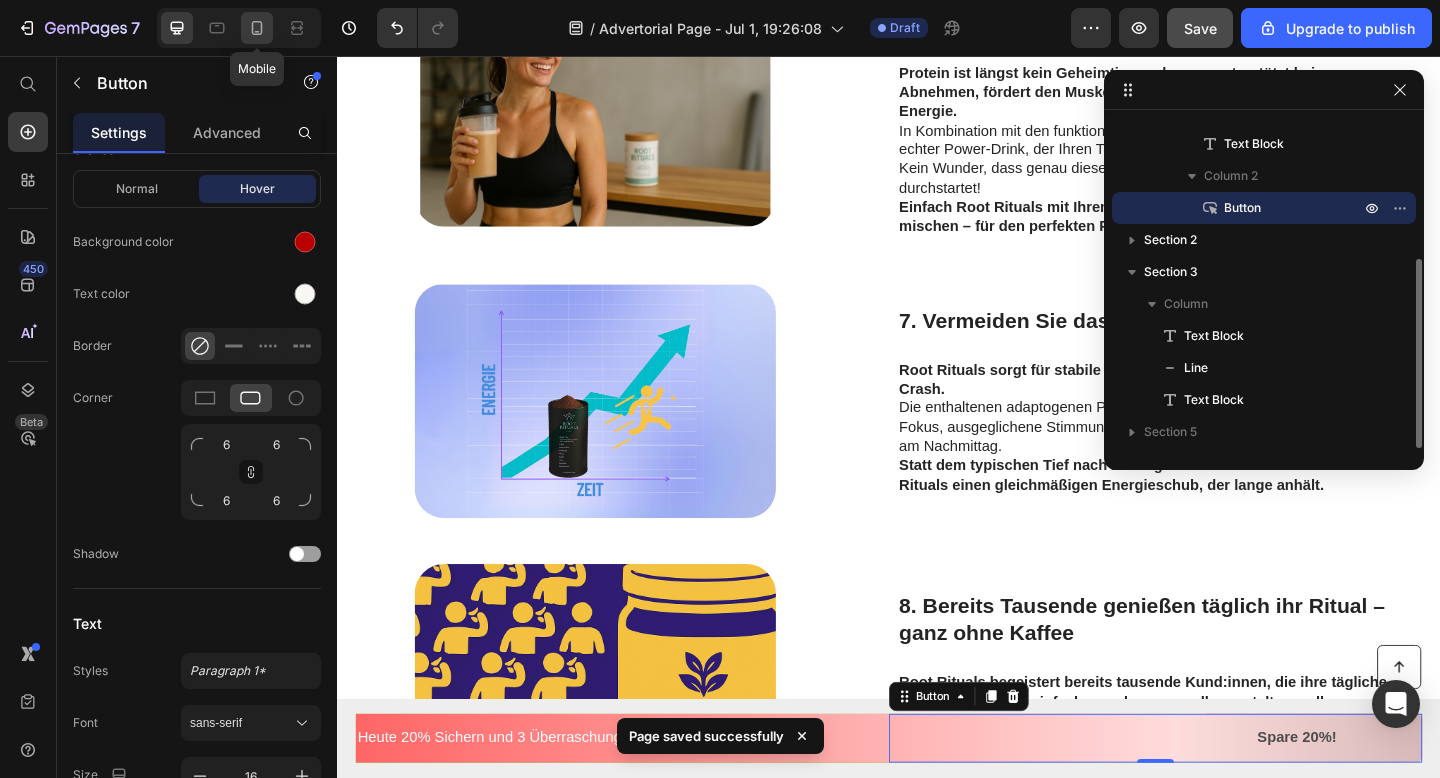 click 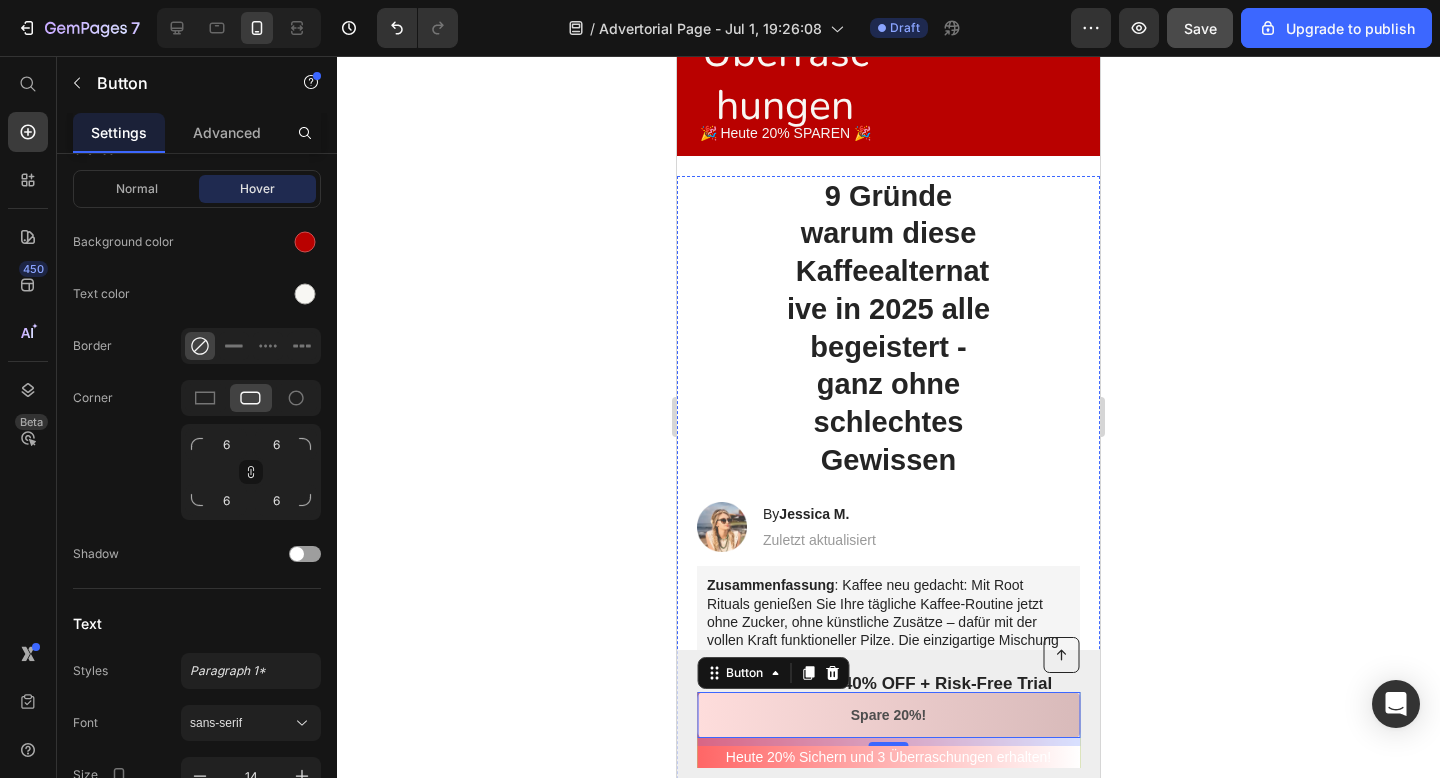scroll, scrollTop: 242, scrollLeft: 0, axis: vertical 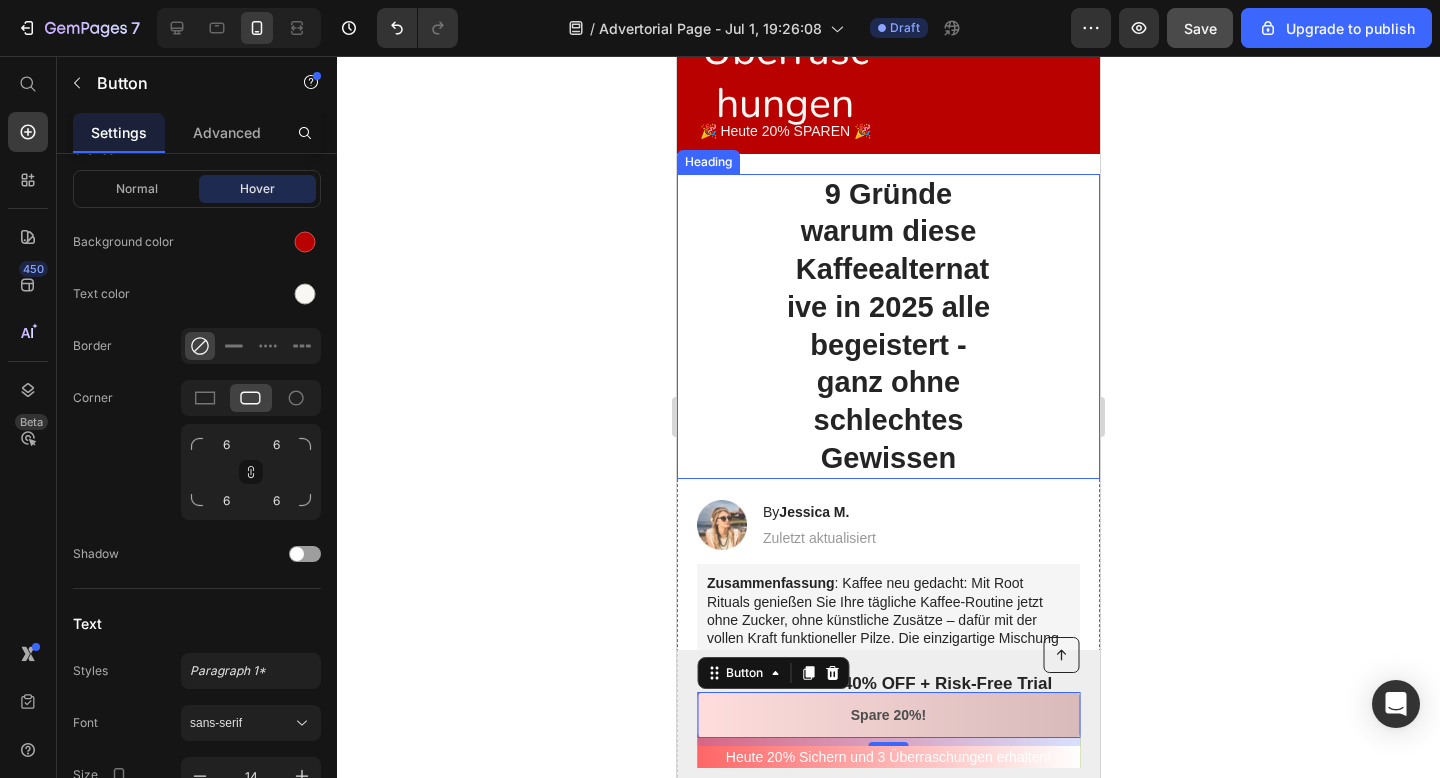 click on "9 Gründe warum diese  Kaffeealternative in 2025 alle begeistert - ganz ohne schlechtes Gewissen" at bounding box center [889, 327] 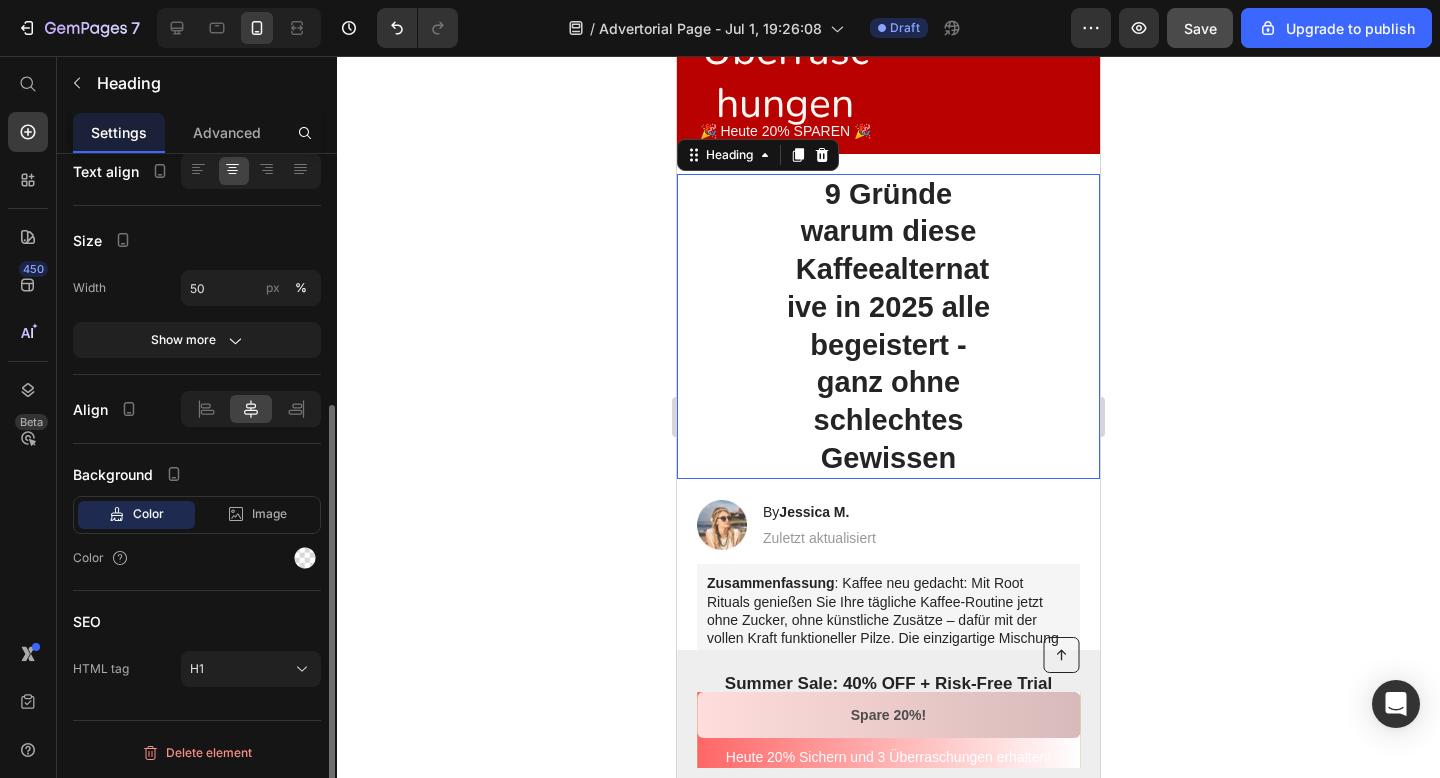 scroll, scrollTop: 0, scrollLeft: 0, axis: both 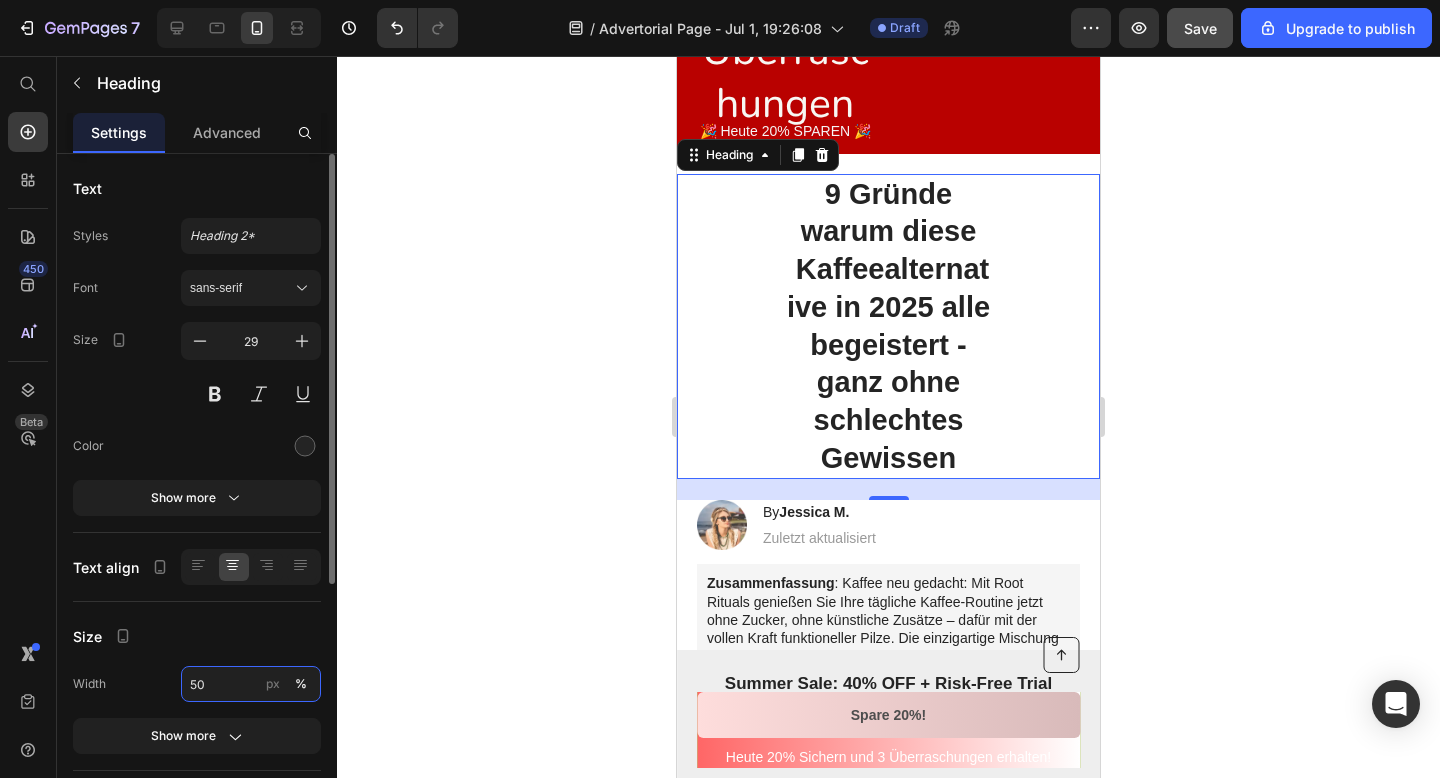 click on "50" at bounding box center [251, 684] 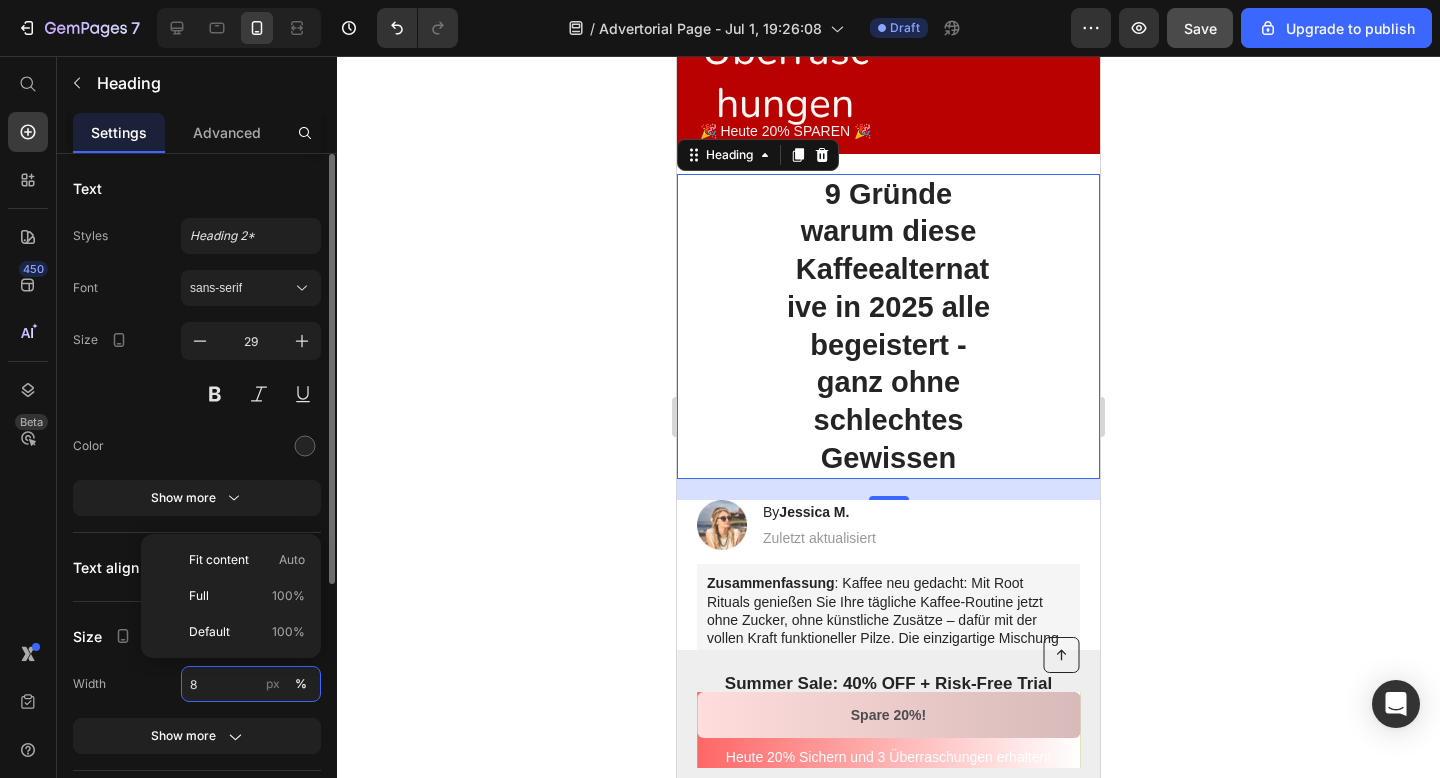 type on "80" 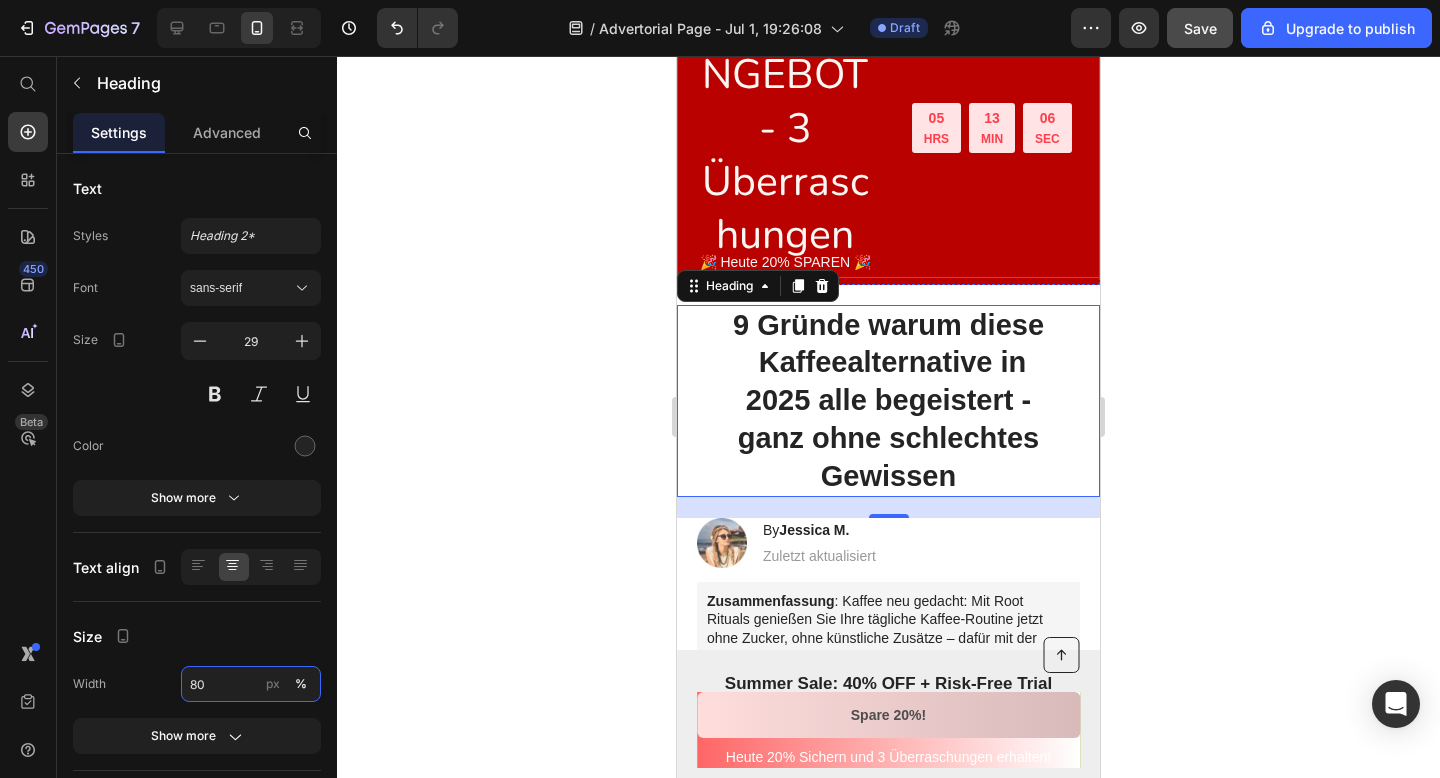 scroll, scrollTop: 0, scrollLeft: 0, axis: both 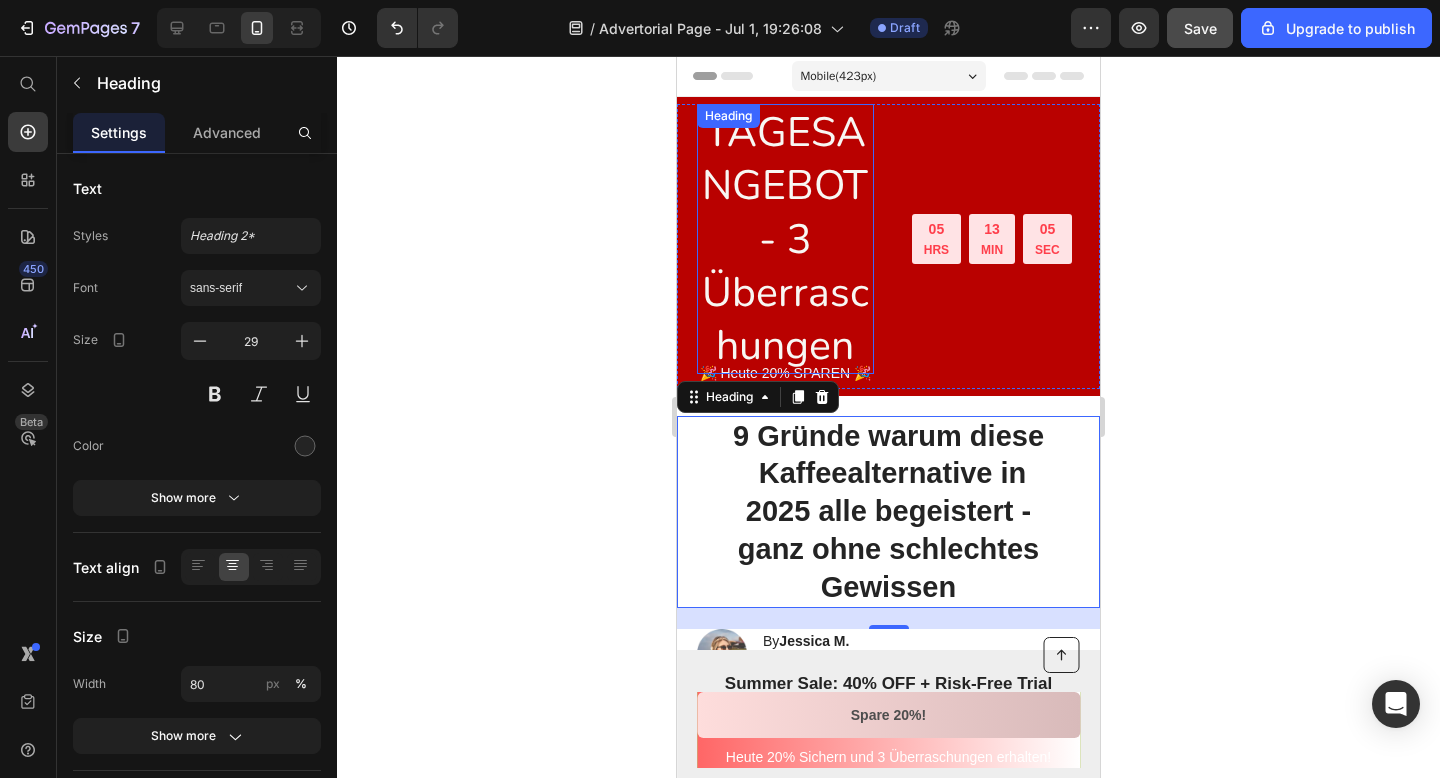 click on "TAGESANGEBOT - 3 Überraschungen" at bounding box center (785, 239) 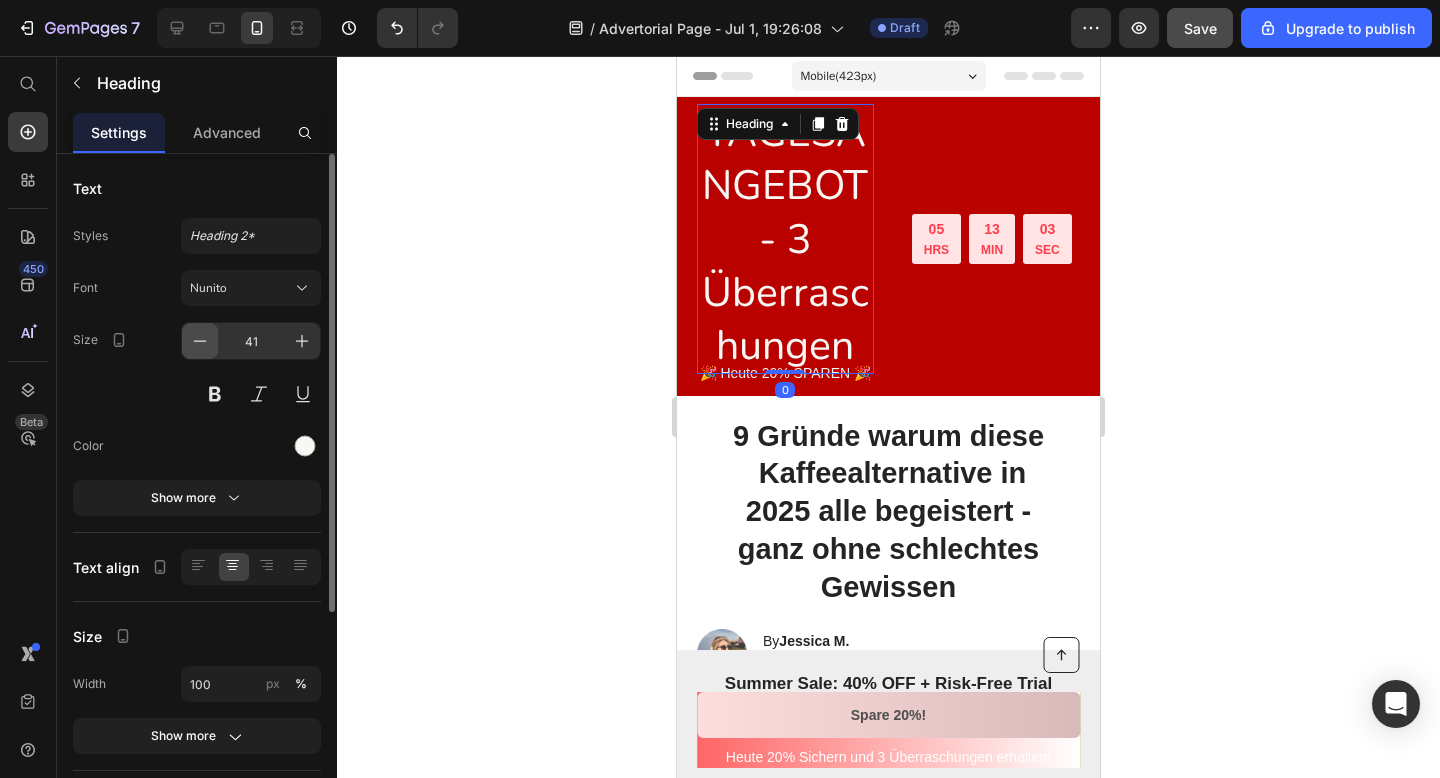click 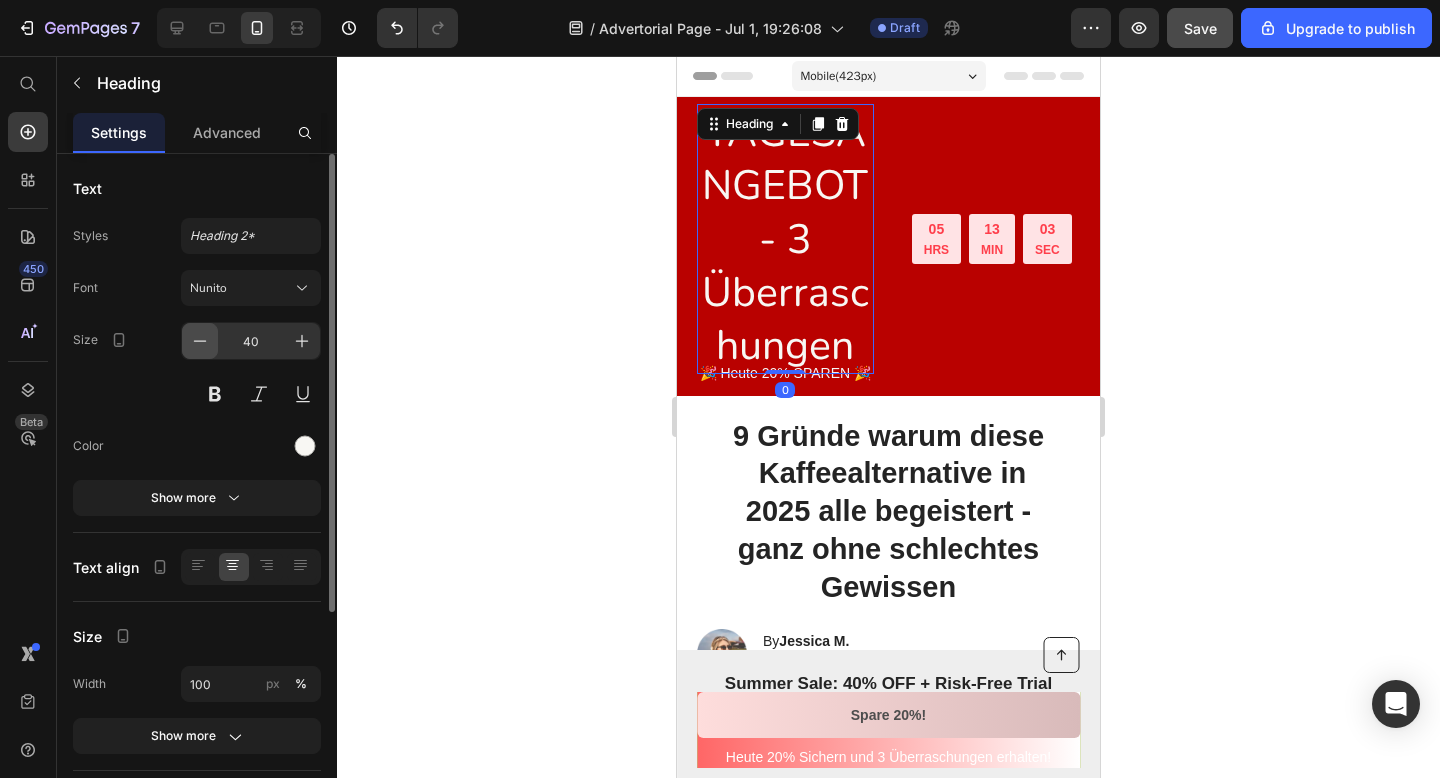 click 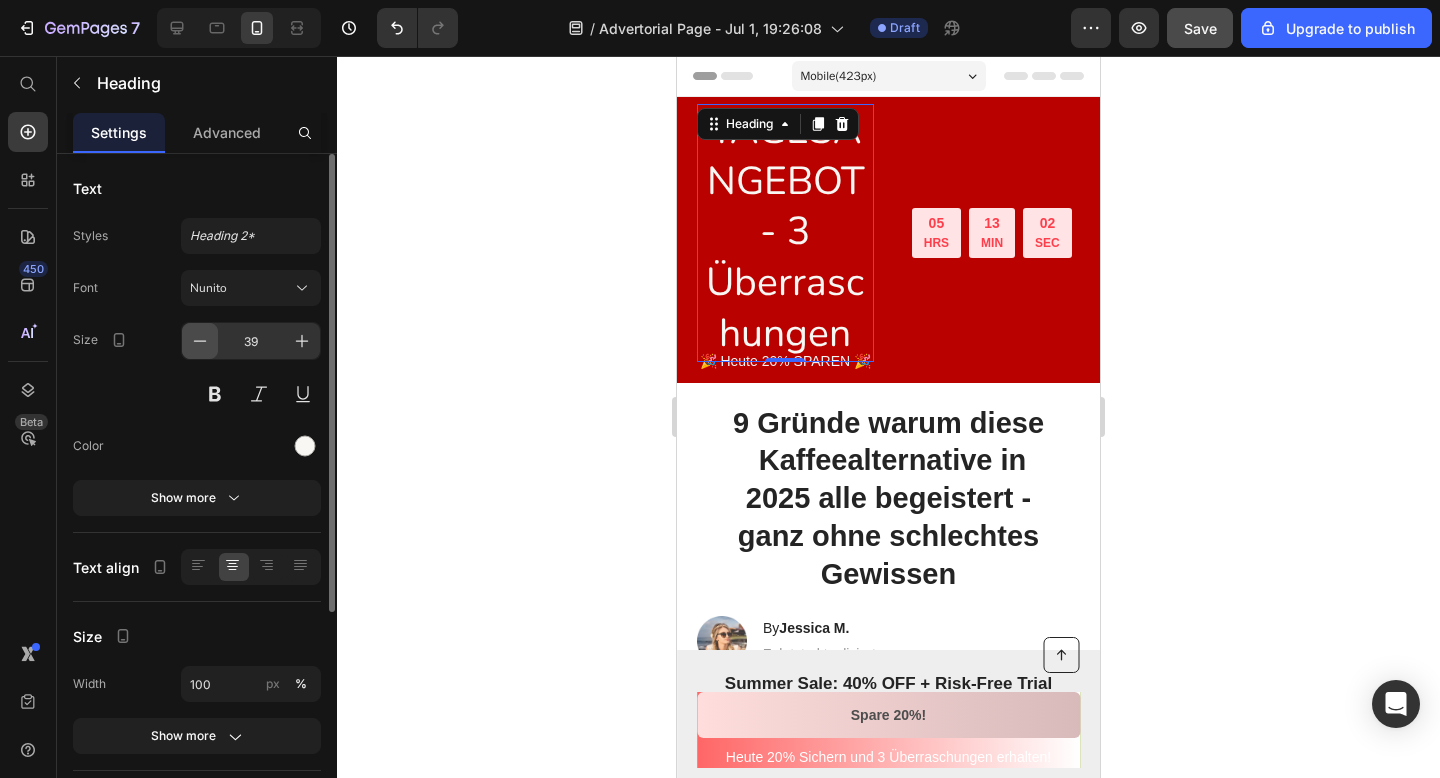 click 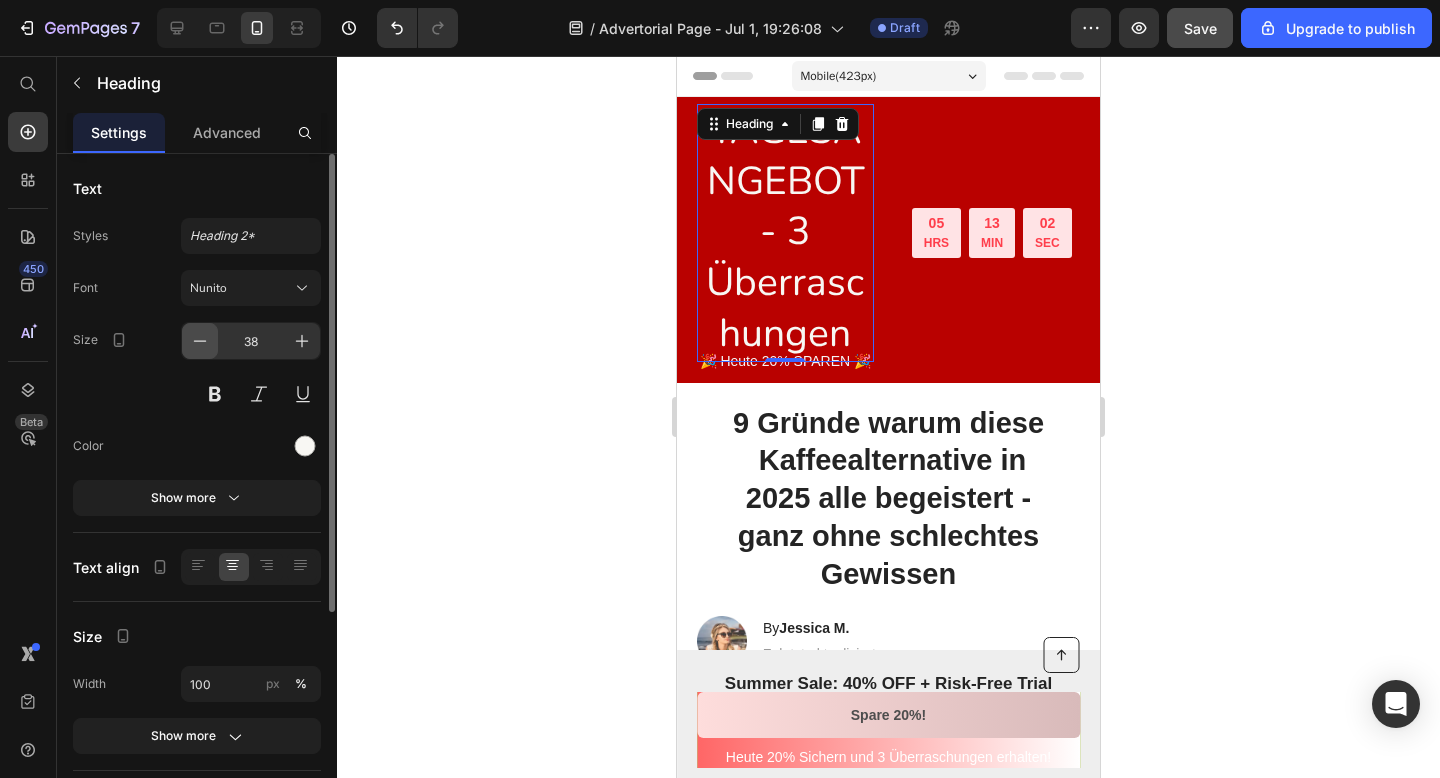 click 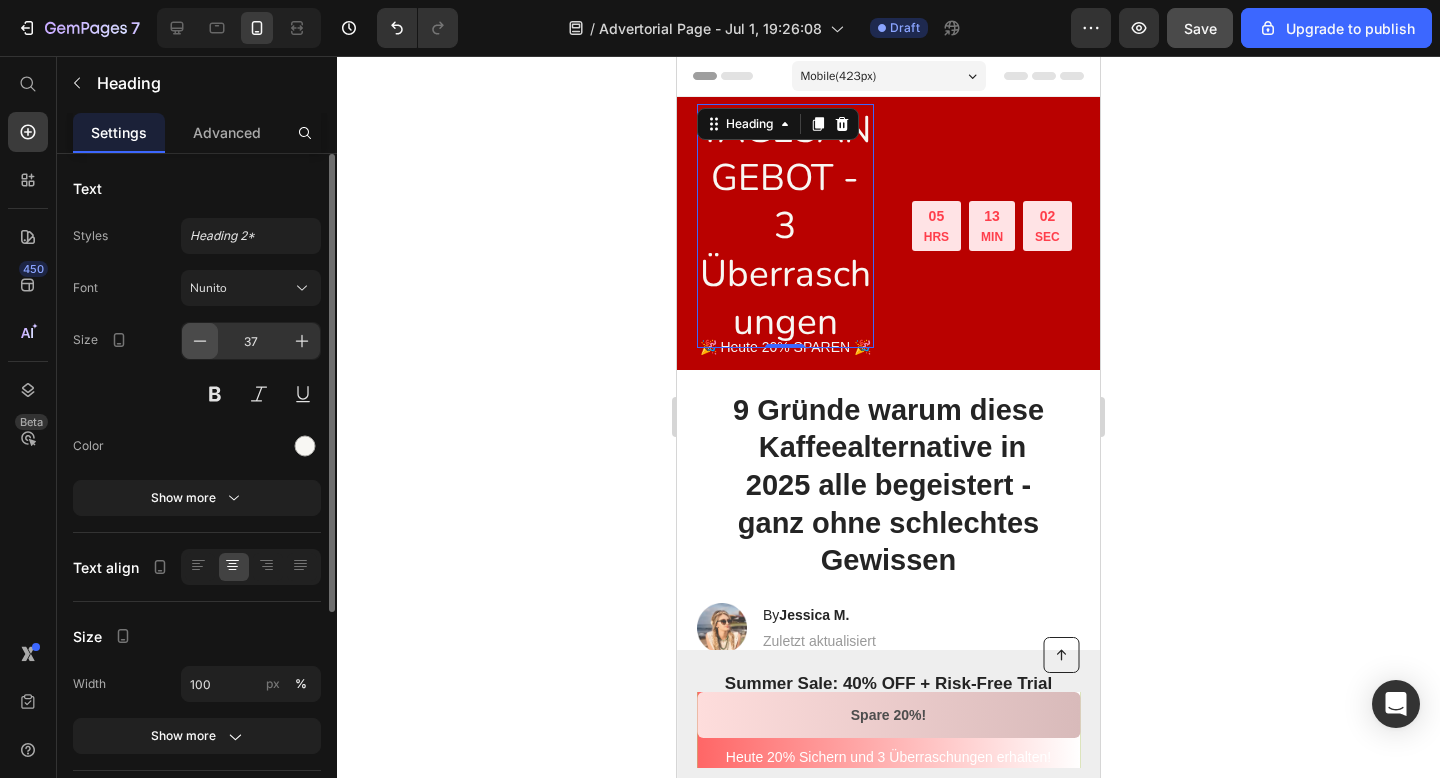 click 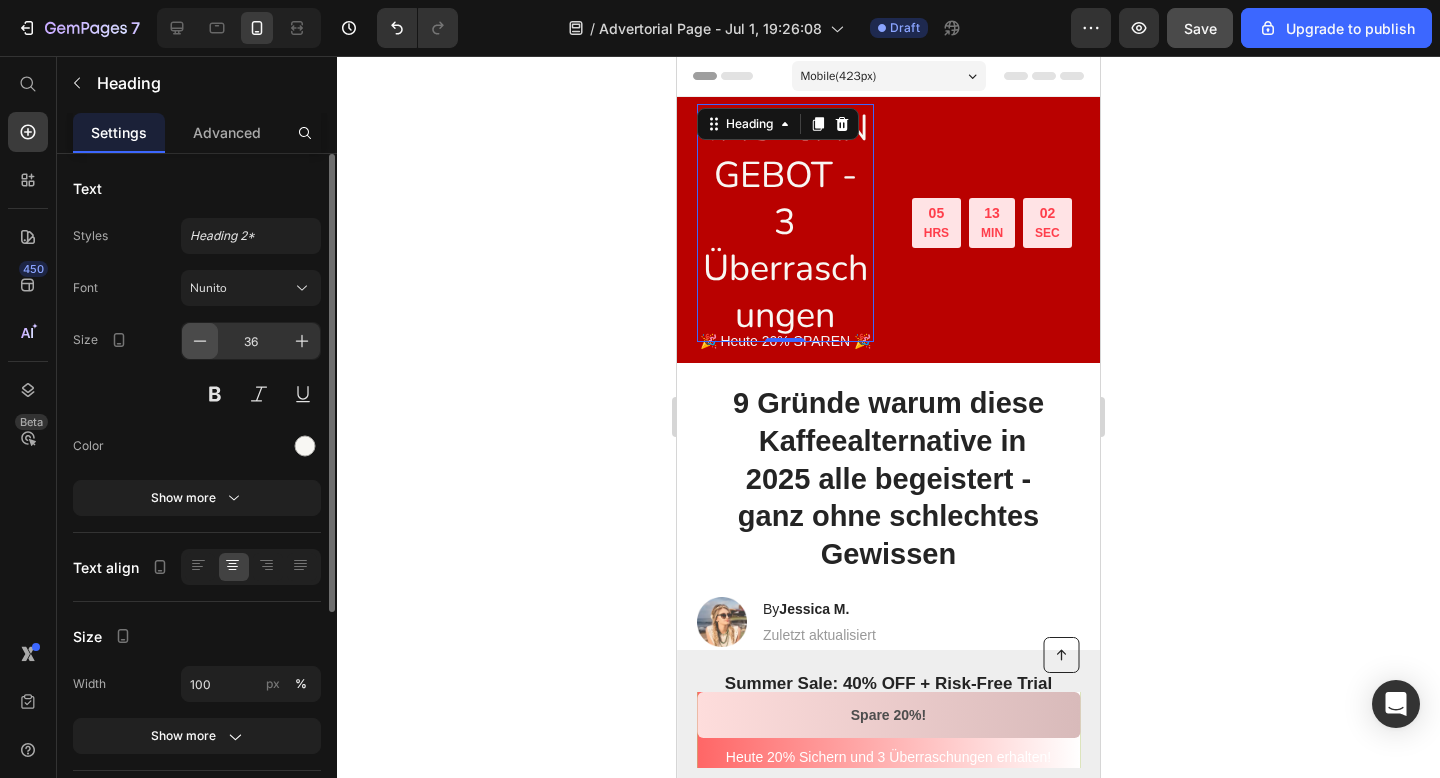 click 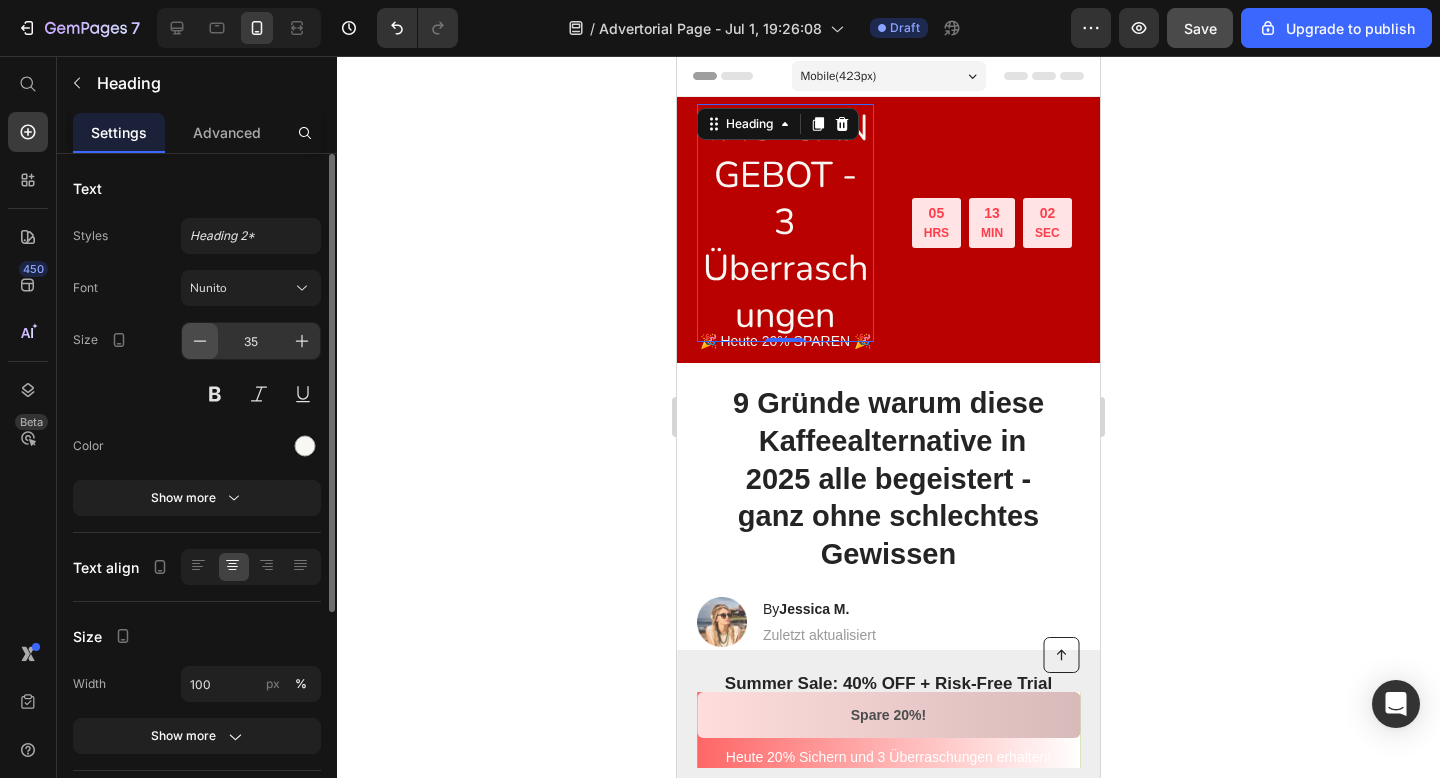 click 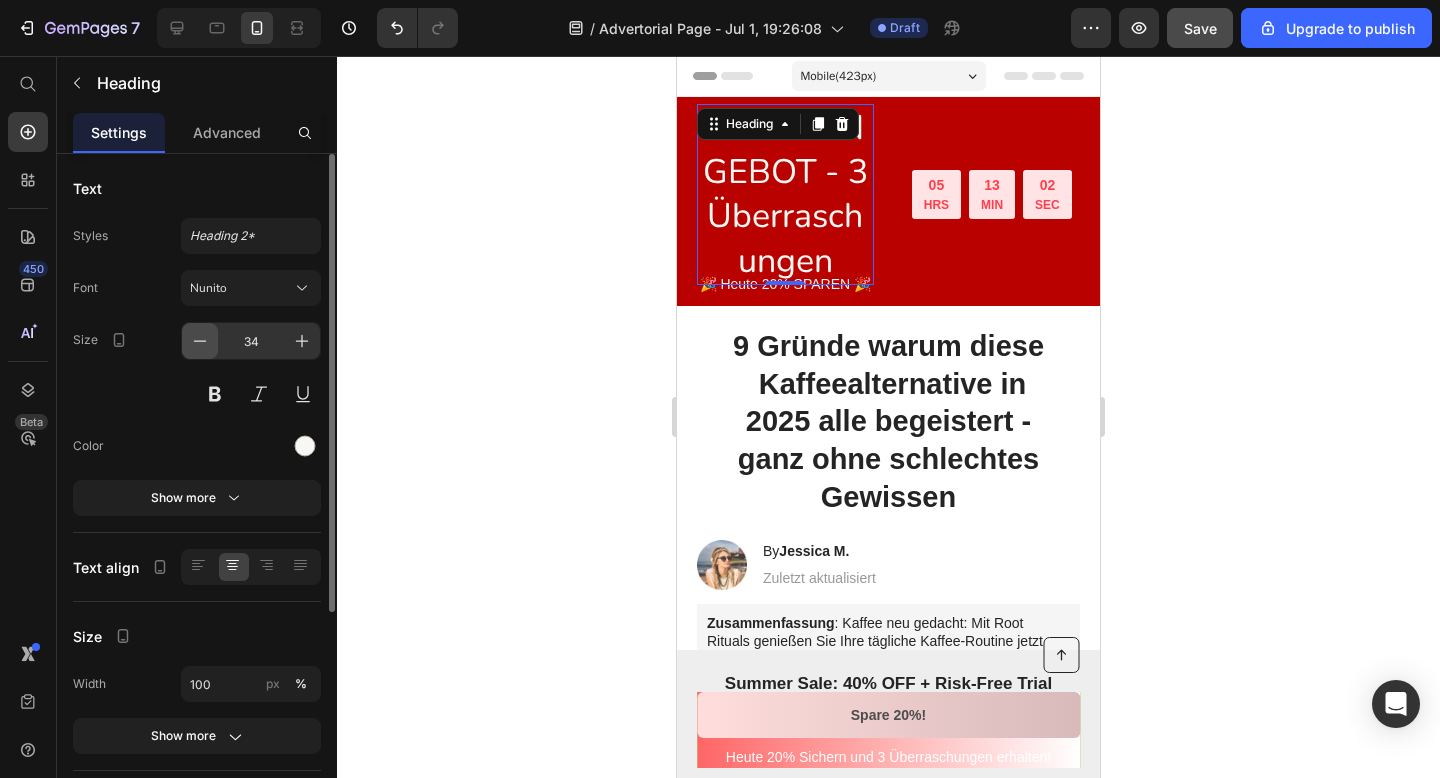 click 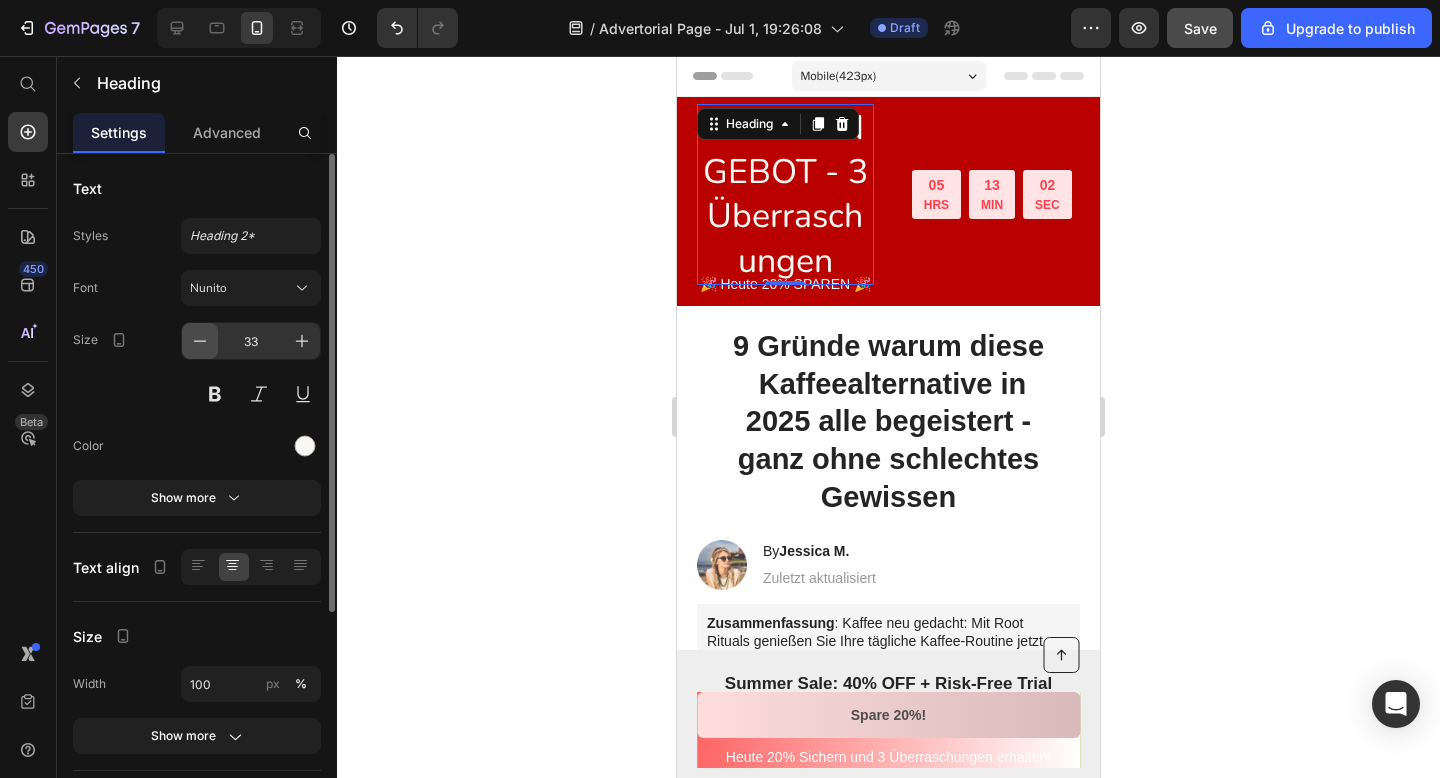 click 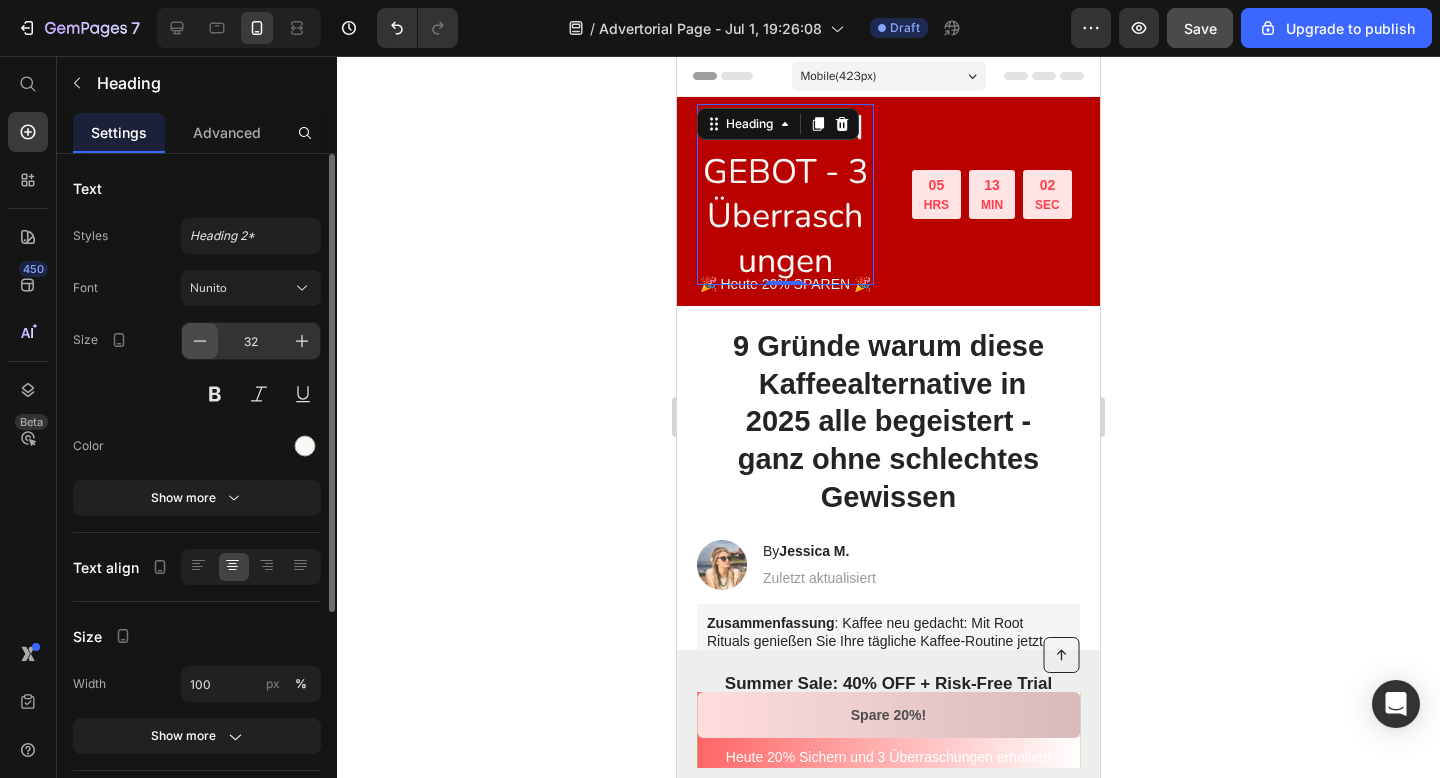 click 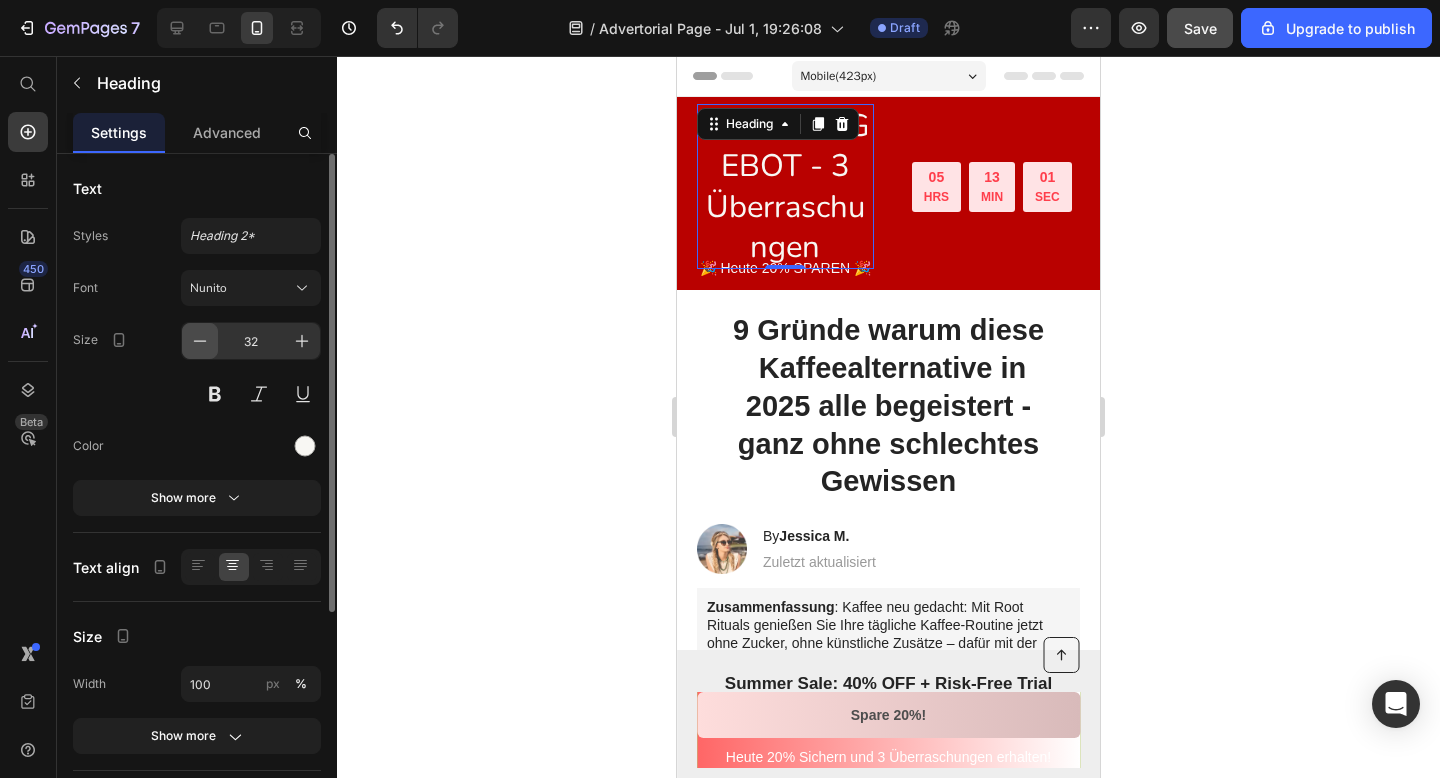 click 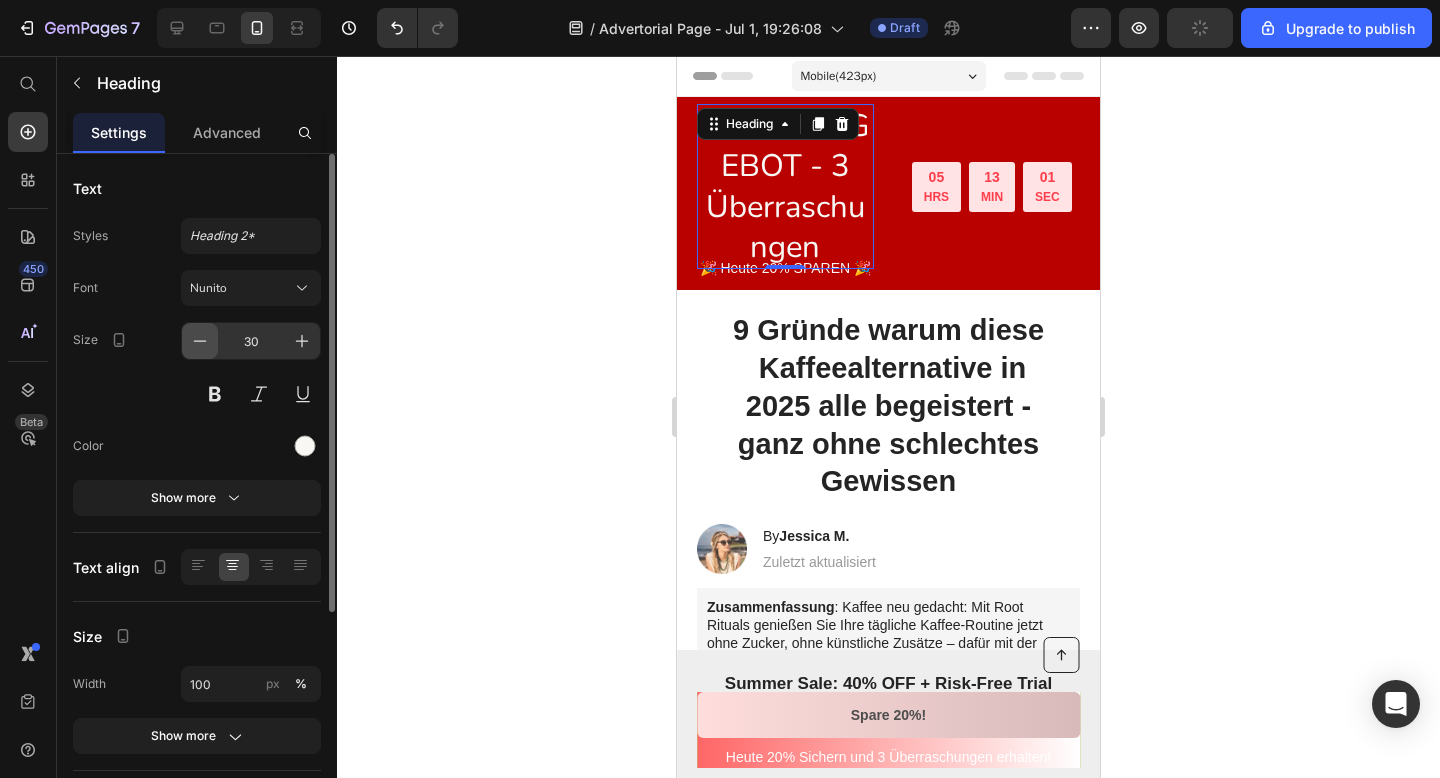 click 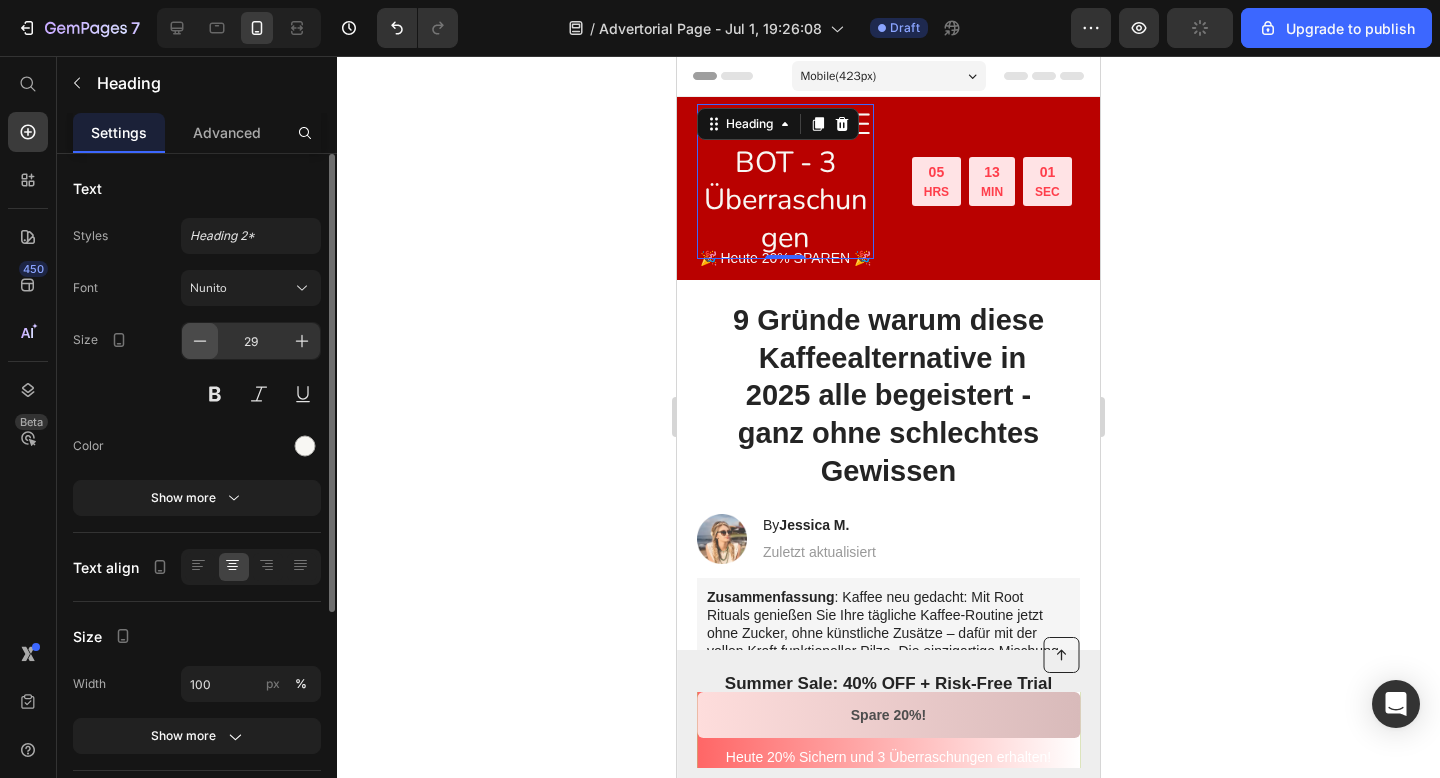 click 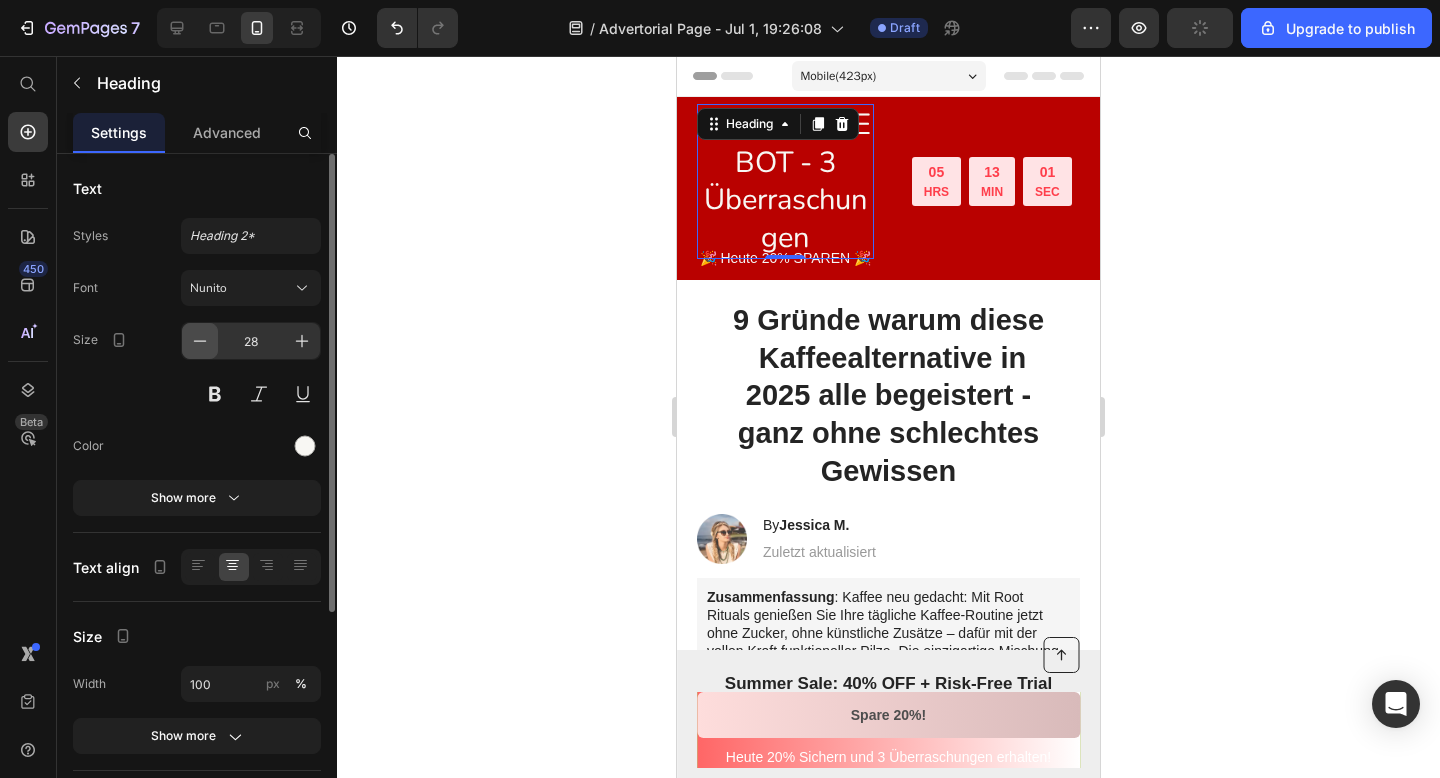 click 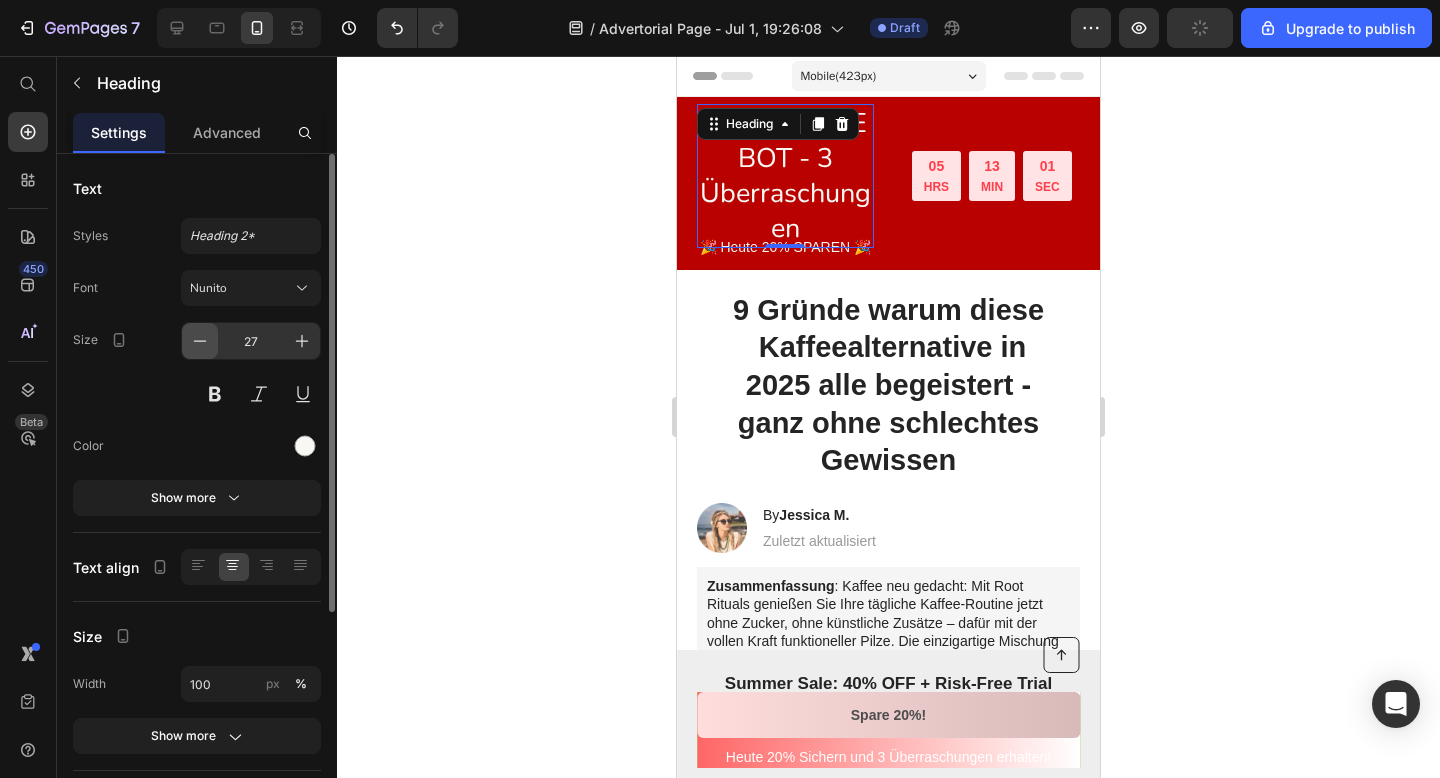 click 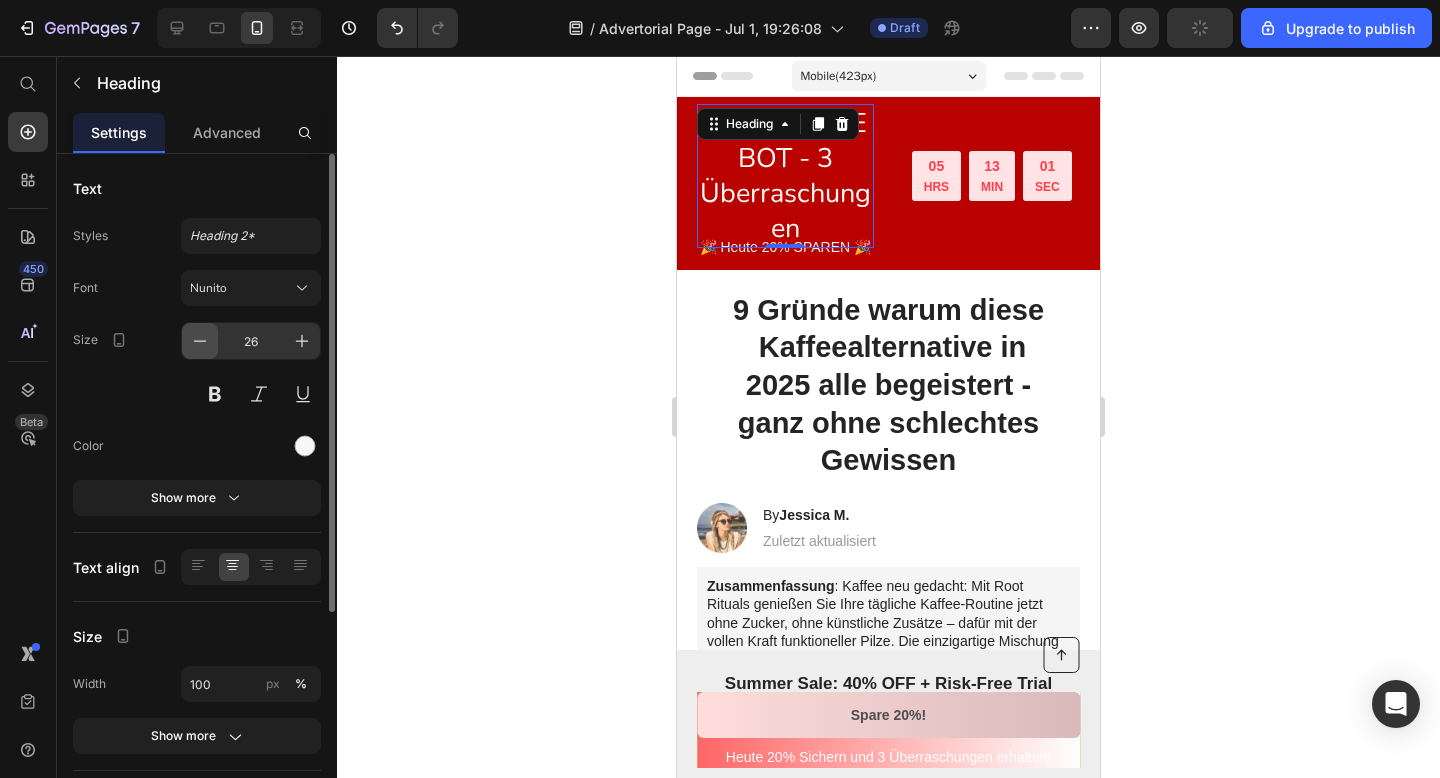 click 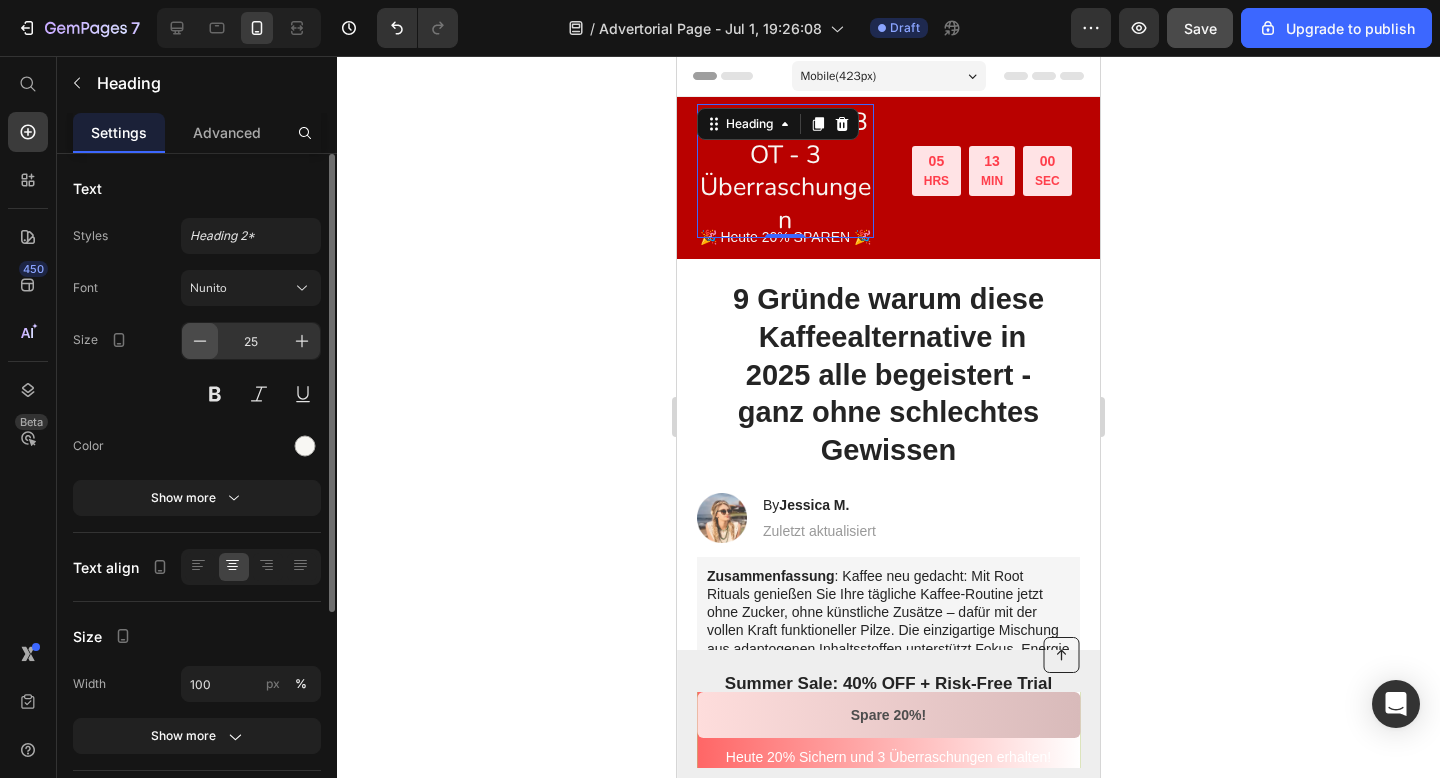 click 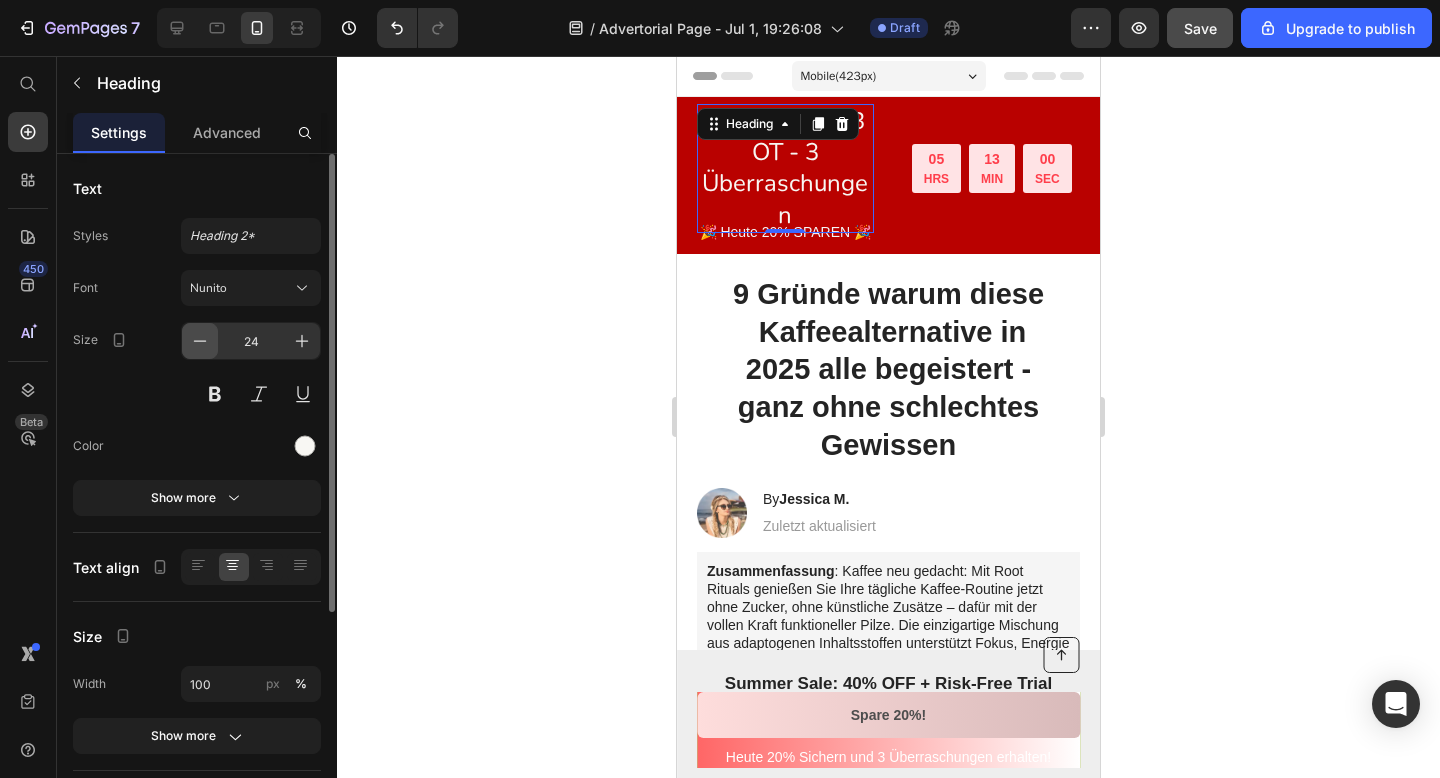 click 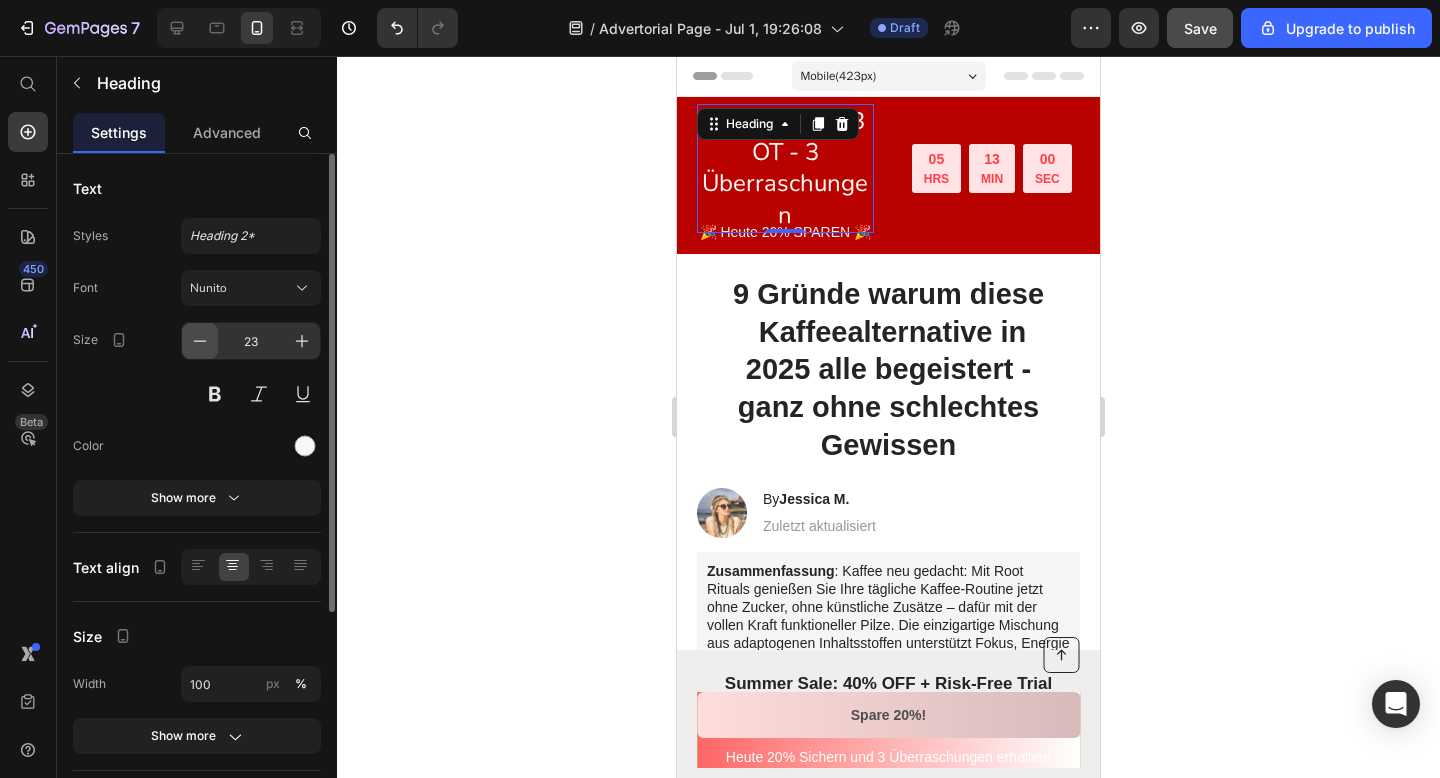 click 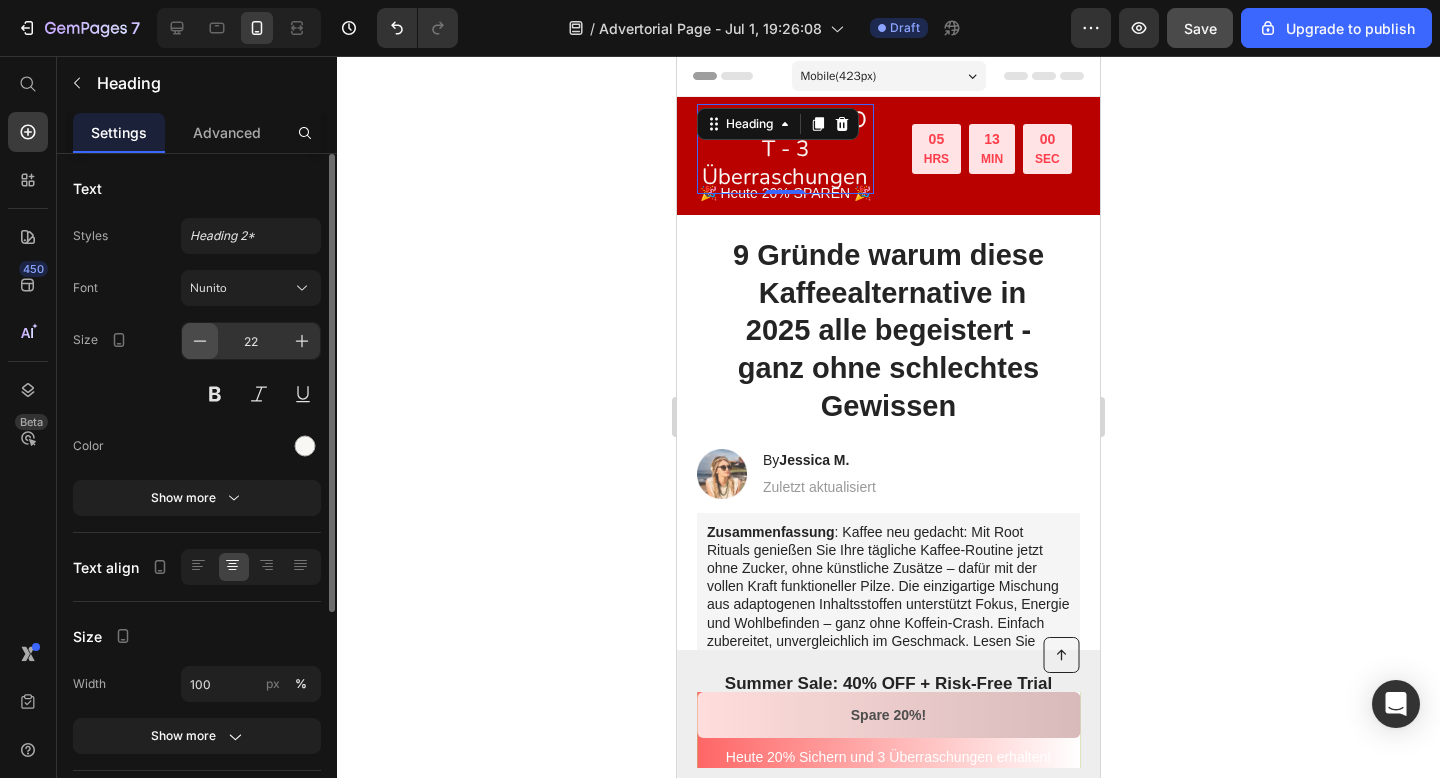 click 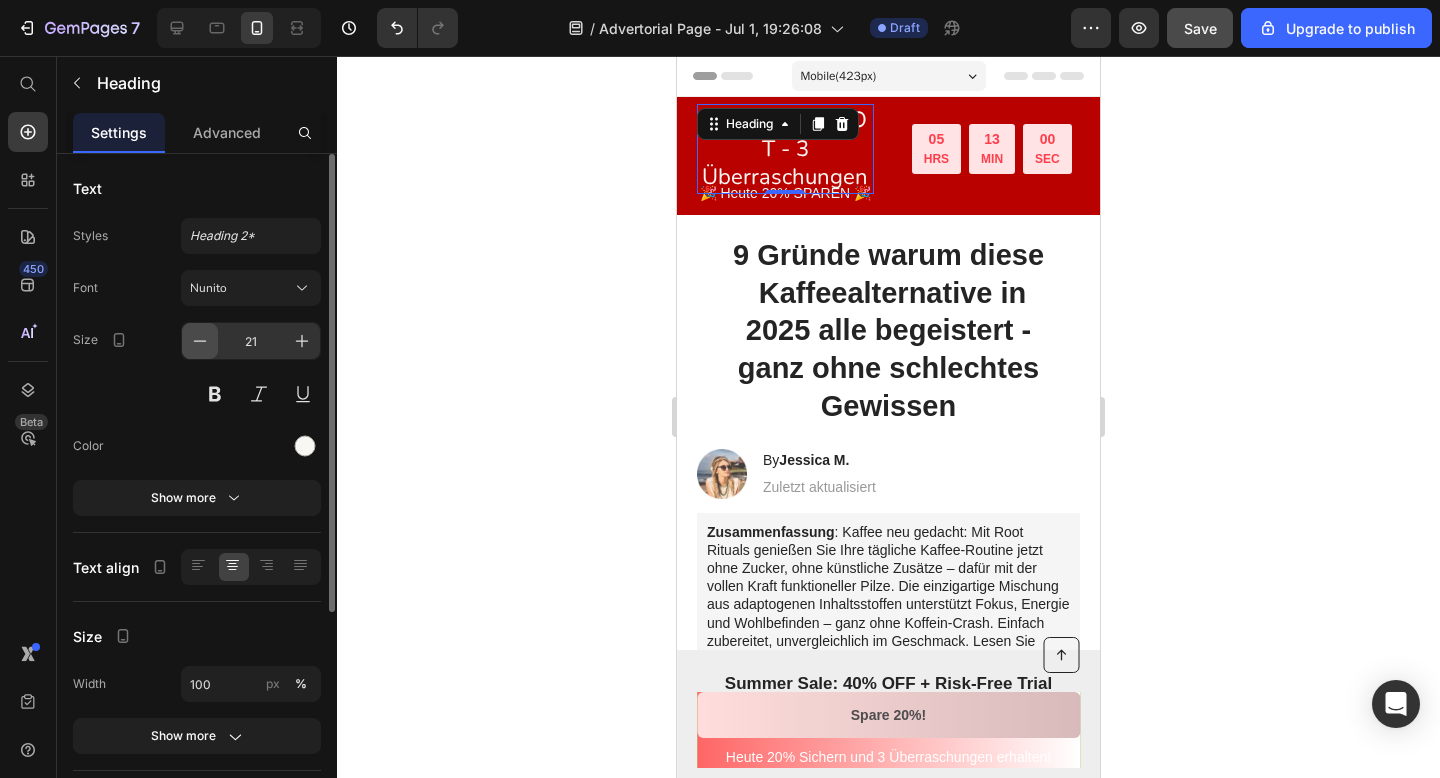 click 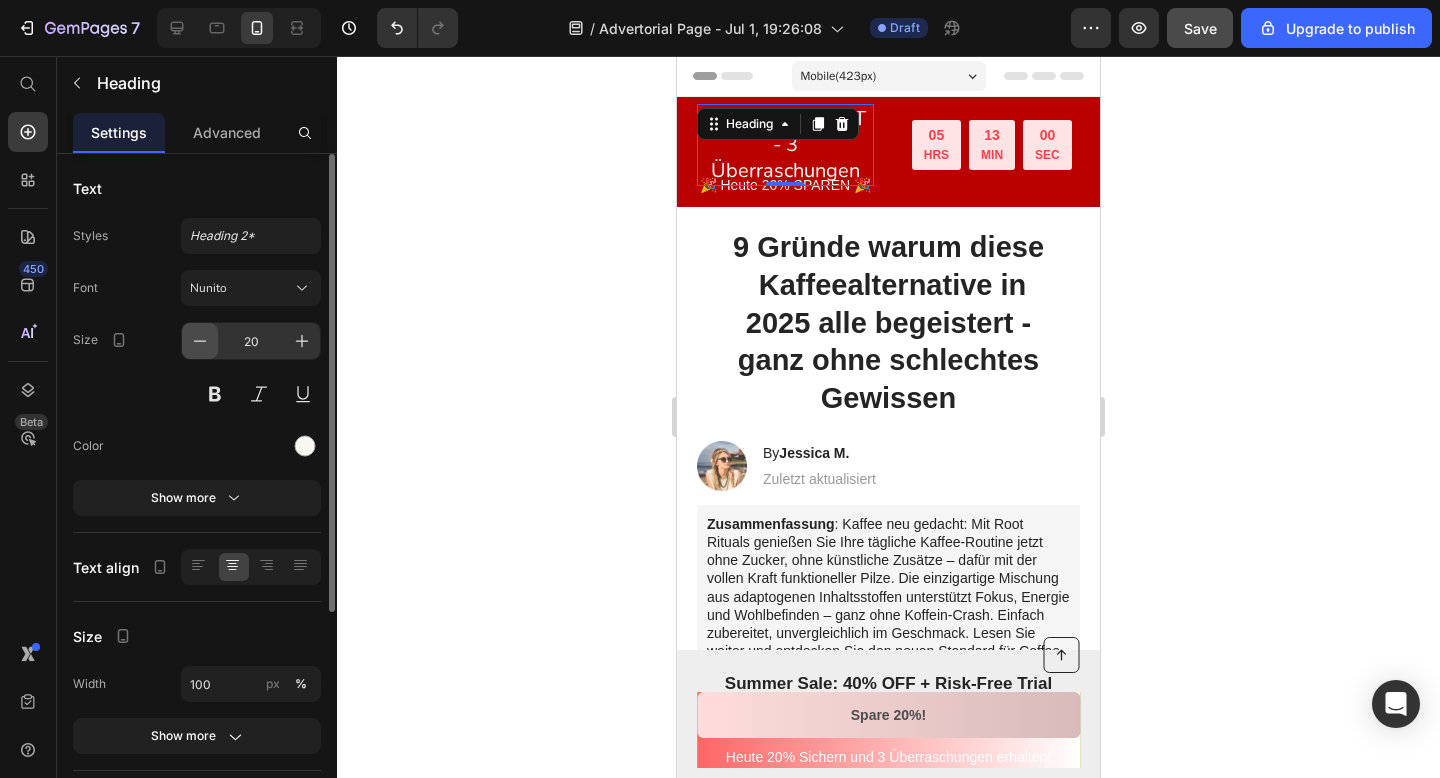 click 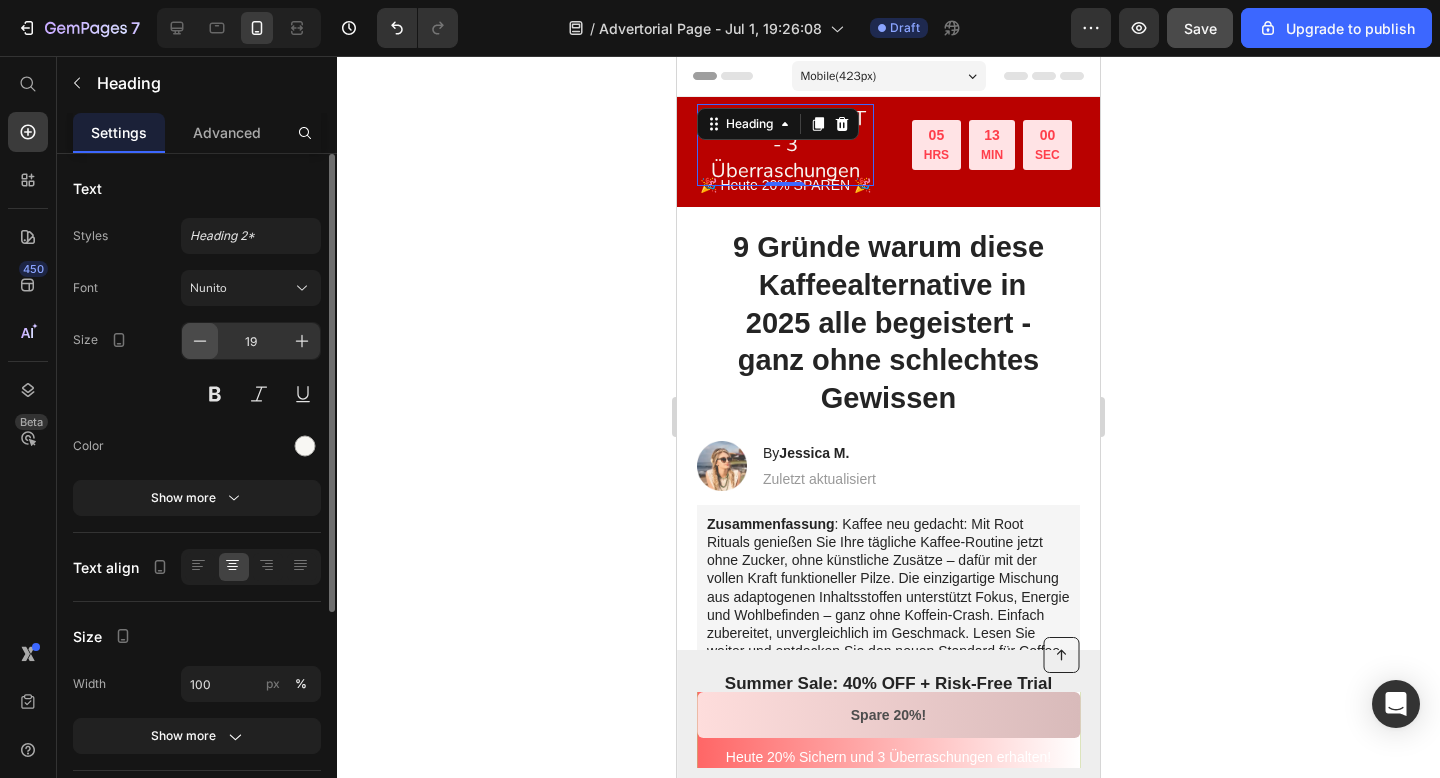 click 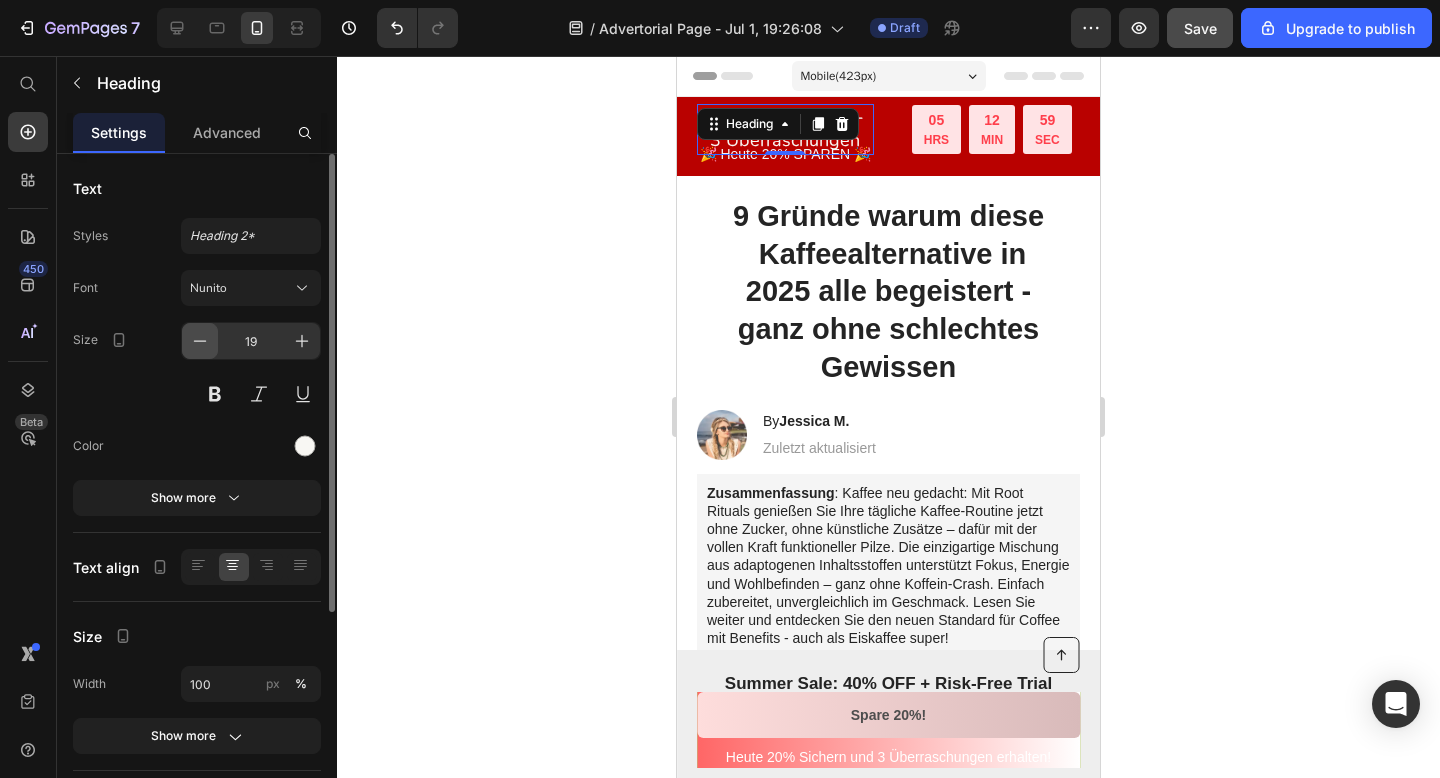 type on "18" 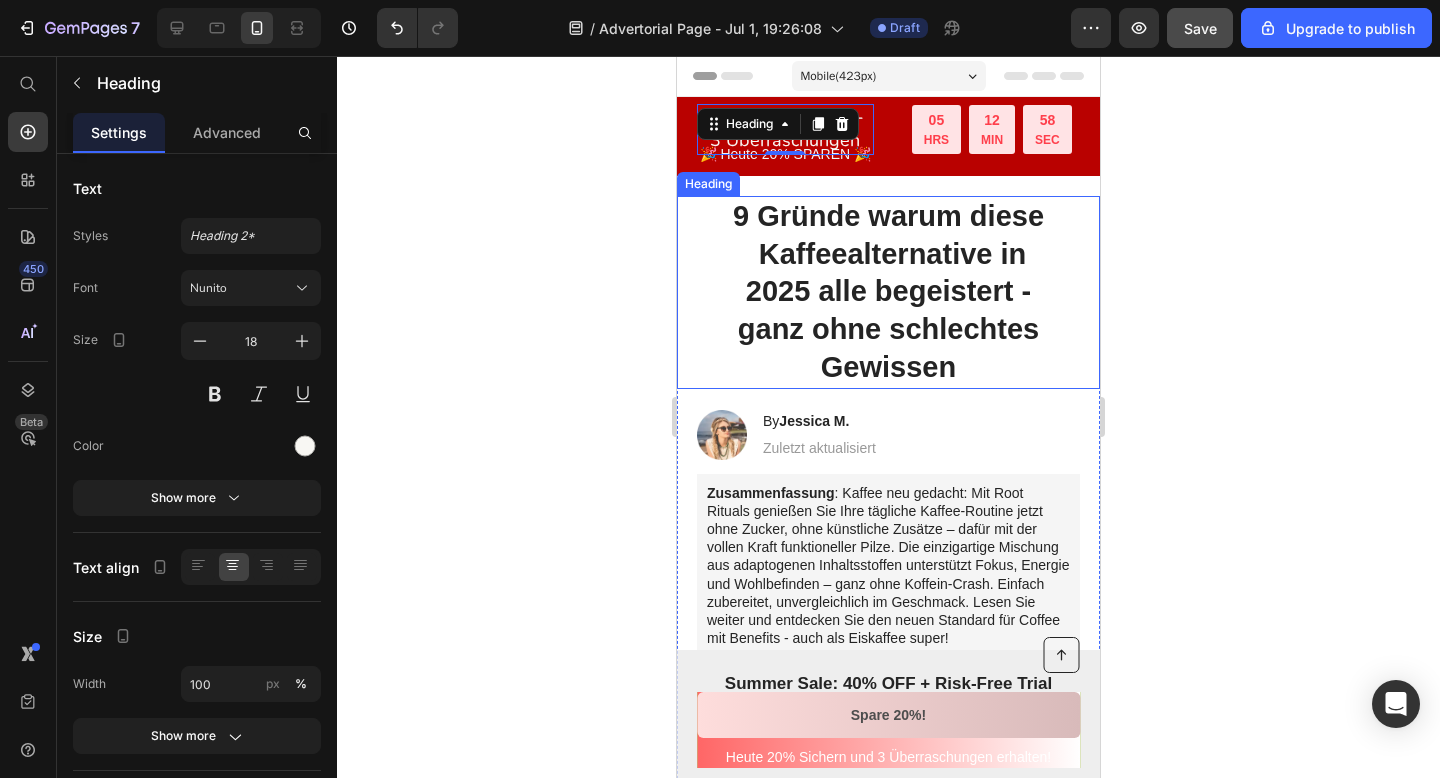 click on "9 Gründe warum diese  Kaffeealternative in 2025 alle begeistert - ganz ohne schlechtes Gewissen" at bounding box center [888, 292] 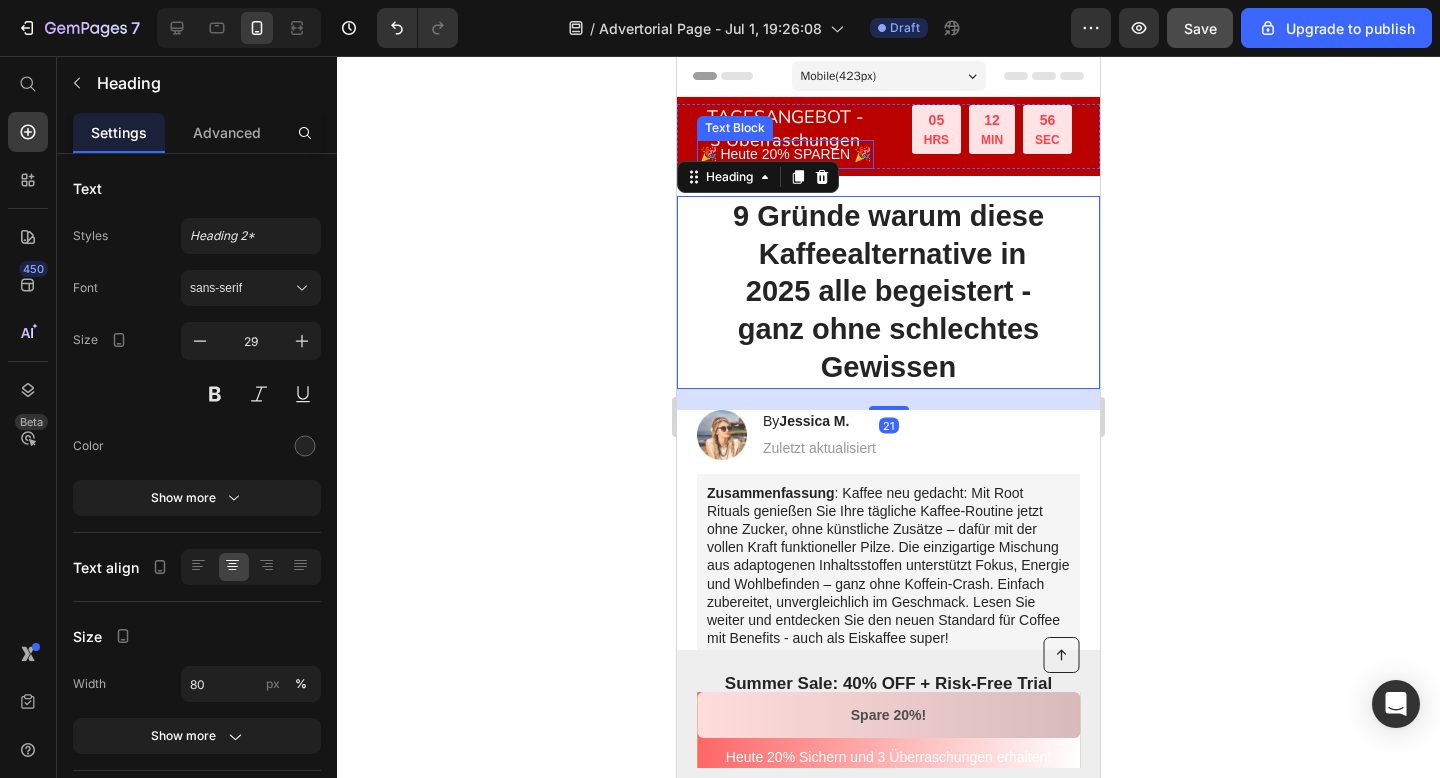 click on "🎉 Heute 20% SPAREN 🎉" at bounding box center (785, 154) 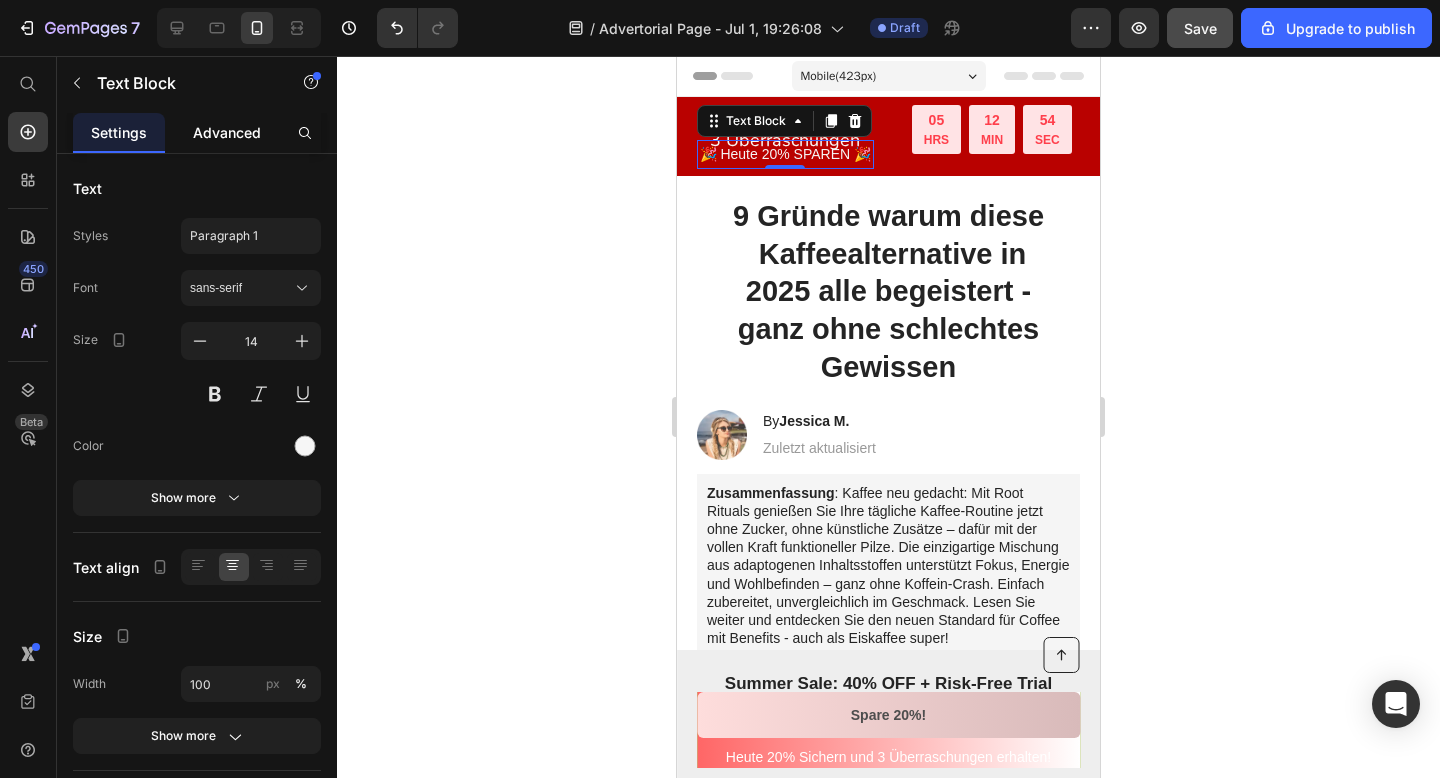 click on "Advanced" at bounding box center (227, 132) 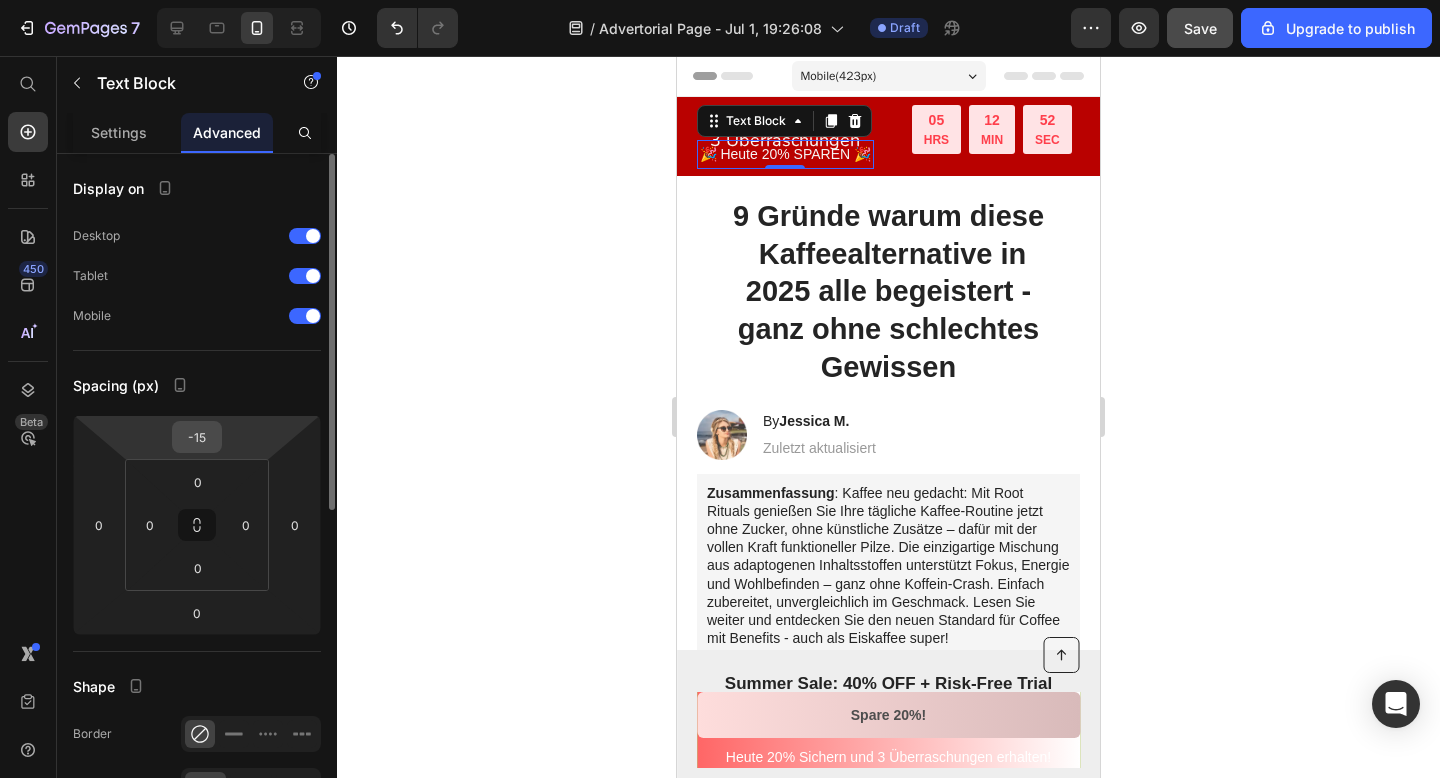 click on "-15" at bounding box center [197, 437] 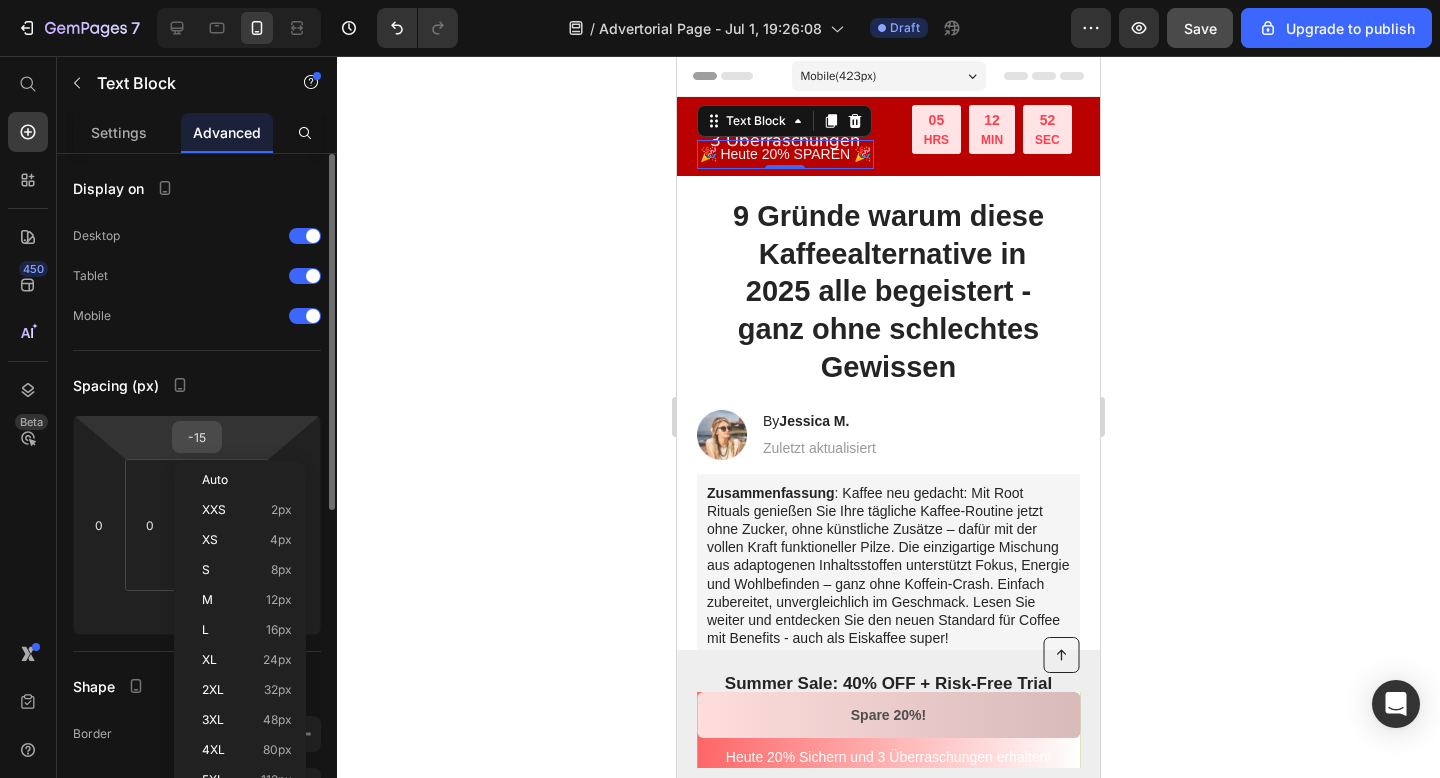 click on "-15" at bounding box center (197, 437) 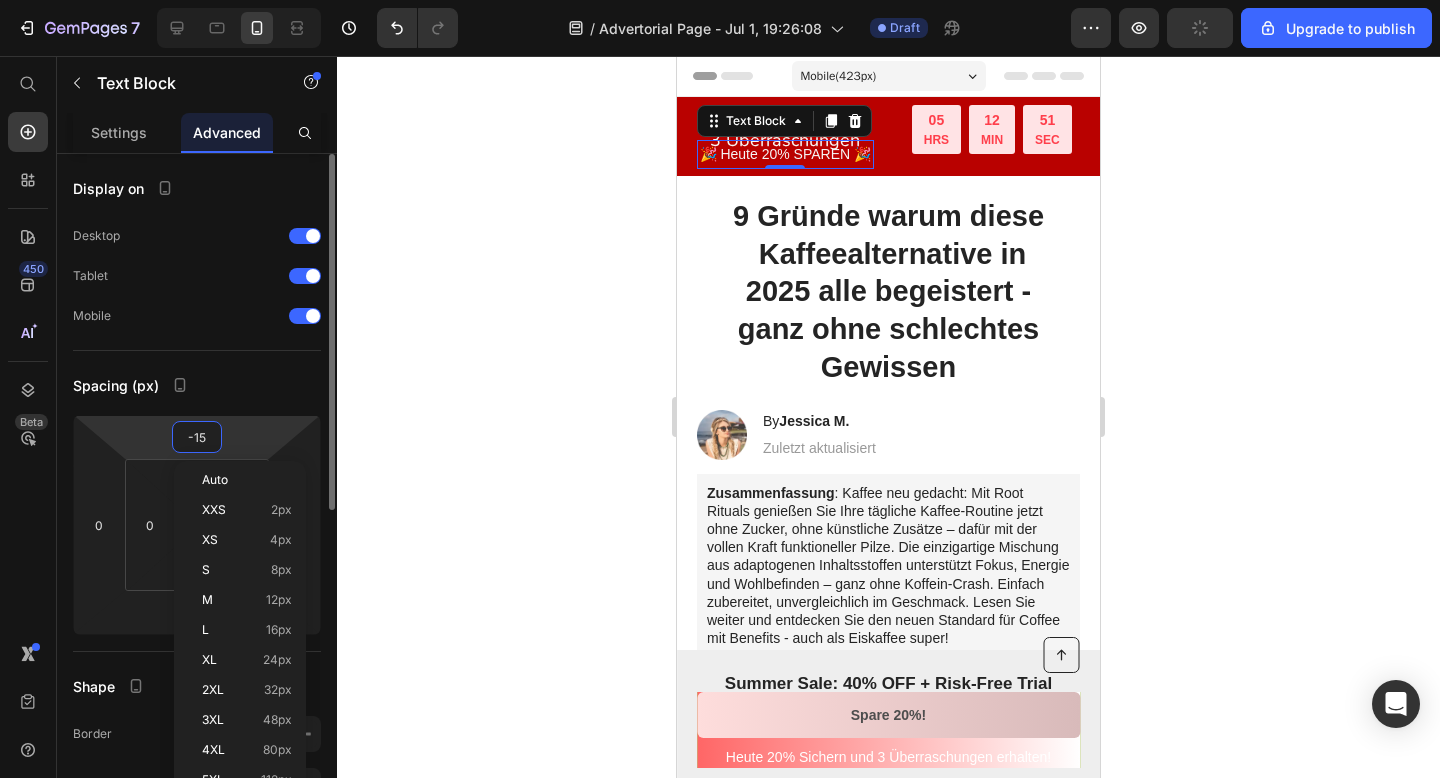 type 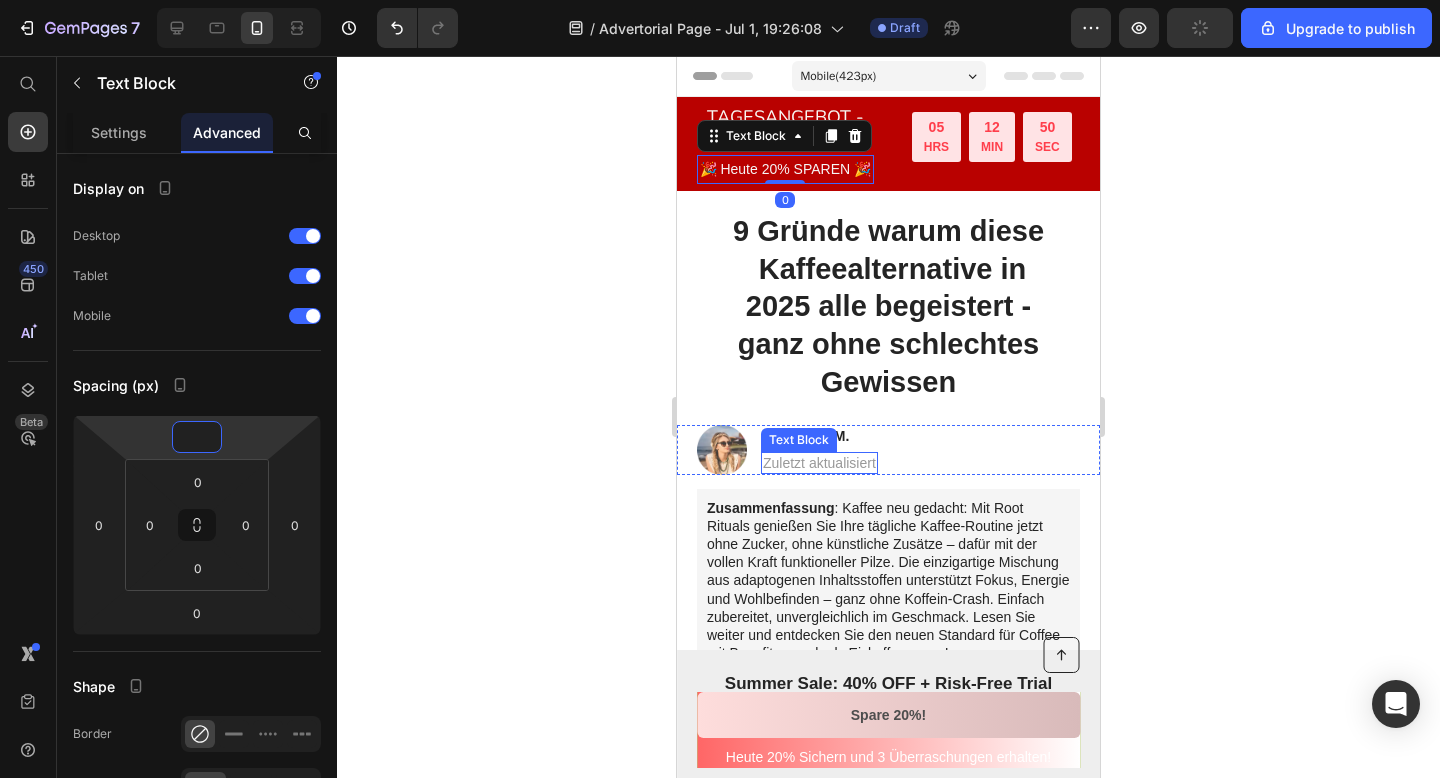 click on "9 Gründe warum diese  Kaffeealternative in 2025 alle begeistert - ganz ohne schlechtes Gewissen" at bounding box center [888, 307] 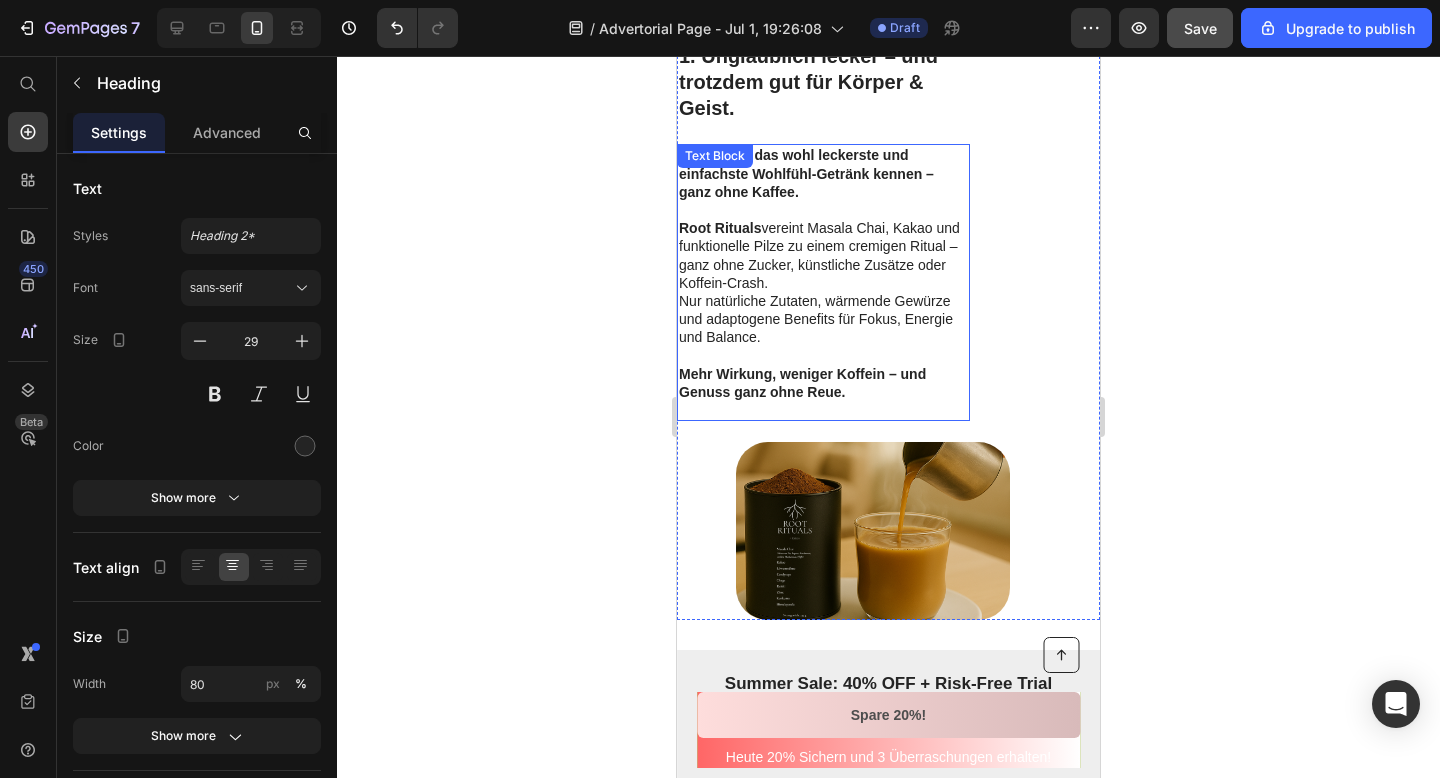 scroll, scrollTop: 704, scrollLeft: 0, axis: vertical 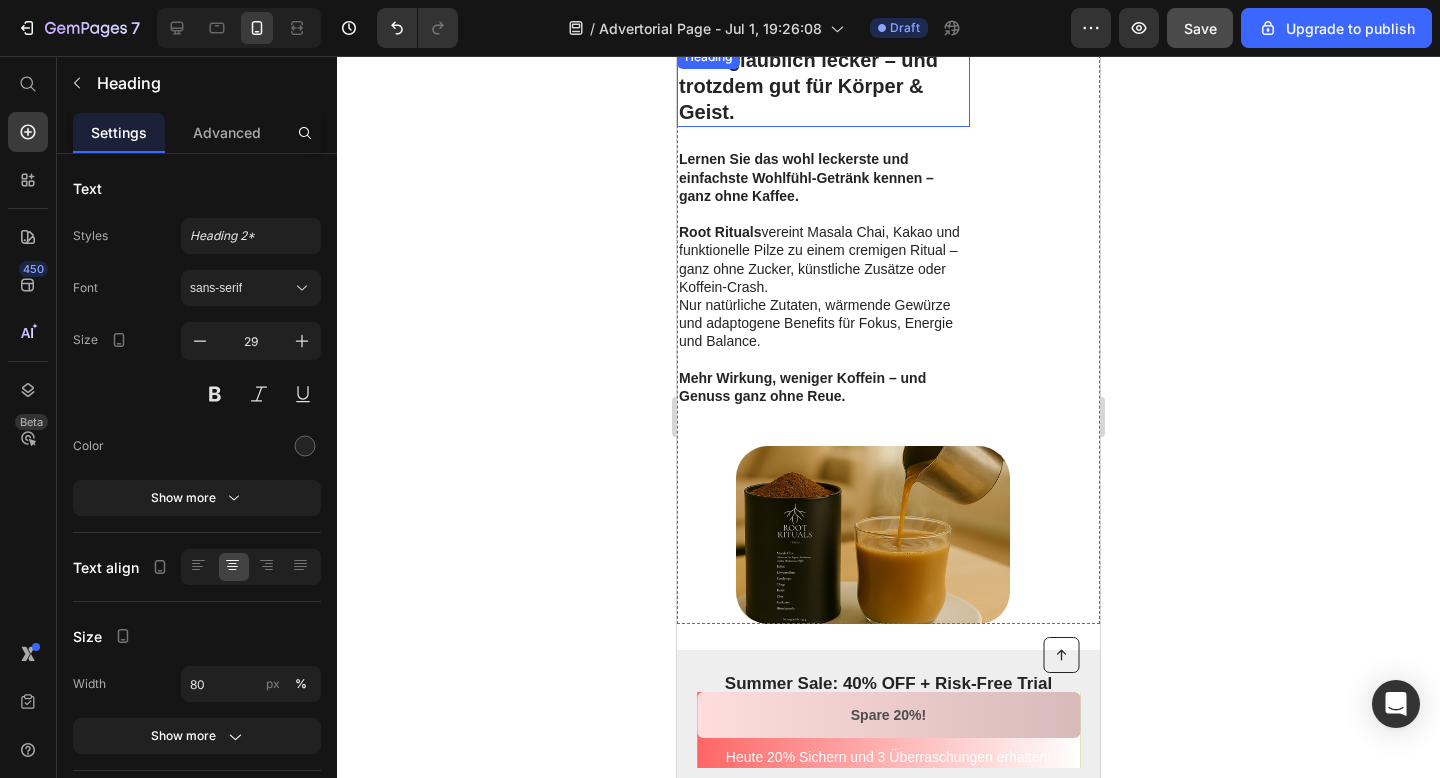 click on "1. Unglaublich lecker – und trotzdem gut für Körper & Geist." at bounding box center (823, 86) 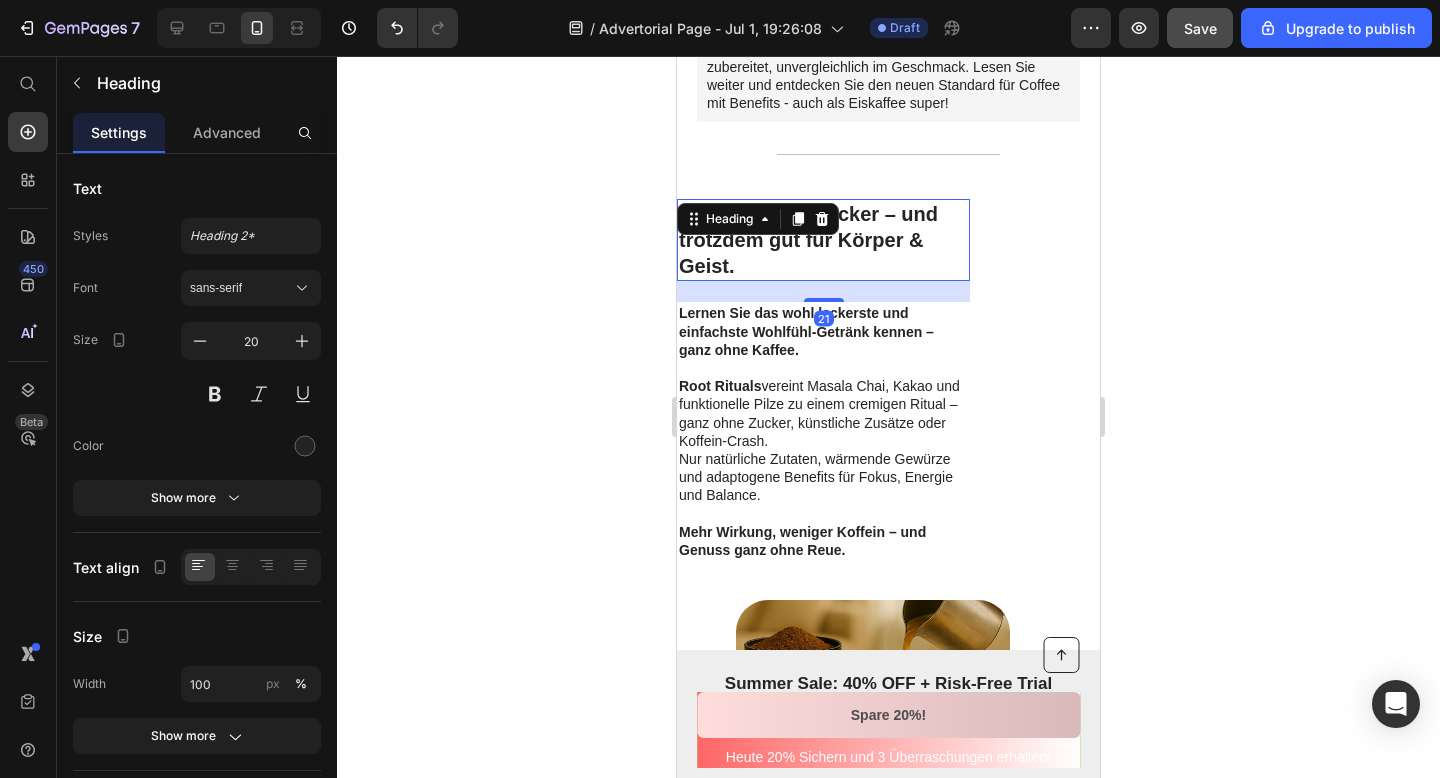 scroll, scrollTop: 543, scrollLeft: 0, axis: vertical 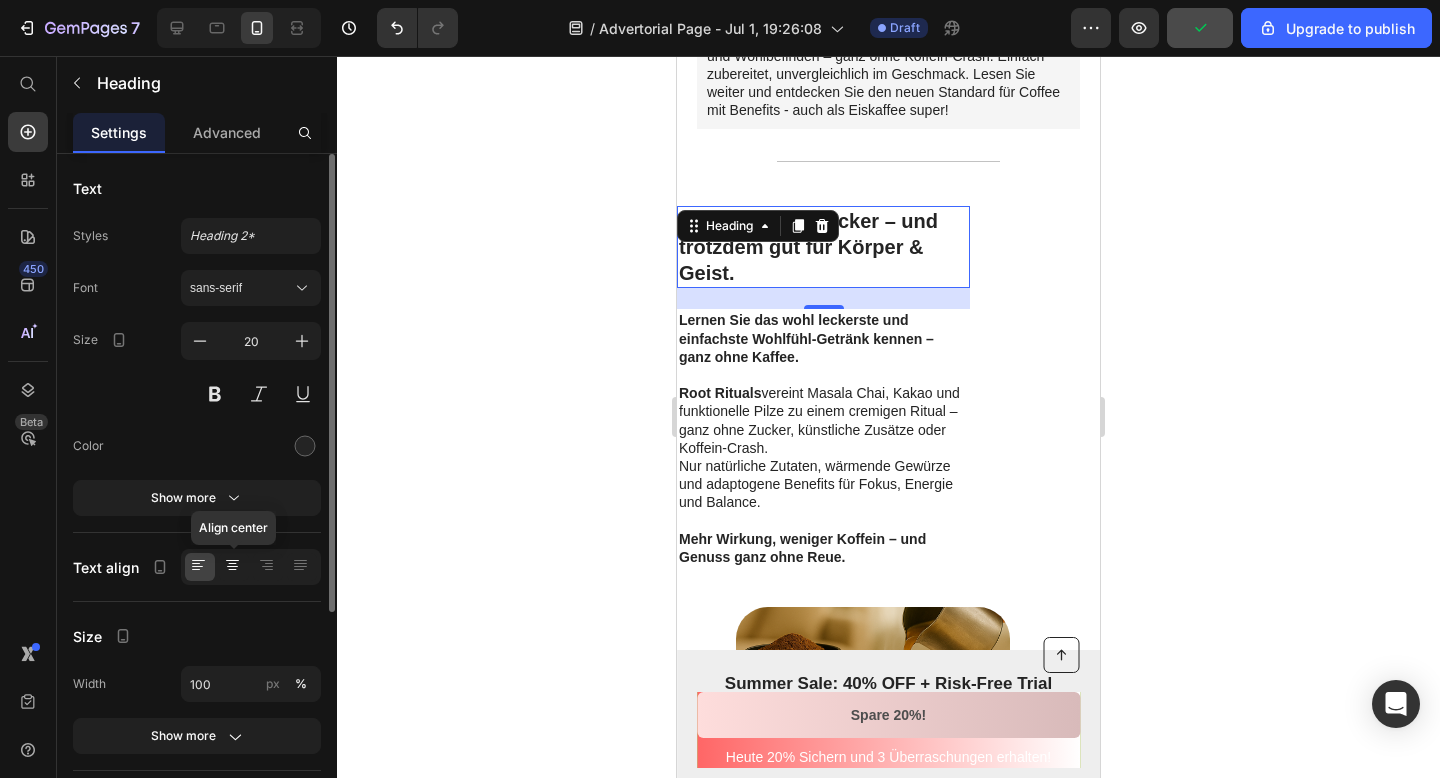click 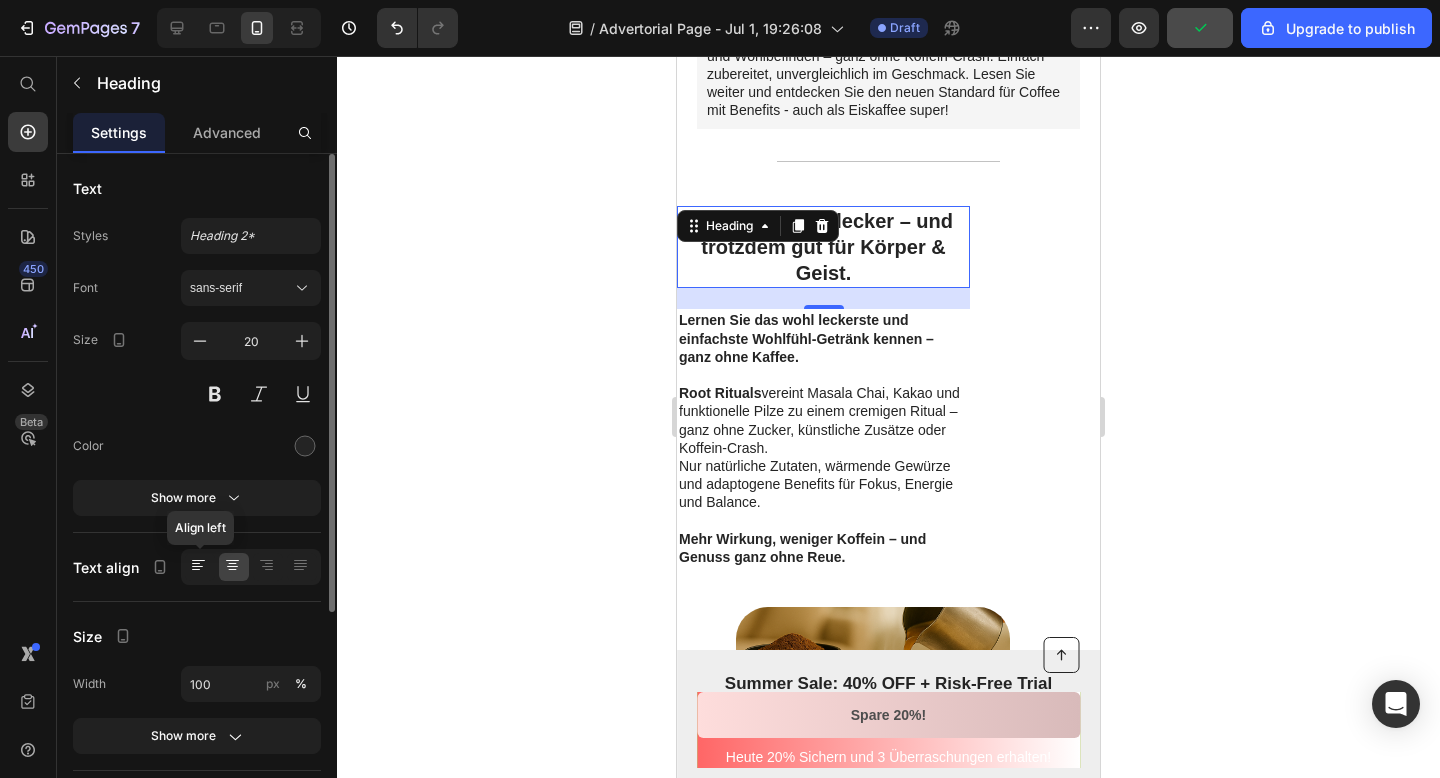 click 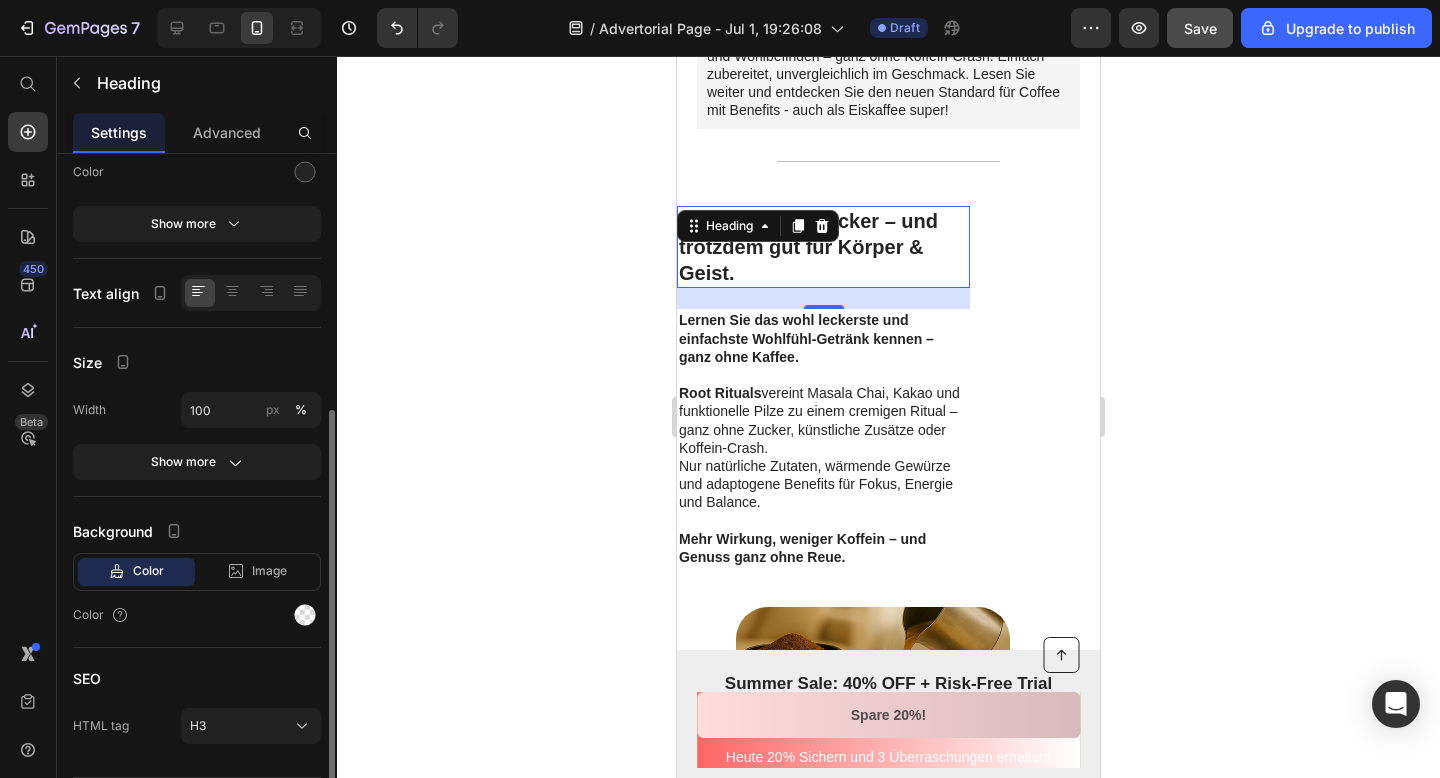 scroll, scrollTop: 331, scrollLeft: 0, axis: vertical 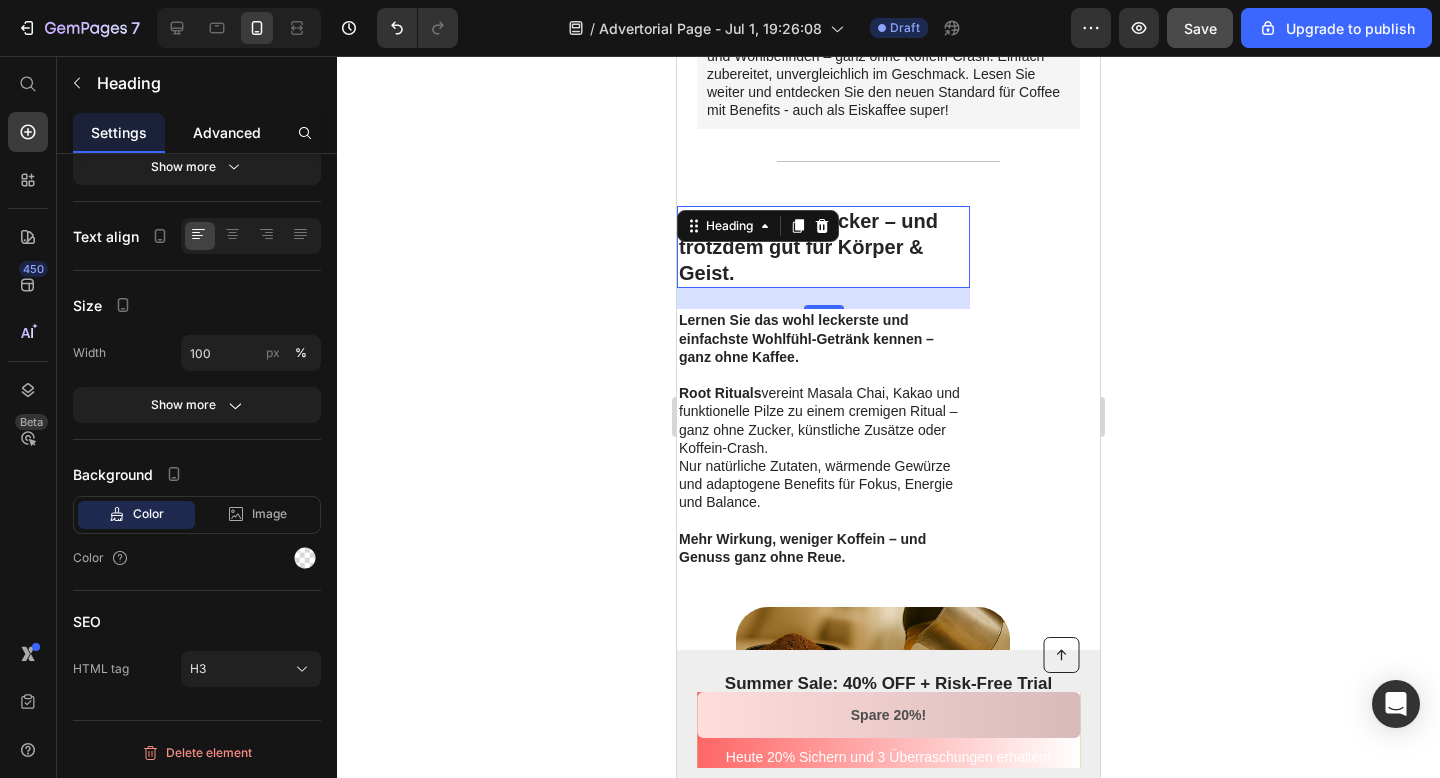 click on "Advanced" at bounding box center [227, 132] 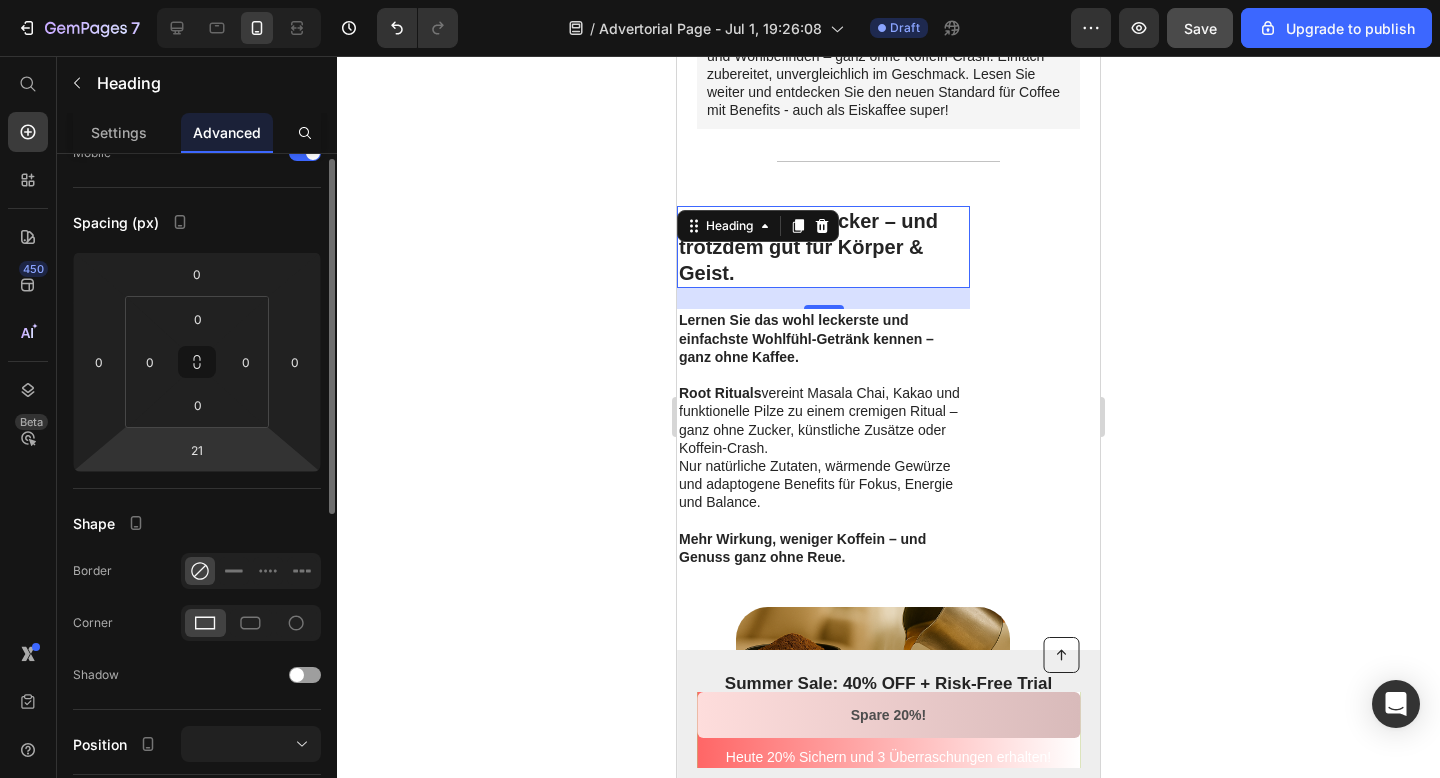 scroll, scrollTop: 246, scrollLeft: 0, axis: vertical 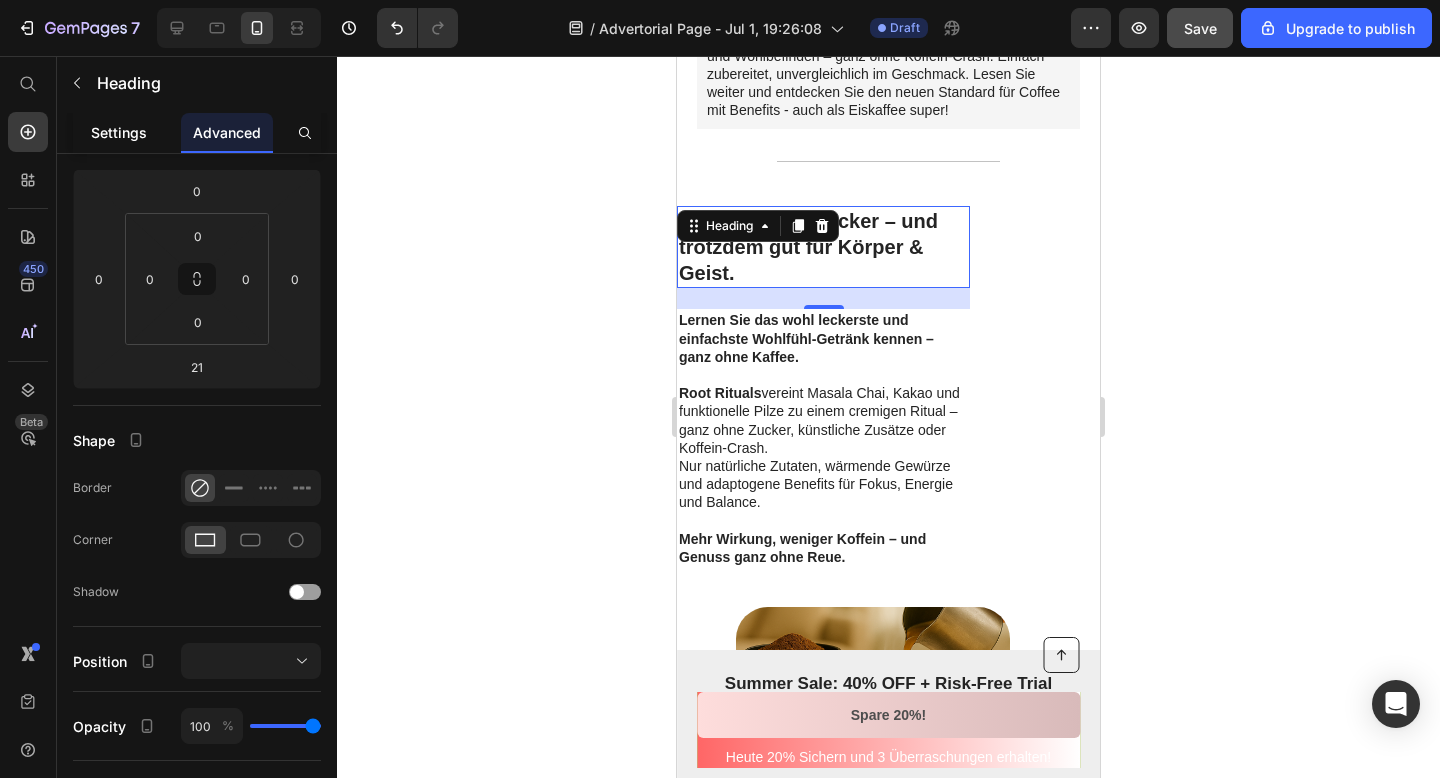 click on "Settings" at bounding box center (119, 132) 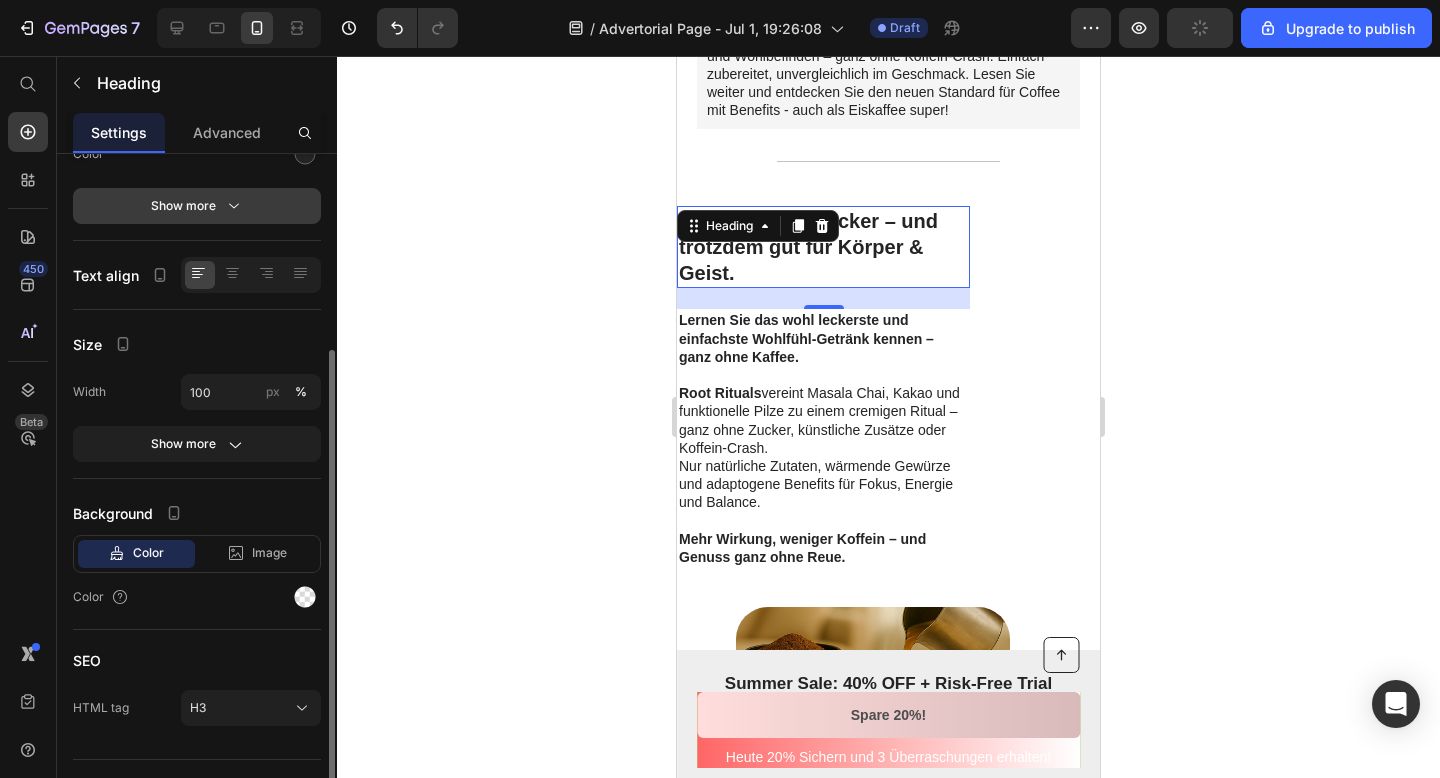 scroll, scrollTop: 331, scrollLeft: 0, axis: vertical 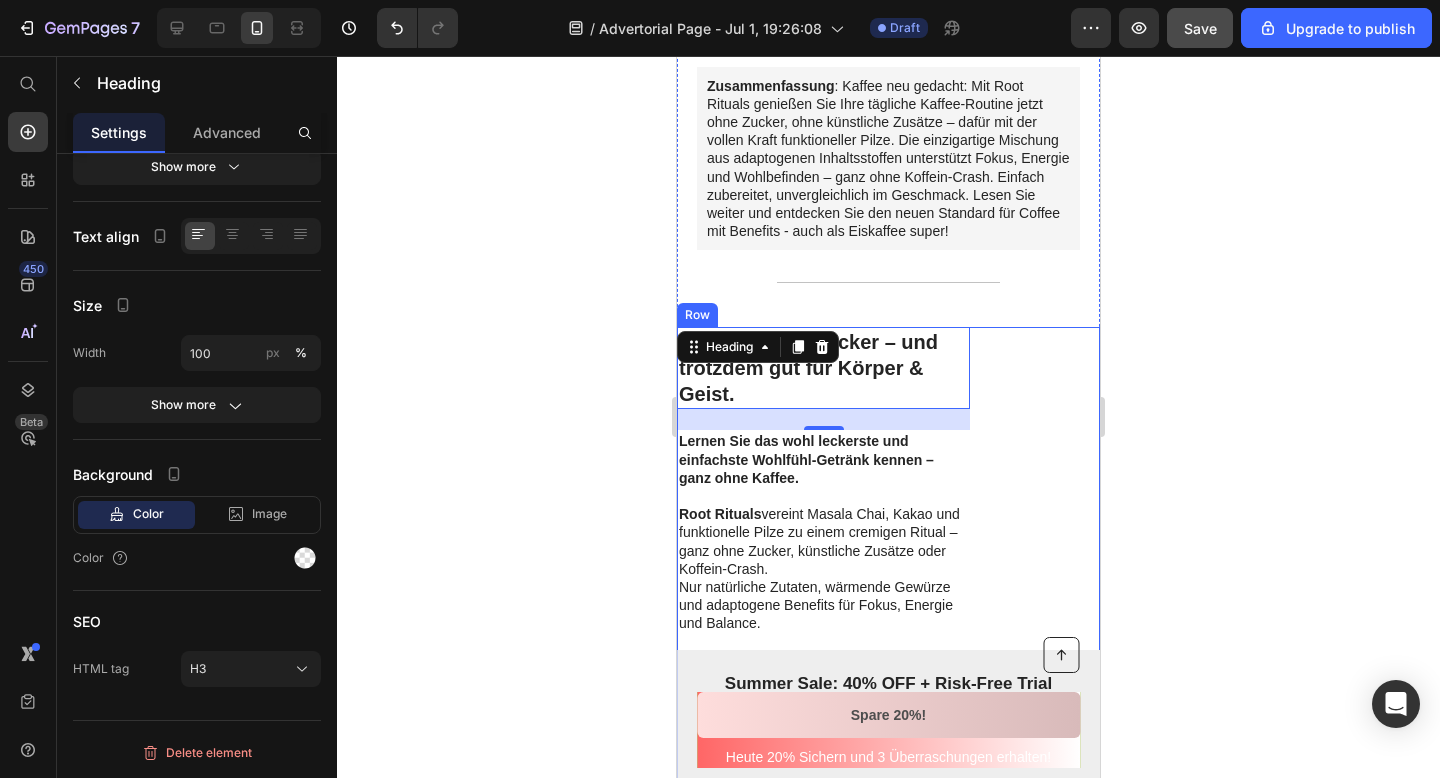click on "1. Unglaublich lecker – und trotzdem gut für Körper & Geist. Heading   21 Lernen Sie das wohl leckerste und einfachste Wohlfühl-Getränk kennen – ganz ohne Kaffee. Root Rituals  vereint Masala Chai, Kakao und funktionelle Pilze zu einem cremigen Ritual – ganz ohne Zucker, künstliche Zusätze oder Koffein-Crash. Nur natürliche Zutaten, wärmende Gewürze und adaptogene Benefits für Fokus, Energie und Balance. Mehr Wirkung, weniger Koffein – und Genuss ganz ohne Reue.   Text Block" at bounding box center (873, 527) 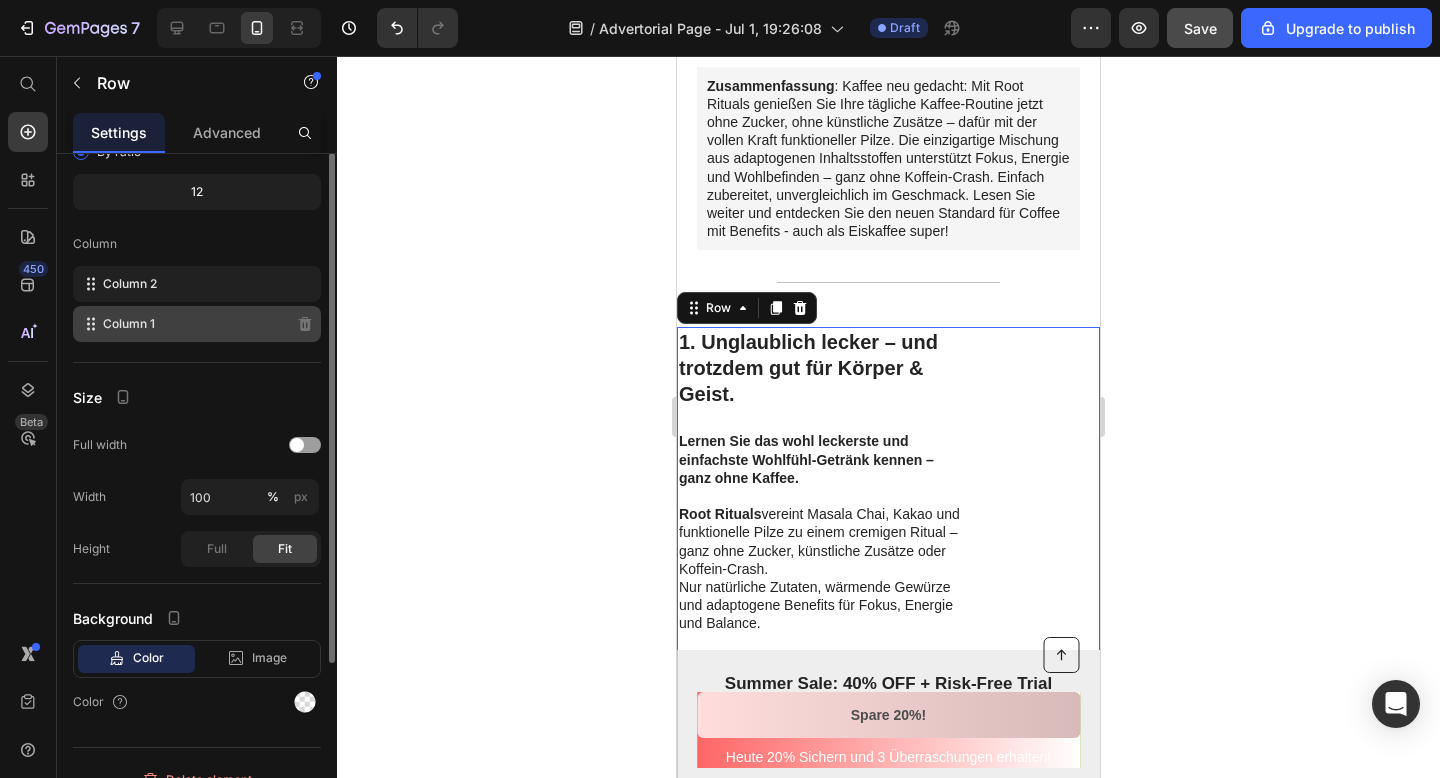 scroll, scrollTop: 227, scrollLeft: 0, axis: vertical 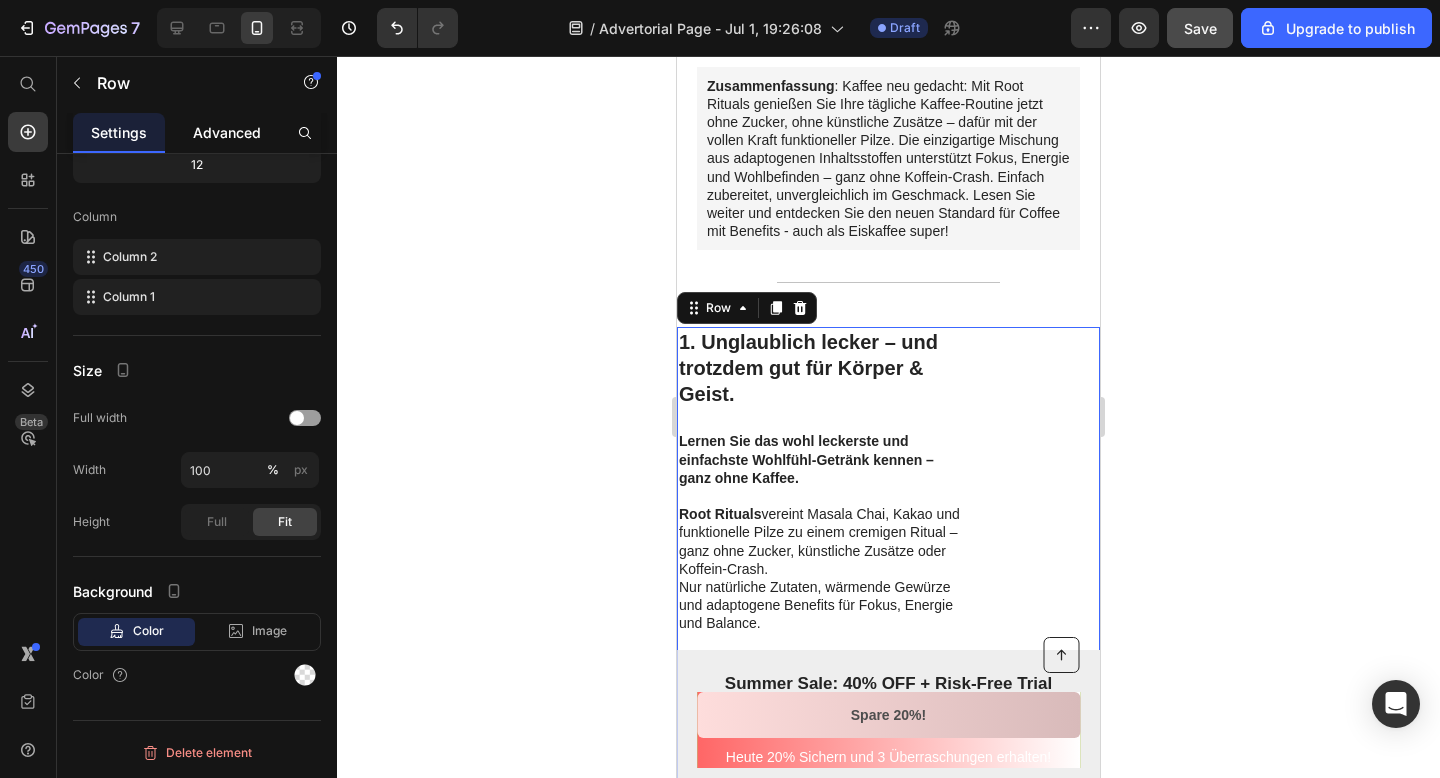 click on "Advanced" at bounding box center (227, 132) 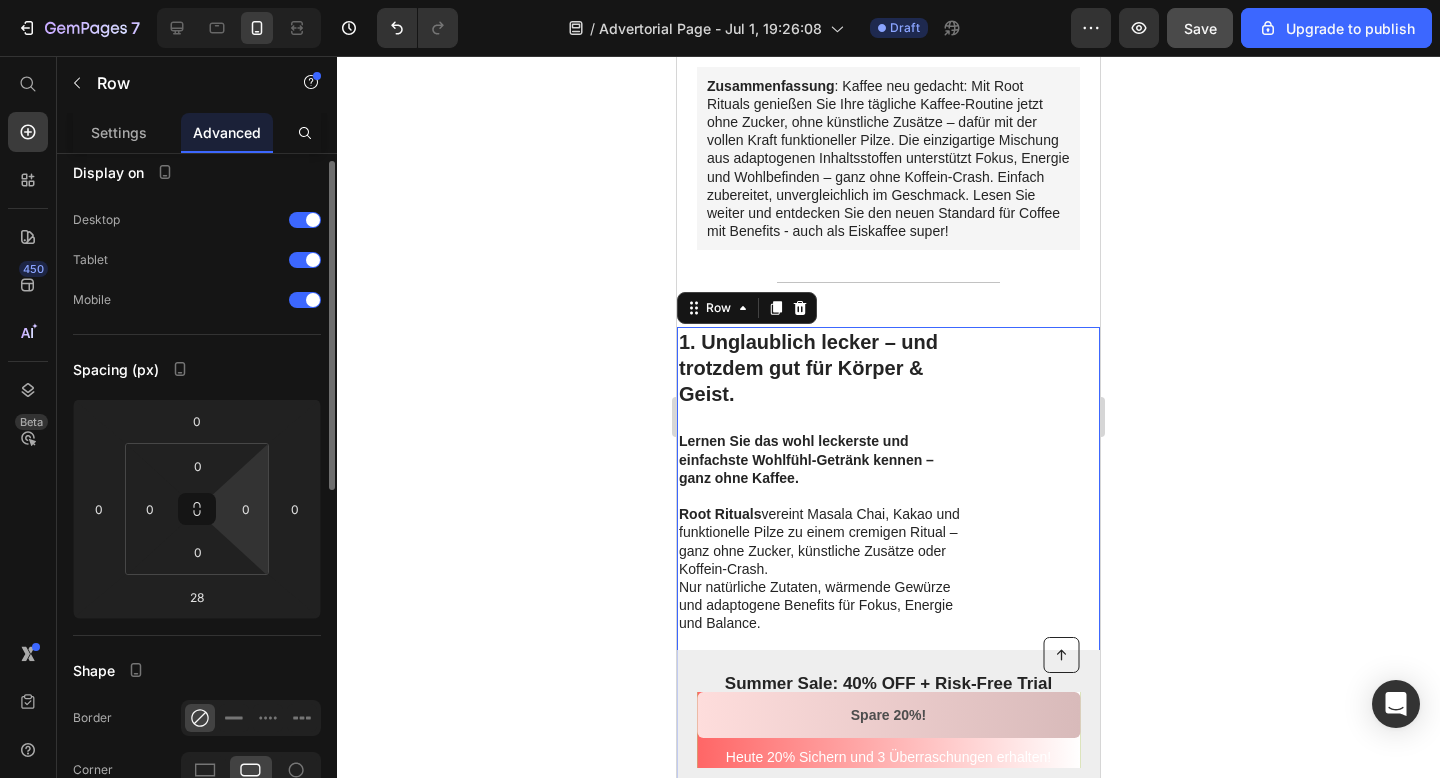scroll, scrollTop: 15, scrollLeft: 0, axis: vertical 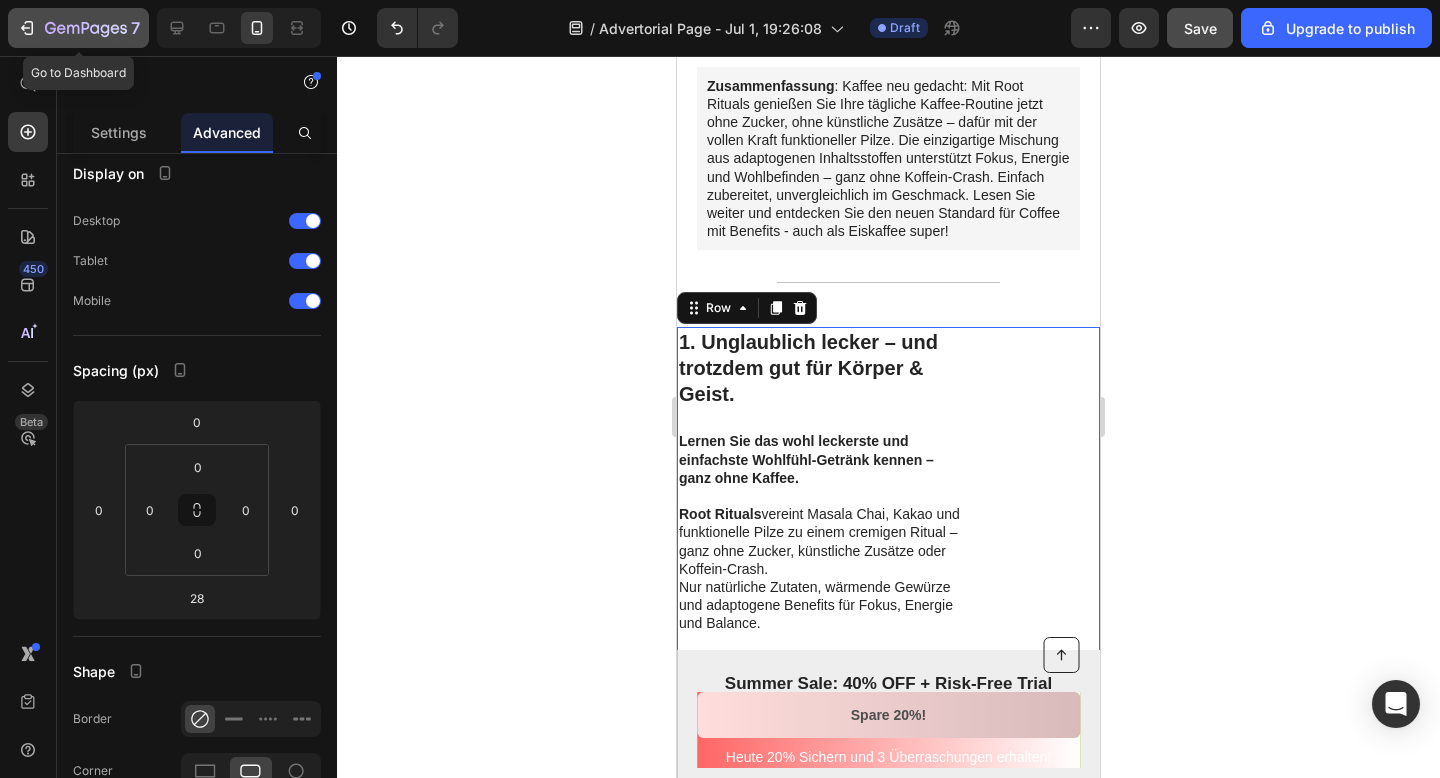 click 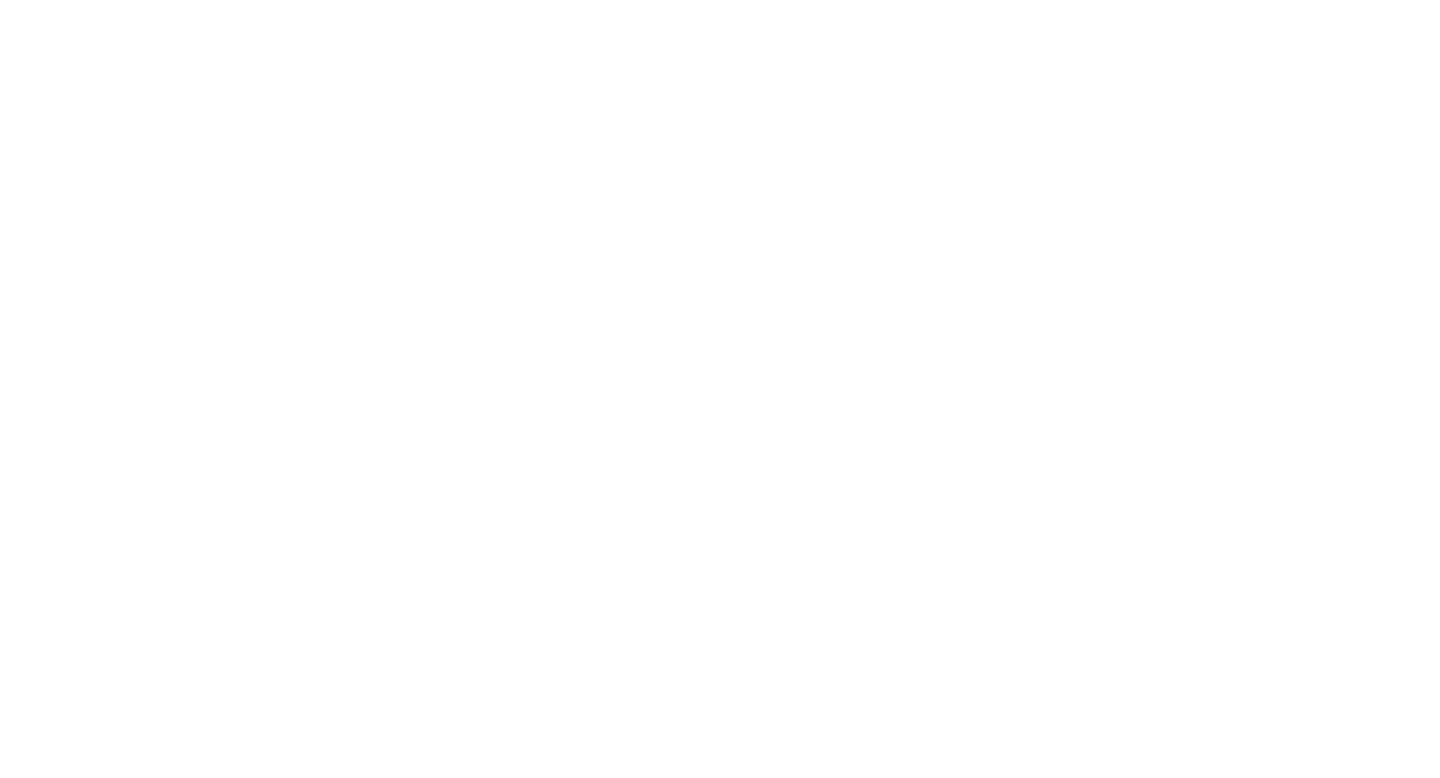 scroll, scrollTop: 0, scrollLeft: 0, axis: both 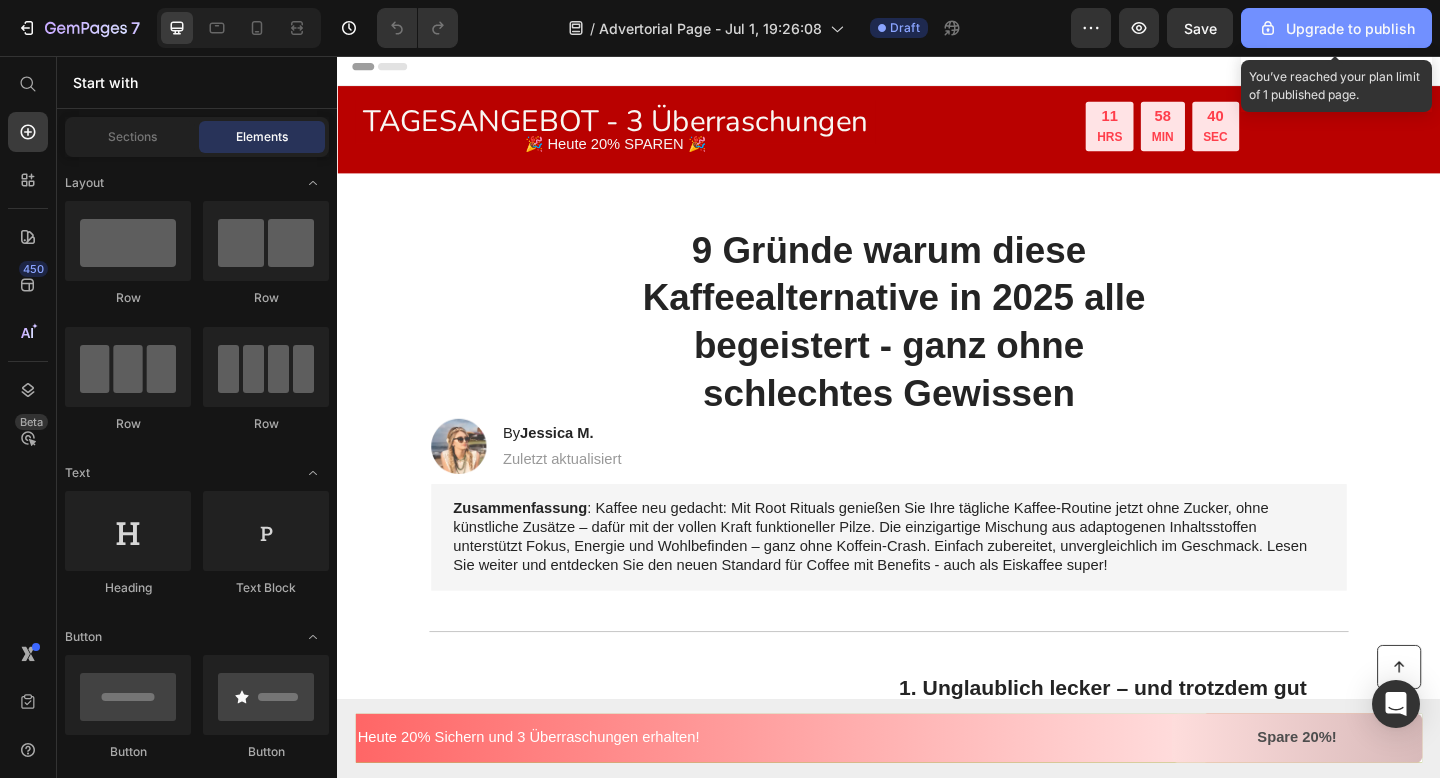 click on "Upgrade to publish" at bounding box center (1336, 28) 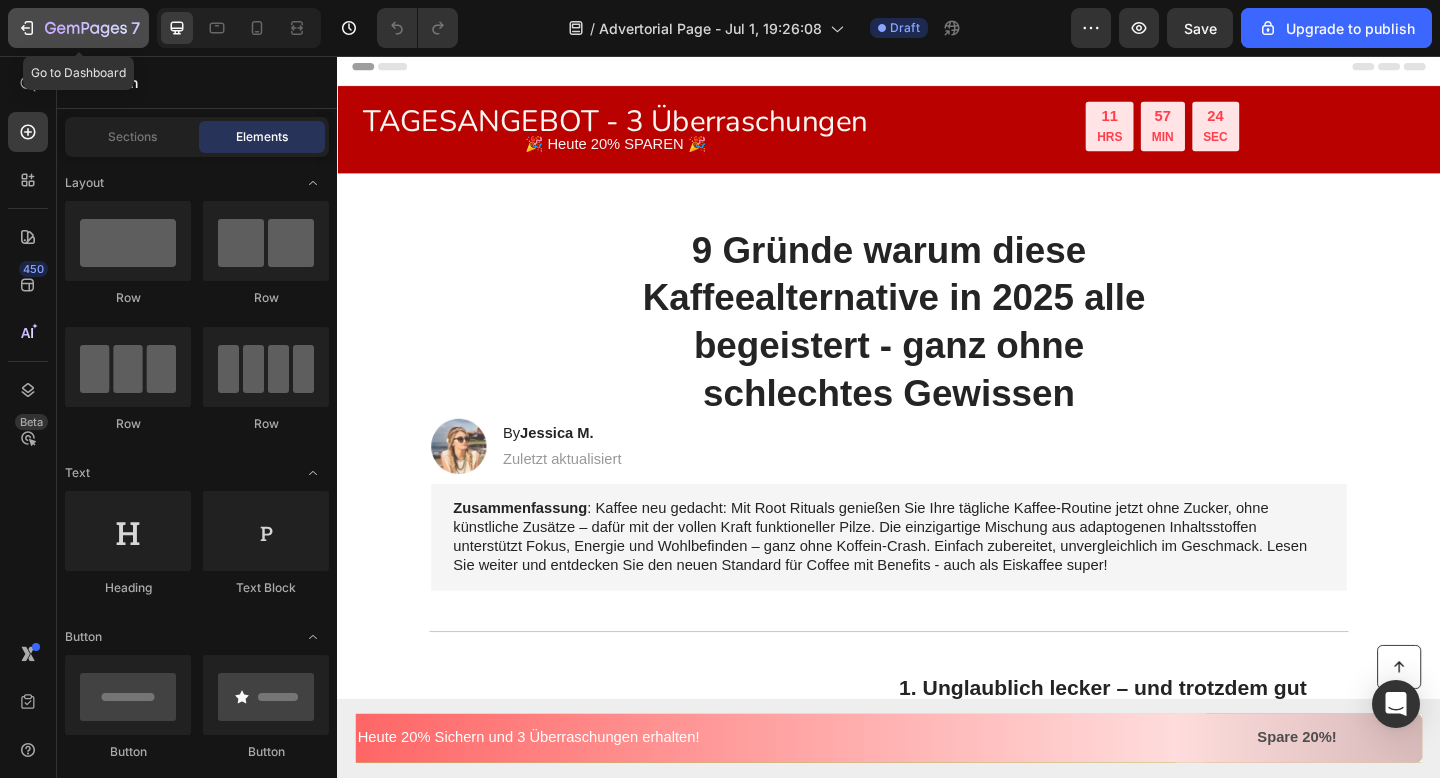 click on "7" at bounding box center (78, 28) 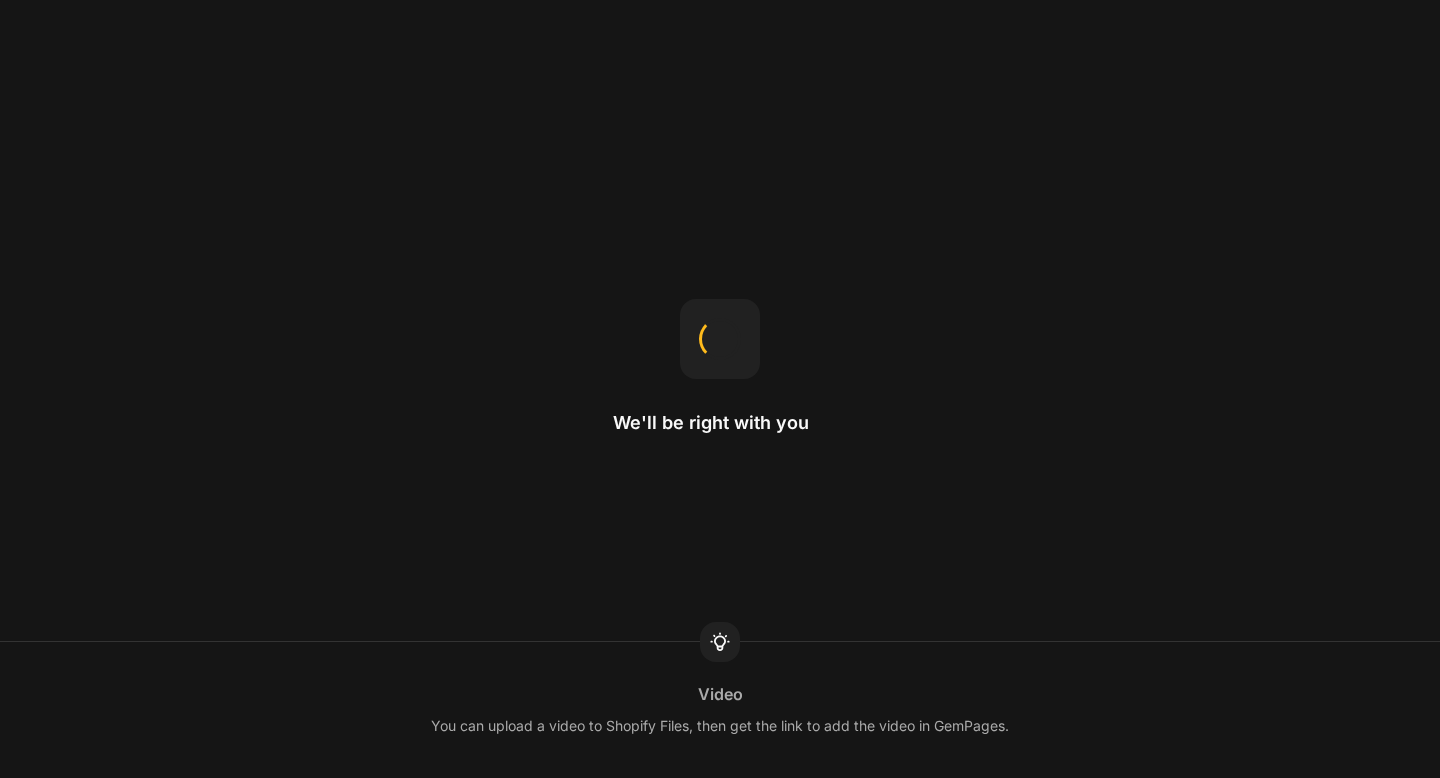 scroll, scrollTop: 0, scrollLeft: 0, axis: both 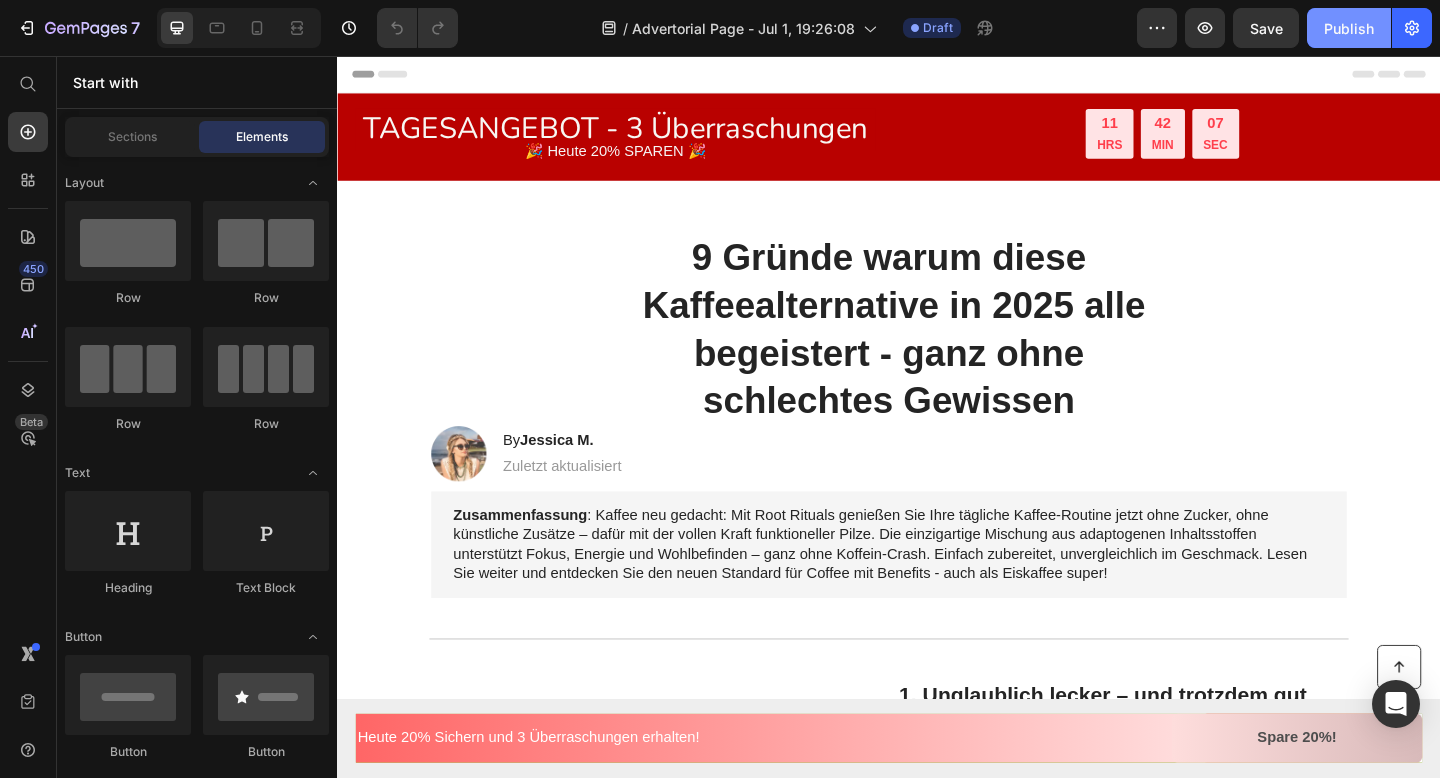 click on "Publish" at bounding box center [1349, 28] 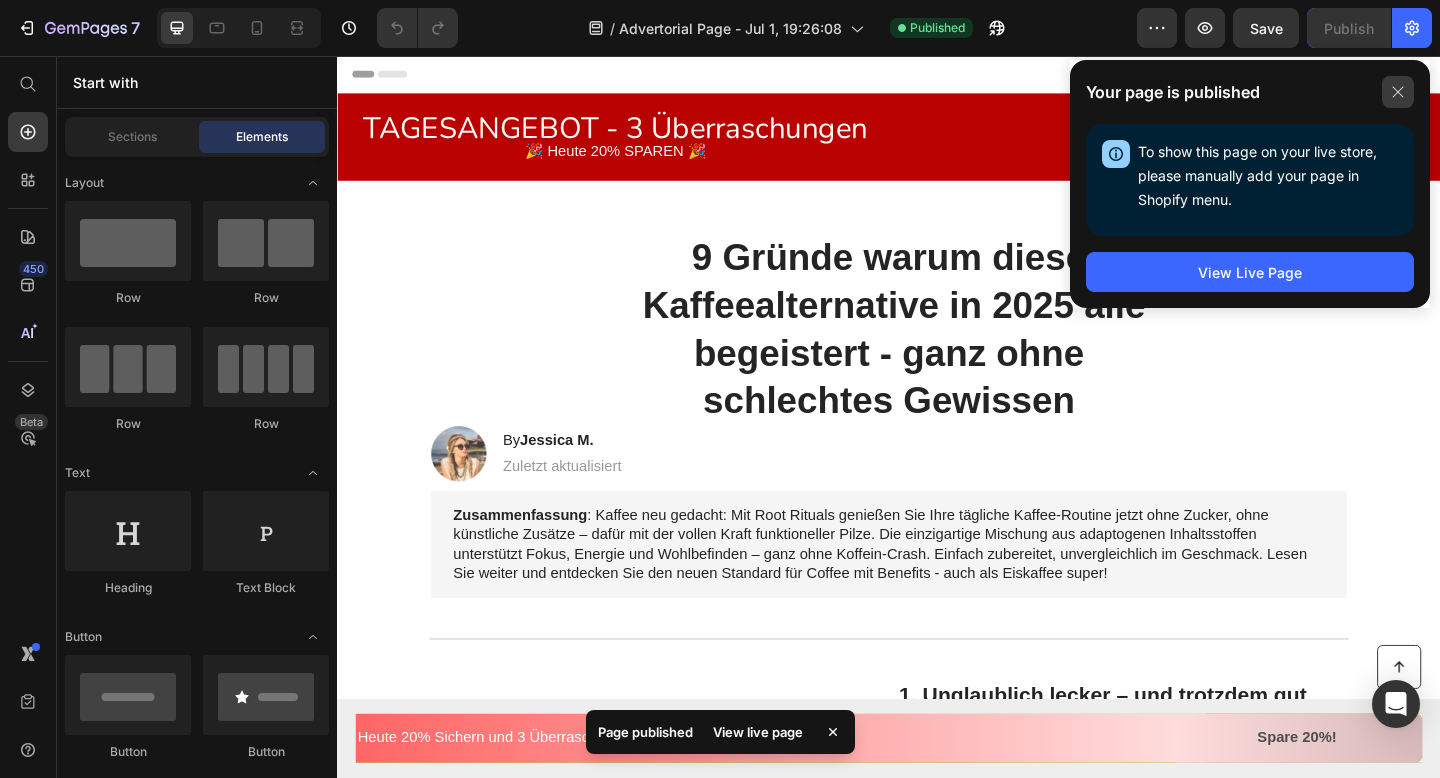 click 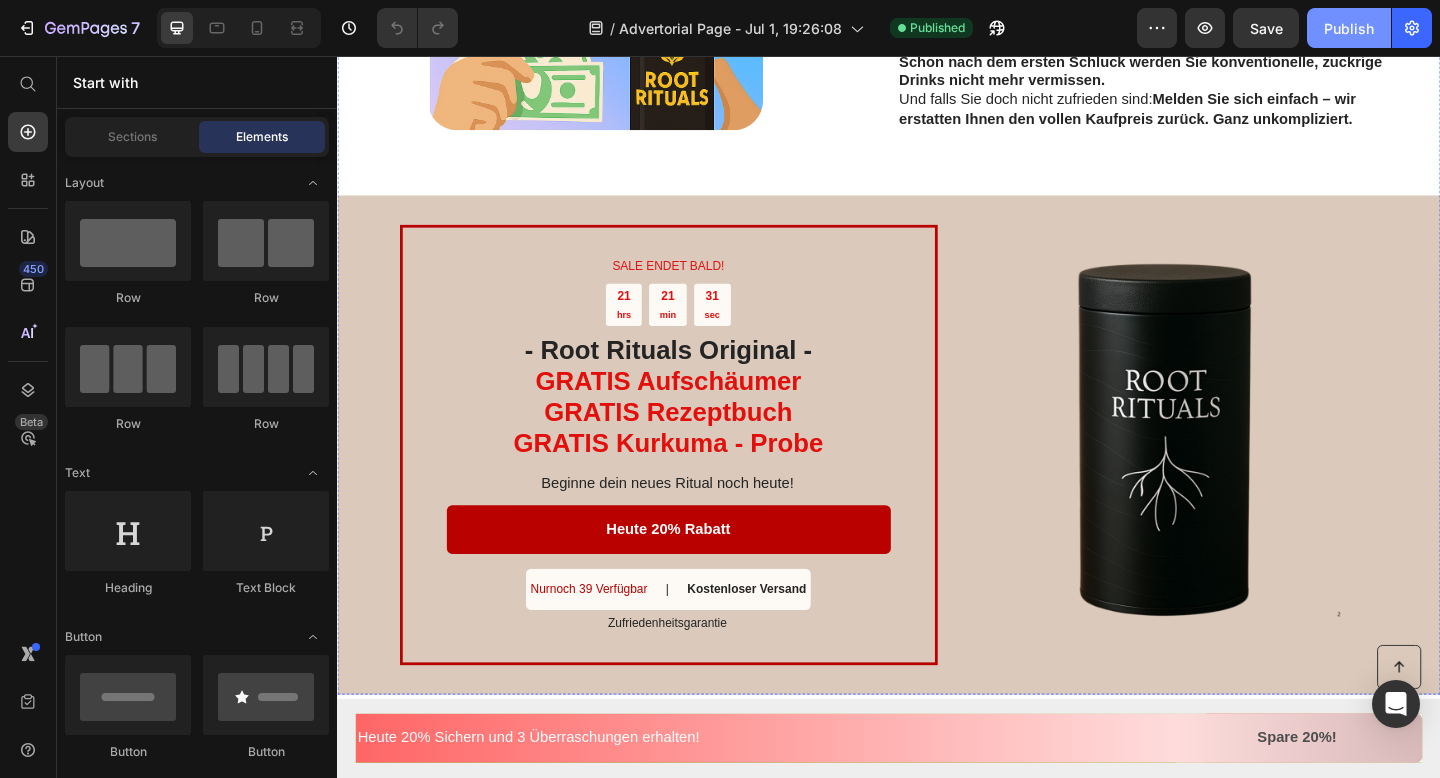 scroll, scrollTop: 3429, scrollLeft: 0, axis: vertical 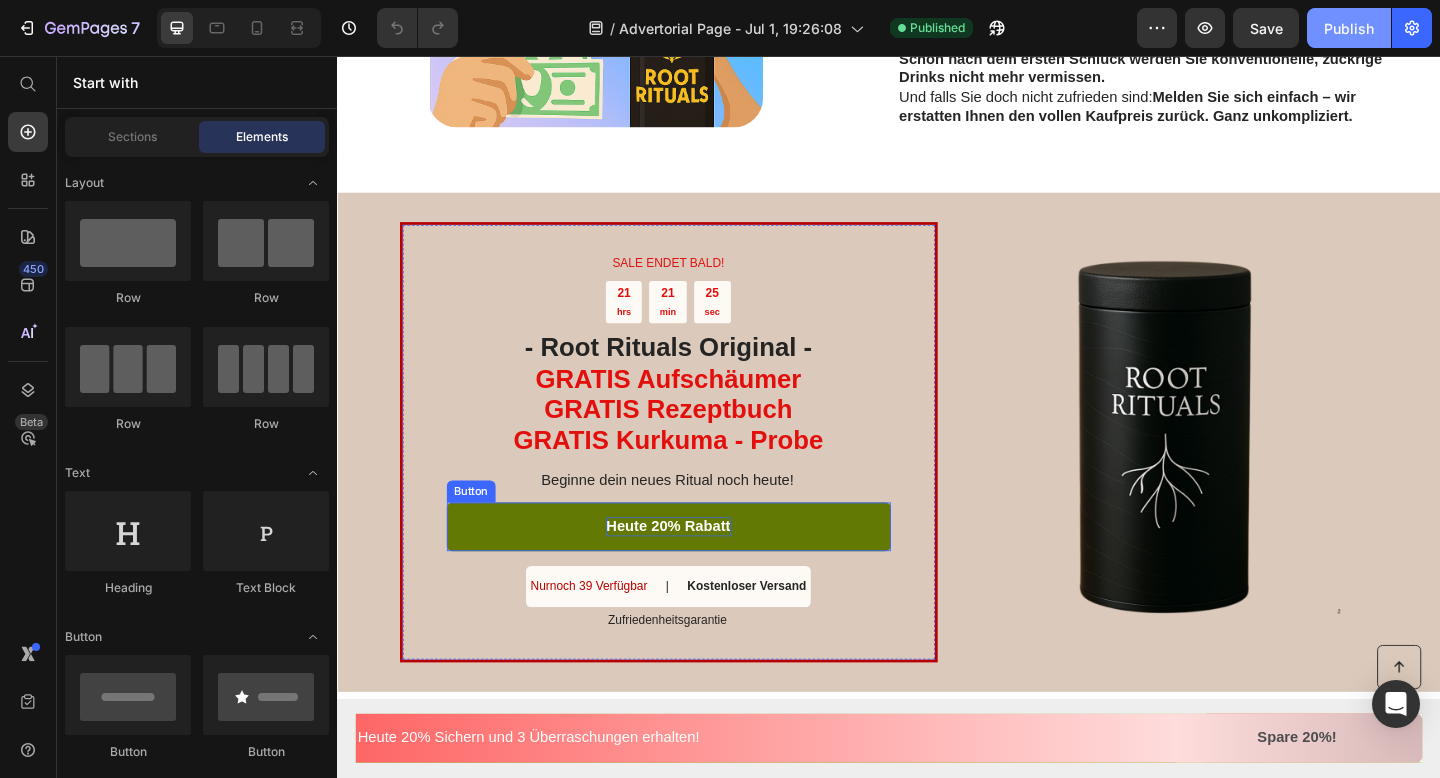 click on "Heute 20% Rabatt" at bounding box center (696, 568) 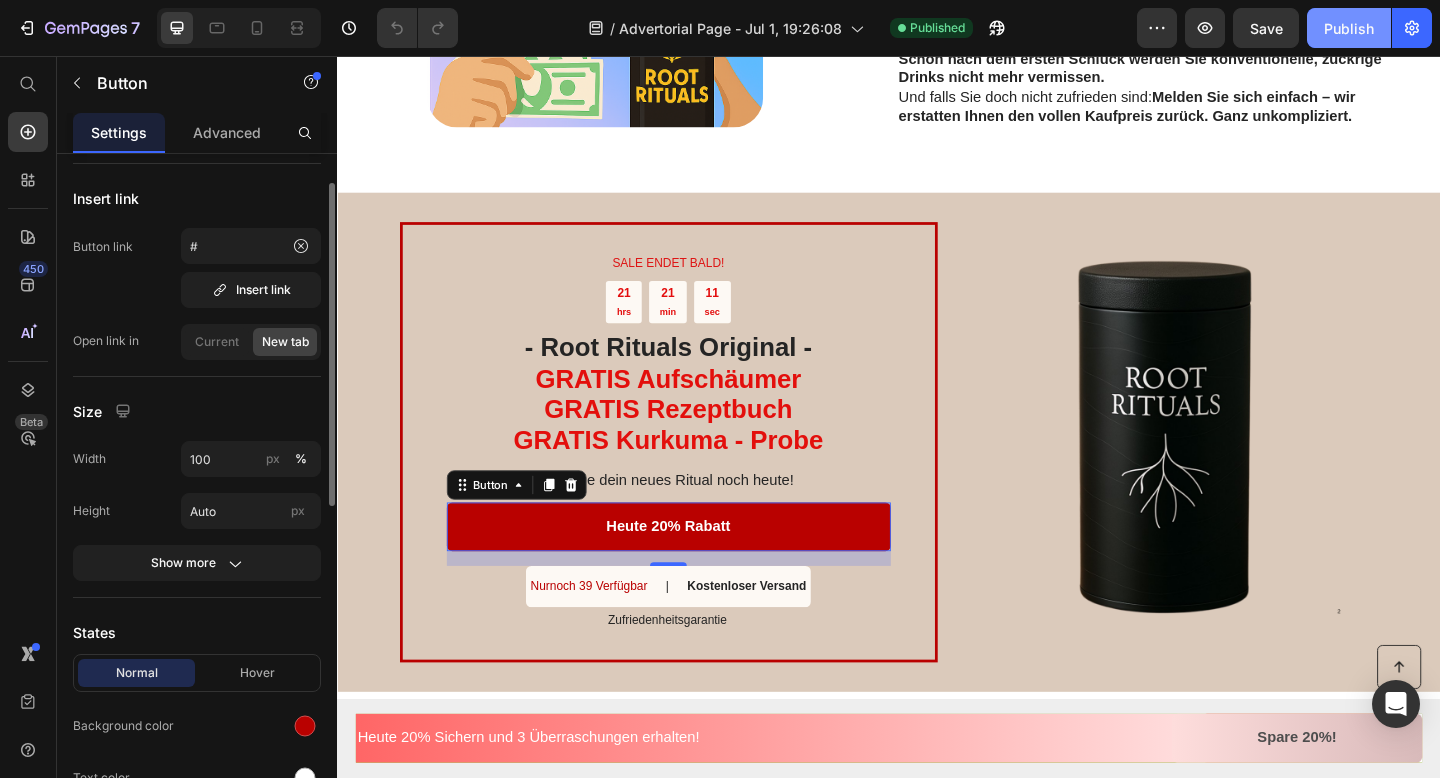 scroll, scrollTop: 52, scrollLeft: 0, axis: vertical 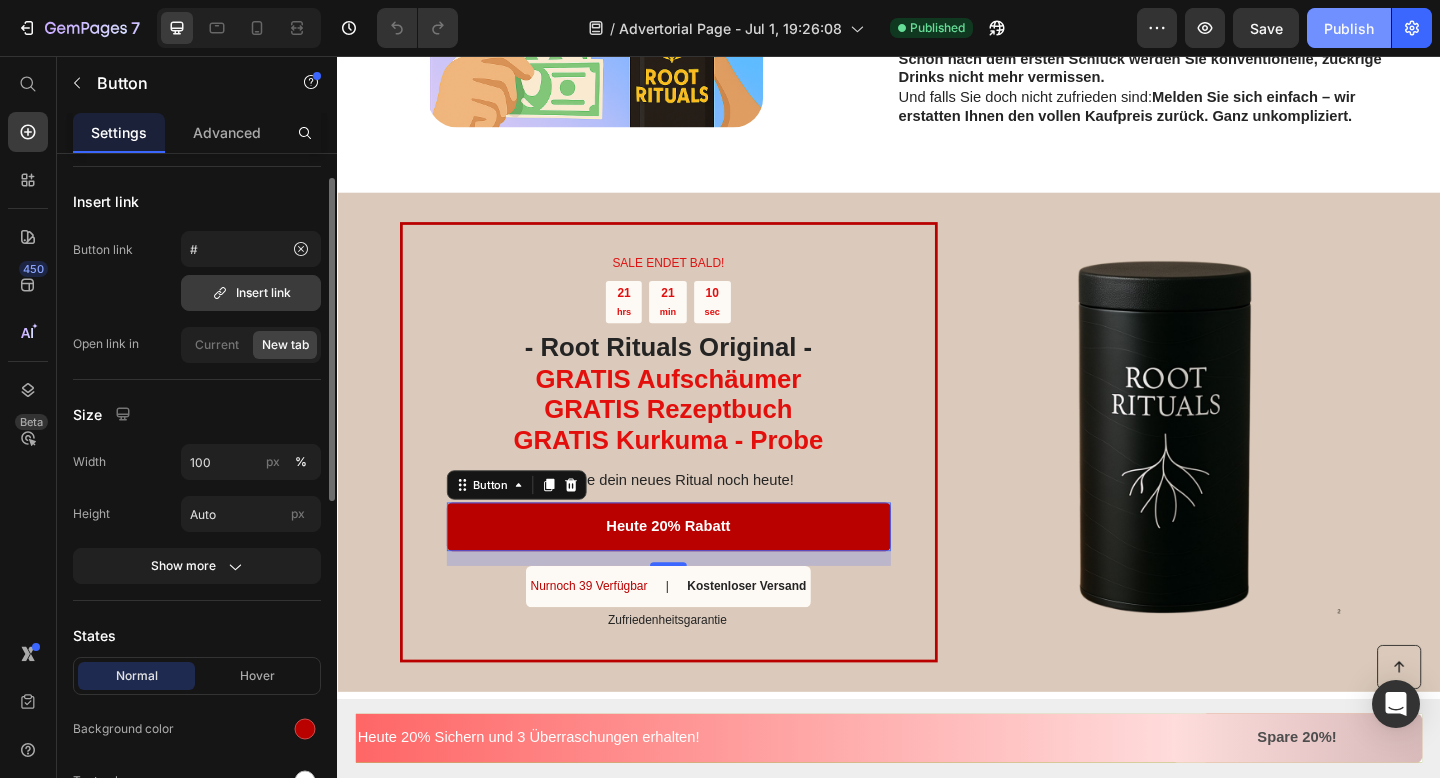 click on "Insert link" at bounding box center (251, 293) 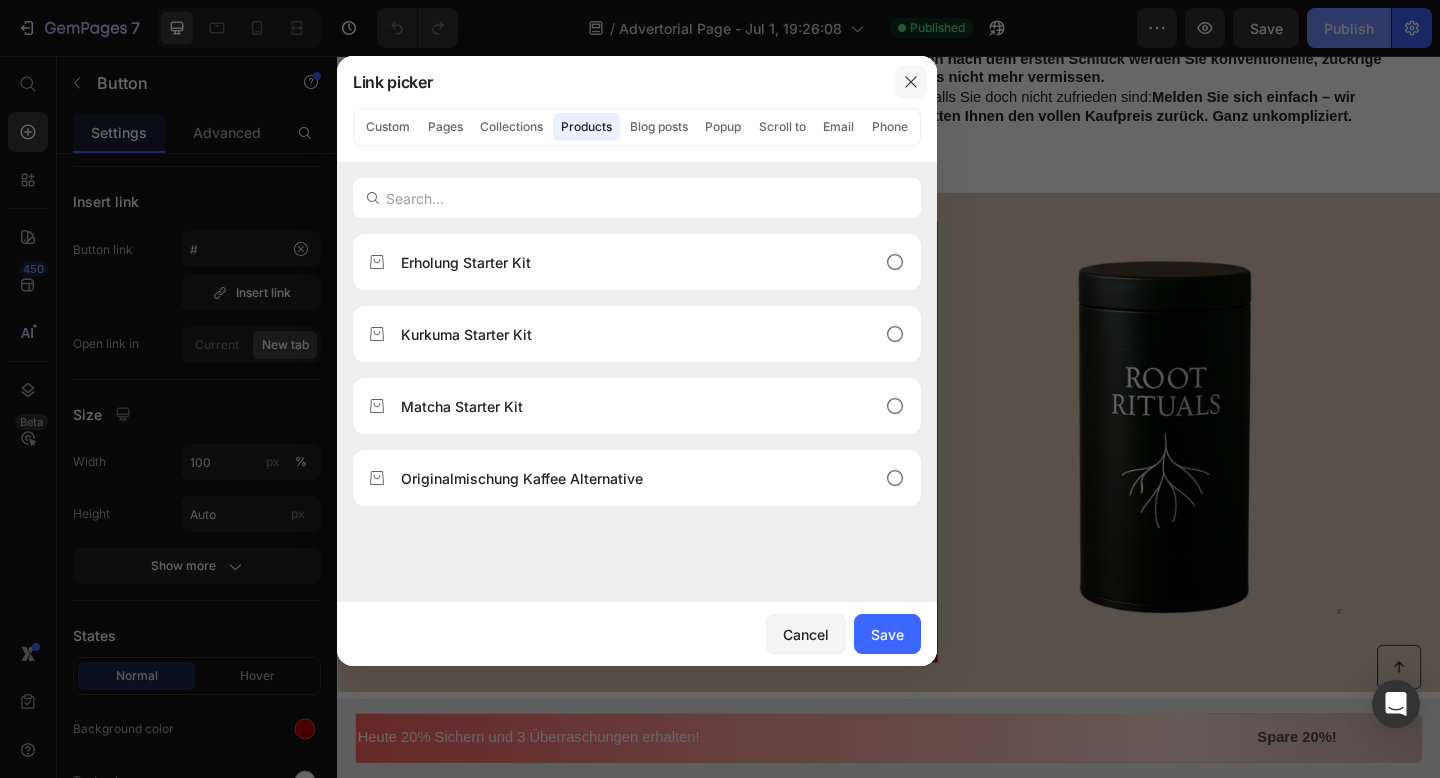 click 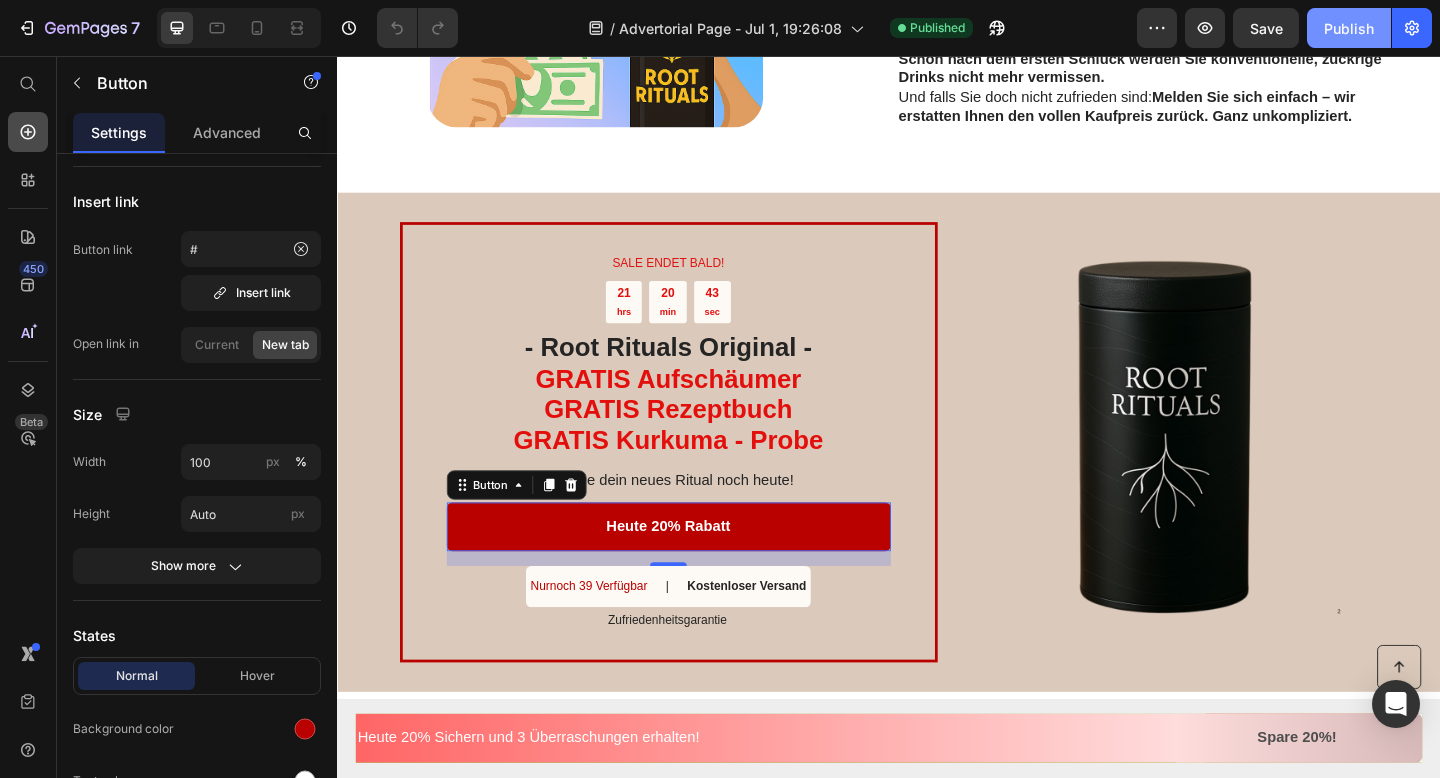 click 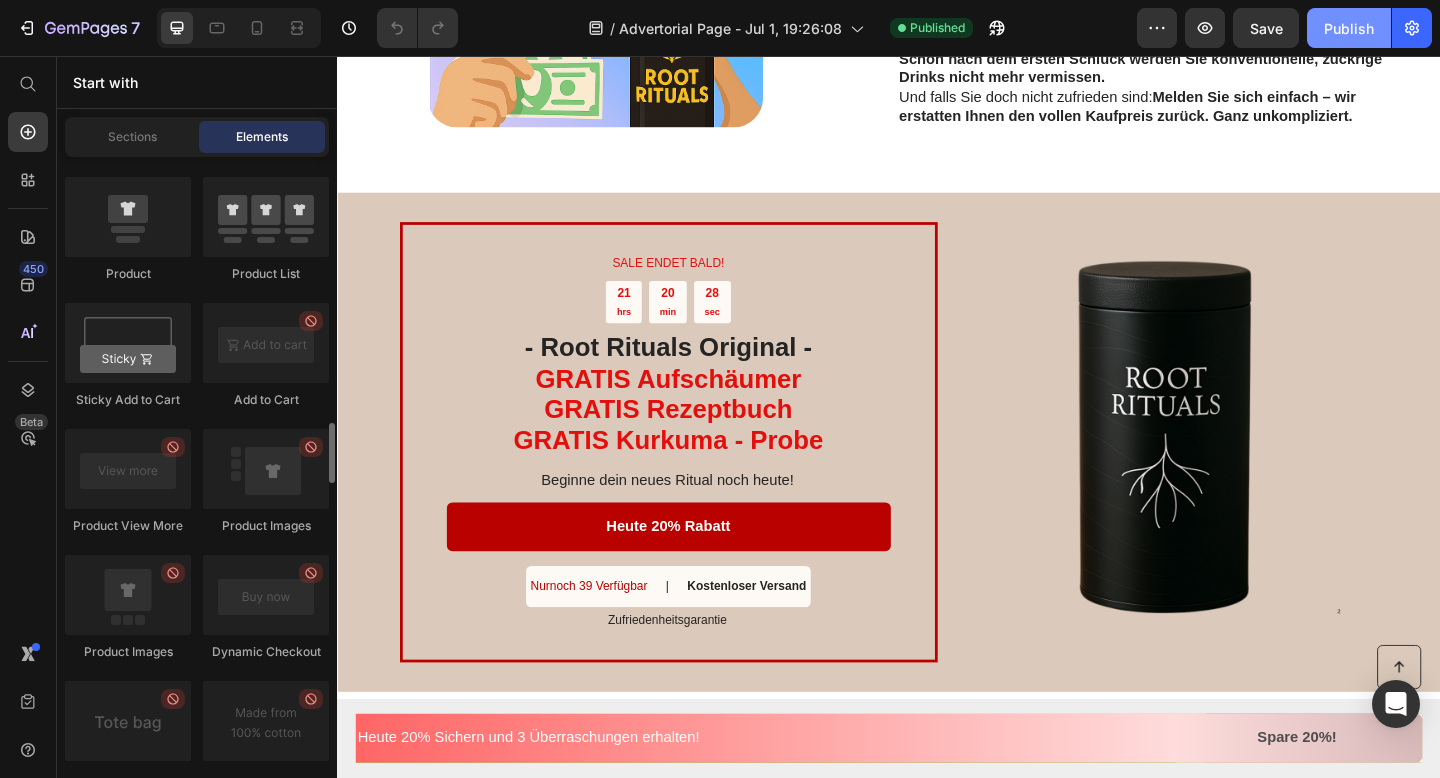 scroll, scrollTop: 2806, scrollLeft: 0, axis: vertical 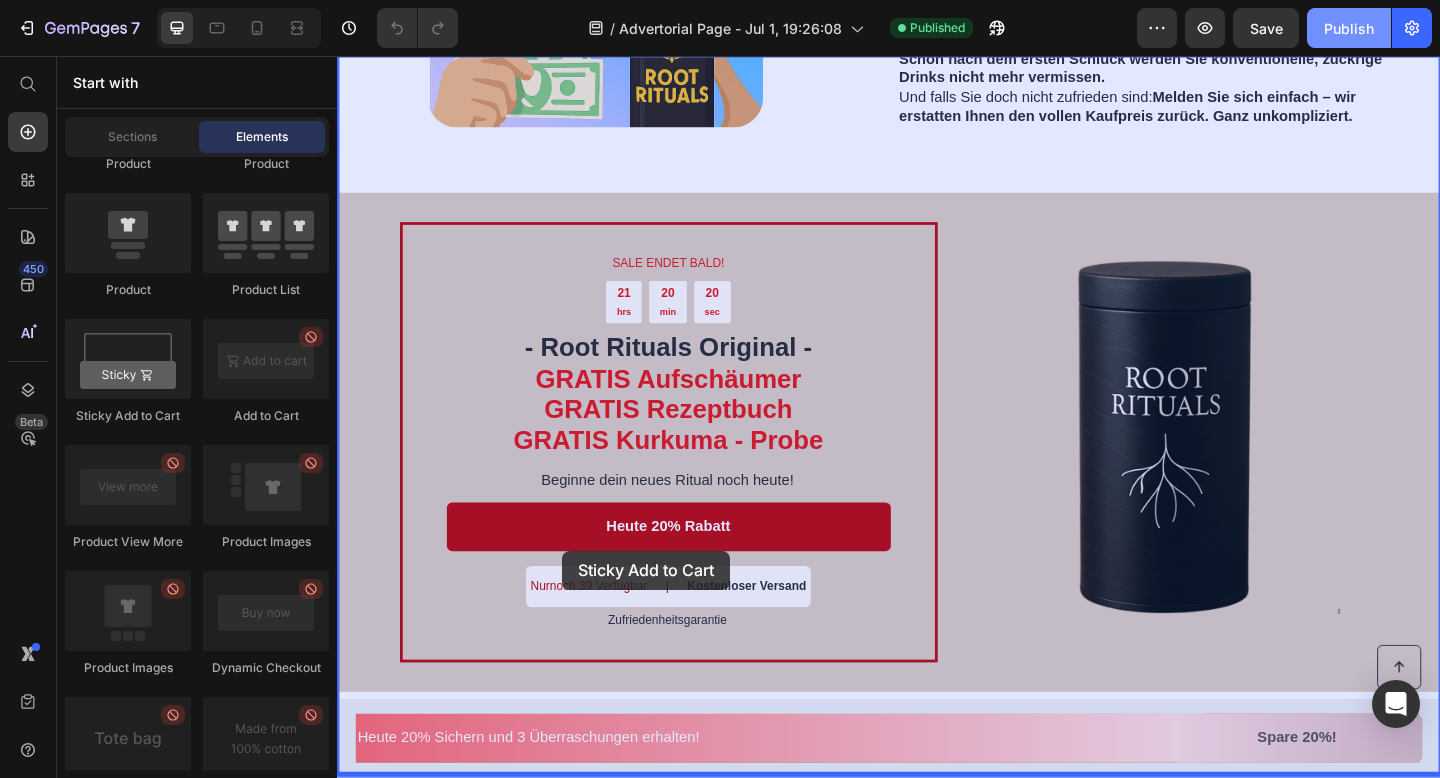 drag, startPoint x: 457, startPoint y: 442, endPoint x: 582, endPoint y: 592, distance: 195.25624 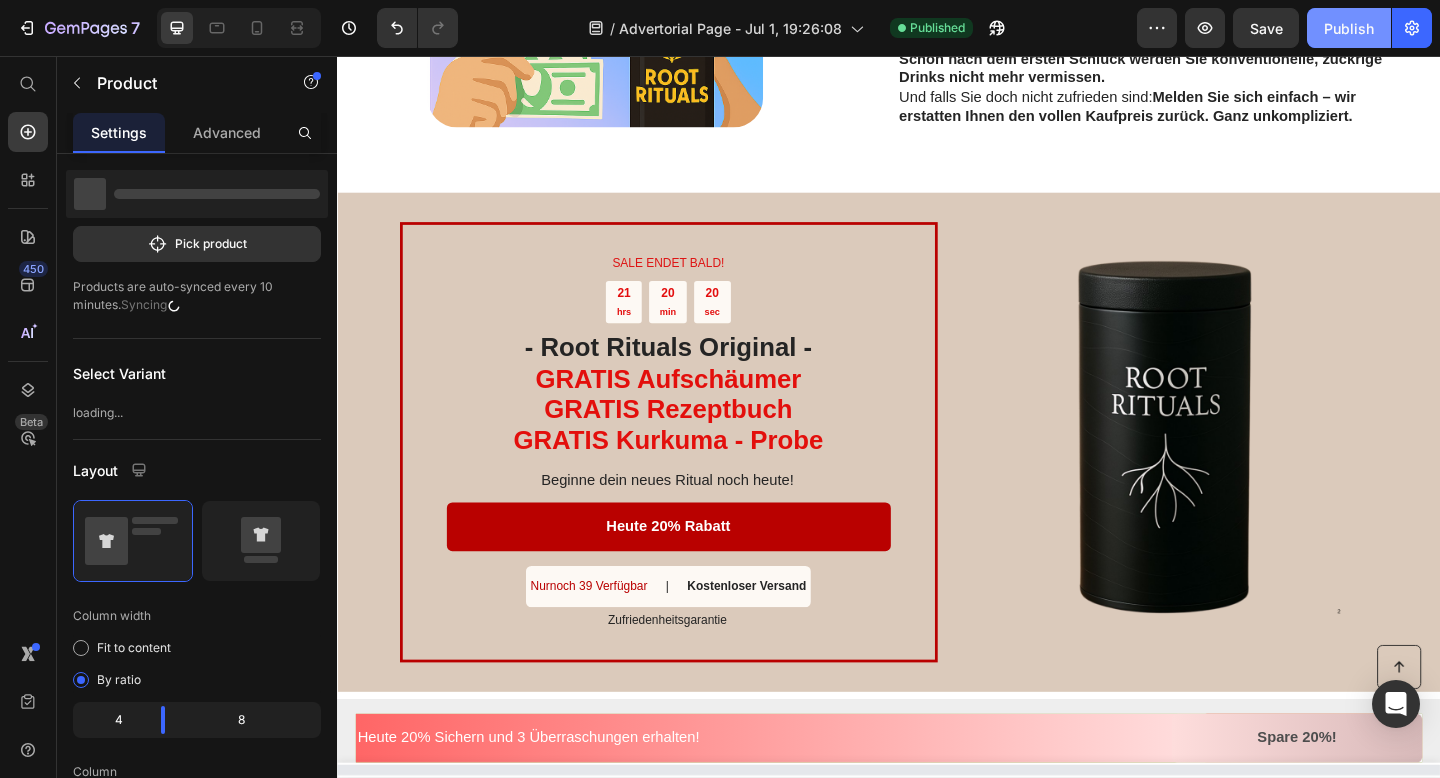 scroll, scrollTop: 0, scrollLeft: 0, axis: both 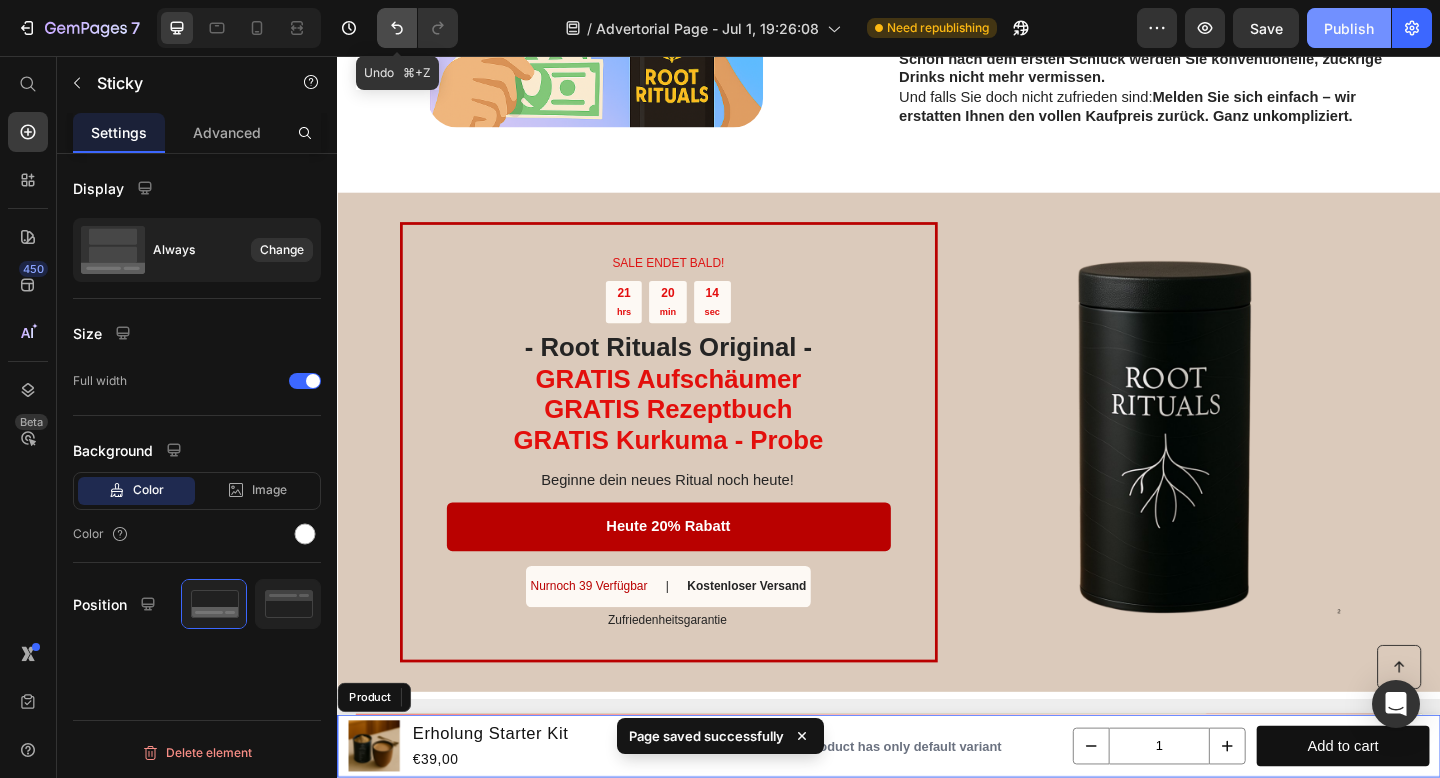 click 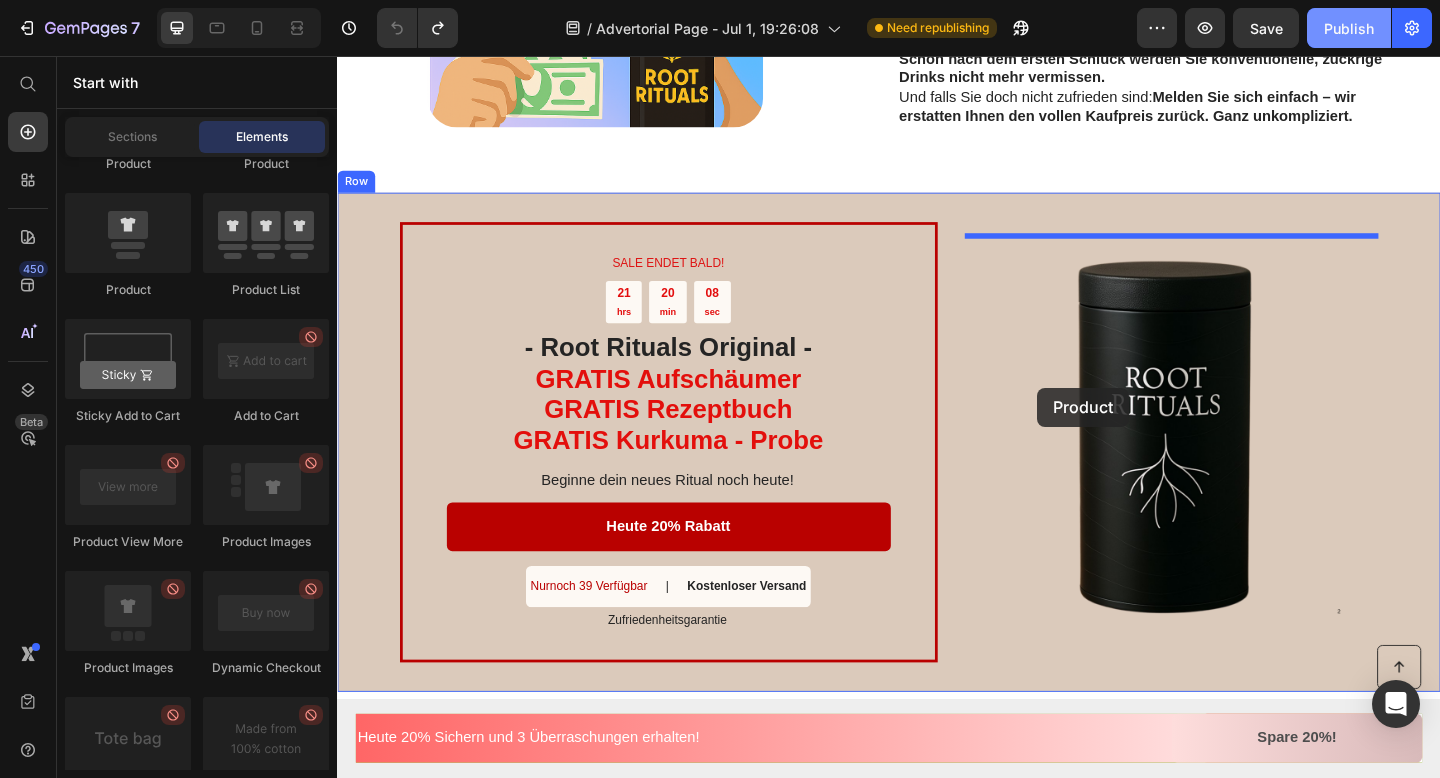 drag, startPoint x: 465, startPoint y: 297, endPoint x: 1099, endPoint y: 417, distance: 645.25653 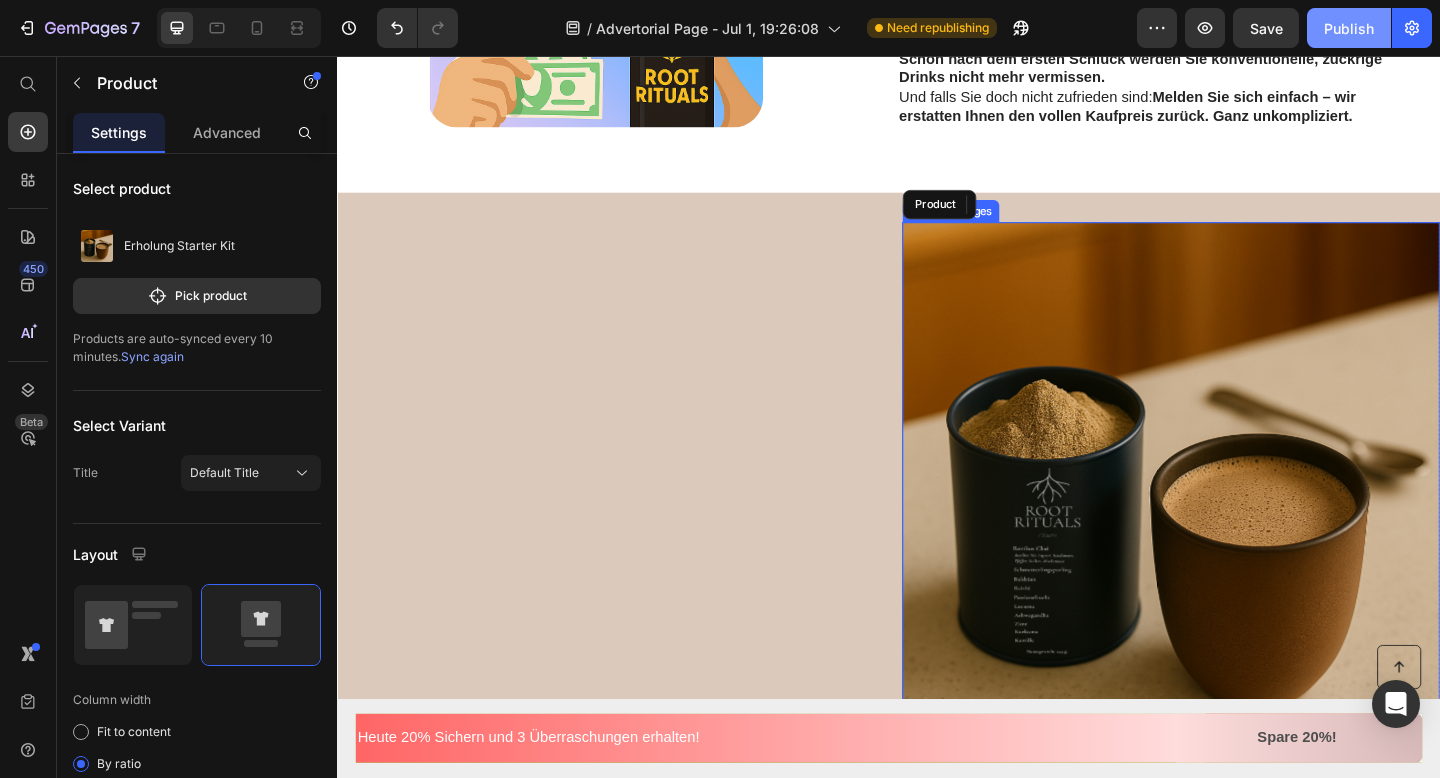 click at bounding box center [1244, 529] 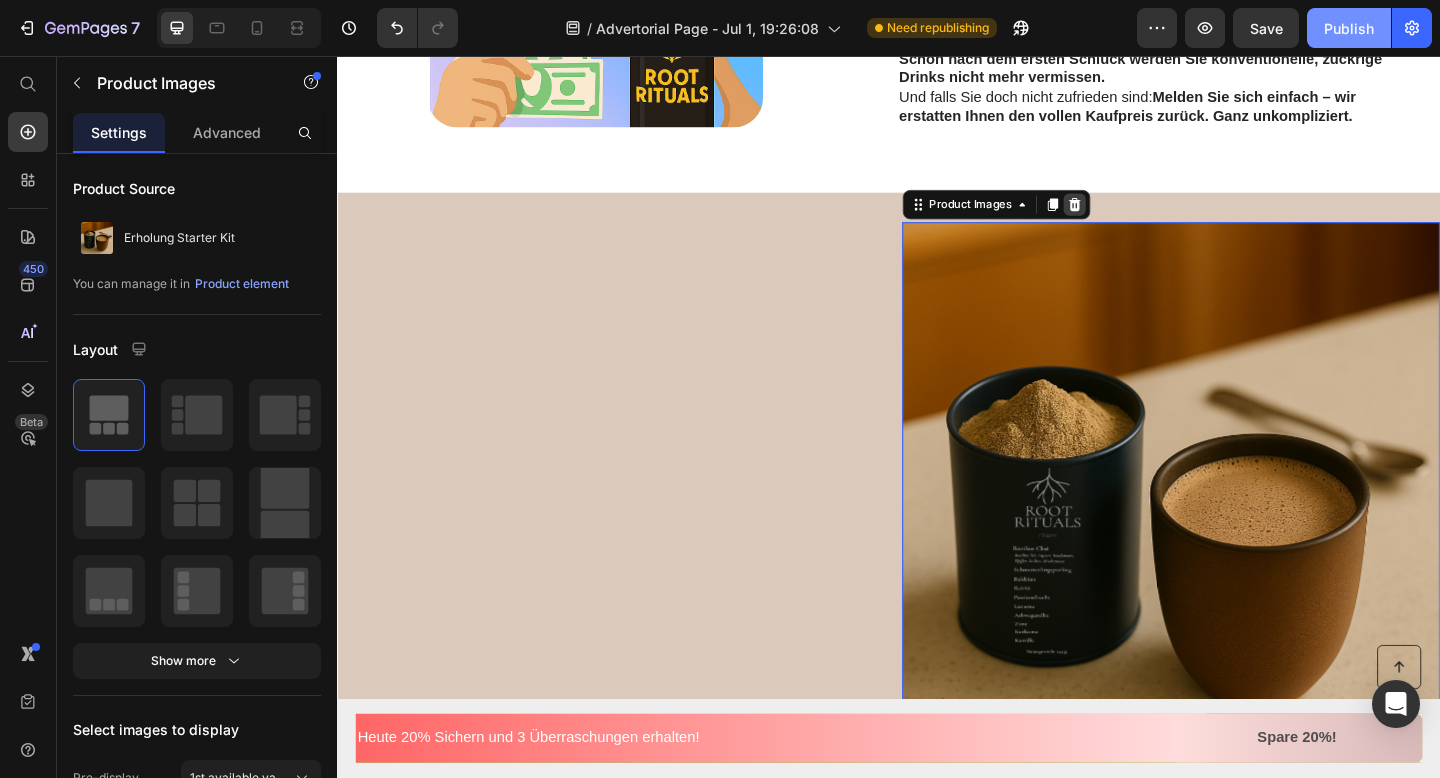 click 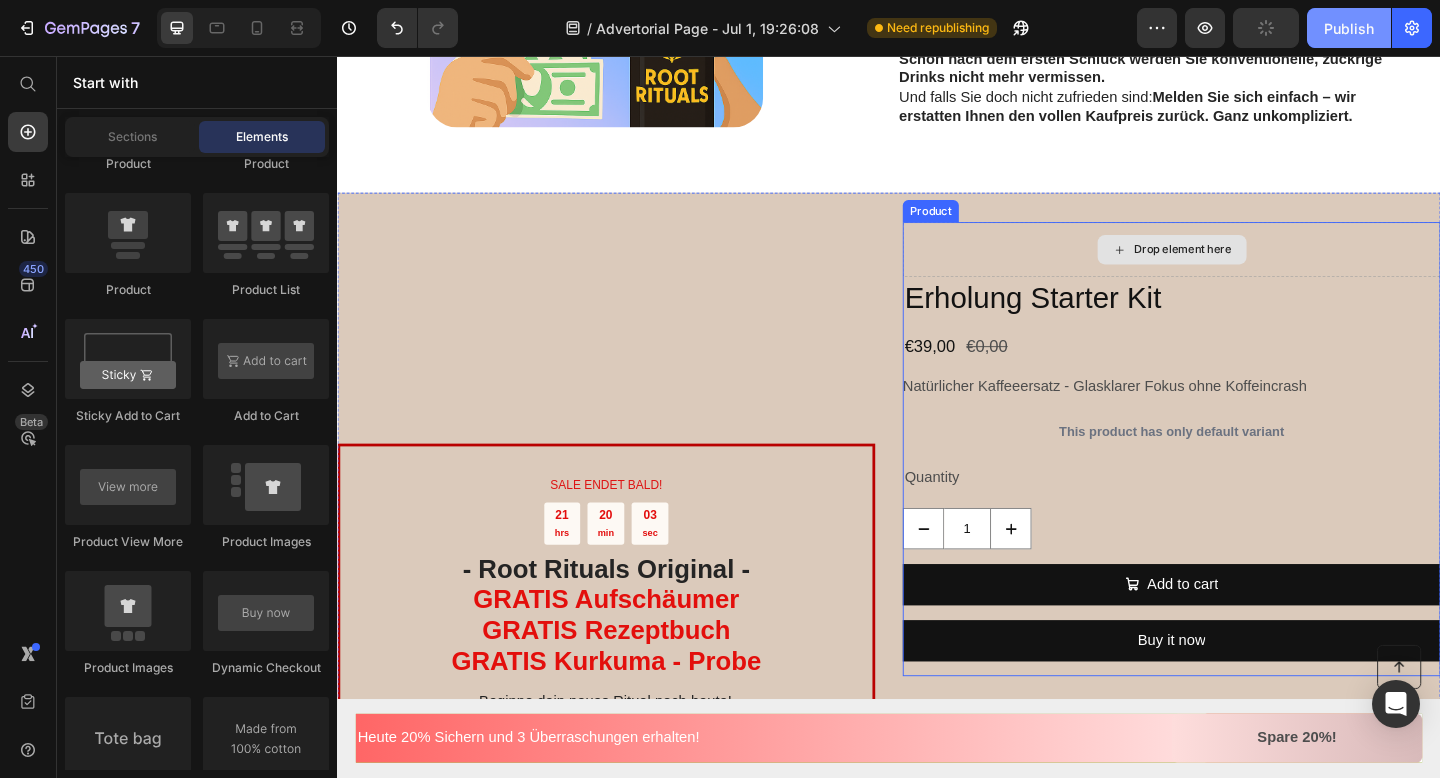 click on "Drop element here" at bounding box center (1244, 267) 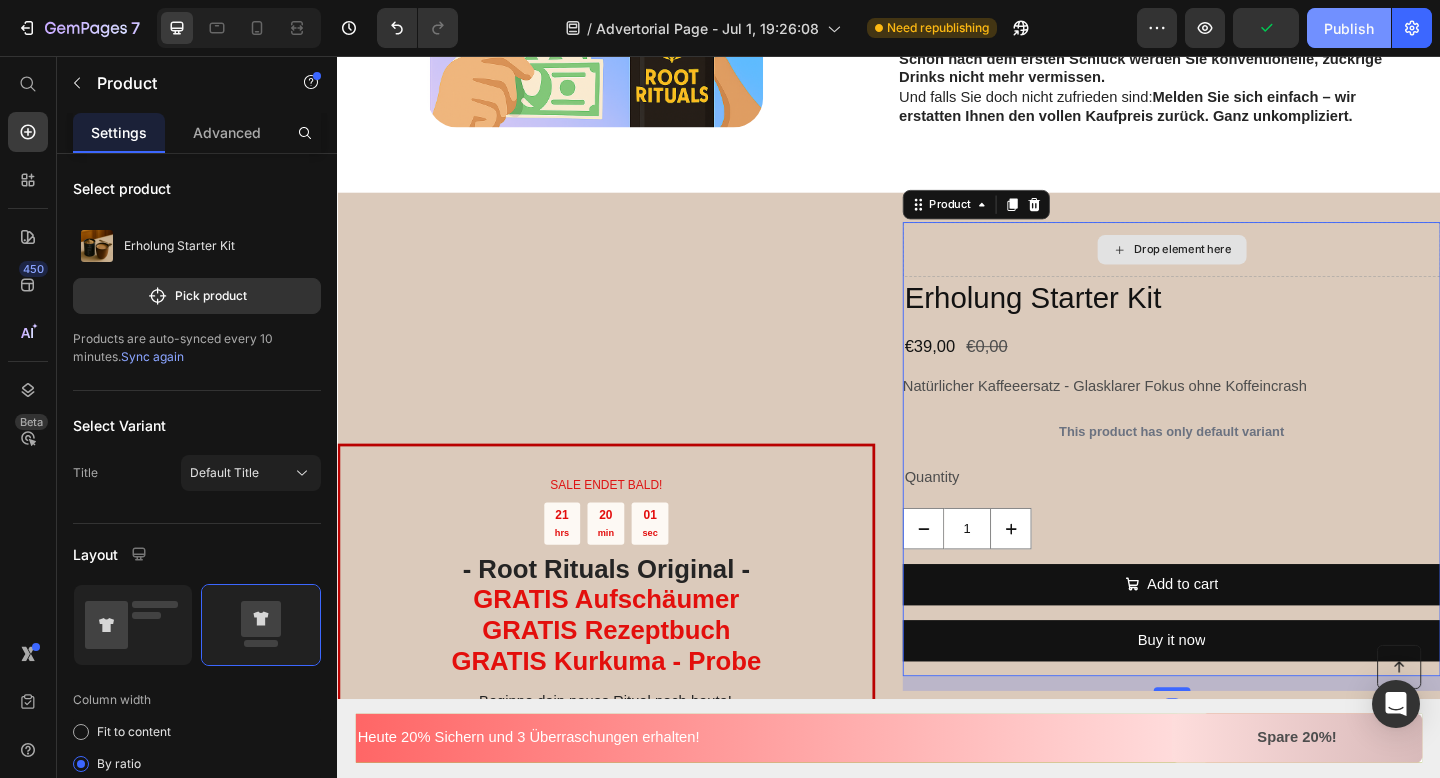 click on "Erholung Starter Kit" at bounding box center [1244, 320] 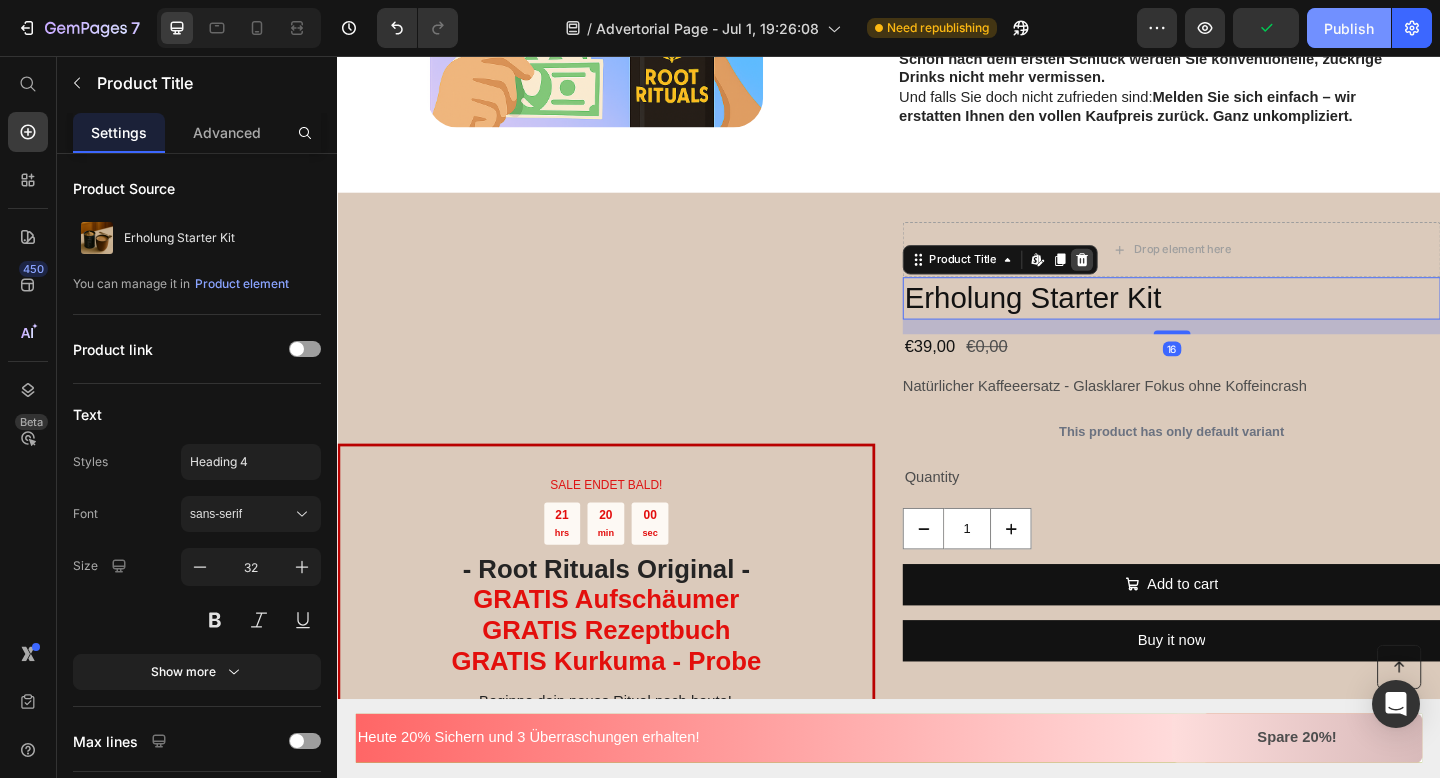 click at bounding box center (1147, 278) 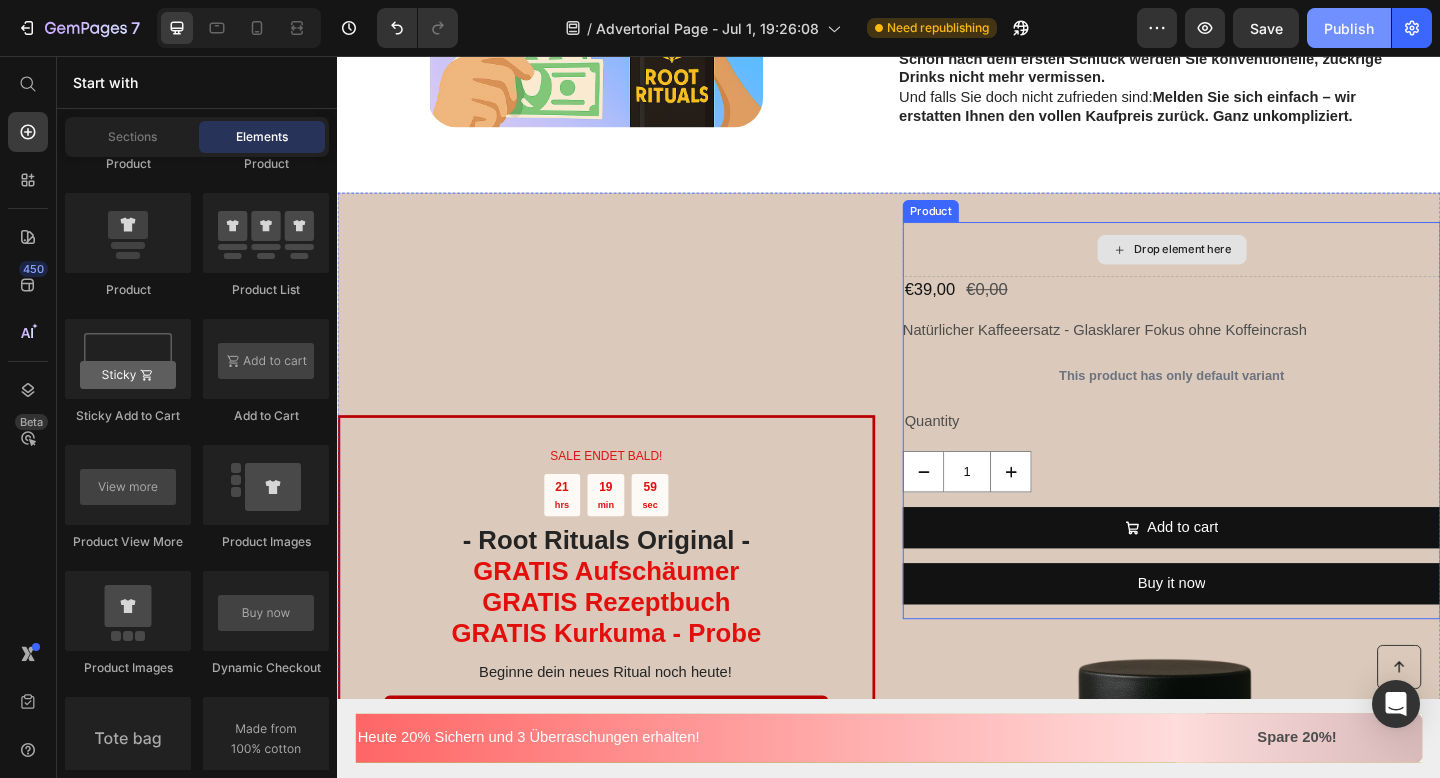 click on "Drop element here" at bounding box center (1244, 267) 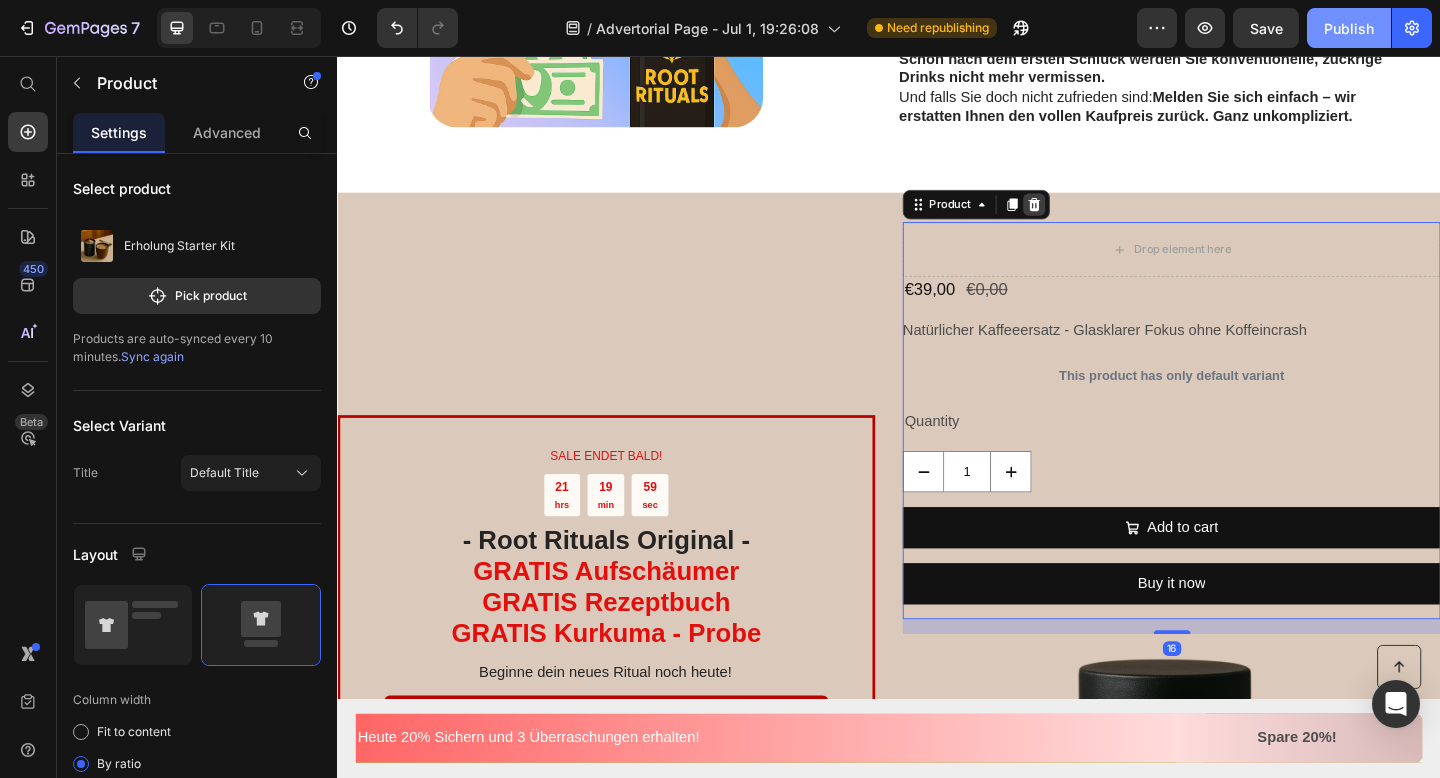 click at bounding box center [1095, 218] 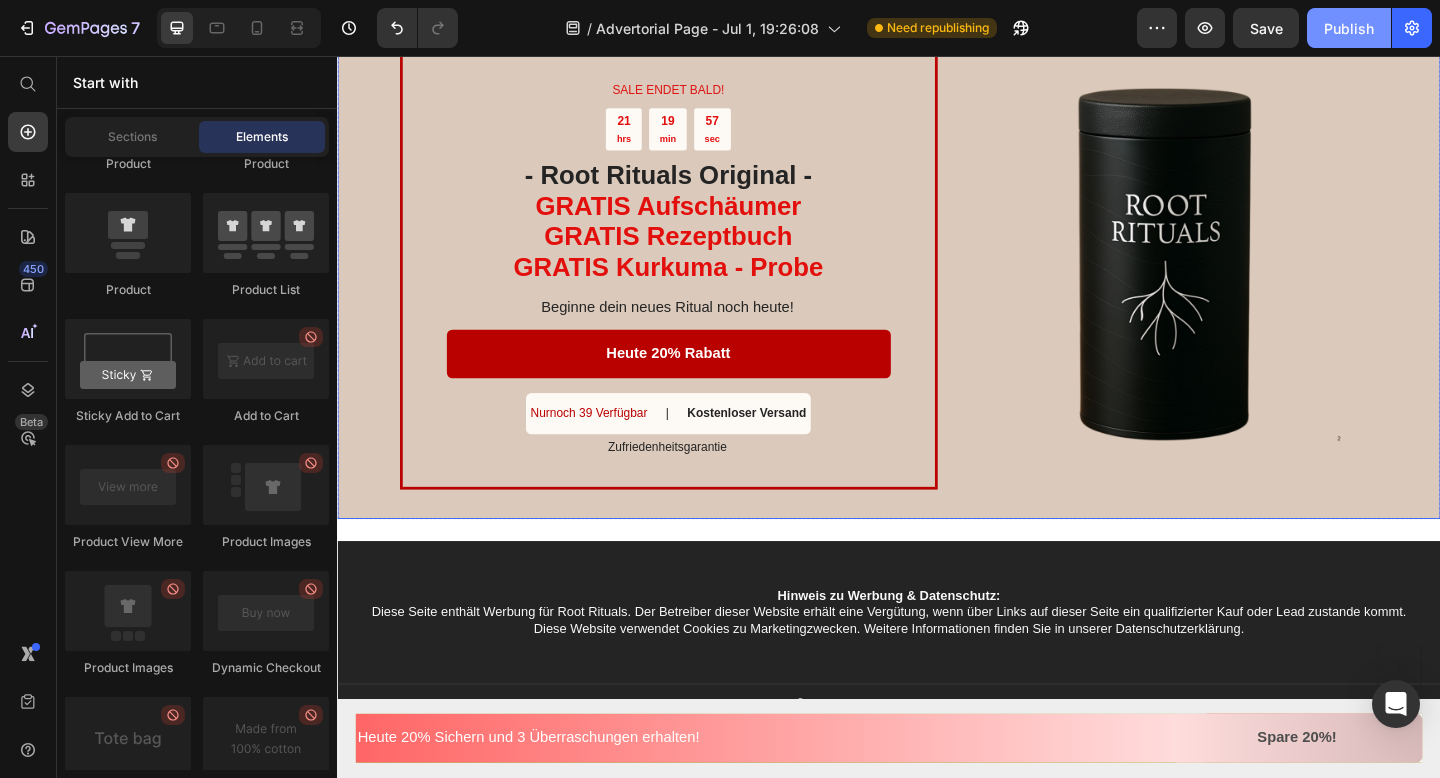 scroll, scrollTop: 3621, scrollLeft: 0, axis: vertical 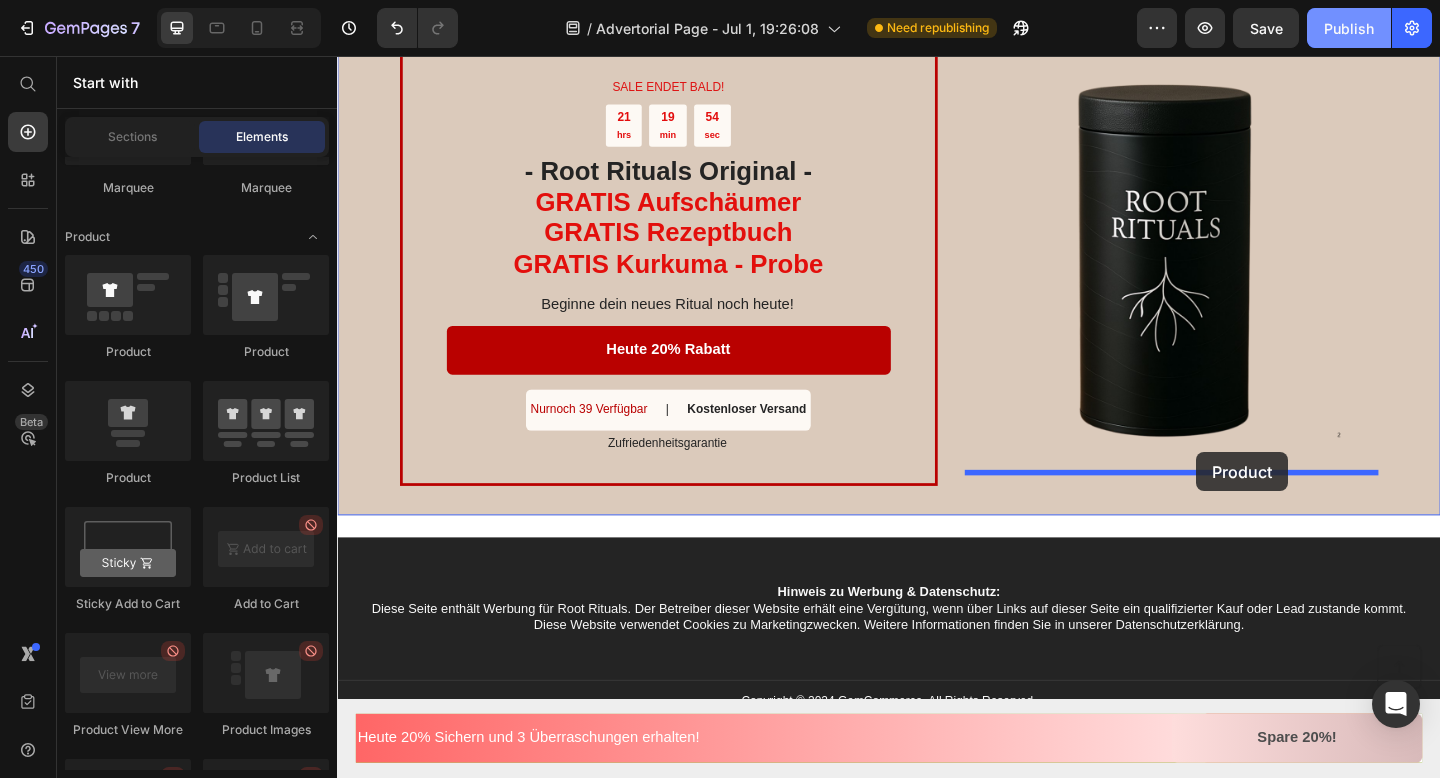 drag, startPoint x: 482, startPoint y: 456, endPoint x: 1271, endPoint y: 487, distance: 789.60876 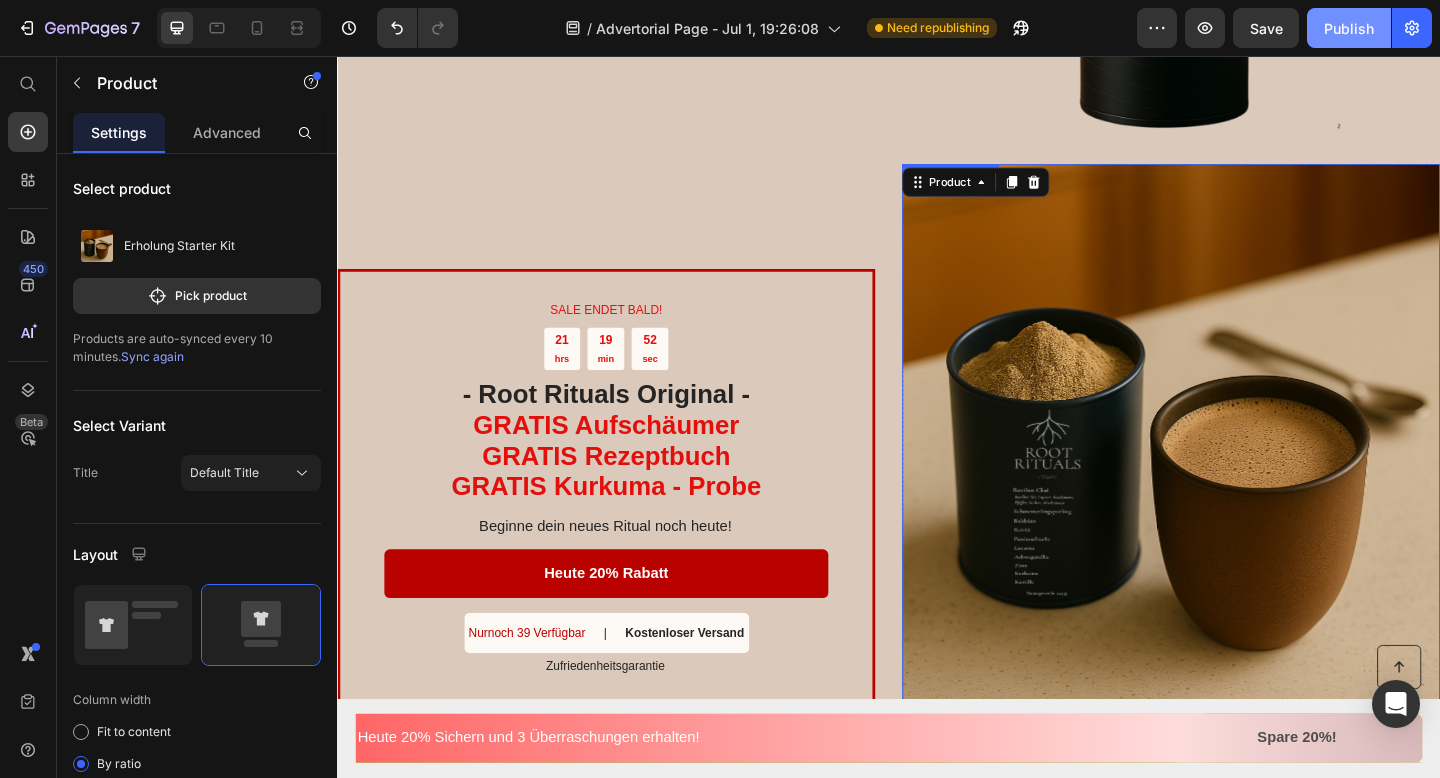 scroll, scrollTop: 3936, scrollLeft: 0, axis: vertical 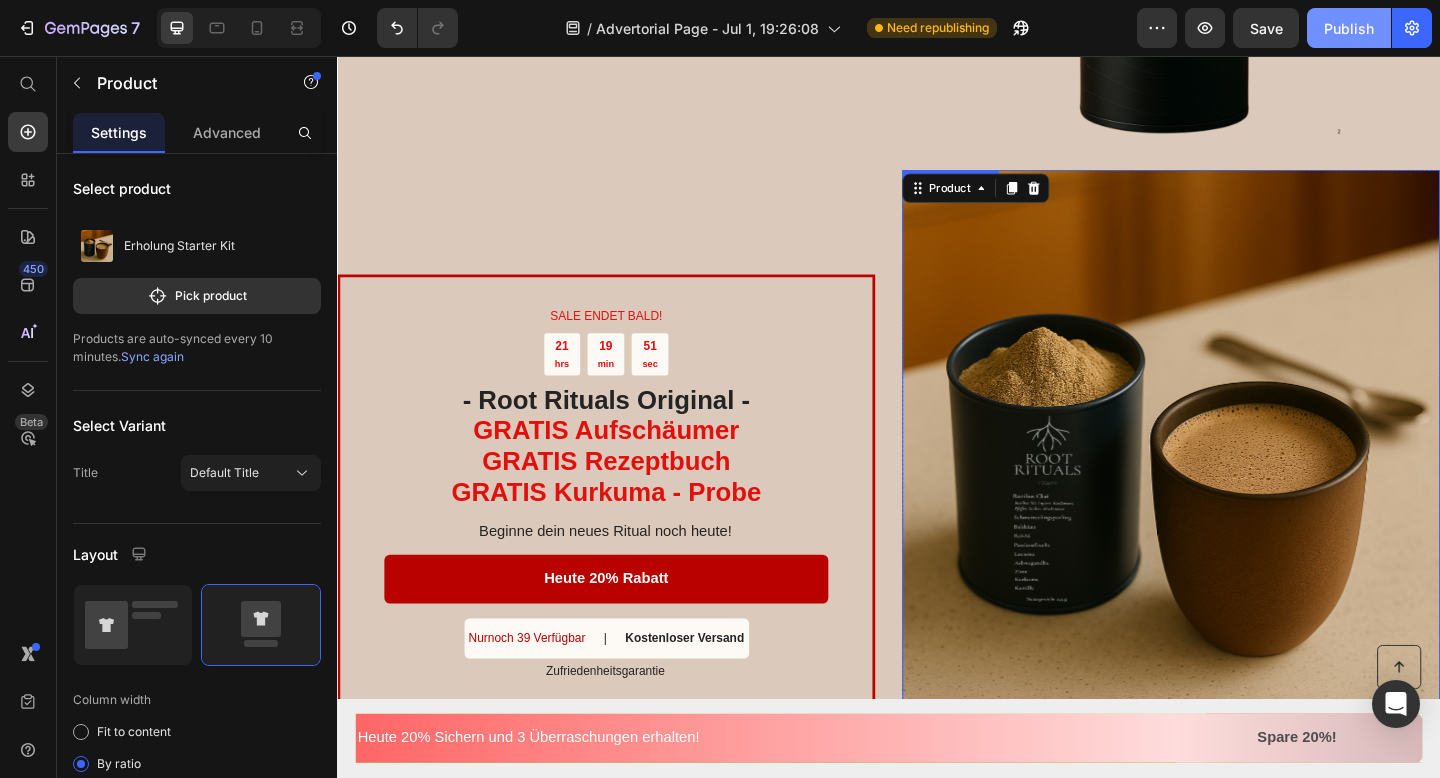 click at bounding box center [1244, 472] 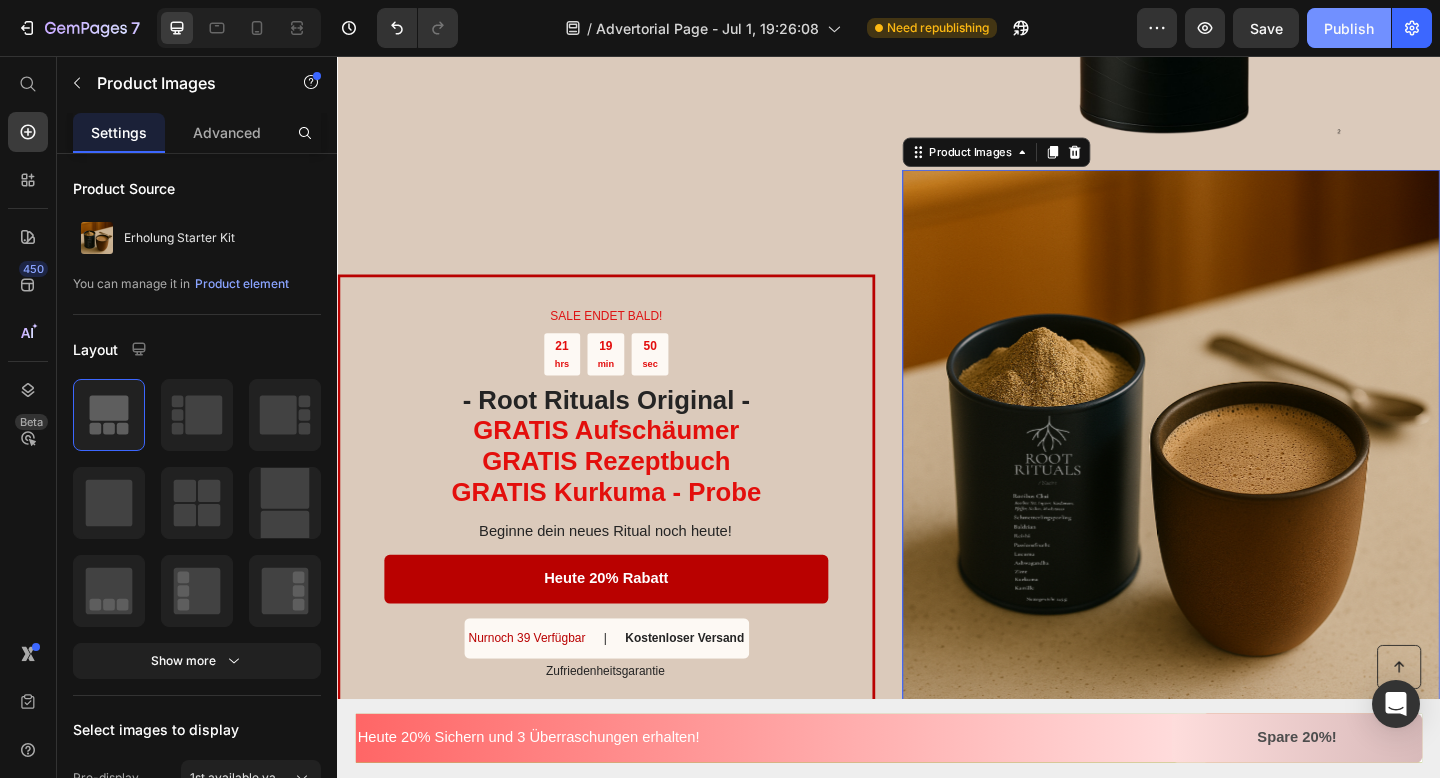 click 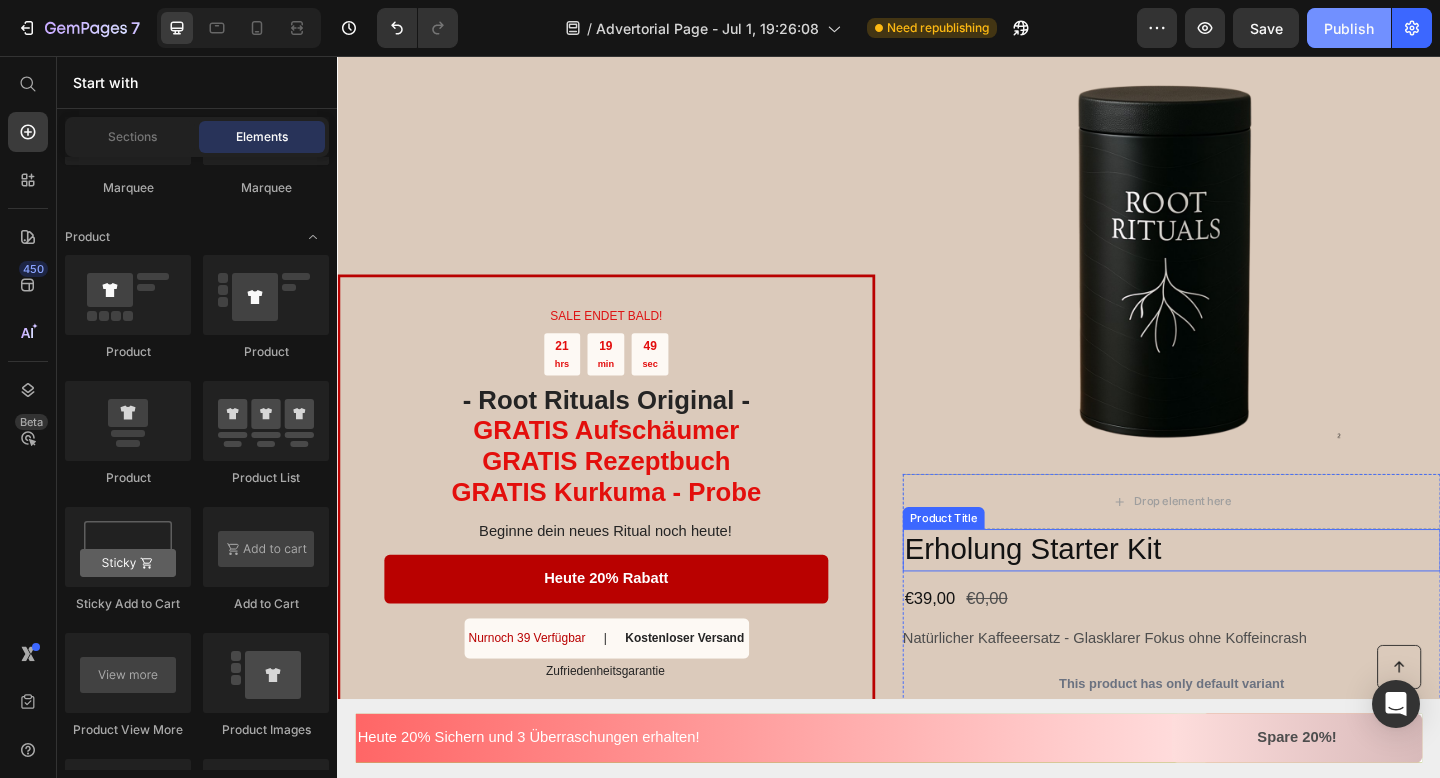 click on "Erholung Starter Kit" at bounding box center (1244, 594) 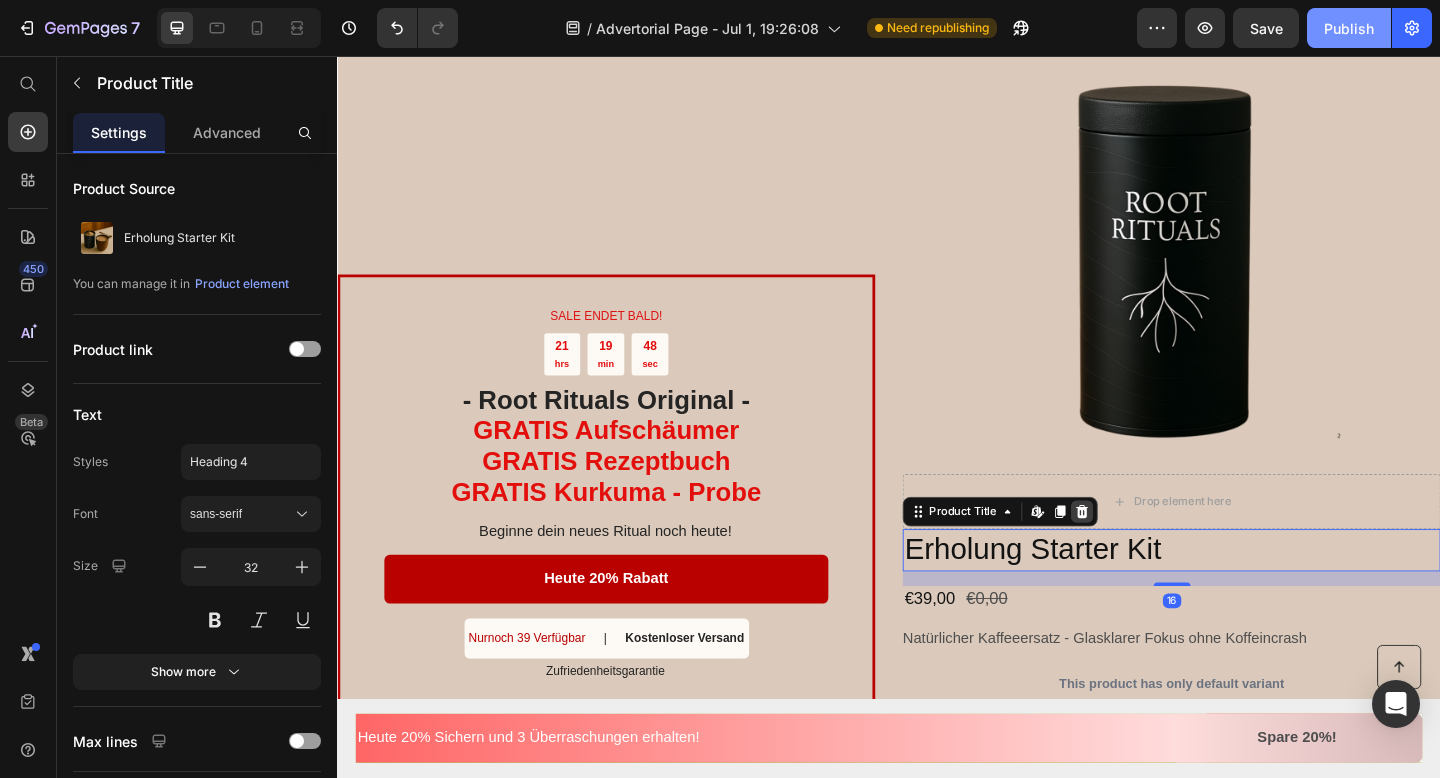 click 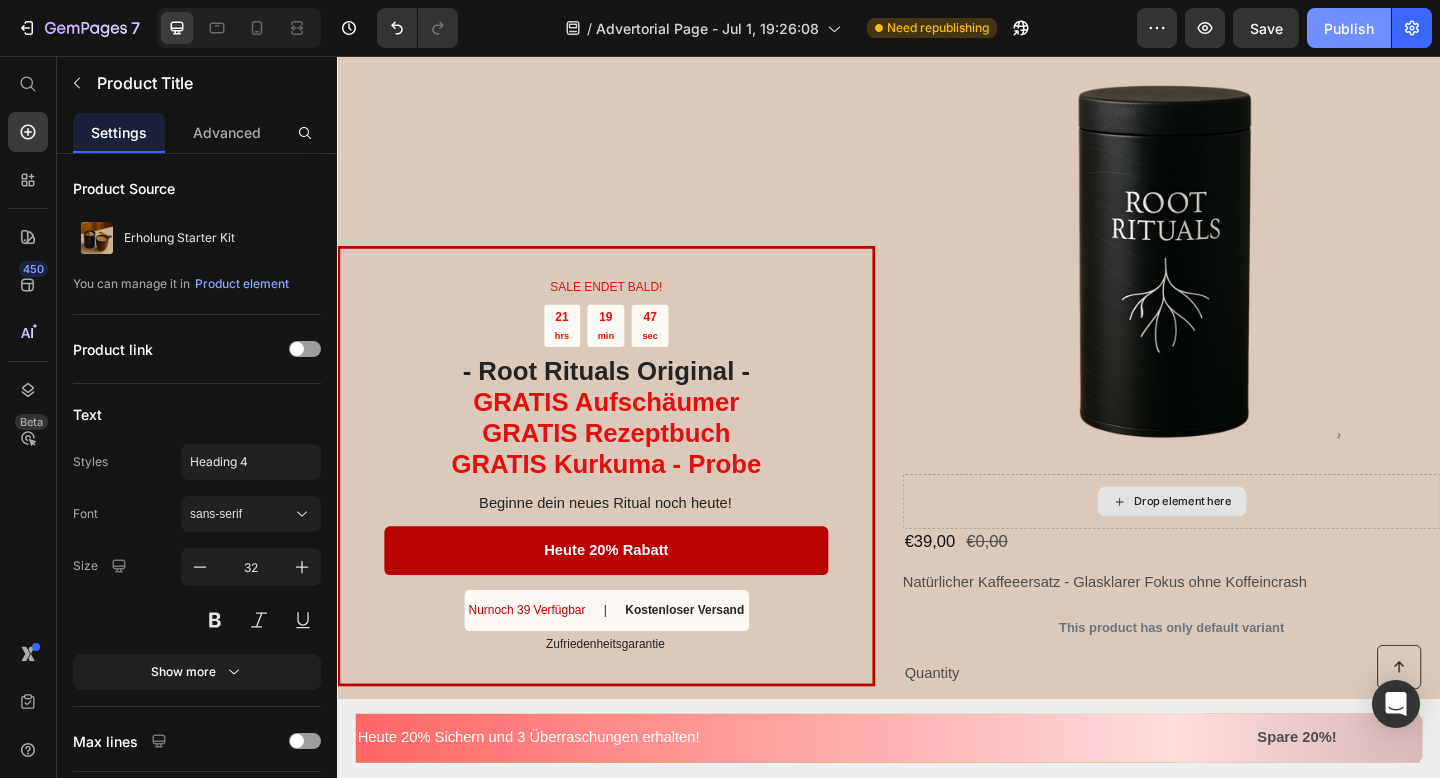 scroll, scrollTop: 3574, scrollLeft: 0, axis: vertical 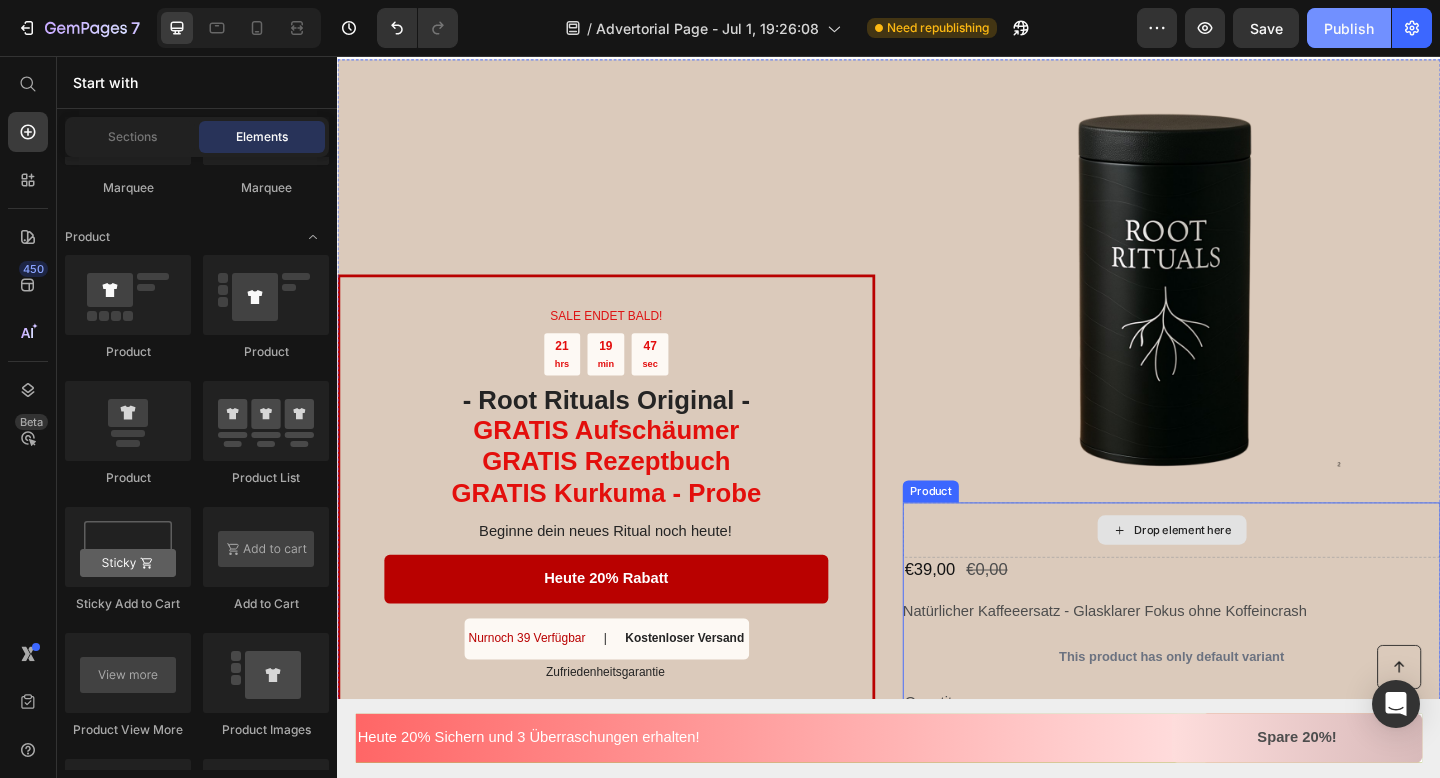 click on "Drop element here" at bounding box center [1244, 572] 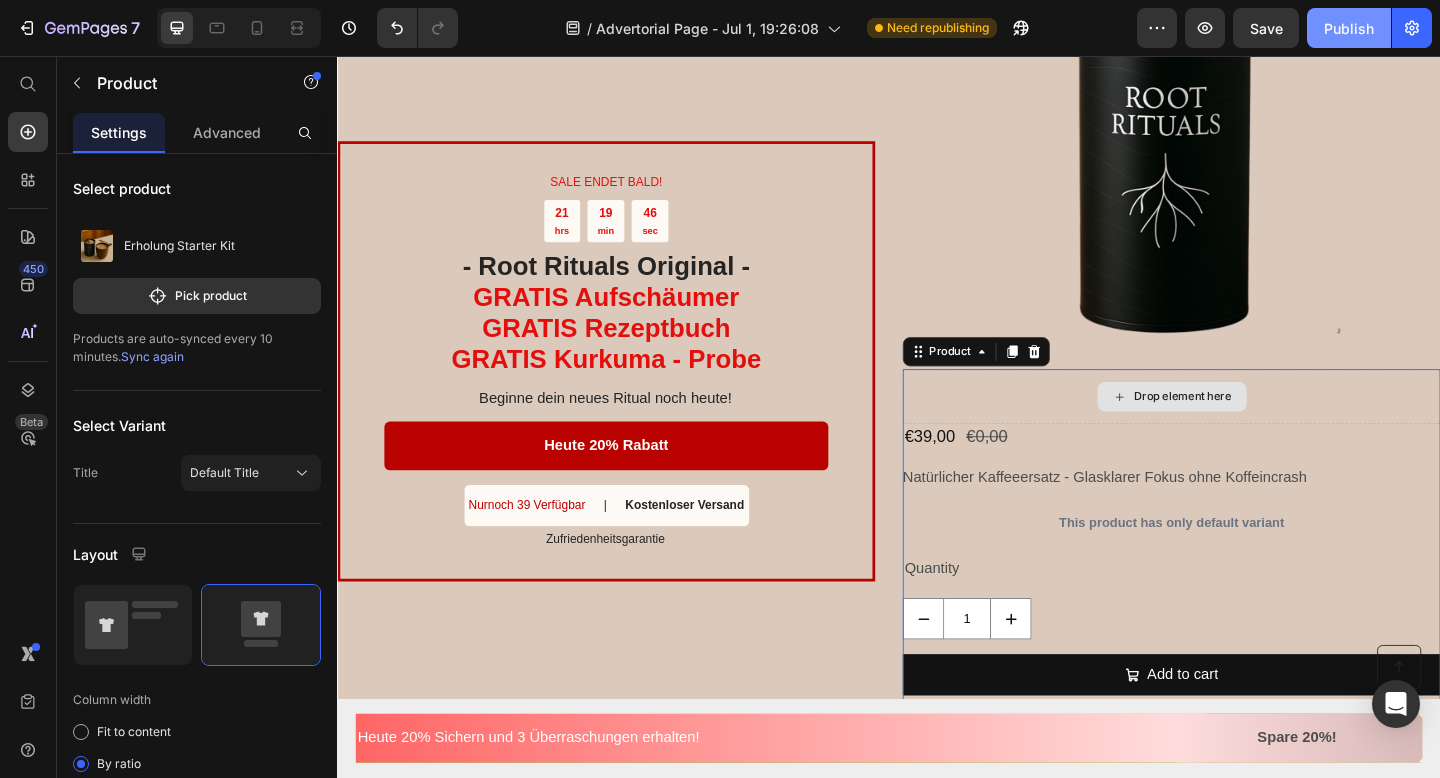 scroll, scrollTop: 3802, scrollLeft: 0, axis: vertical 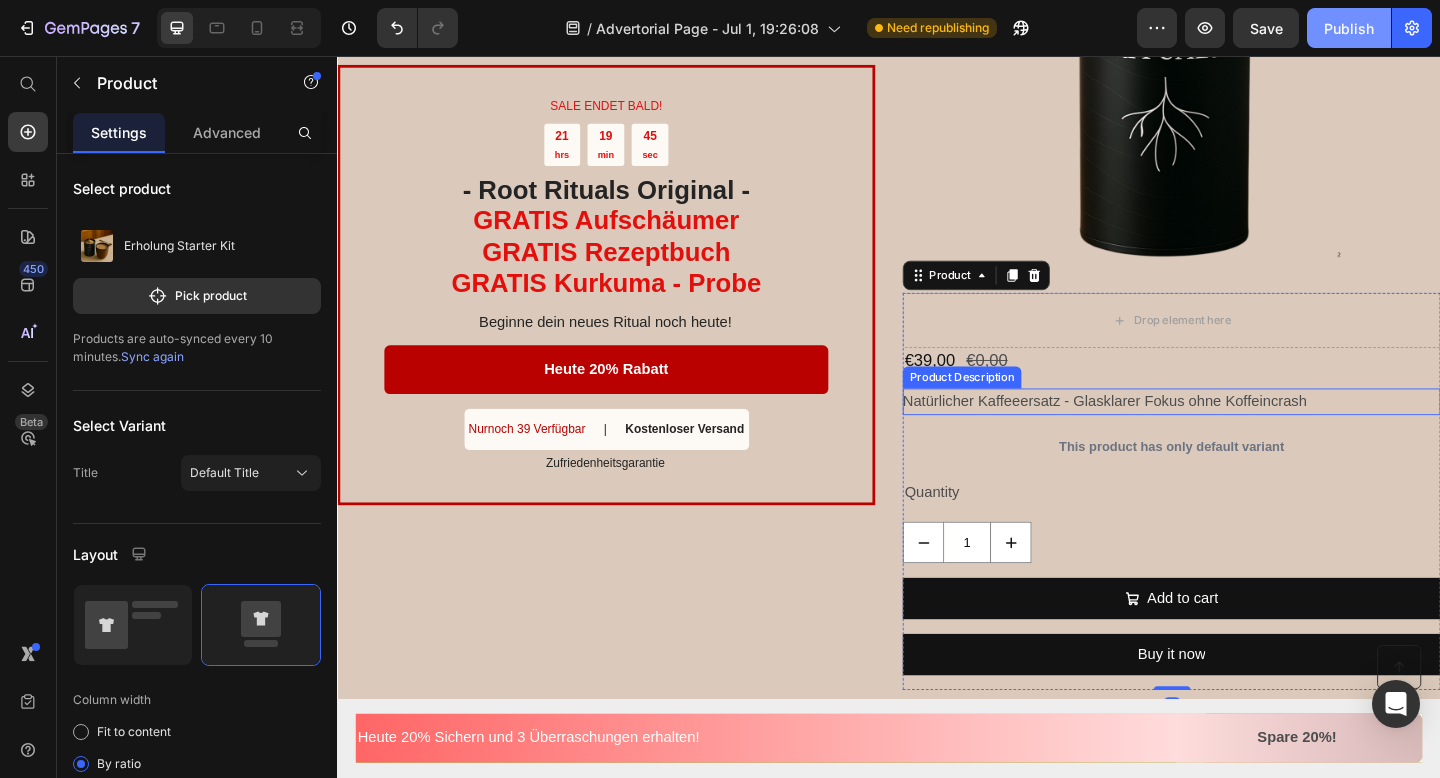 click on "Product Description" at bounding box center [1016, 406] 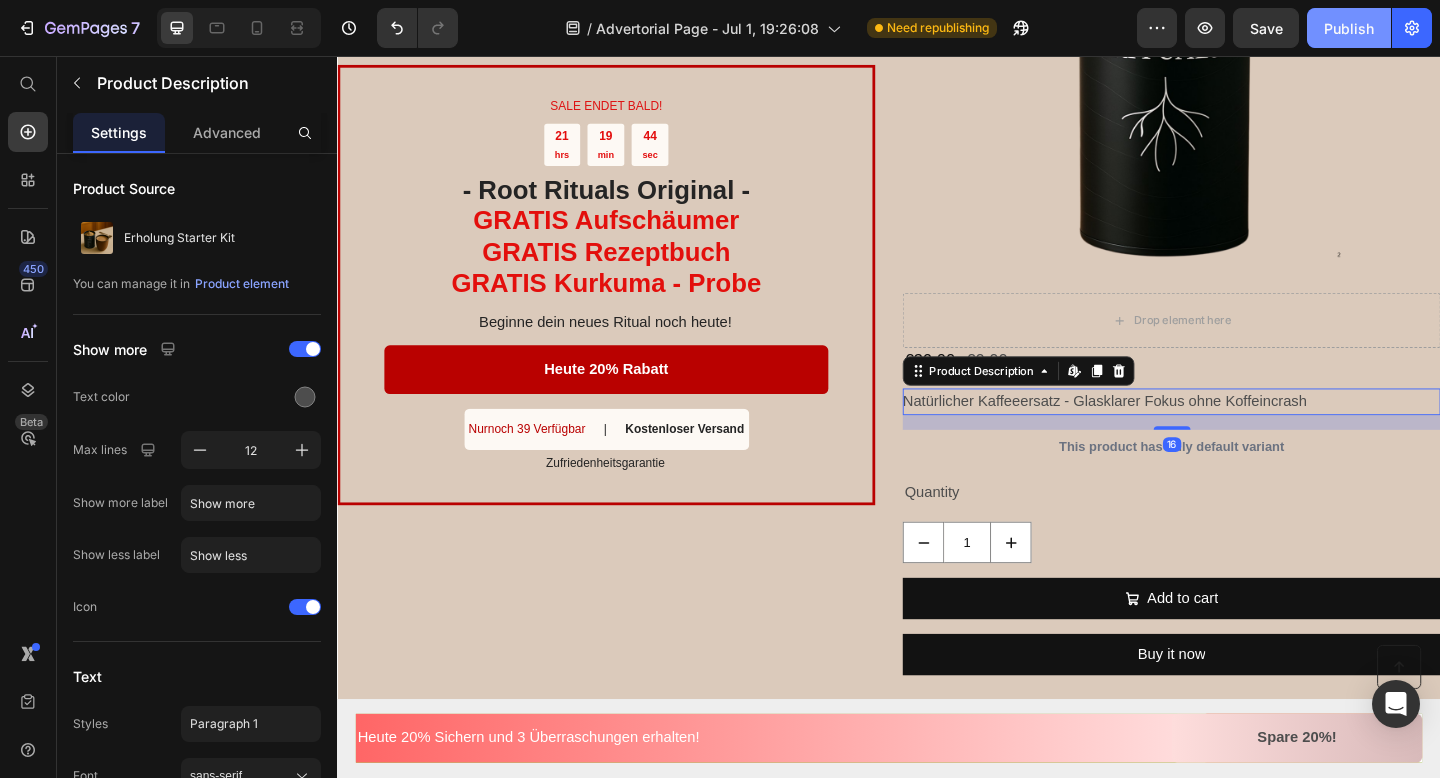 click 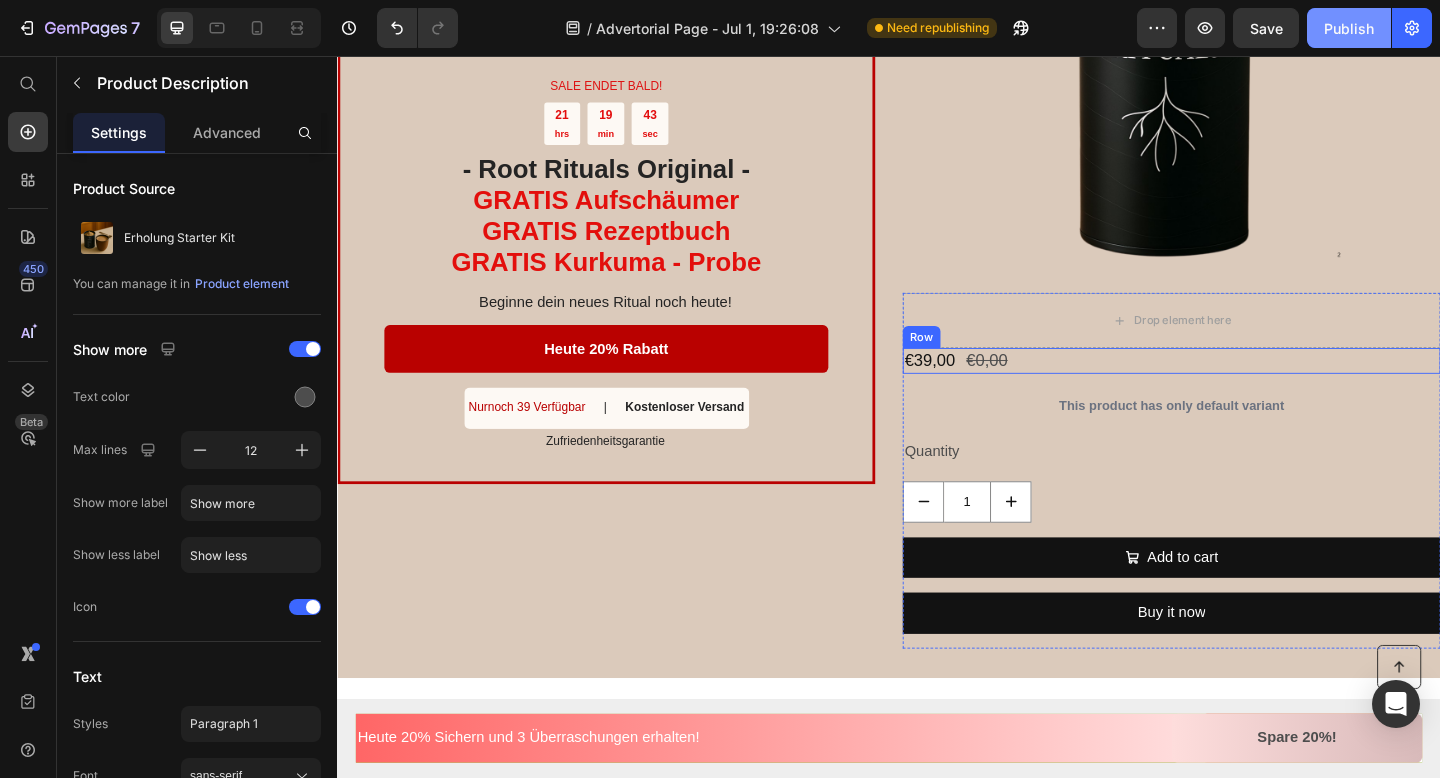 scroll, scrollTop: 3780, scrollLeft: 0, axis: vertical 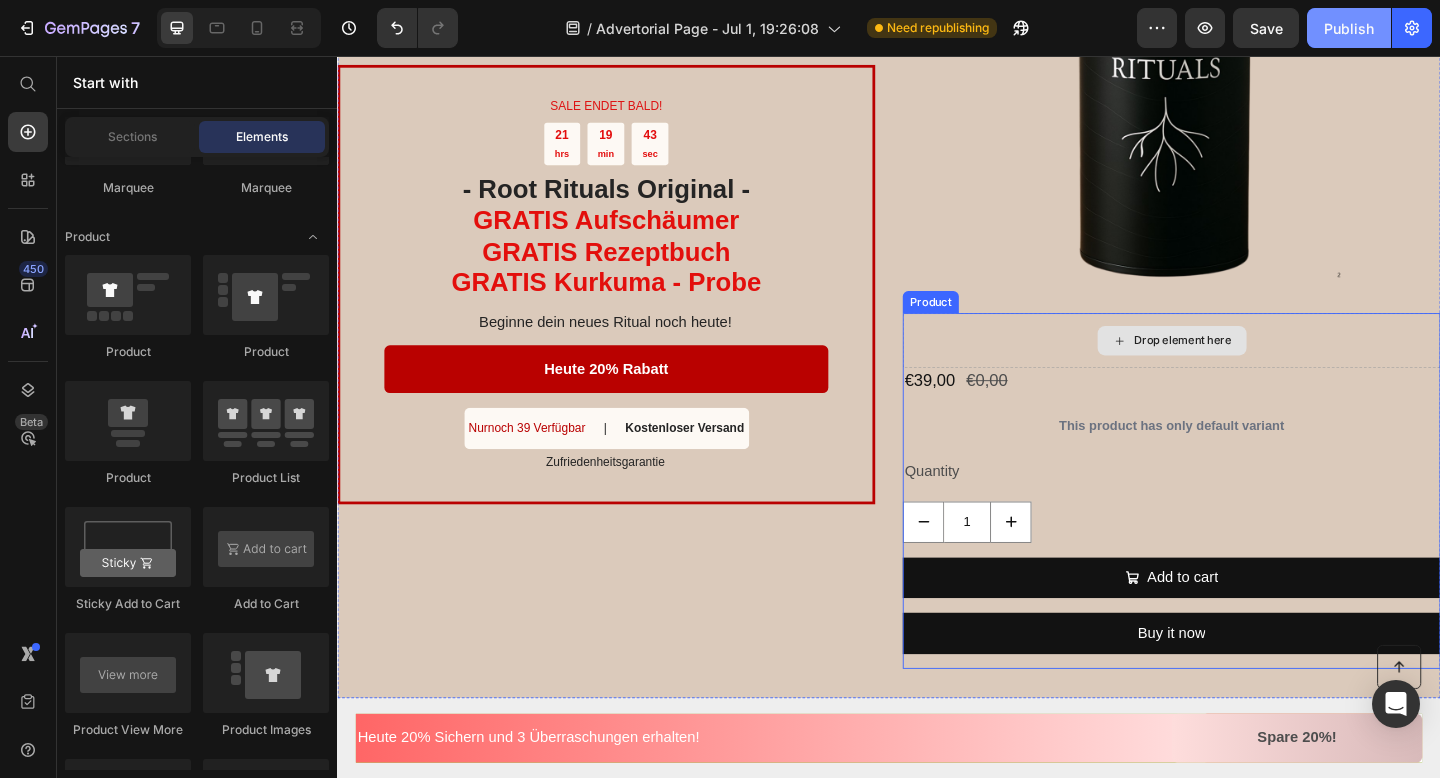 click on "€39,00 Product Price €0,00 Product Price Row" at bounding box center (1244, 409) 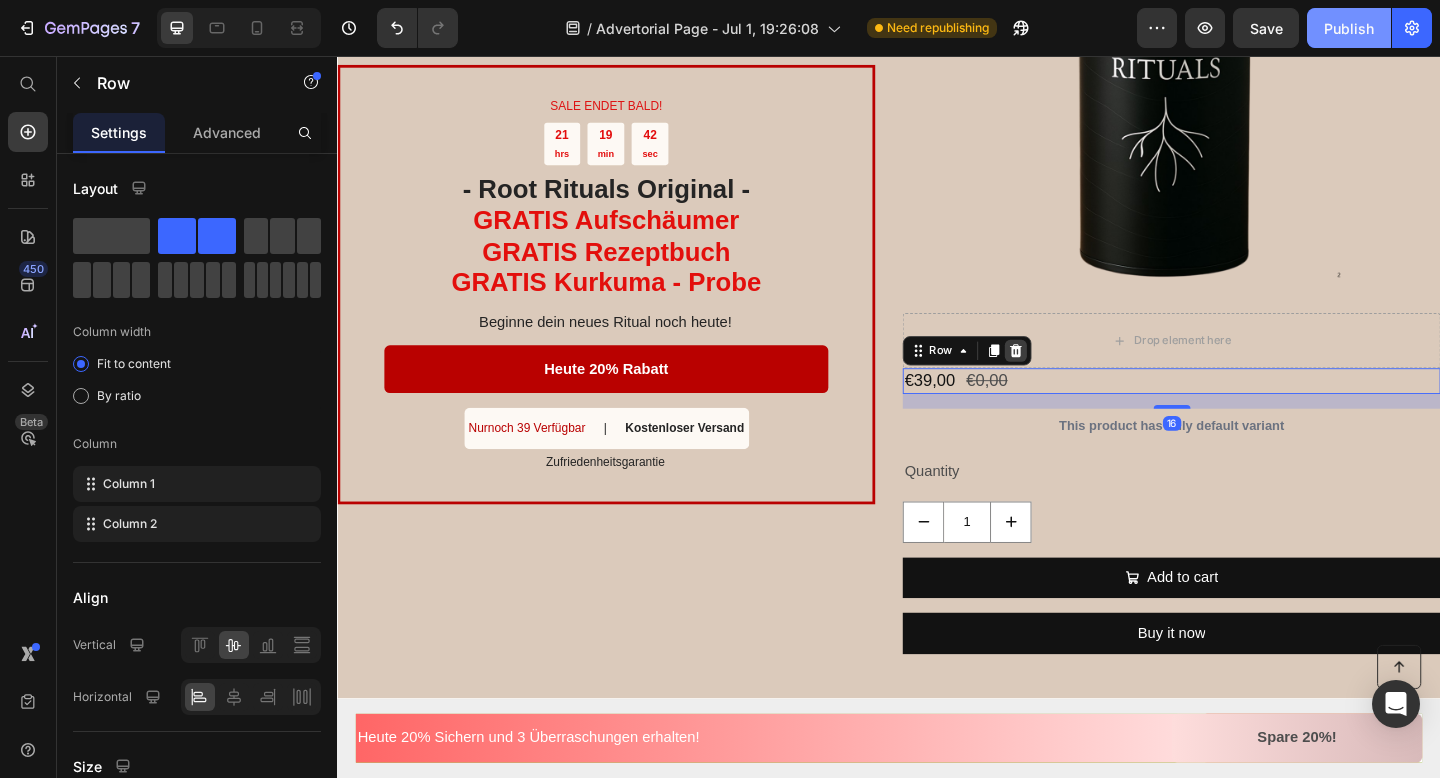 click 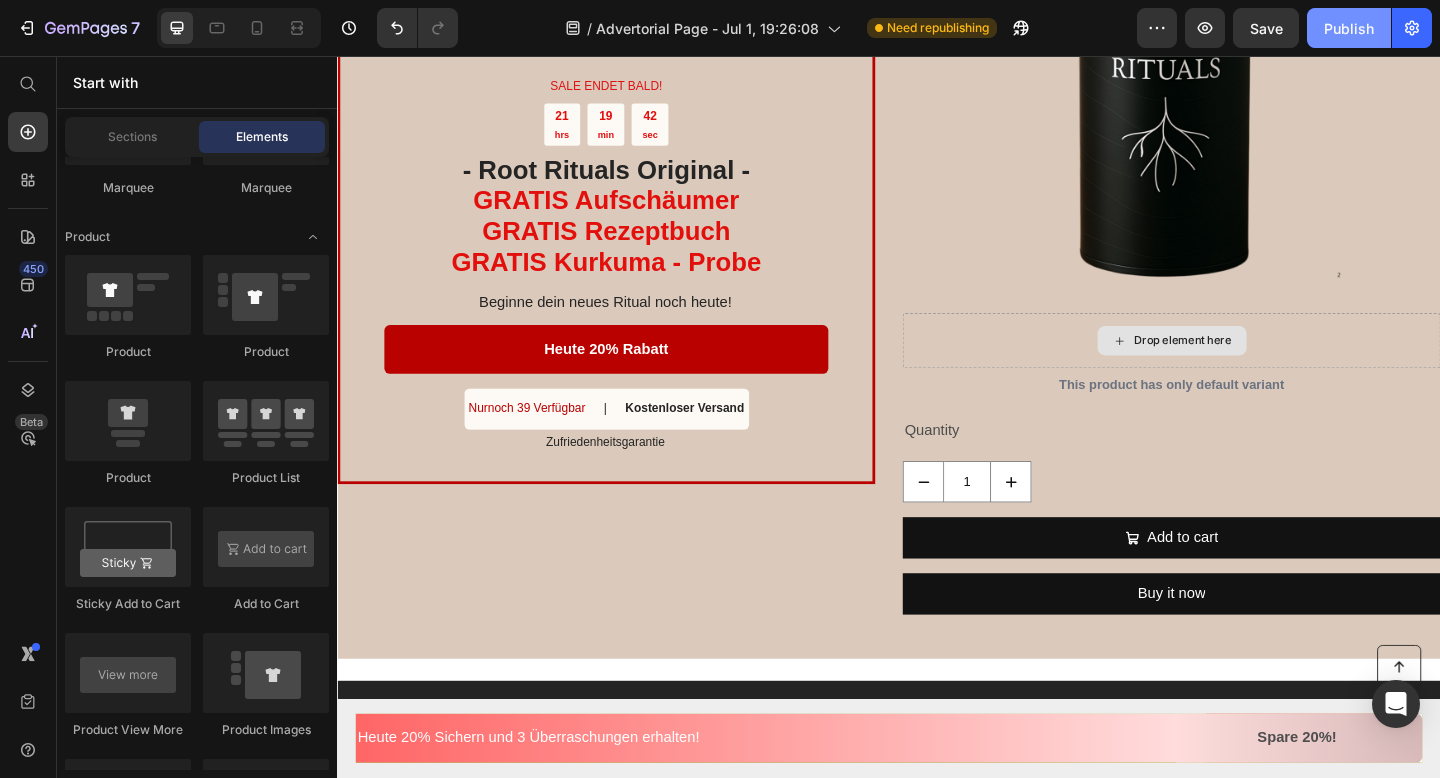 scroll, scrollTop: 3758, scrollLeft: 0, axis: vertical 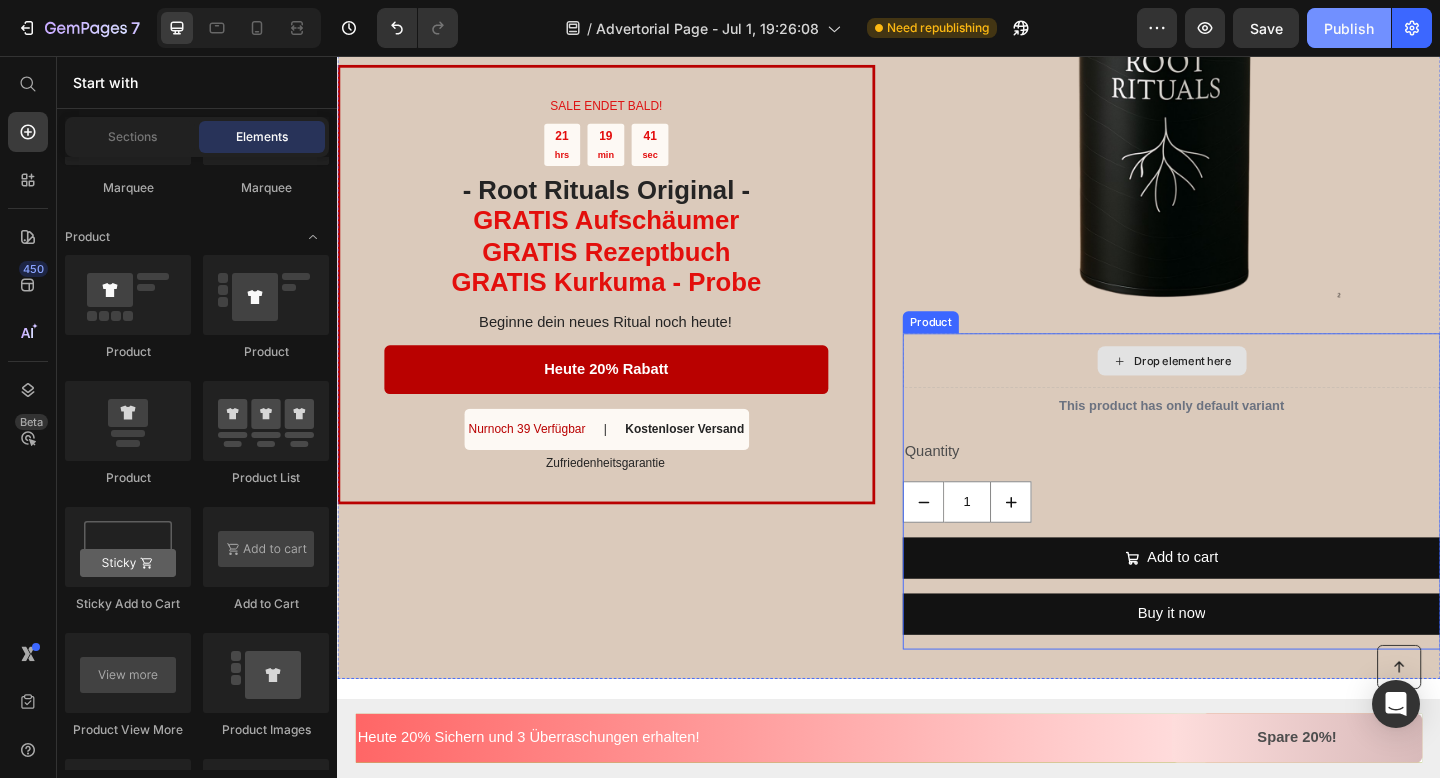 click on "Drop element here" at bounding box center (1244, 388) 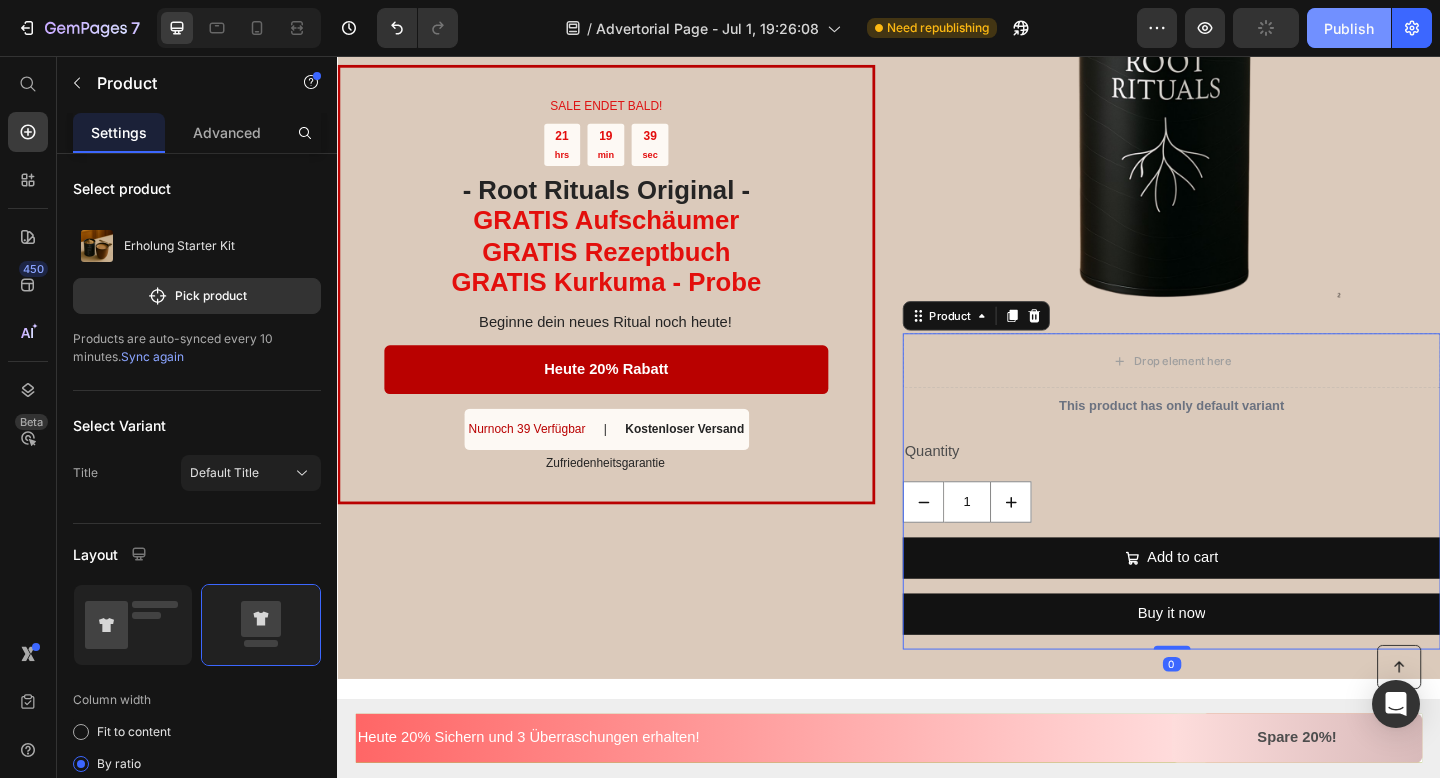 click on "This product has only default variant Product Variants & Swatches Quantity Text Block 1 Product Quantity
Add to cart Add to Cart Buy it now Dynamic Checkout" at bounding box center (1244, 559) 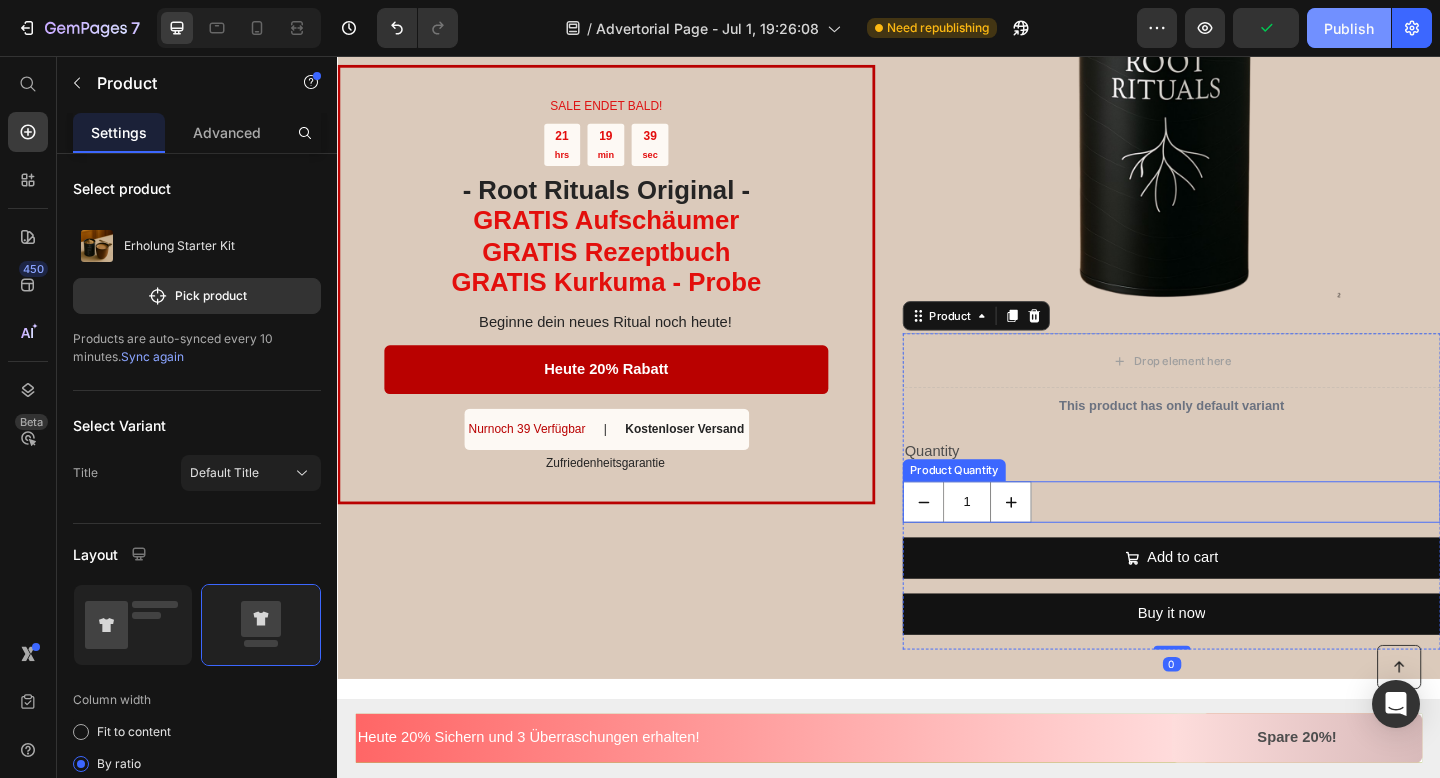 click on "1" at bounding box center [1244, 541] 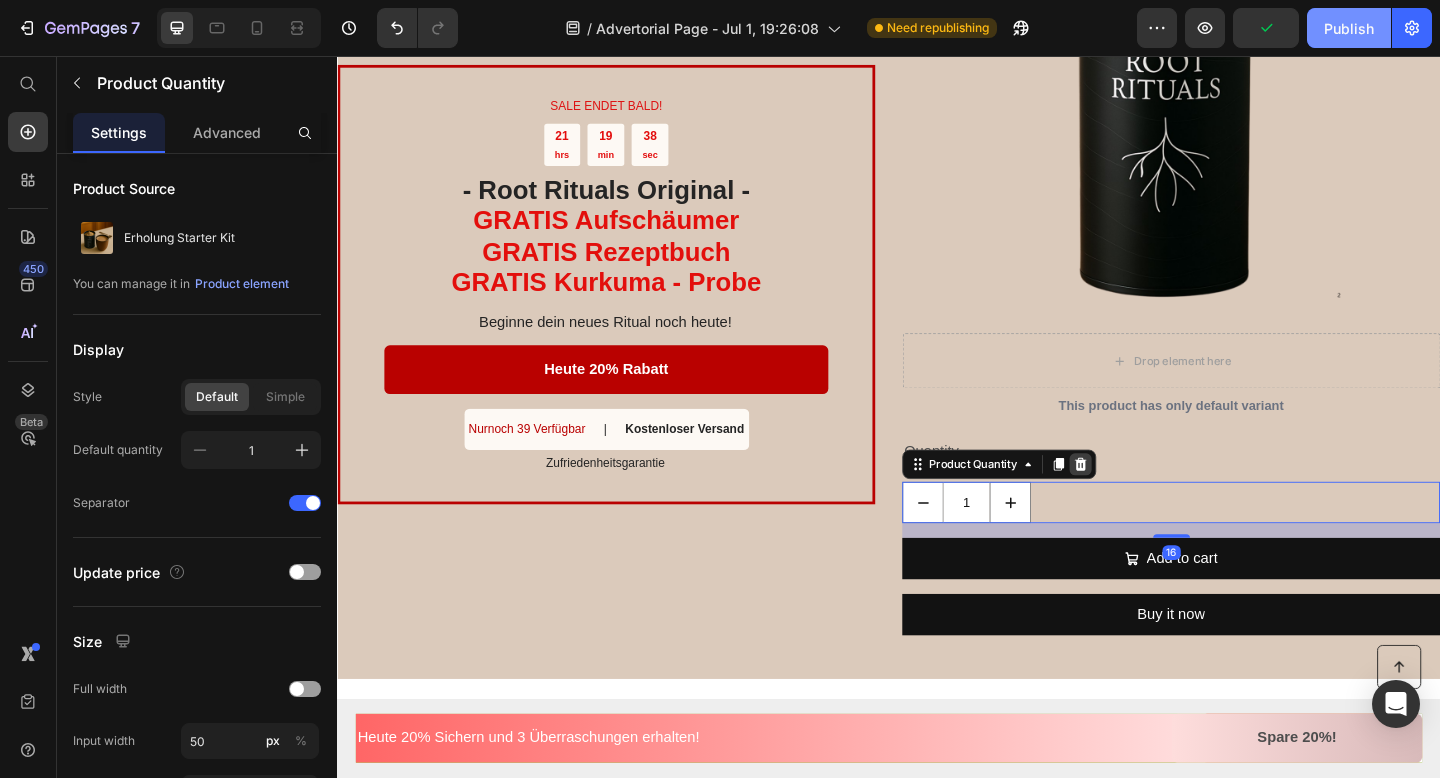 click 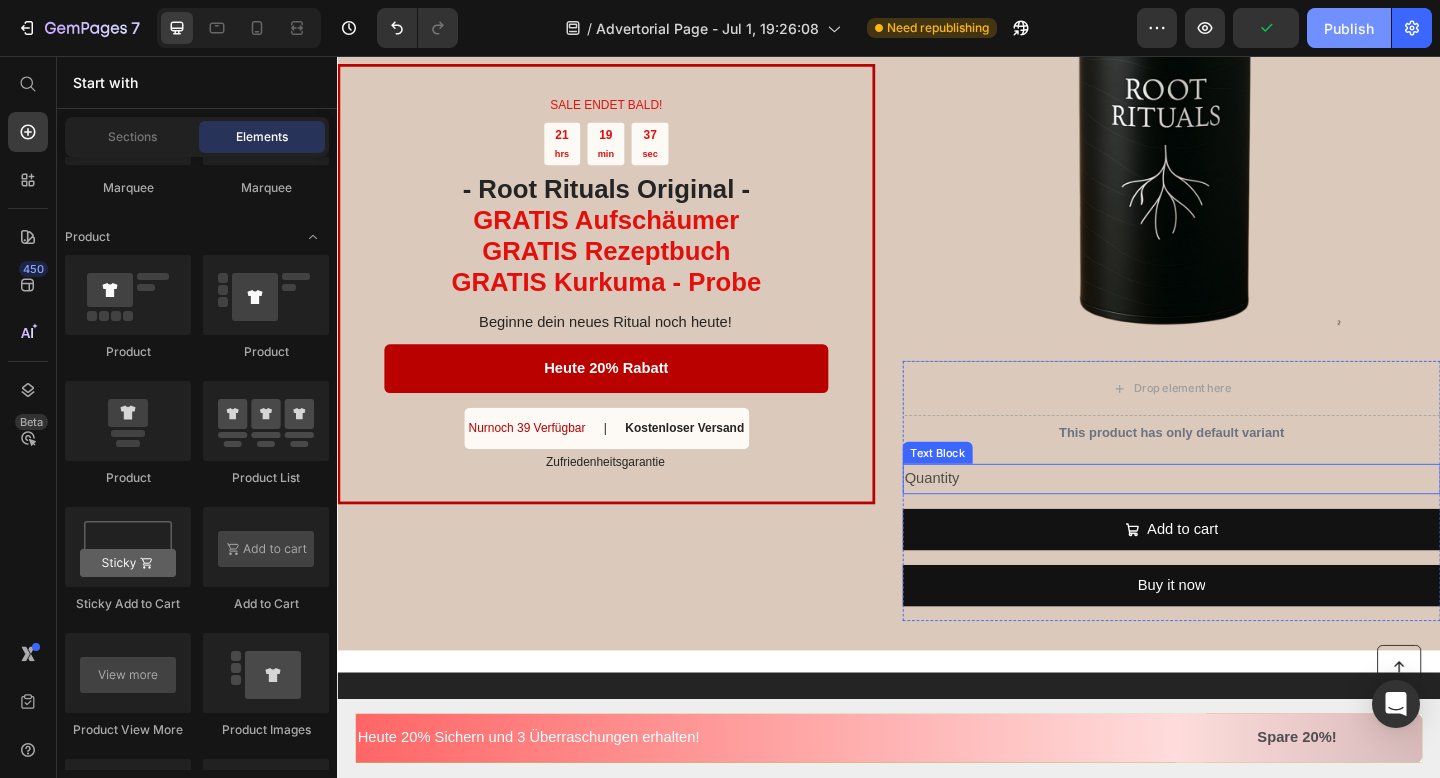 click on "Quantity" at bounding box center (1244, 516) 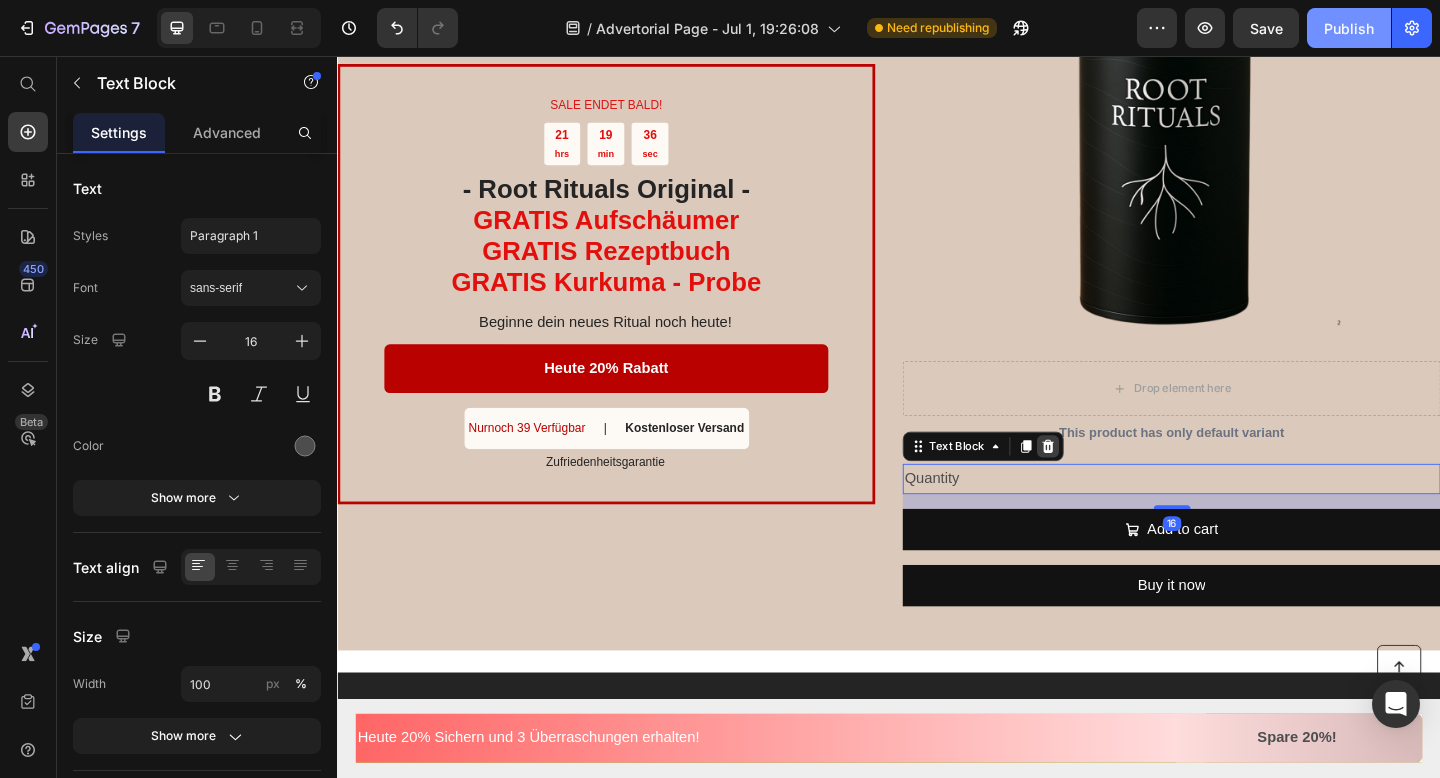 click at bounding box center (1110, 481) 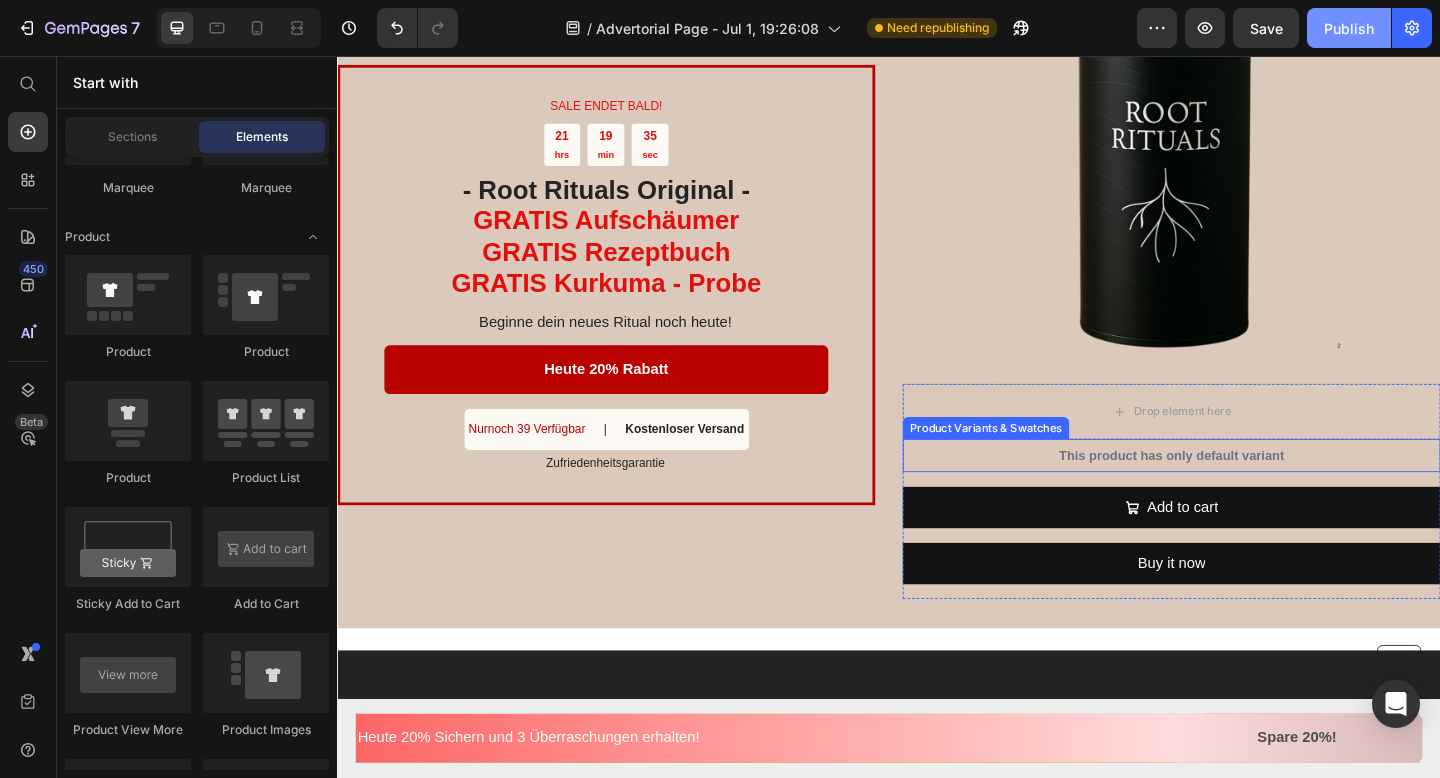 click on "This product has only default variant" at bounding box center (1244, 491) 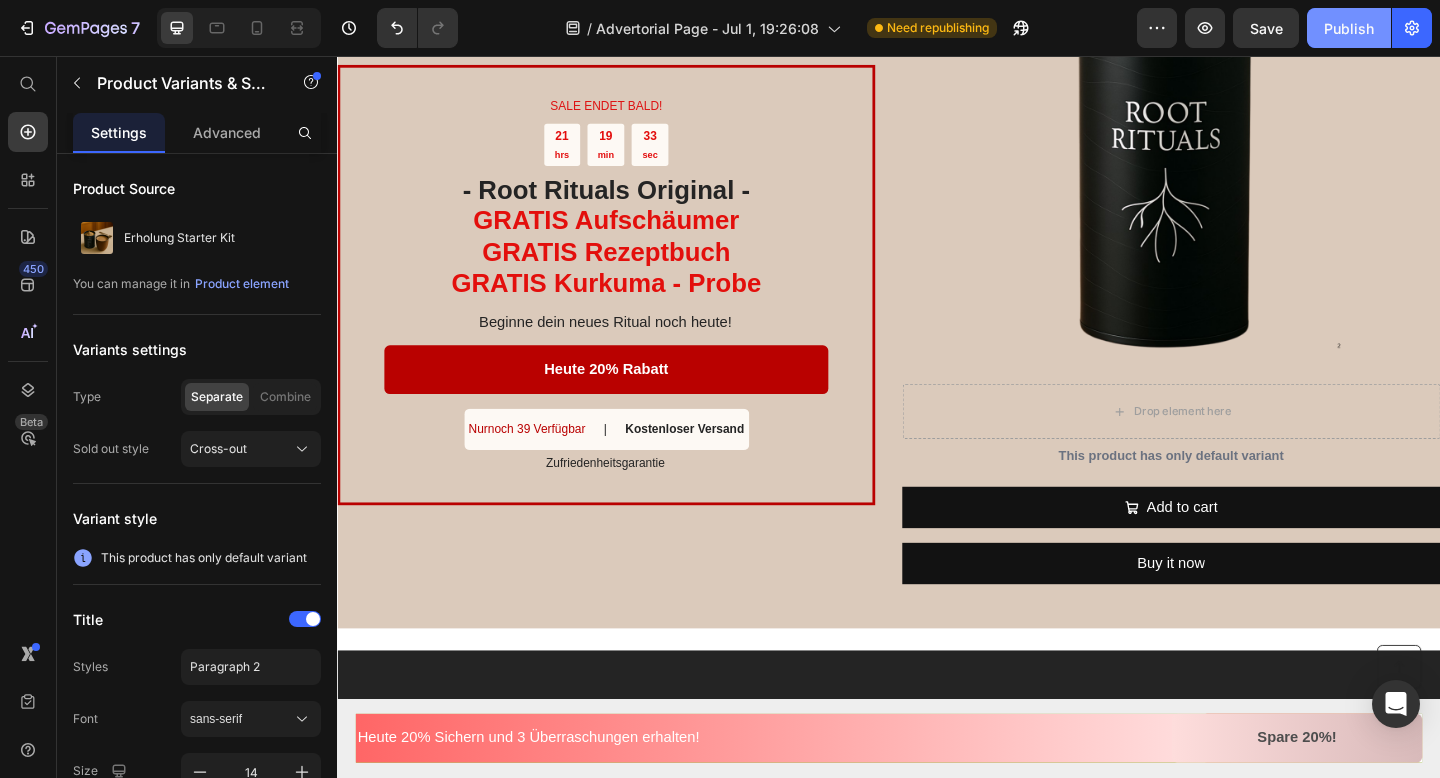 click on "This product has only default variant" at bounding box center [1244, 491] 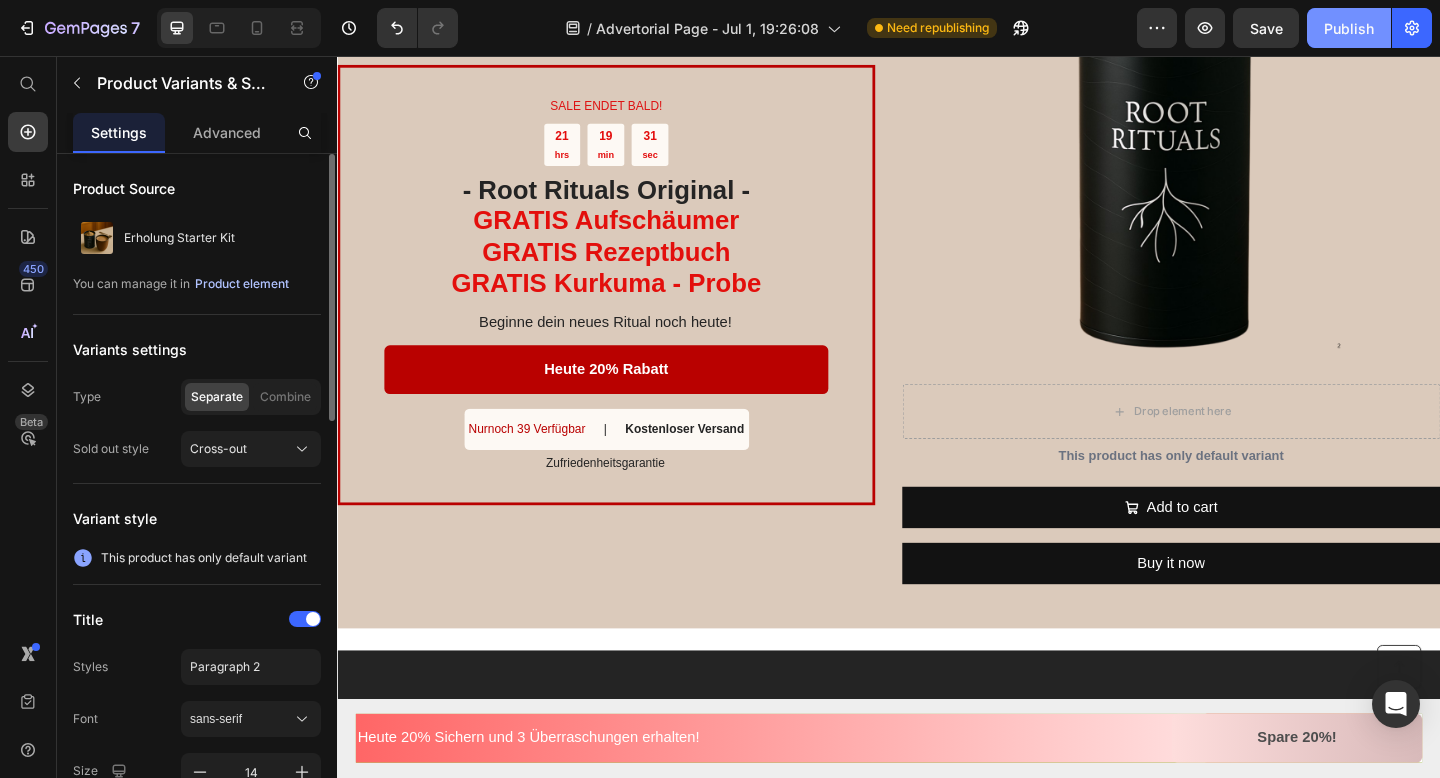 click on "Product element" at bounding box center [242, 284] 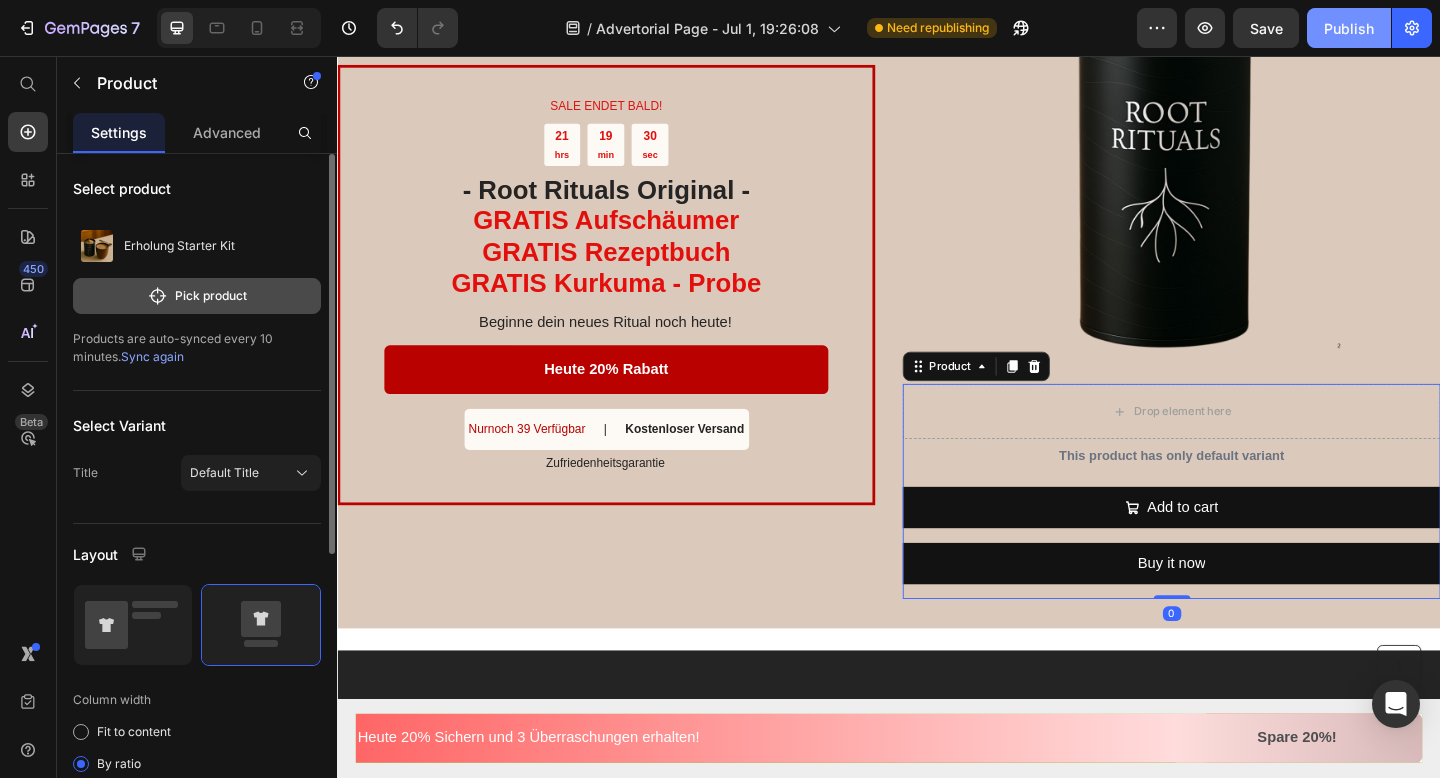 click on "Pick product" at bounding box center (197, 296) 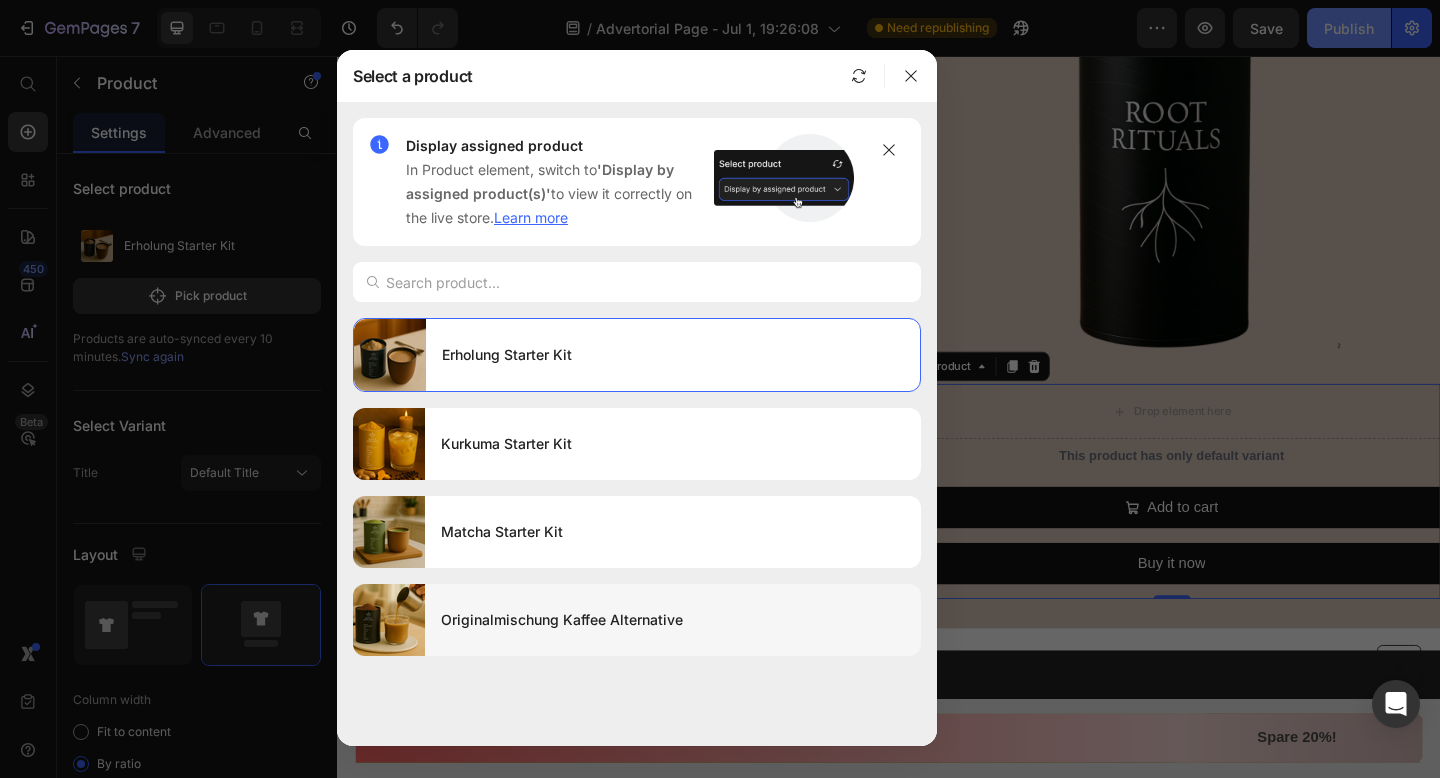 click on "Originalmischung Kaffee Alternative" at bounding box center [673, 620] 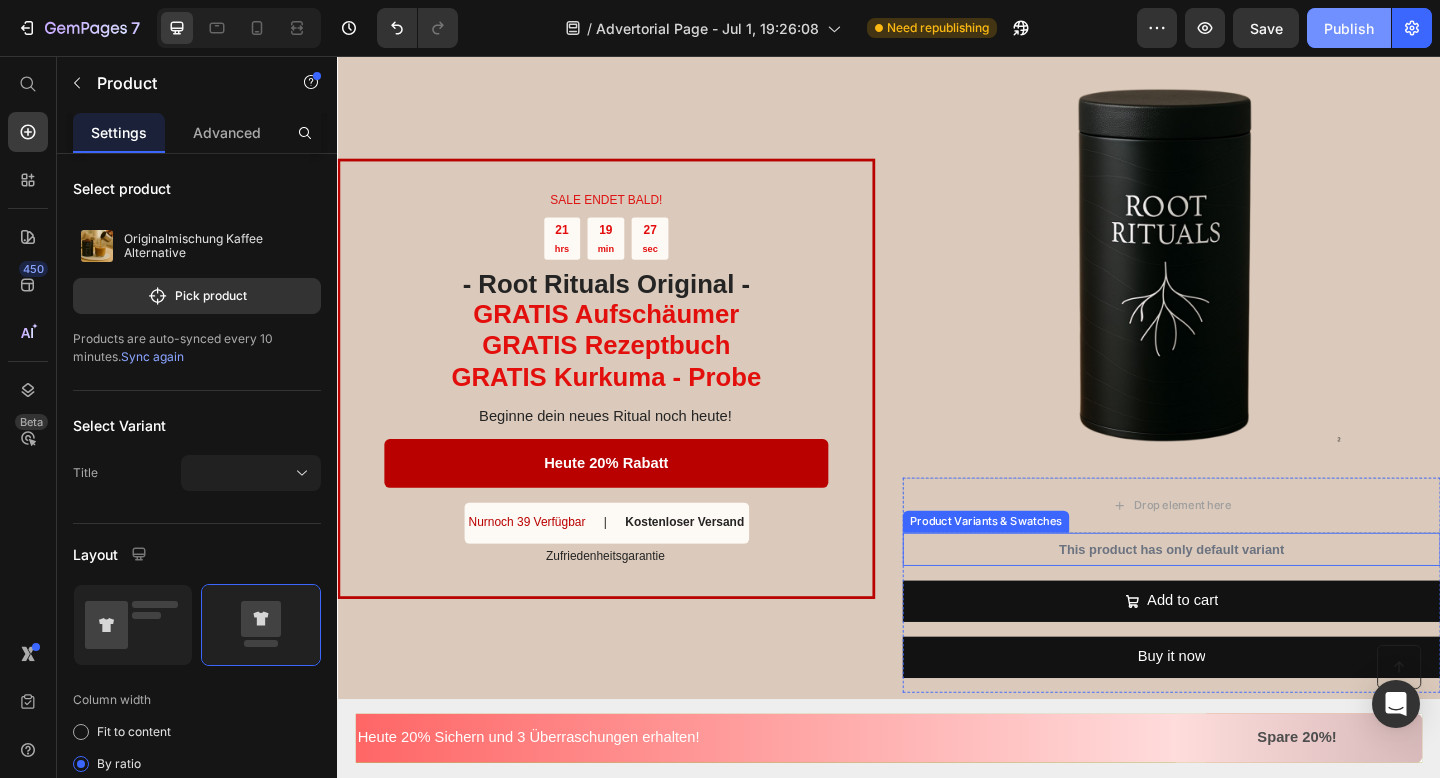 scroll, scrollTop: 3703, scrollLeft: 0, axis: vertical 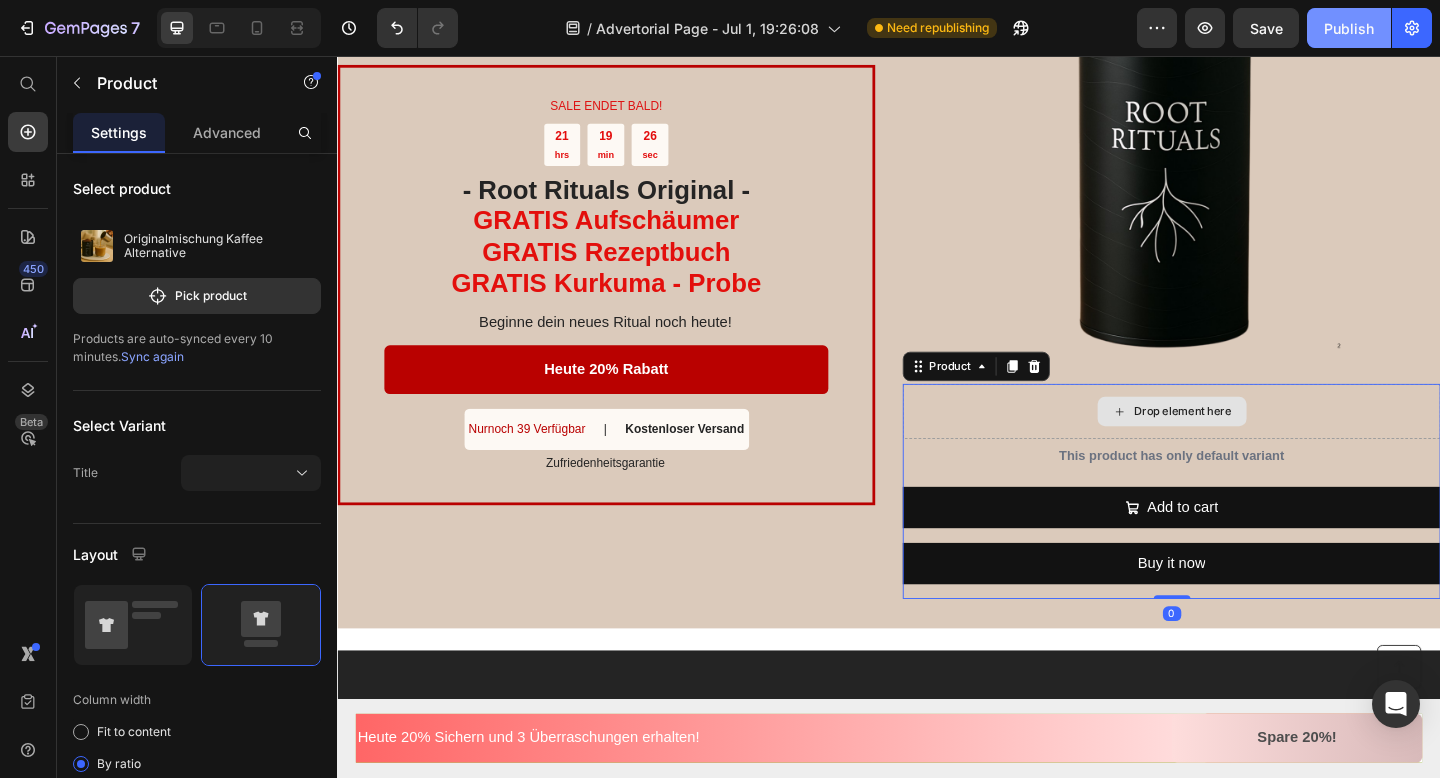 click on "Drop element here" at bounding box center (1244, 443) 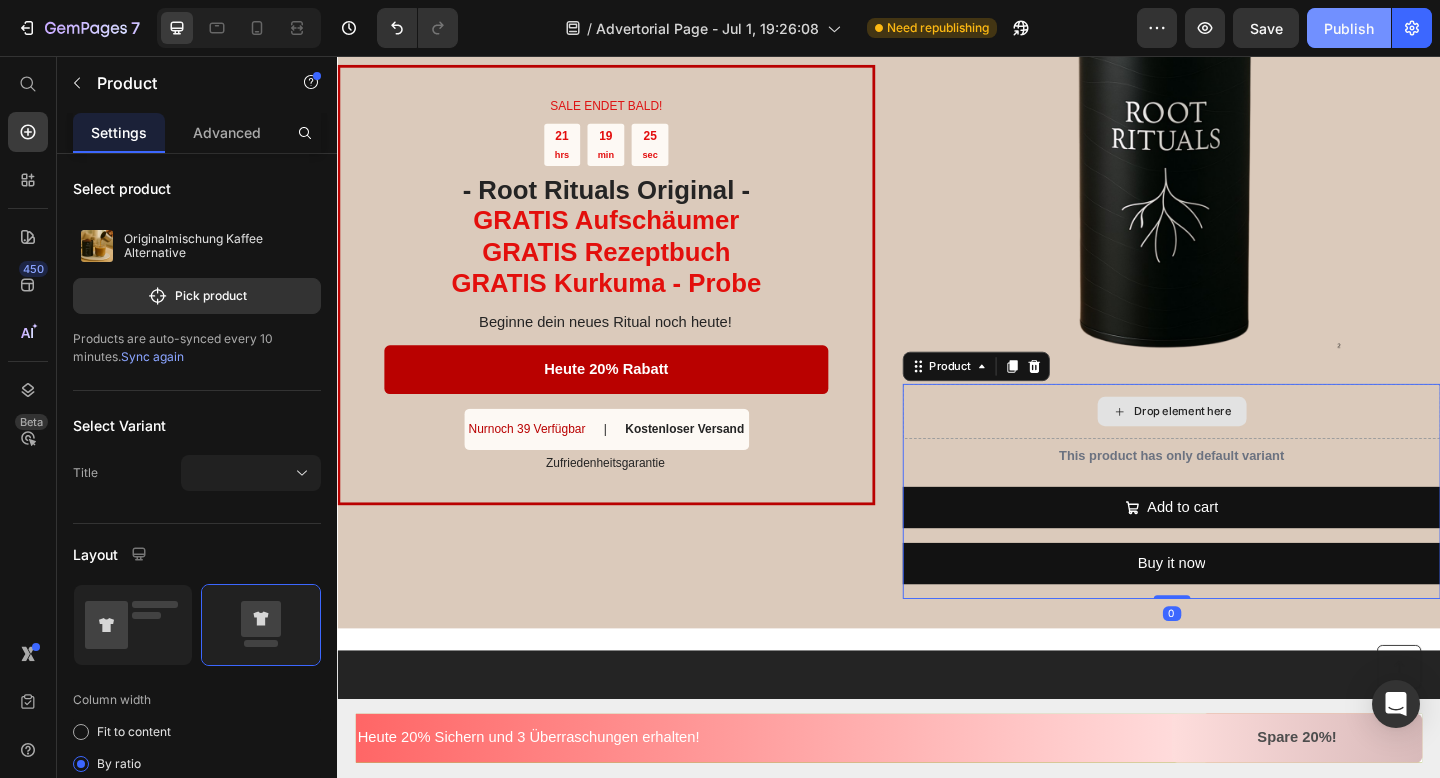 click on "This product has only default variant" at bounding box center [1244, 491] 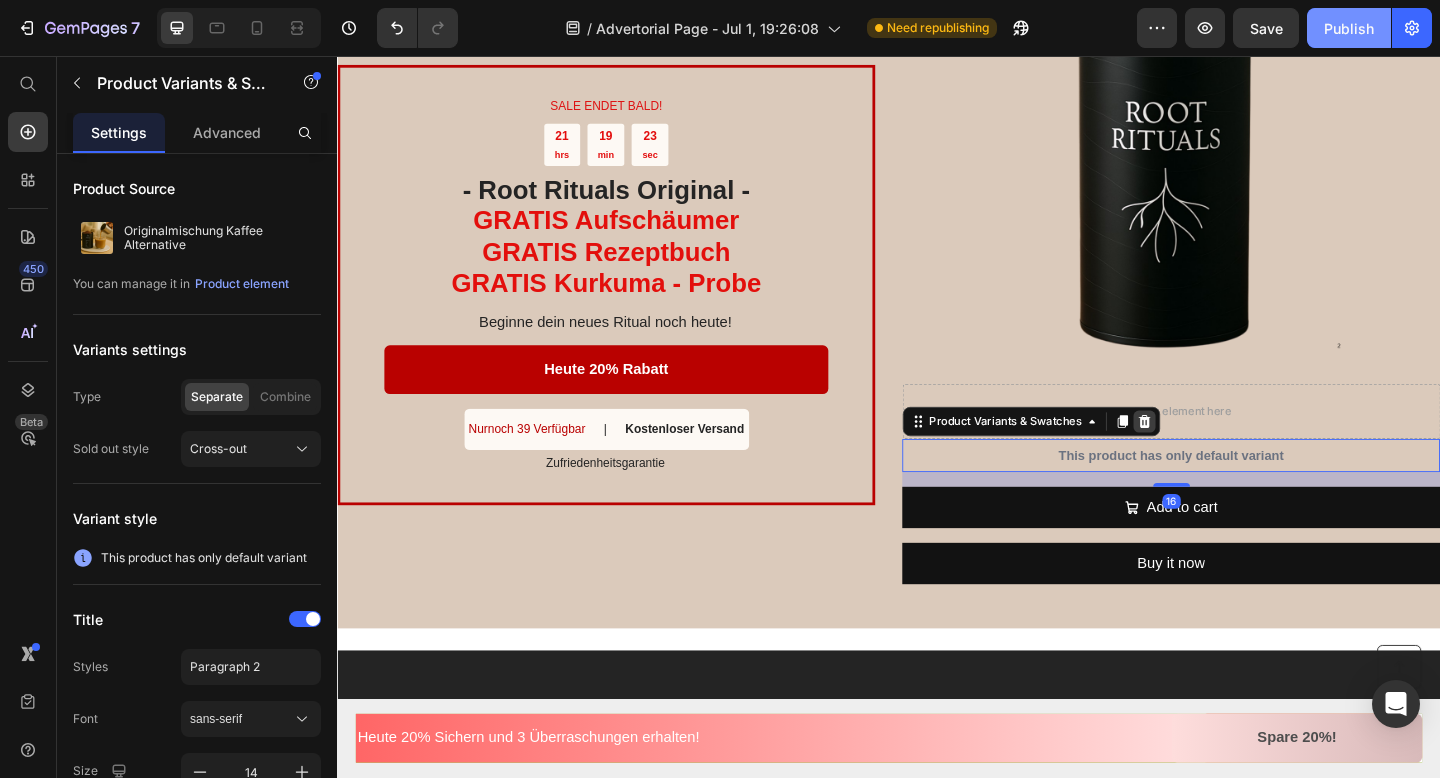 click 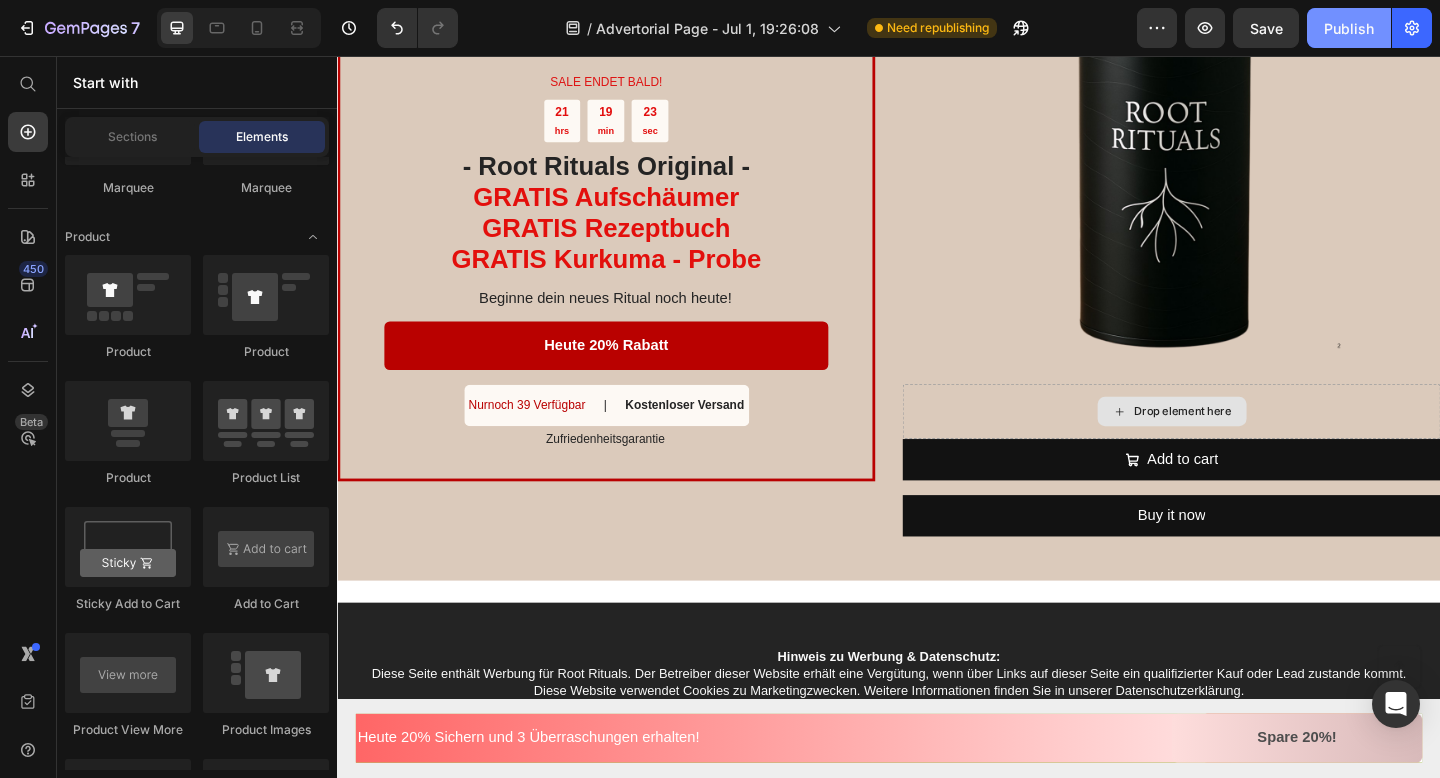scroll, scrollTop: 3677, scrollLeft: 0, axis: vertical 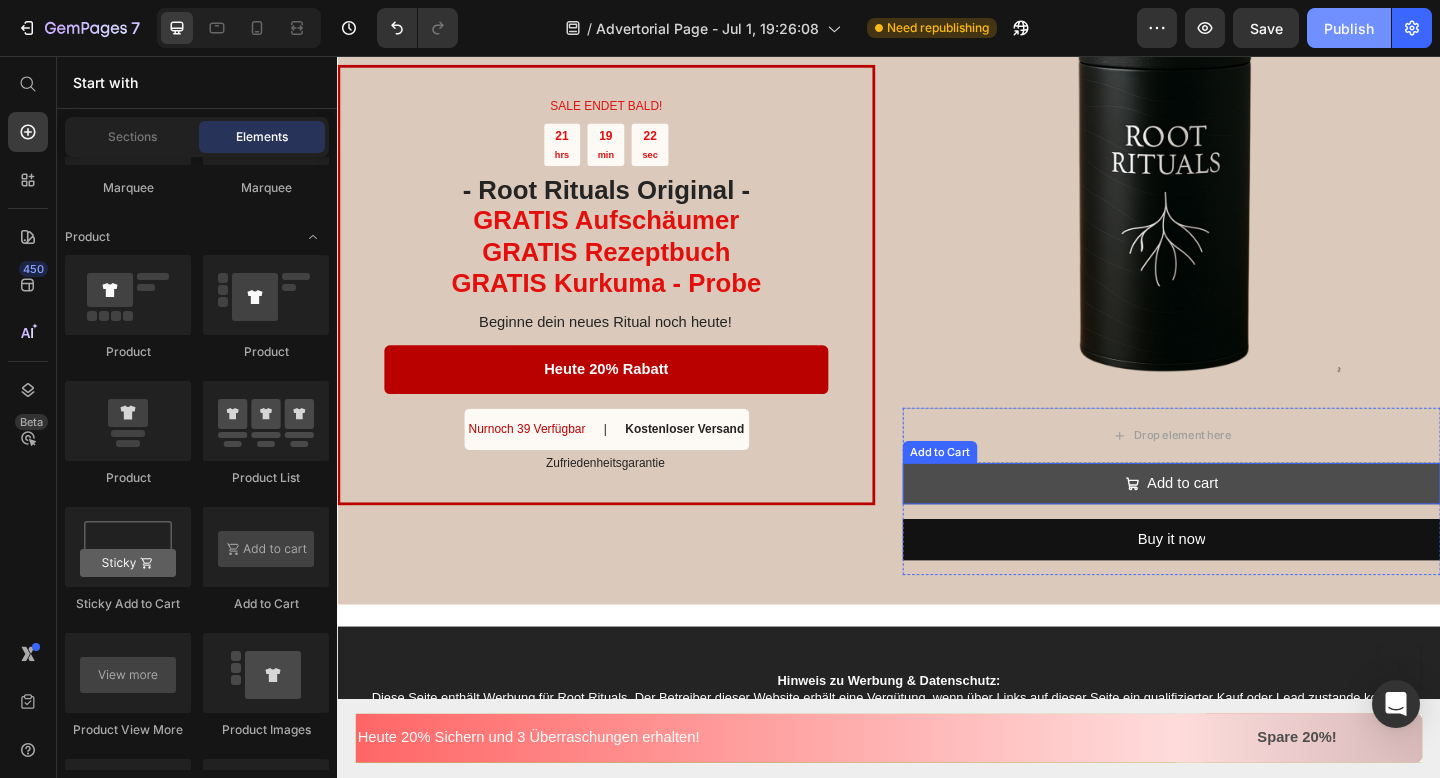 click on "Add to cart" at bounding box center [1244, 521] 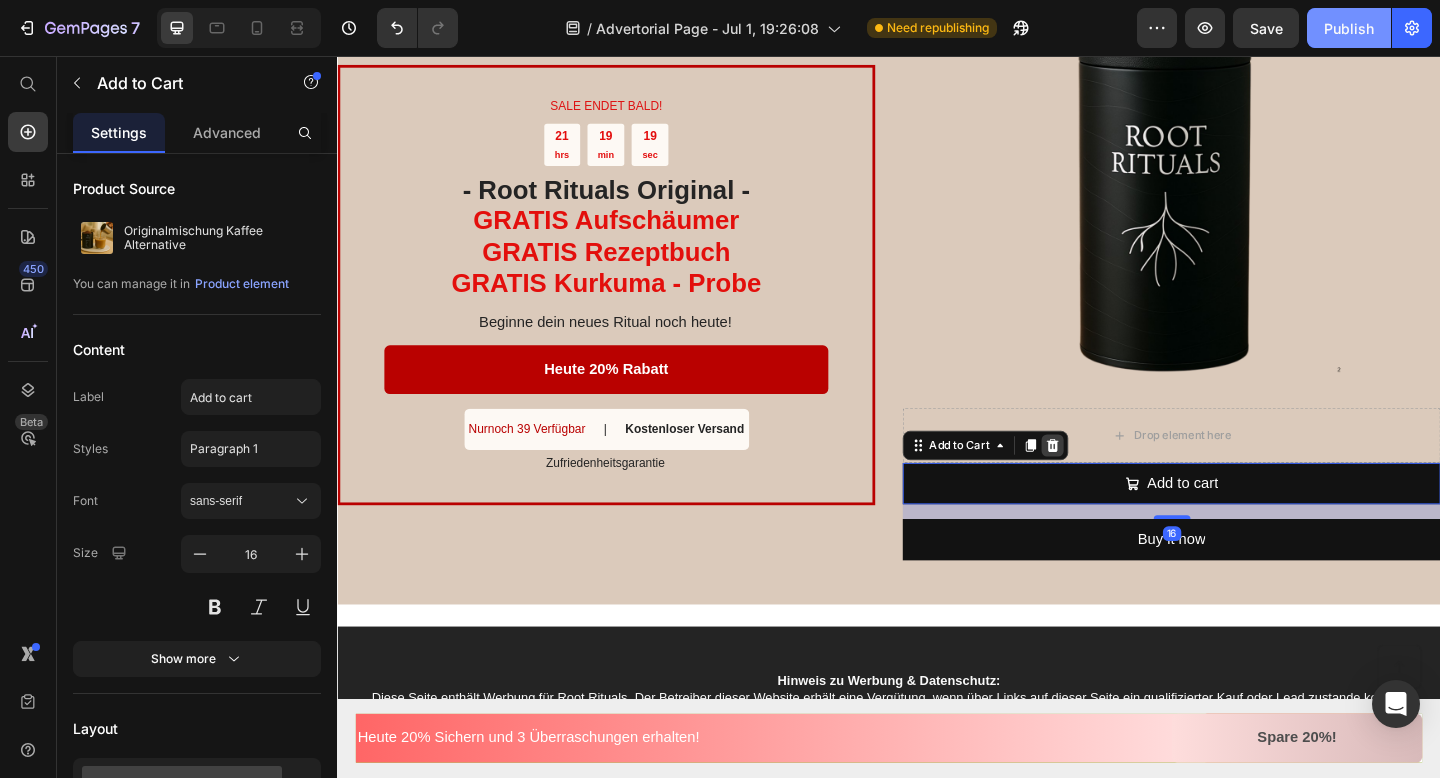 click 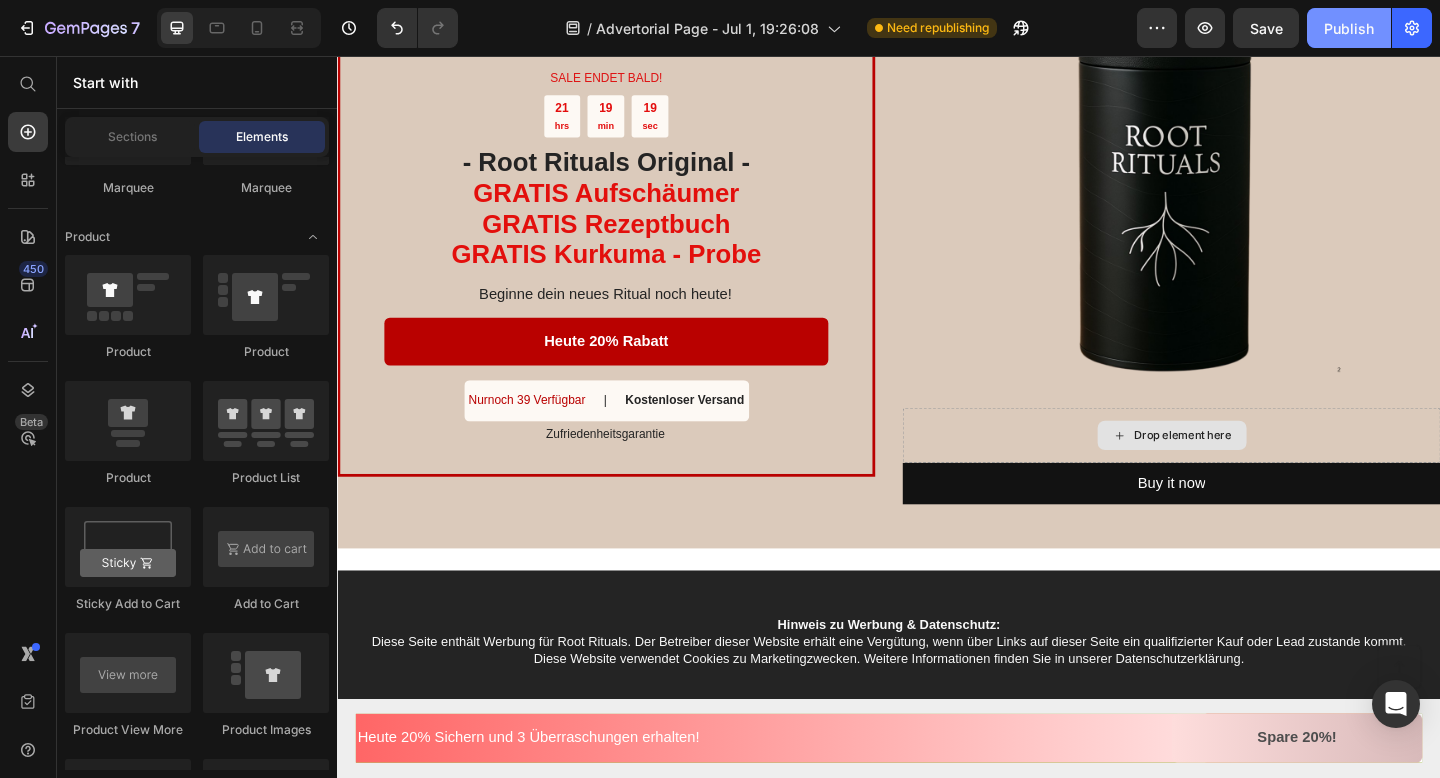 scroll, scrollTop: 3647, scrollLeft: 0, axis: vertical 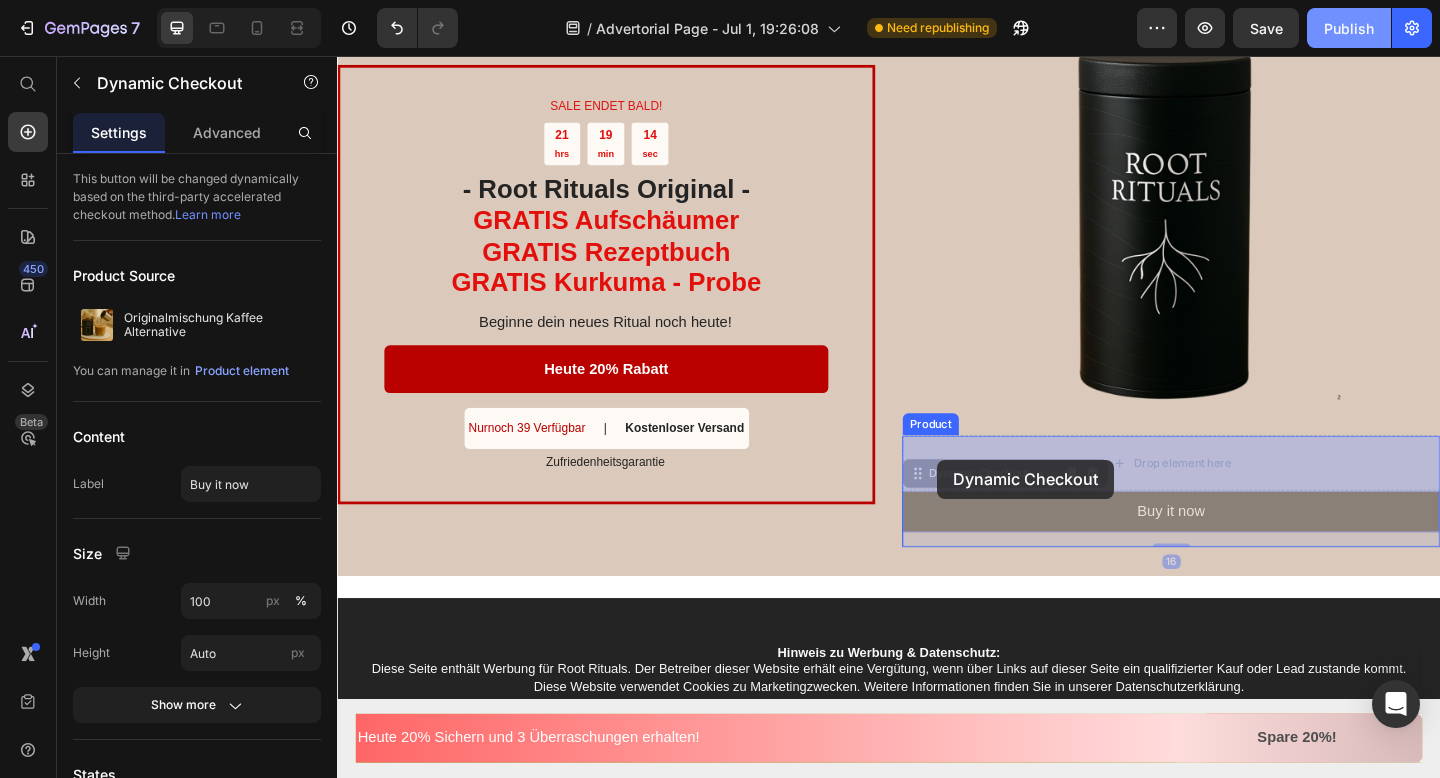 drag, startPoint x: 1115, startPoint y: 551, endPoint x: 993, endPoint y: 497, distance: 133.41664 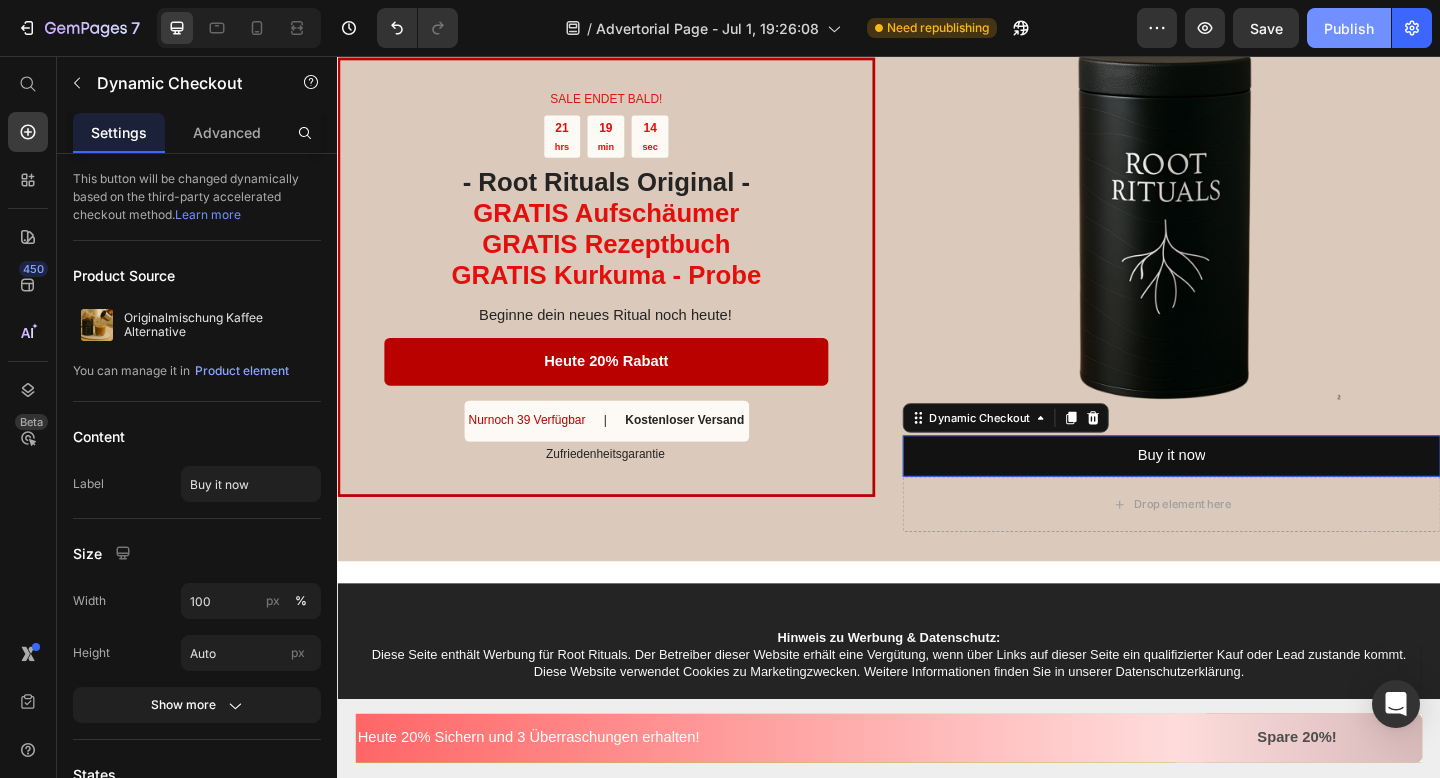 scroll, scrollTop: 3639, scrollLeft: 0, axis: vertical 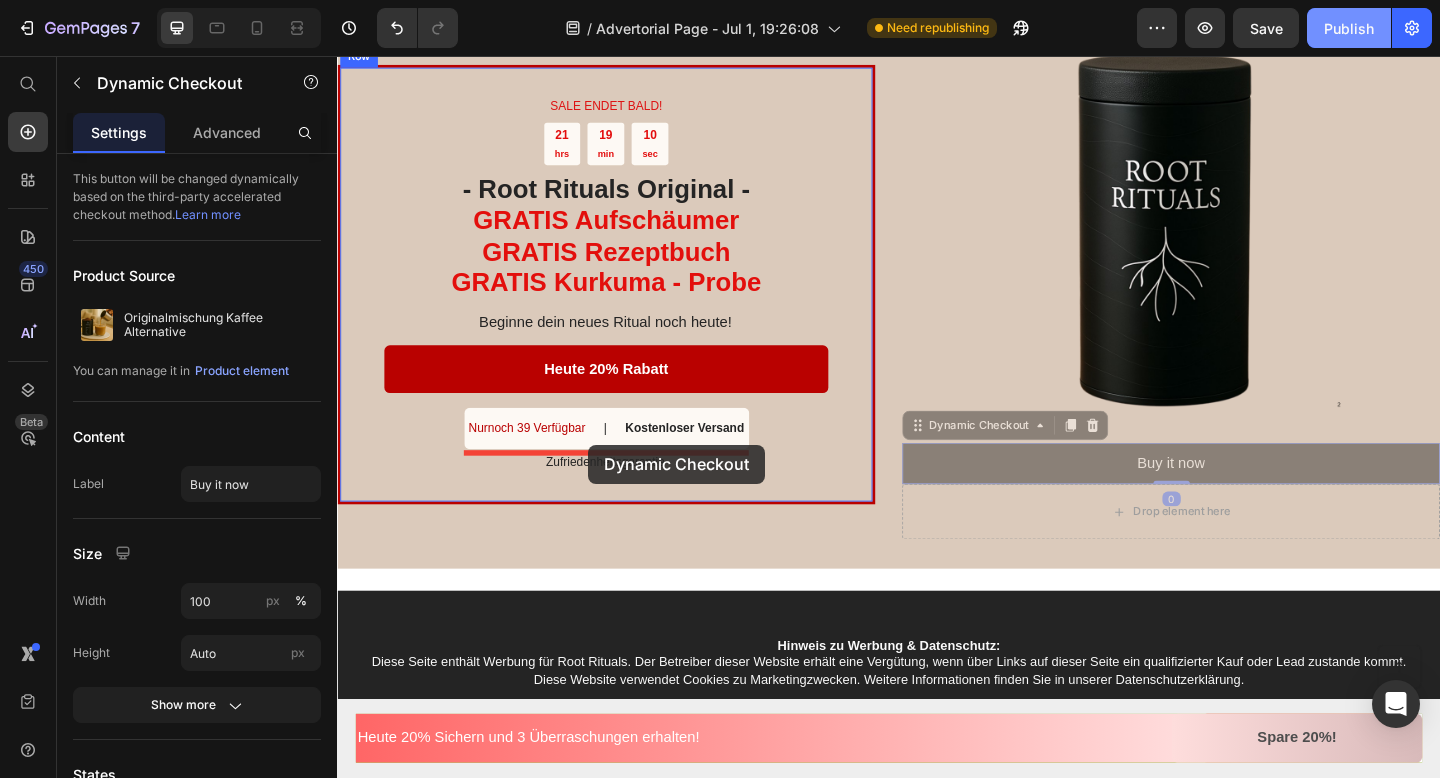 drag, startPoint x: 973, startPoint y: 463, endPoint x: 610, endPoint y: 479, distance: 363.35245 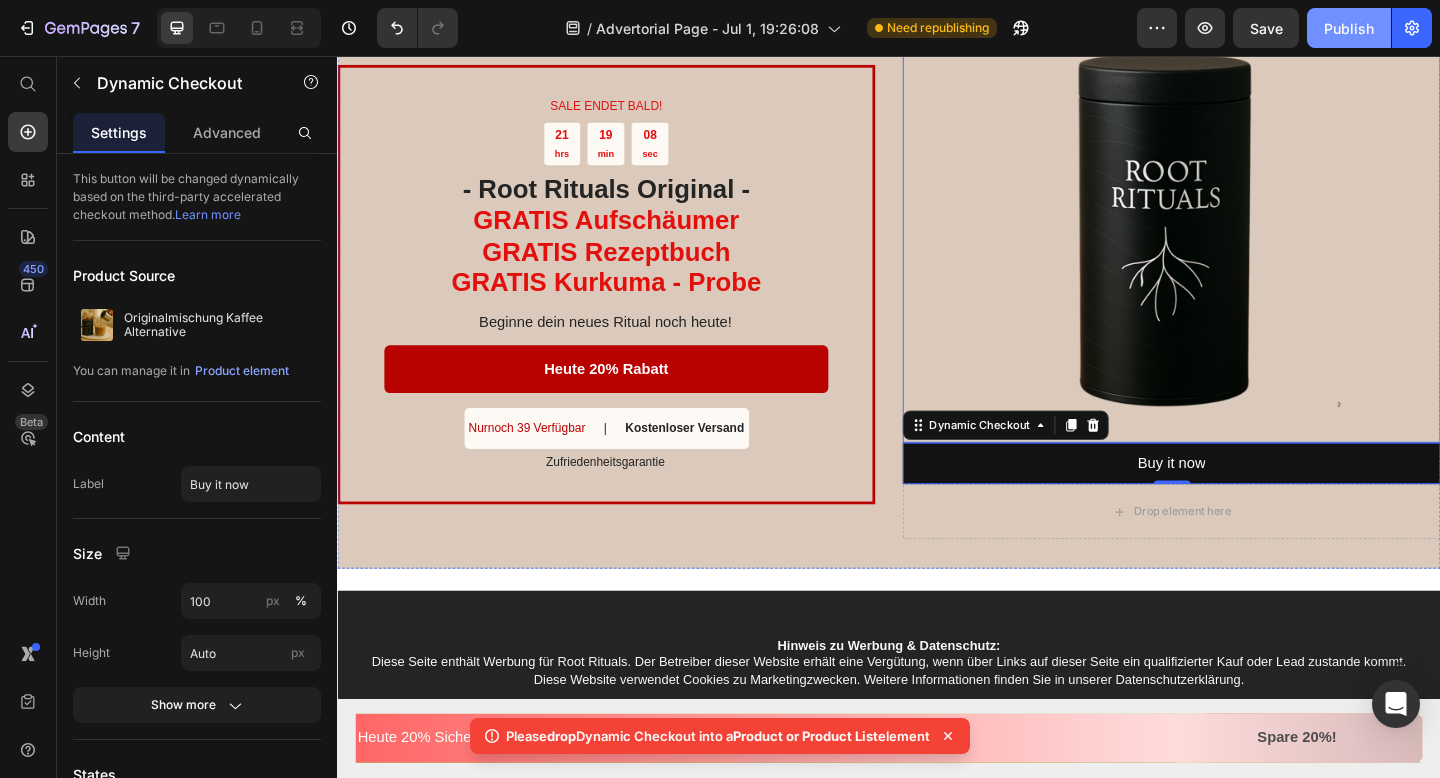 click at bounding box center (1244, 252) 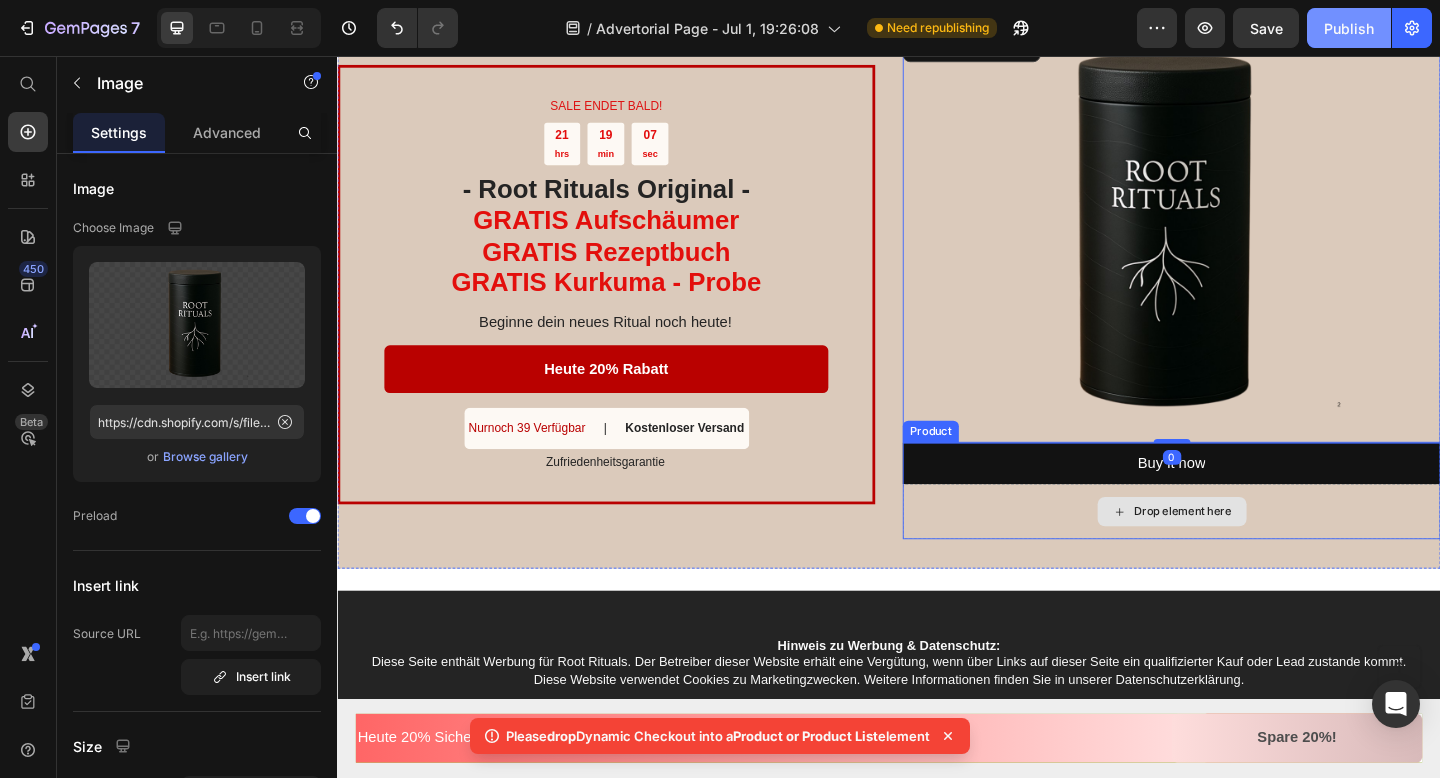 click on "Drop element here" at bounding box center (1244, 552) 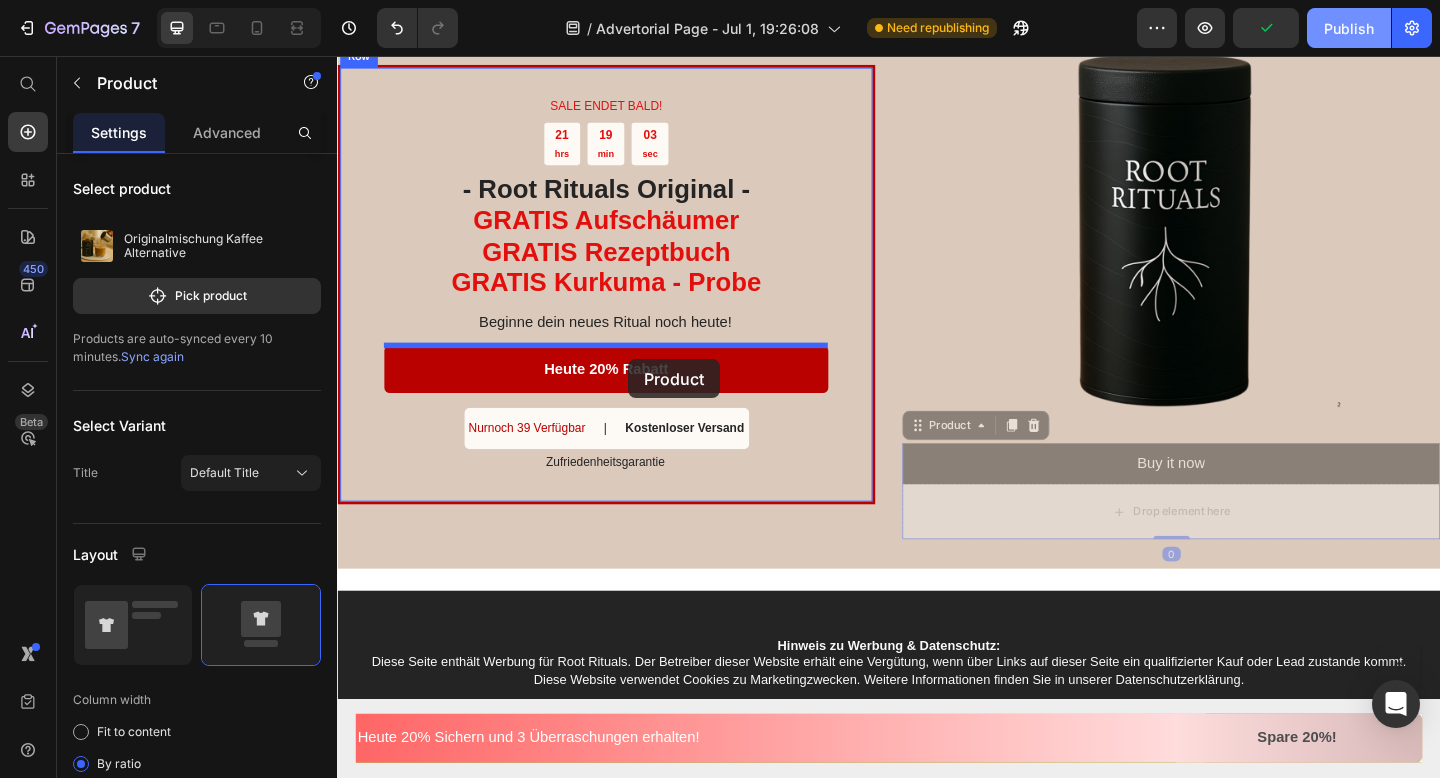 drag, startPoint x: 972, startPoint y: 463, endPoint x: 654, endPoint y: 386, distance: 327.18954 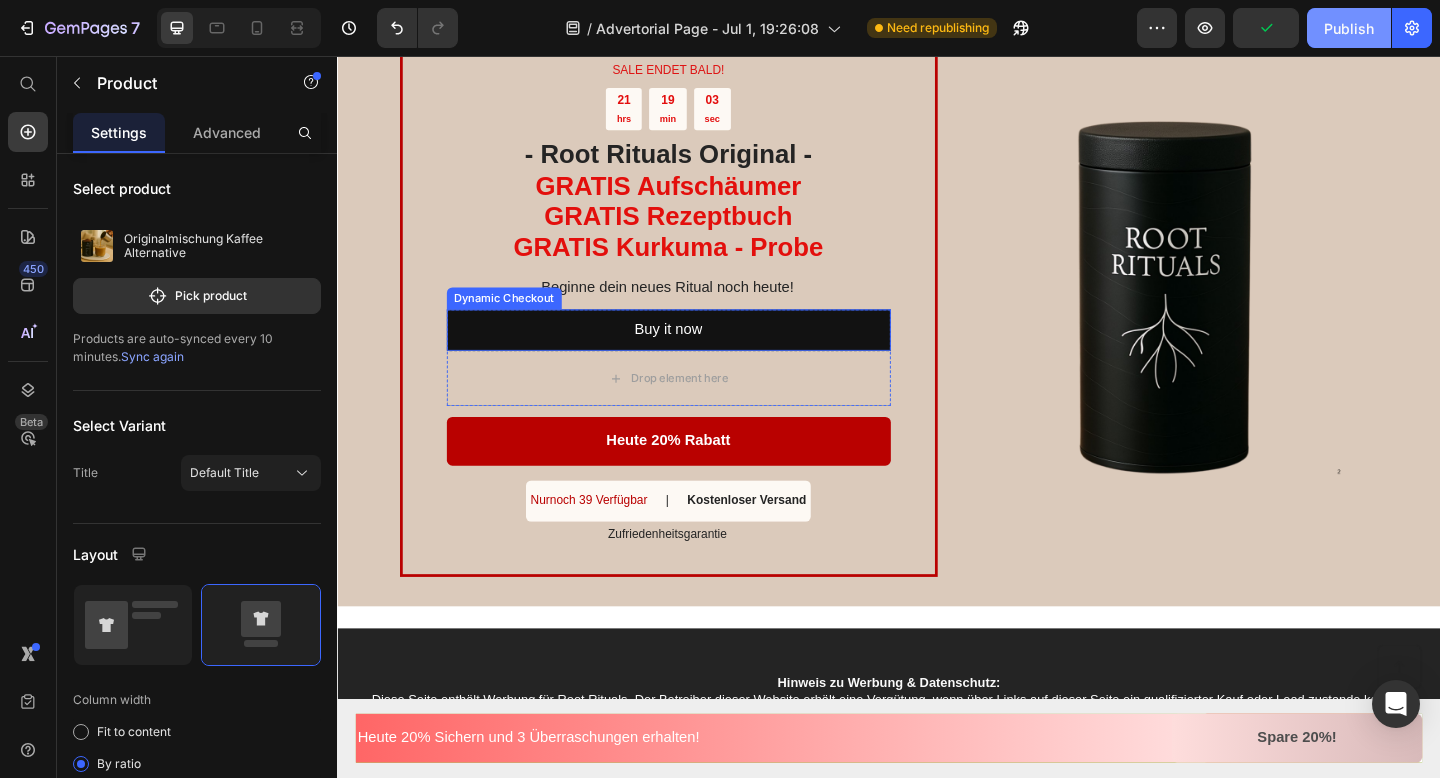 scroll, scrollTop: 3601, scrollLeft: 0, axis: vertical 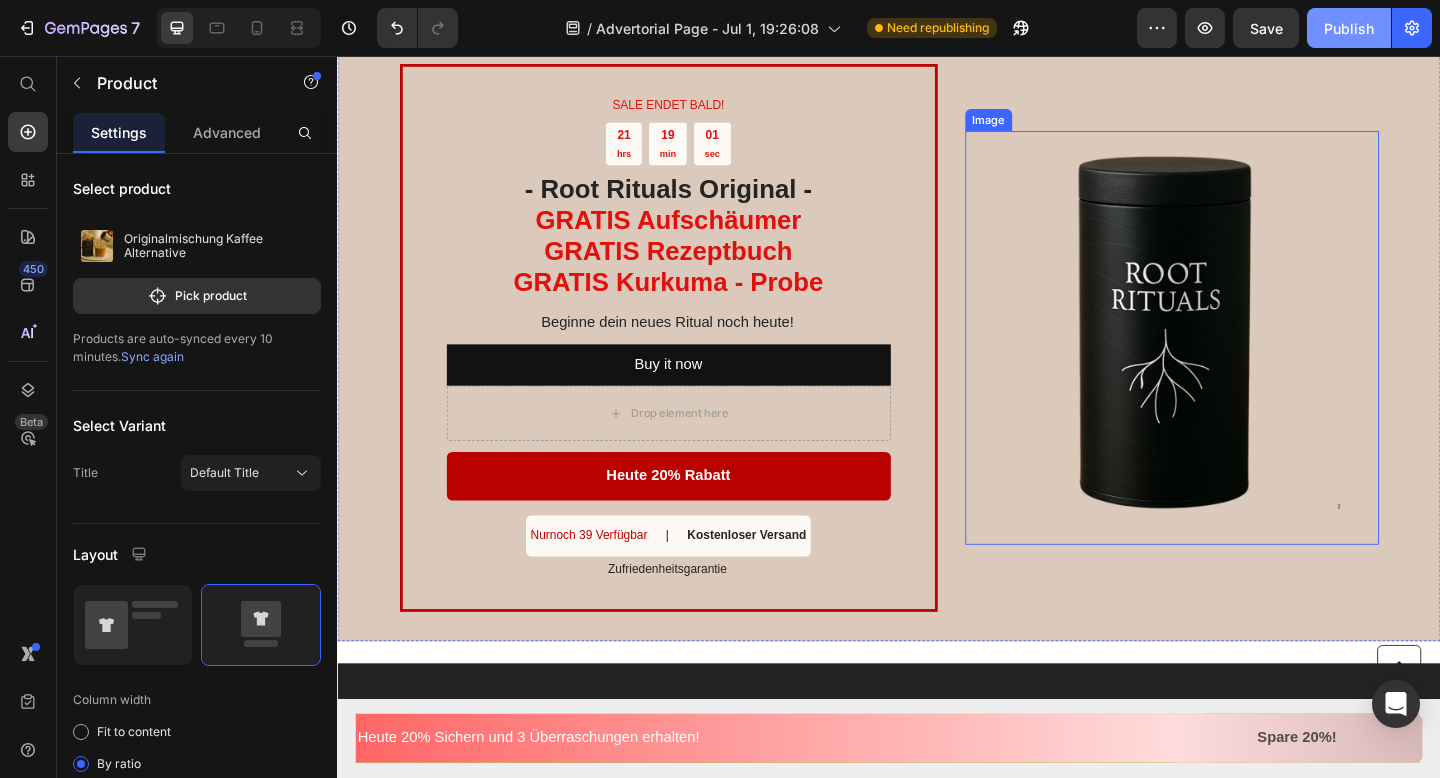 click at bounding box center (1245, 363) 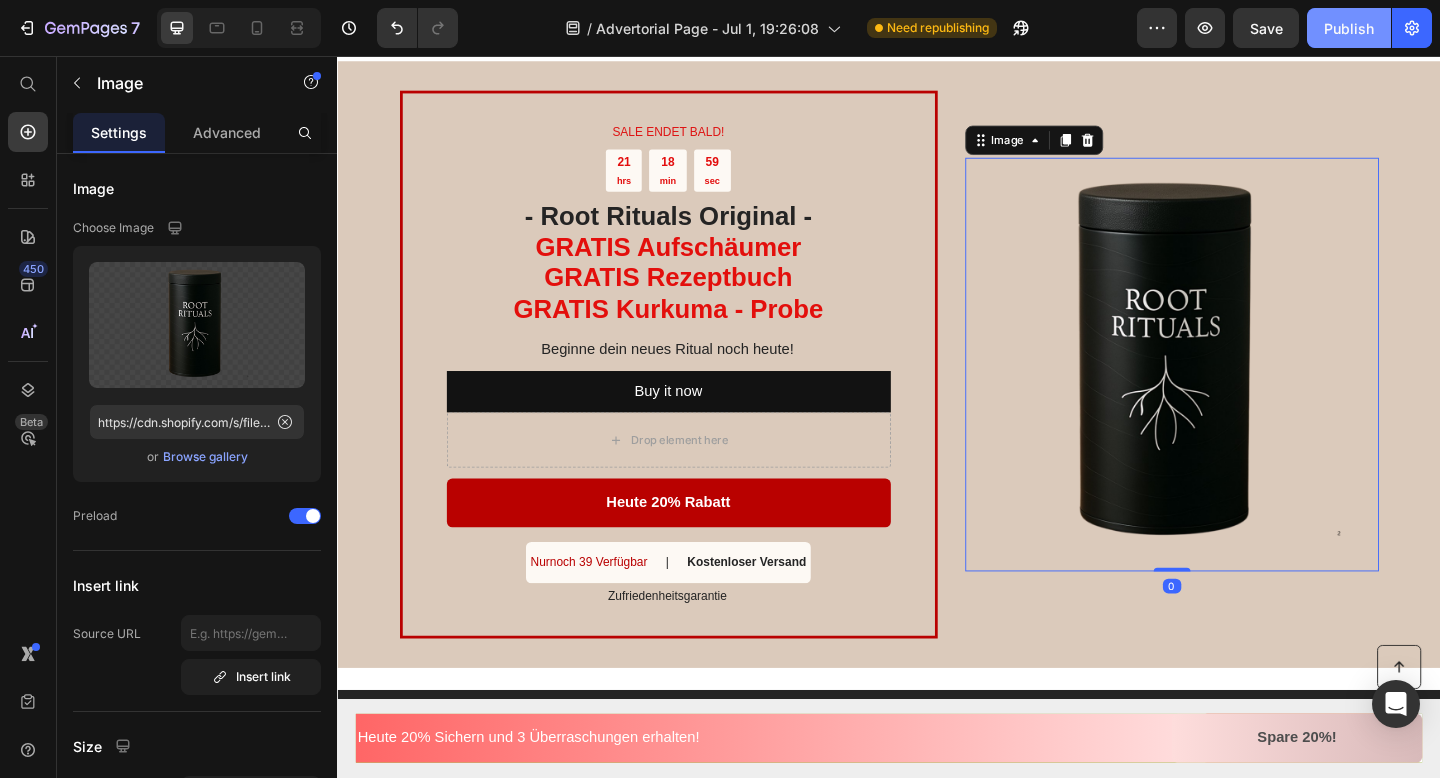 scroll, scrollTop: 3571, scrollLeft: 0, axis: vertical 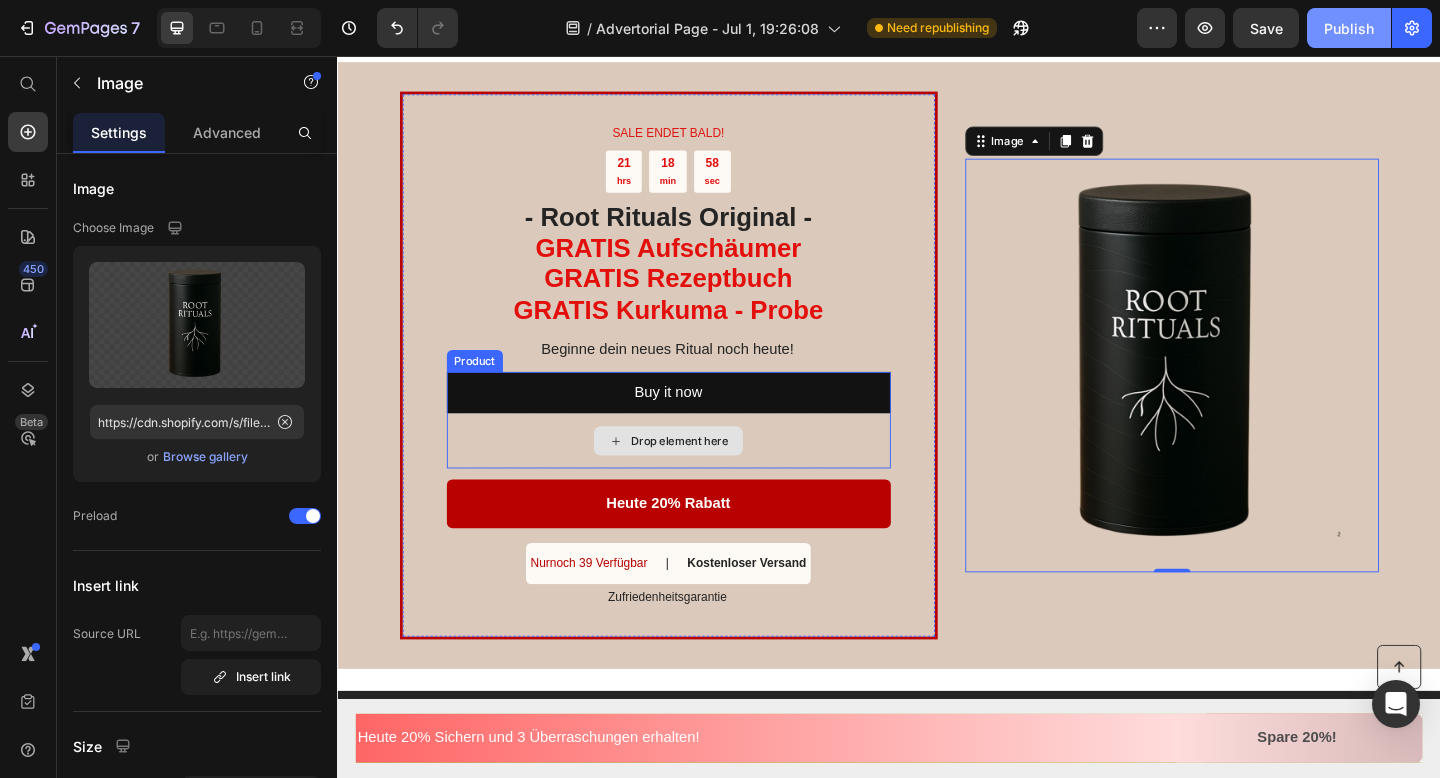 click on "Drop element here" at bounding box center [697, 475] 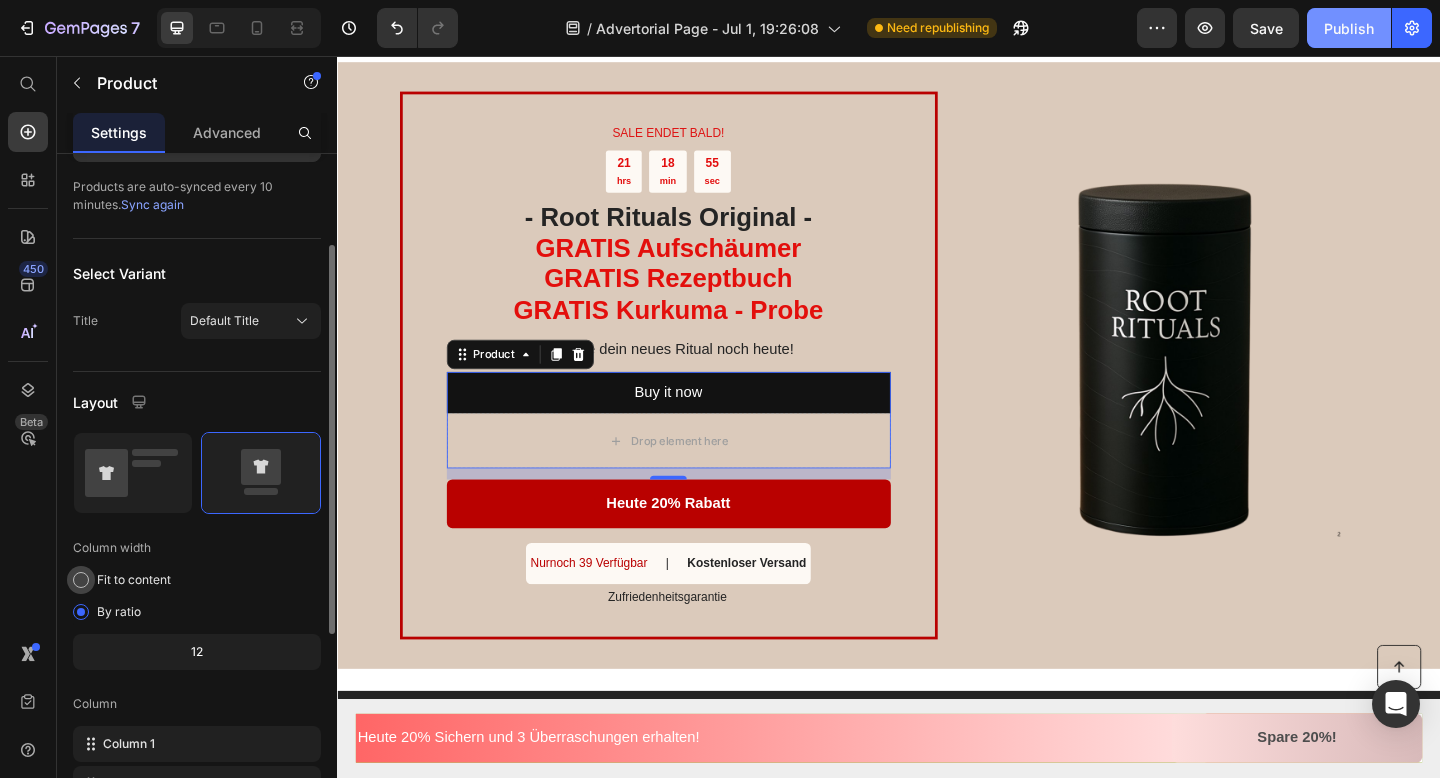scroll, scrollTop: 155, scrollLeft: 0, axis: vertical 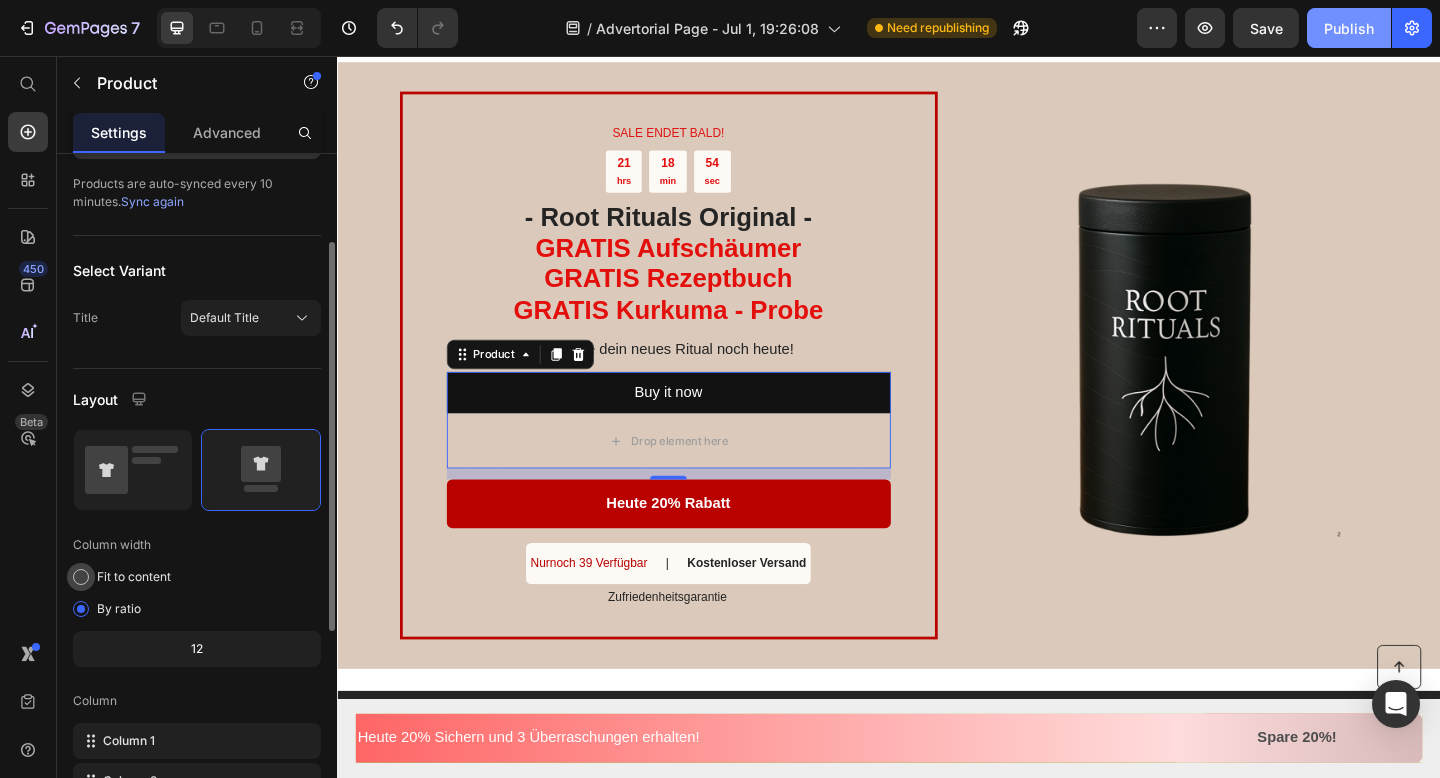 click on "Fit to content" 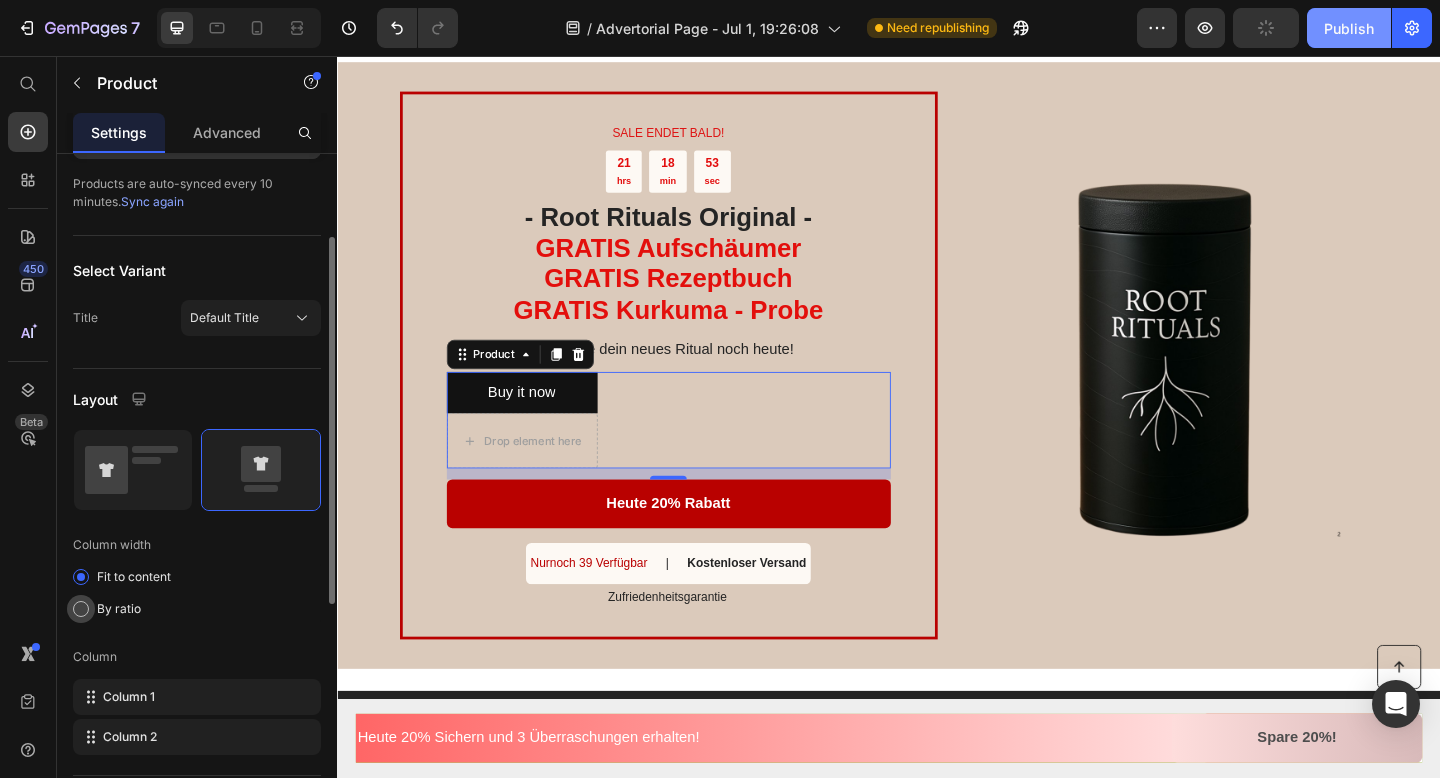 click on "By ratio" at bounding box center (119, 609) 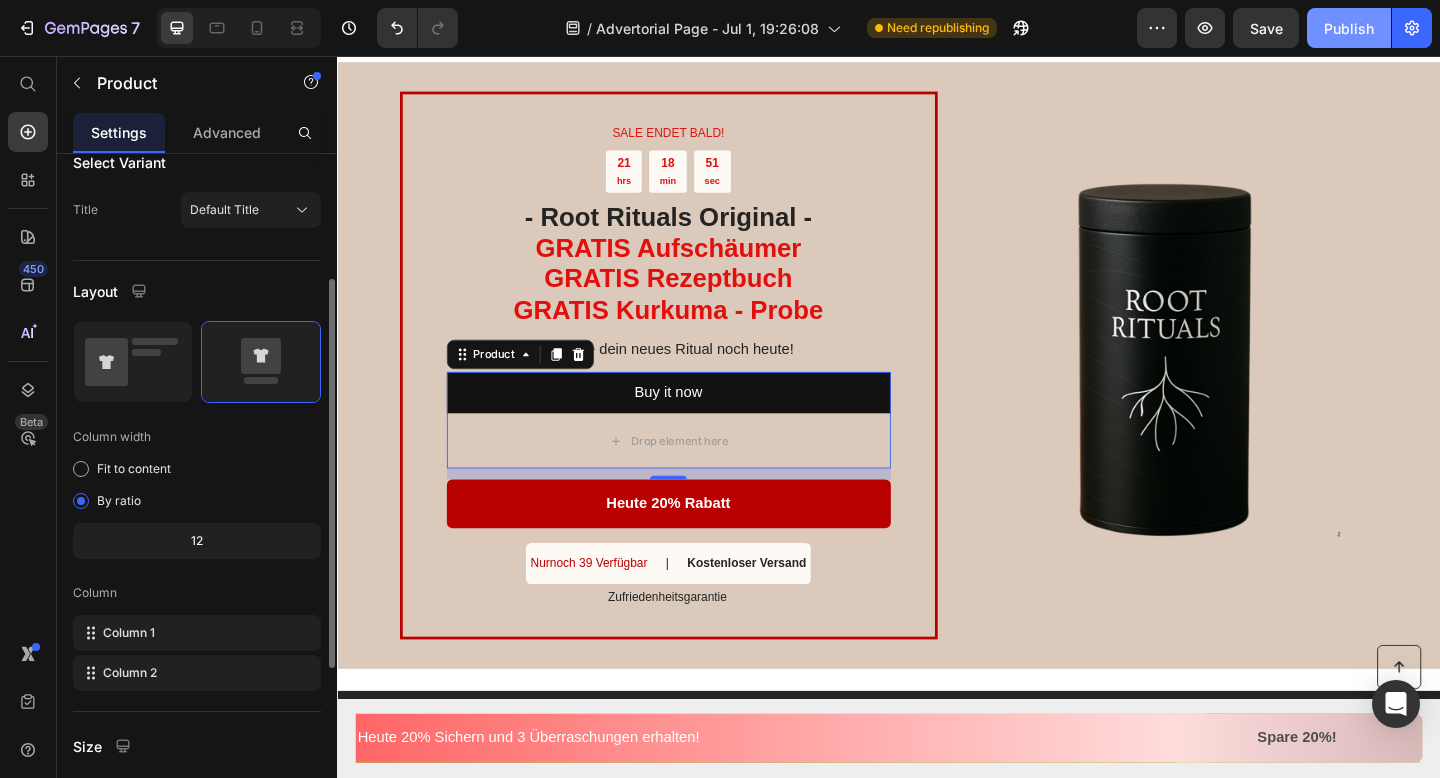 scroll, scrollTop: 271, scrollLeft: 0, axis: vertical 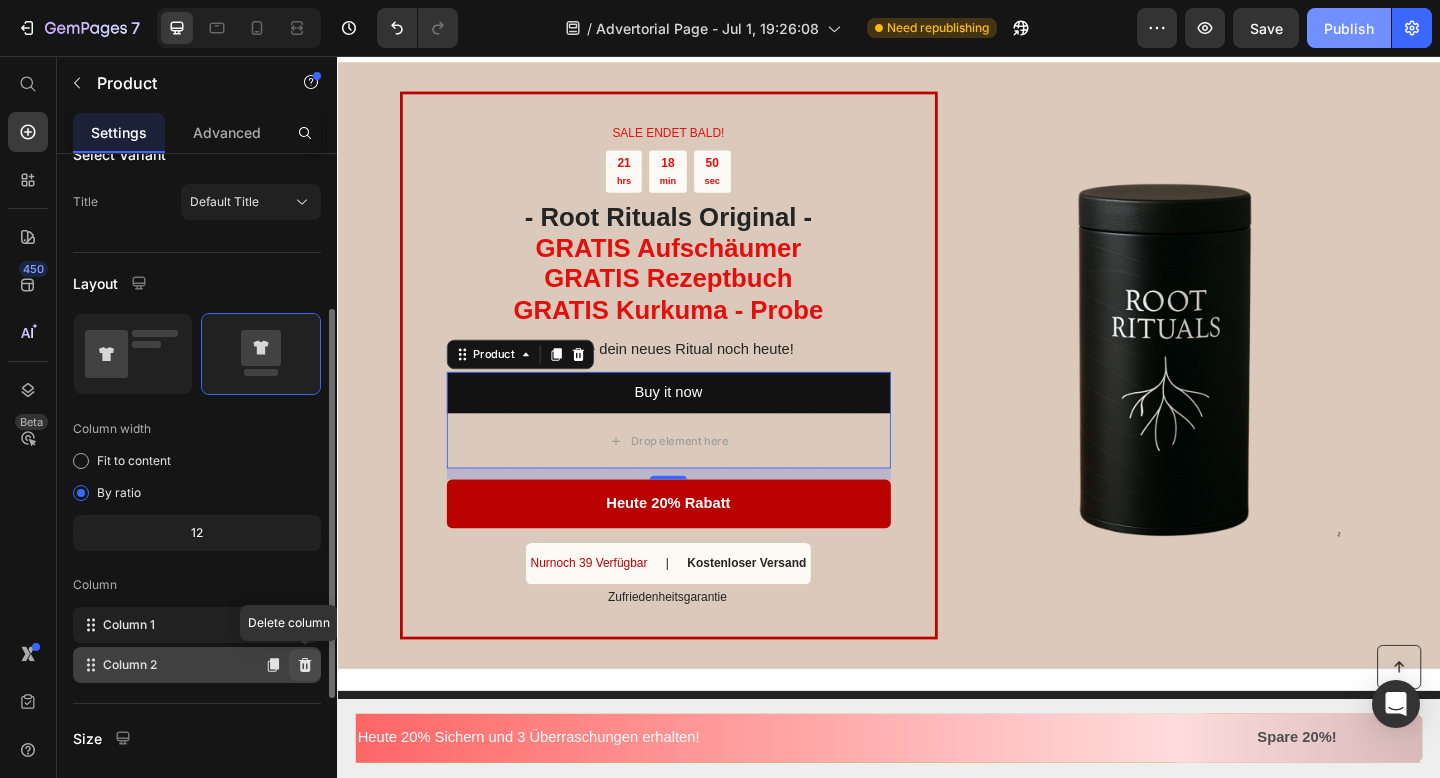 click 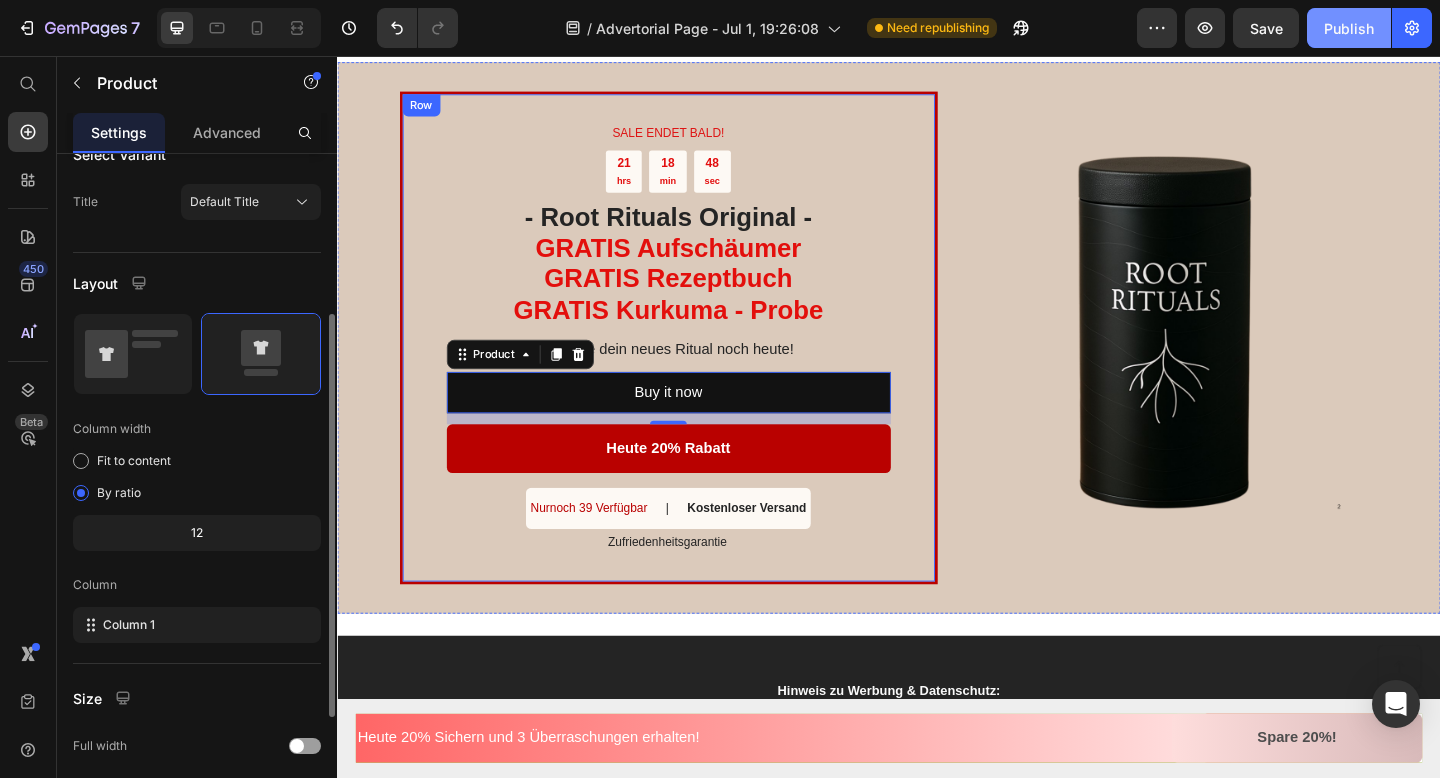click on "Zufriedenheitsgarantie" at bounding box center [696, 585] 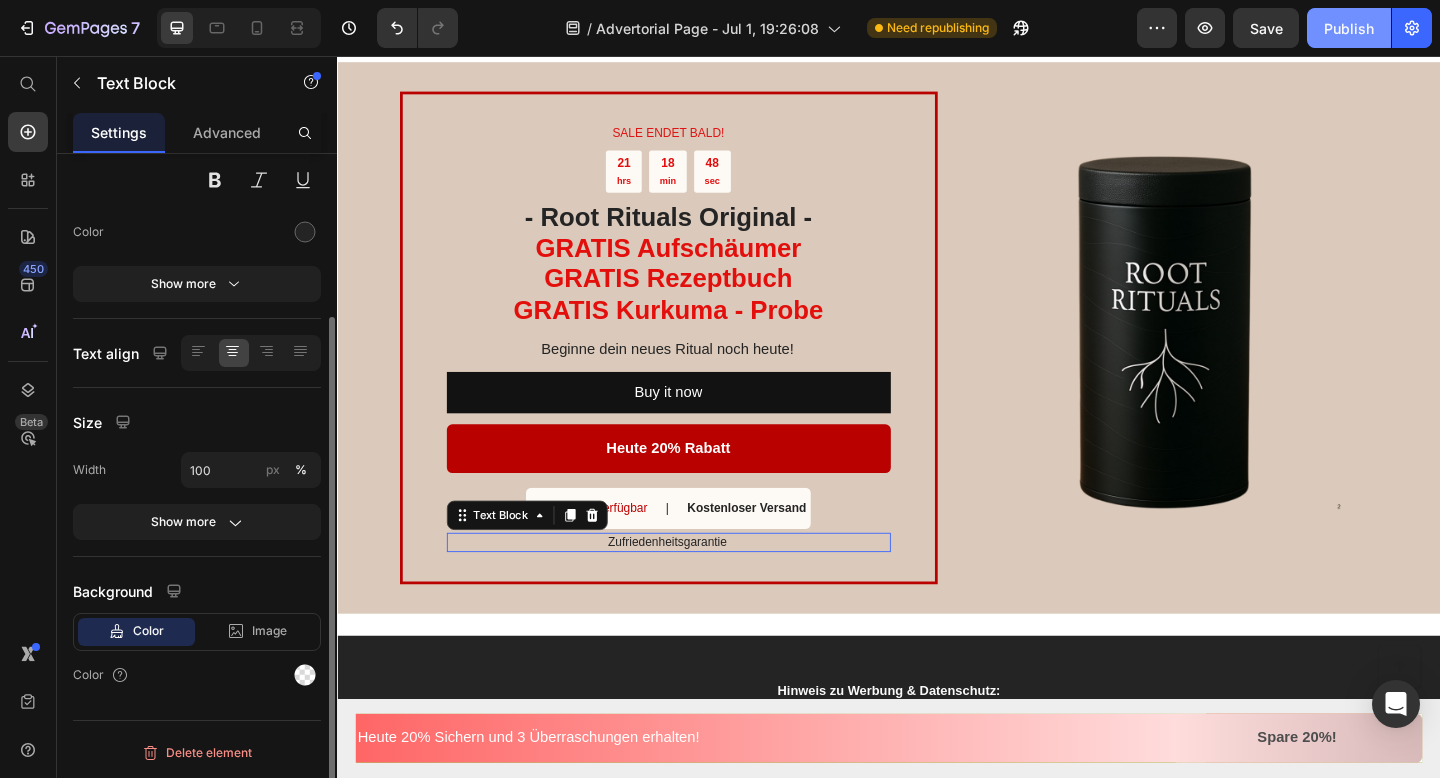 scroll, scrollTop: 0, scrollLeft: 0, axis: both 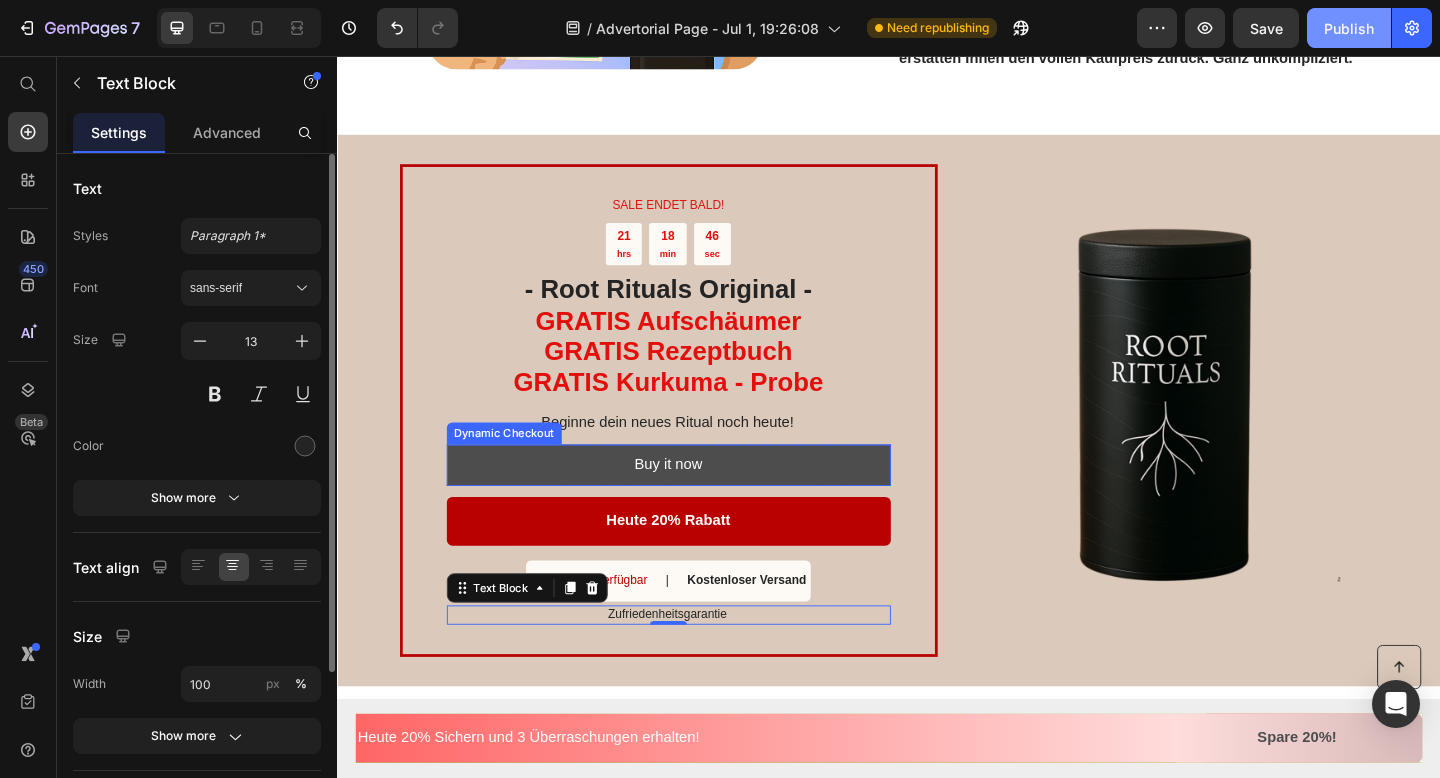 click on "Buy it now" at bounding box center (697, 501) 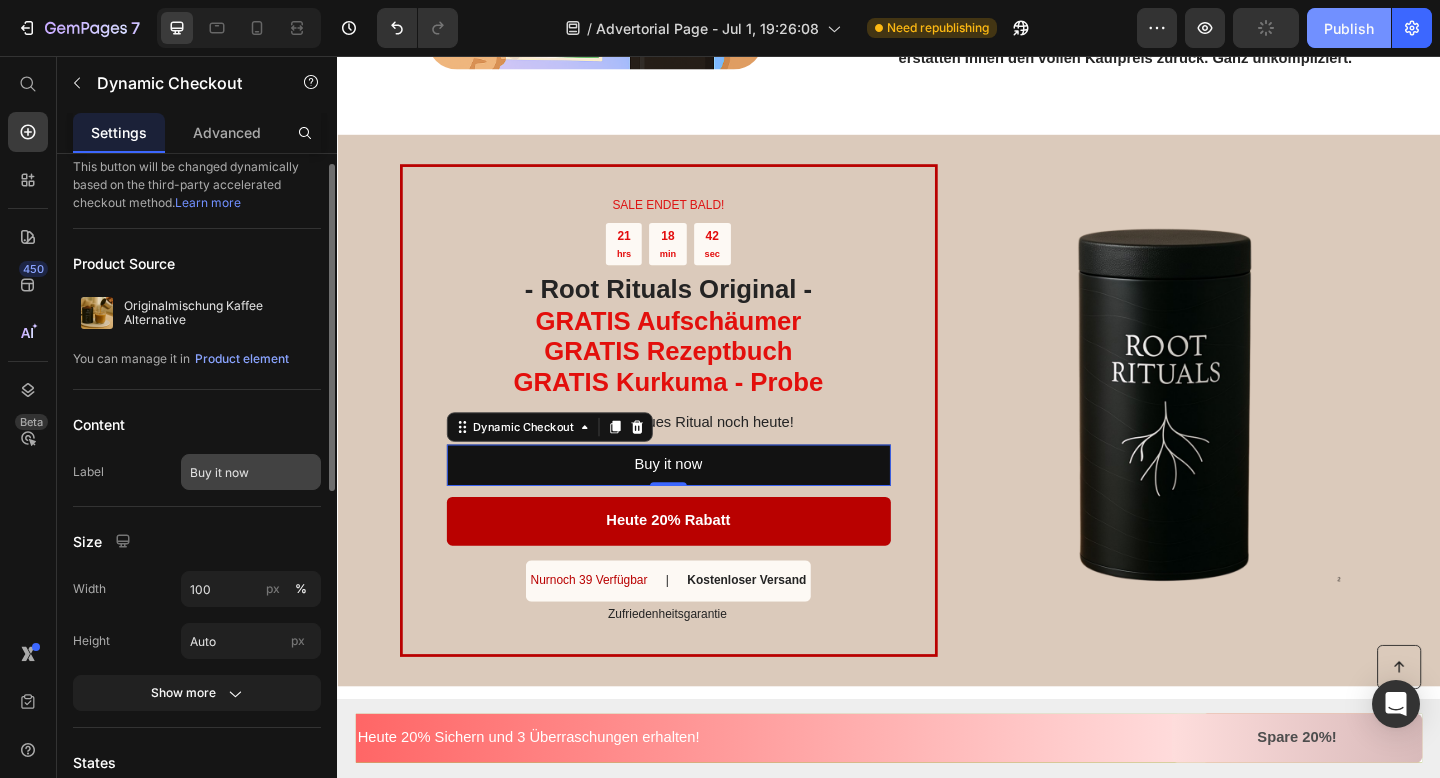 scroll, scrollTop: 15, scrollLeft: 0, axis: vertical 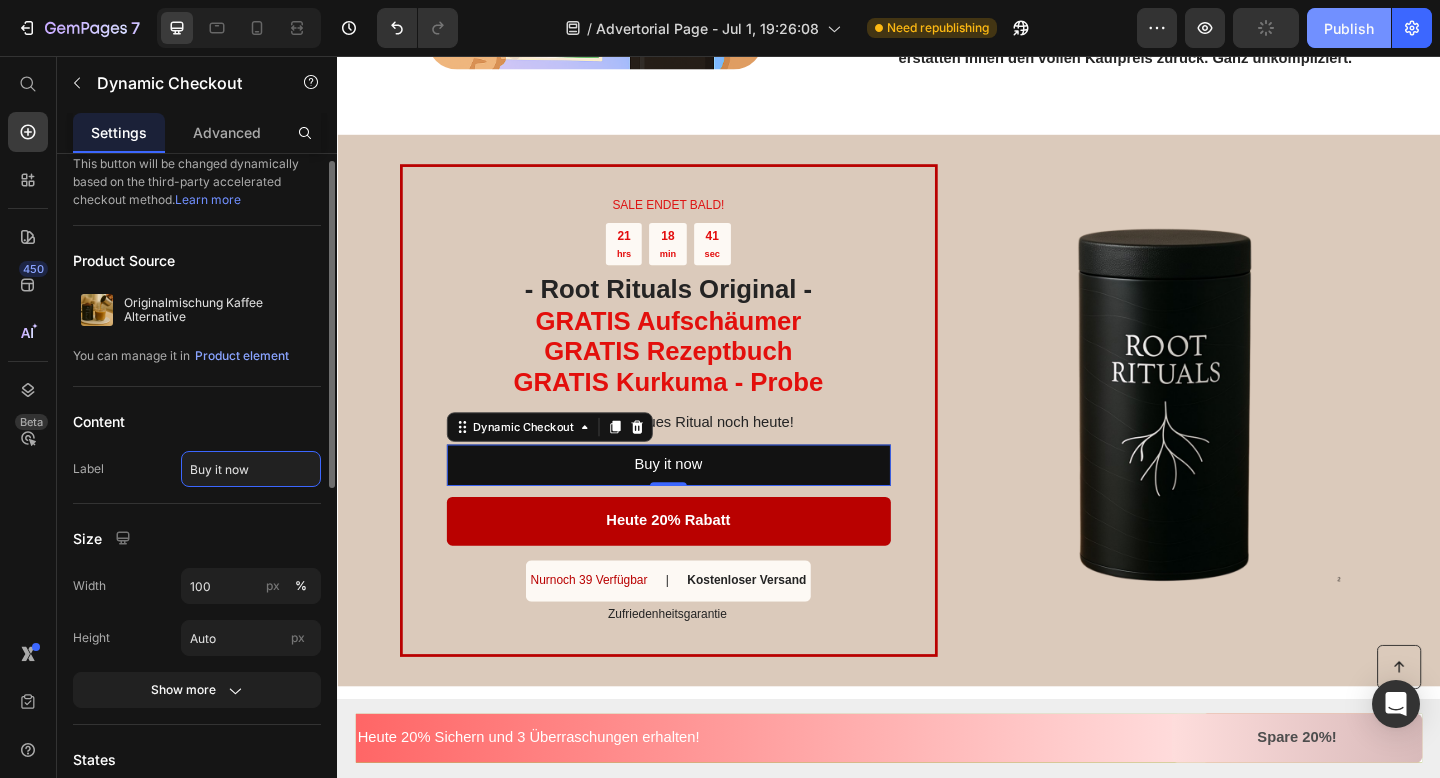 click on "Buy it now" 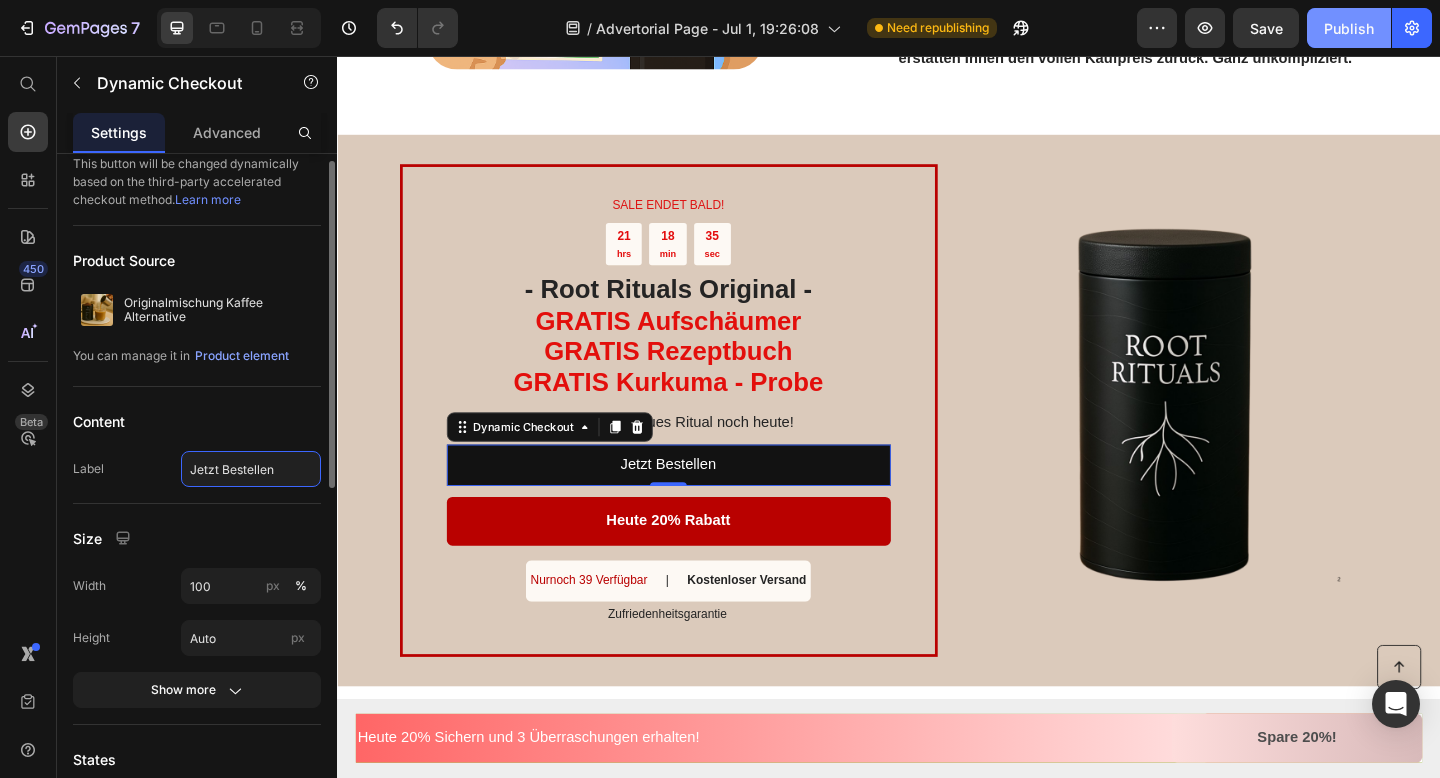 type on "Jetzt Bestellen!" 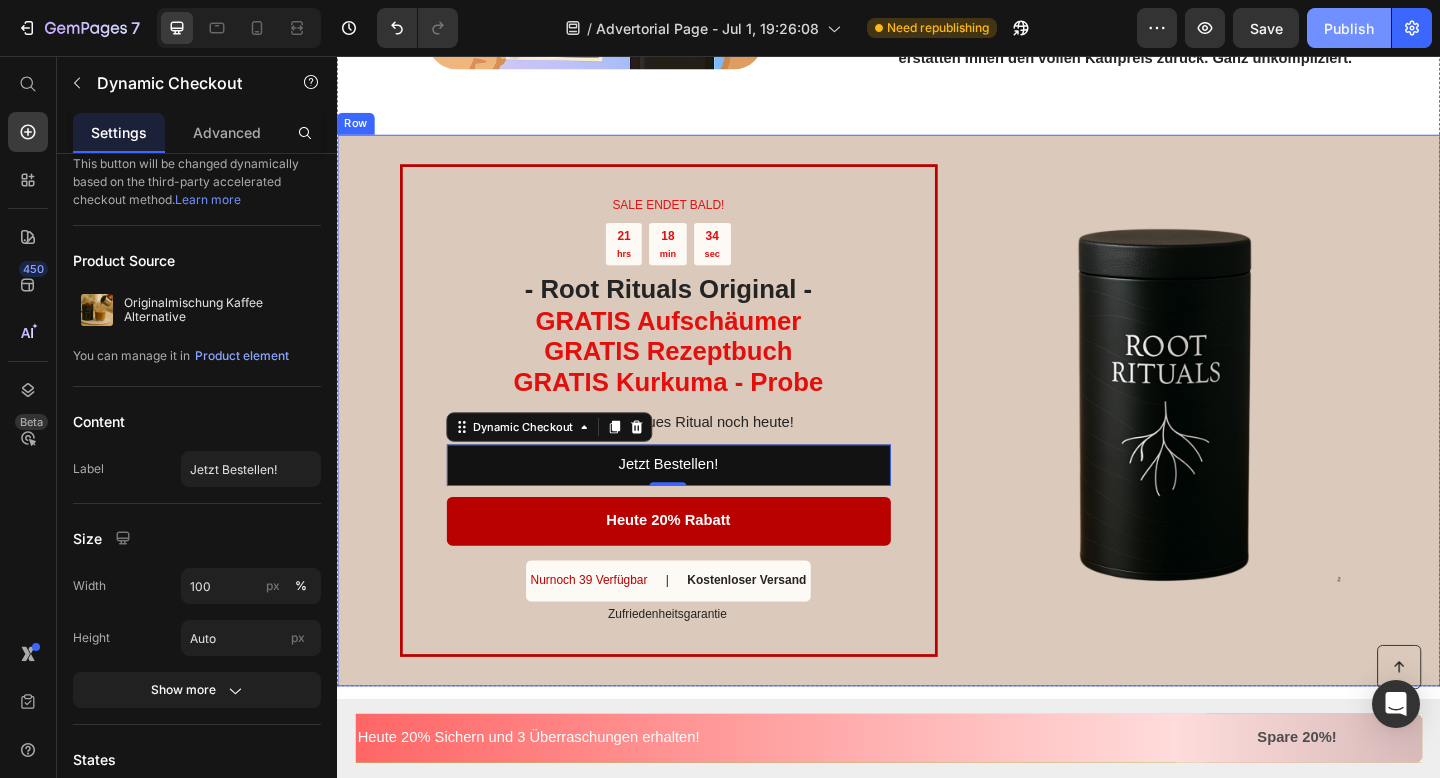 click on "SALE ENDET BALD! Text Block 21 hrs 18 min 34 sec Countdown Timer - Root Rituals Original -  GRATIS Aufschäumer GRATIS Rezeptbuch GRATIS Kurkuma - Probe Heading Beginne dein neues Ritual noch heute! Text Block Jetzt Bestellen! Dynamic Checkout   0 Product Heute 20% Rabatt Button Nurnoch 39 Verfügbar Text Block | Text Block Kostenloser Versand Text Block Row Zufriedenheitsgarantie Text Block Row Image Row" at bounding box center (937, 441) 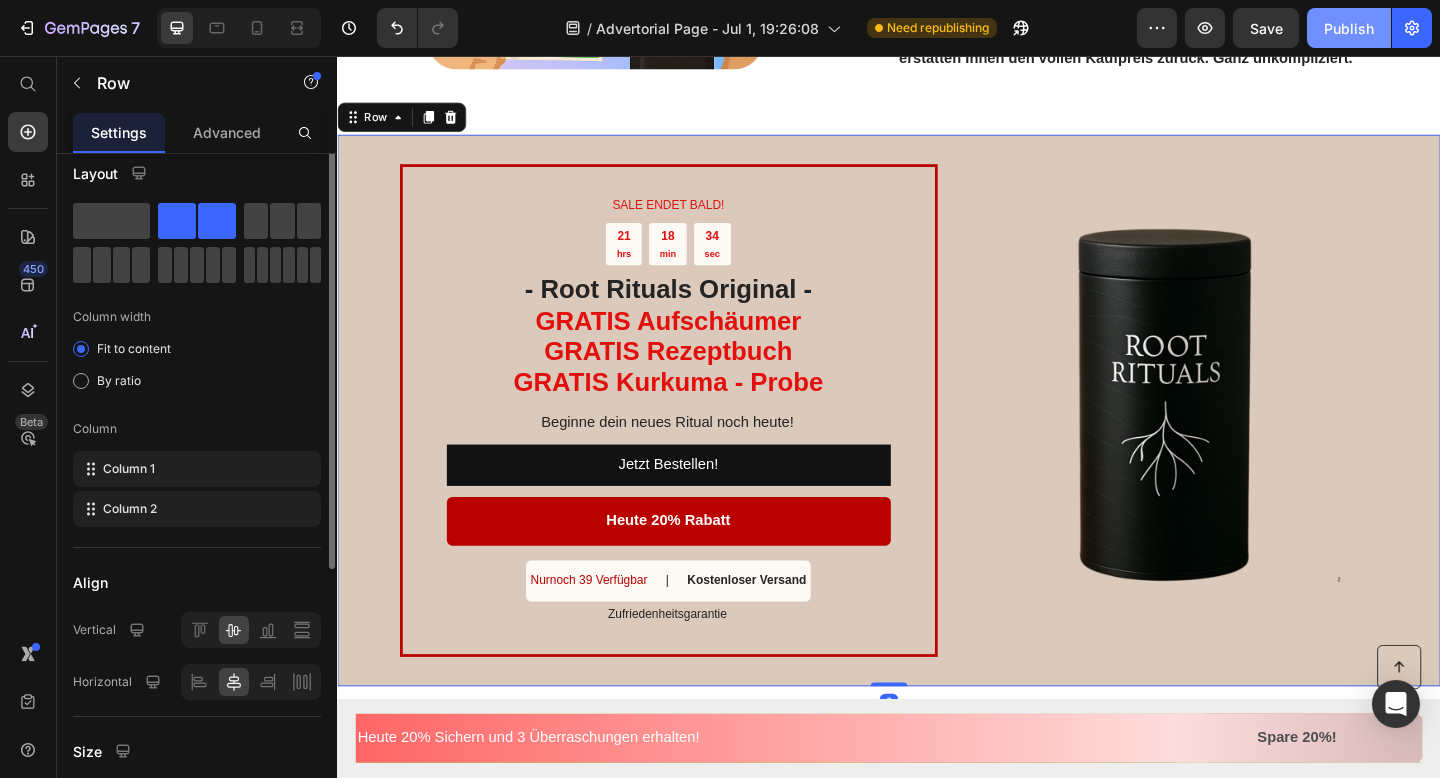 scroll, scrollTop: 0, scrollLeft: 0, axis: both 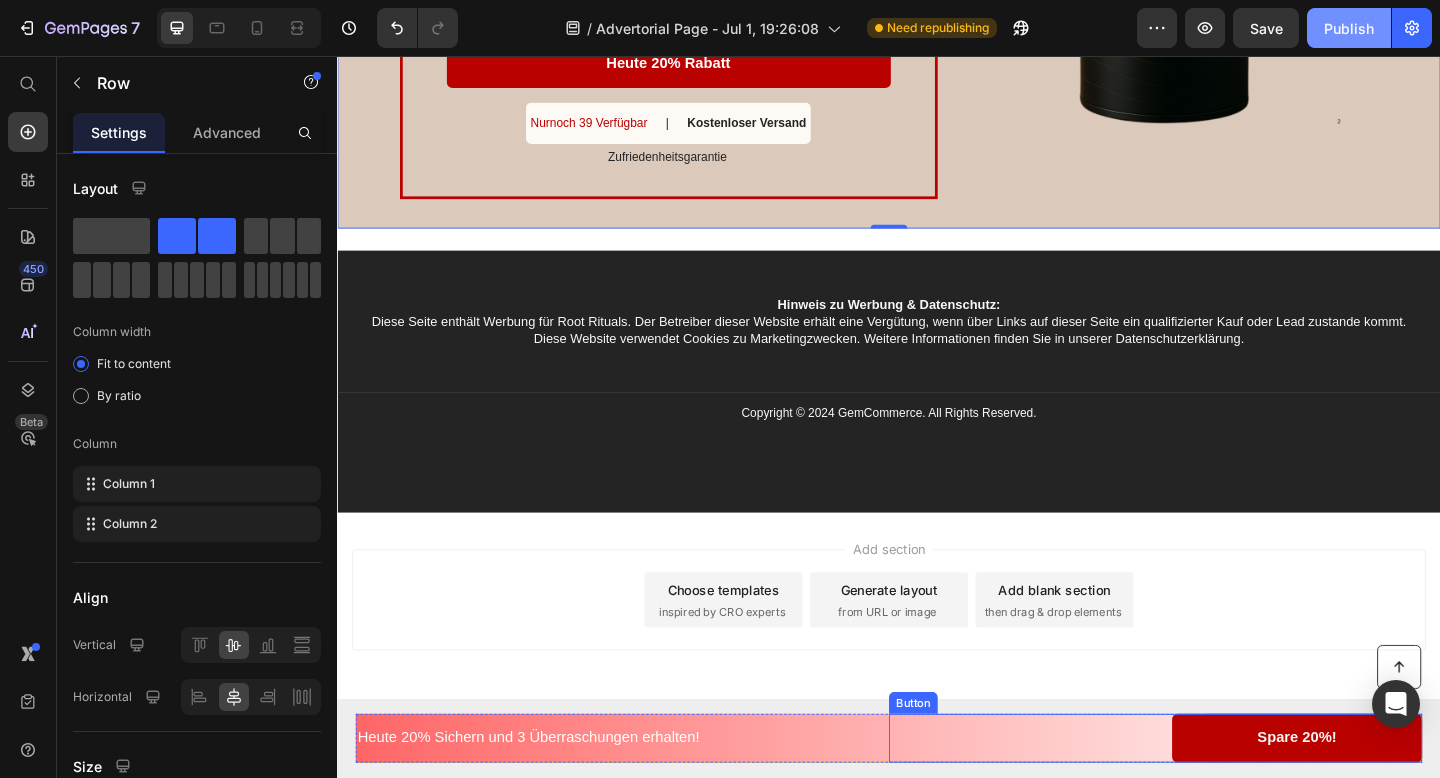 click on "Spare 20%!" at bounding box center [1381, 798] 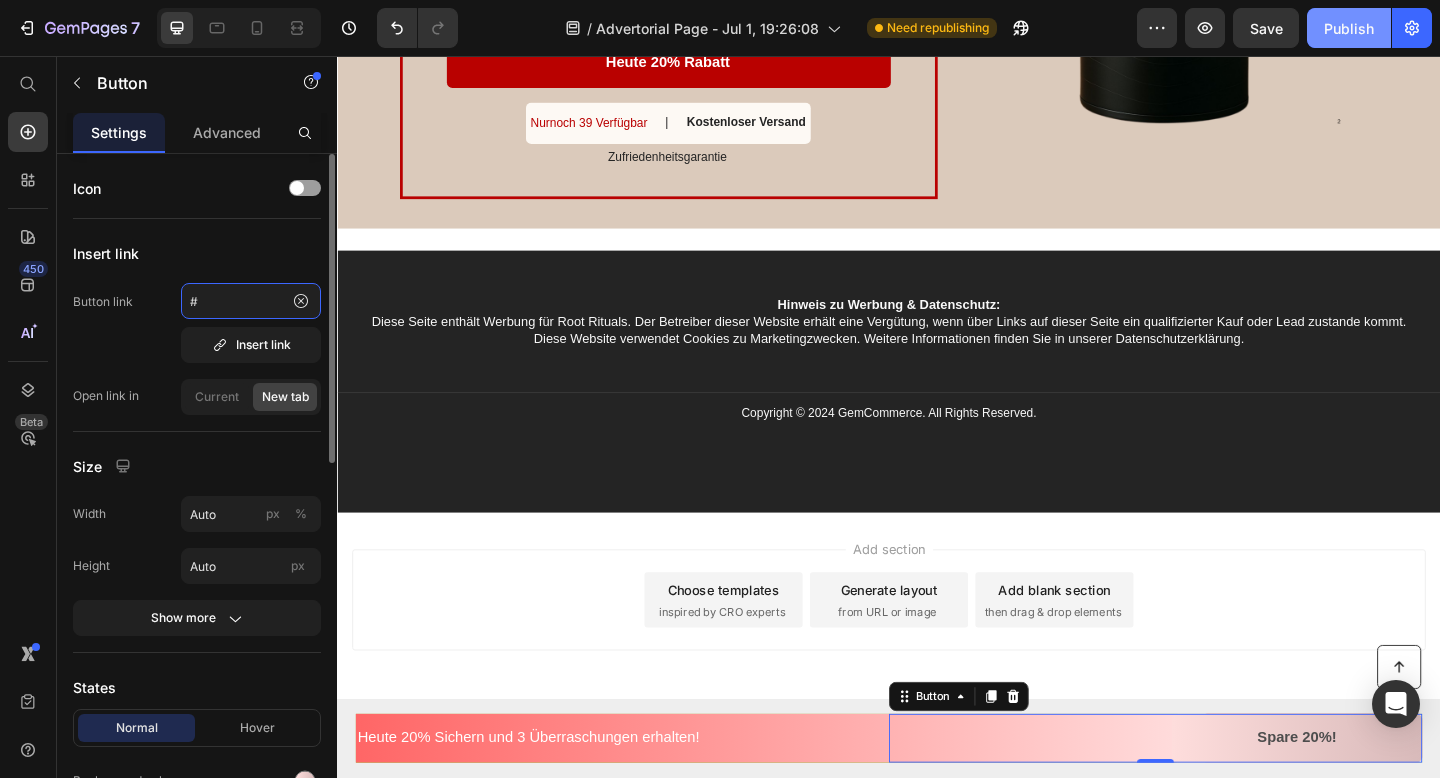 click on "#" 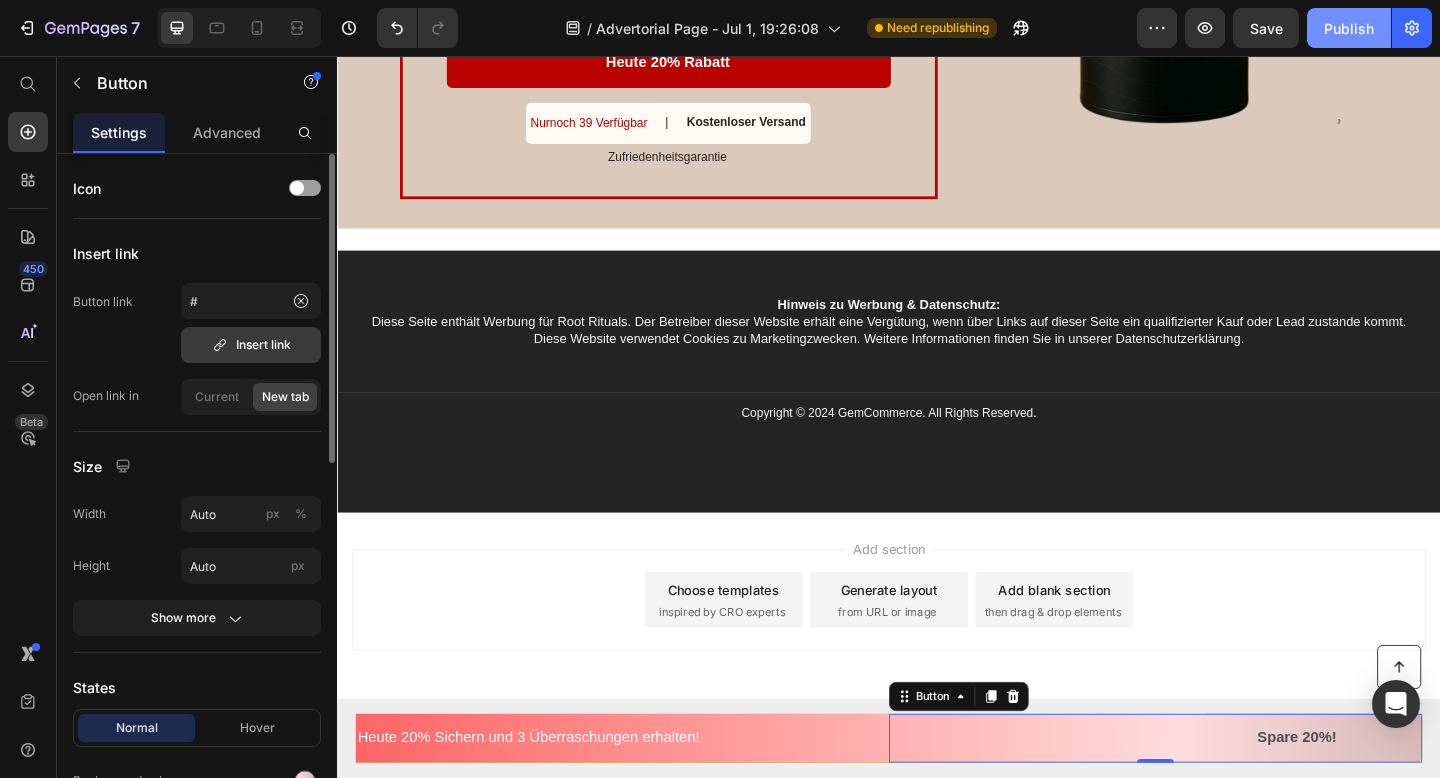 click on "Insert link" at bounding box center [251, 345] 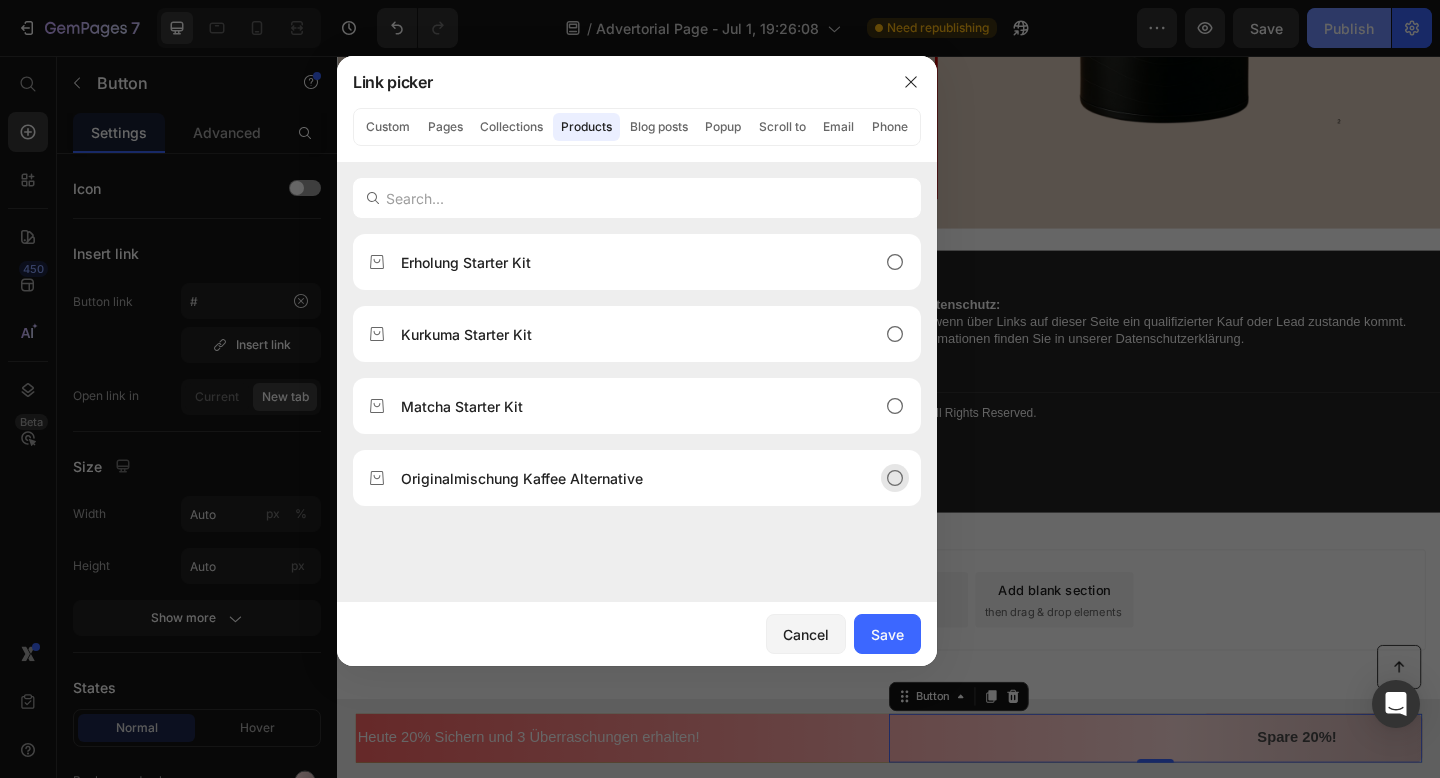 click on "Originalmischung Kaffee Alternative" at bounding box center (522, 478) 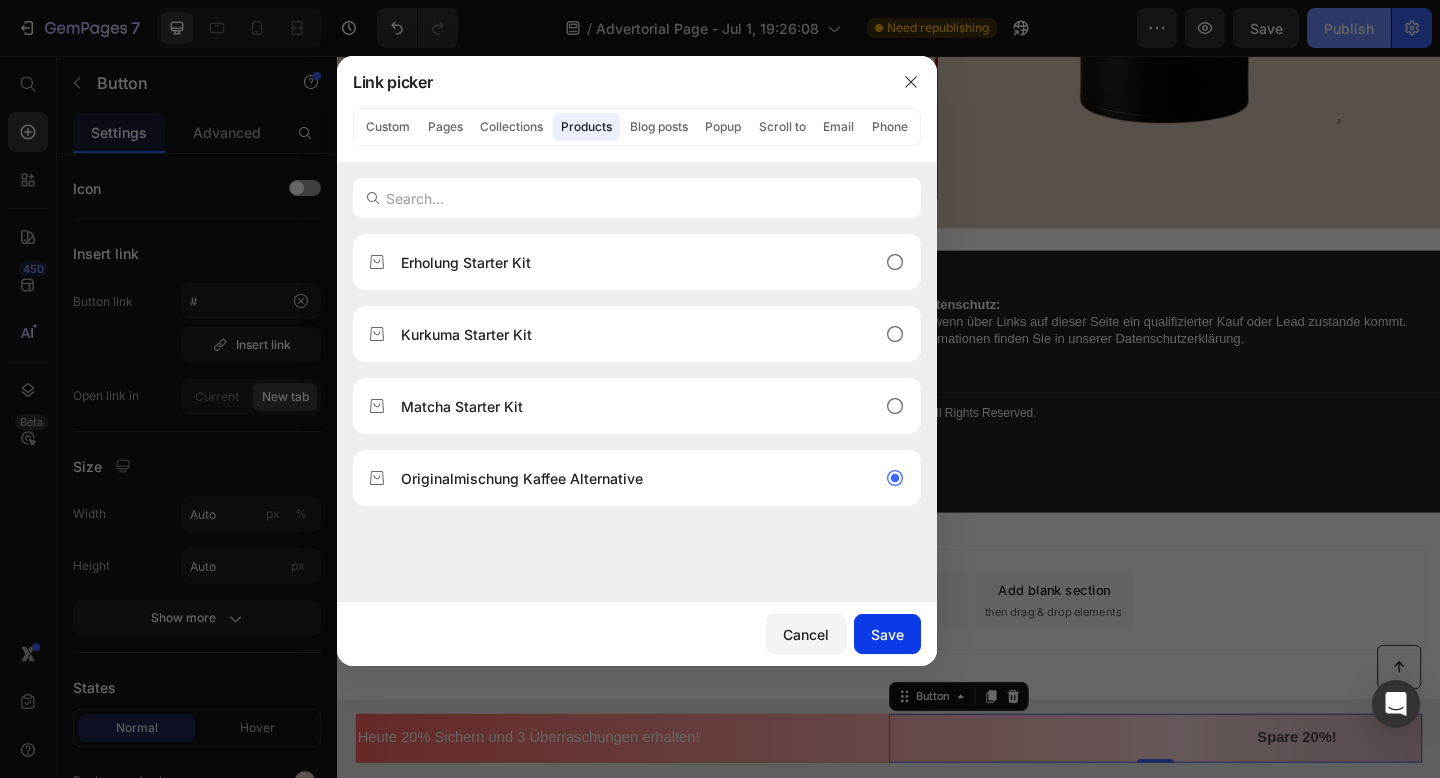click on "Save" at bounding box center (887, 634) 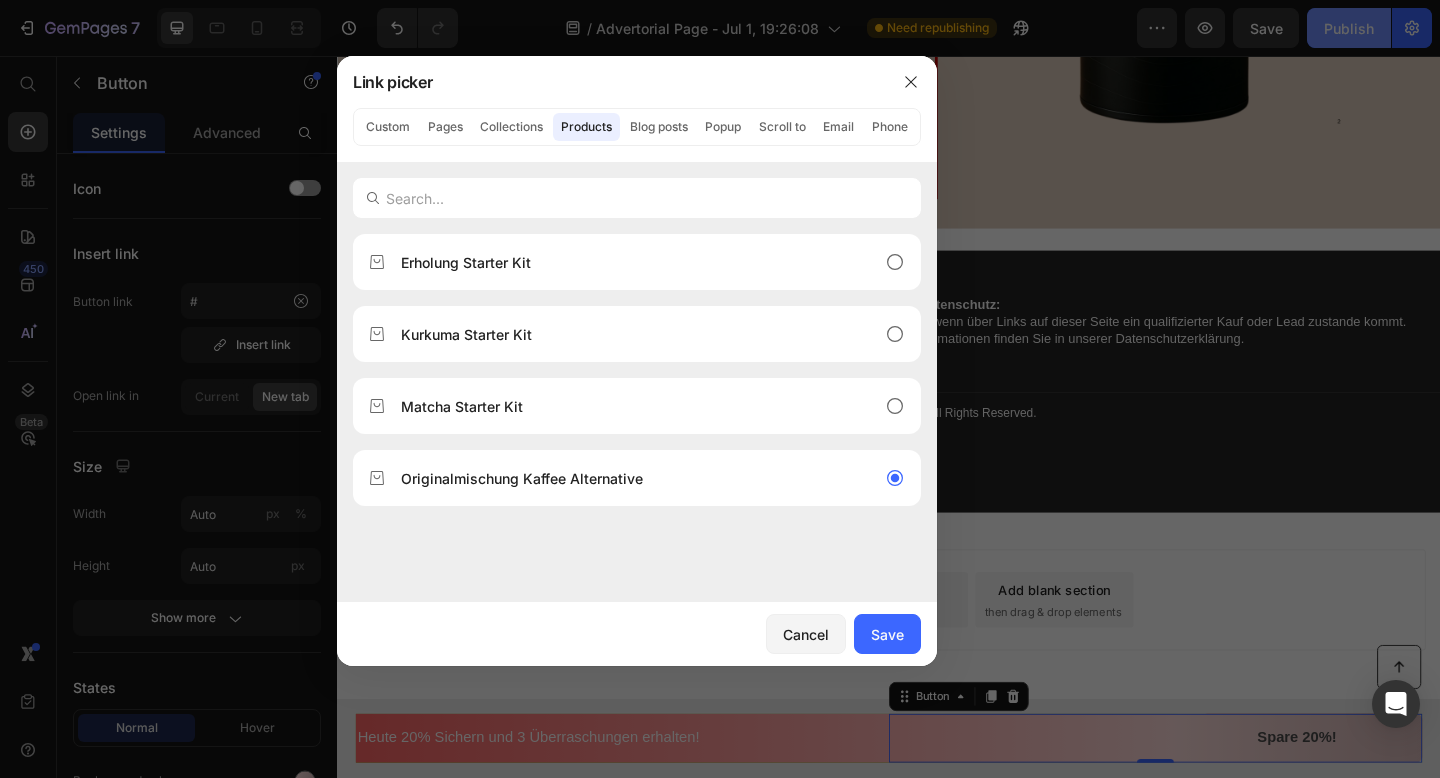 type on "/products/original" 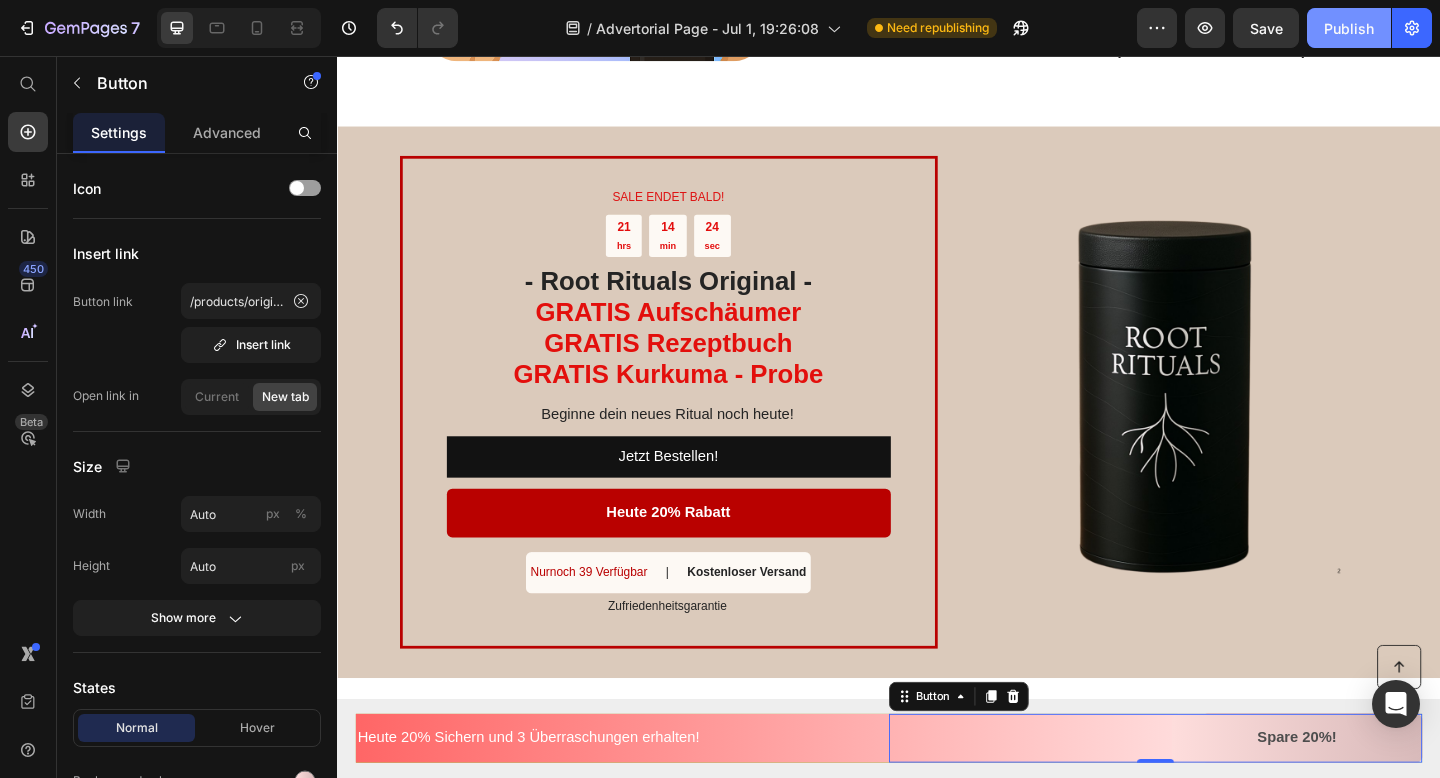 scroll, scrollTop: 3494, scrollLeft: 0, axis: vertical 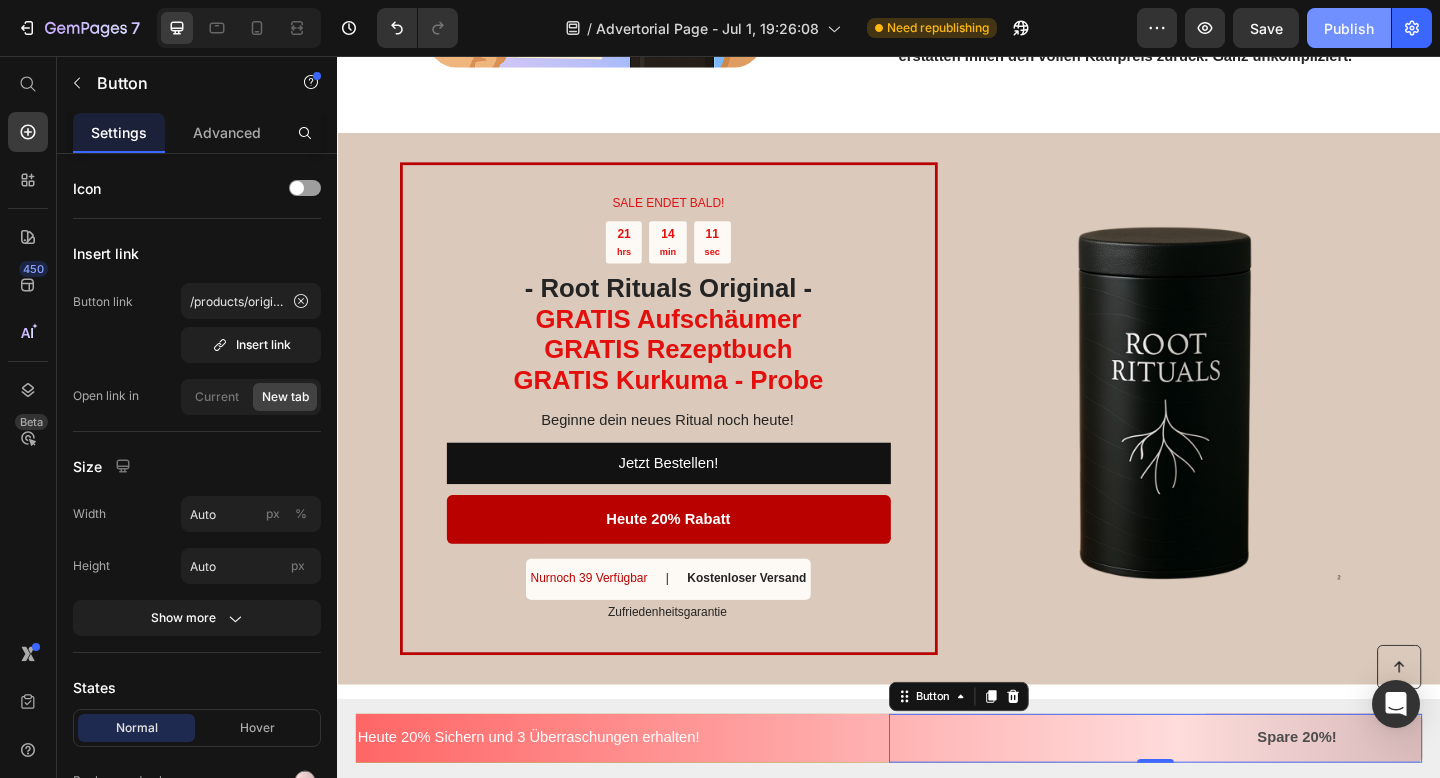 click on "Publish" 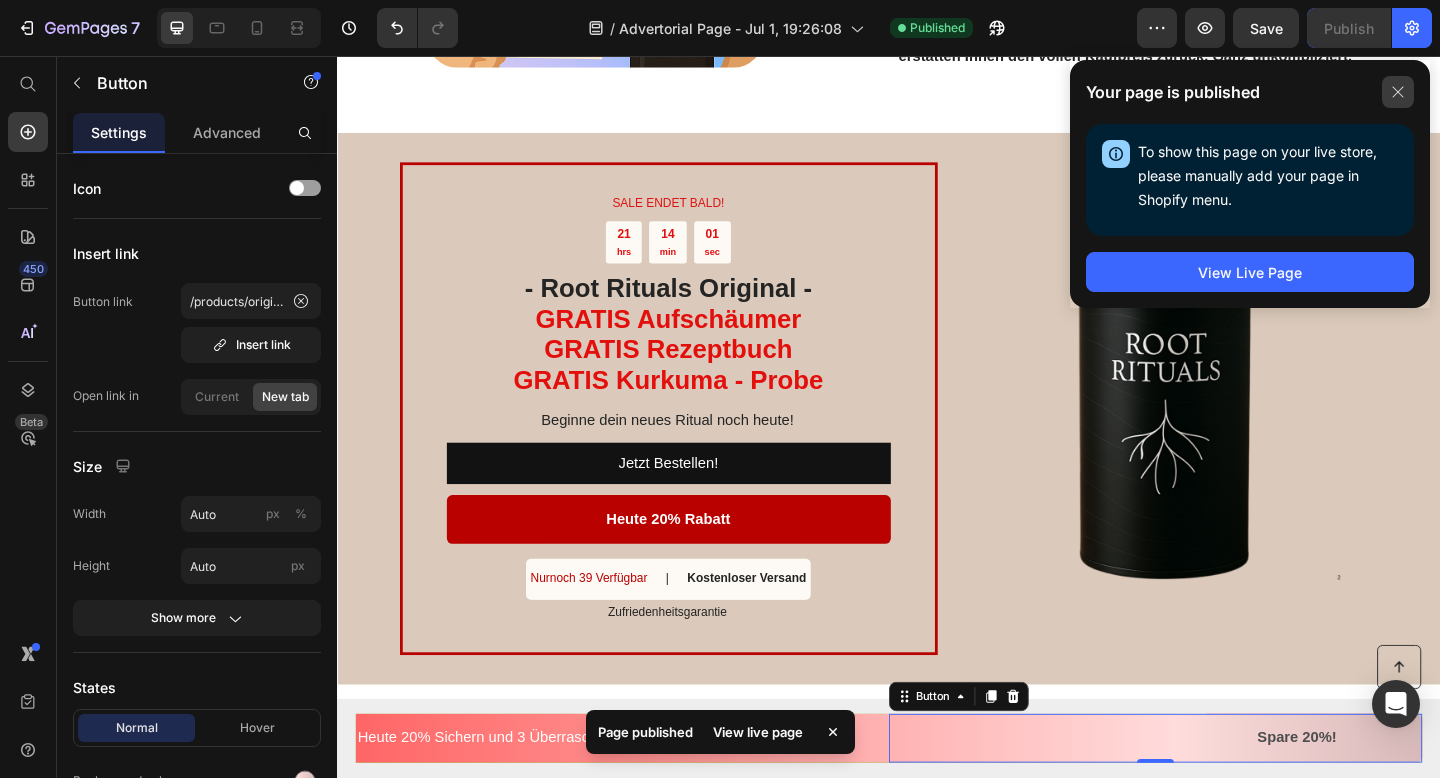 click 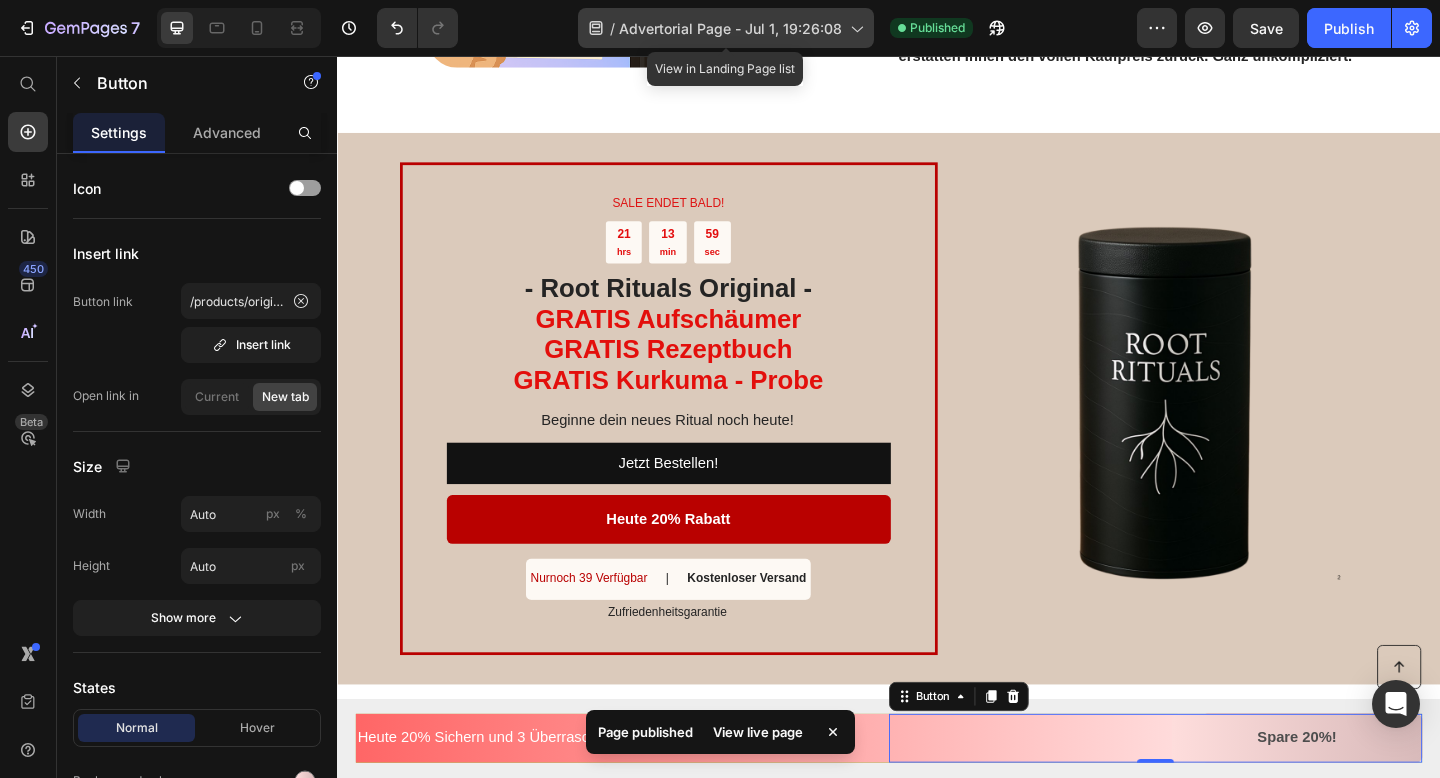 click on "Advertorial Page - Jul 1, 19:26:08" at bounding box center (730, 28) 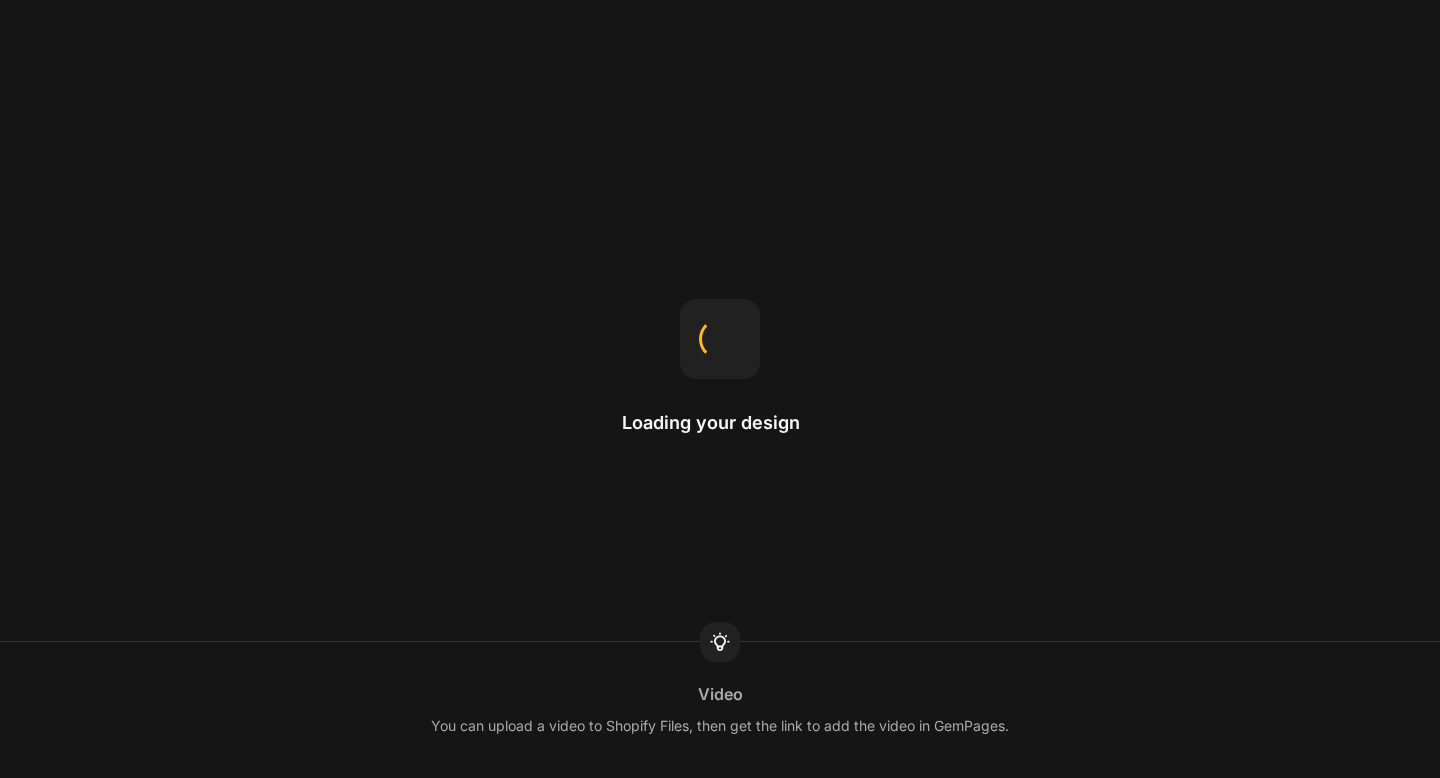 scroll, scrollTop: 0, scrollLeft: 0, axis: both 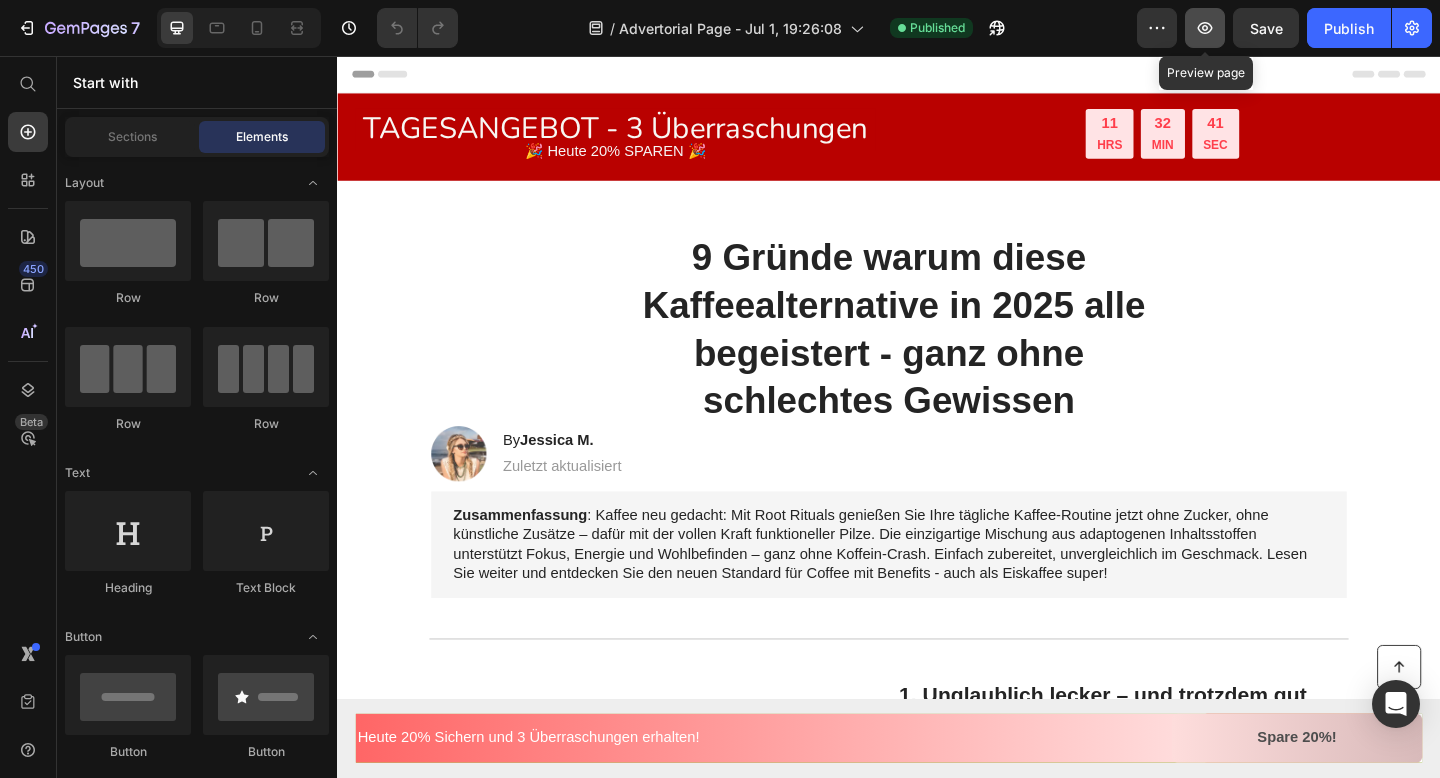 click 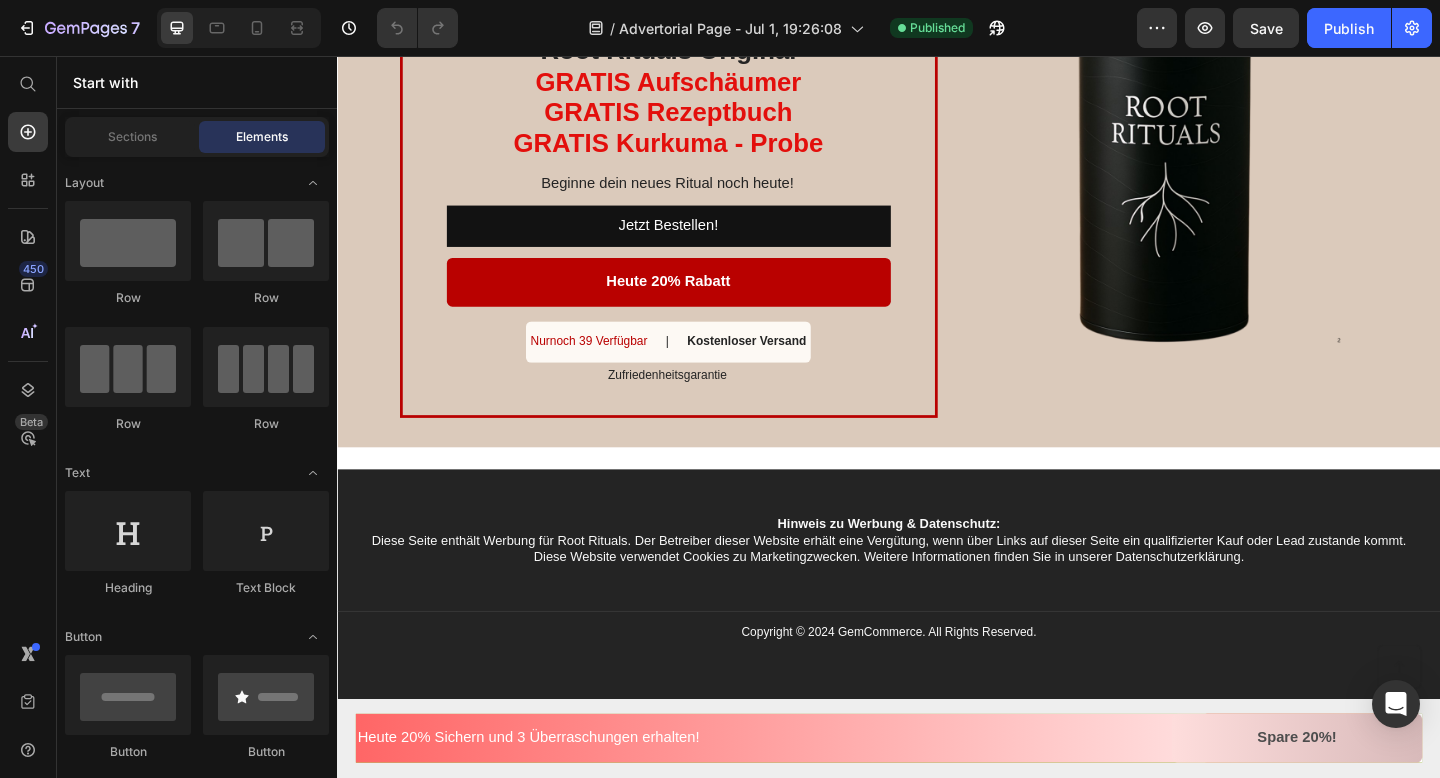 scroll, scrollTop: 3716, scrollLeft: 0, axis: vertical 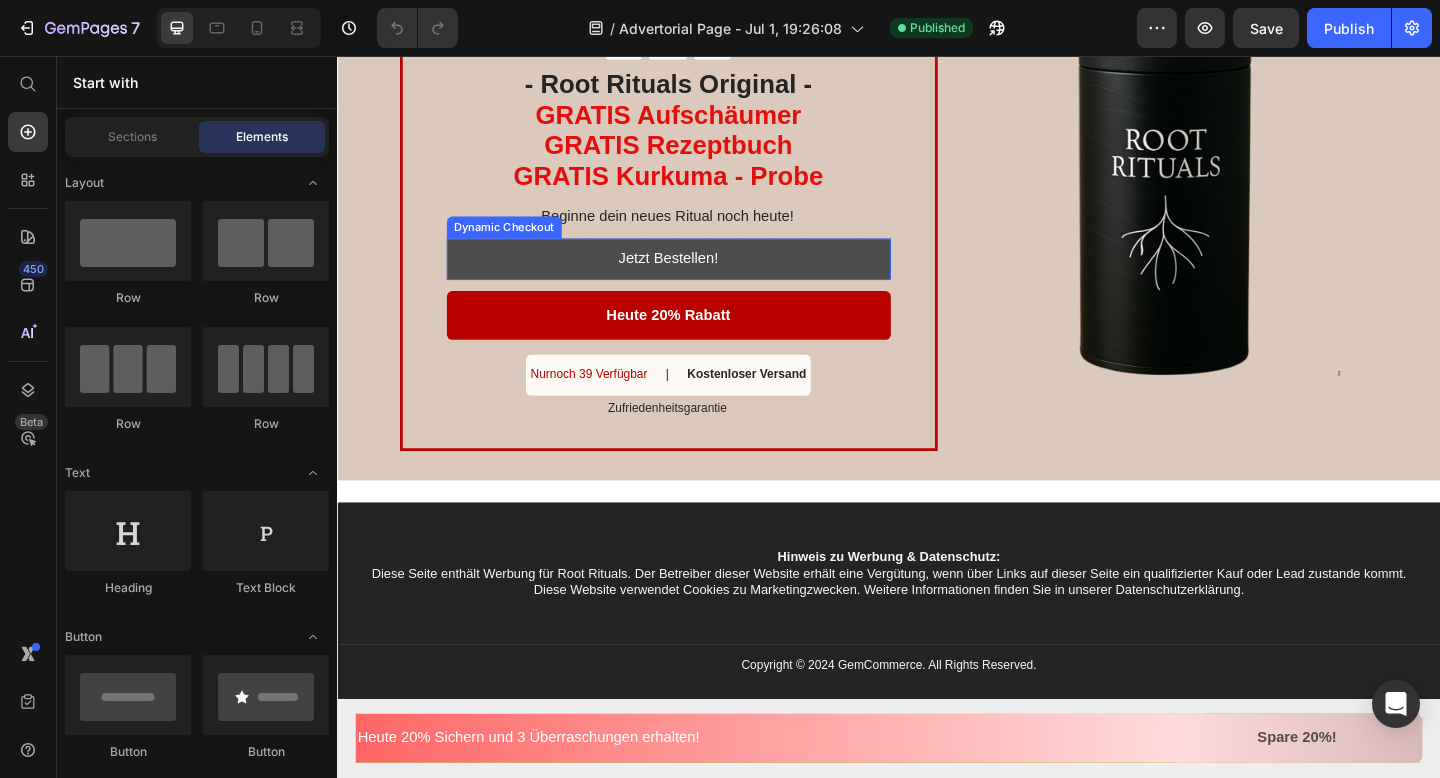 click on "Jetzt Bestellen!" at bounding box center [697, 277] 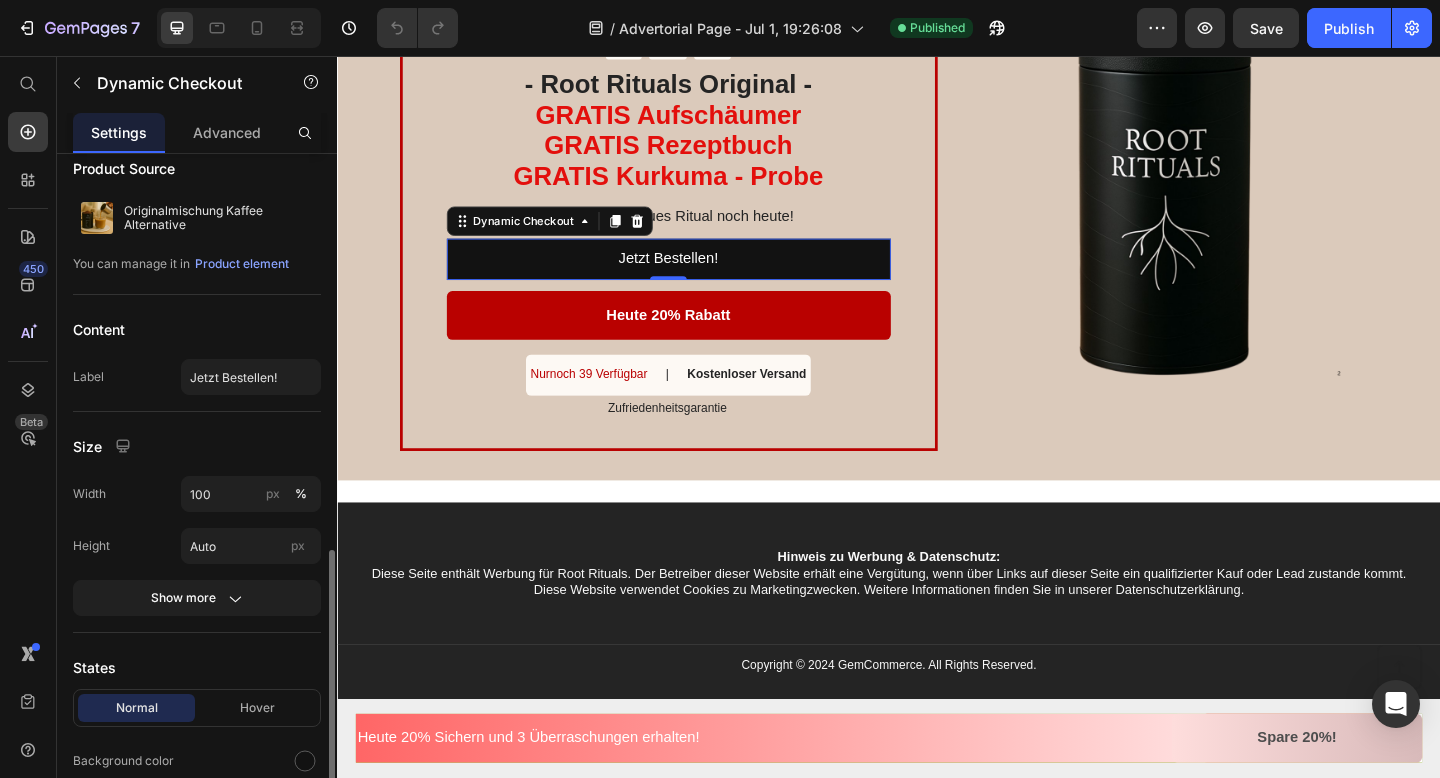 scroll, scrollTop: 0, scrollLeft: 0, axis: both 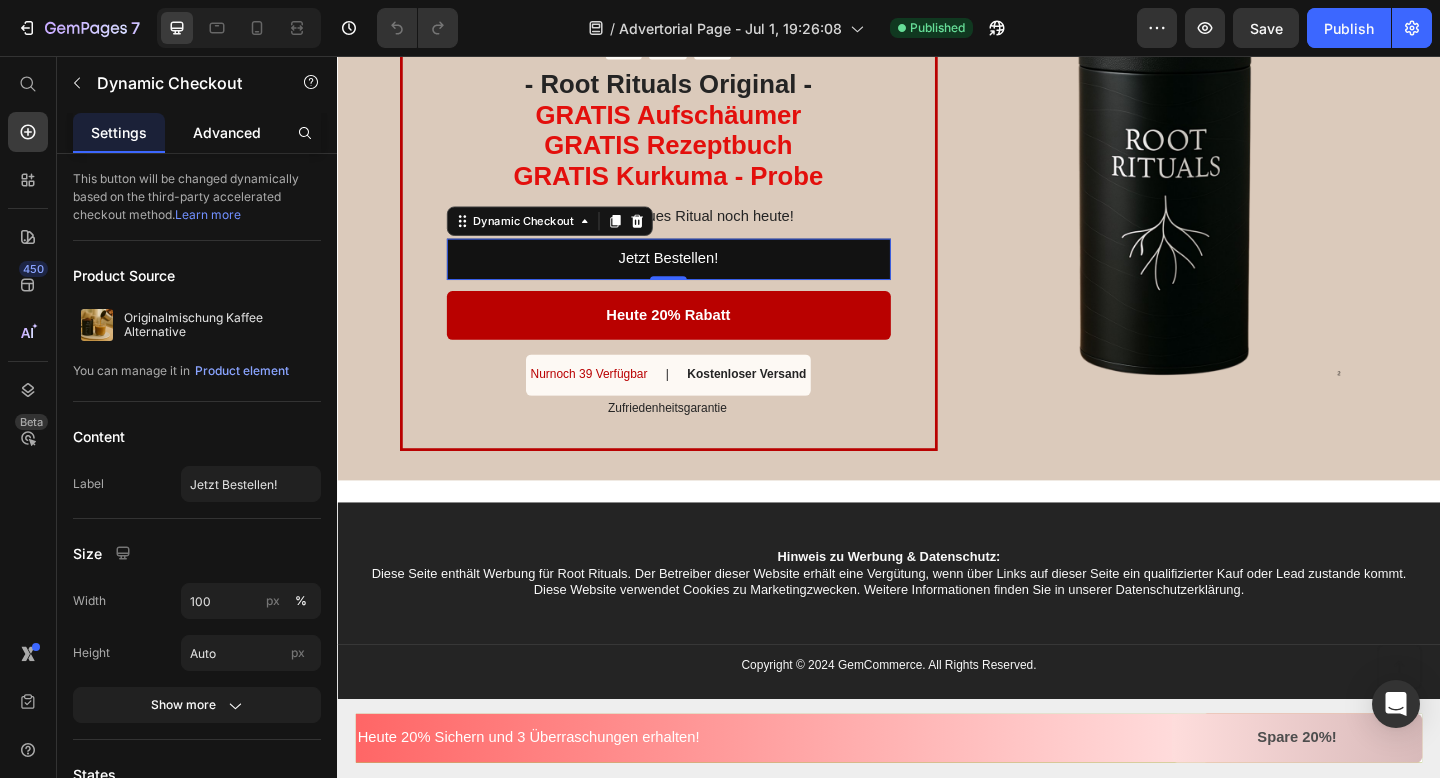 click on "Advanced" at bounding box center [227, 132] 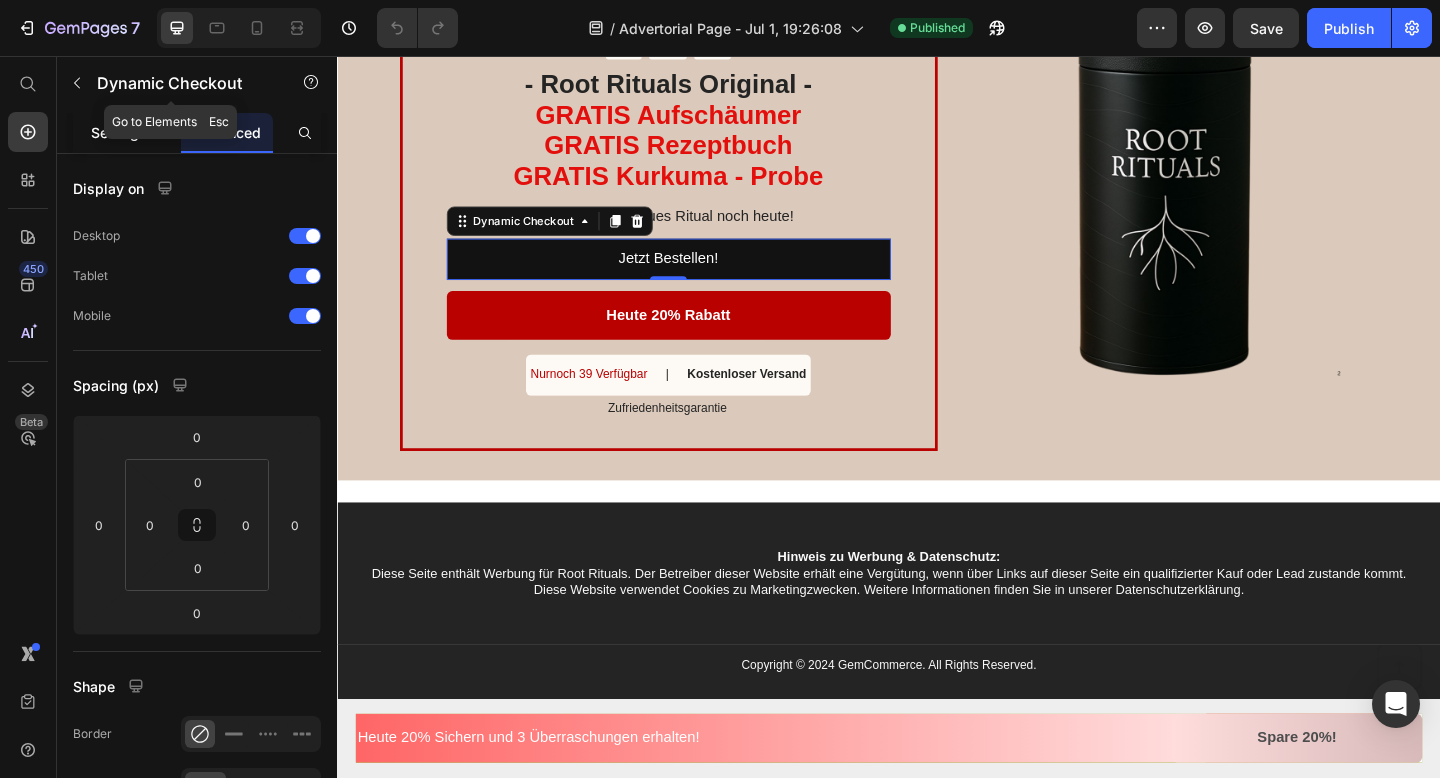 click on "Settings" at bounding box center (119, 132) 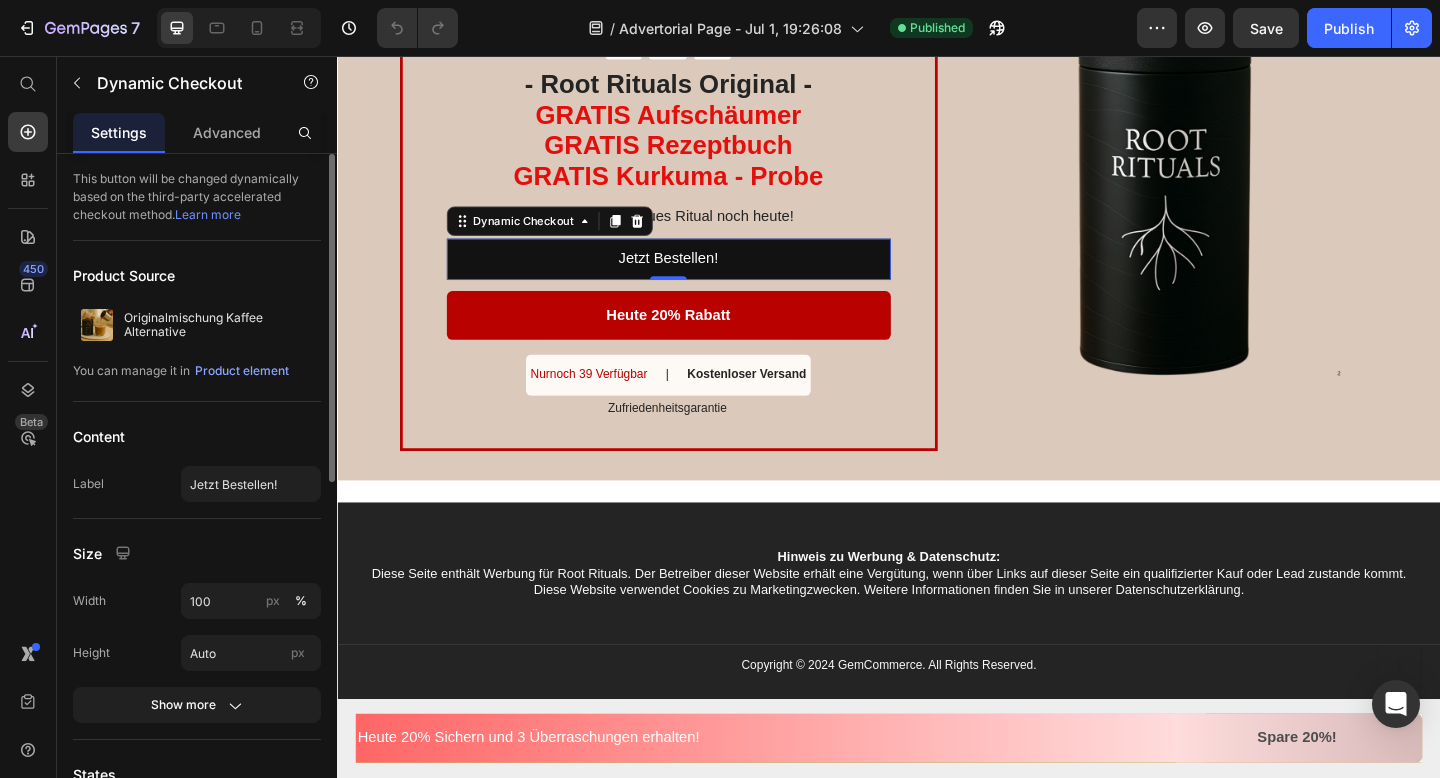 click on "Learn more" at bounding box center [208, 214] 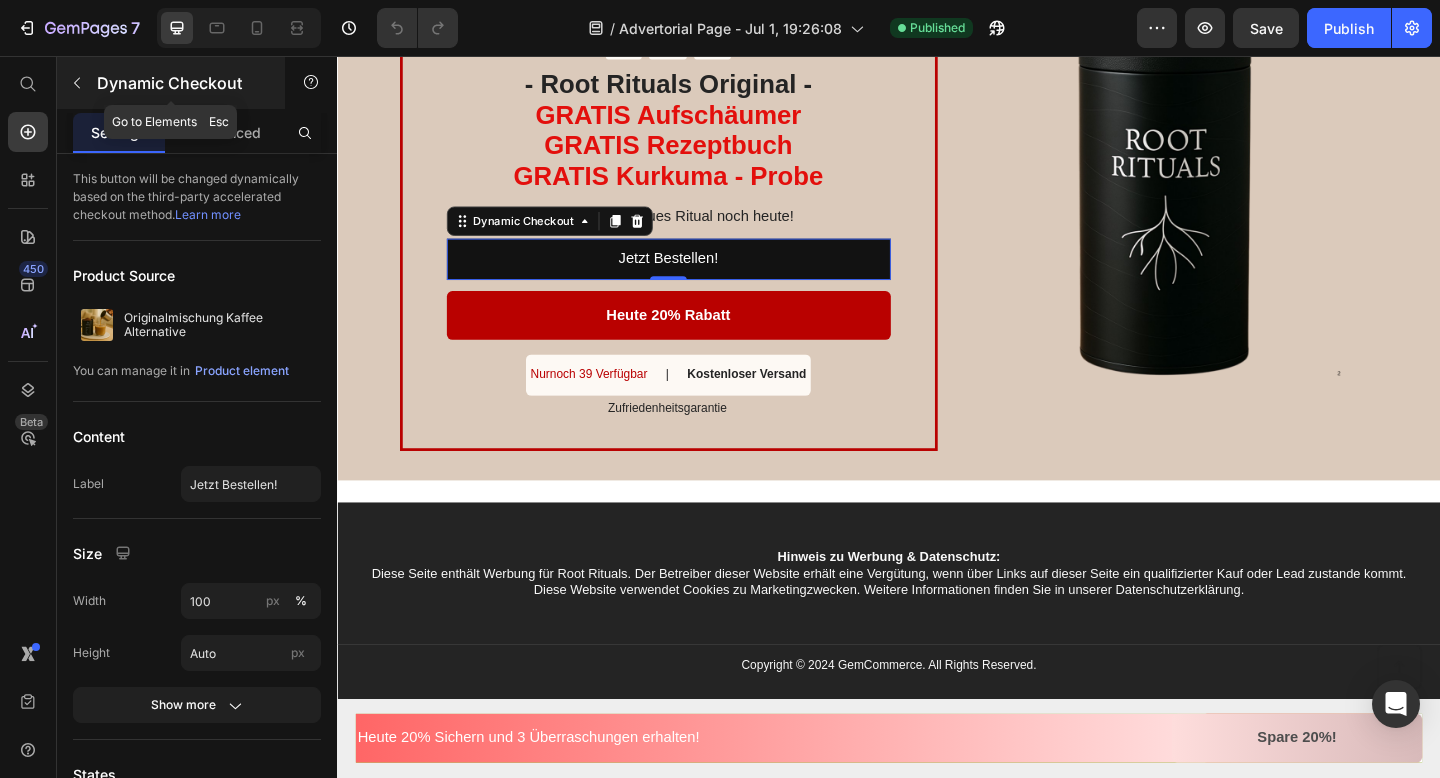 click at bounding box center [77, 83] 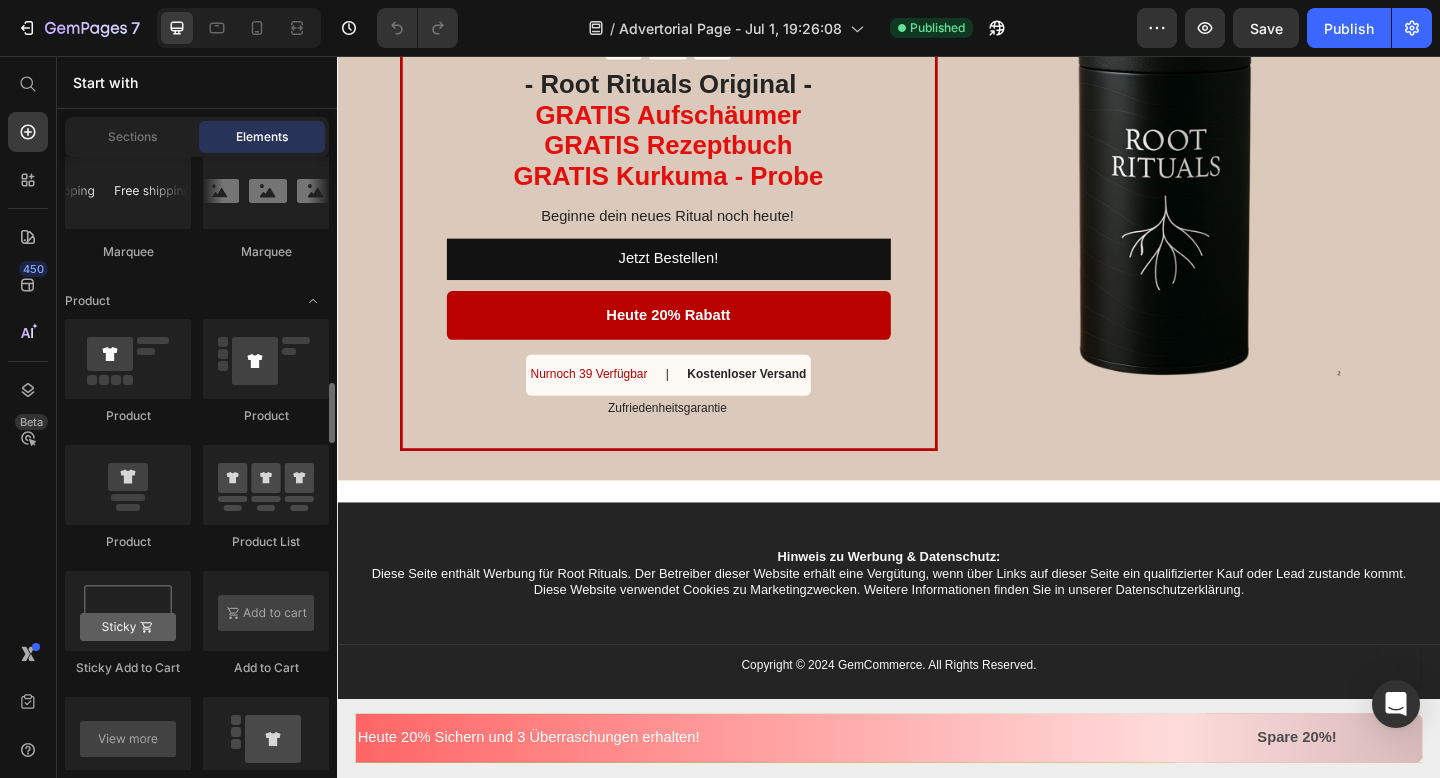 scroll, scrollTop: 2523, scrollLeft: 0, axis: vertical 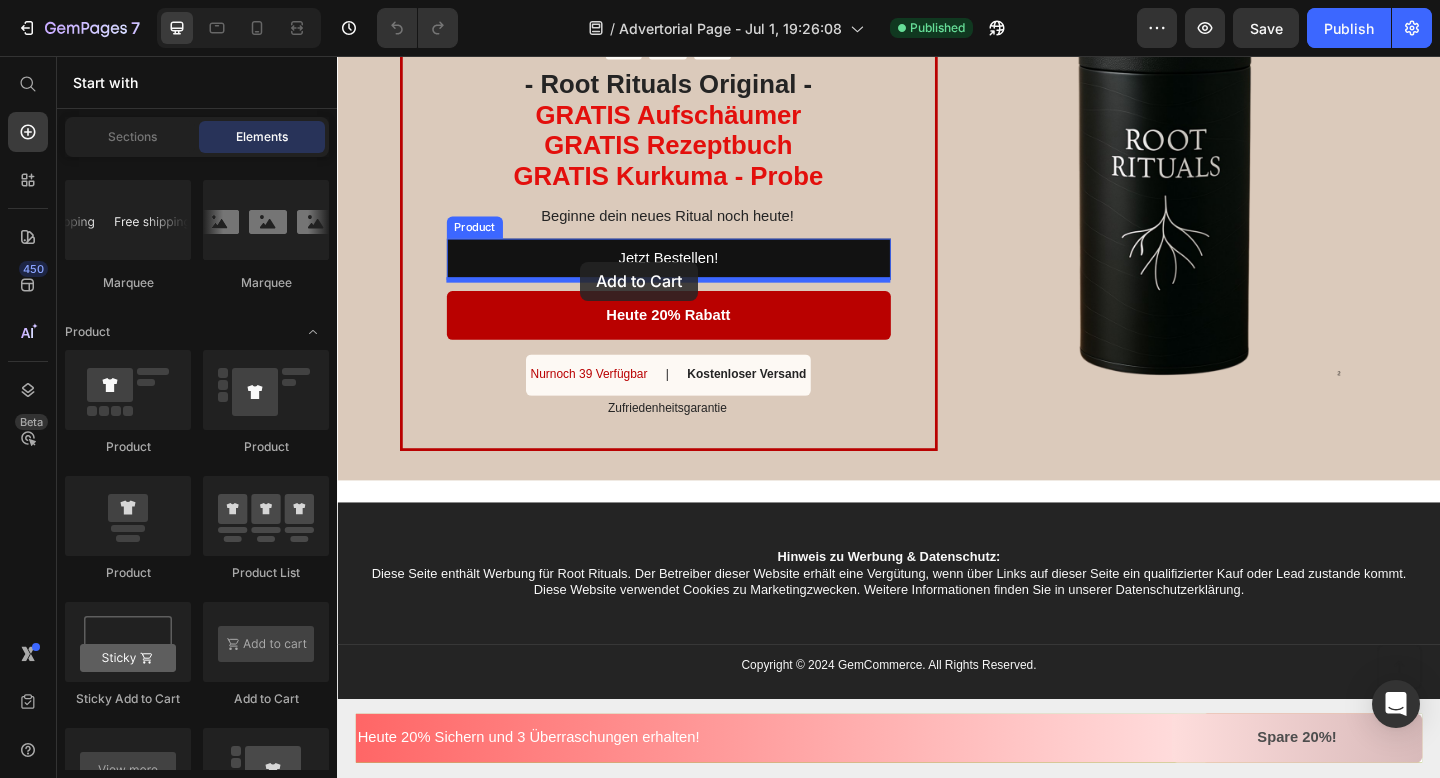 drag, startPoint x: 604, startPoint y: 701, endPoint x: 601, endPoint y: 280, distance: 421.01068 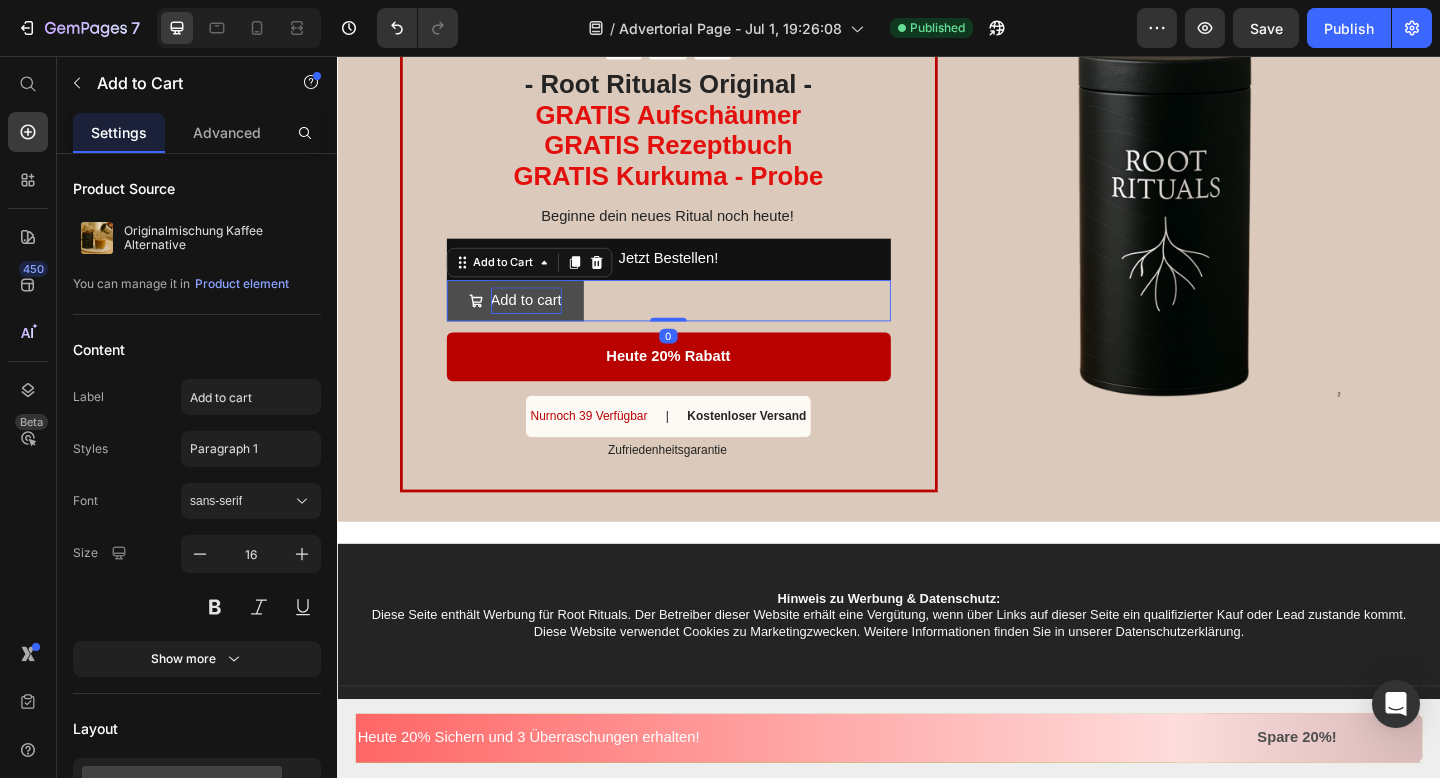click on "Add to cart" at bounding box center (542, 322) 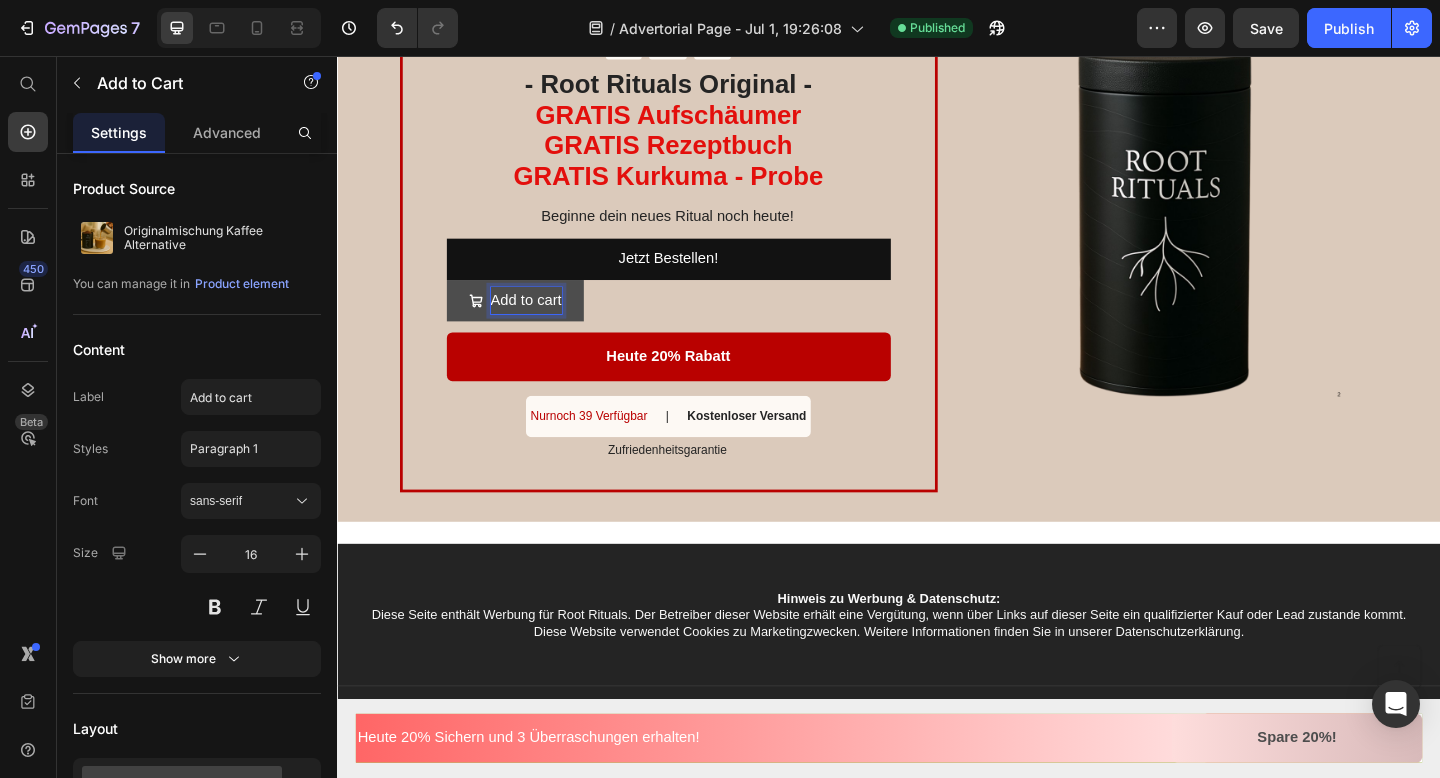 click 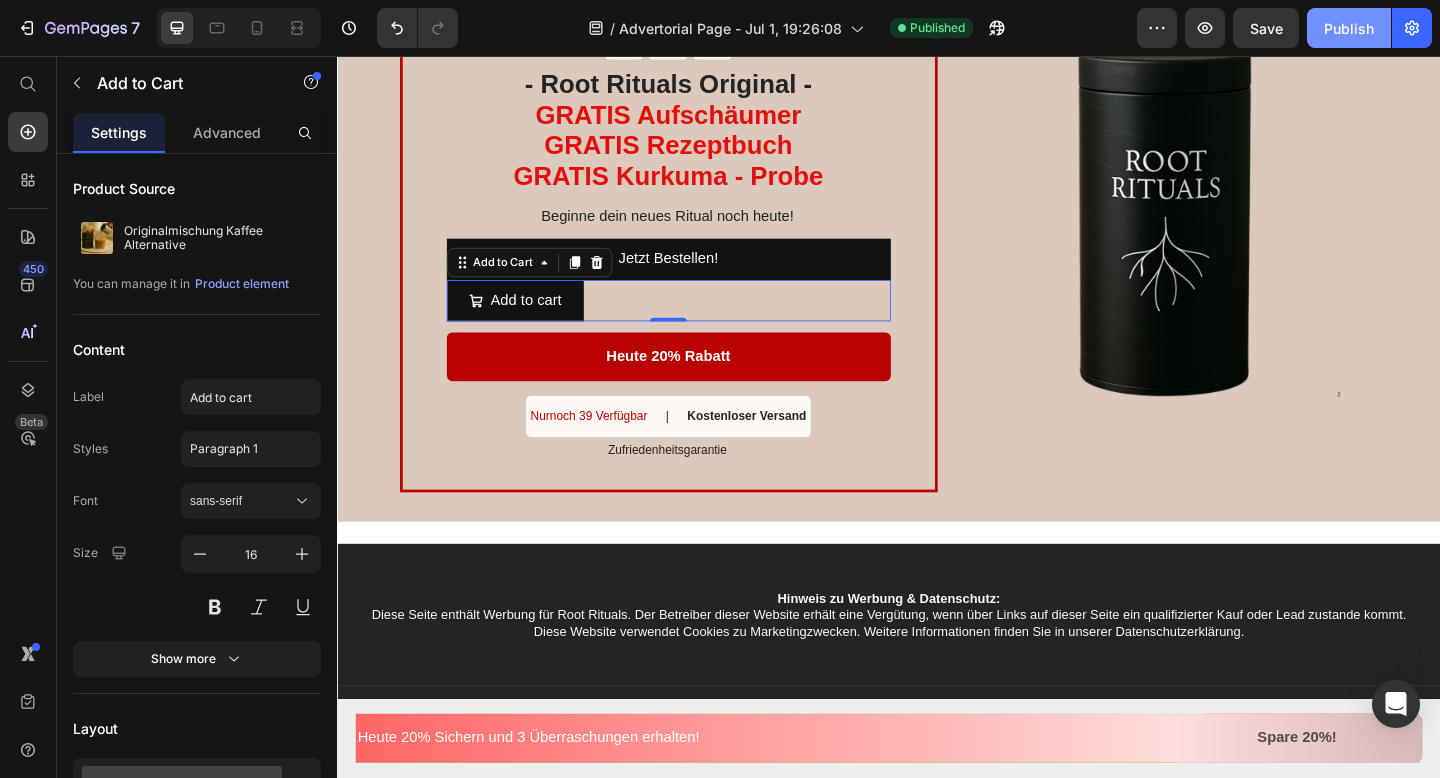 click on "Publish" 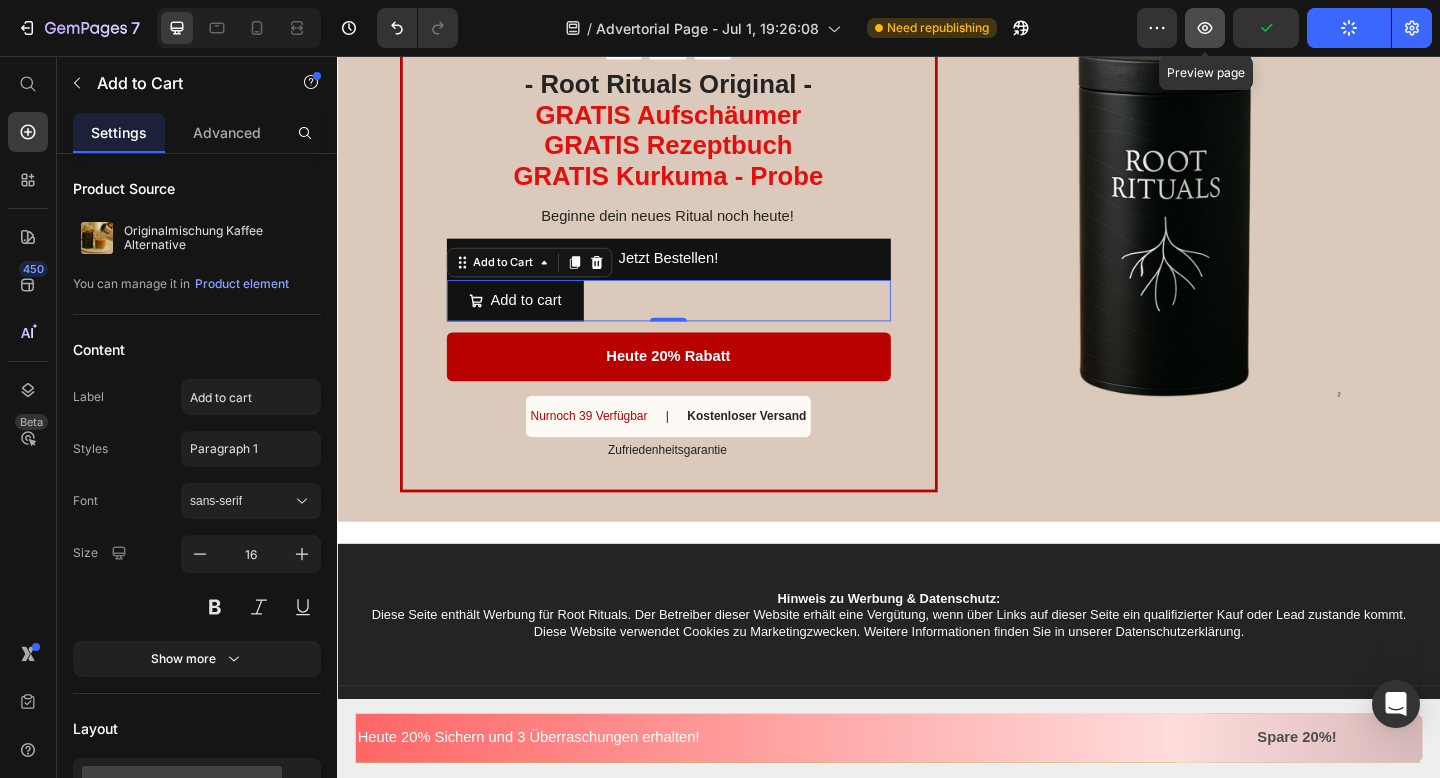 click 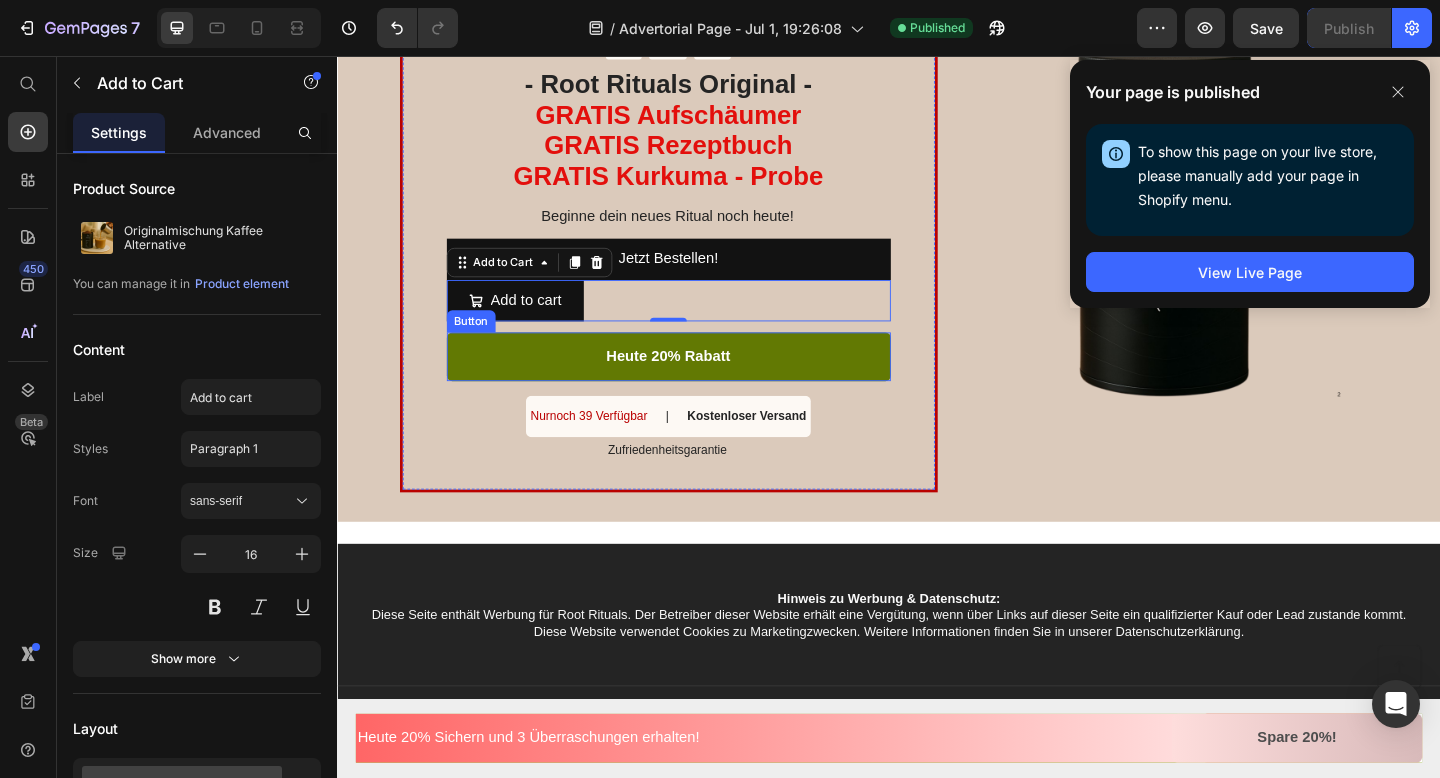 click on "Heute 20% Rabatt" at bounding box center (697, 383) 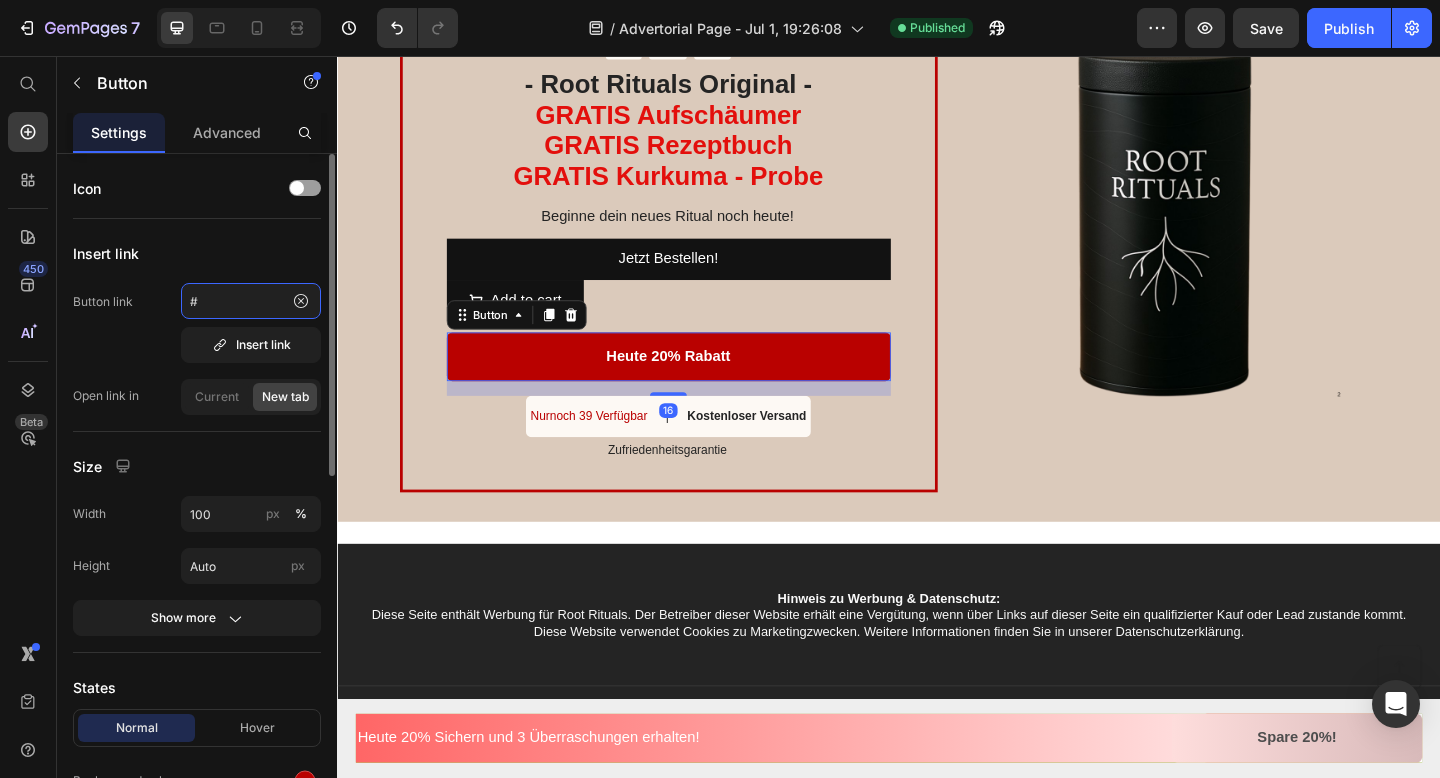 click on "#" 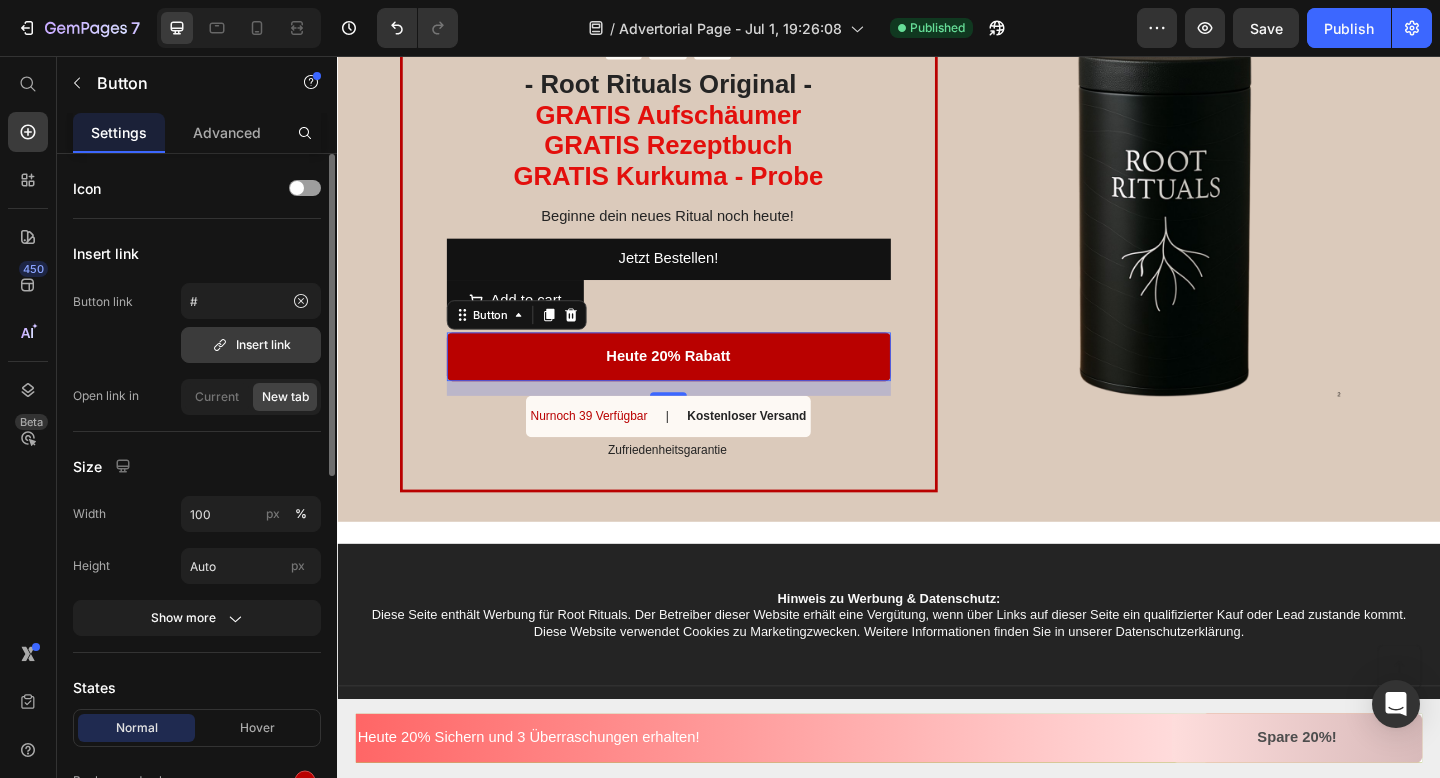 click on "Insert link" at bounding box center [251, 345] 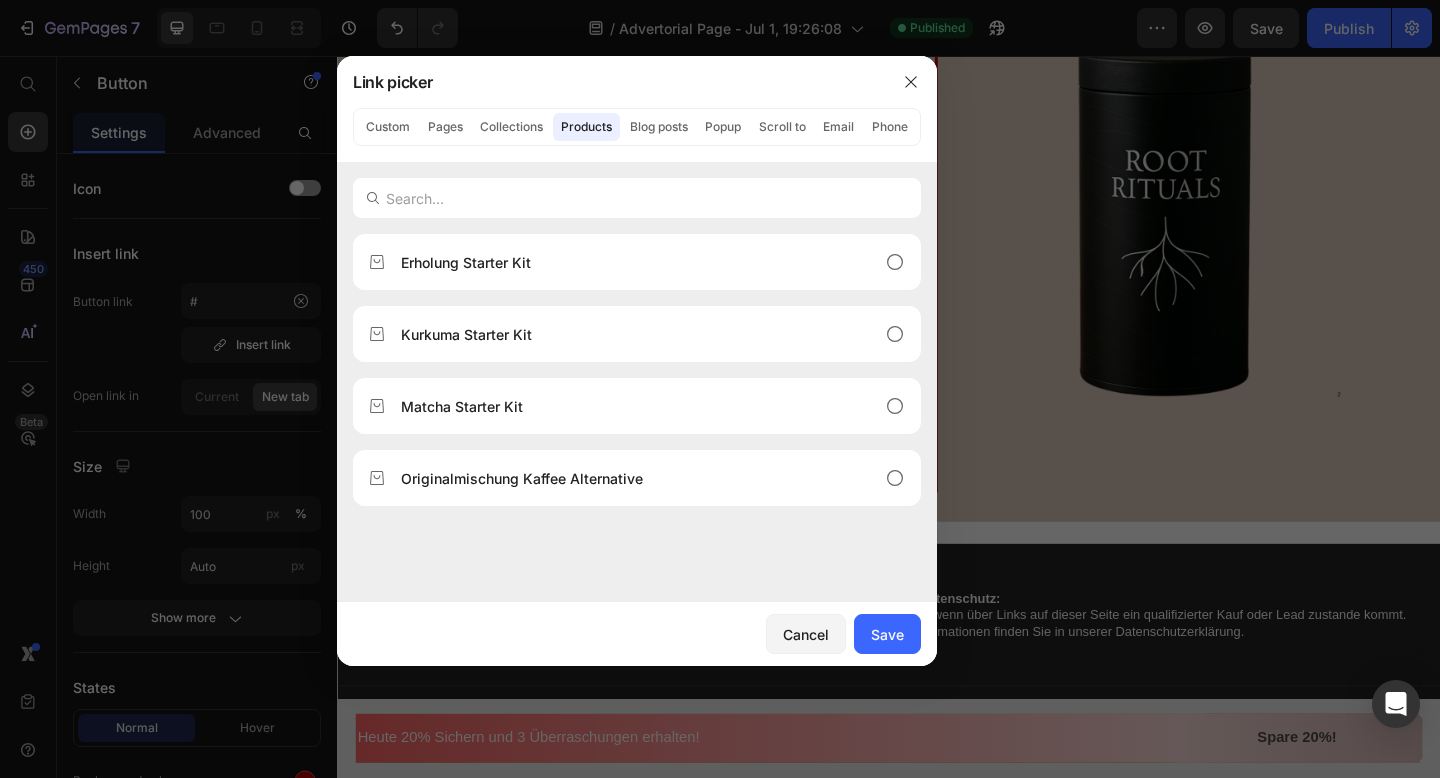 click on "Erholung Starter Kit Kurkuma Starter Kit Matcha Starter Kit Originalmischung Kaffee Alternative" at bounding box center (637, 418) 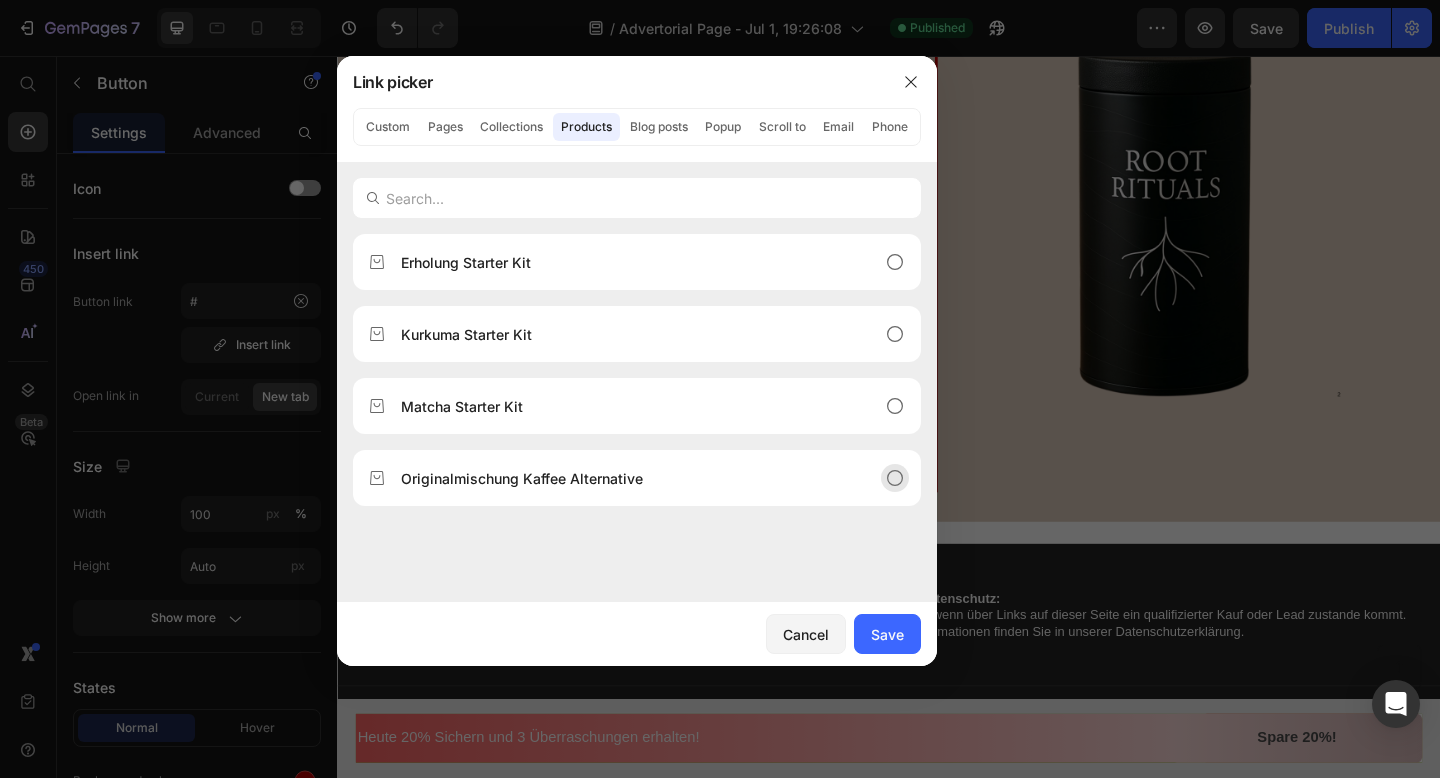 click on "Originalmischung Kaffee Alternative" 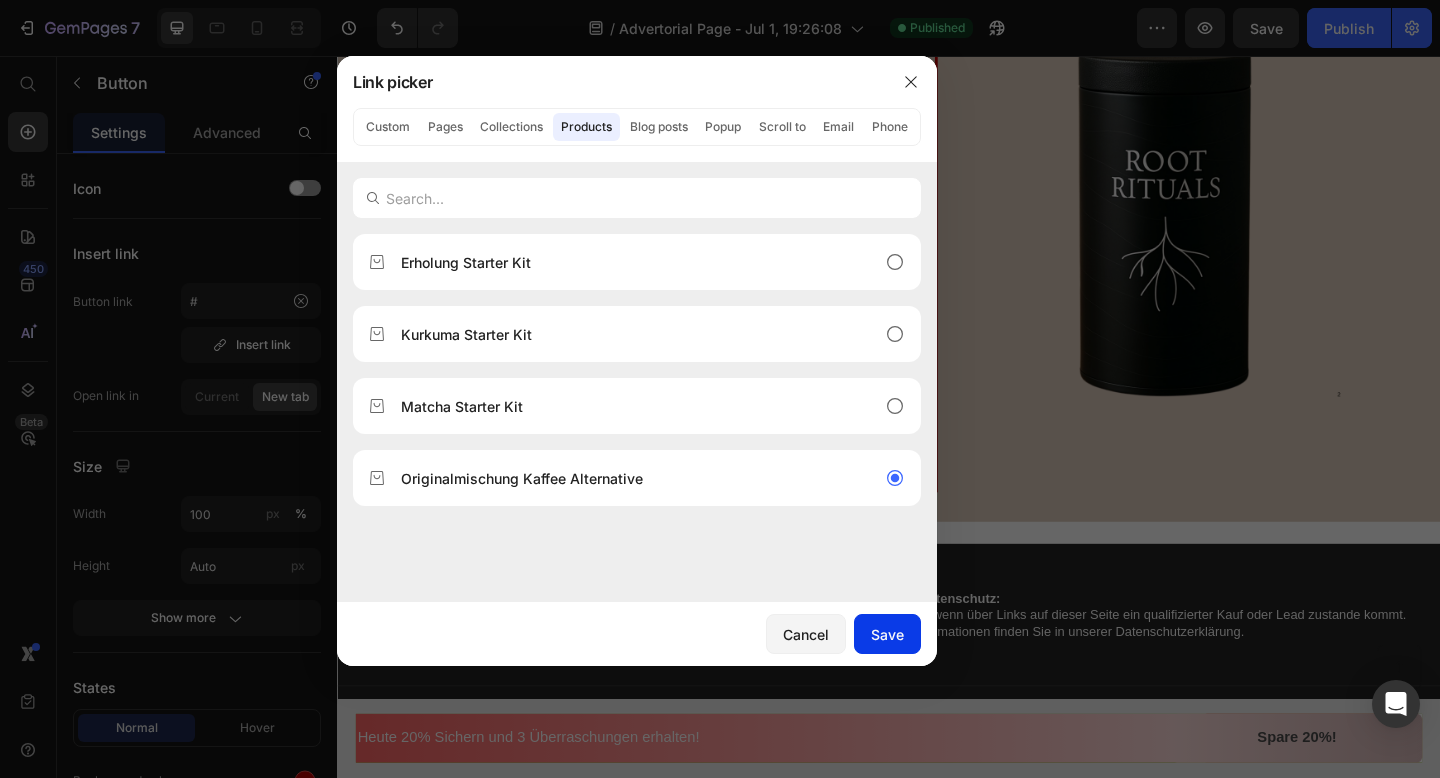 click on "Save" 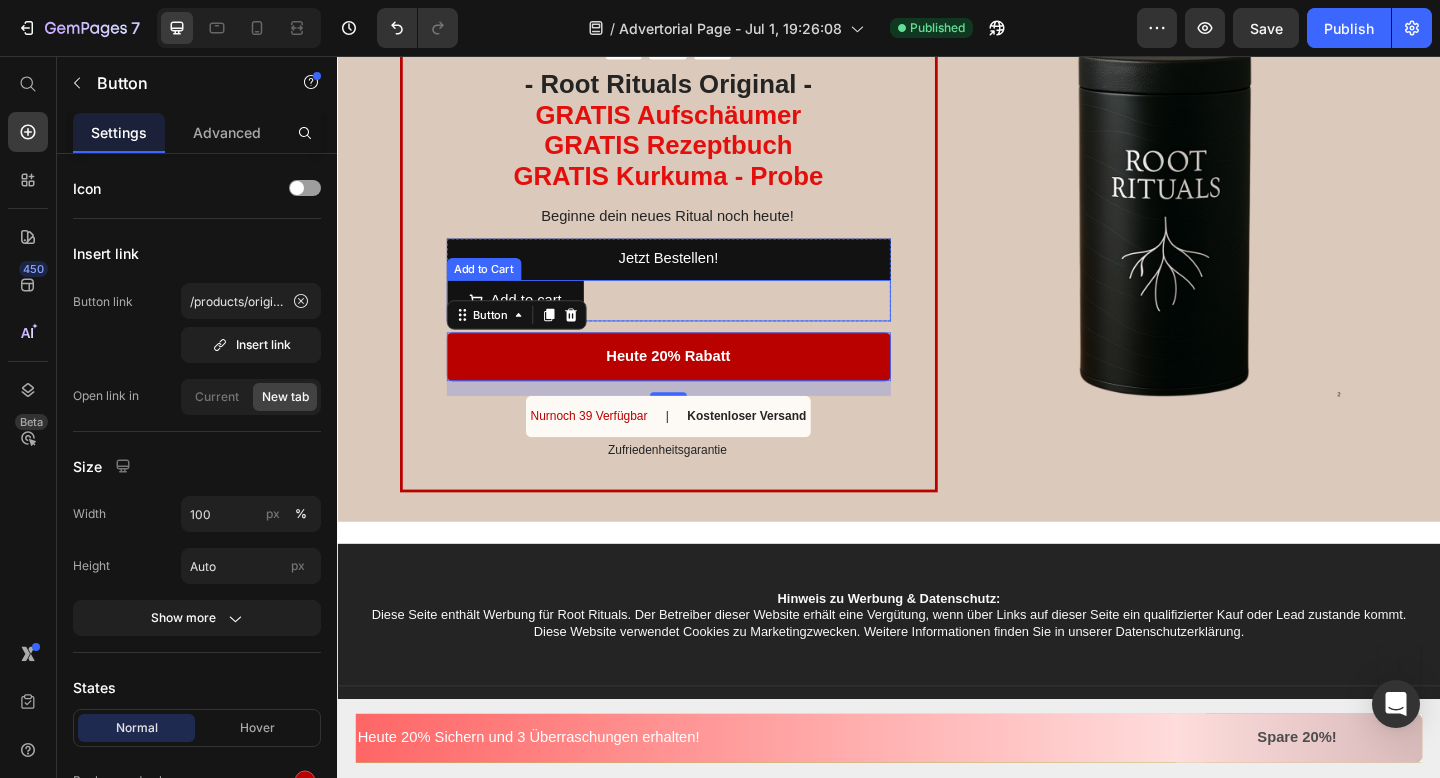 click on "Add to cart Add to Cart" at bounding box center (697, 322) 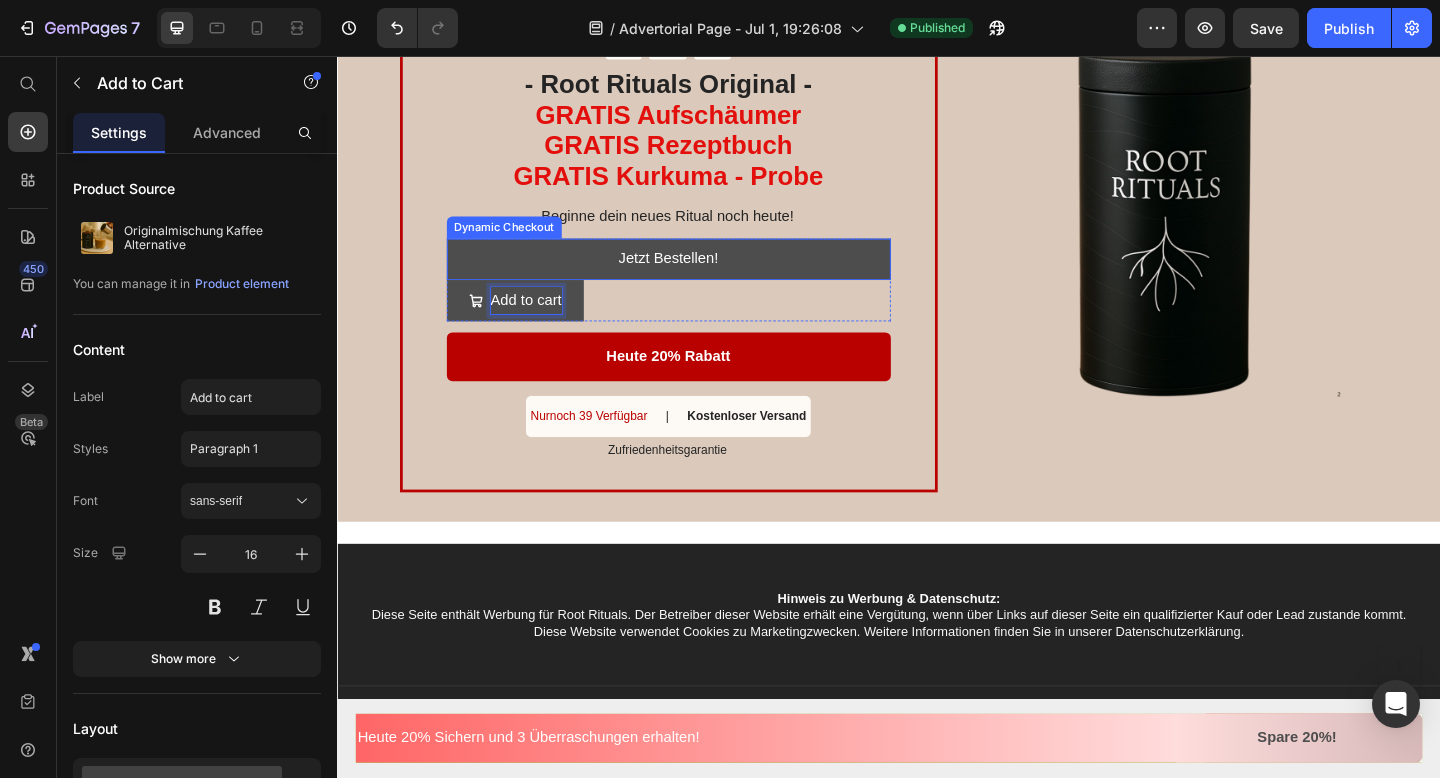 click on "Jetzt Bestellen!" at bounding box center (697, 277) 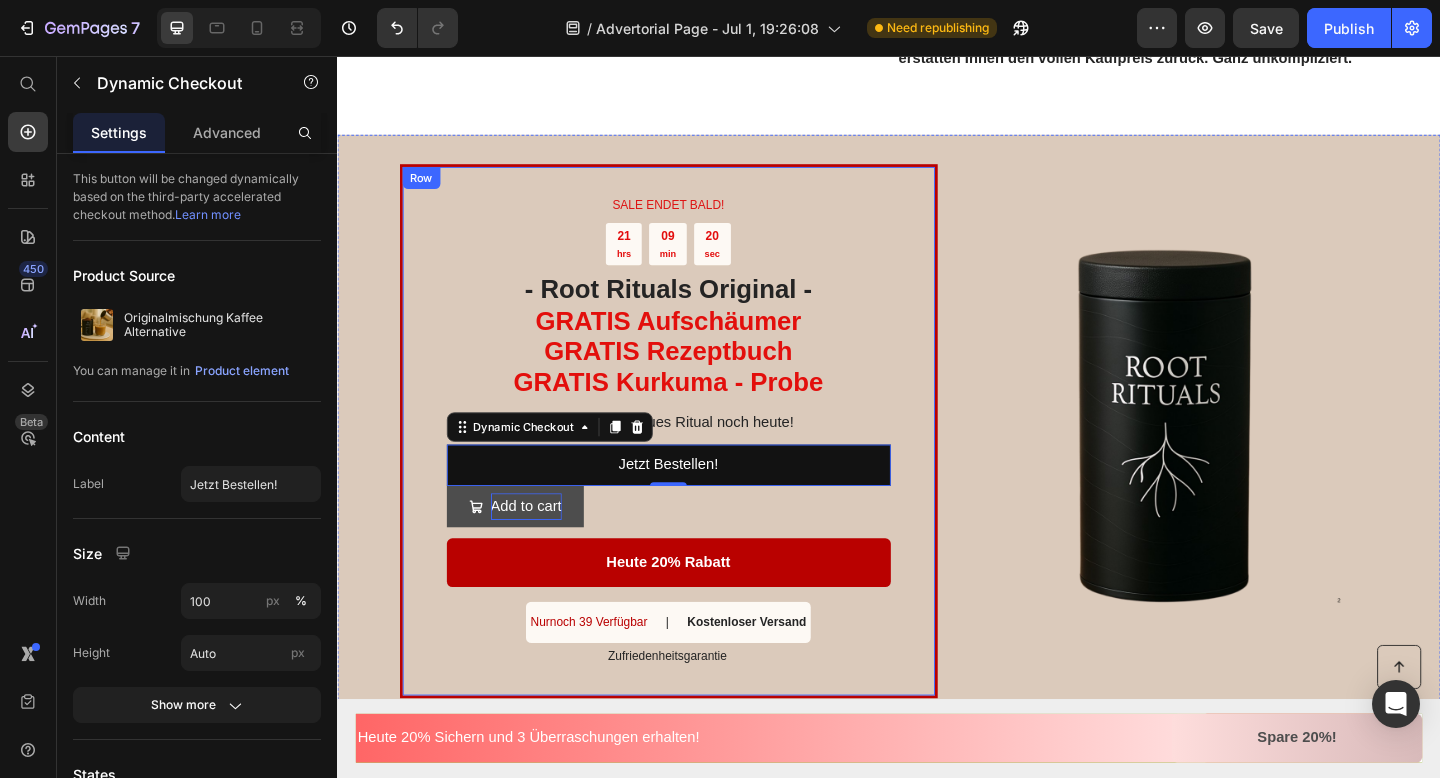 scroll, scrollTop: 3504, scrollLeft: 0, axis: vertical 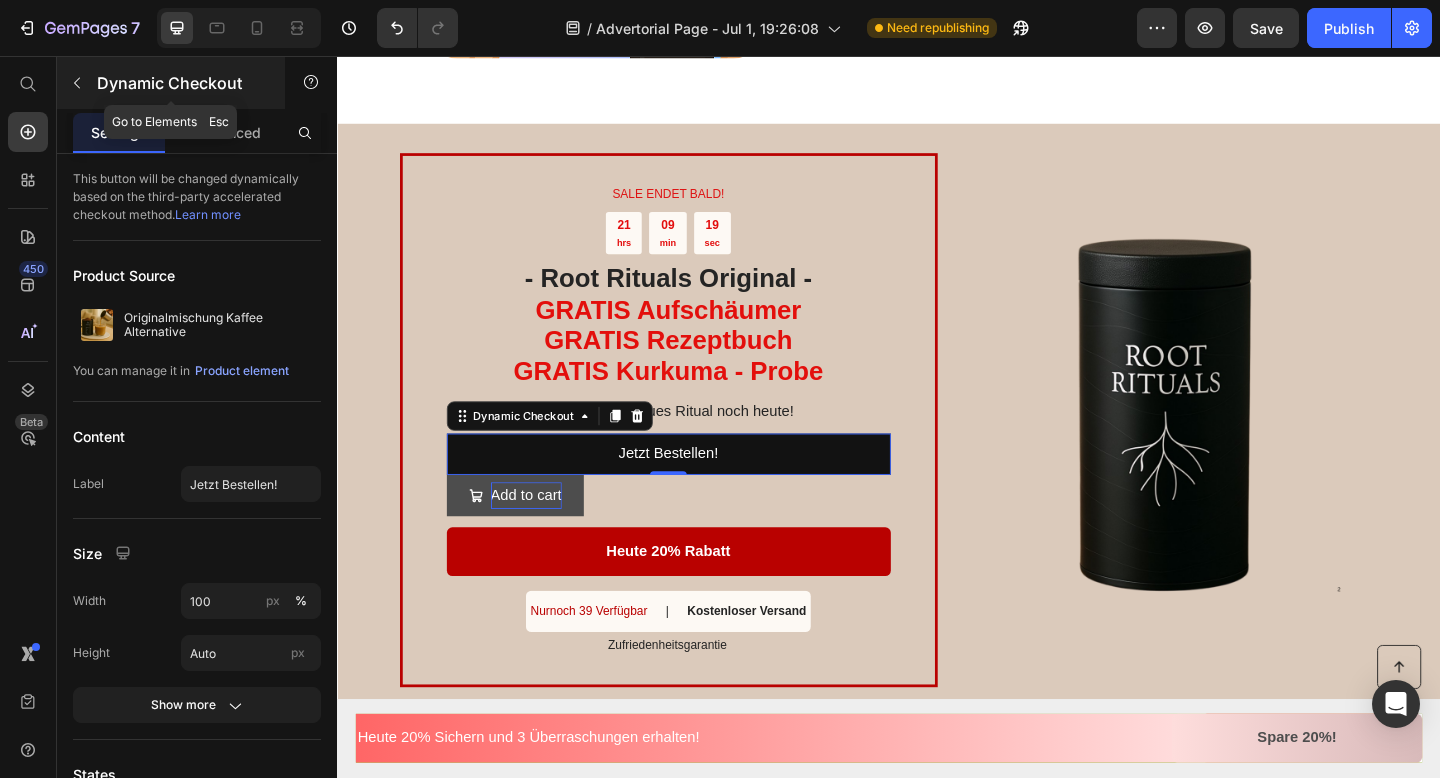 click 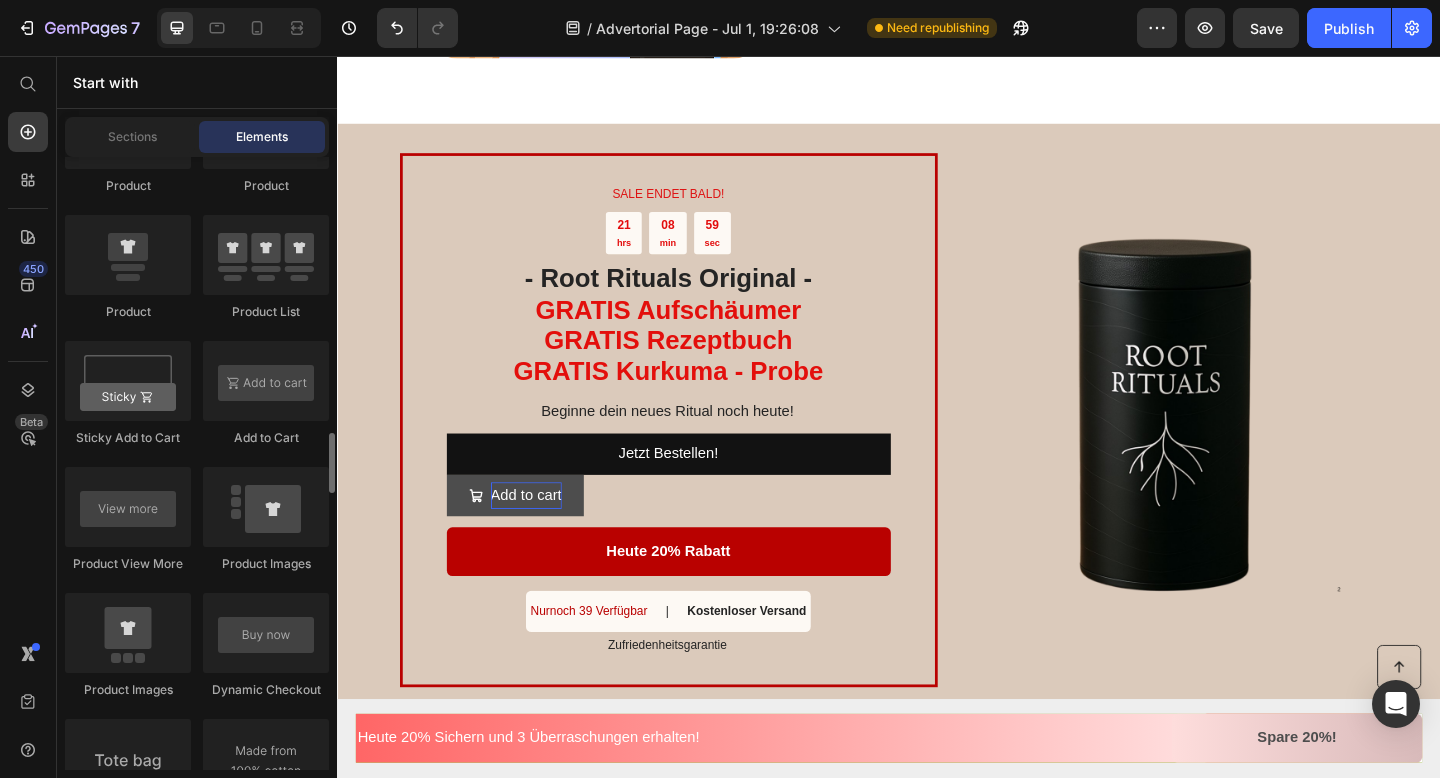 scroll, scrollTop: 2782, scrollLeft: 0, axis: vertical 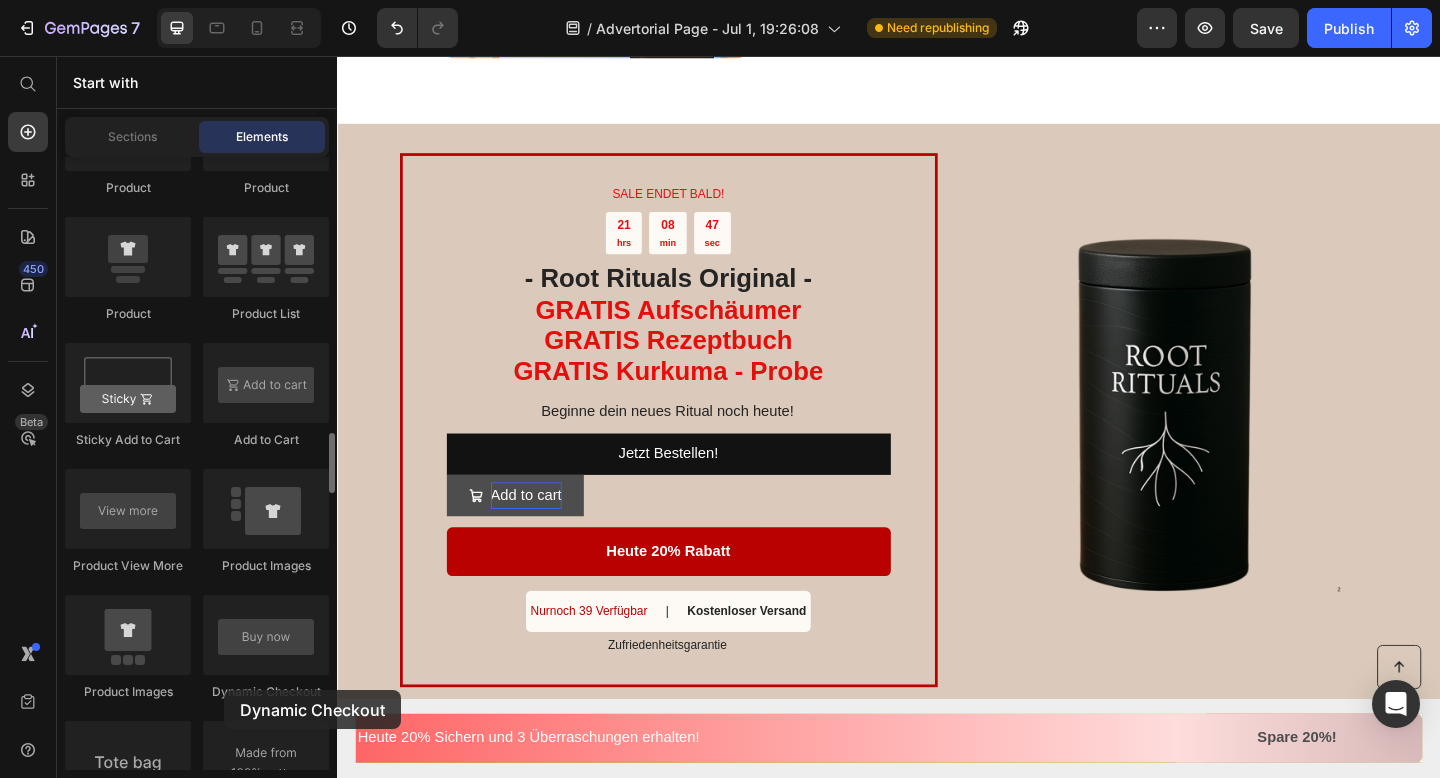 click on "Dynamic Checkout" 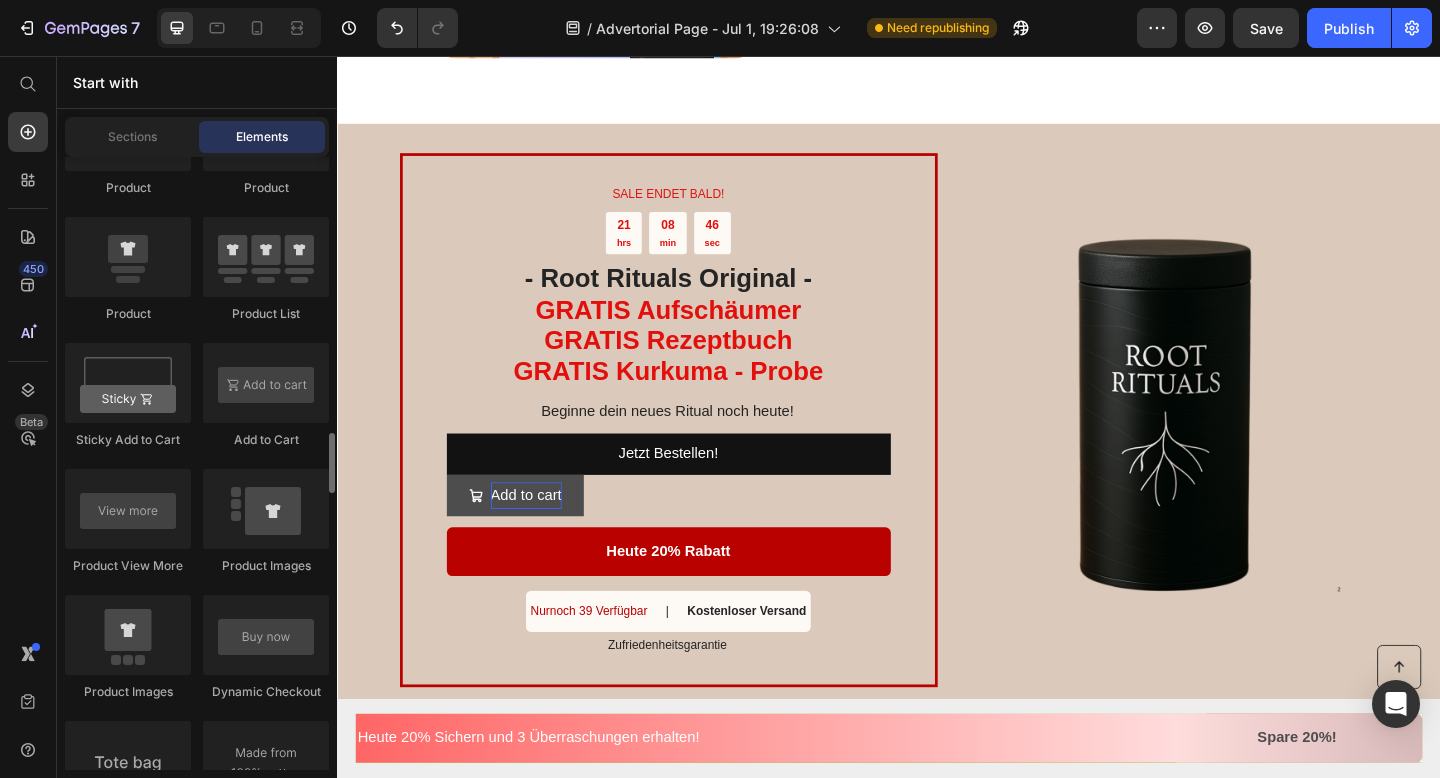 click on "Dynamic Checkout" 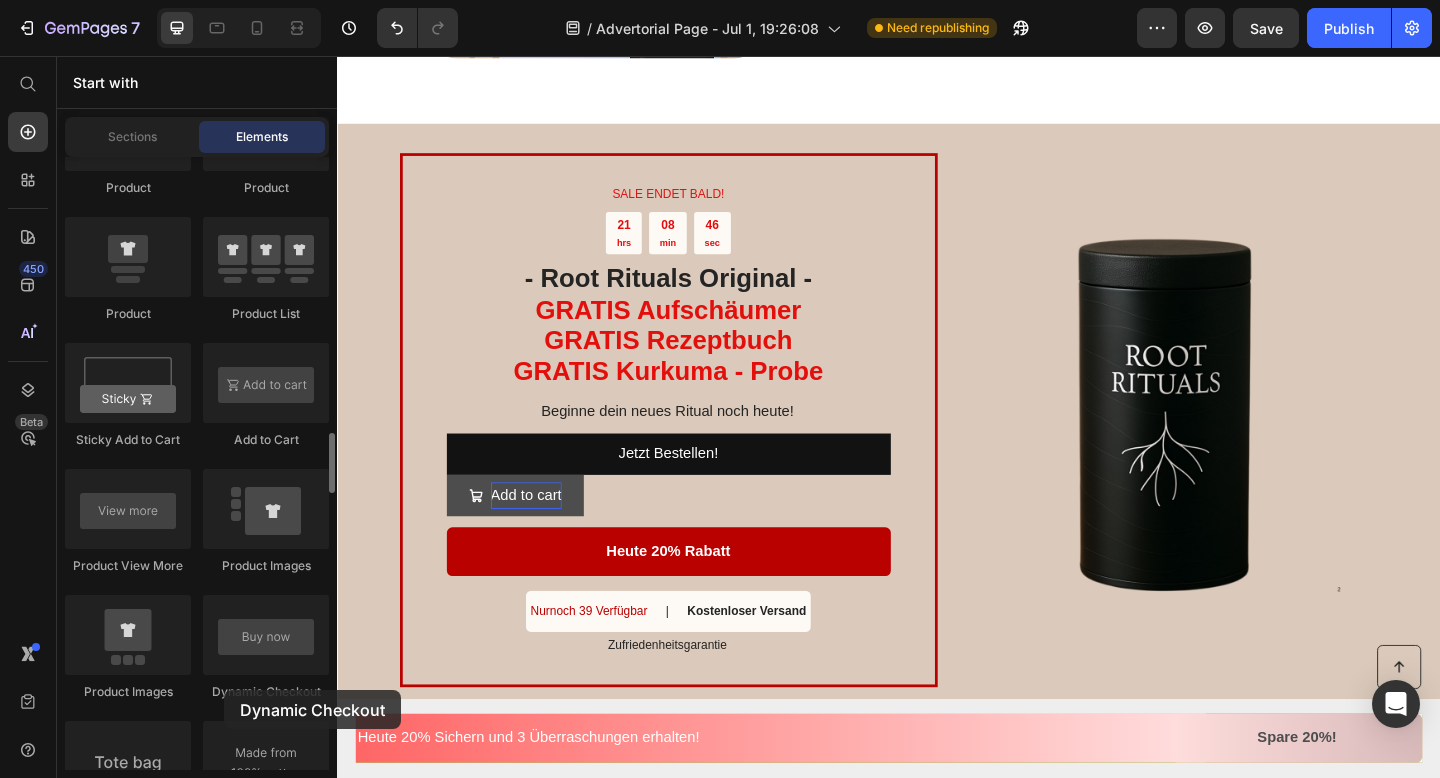 click on "Dynamic Checkout" 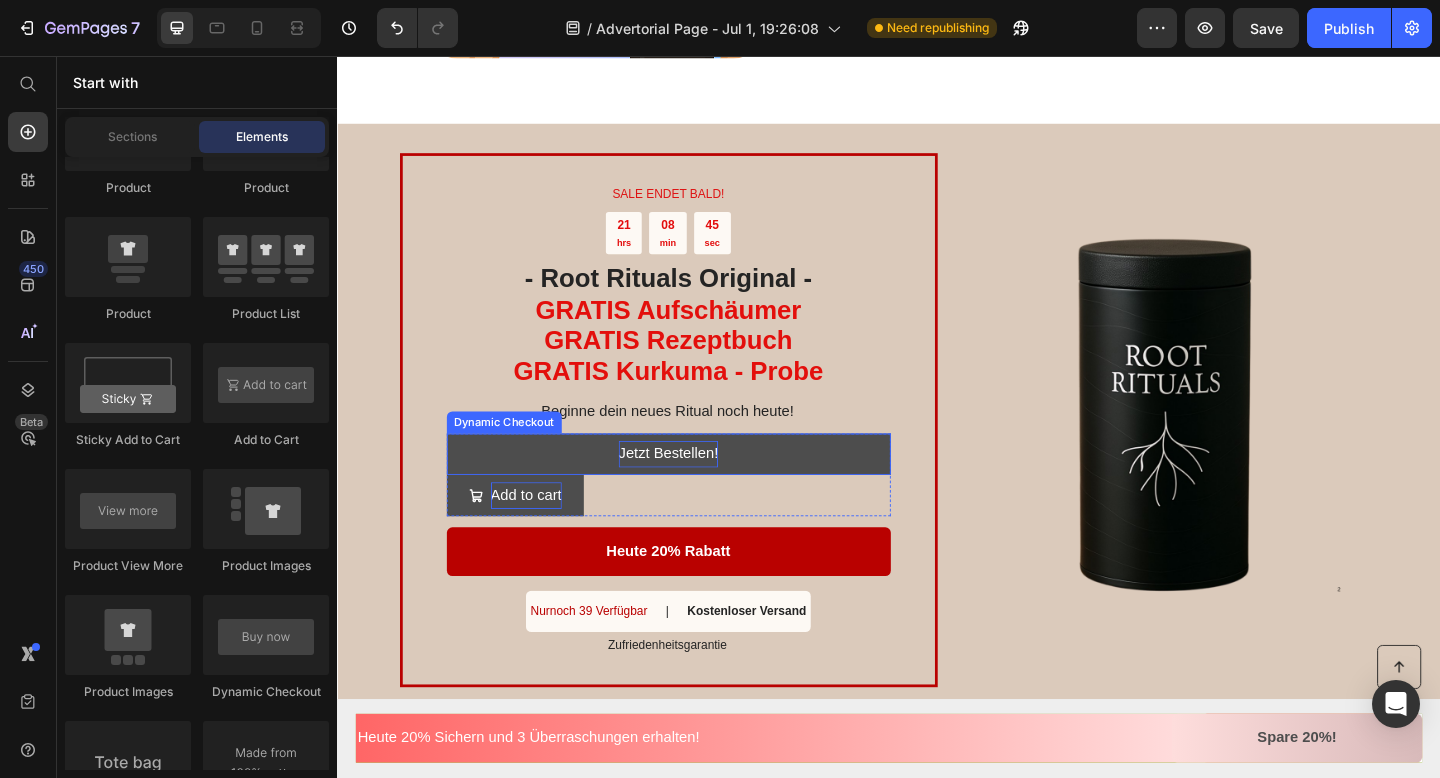click on "Jetzt Bestellen!" at bounding box center (697, 489) 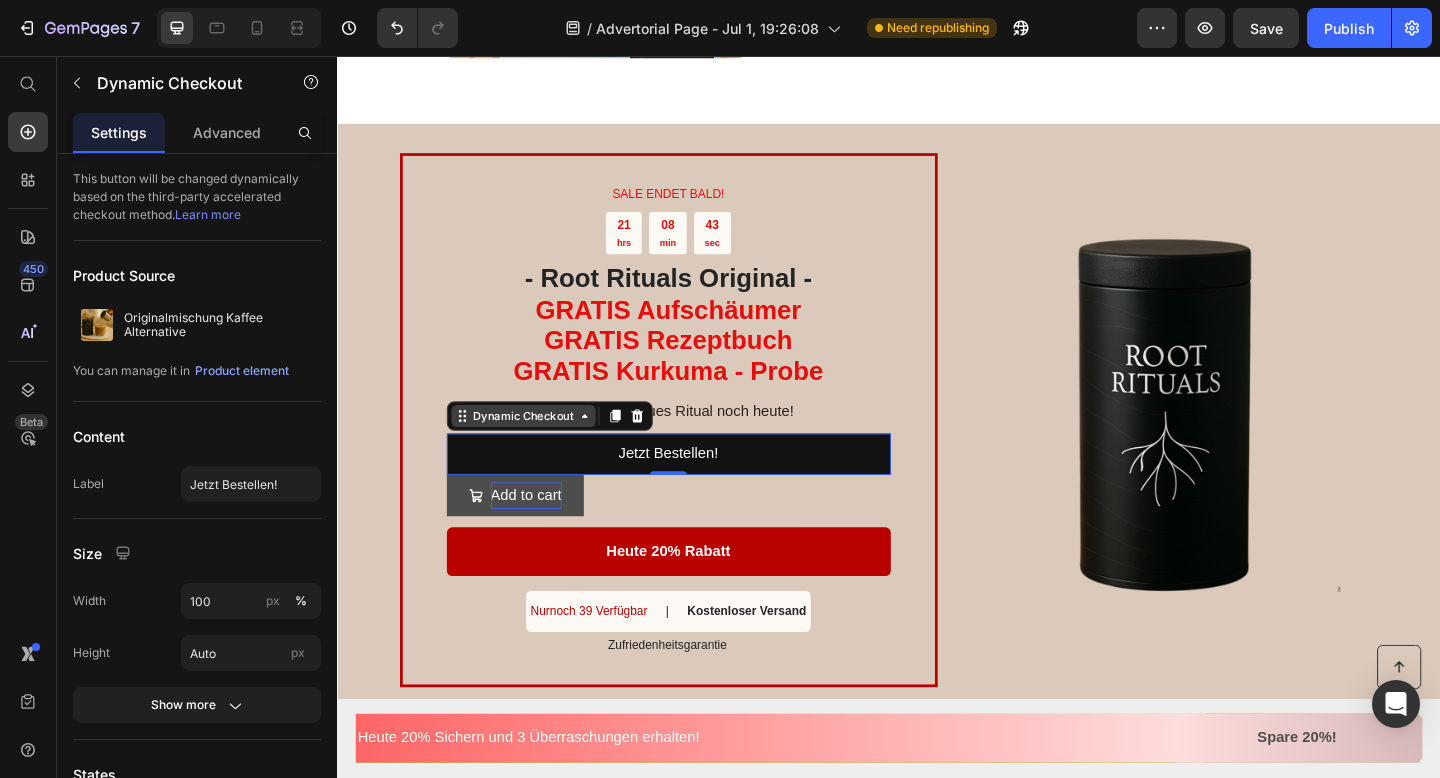click on "Dynamic Checkout" at bounding box center [539, 448] 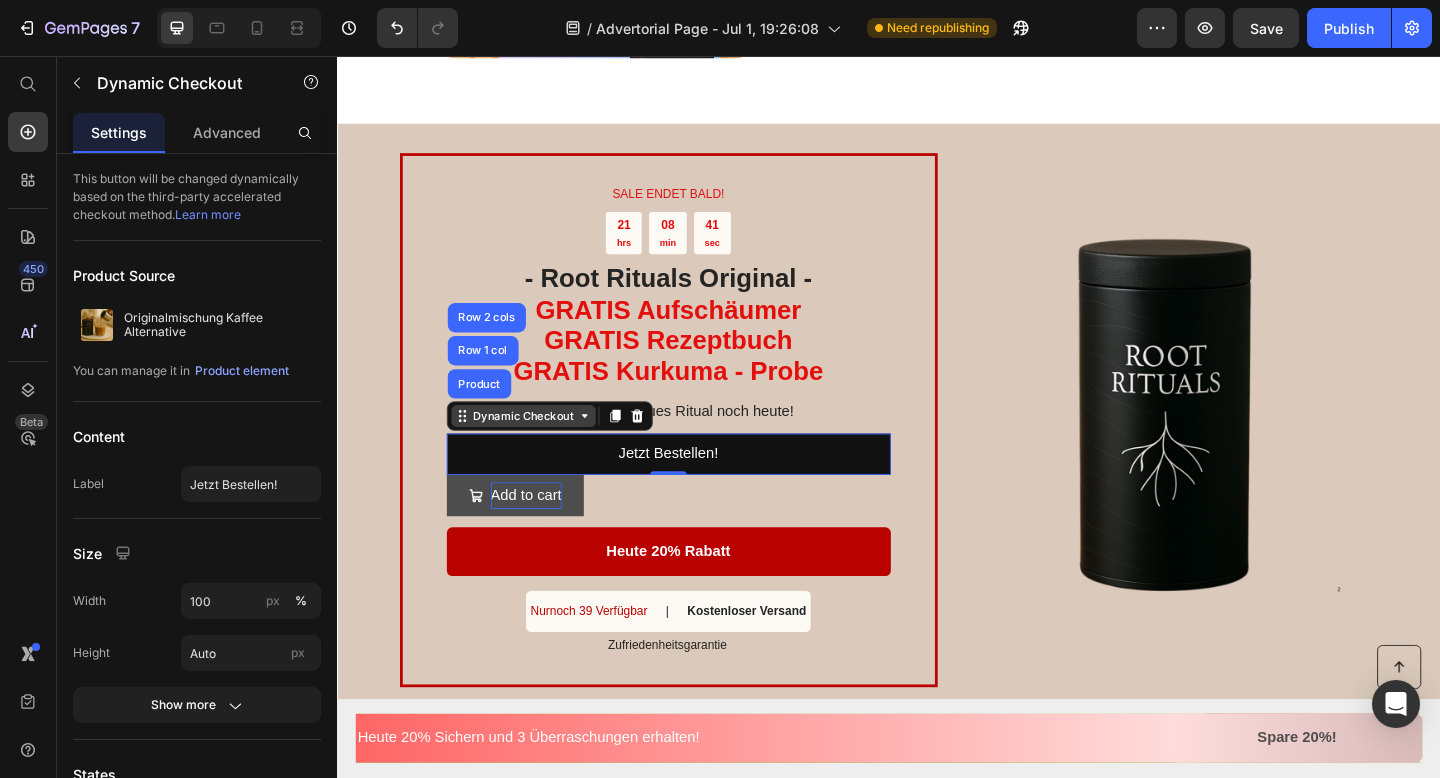 click 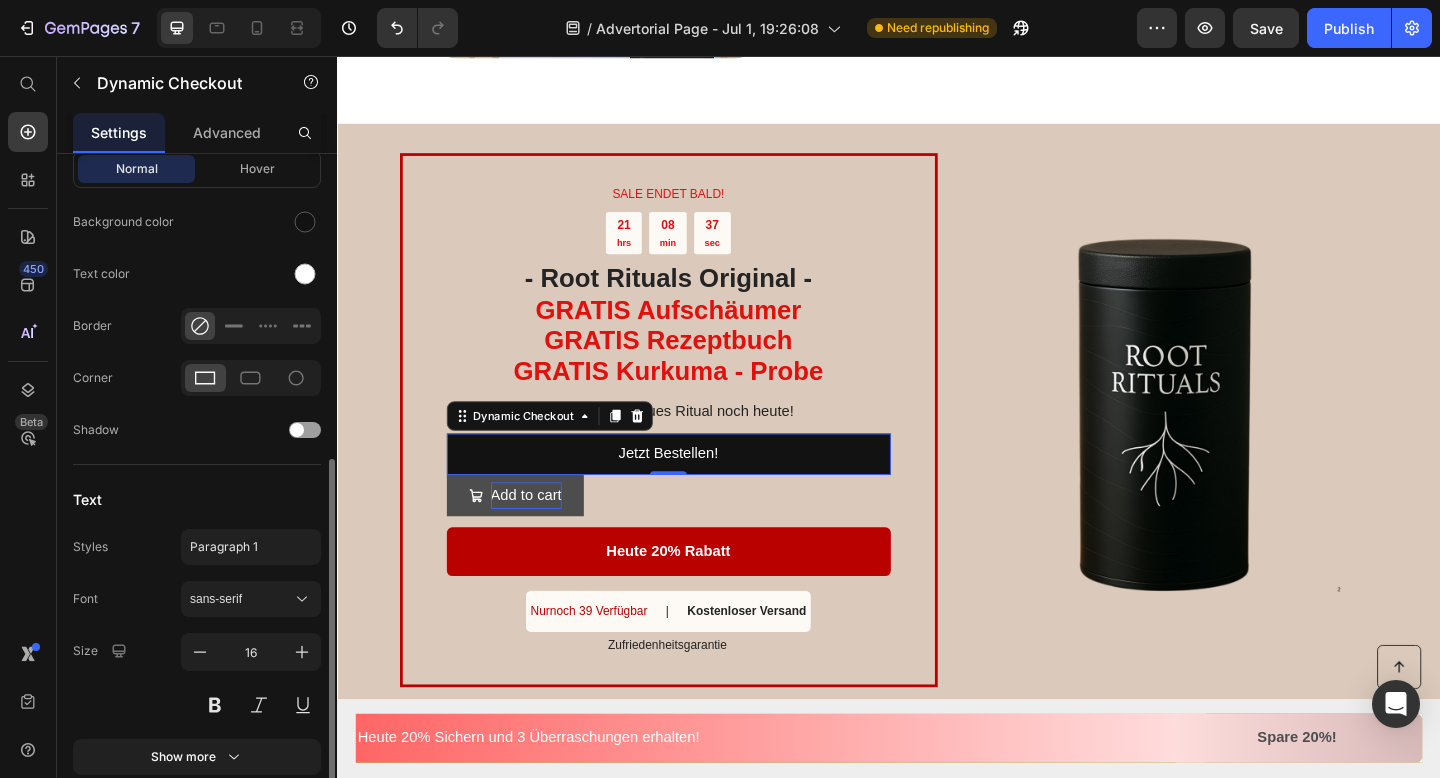 scroll, scrollTop: 734, scrollLeft: 0, axis: vertical 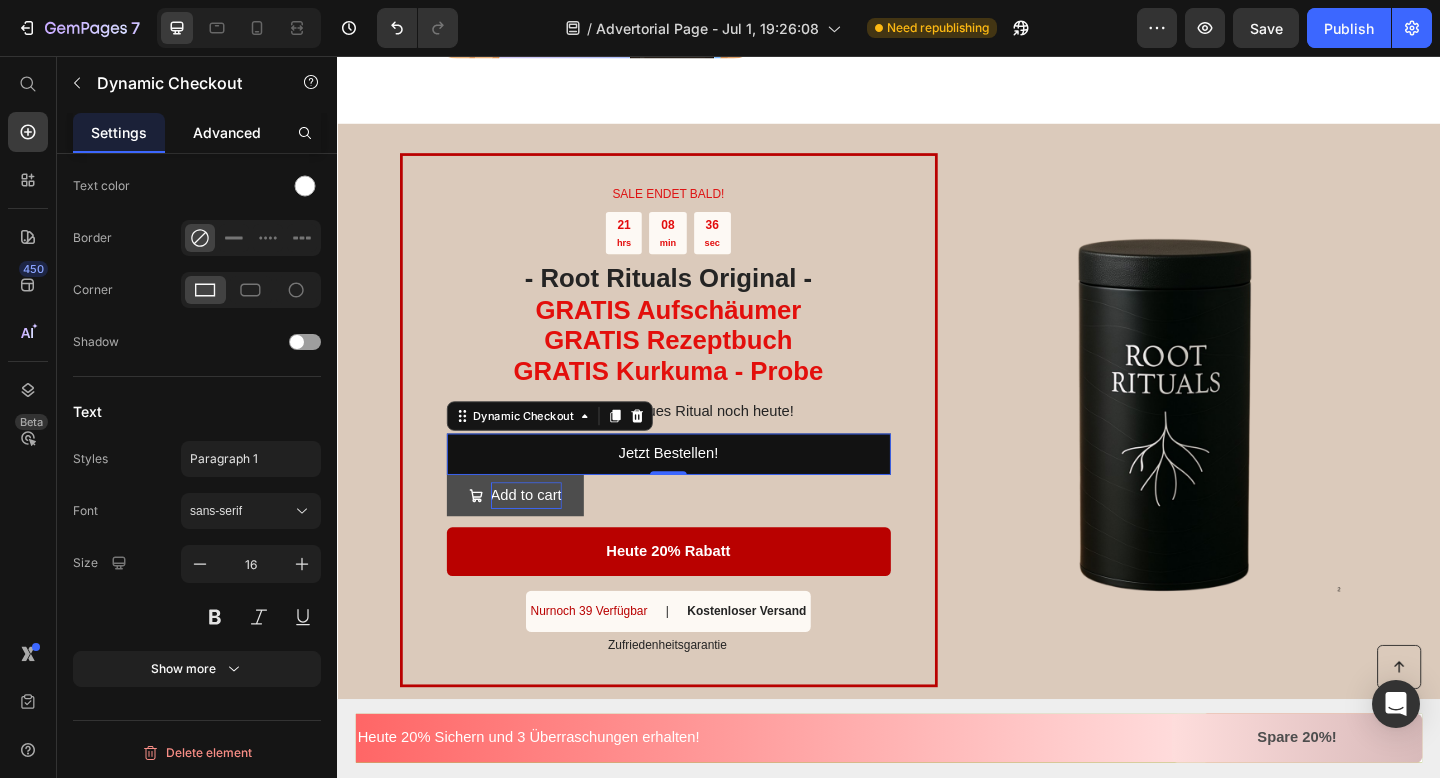 click on "Advanced" 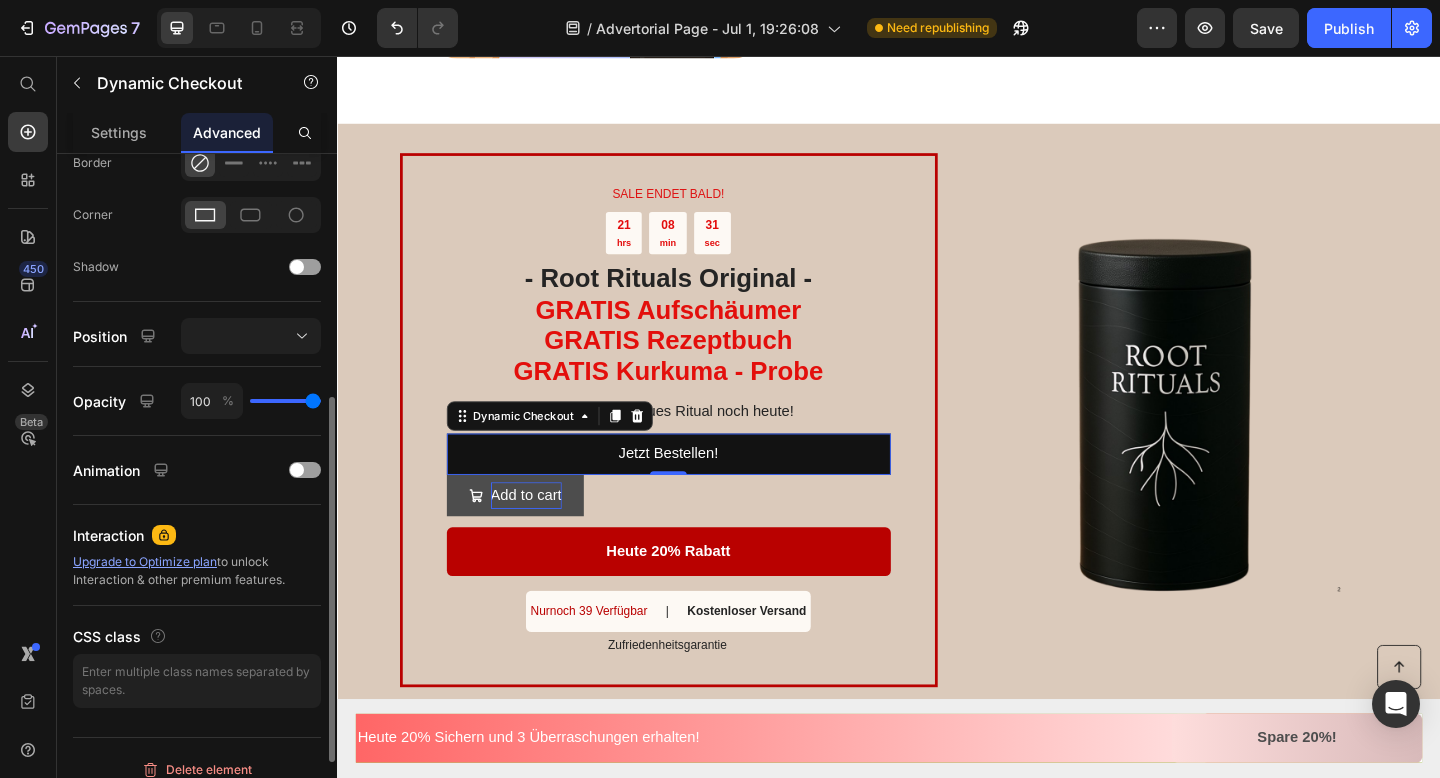 scroll, scrollTop: 588, scrollLeft: 0, axis: vertical 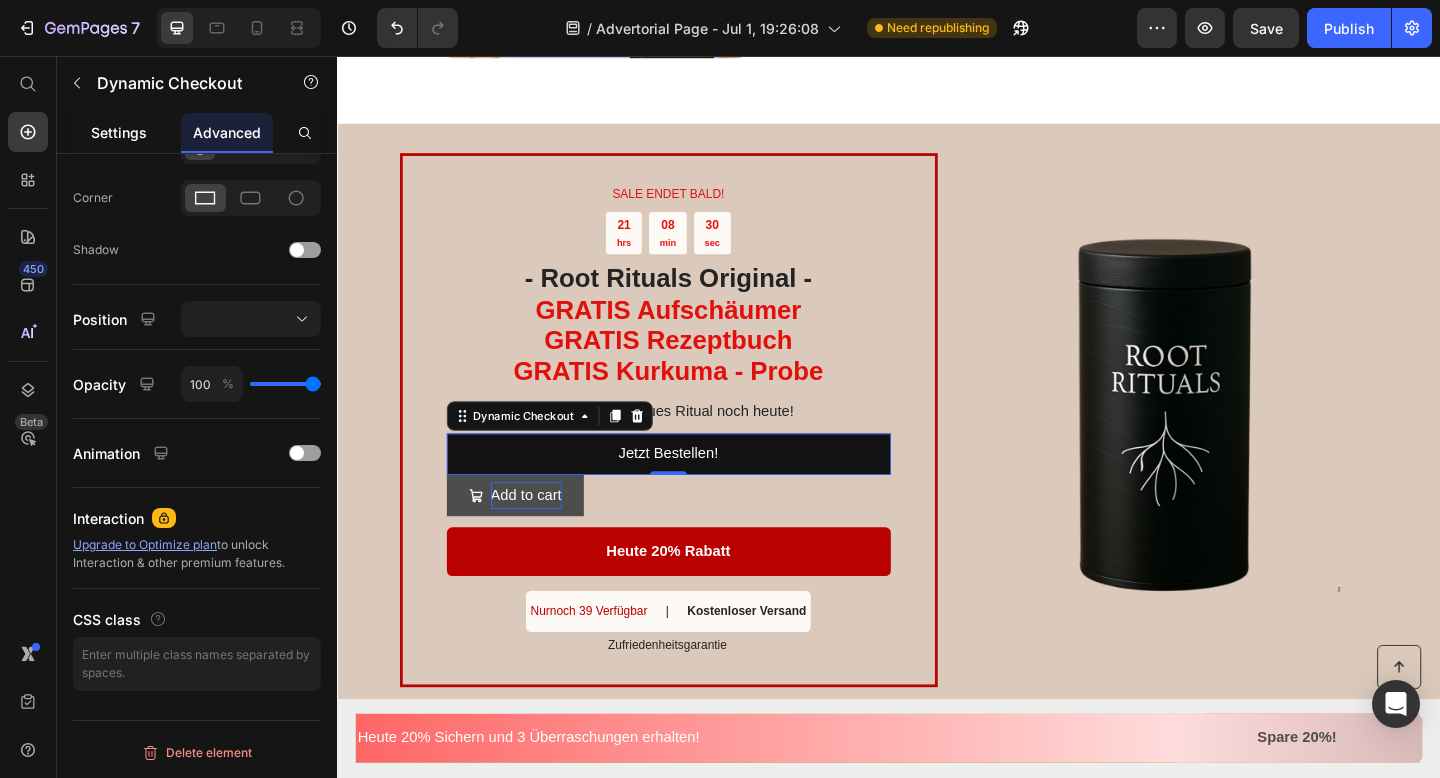 click on "Settings" 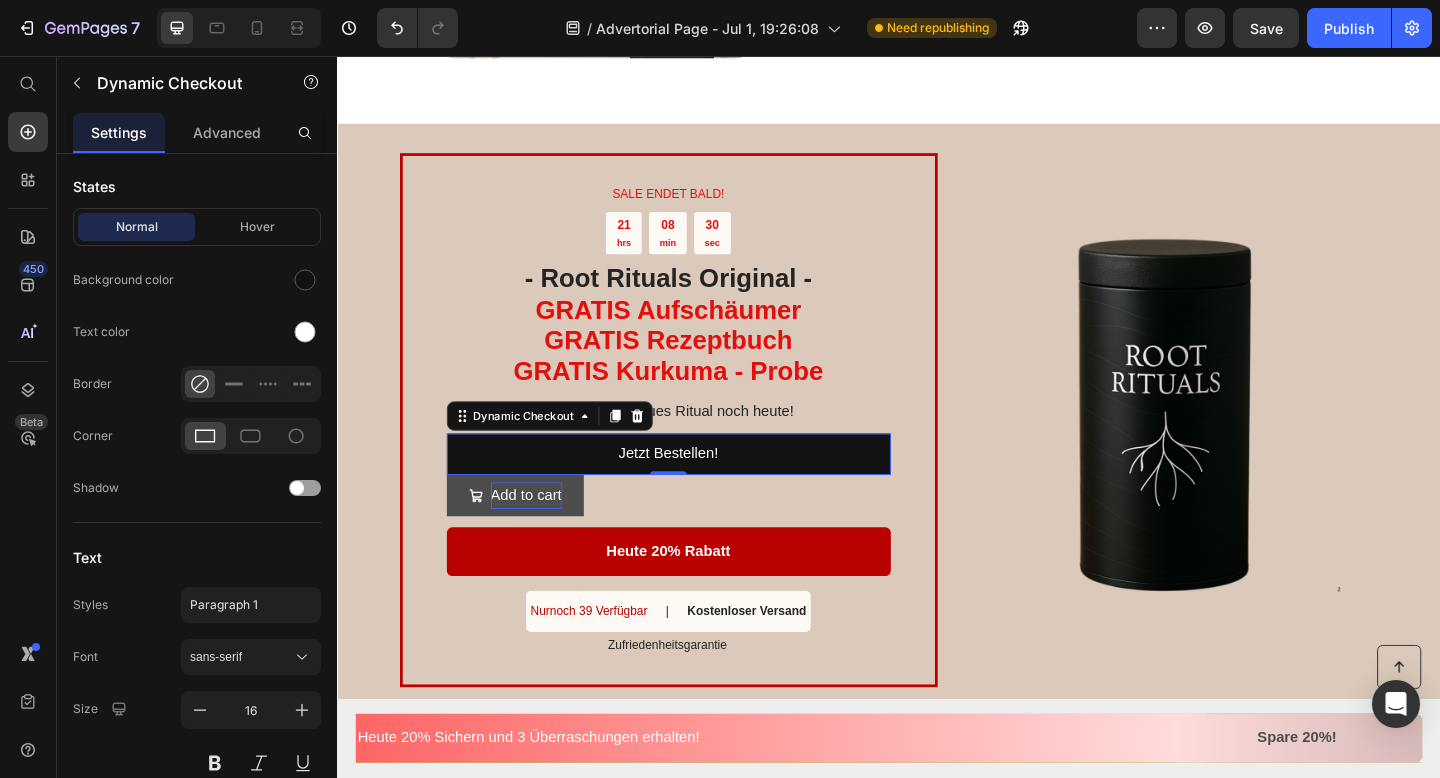 scroll, scrollTop: 0, scrollLeft: 0, axis: both 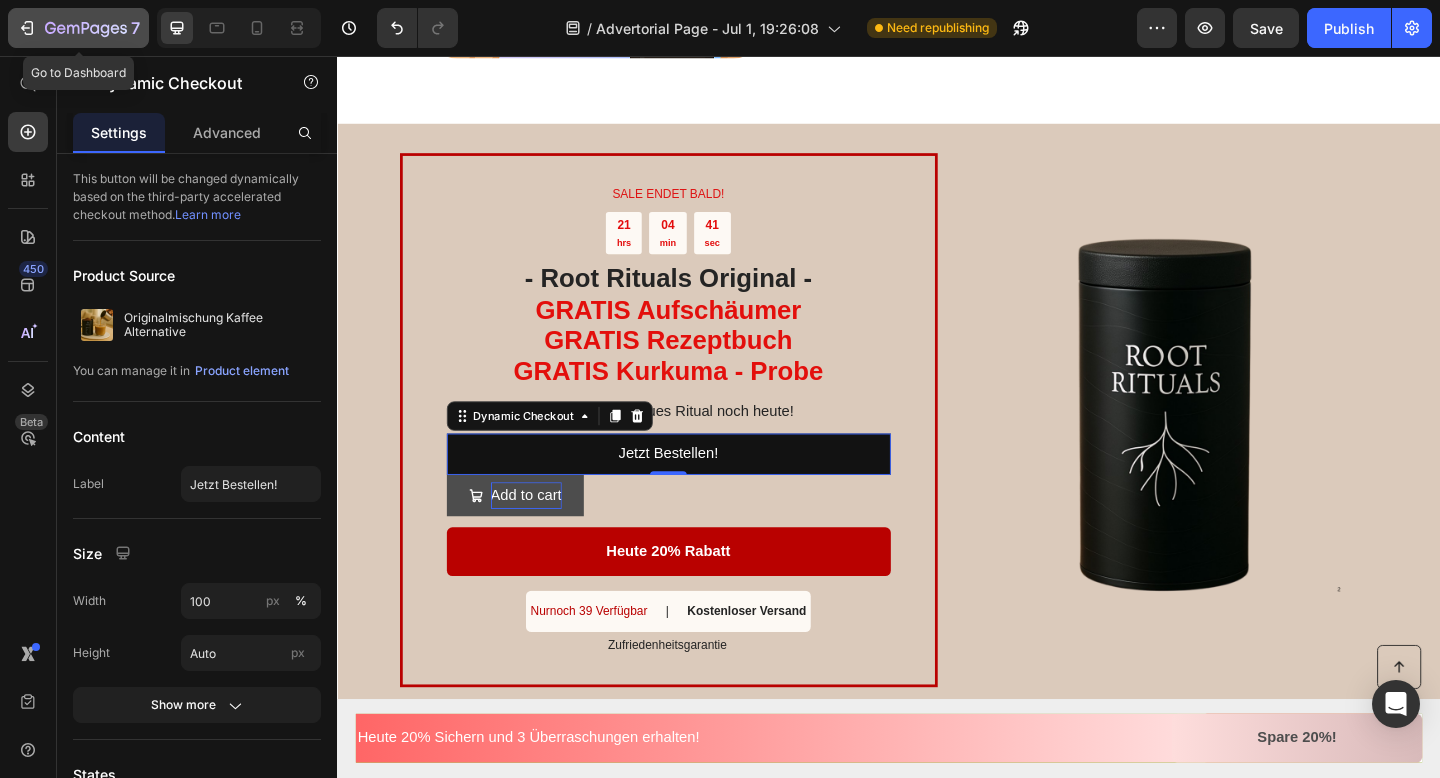 click 